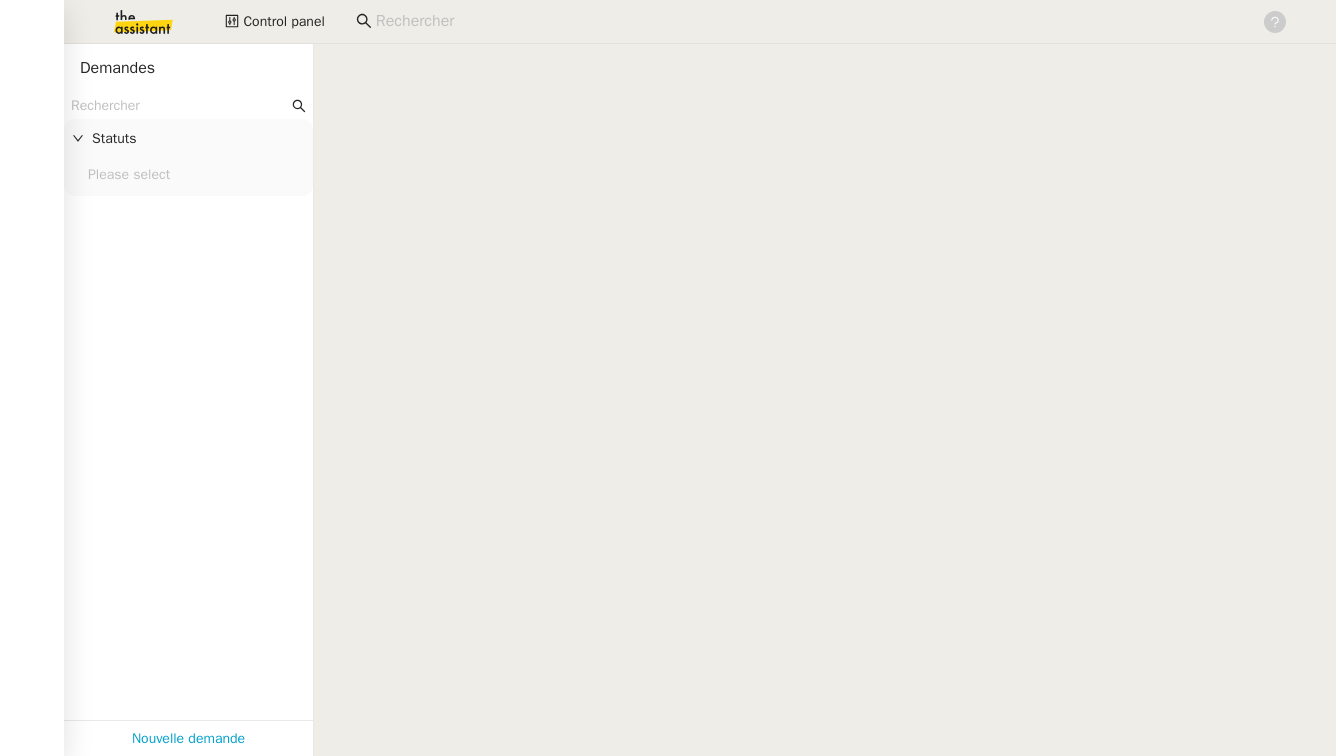 scroll, scrollTop: 0, scrollLeft: 0, axis: both 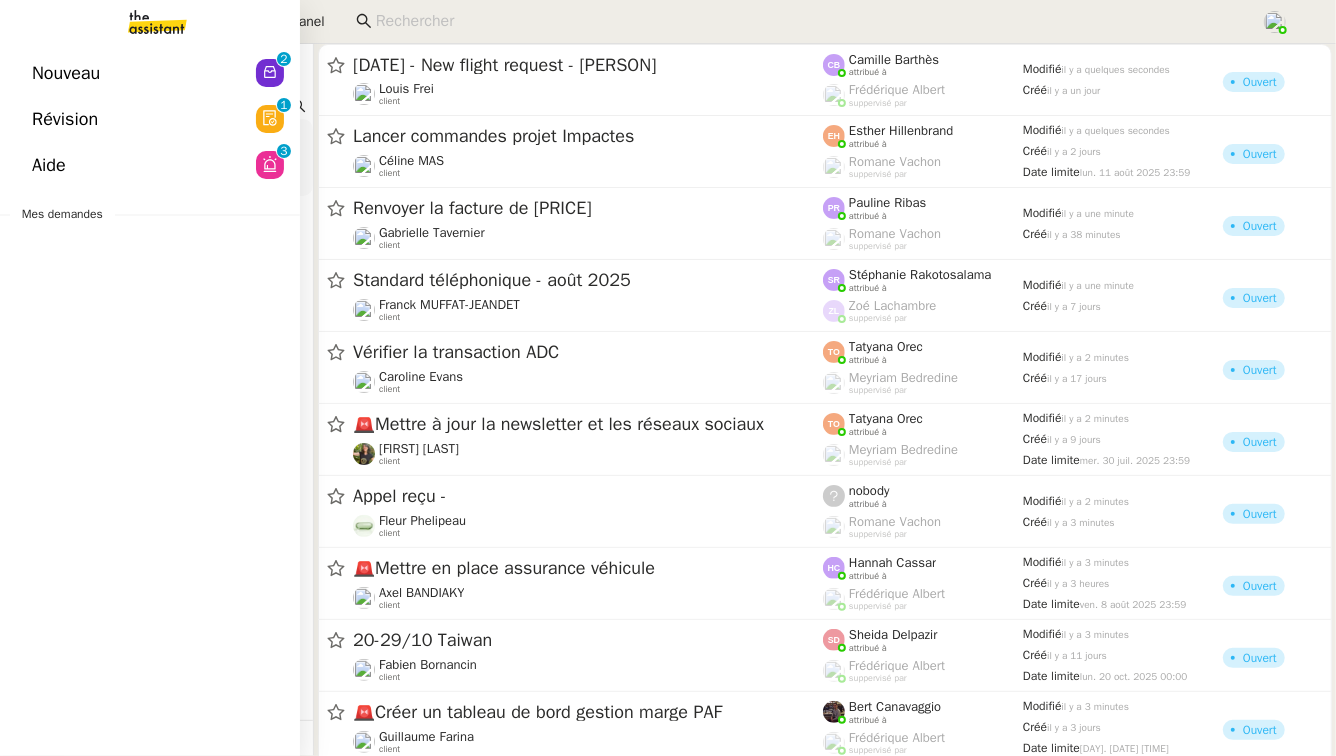 click on "Révision" 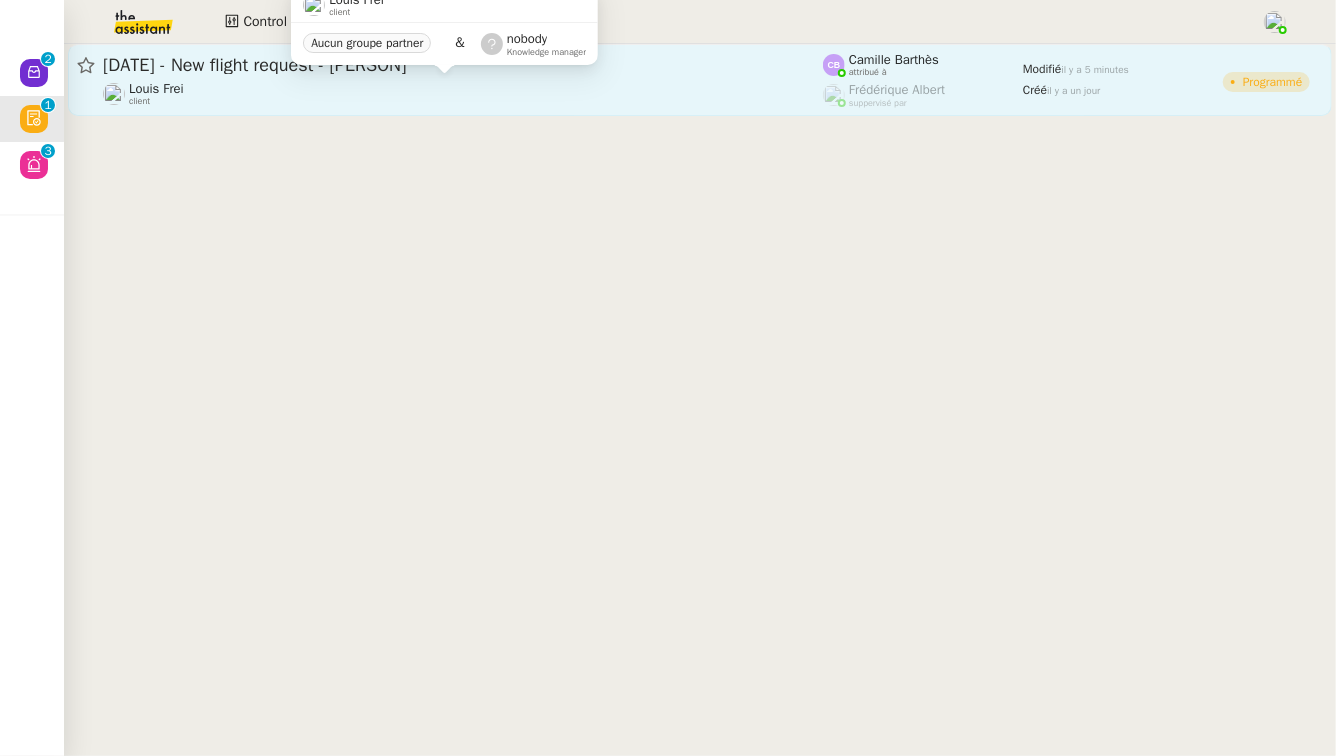 click on "Louis Frei    client" 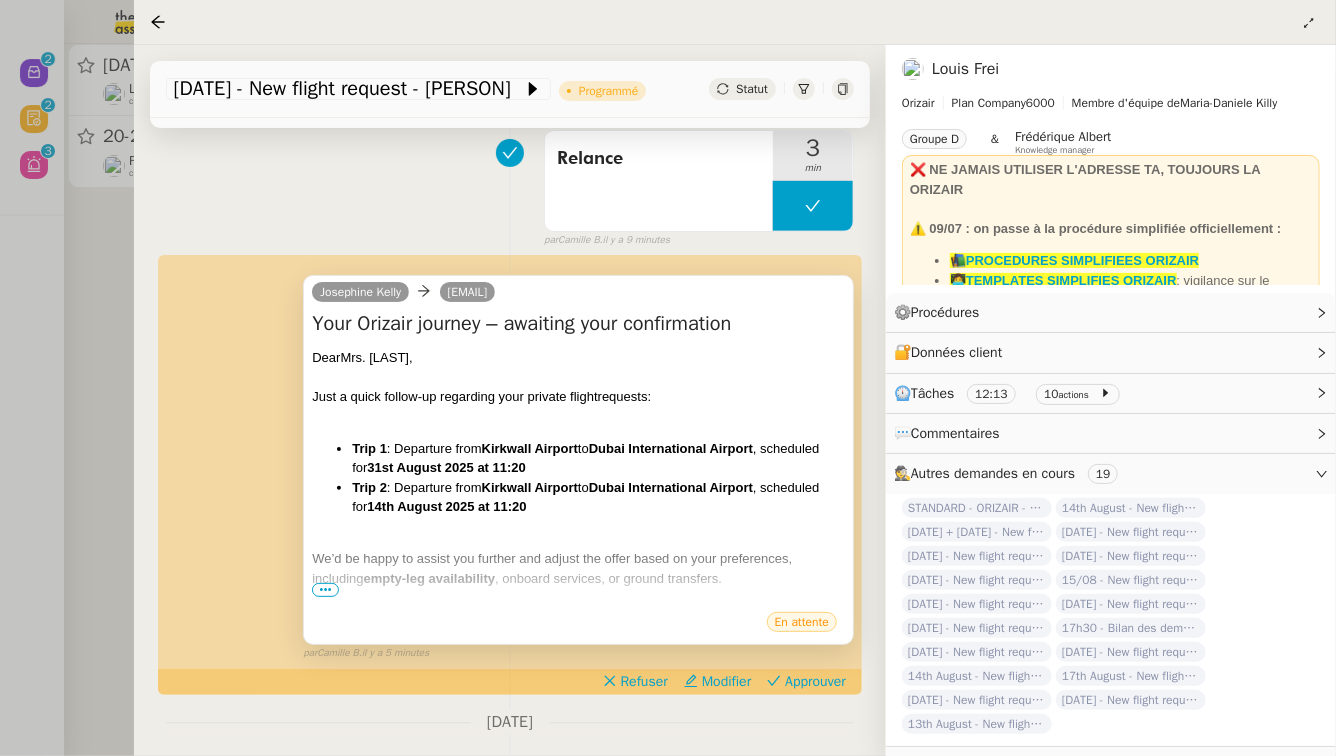 scroll, scrollTop: 307, scrollLeft: 0, axis: vertical 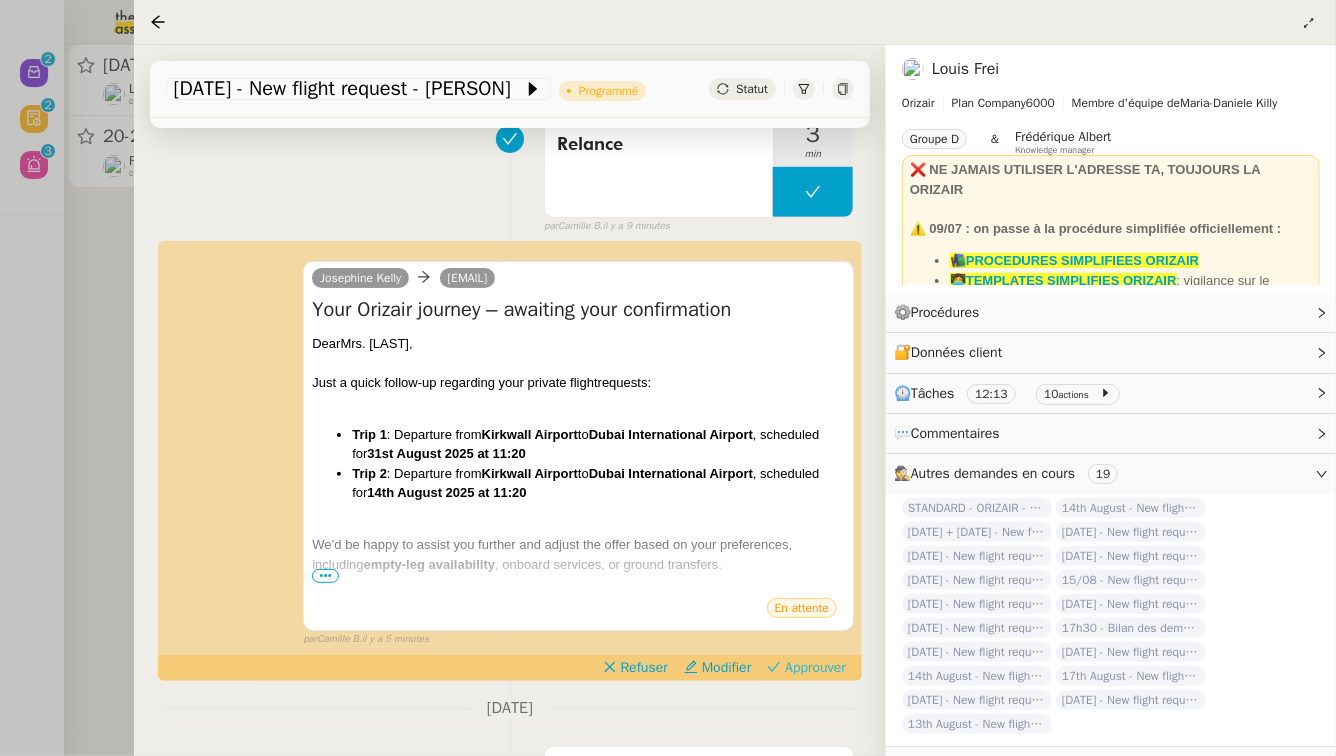 click on "Approuver" at bounding box center (815, 668) 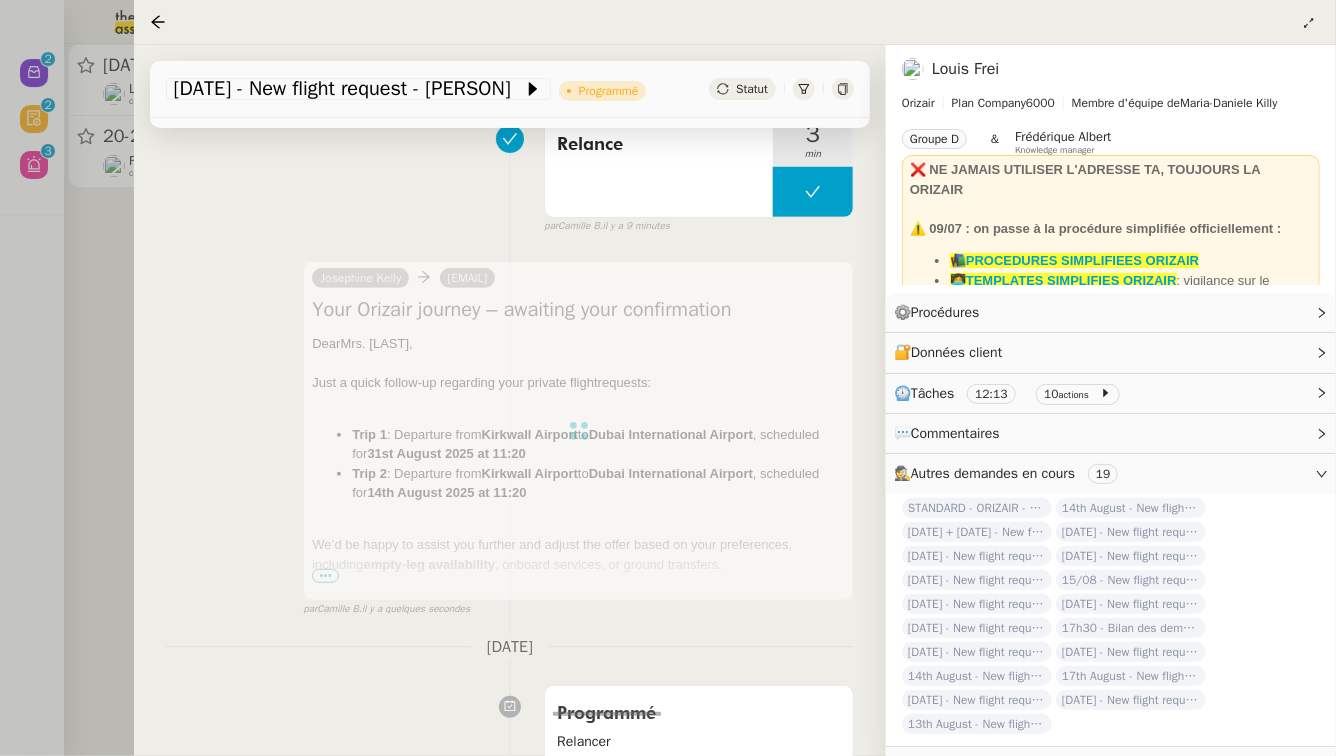 click at bounding box center [668, 378] 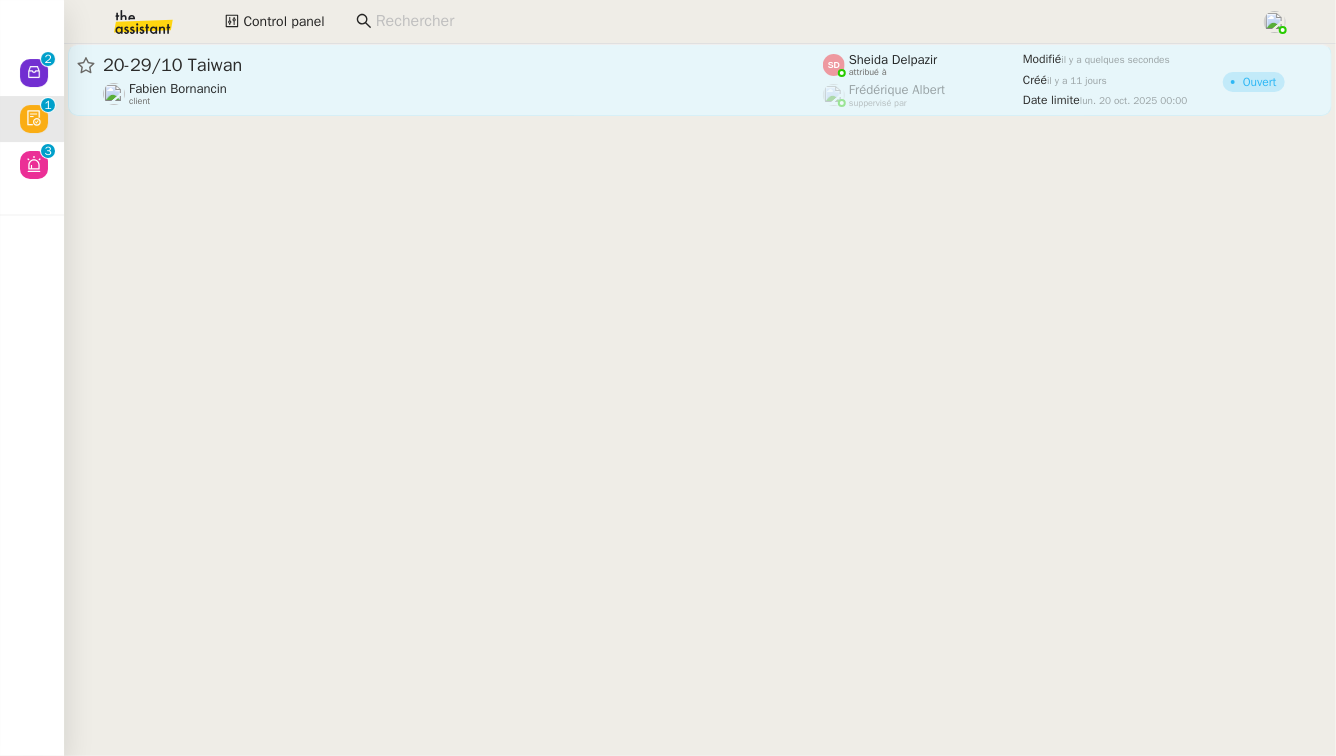 click on "20-29/10 Taiwan" 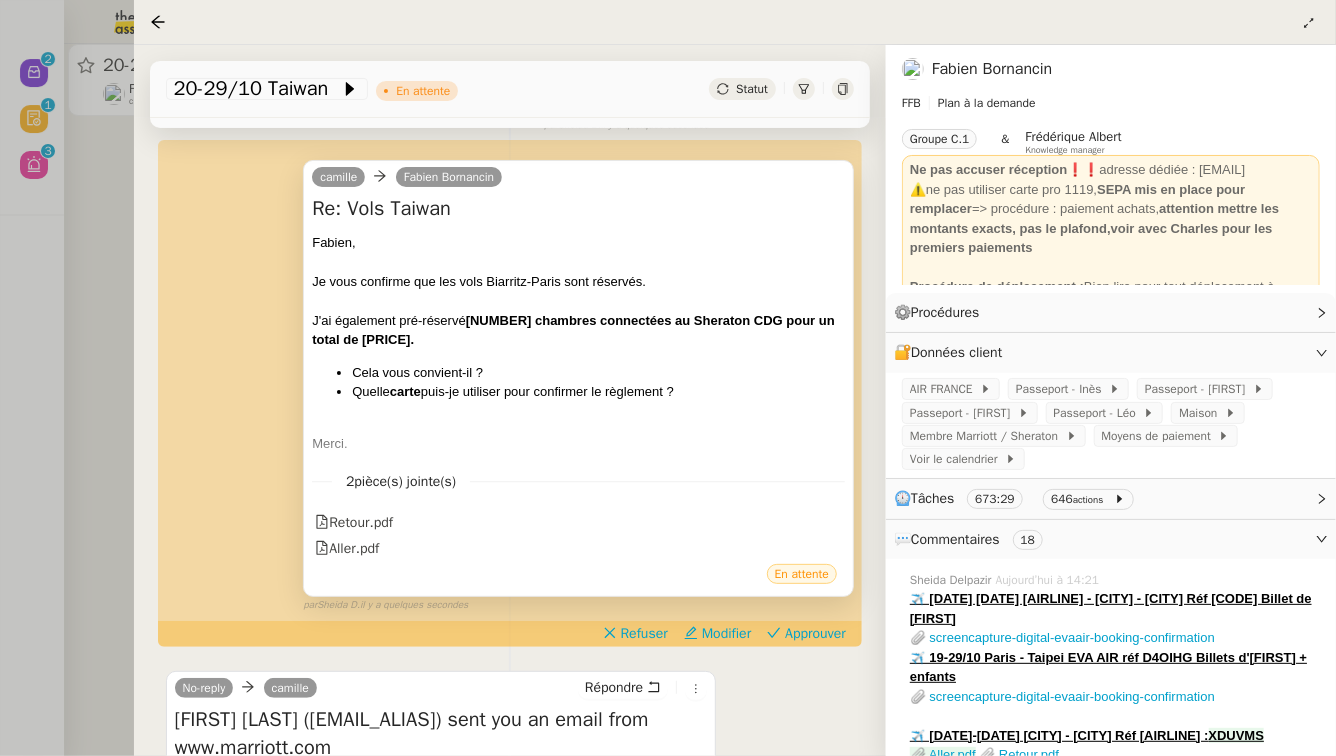 scroll, scrollTop: 291, scrollLeft: 0, axis: vertical 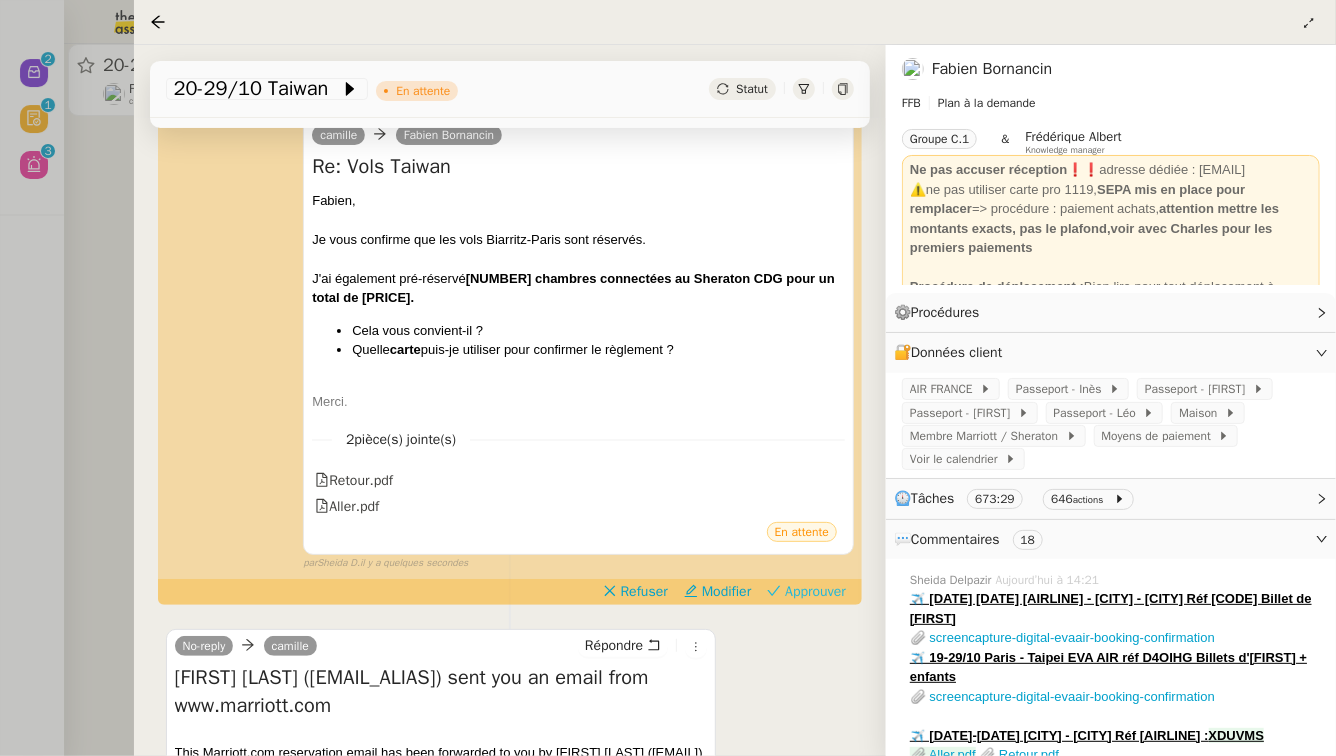 click on "Approuver" at bounding box center [815, 592] 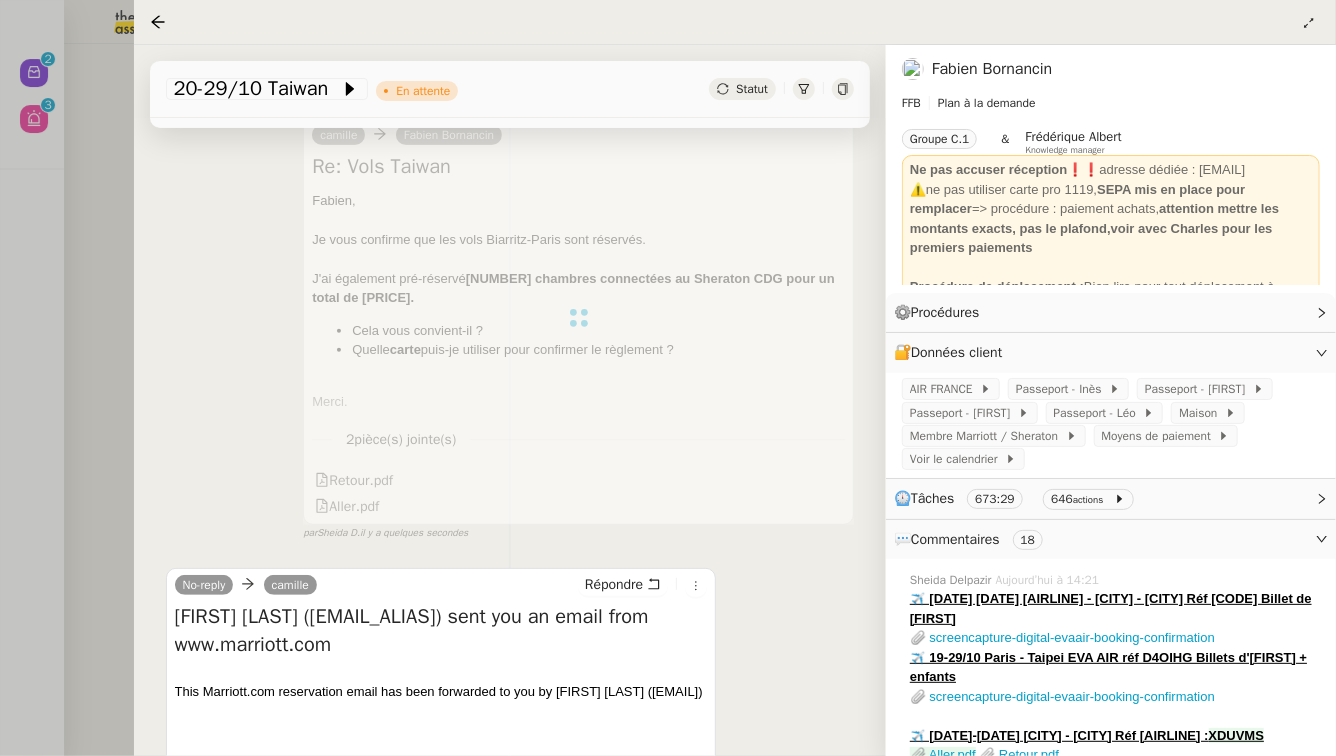 click at bounding box center (668, 378) 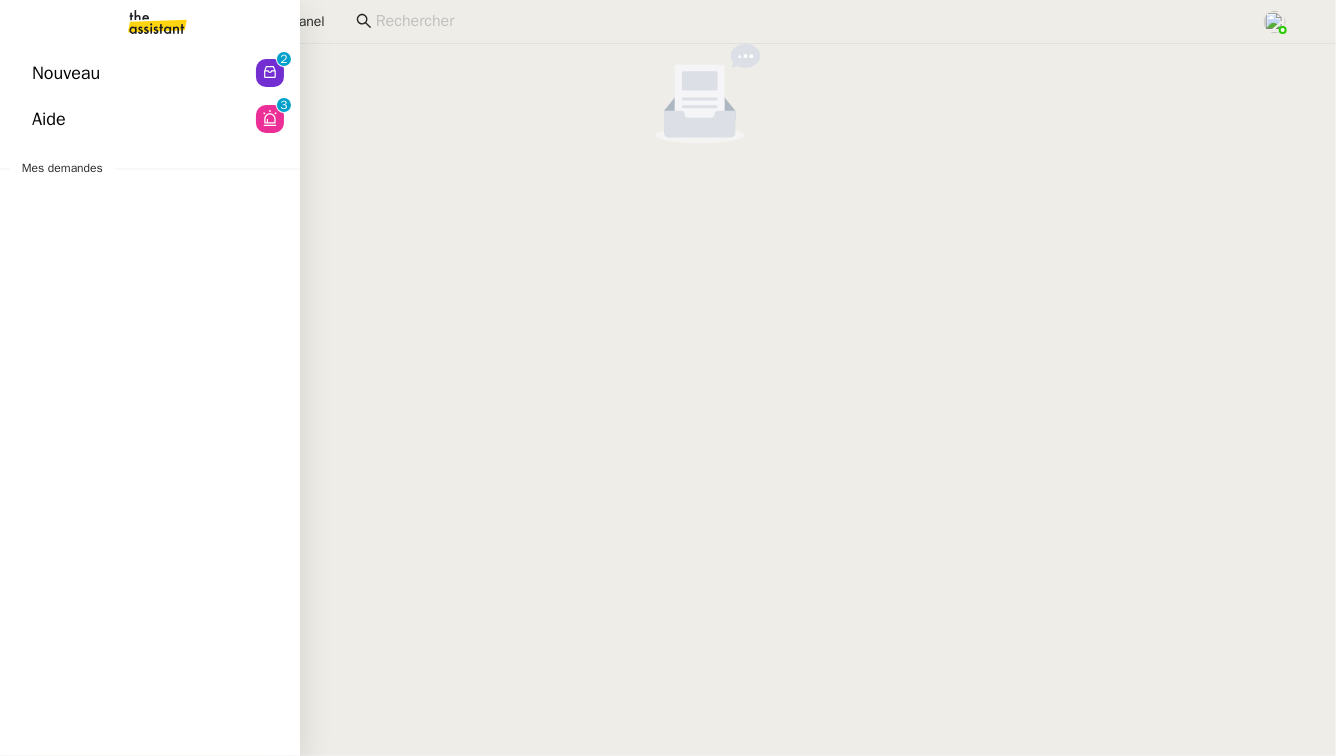 click on "Nouveau  0   1   2   3   4   5   6   7   8   9" 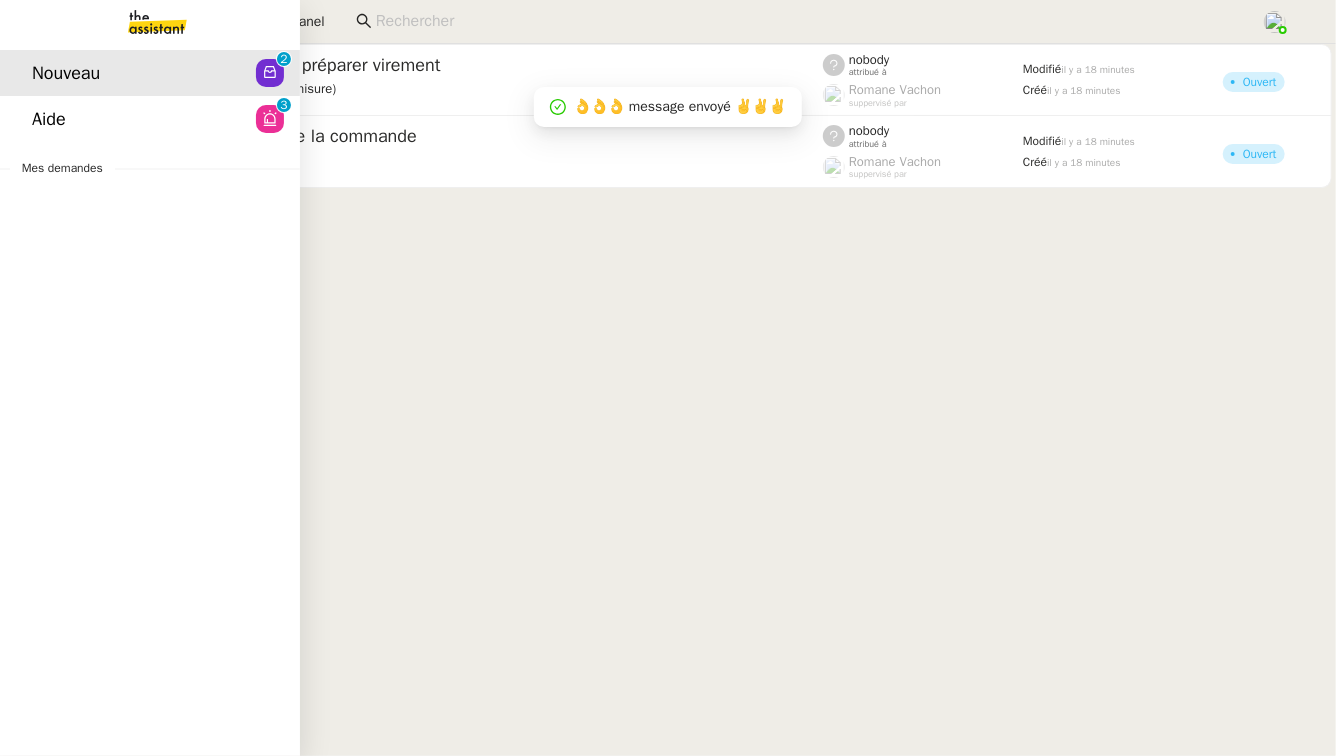 click on "Aide" 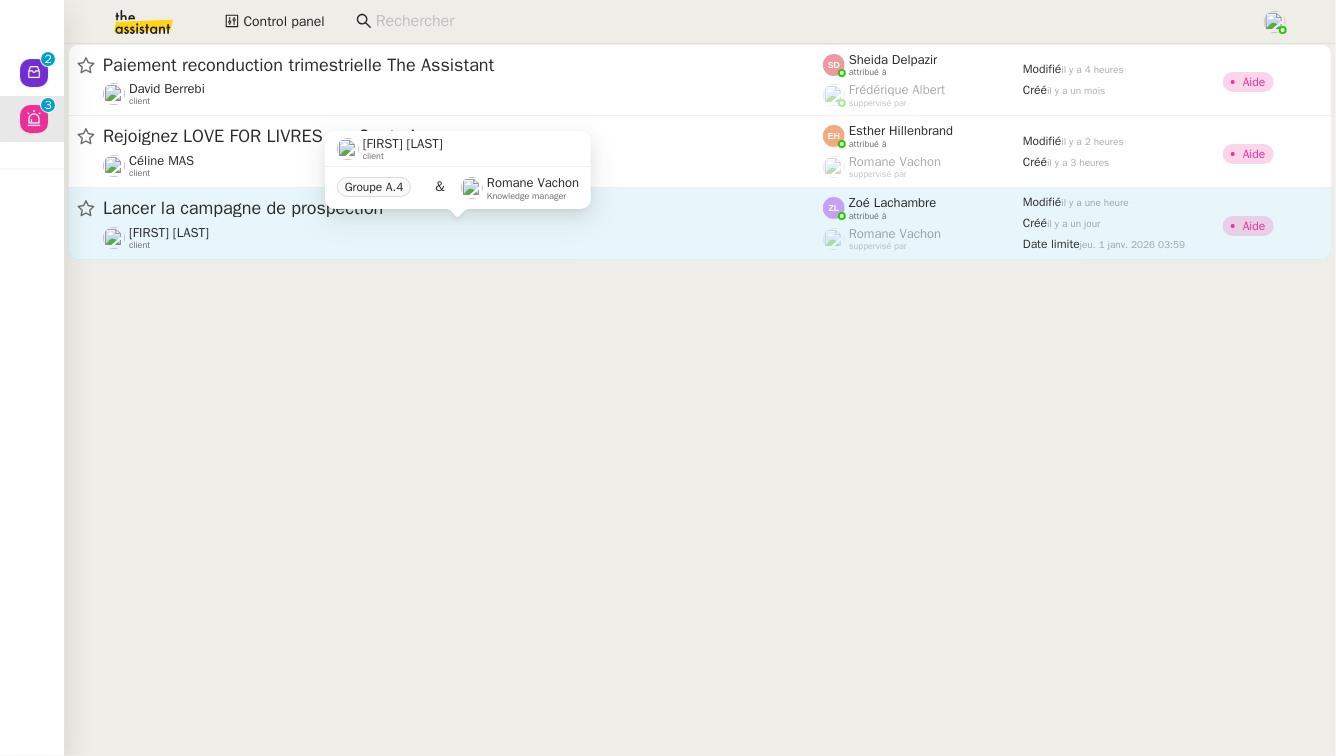 click on "Astrid Brucker    client" 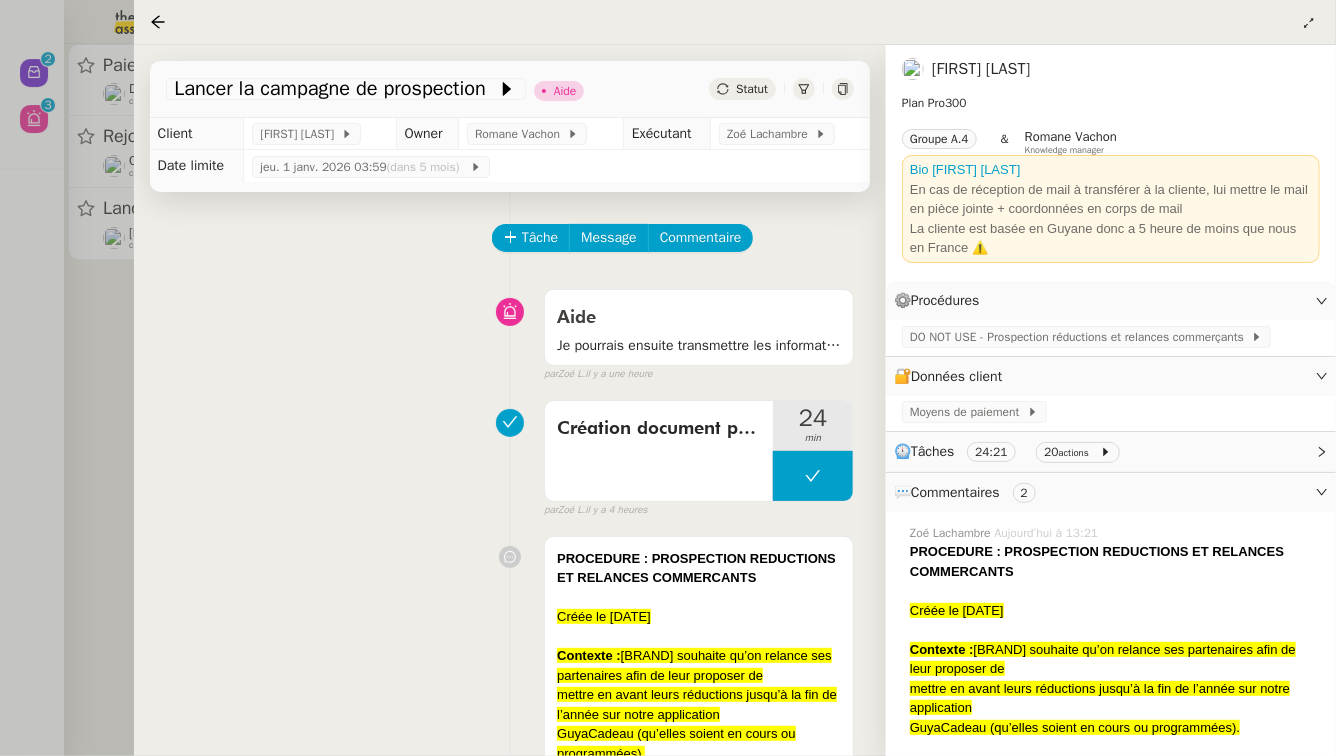 click at bounding box center (668, 378) 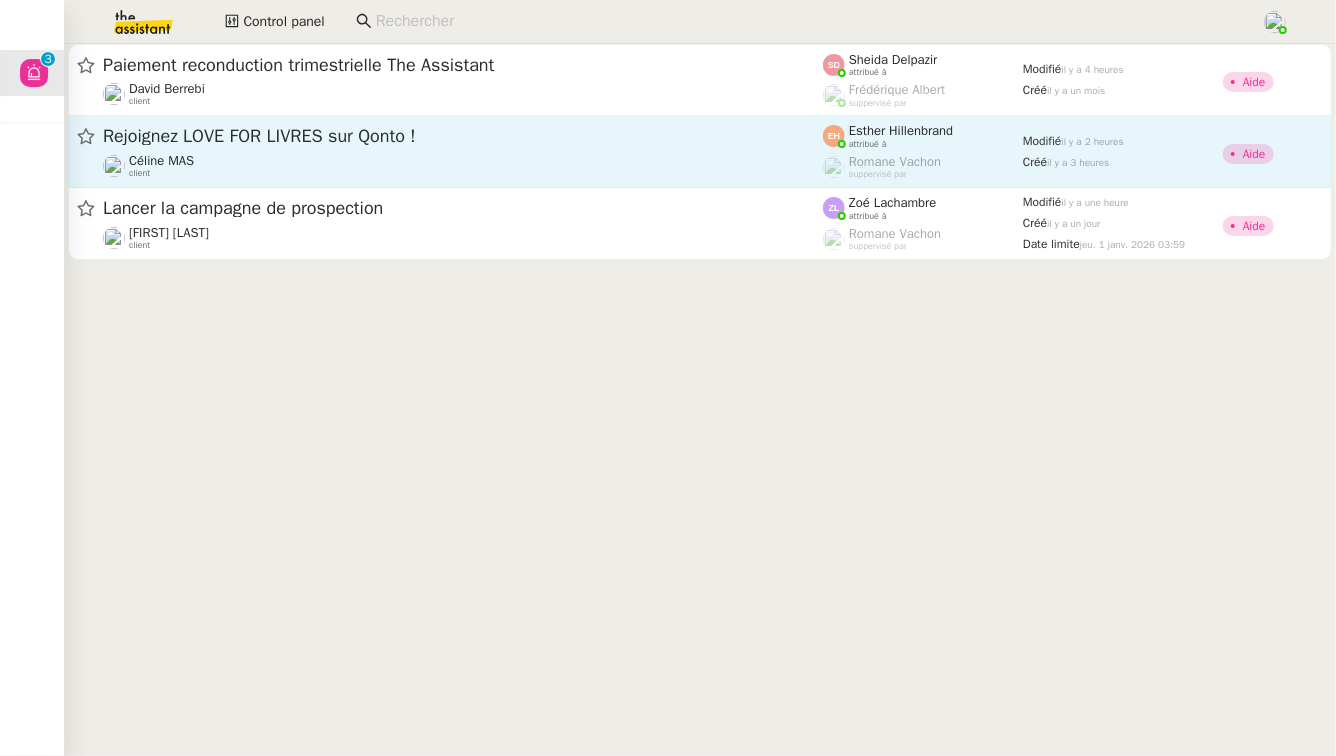 click on "Rejoignez LOVE FOR LIVRES sur Qonto !  Céline MAS    client" 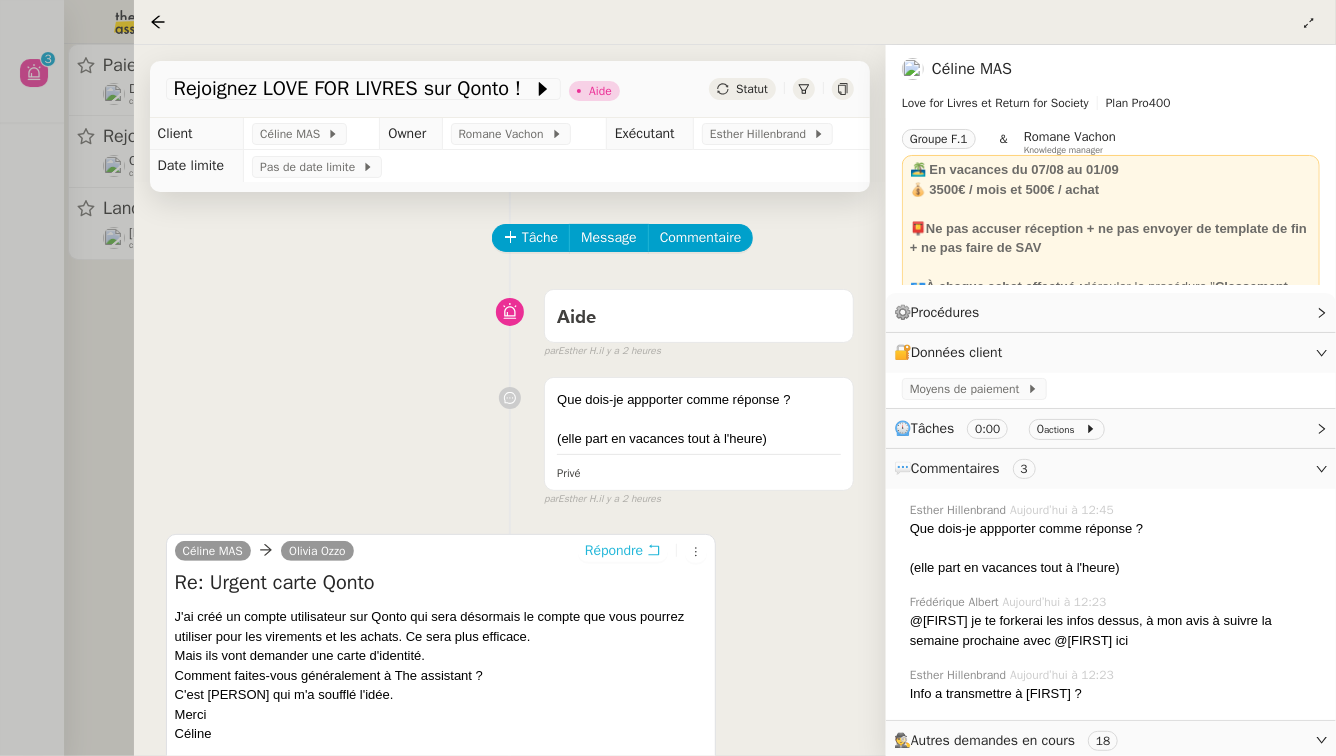 click 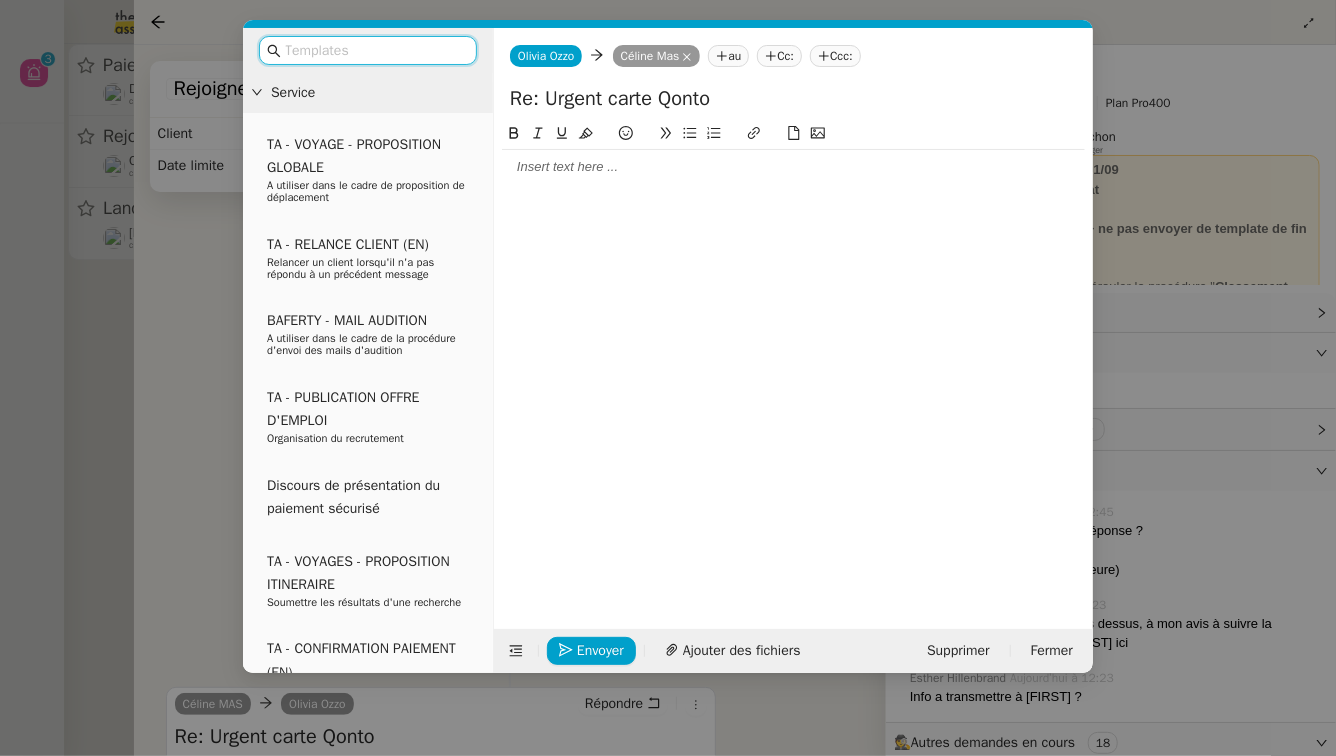click on "Service TA - VOYAGE - PROPOSITION GLOBALE    A utiliser dans le cadre de proposition de déplacement TA - RELANCE CLIENT (EN)    Relancer un client lorsqu'il n'a pas répondu à un précédent message BAFERTY - MAIL AUDITION    A utiliser dans le cadre de la procédure d'envoi des mails d'audition TA - PUBLICATION OFFRE D'EMPLOI     Organisation du recrutement Discours de présentation du paiement sécurisé    TA - VOYAGES - PROPOSITION ITINERAIRE    Soumettre les résultats d'une recherche TA - CONFIRMATION PAIEMENT (EN)    Confirmer avec le client de modèle de transaction - Attention Plan Pro nécessaire. TA - COURRIER EXPEDIE (recommandé)    A utiliser dans le cadre de l'envoi d'un courrier recommandé TA - PARTAGE DE CALENDRIER (EN)    A utiliser pour demander au client de partager son calendrier afin de faciliter l'accès et la gestion PSPI - Appel de fonds MJL    A utiliser dans le cadre de la procédure d'appel de fonds MJL TA - RELANCE CLIENT    Envoi des factures clients" at bounding box center (668, 378) 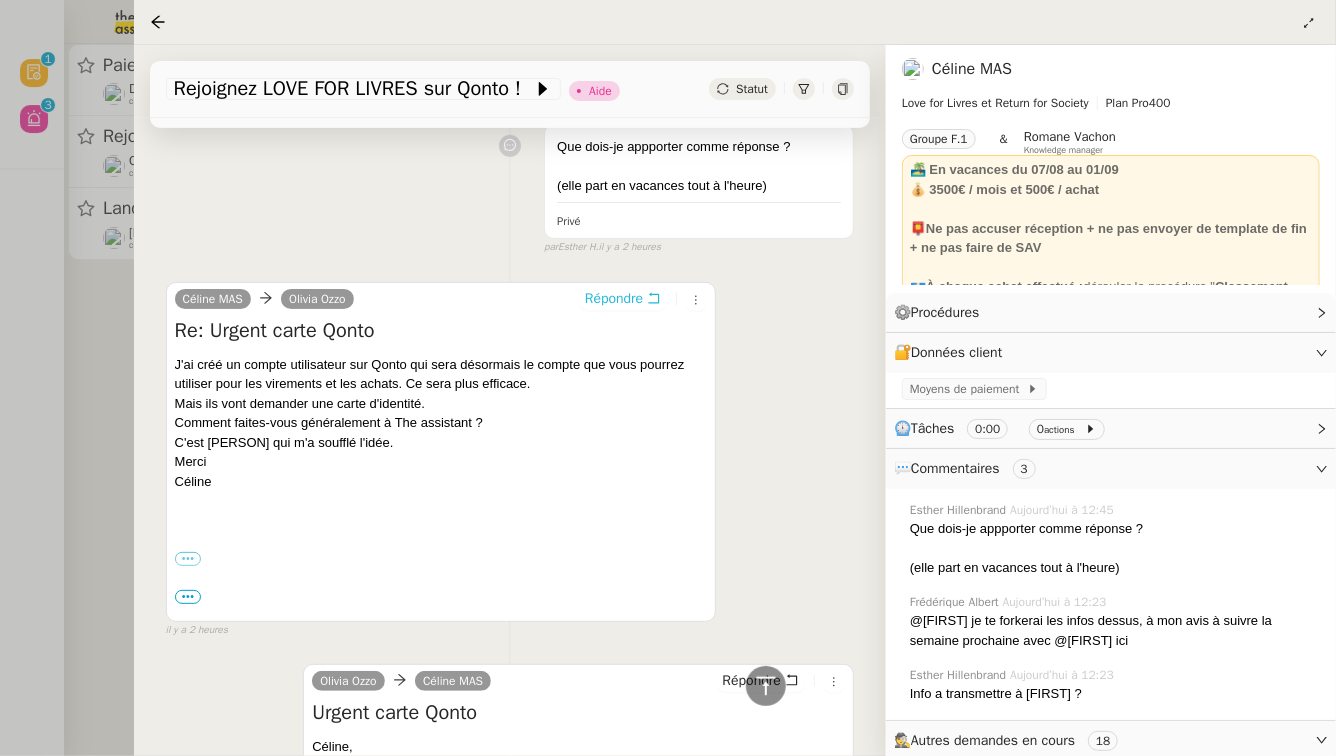 scroll, scrollTop: 0, scrollLeft: 0, axis: both 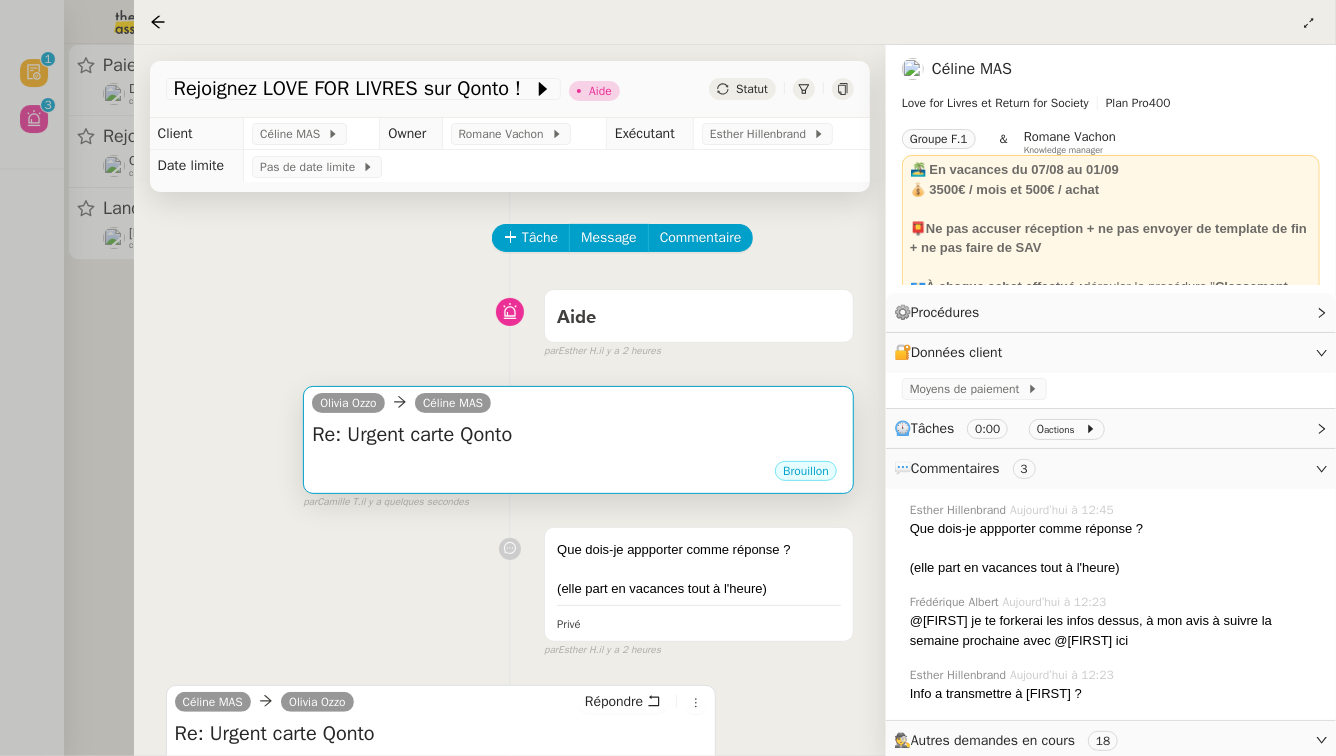 click on "Re: Urgent carte Qonto    •••" at bounding box center (578, 440) 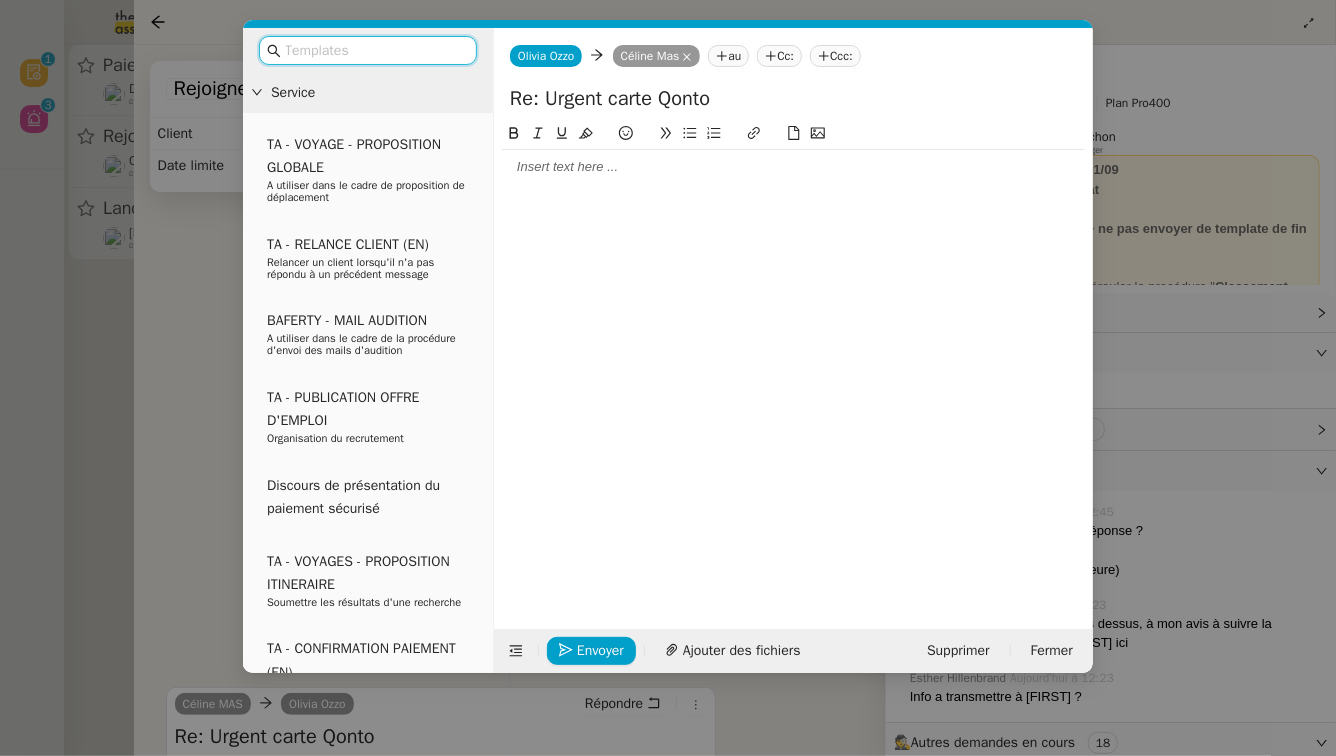 click 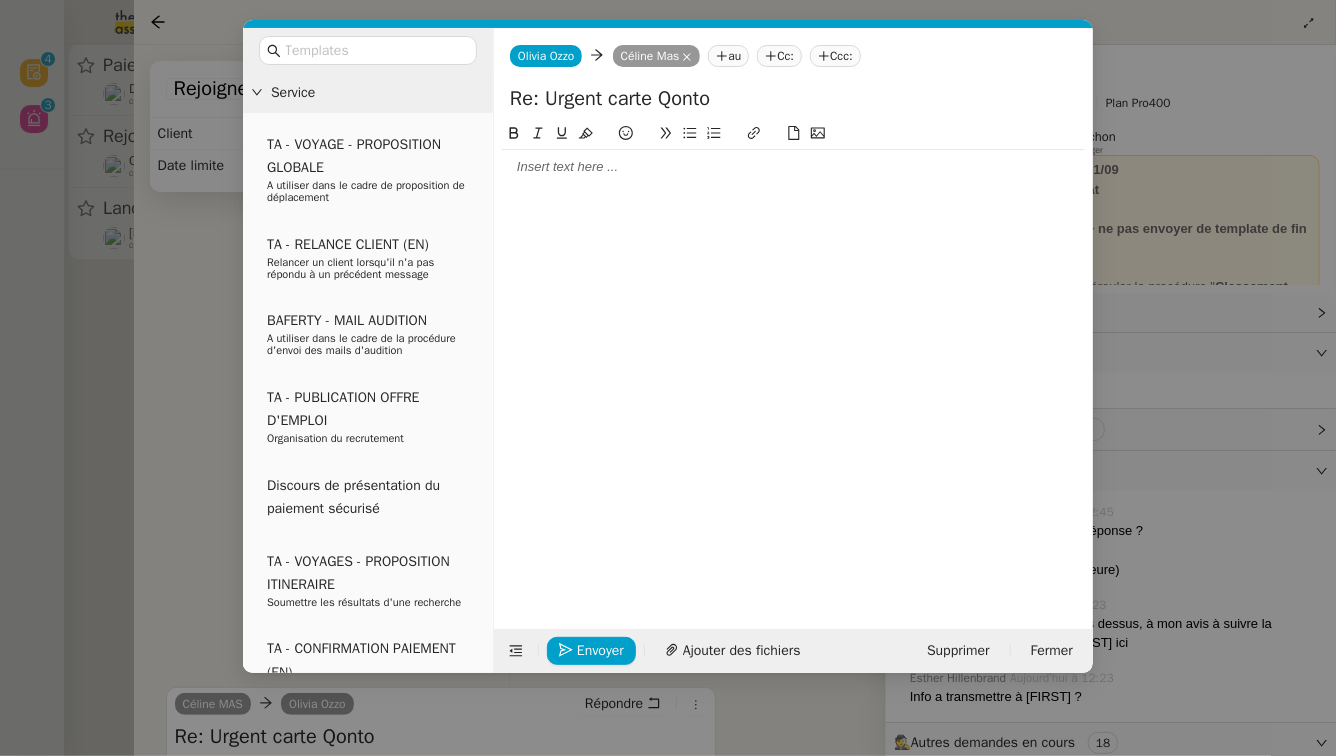 type 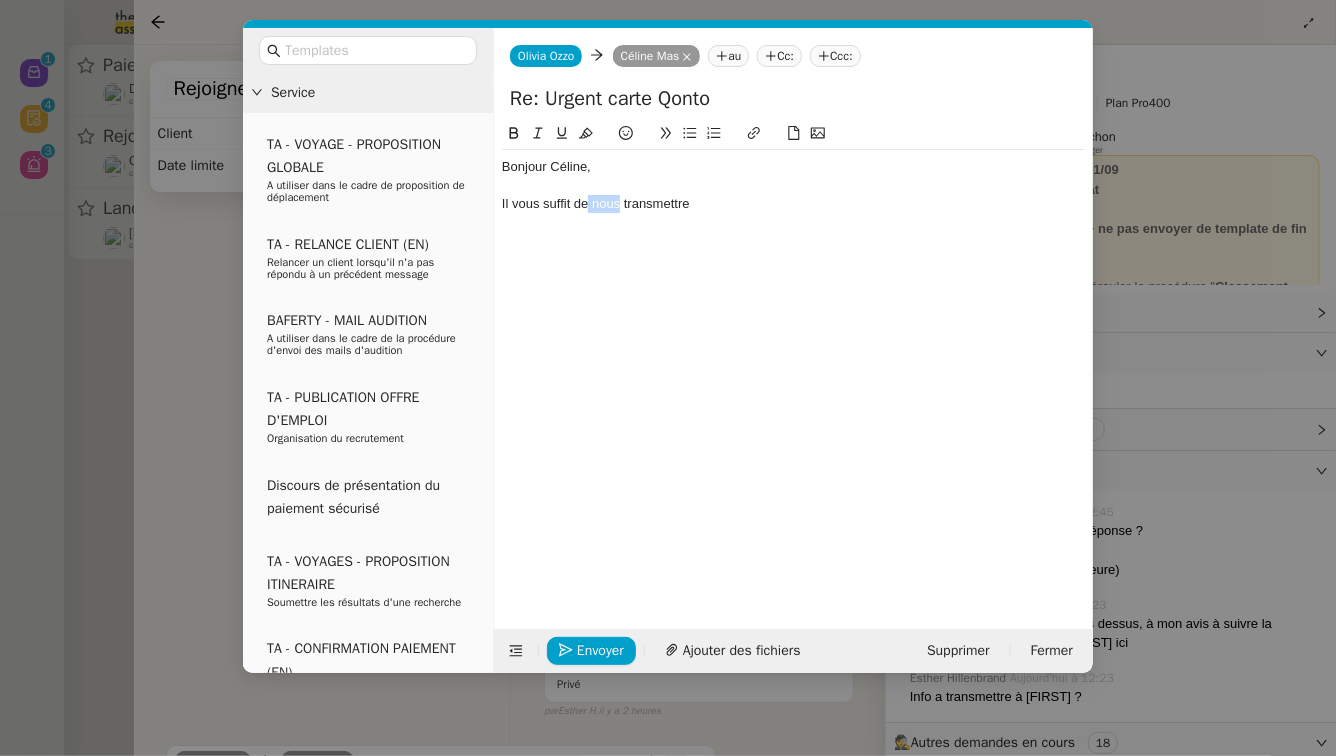 drag, startPoint x: 619, startPoint y: 211, endPoint x: 590, endPoint y: 209, distance: 29.068884 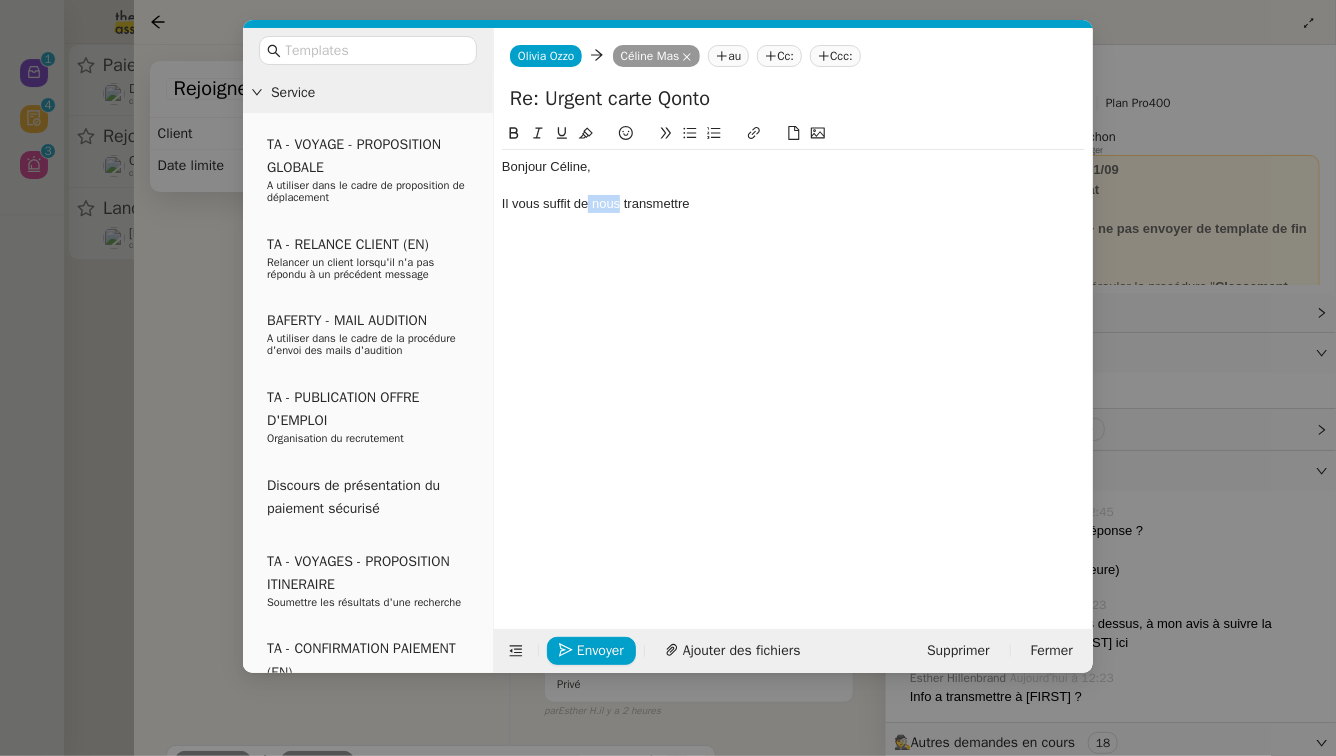 click on "Il vous suffit de nous transmettre" 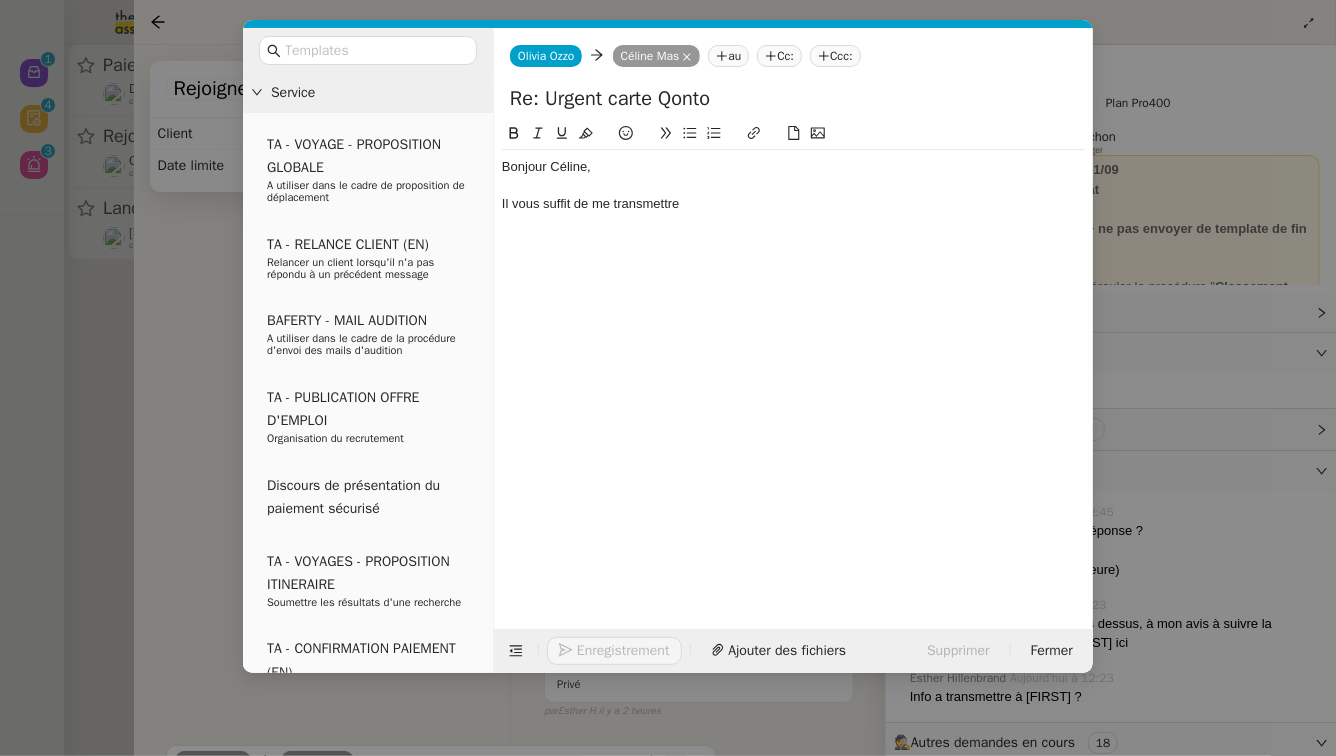 click on "Il vous suffit de me transmettre" 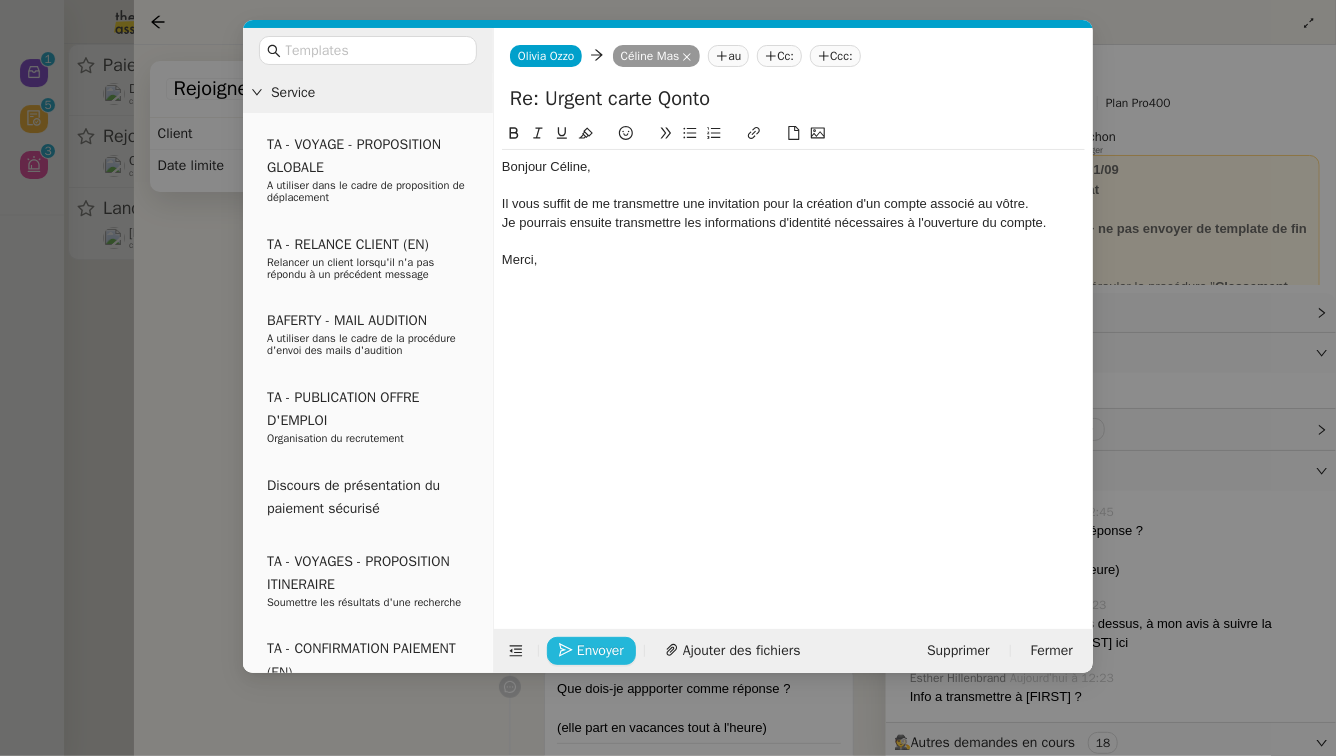 click on "Envoyer" 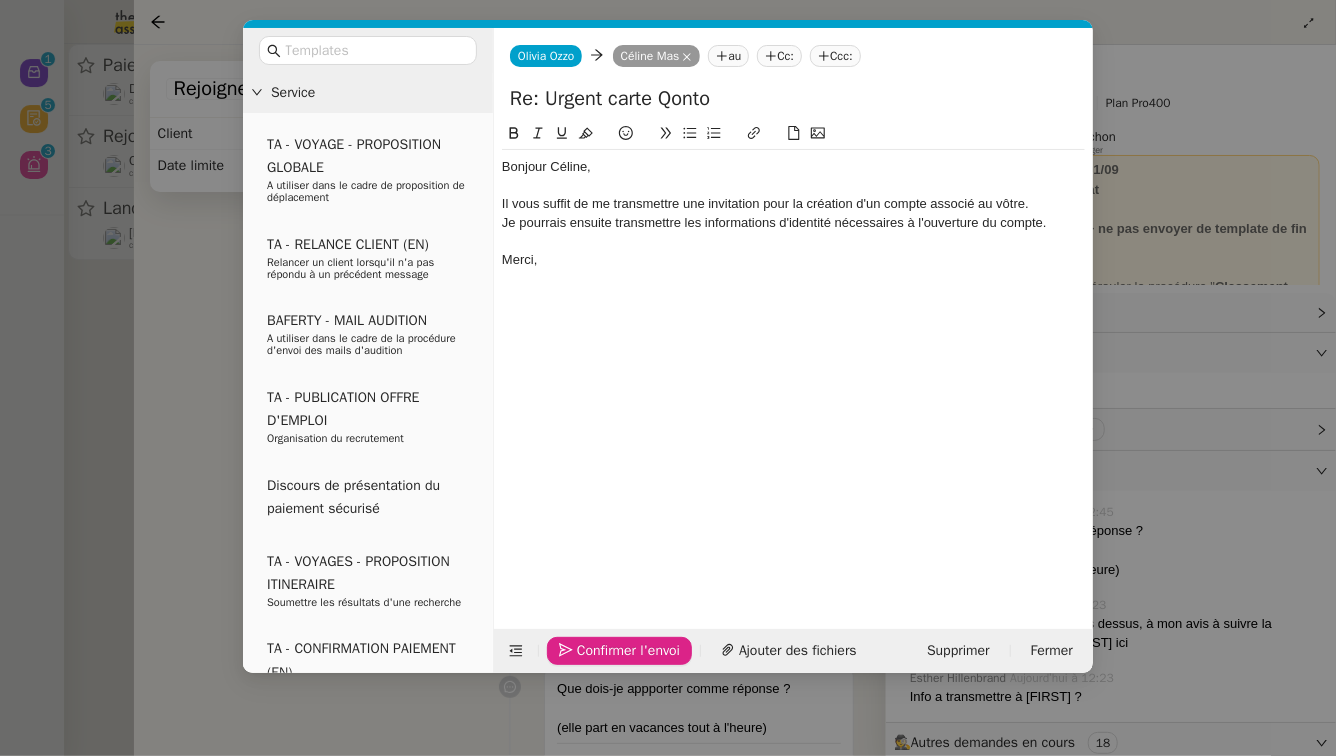 click on "Confirmer l'envoi" 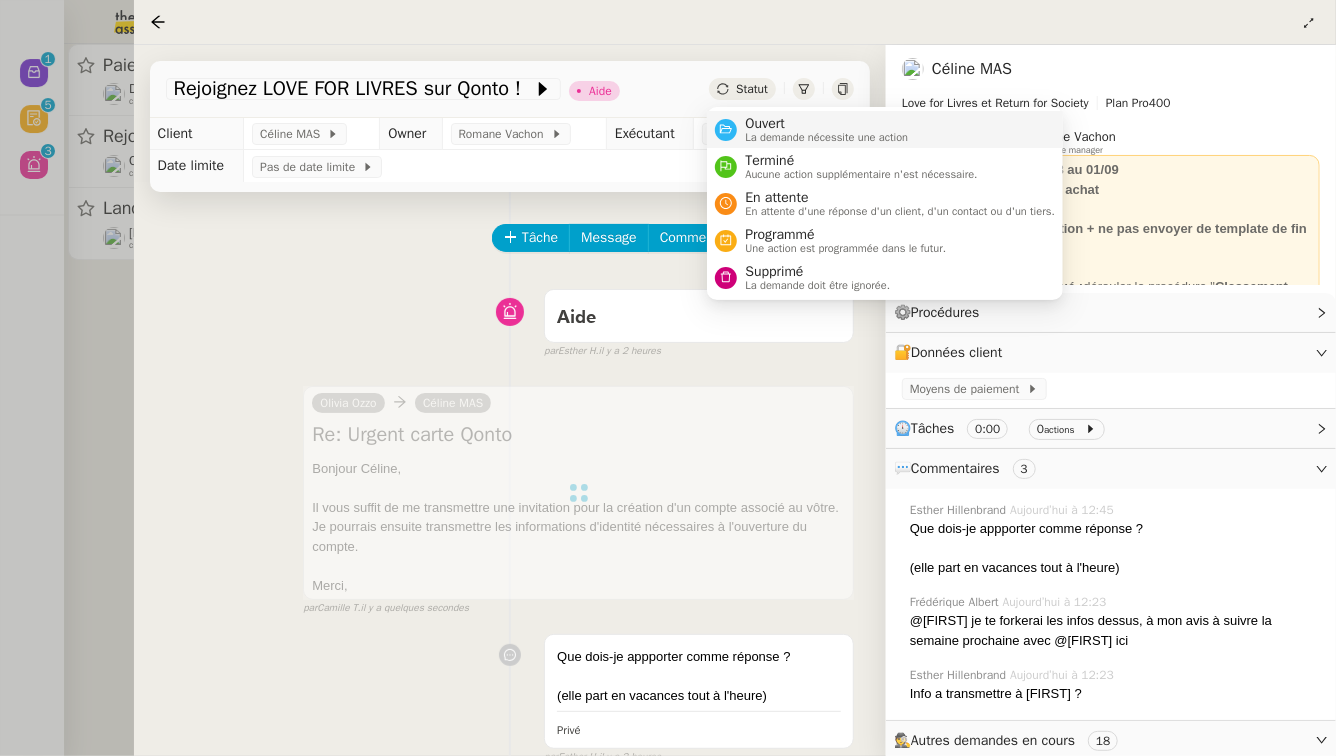 click on "Ouvert La demande nécessite une action" at bounding box center [822, 129] 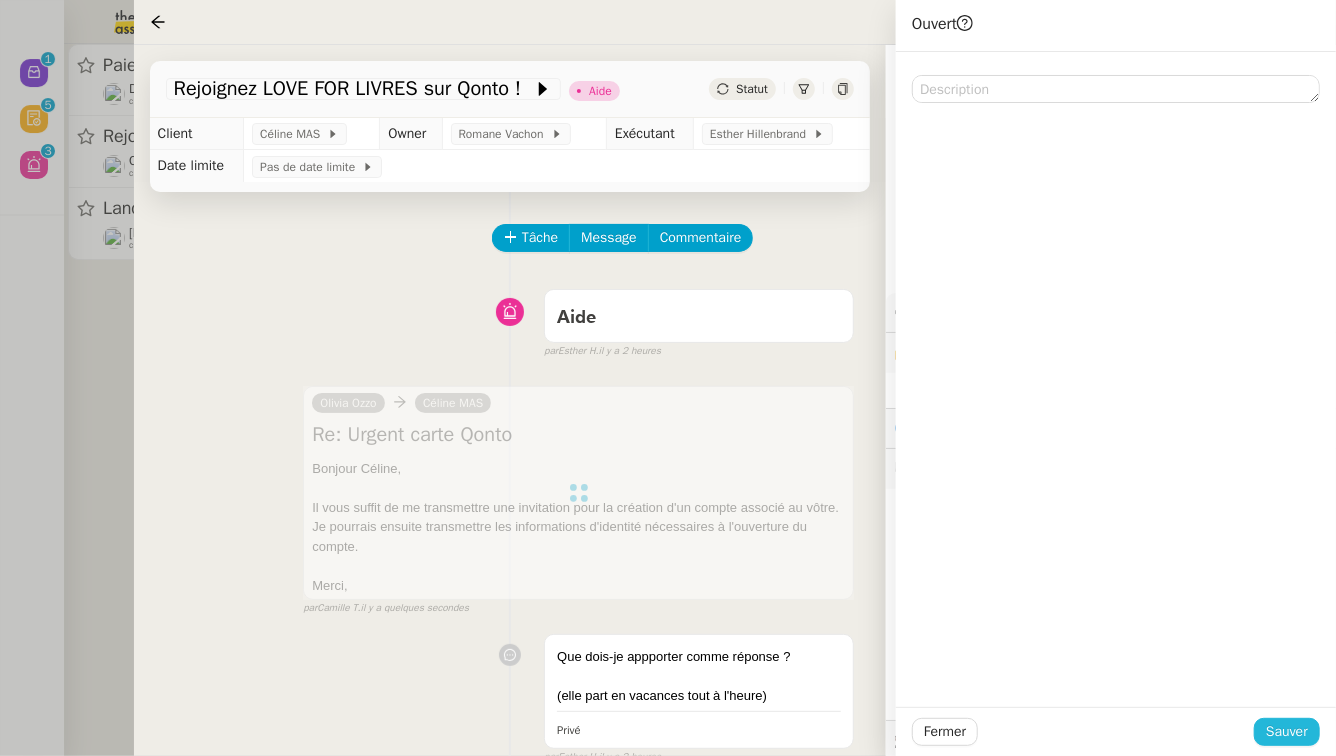 click on "Sauver" 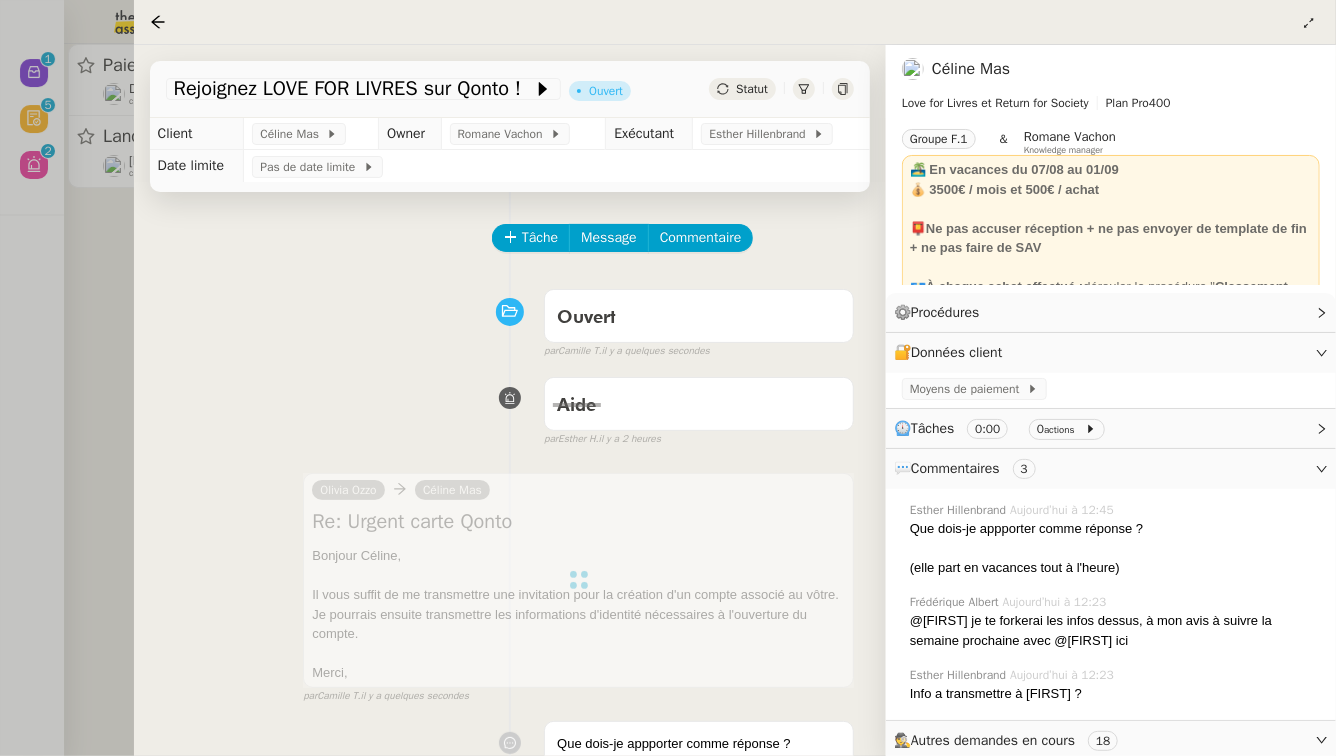 click at bounding box center [668, 378] 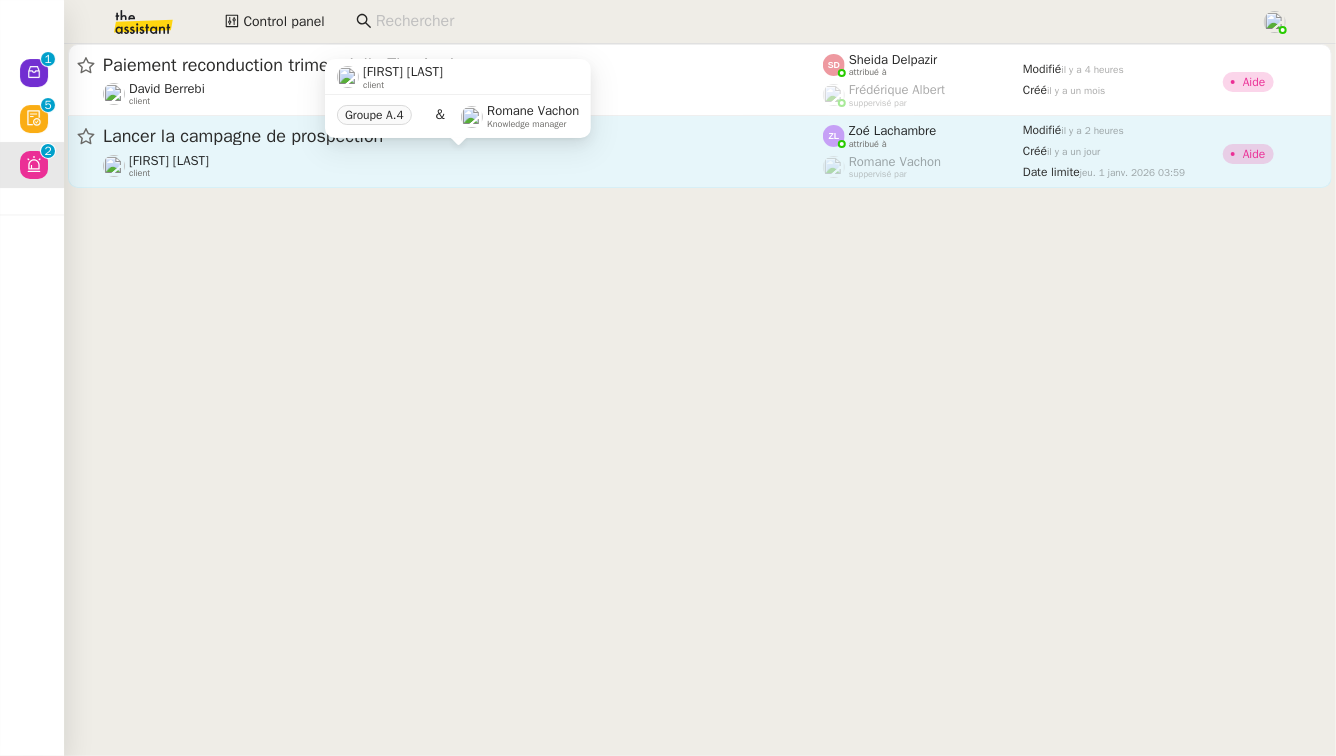 click on "Astrid Brucker    client" 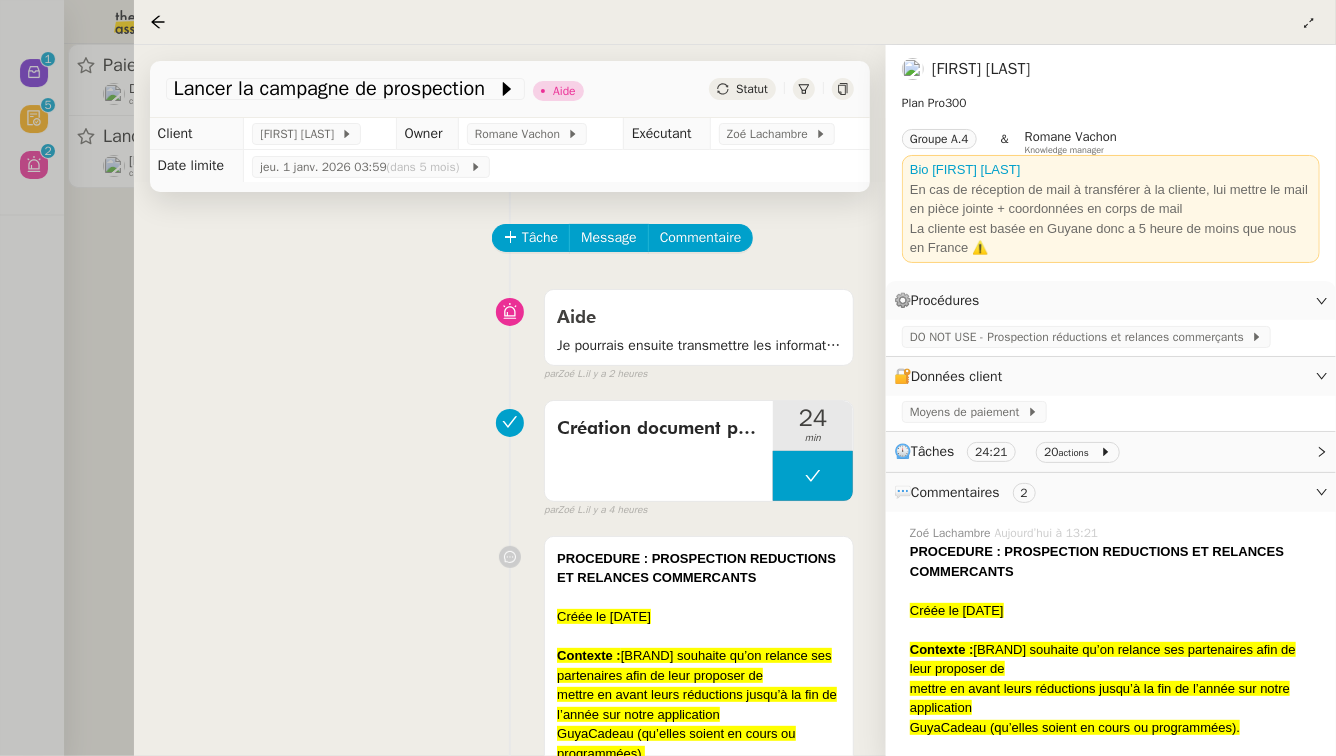 click at bounding box center (668, 378) 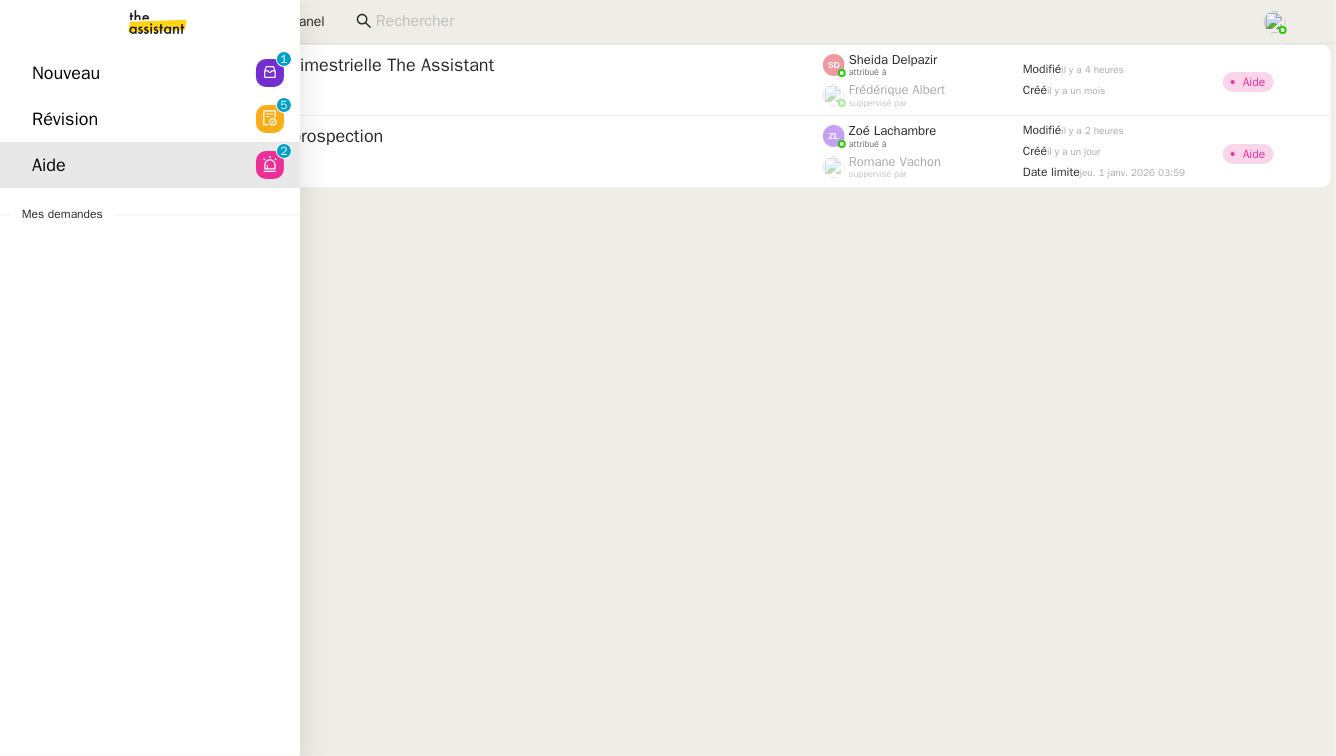 click on "Révision" 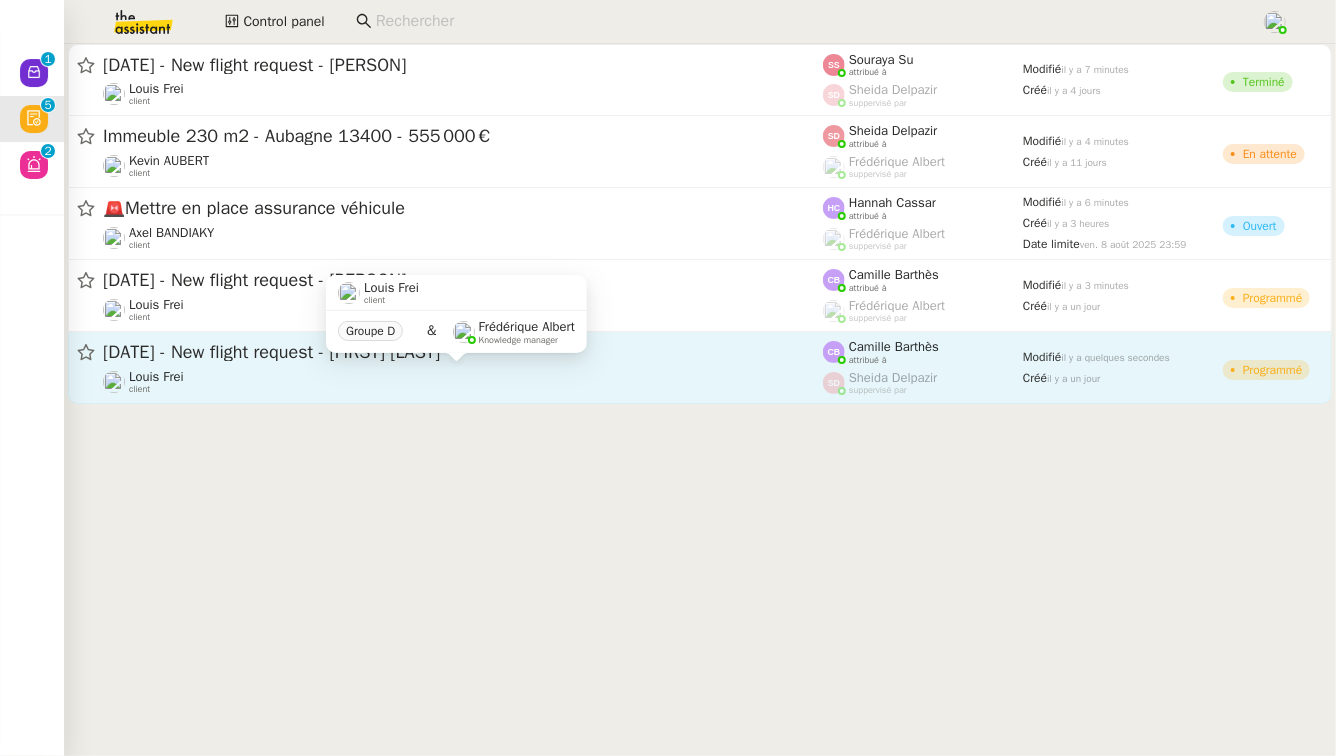 click on "Louis Frei    client" 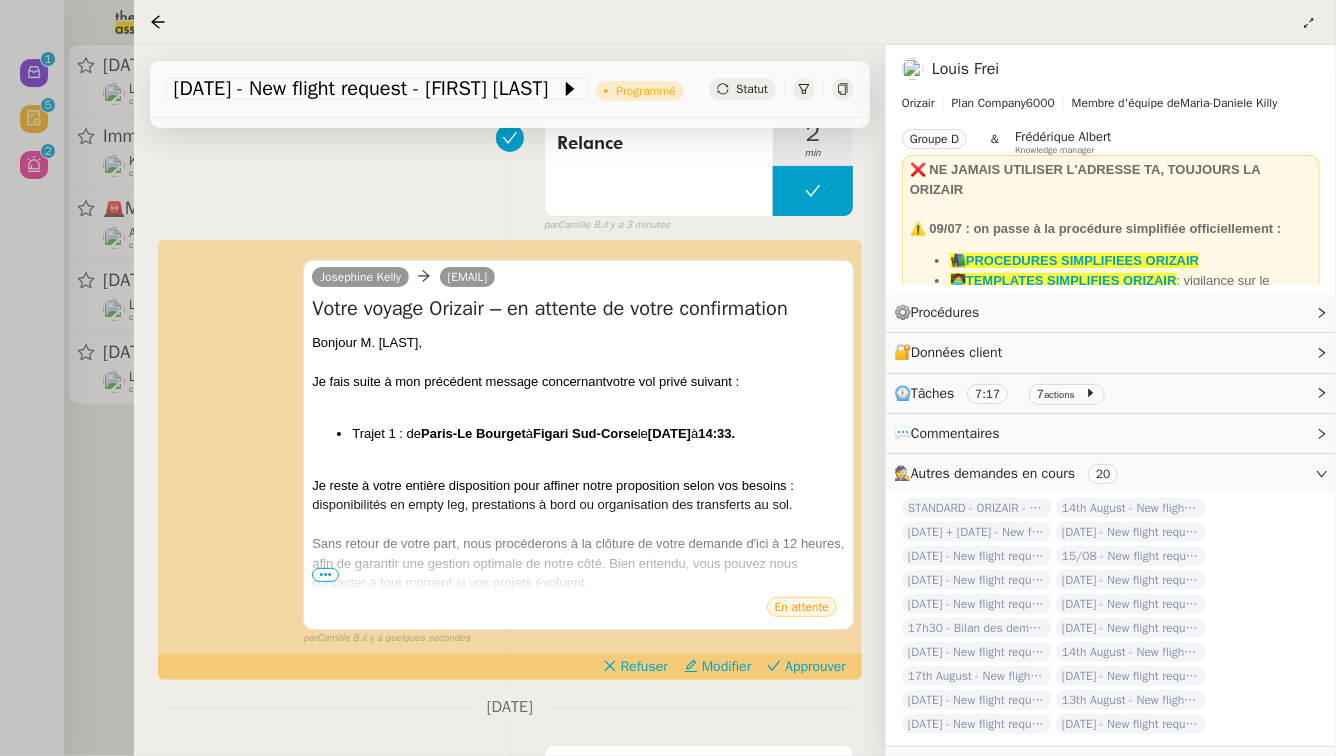 scroll, scrollTop: 330, scrollLeft: 0, axis: vertical 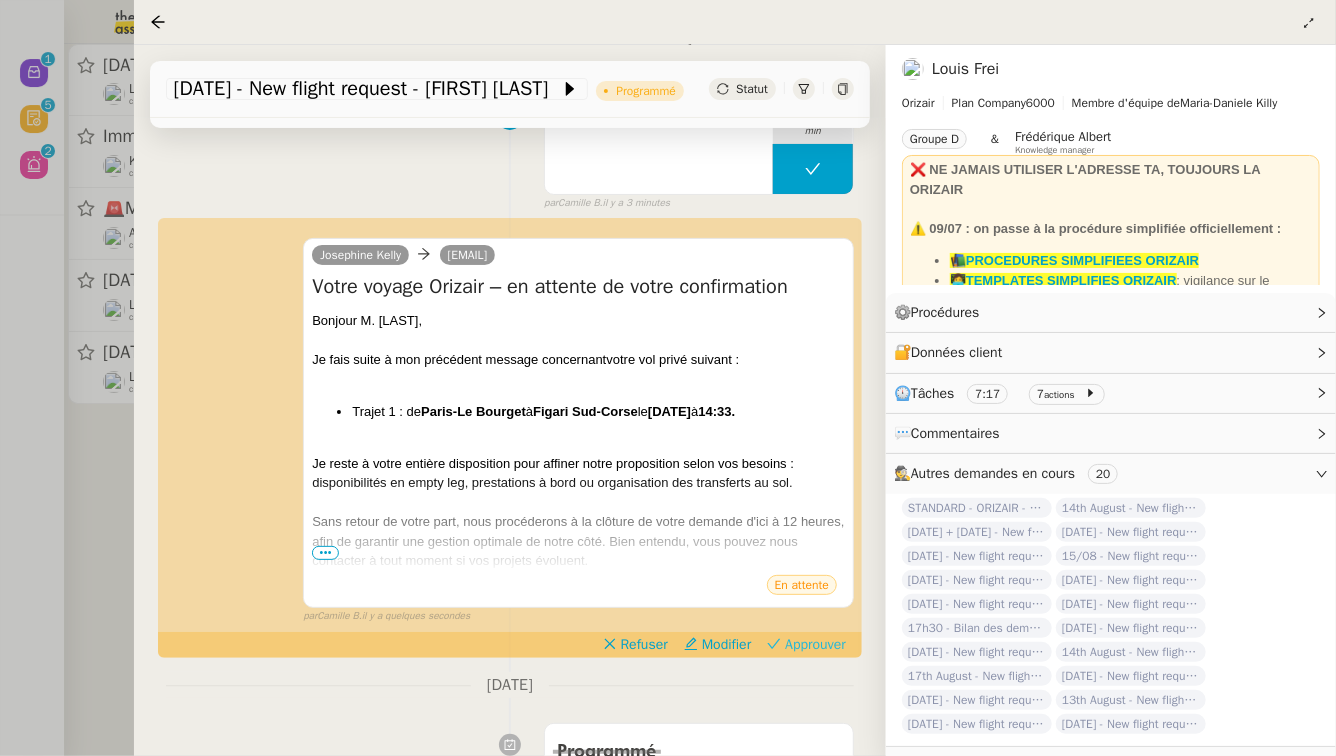 click on "Approuver" at bounding box center [815, 645] 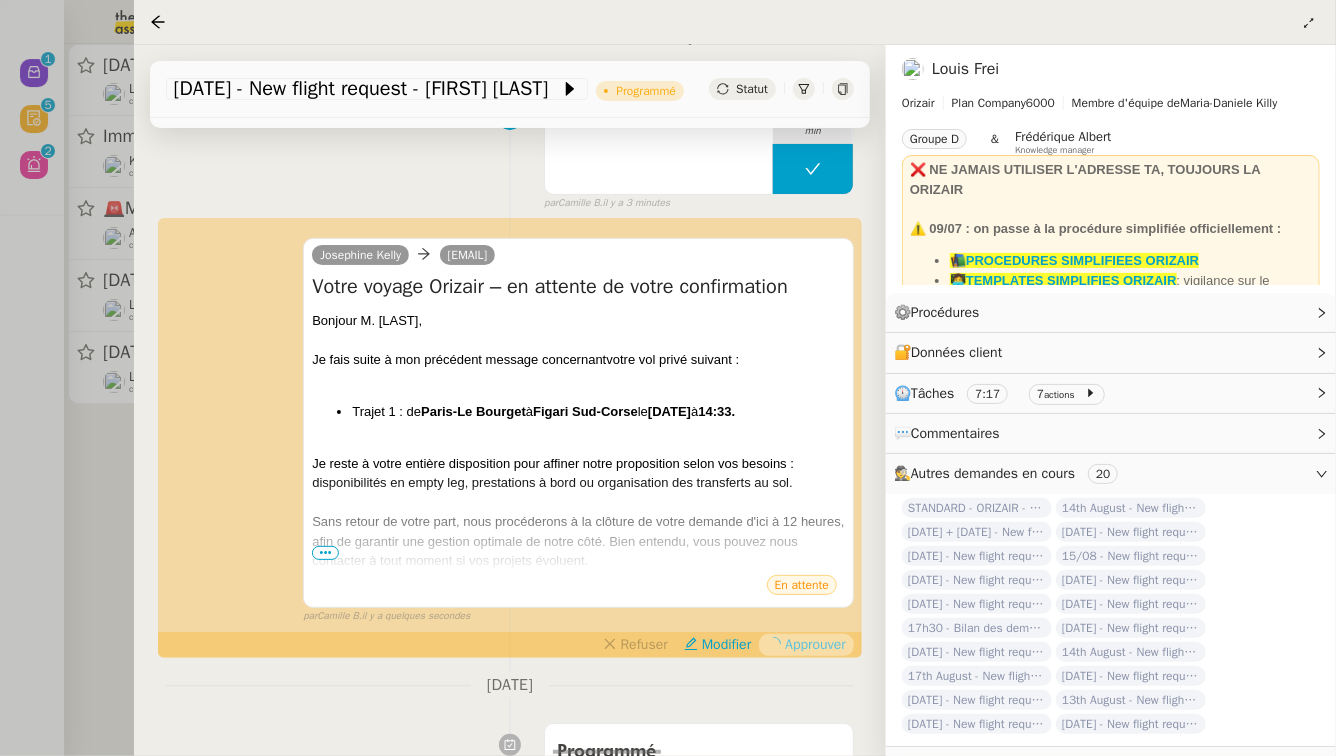 click at bounding box center (668, 378) 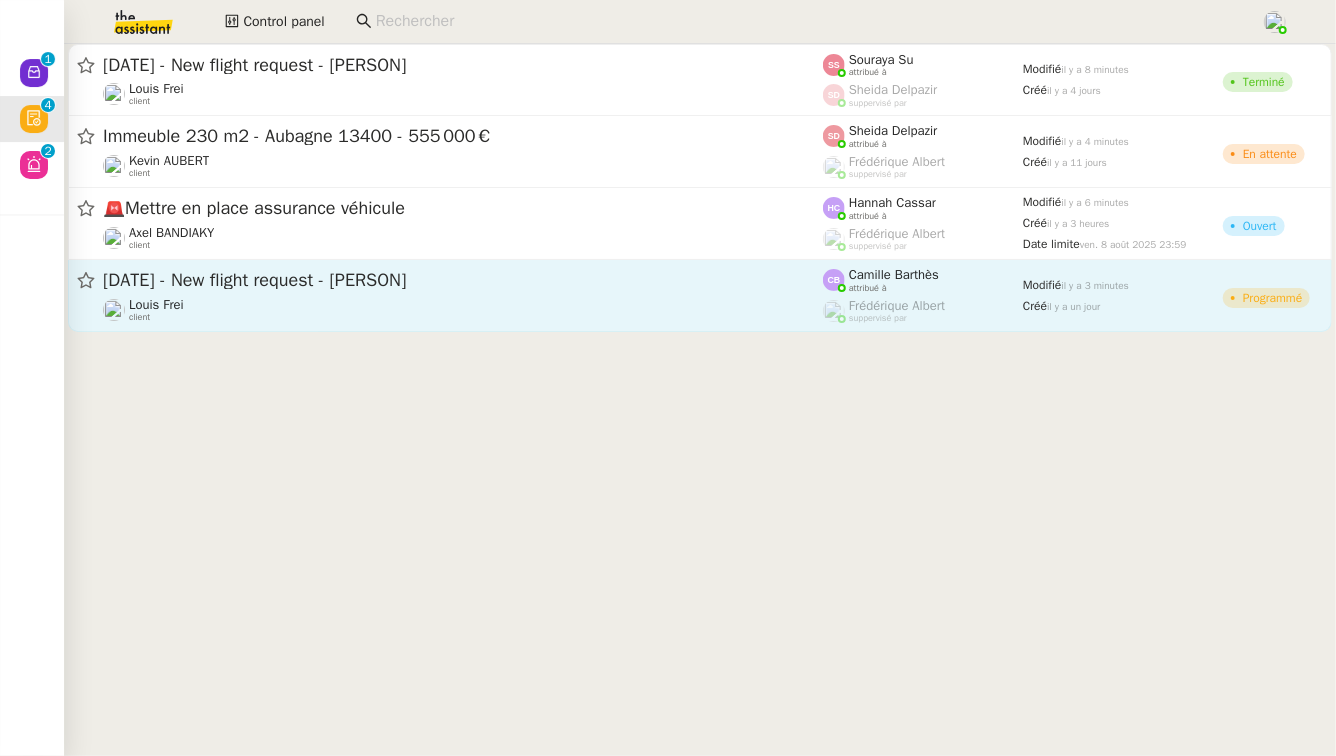 click on "15/08 - New flight request - Ali Al Nasiri  Louis Frei    client" 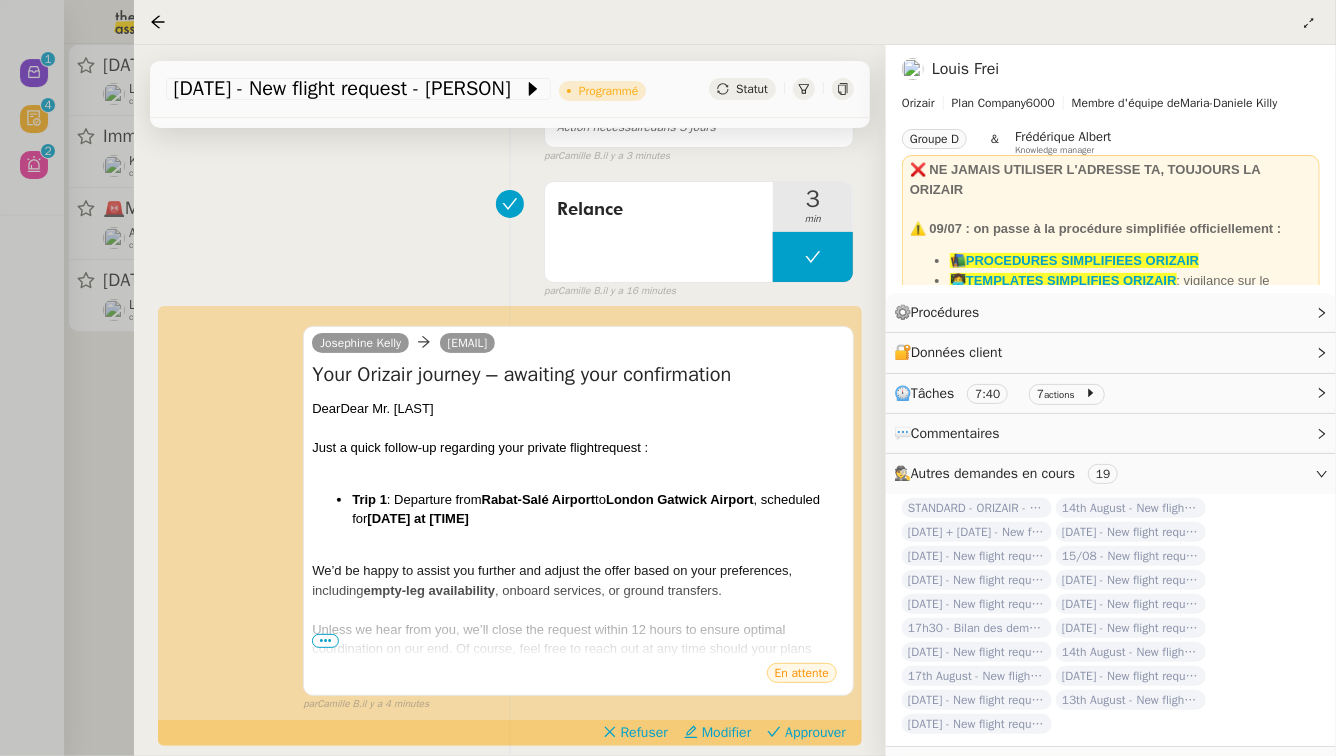 scroll, scrollTop: 244, scrollLeft: 0, axis: vertical 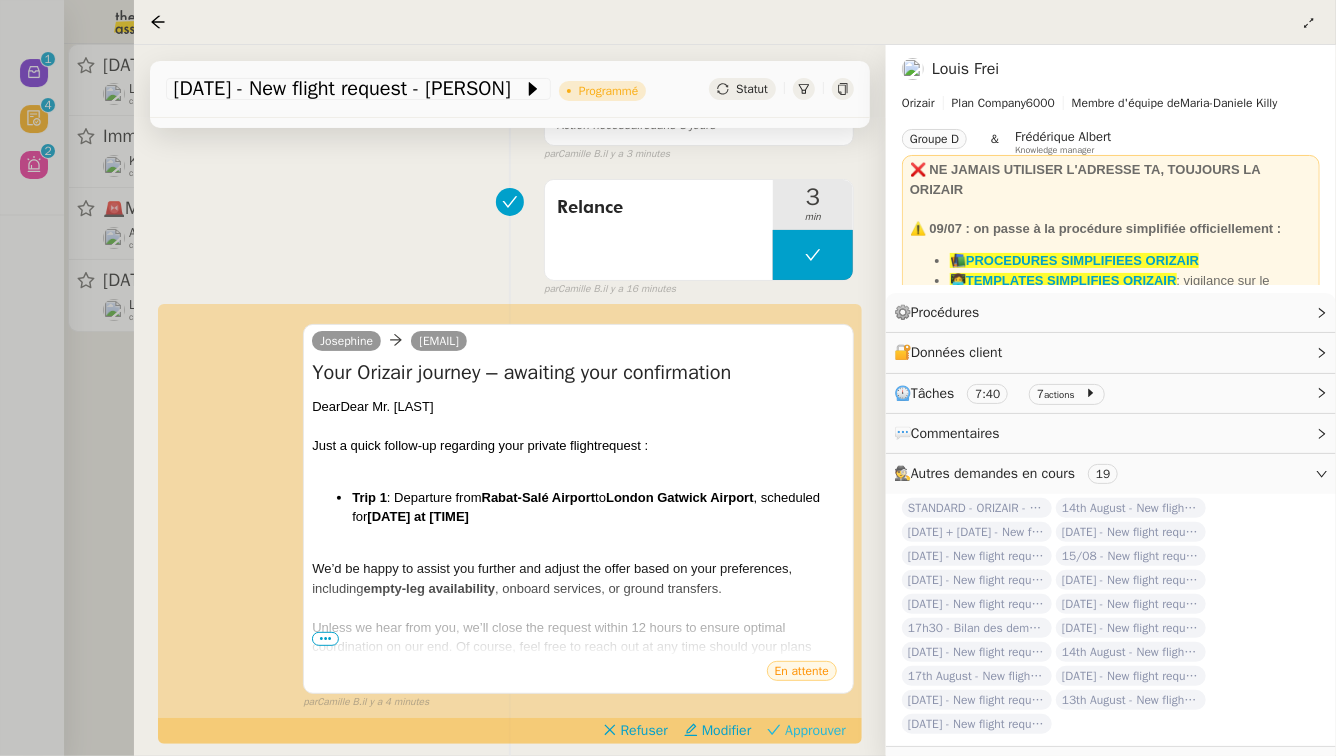 click on "Approuver" at bounding box center (815, 731) 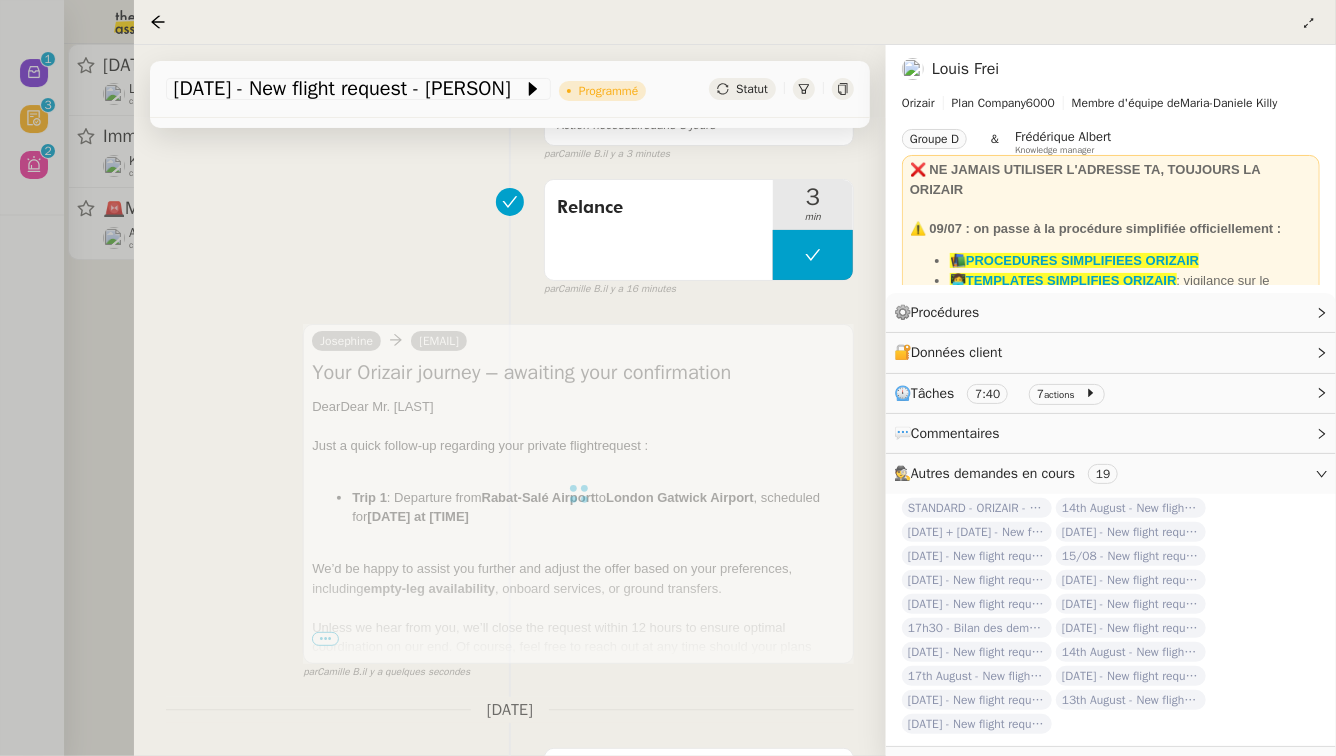 click at bounding box center (668, 378) 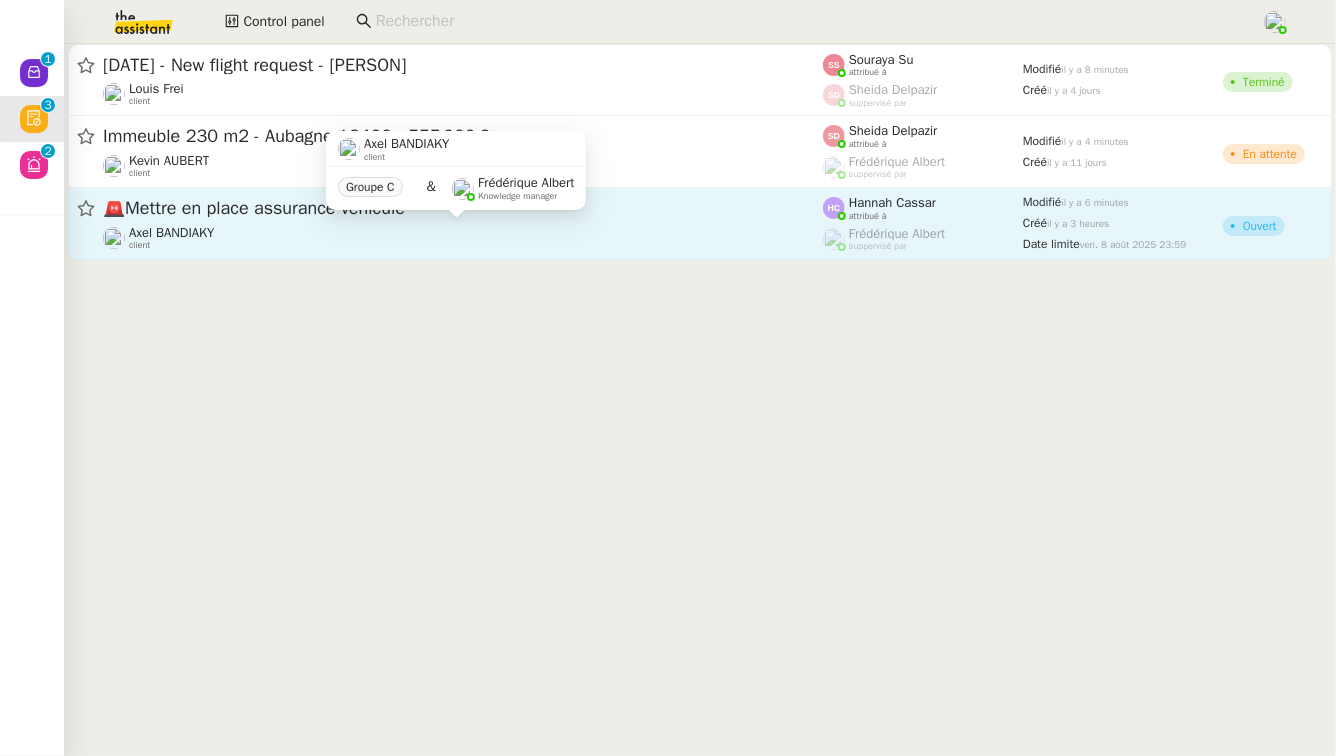 click on "Axel BANDIAKY    client" 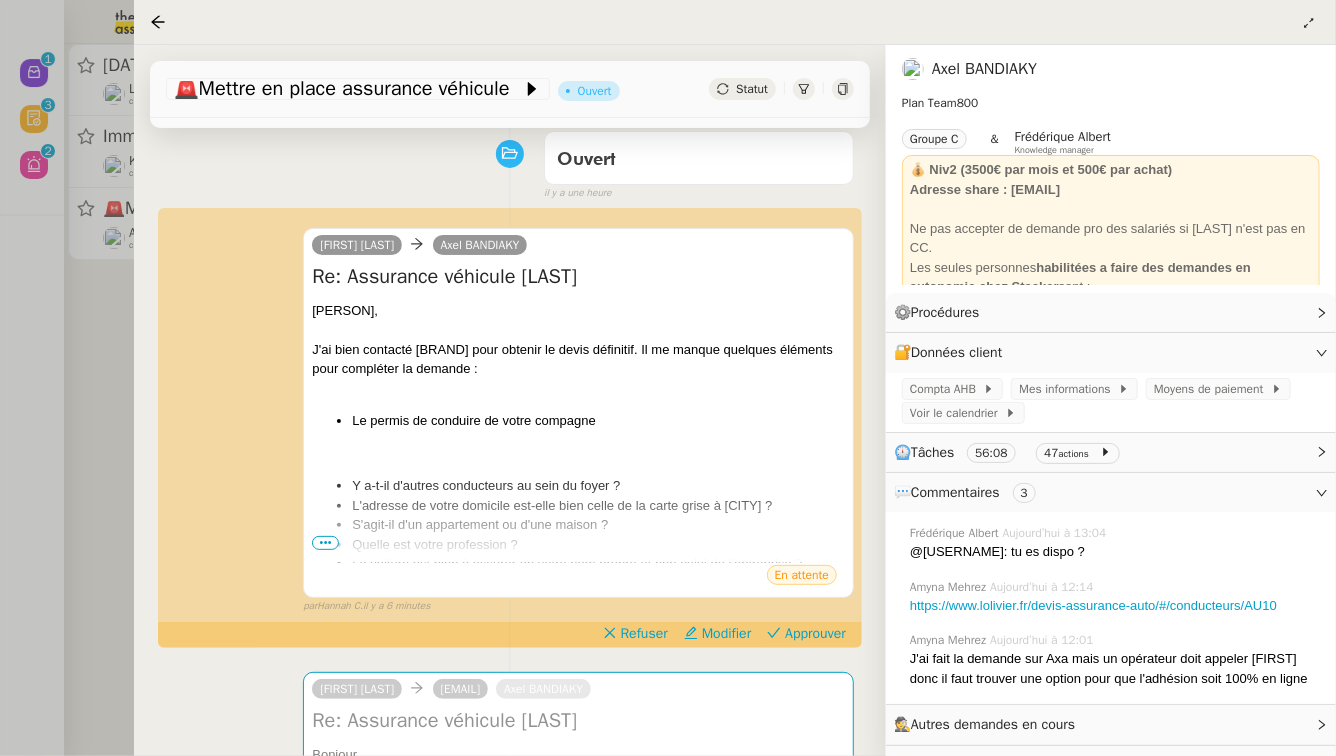 scroll, scrollTop: 167, scrollLeft: 0, axis: vertical 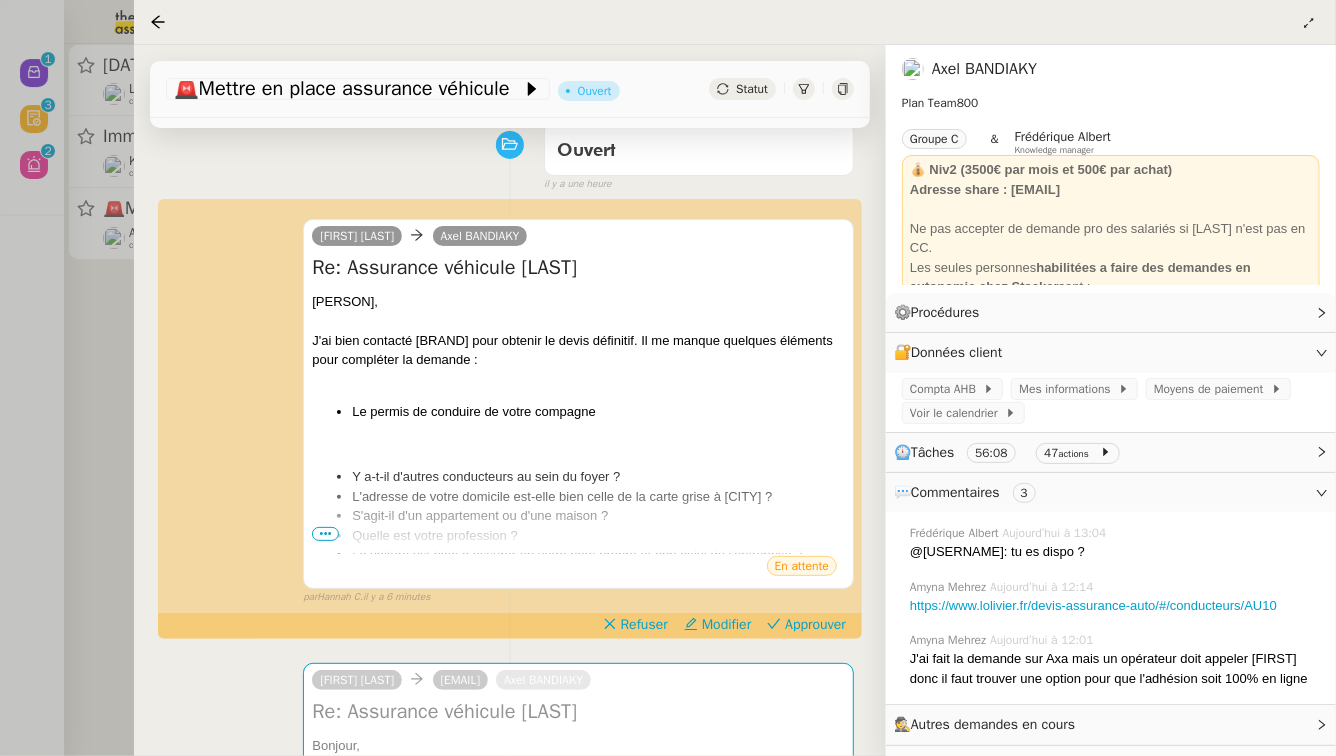 click at bounding box center (668, 378) 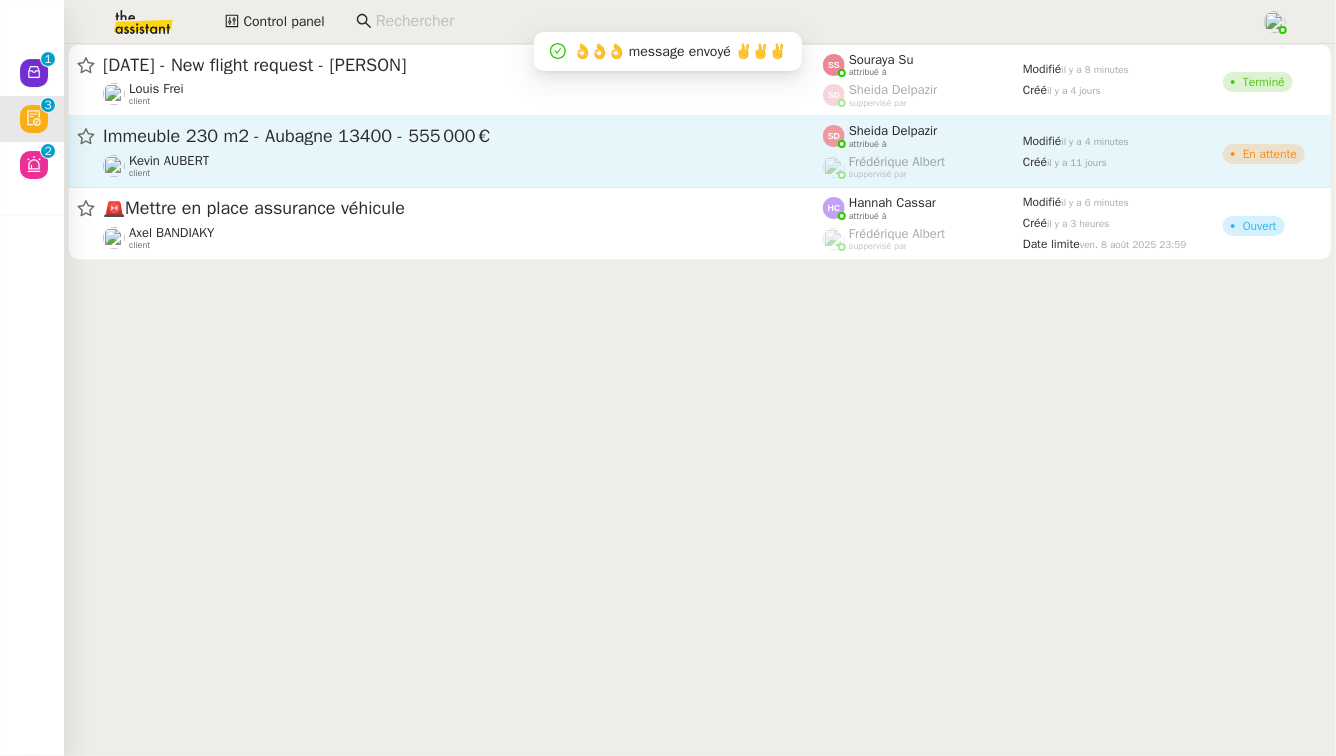 click on "Kevin AUBERT    client" 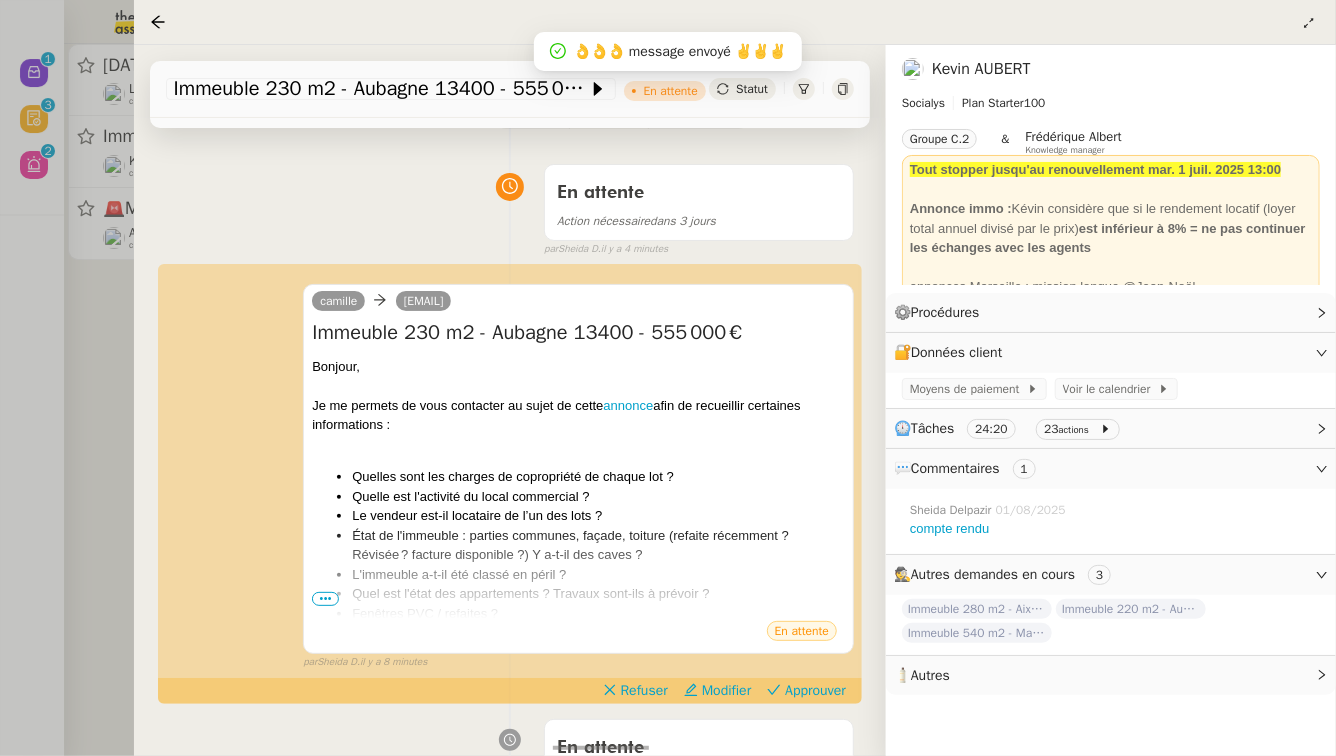 scroll, scrollTop: 140, scrollLeft: 0, axis: vertical 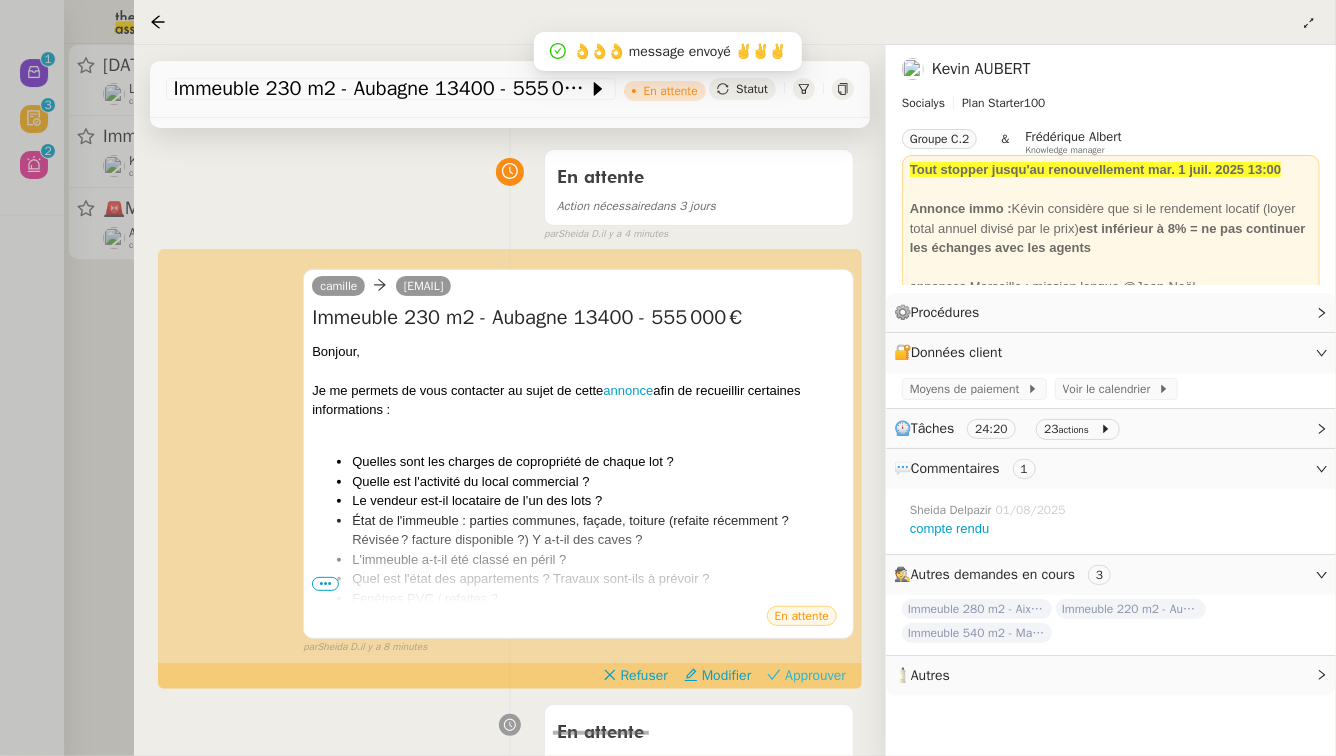 click on "Approuver" at bounding box center (815, 676) 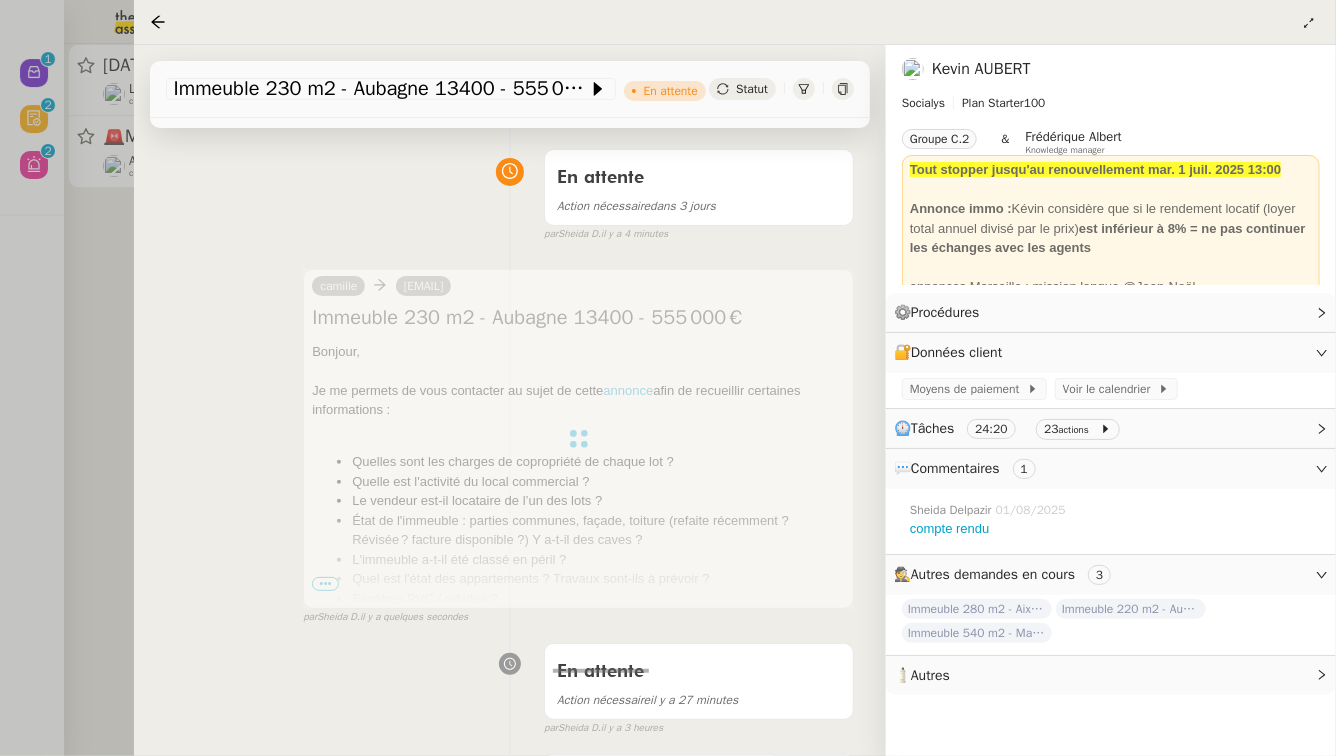 click at bounding box center [668, 378] 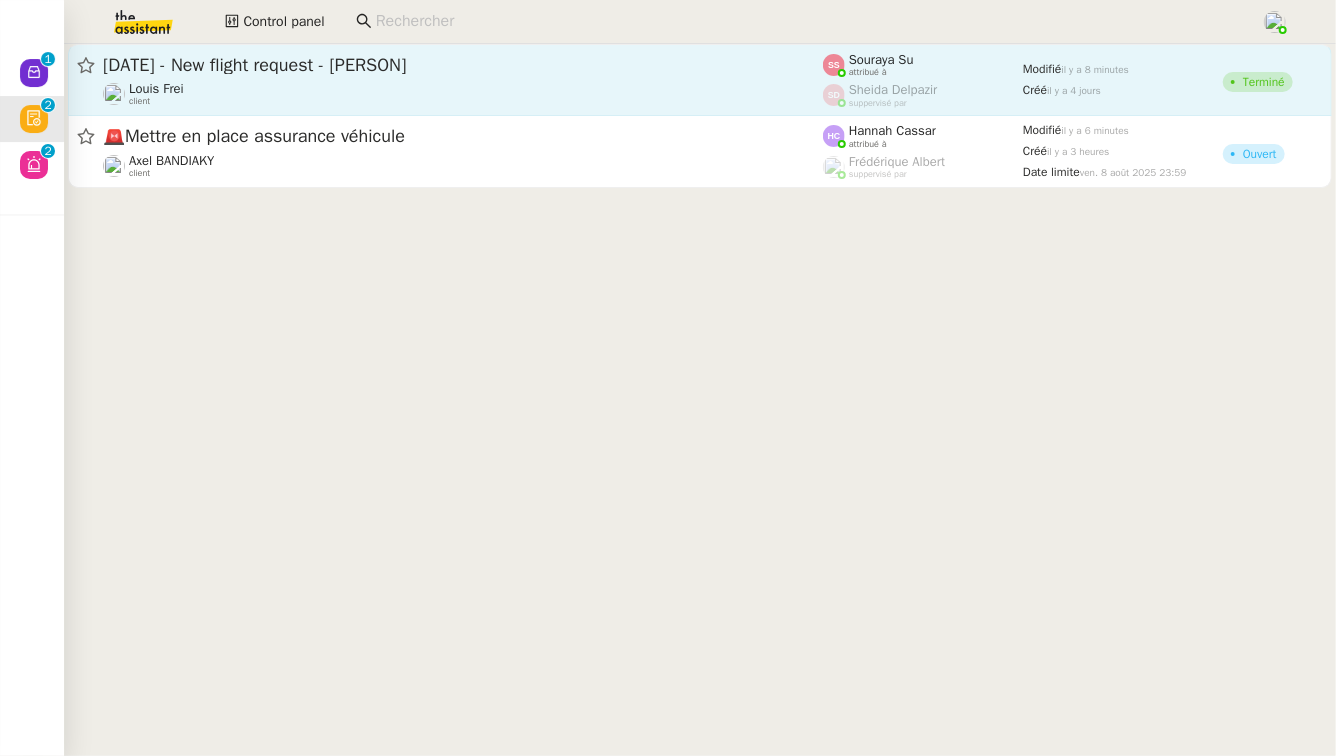 click on "18th September  - New flight request - James Page  Louis Frei    client" 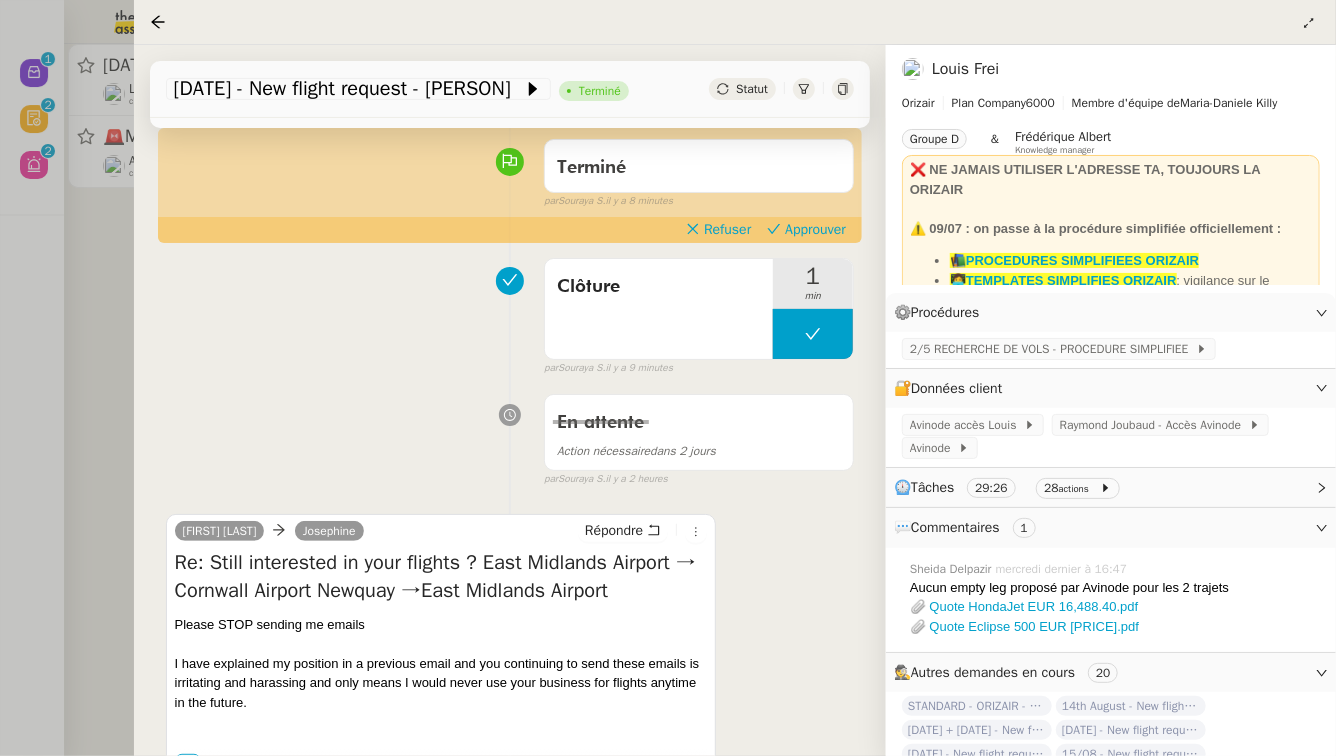 scroll, scrollTop: 151, scrollLeft: 0, axis: vertical 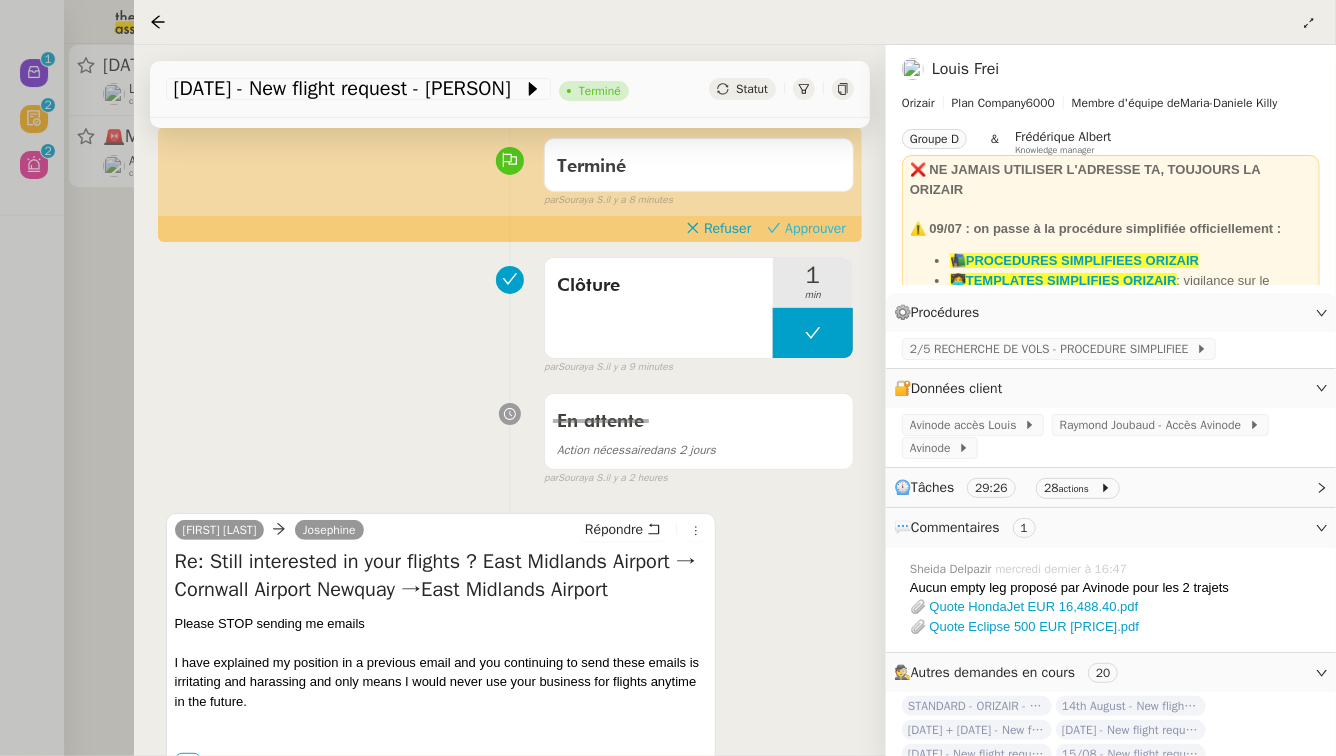 click on "Approuver" at bounding box center (815, 229) 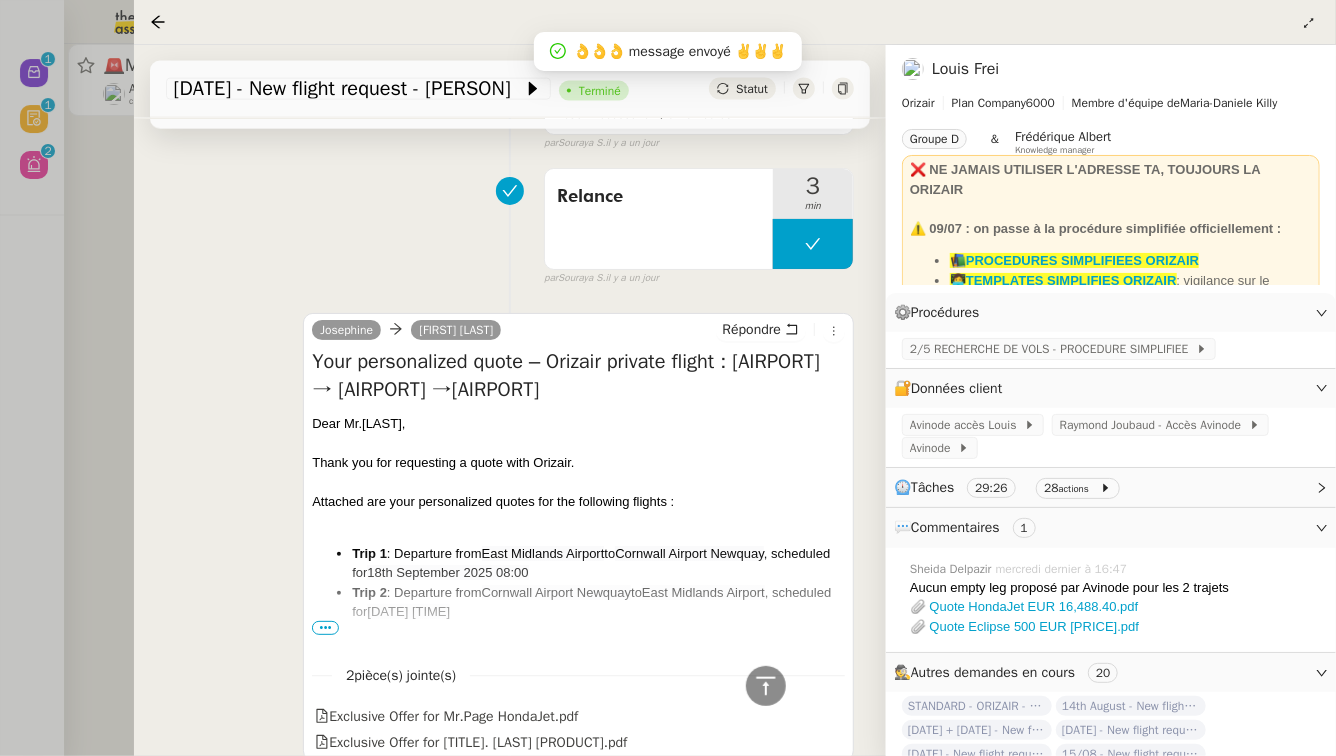 scroll, scrollTop: 1516, scrollLeft: 0, axis: vertical 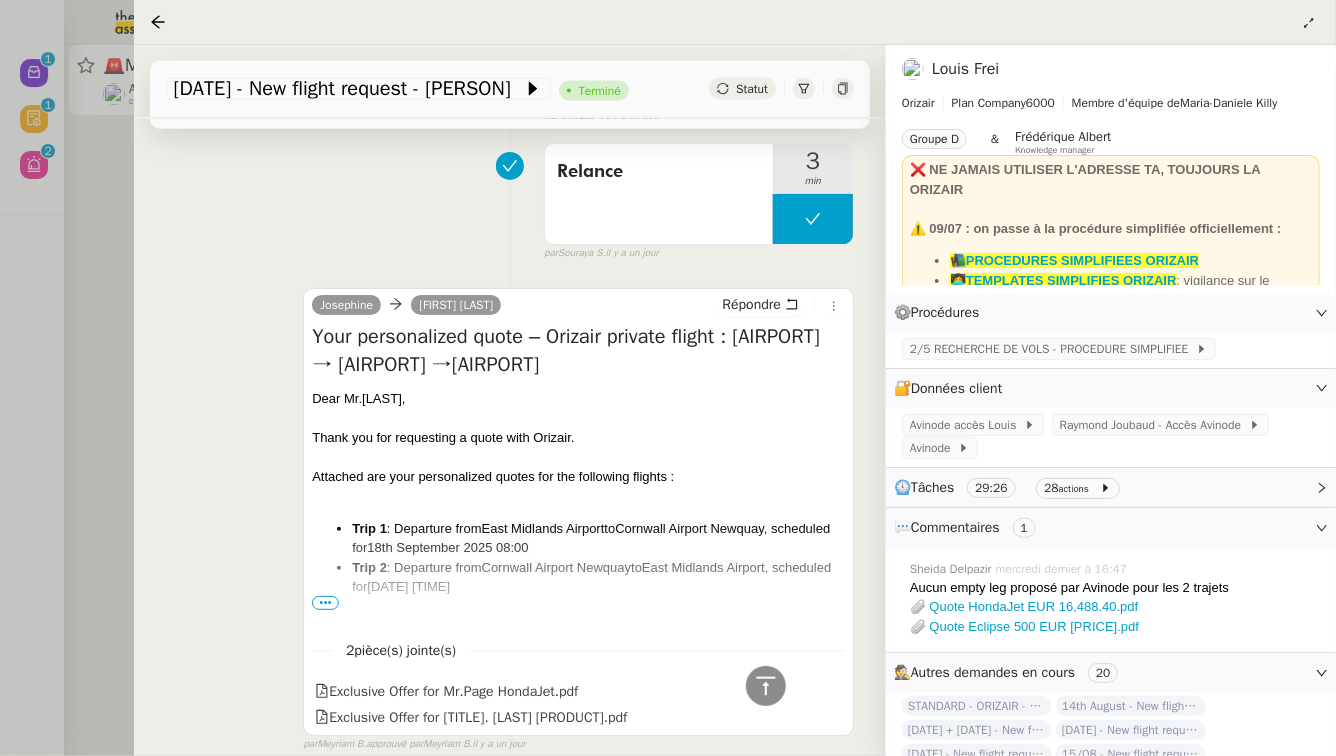 click at bounding box center (668, 378) 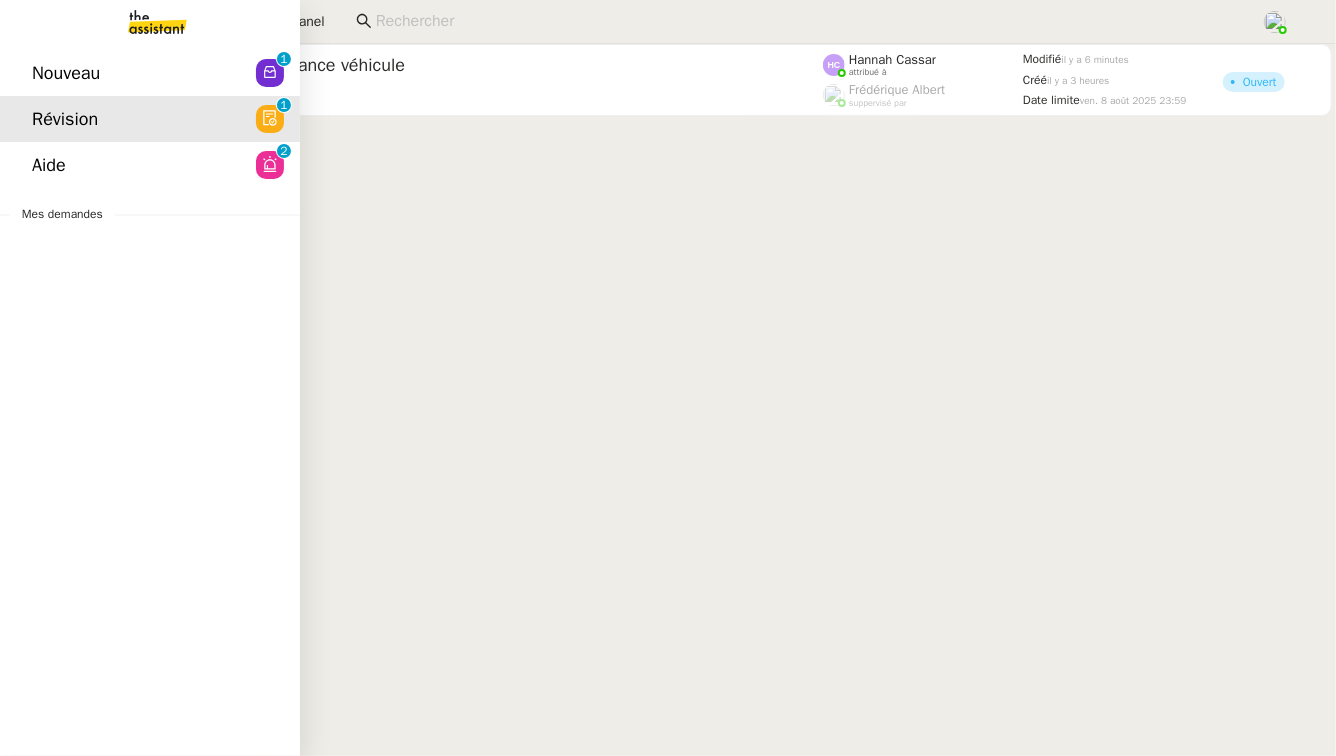 click on "Nouveau  0   1   2   3   4   5   6   7   8   9" 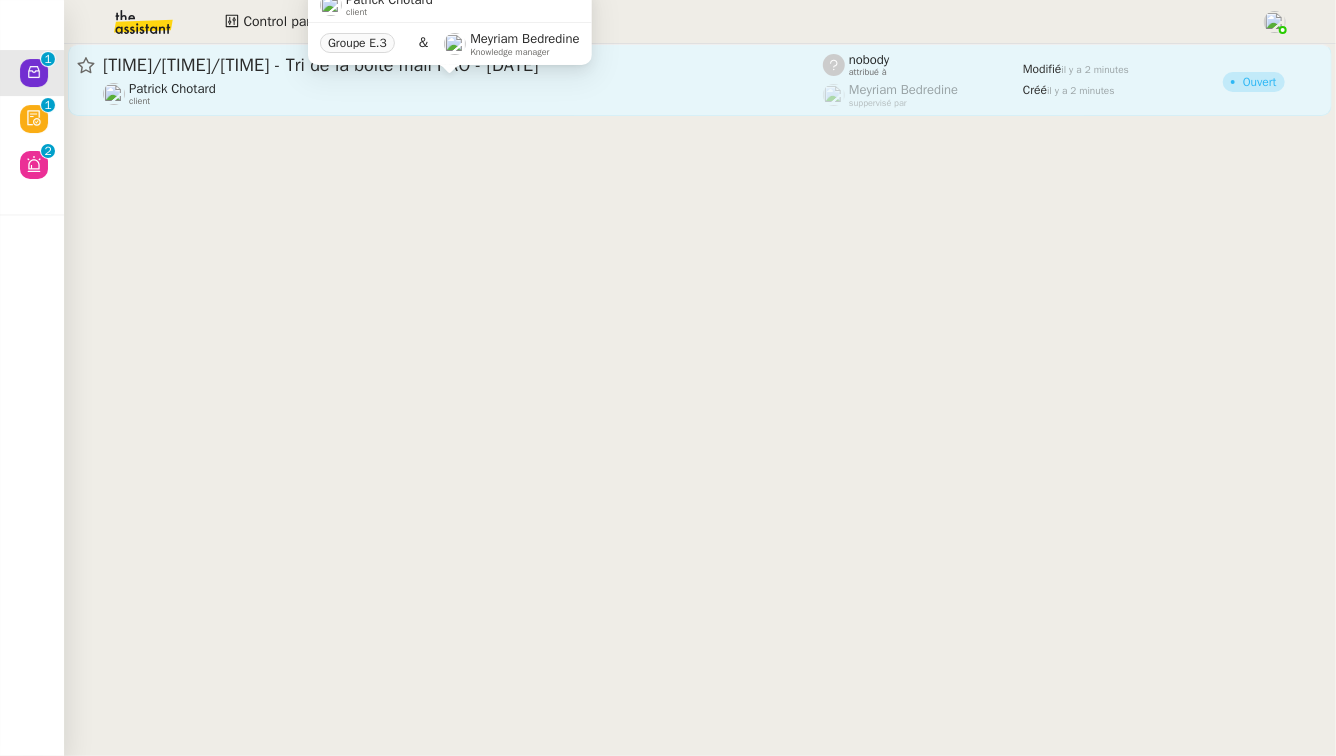 click on "Patrick Chotard    client" 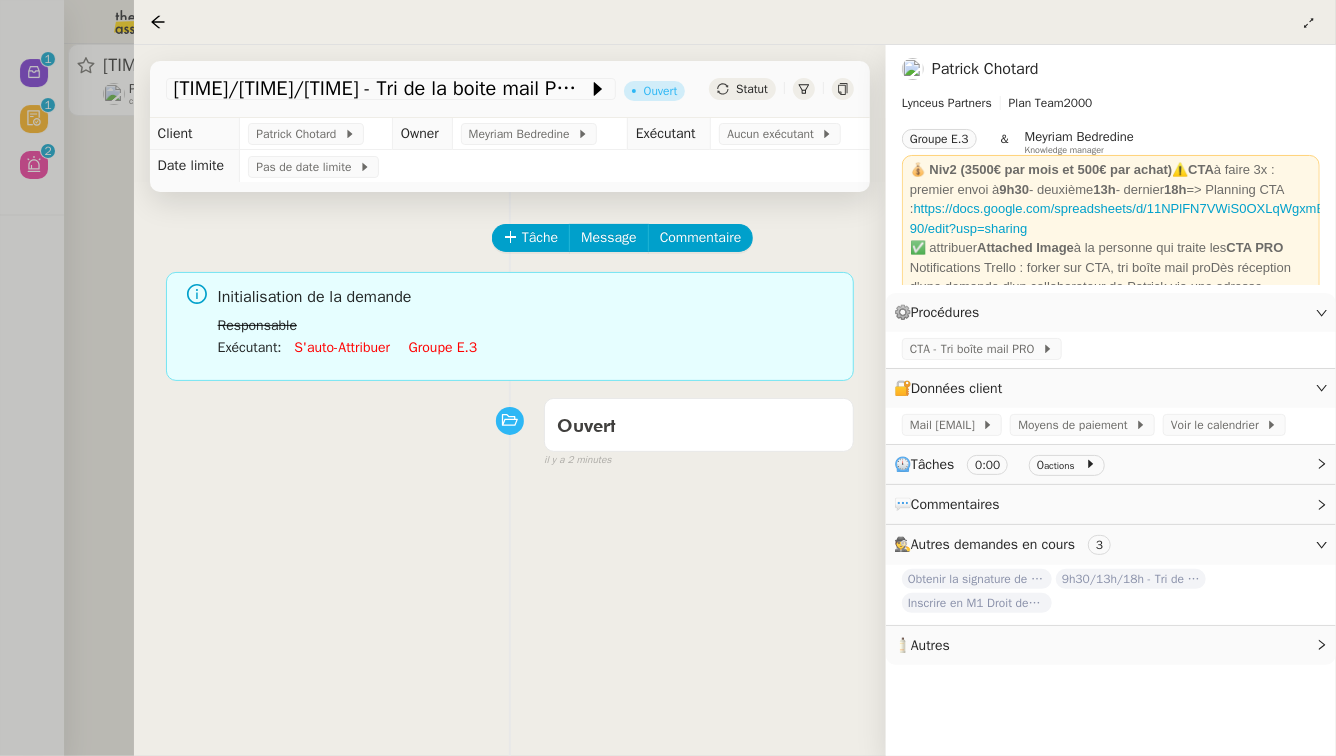 click on "Groupe e.3" 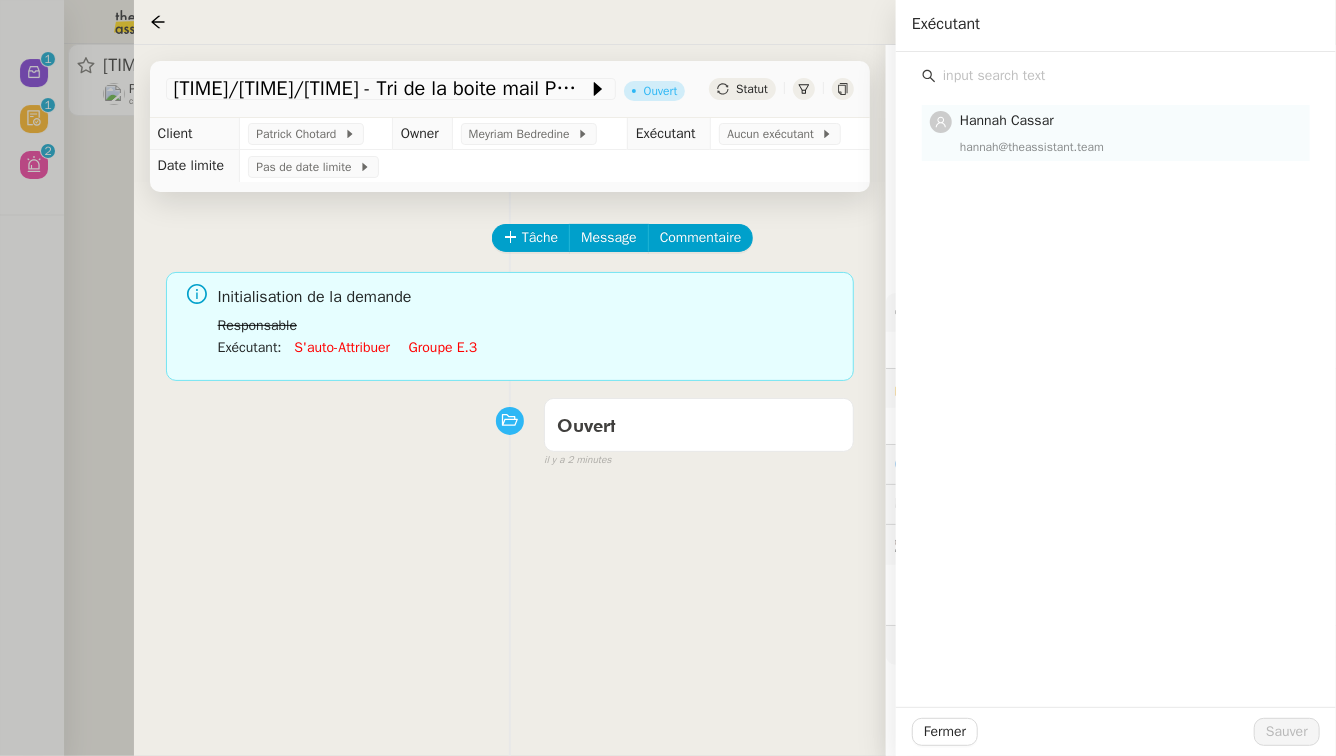 click on "hannah@theassistant.team" 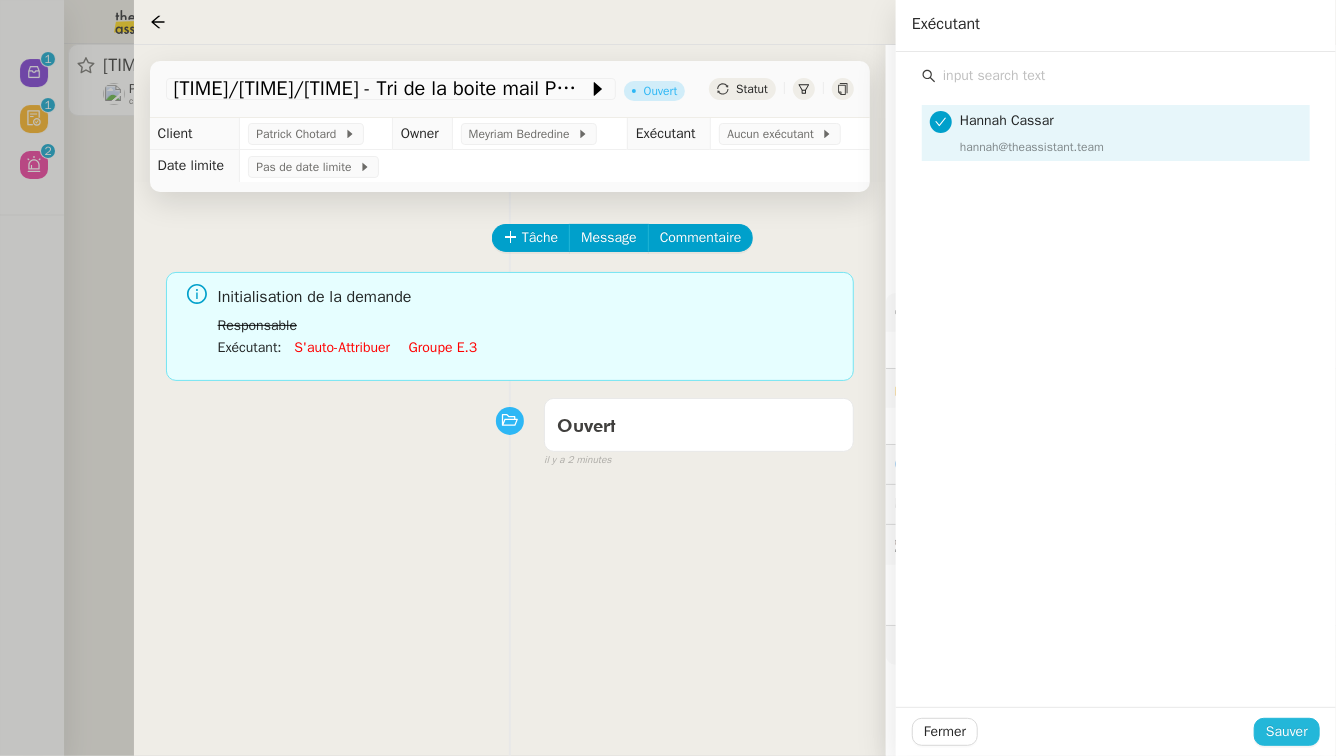 click on "Sauver" 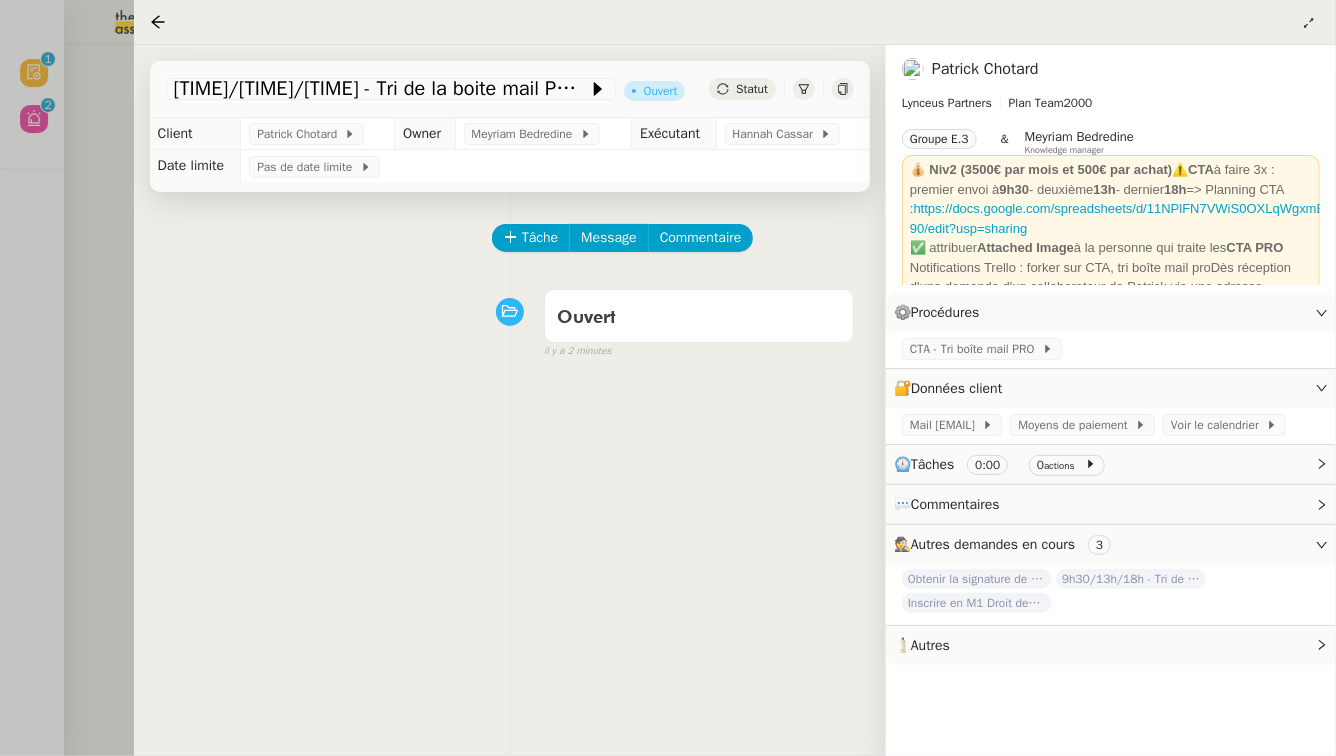 click at bounding box center (668, 378) 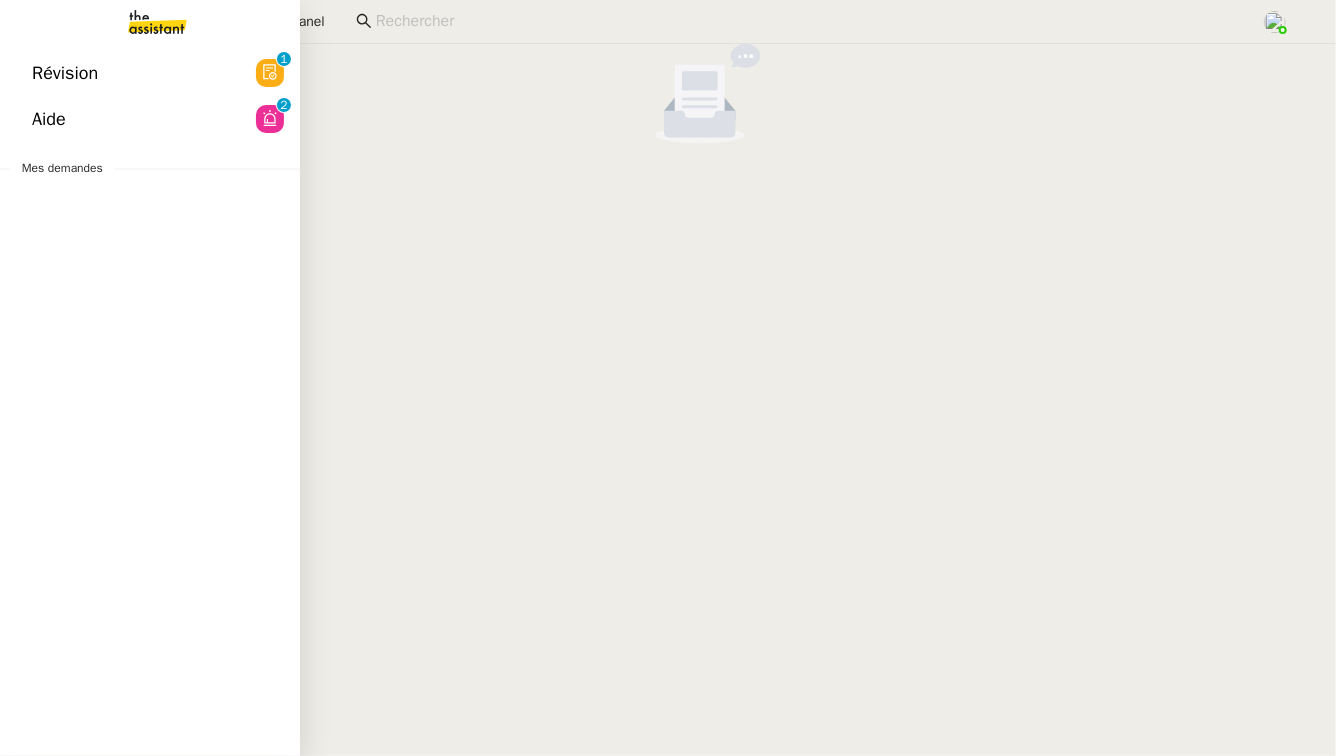 click on "Révision" 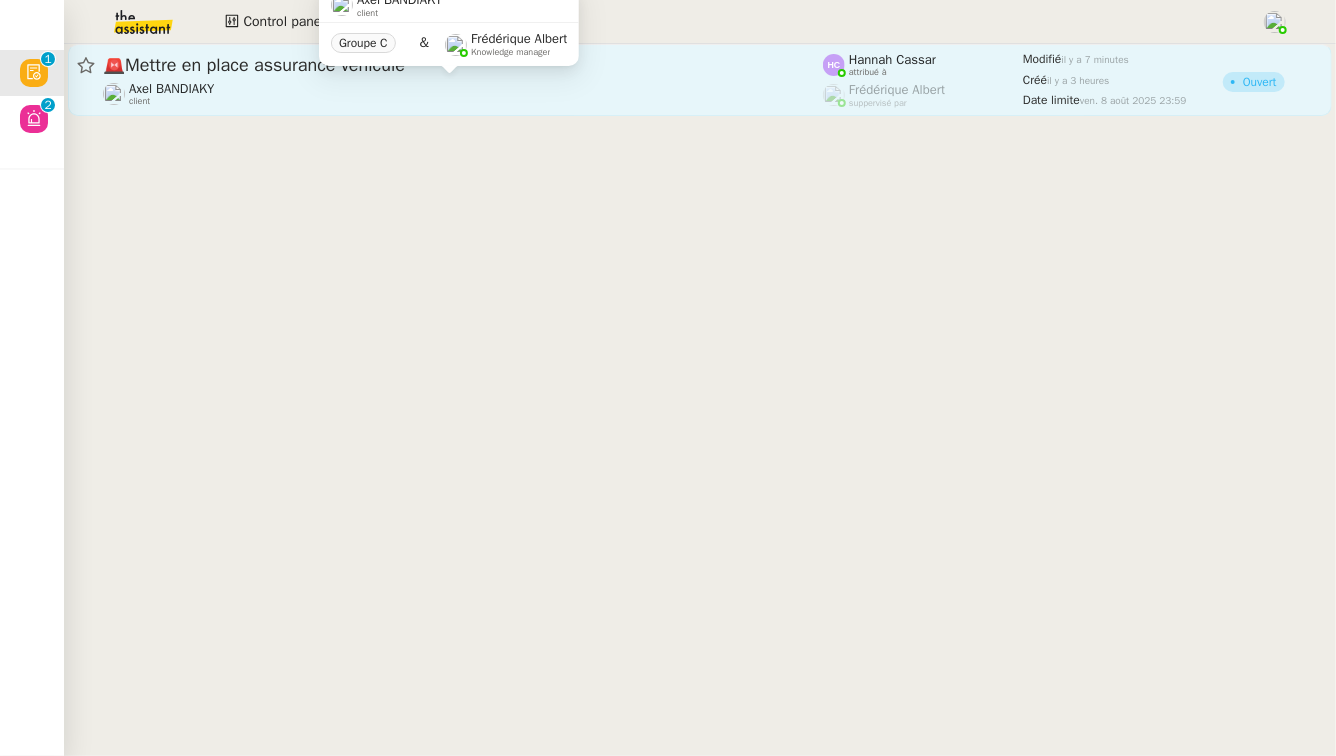 click on "Axel BANDIAKY    client" 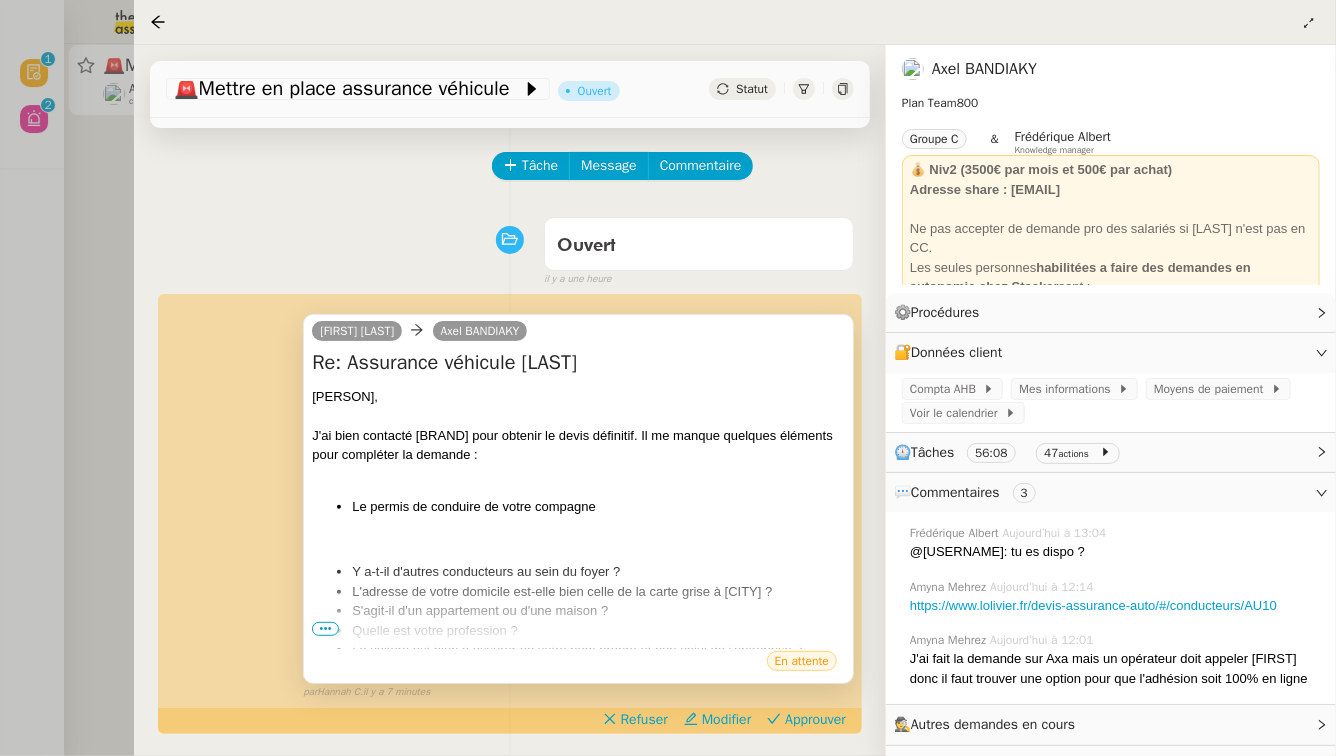 scroll, scrollTop: 114, scrollLeft: 0, axis: vertical 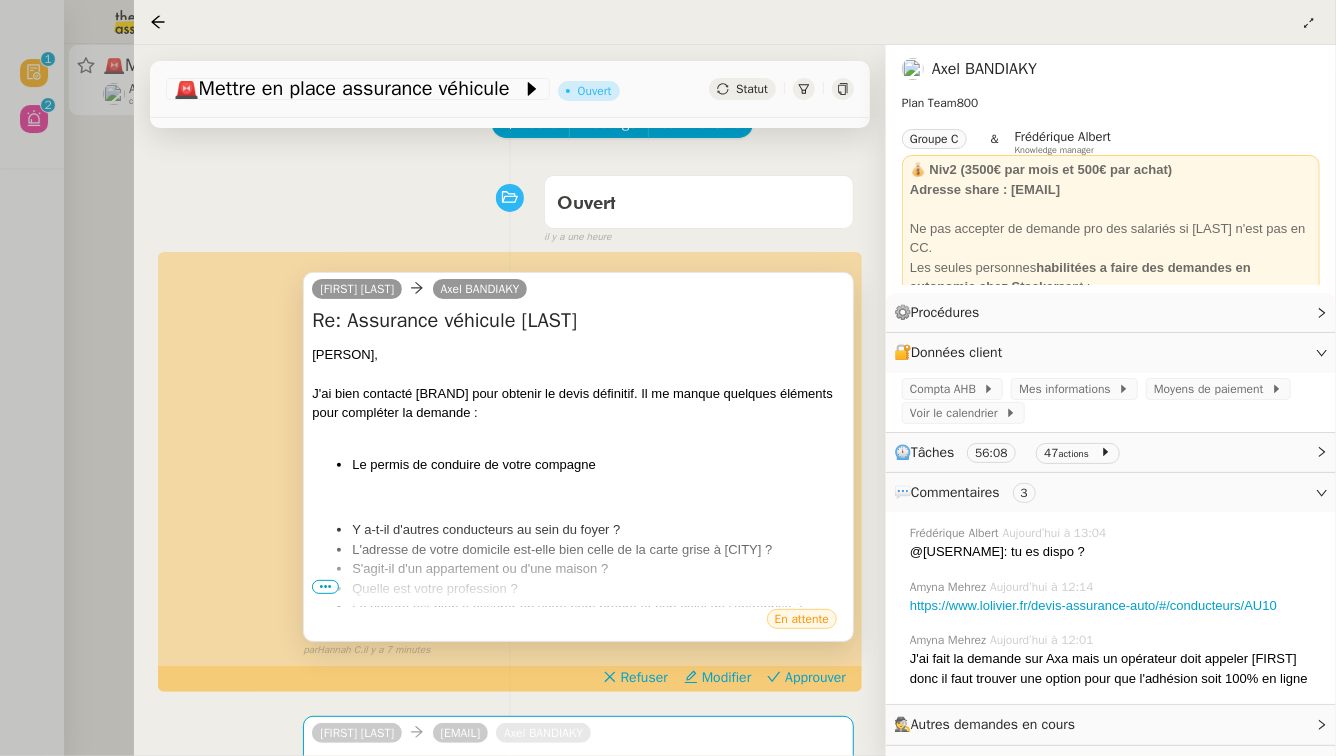 click on "Y a-t-il d'autres conducteurs au sein du foyer ? L'adresse de votre domicile est-elle bien celle de la carte grise à Bordeaux ? S'agit-il d'un appartement ou d'une maison ? Quelle est votre profession ? La voiture est bien à assurer en votre nom propre et non celui de l'entreprise ? Quel est le type de stationnement prévu :" at bounding box center (578, 578) 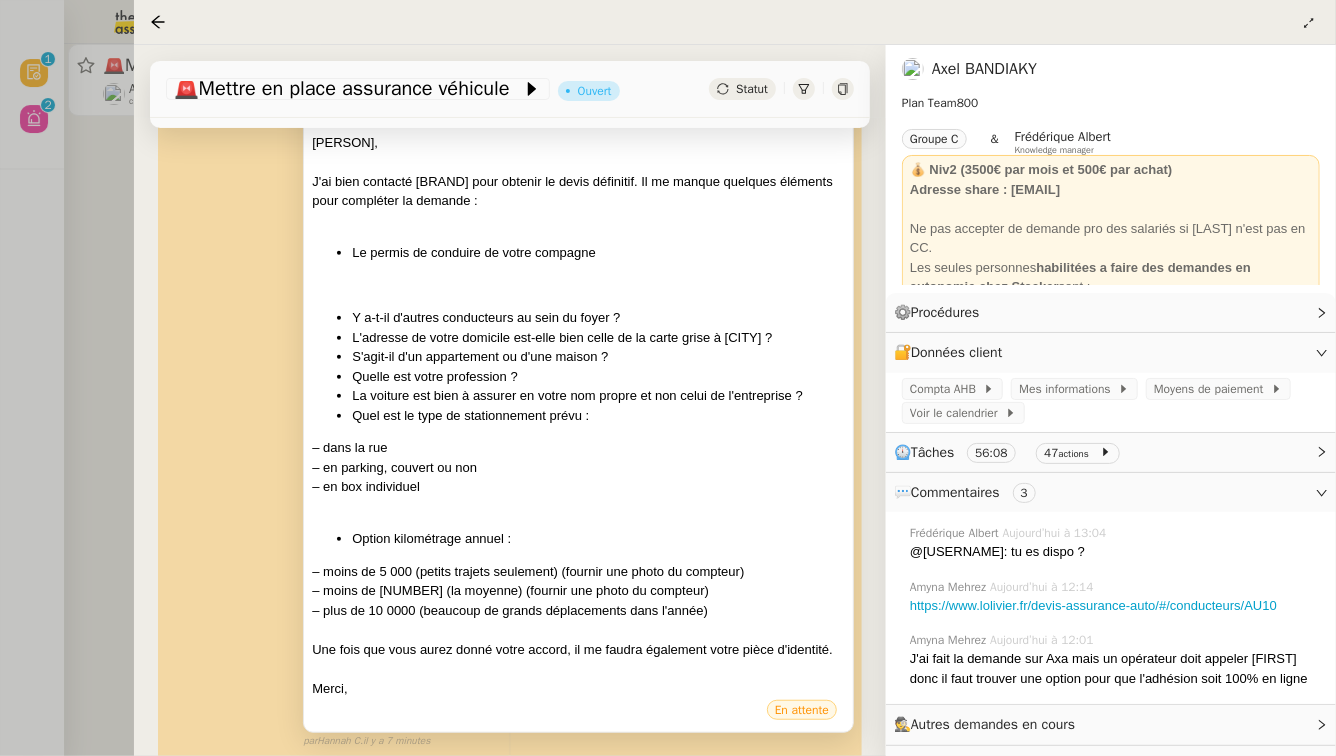 scroll, scrollTop: 471, scrollLeft: 0, axis: vertical 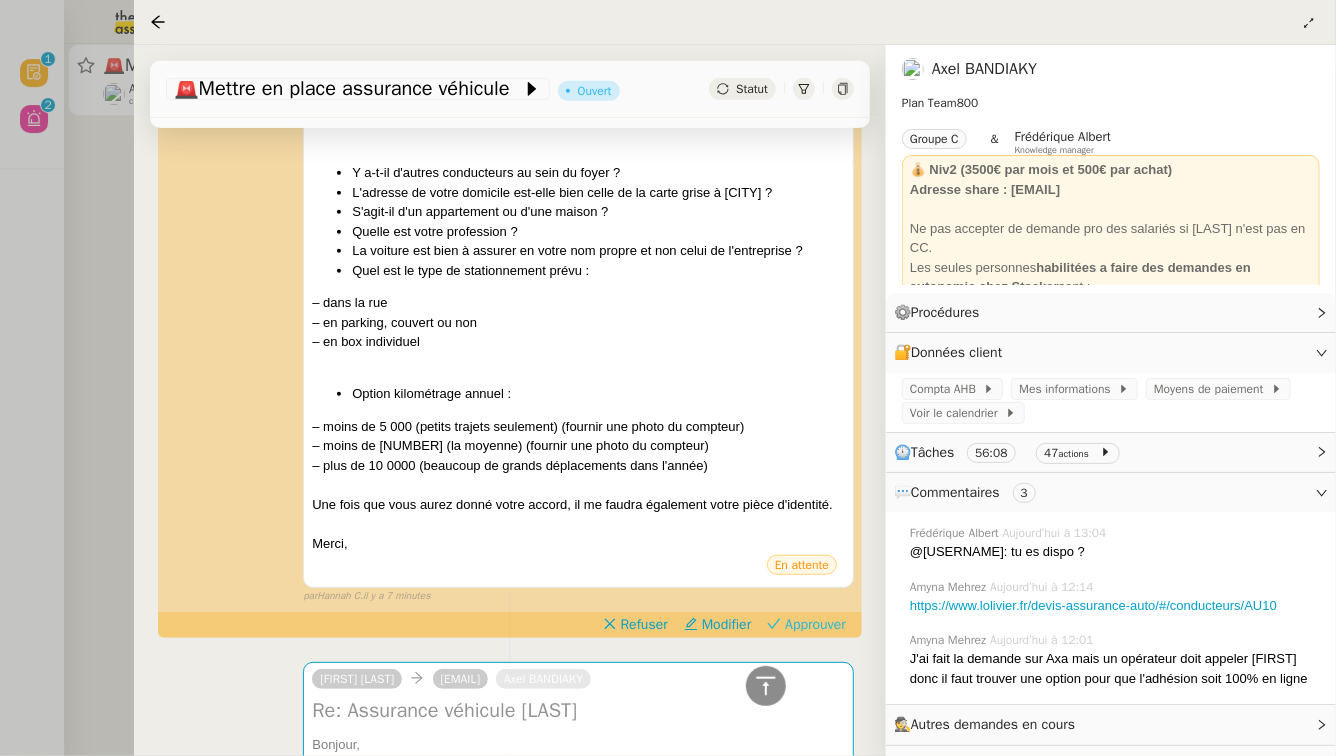 click on "Approuver" at bounding box center [815, 625] 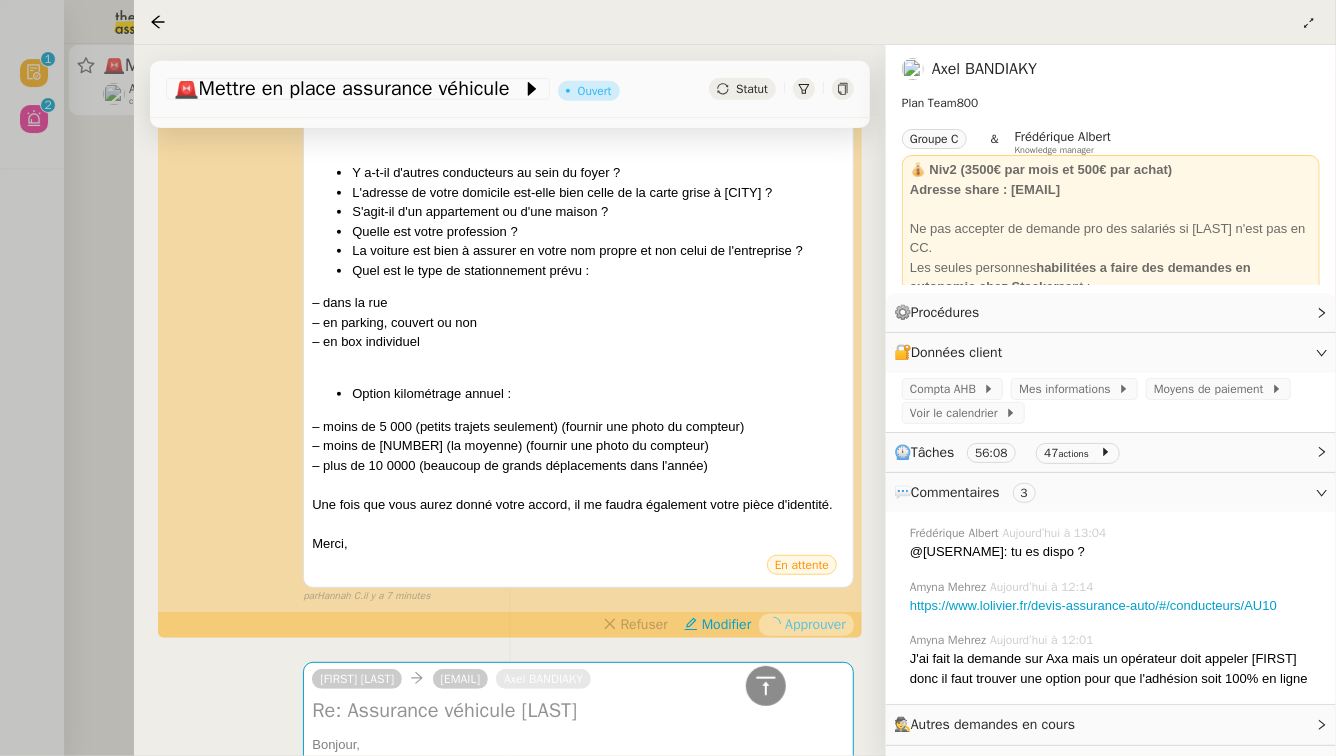 click at bounding box center [668, 378] 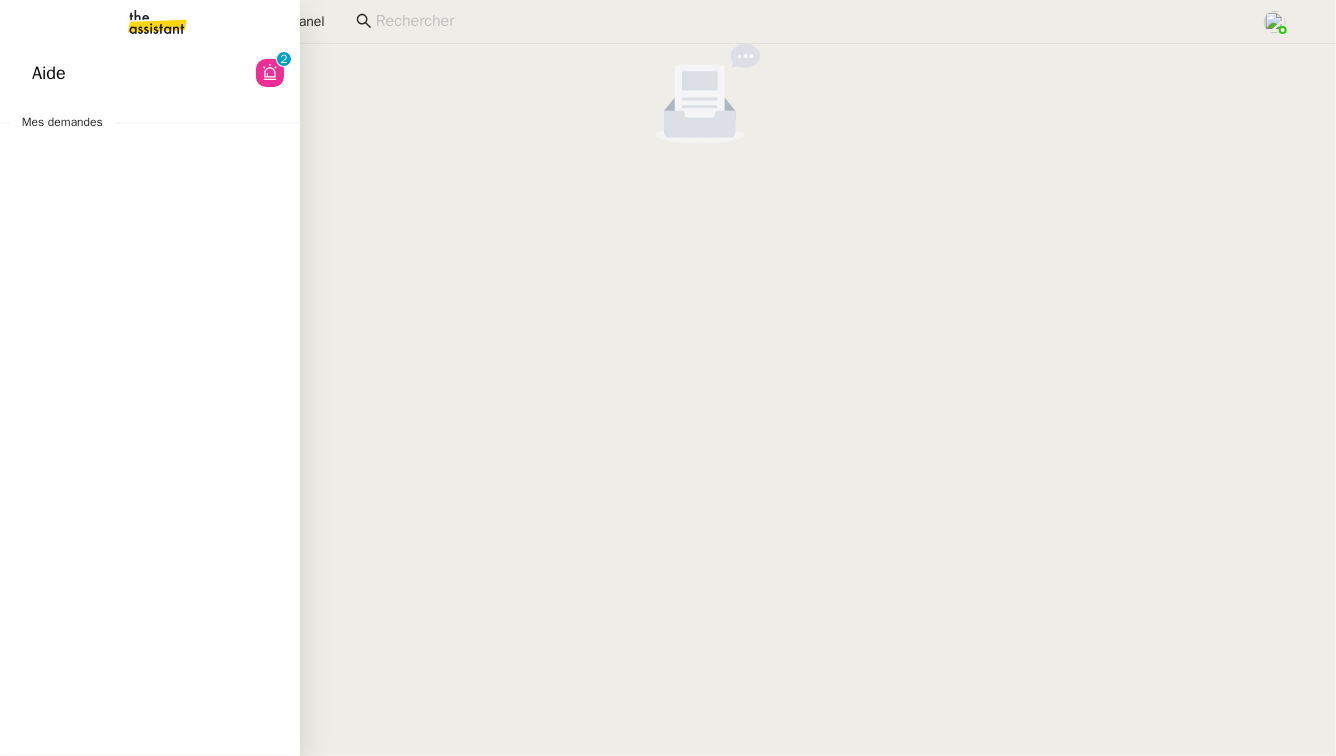 click on "Aide" 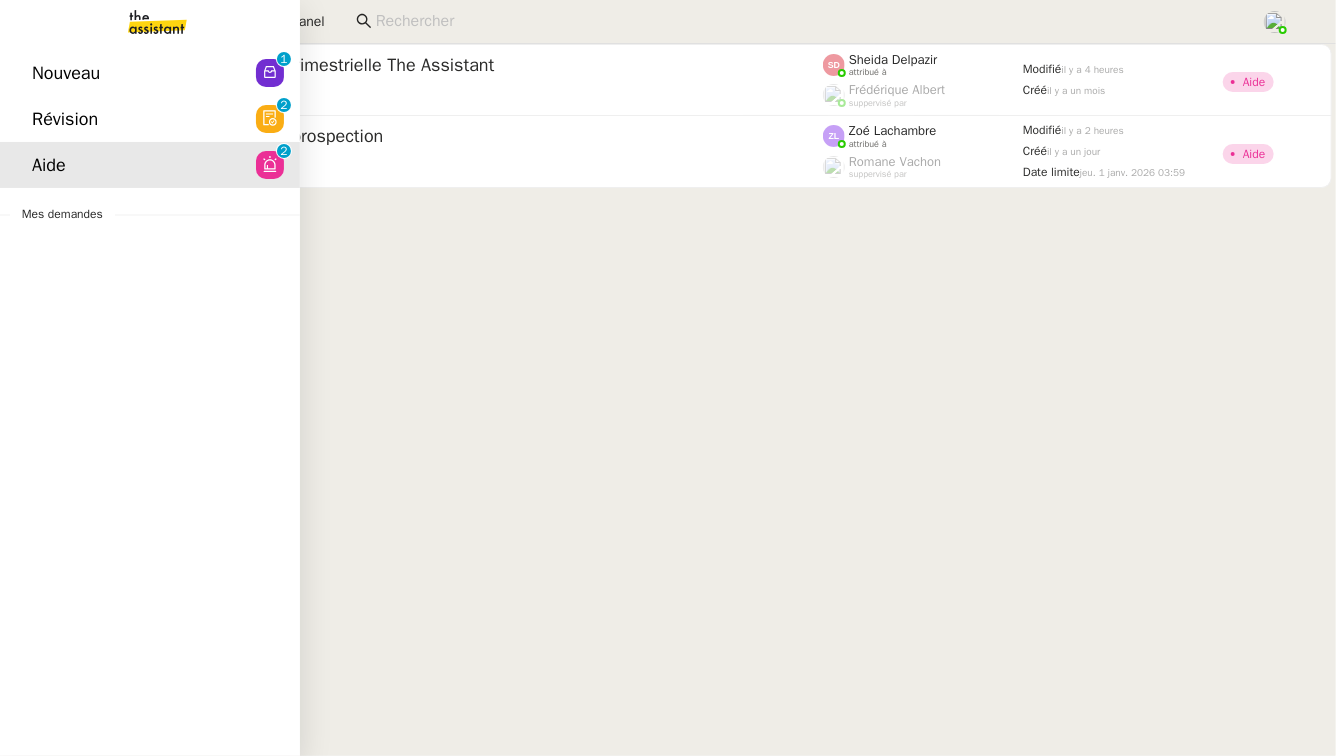 click on "Révision" 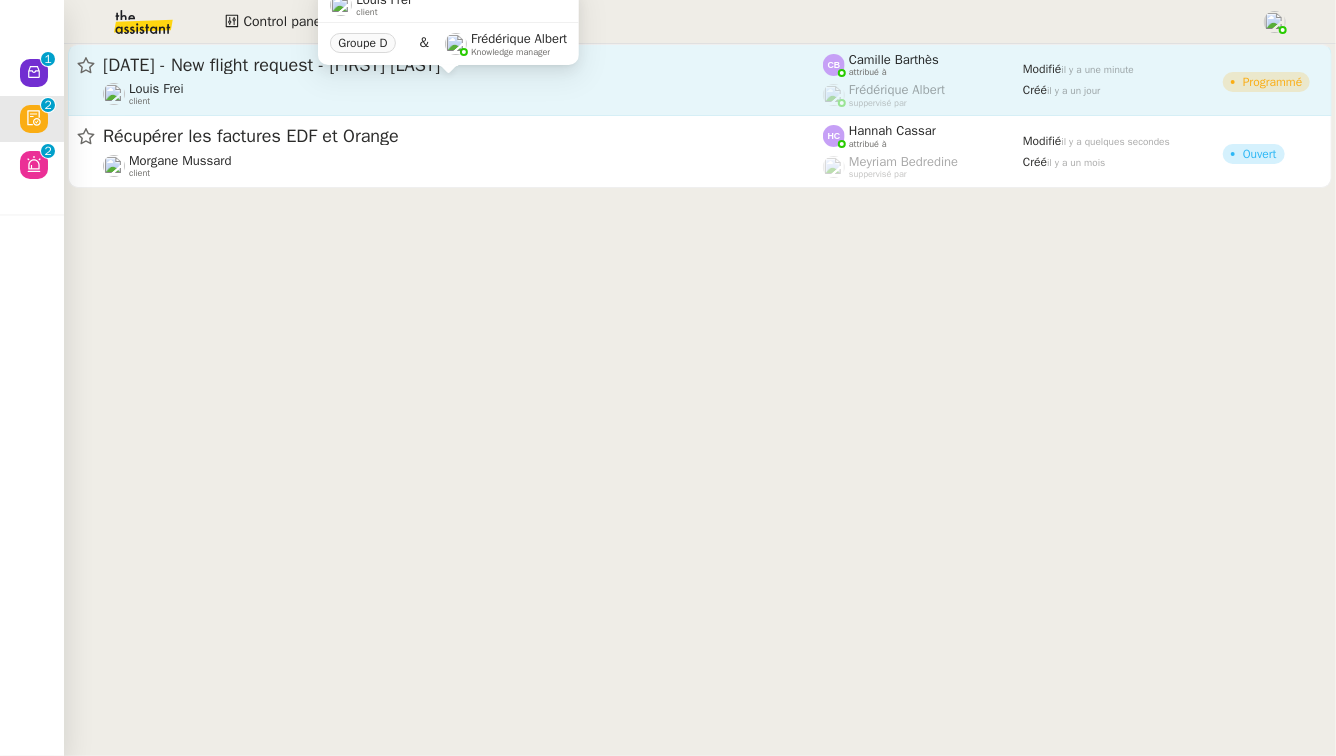 click on "Louis Frei    client" 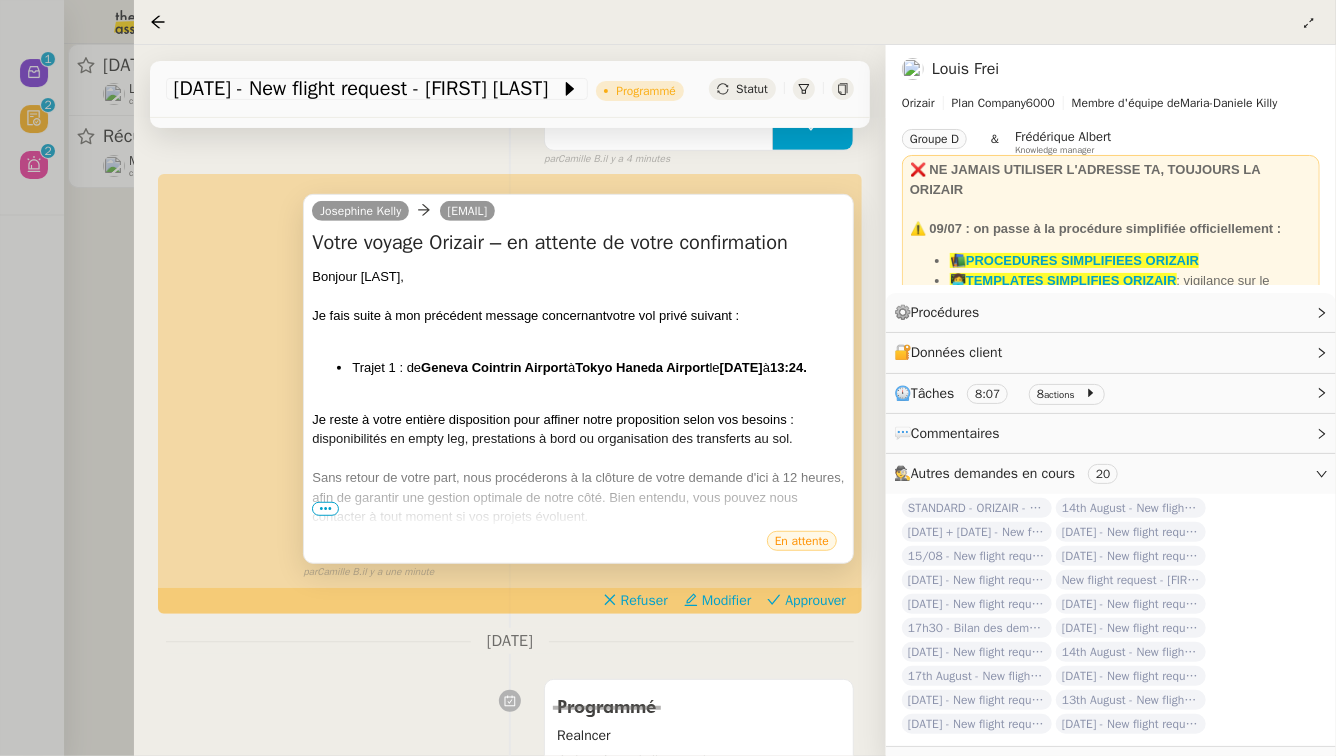 scroll, scrollTop: 389, scrollLeft: 0, axis: vertical 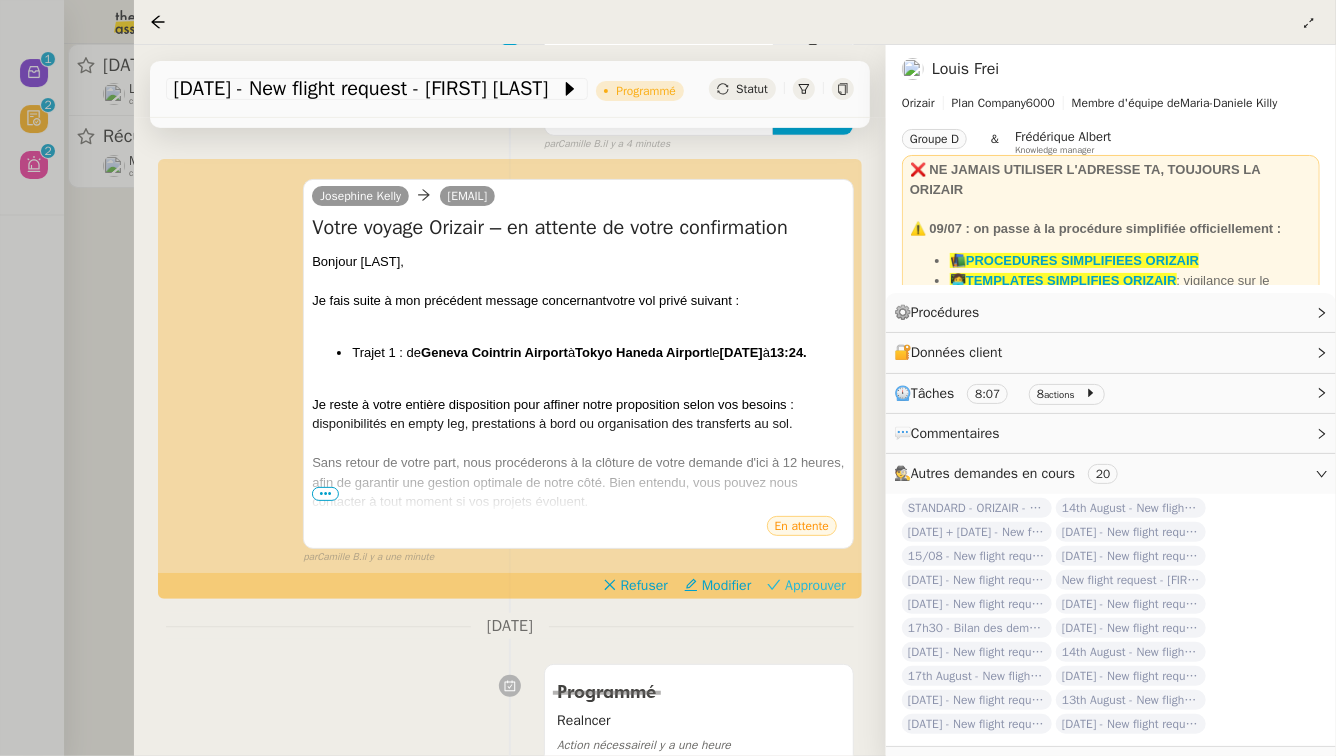click on "Approuver" at bounding box center [815, 586] 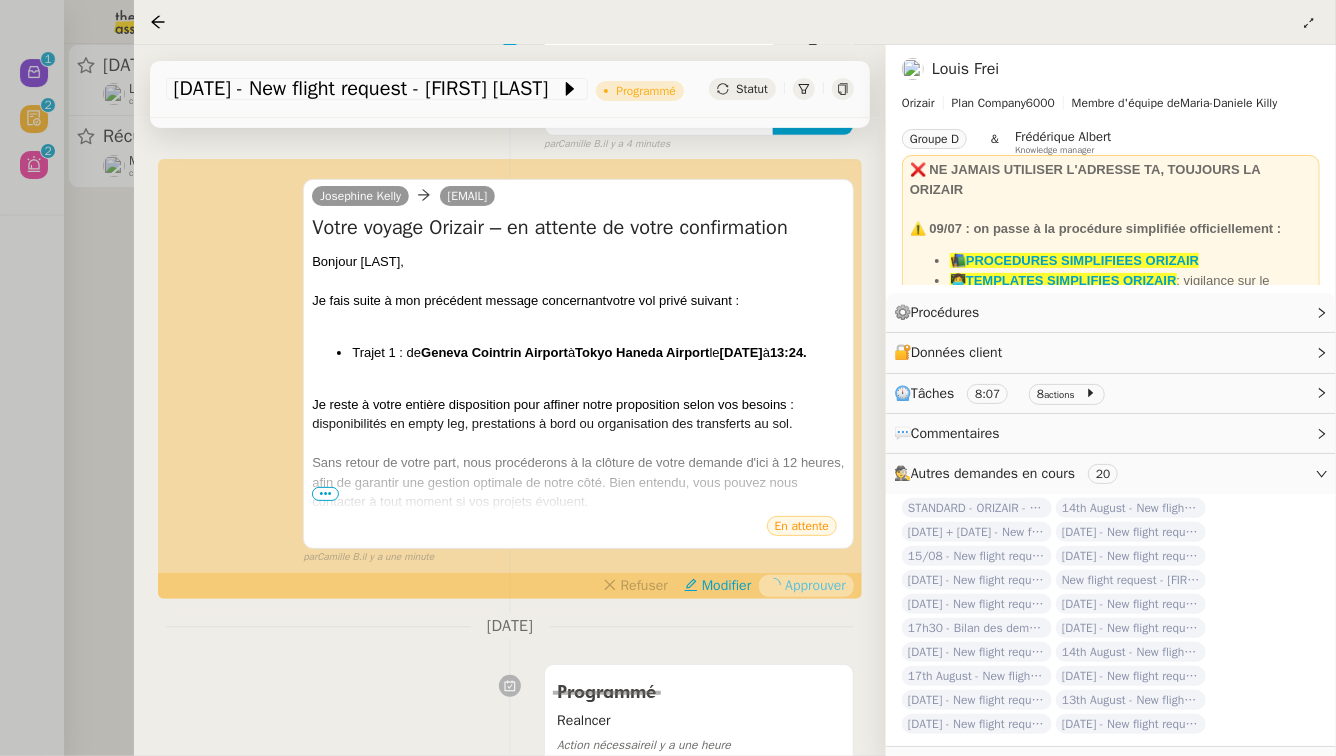 click at bounding box center [668, 378] 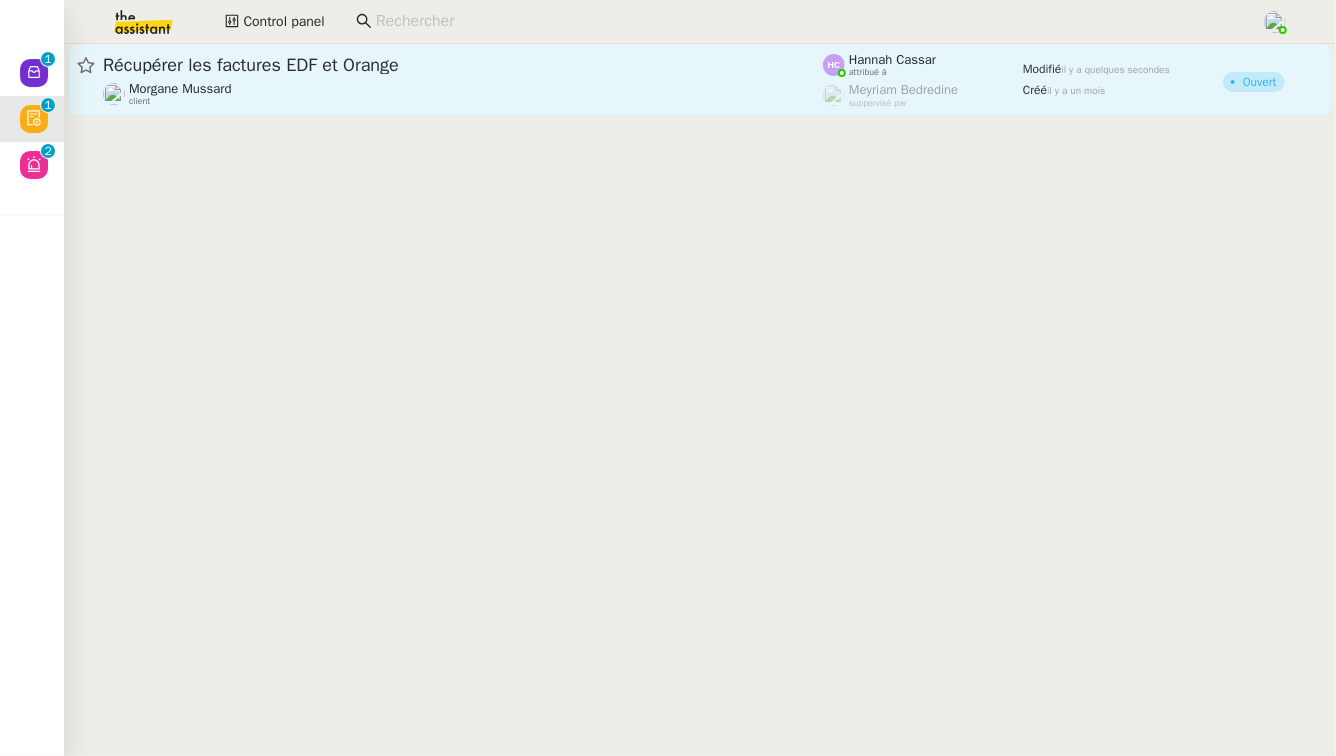 click on "Récupérer les factures EDF et Orange" 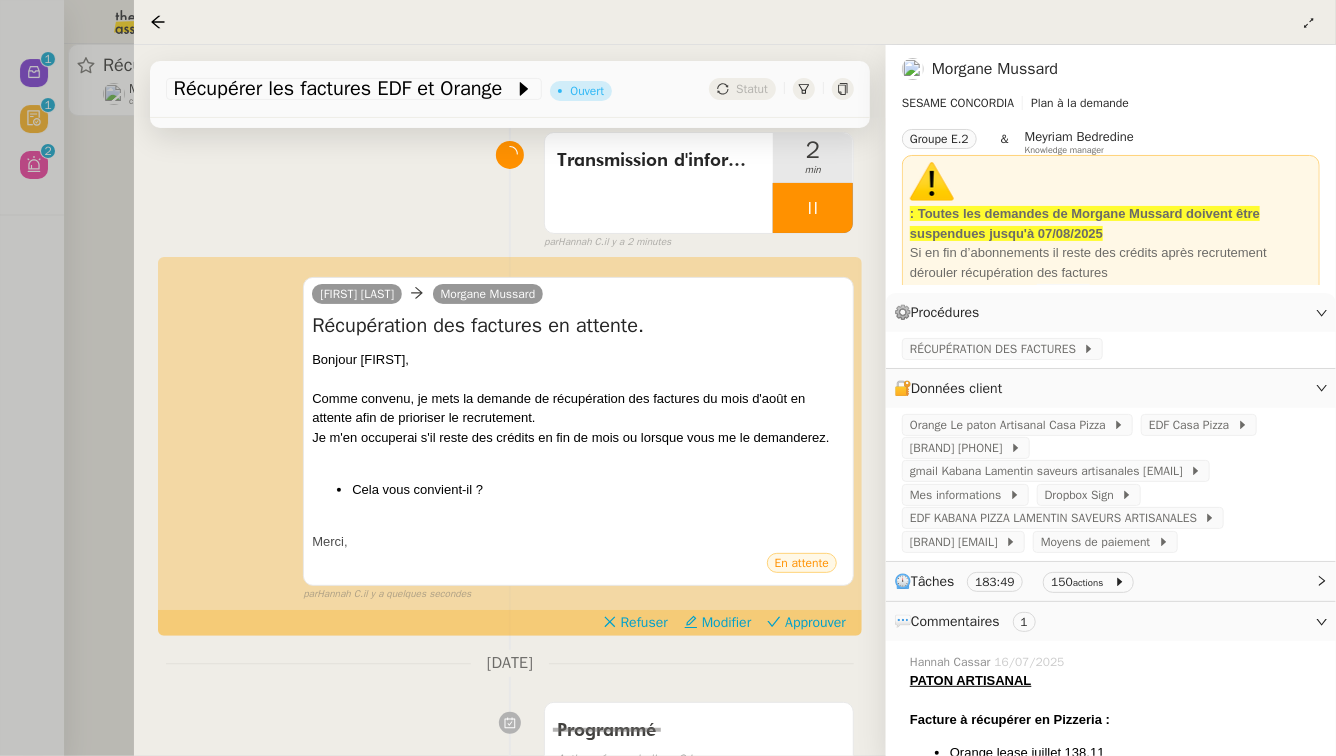 scroll, scrollTop: 190, scrollLeft: 0, axis: vertical 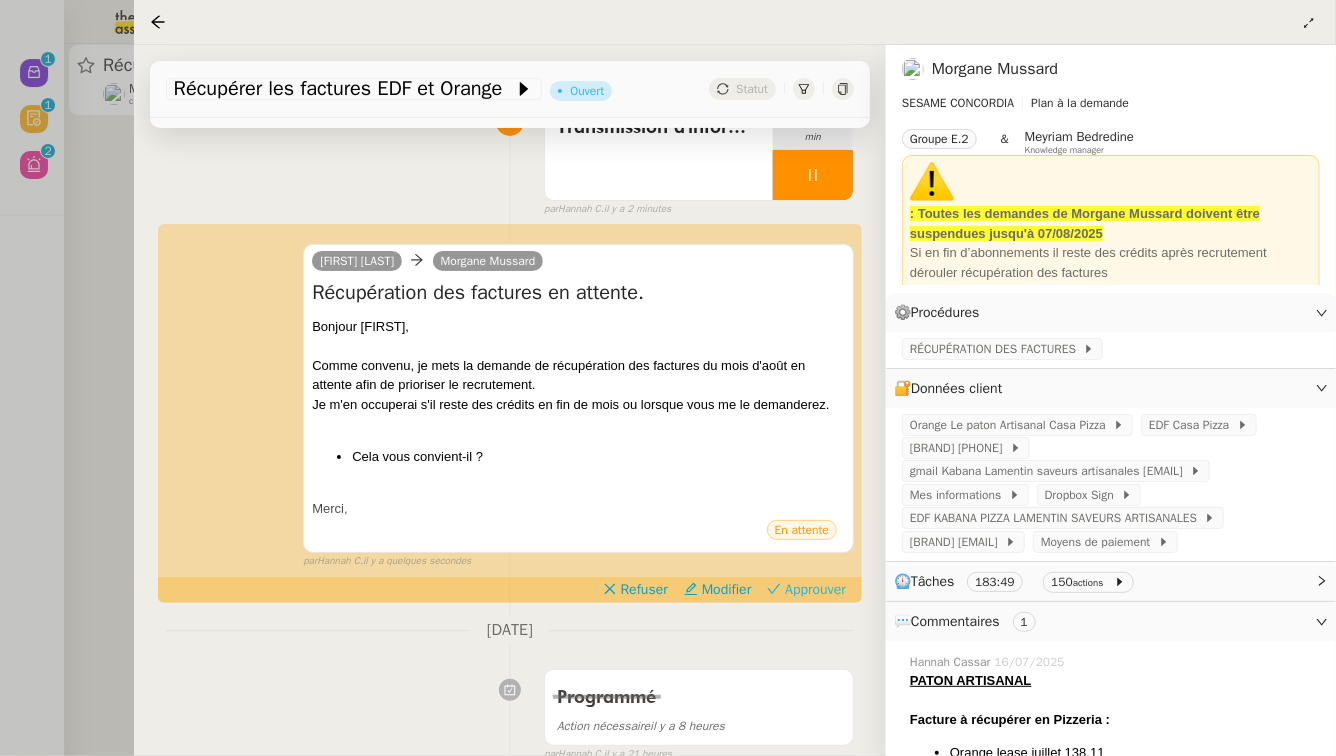 click on "Approuver" at bounding box center (815, 590) 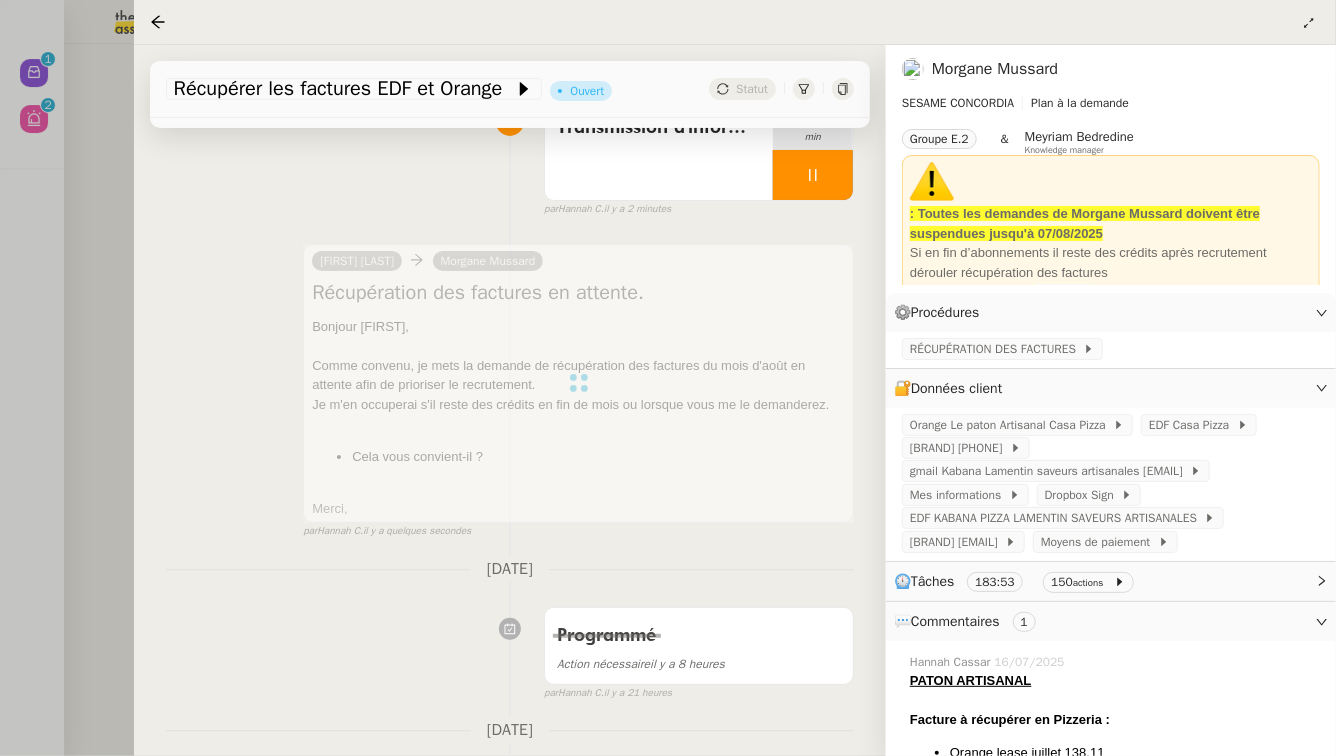 click at bounding box center (668, 378) 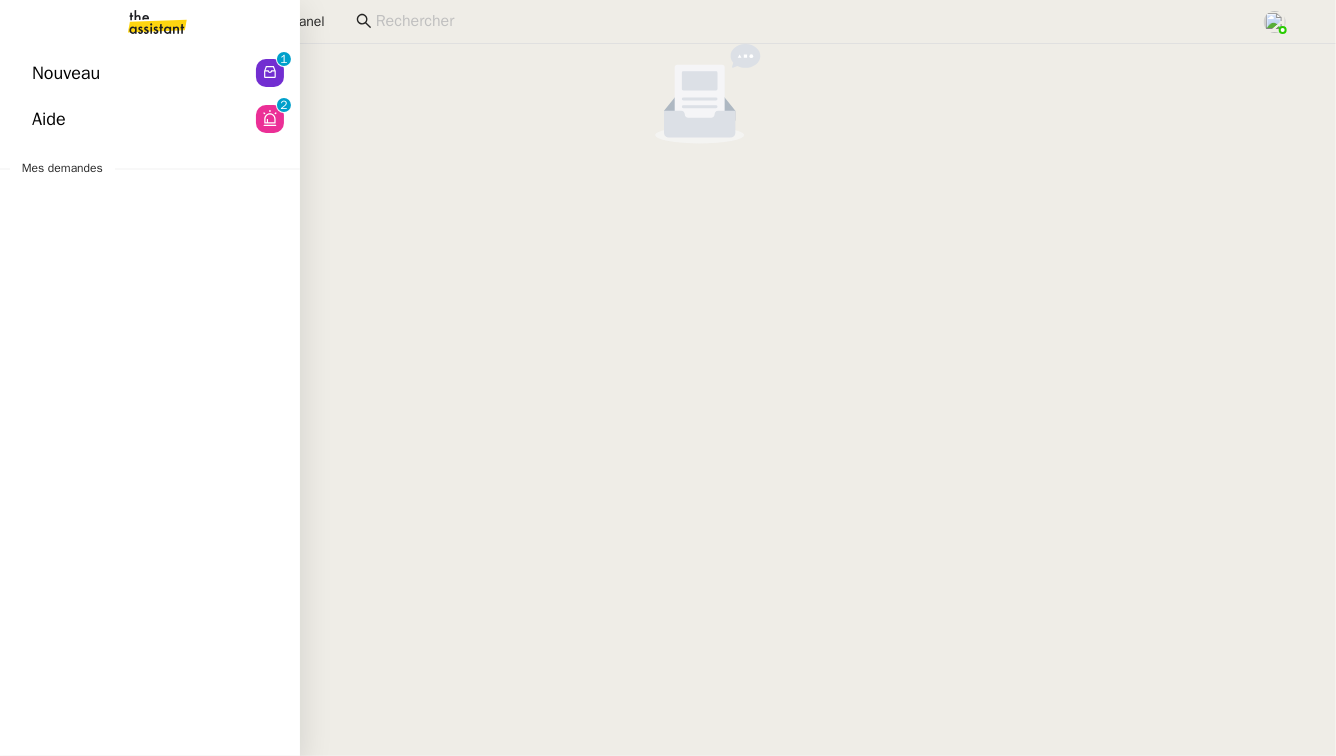 click on "Nouveau  0   1   2   3   4   5   6   7   8   9" 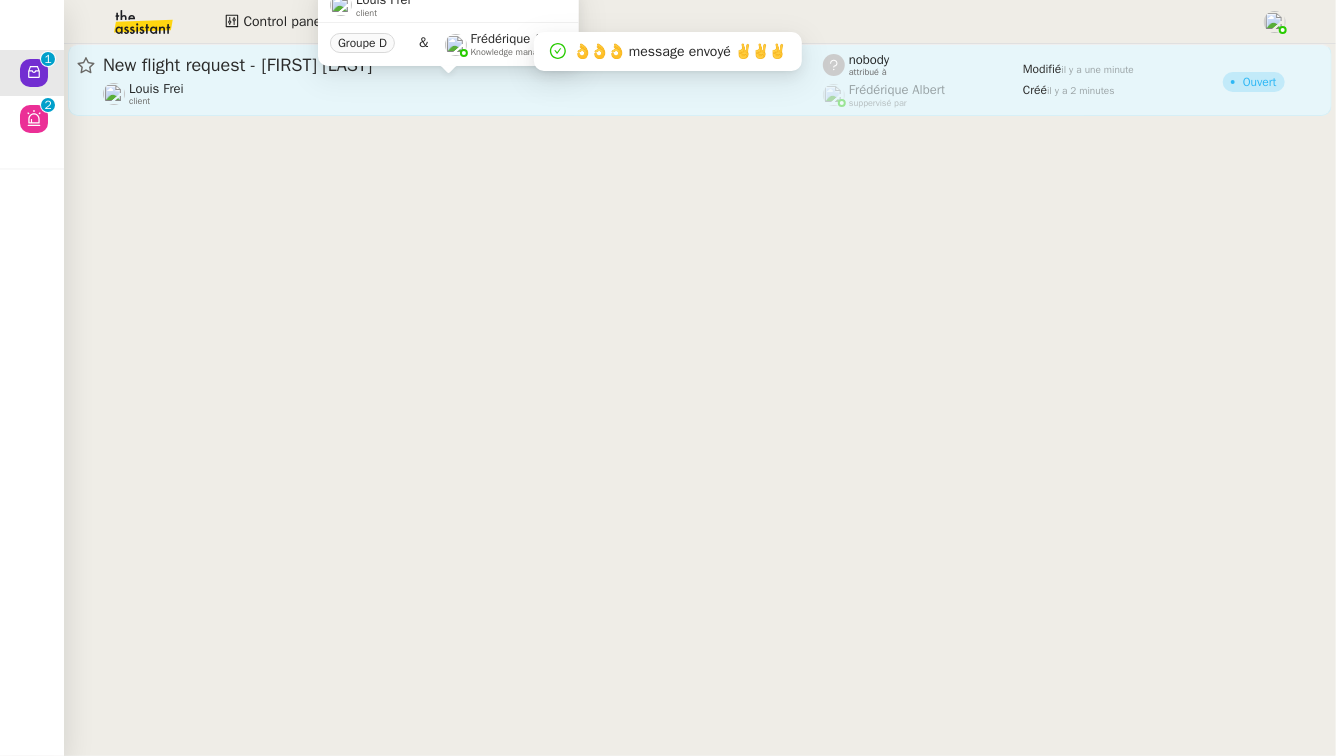click on "Louis Frei    client" 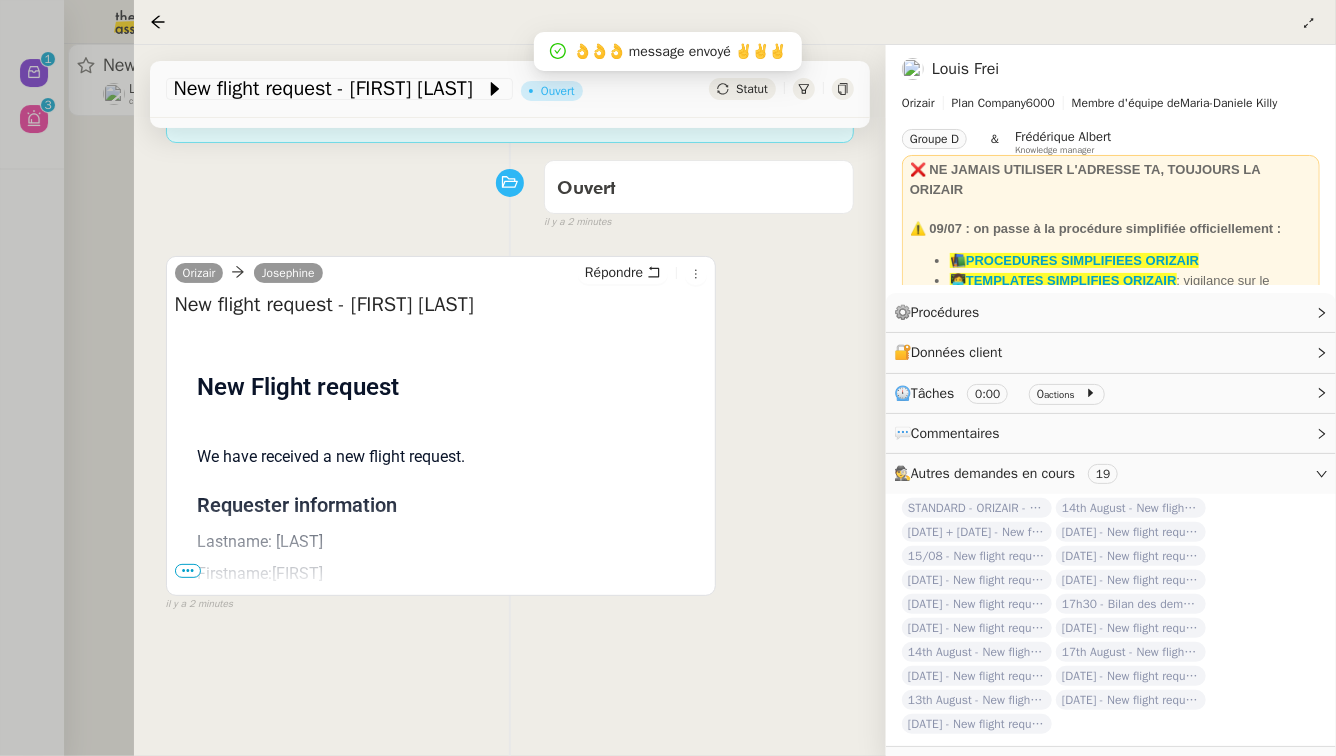 scroll, scrollTop: 241, scrollLeft: 0, axis: vertical 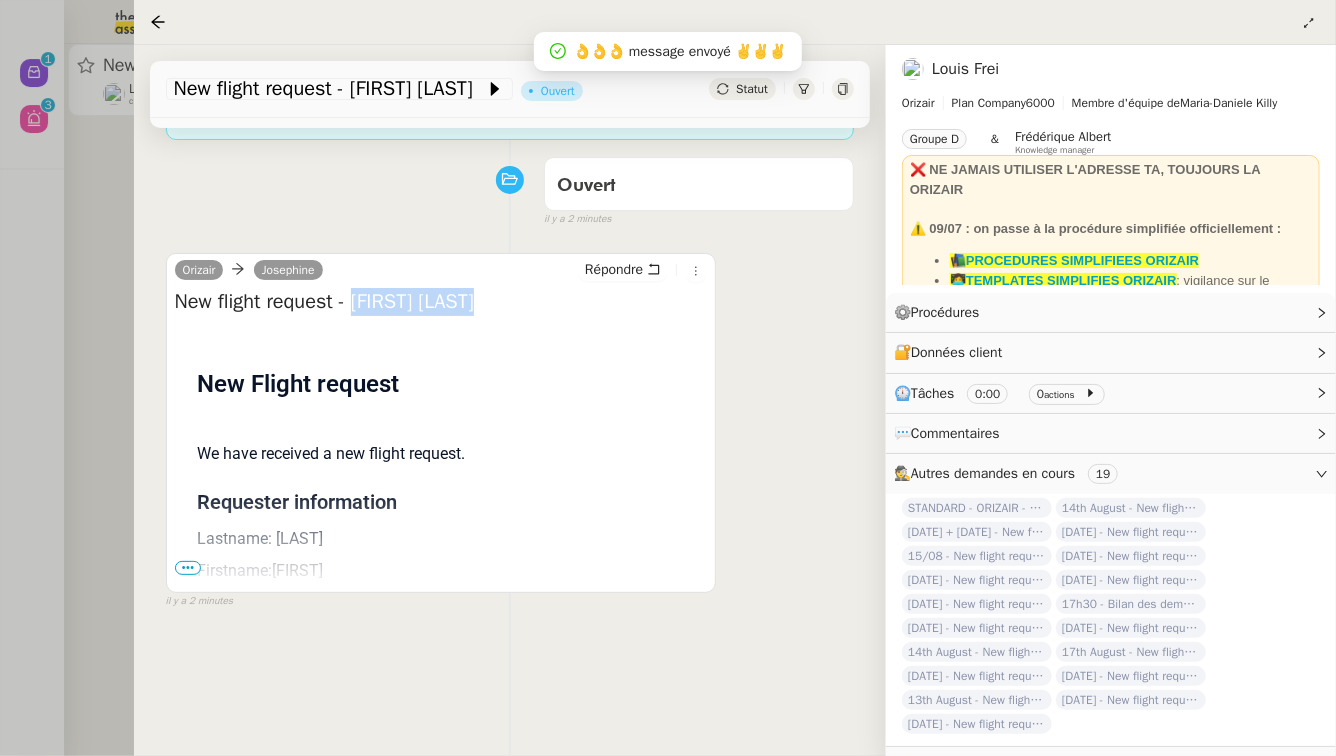 drag, startPoint x: 488, startPoint y: 301, endPoint x: 365, endPoint y: 297, distance: 123.065025 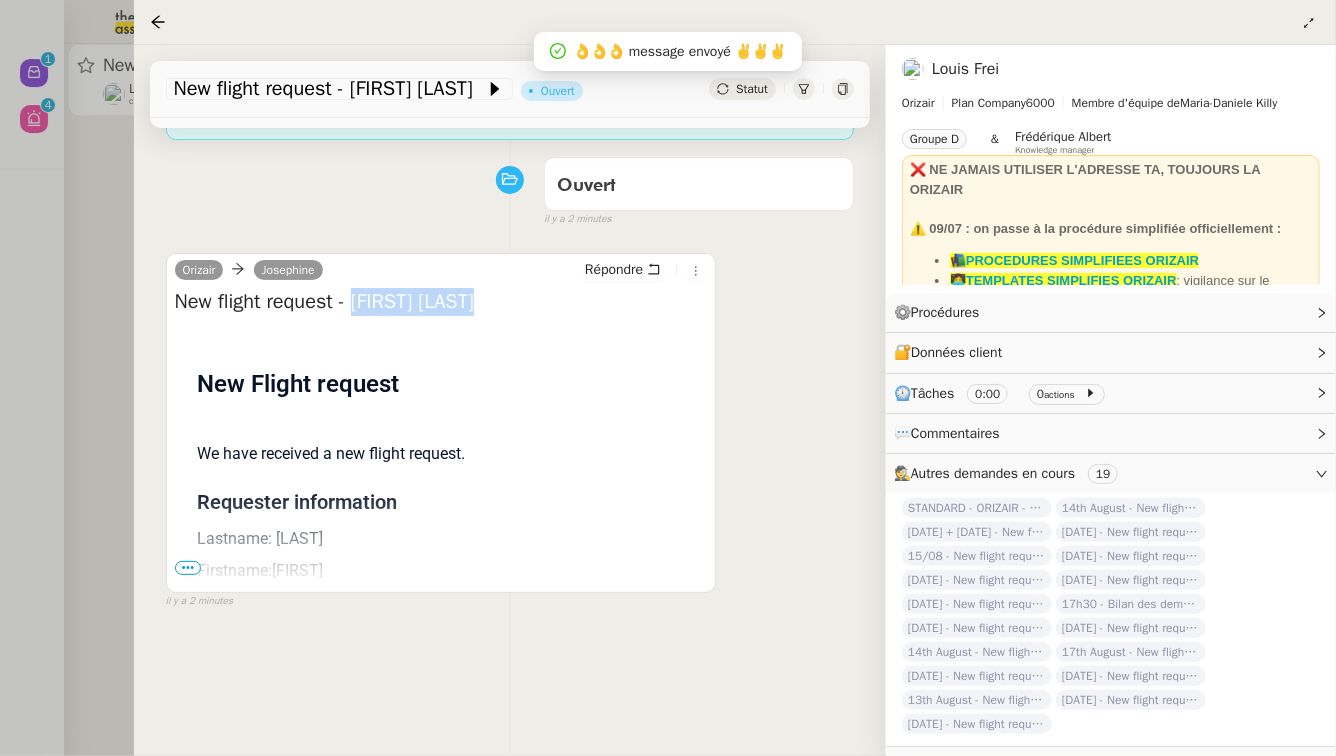 copy on "Eeli Oikarinen" 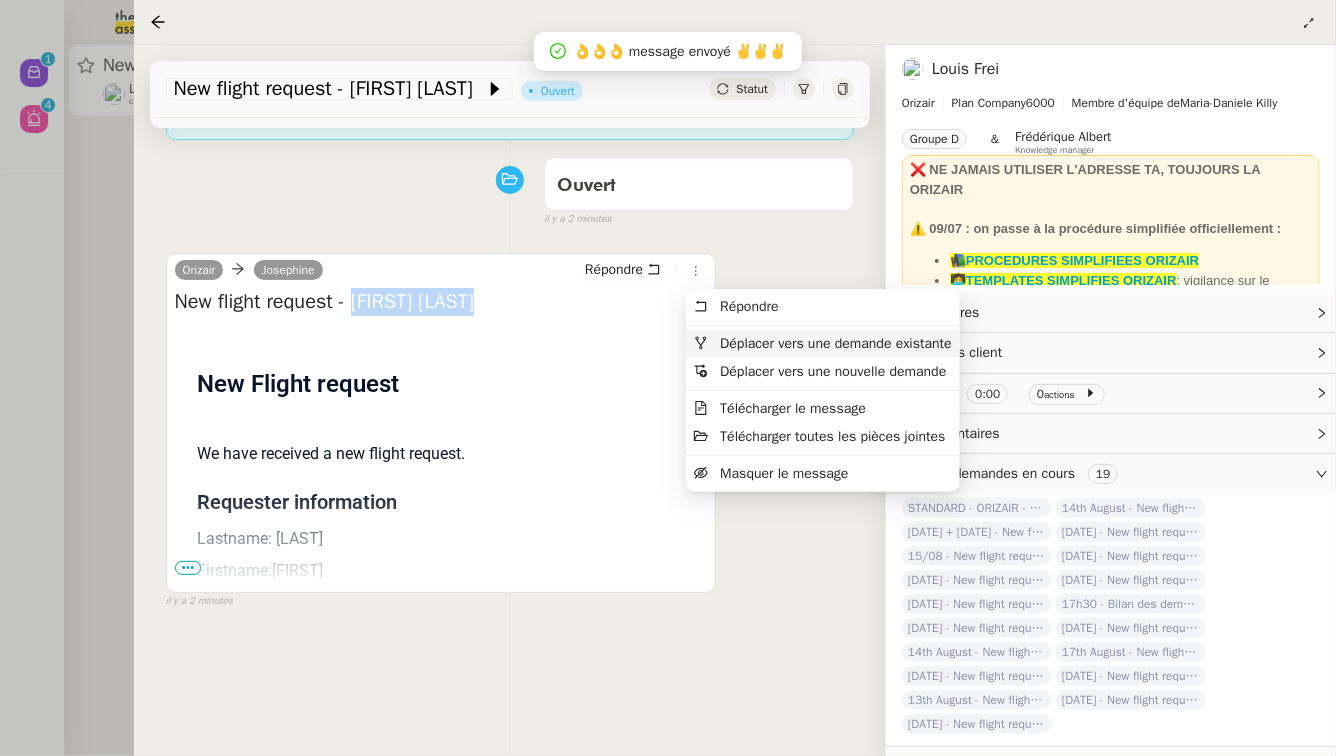 click on "Déplacer vers une demande existante" at bounding box center [835, 343] 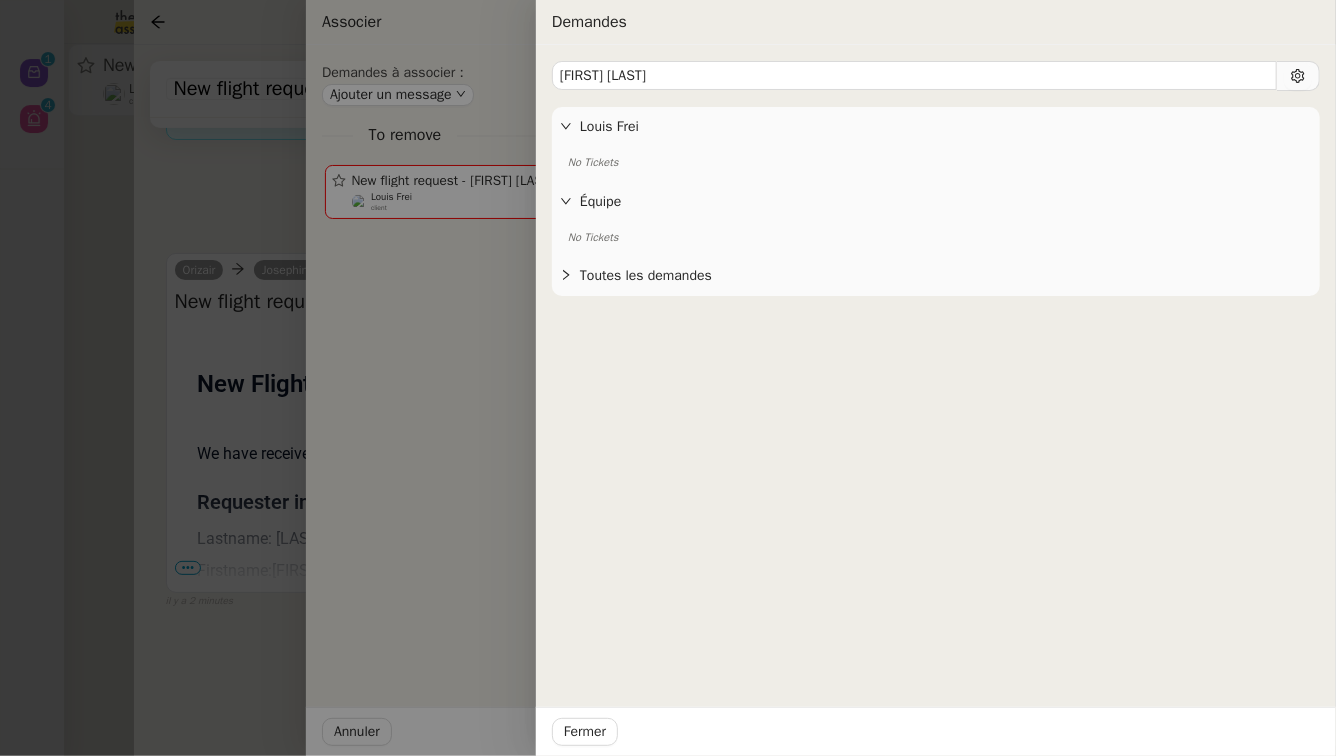 type on "Eeli Oikarinen" 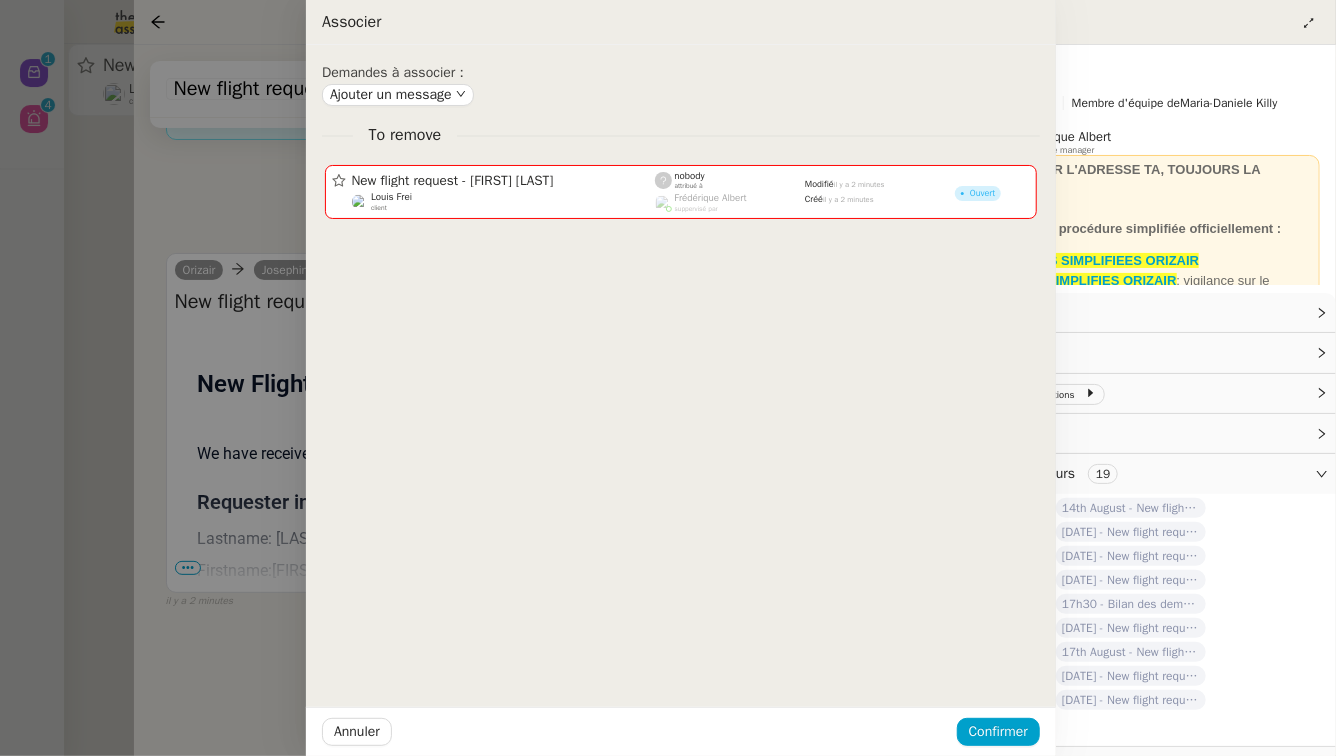 click at bounding box center [668, 378] 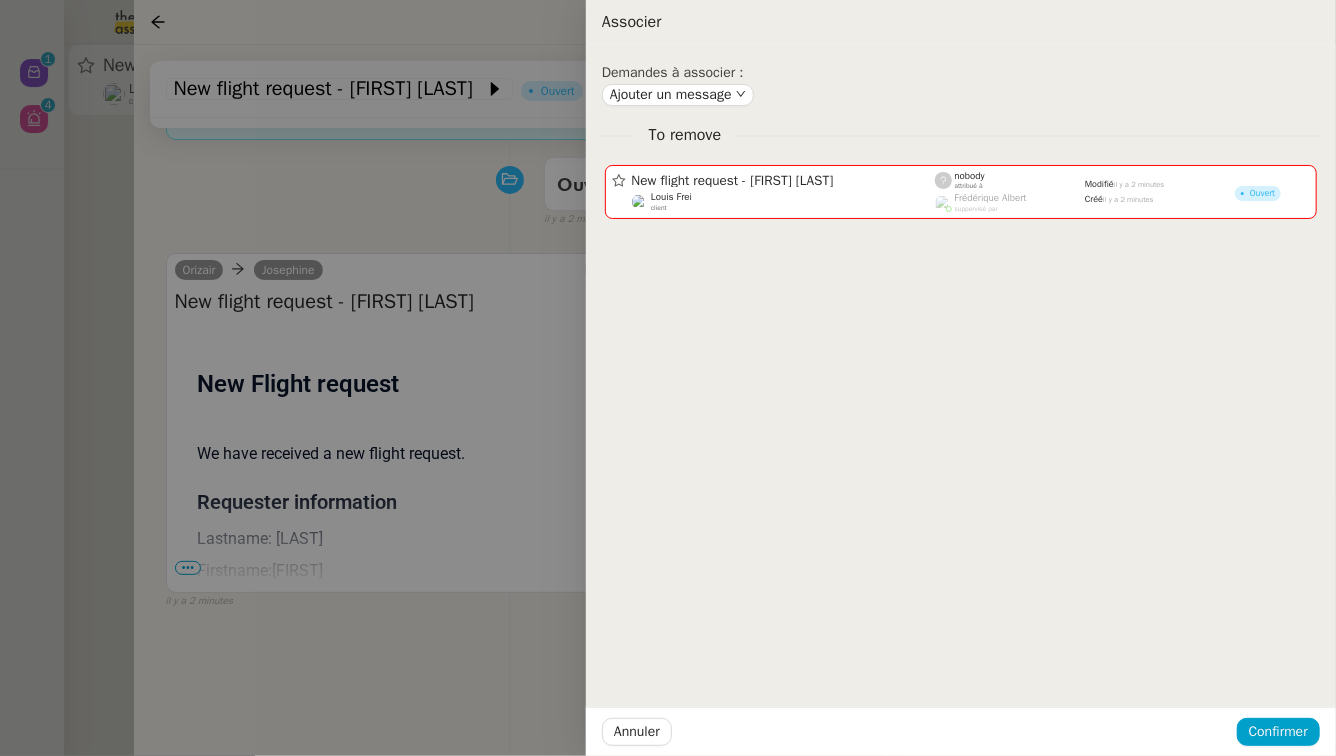 click at bounding box center [668, 378] 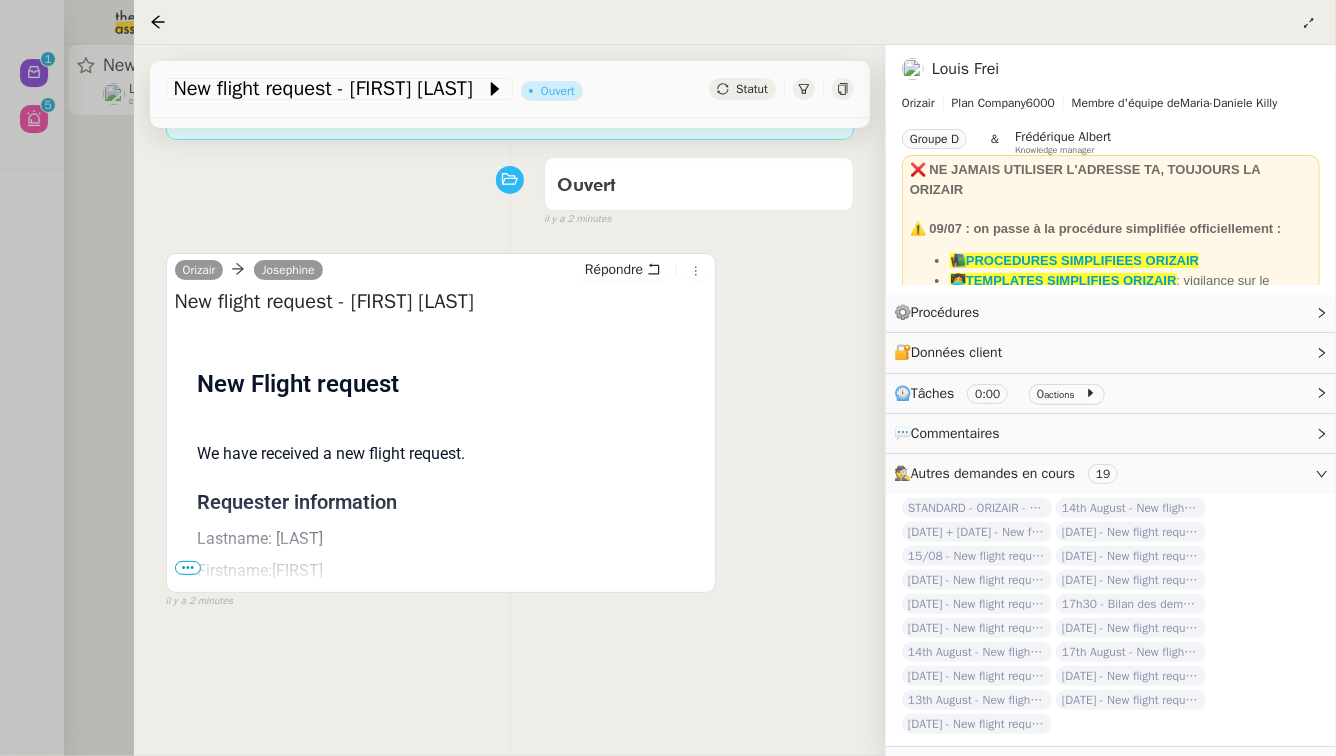 click on "•••" at bounding box center (188, 568) 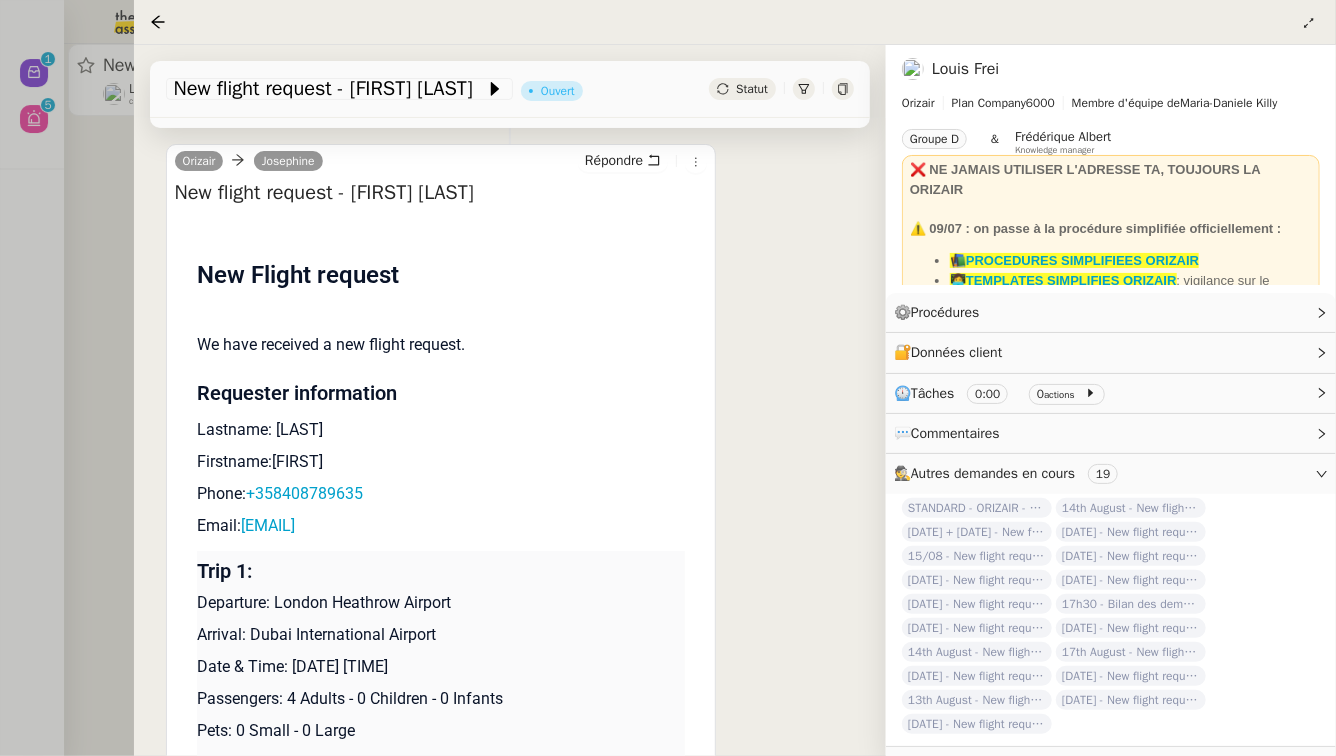 scroll, scrollTop: 363, scrollLeft: 0, axis: vertical 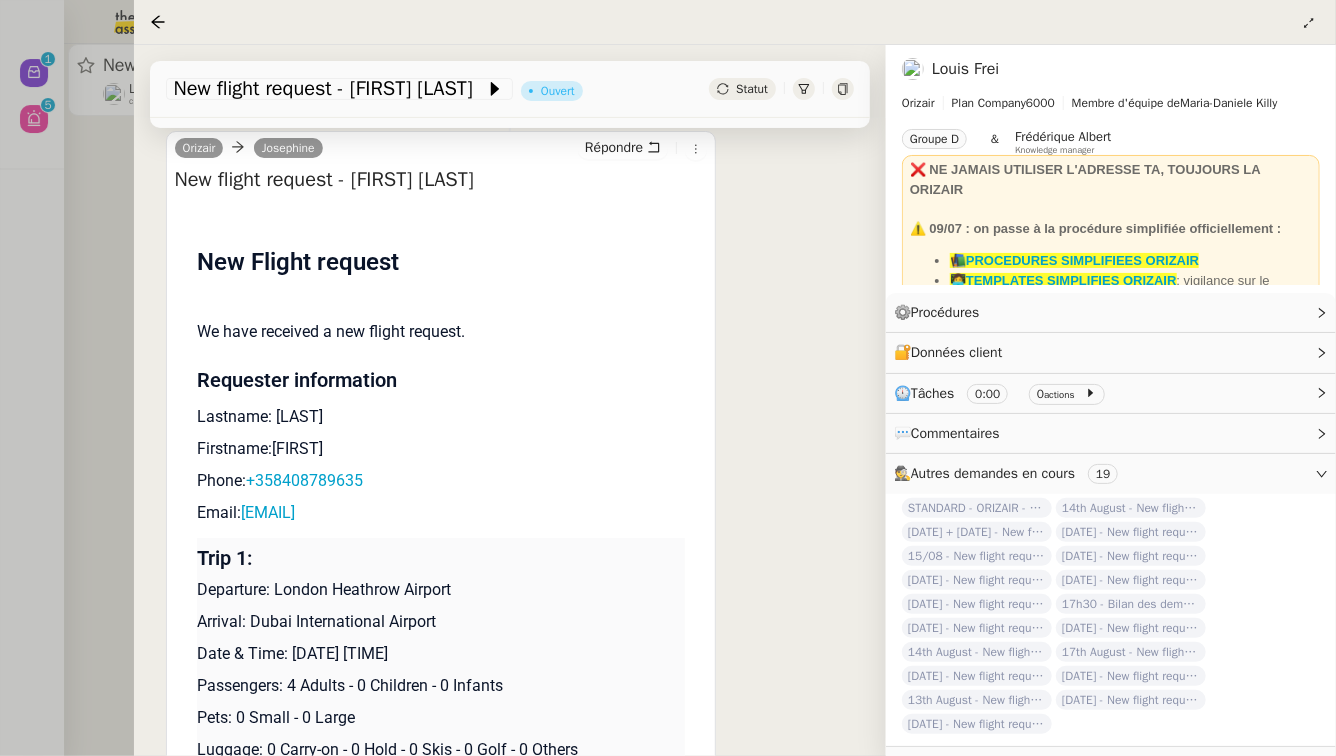 click on "Email:  eoikarinen04@gmail.com" at bounding box center (441, 513) 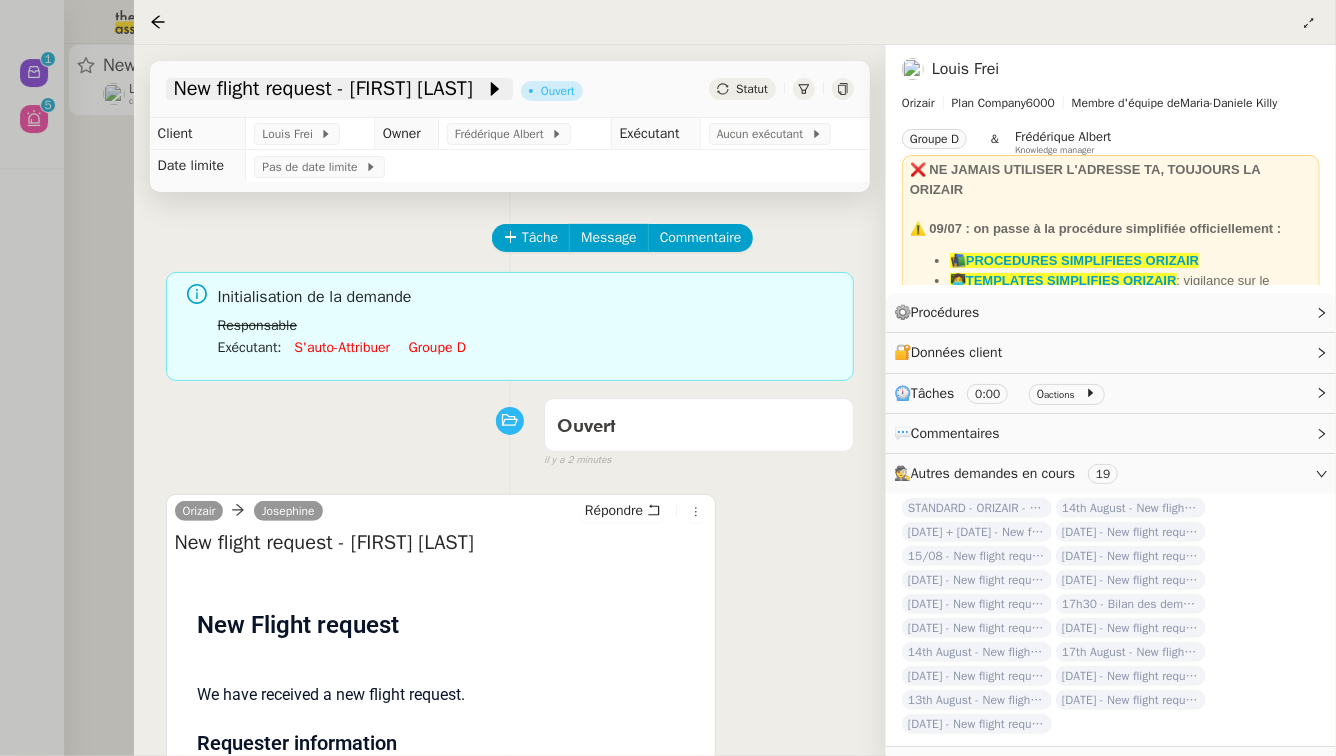 click on "New flight request - Eeli Oikarinen" 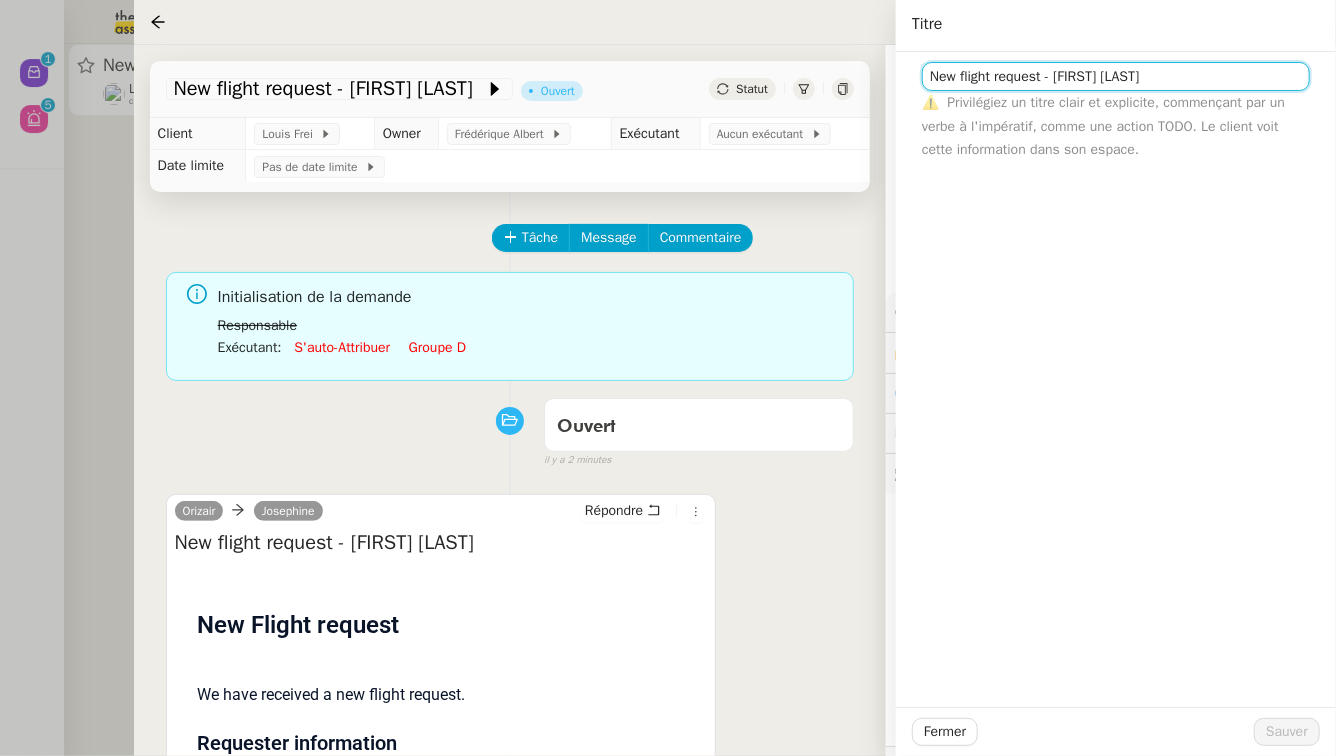 click on "New flight request - Eeli Oikarinen" 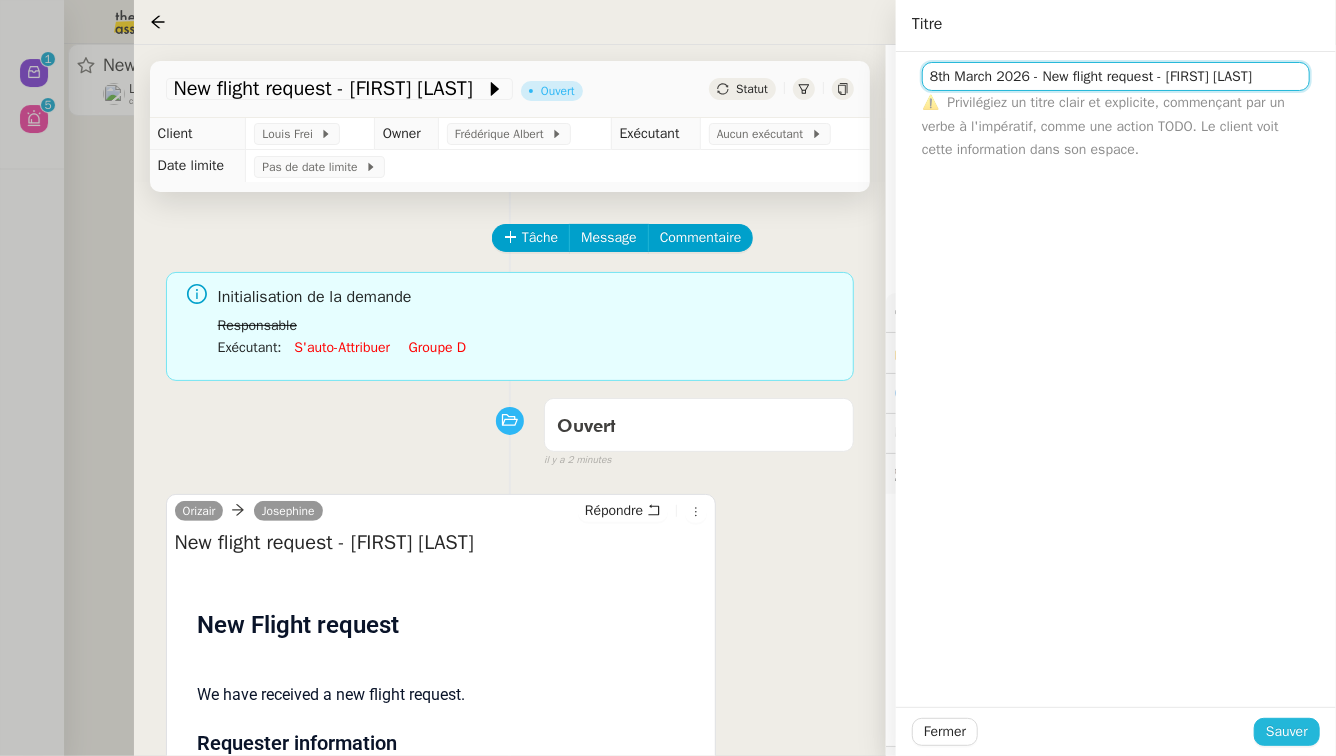 type on "8th March 2026 - New flight request - Eeli Oikarinen" 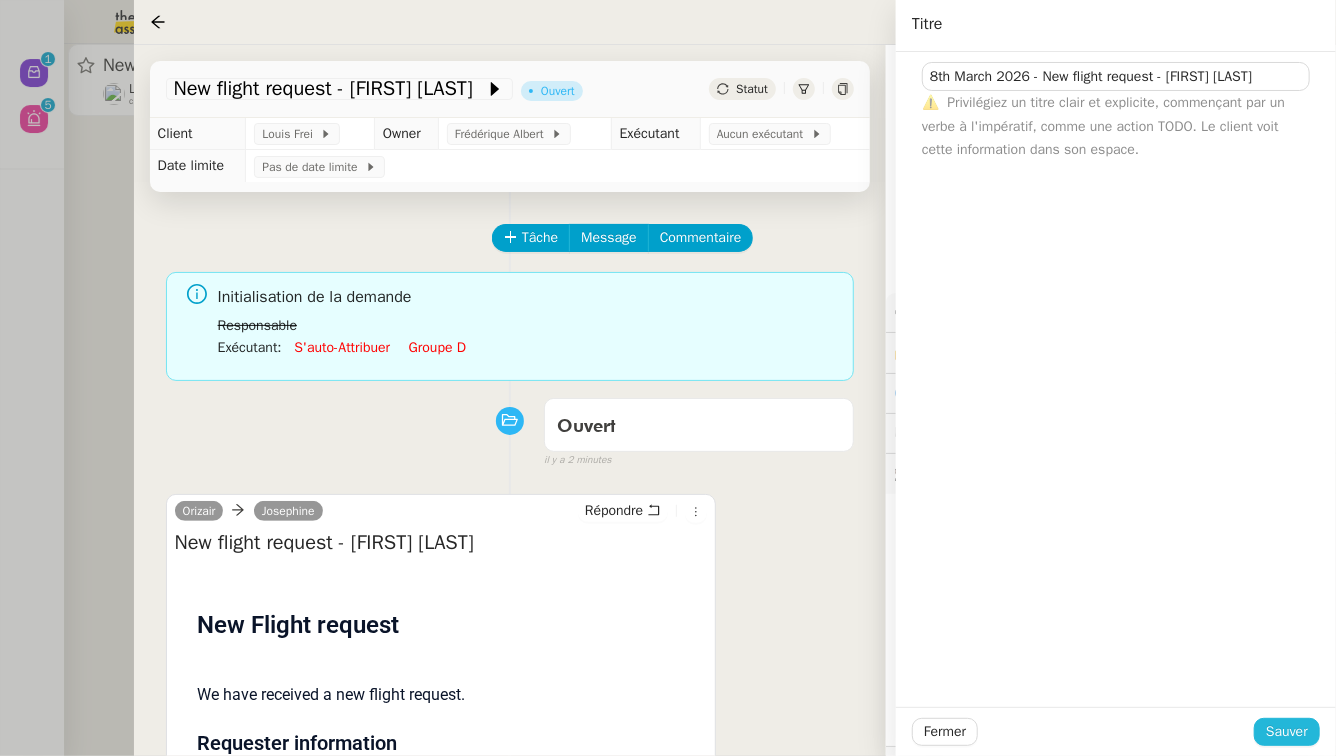 click on "Sauver" 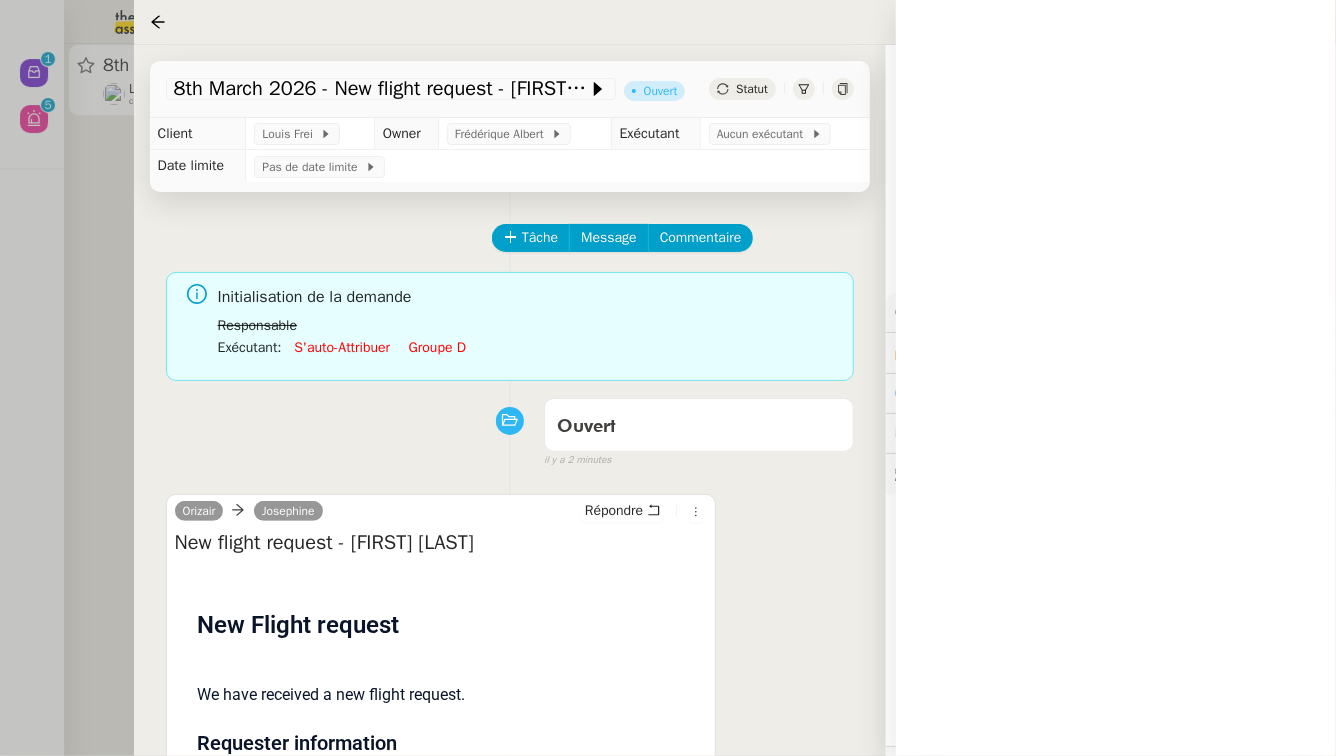 click at bounding box center (668, 378) 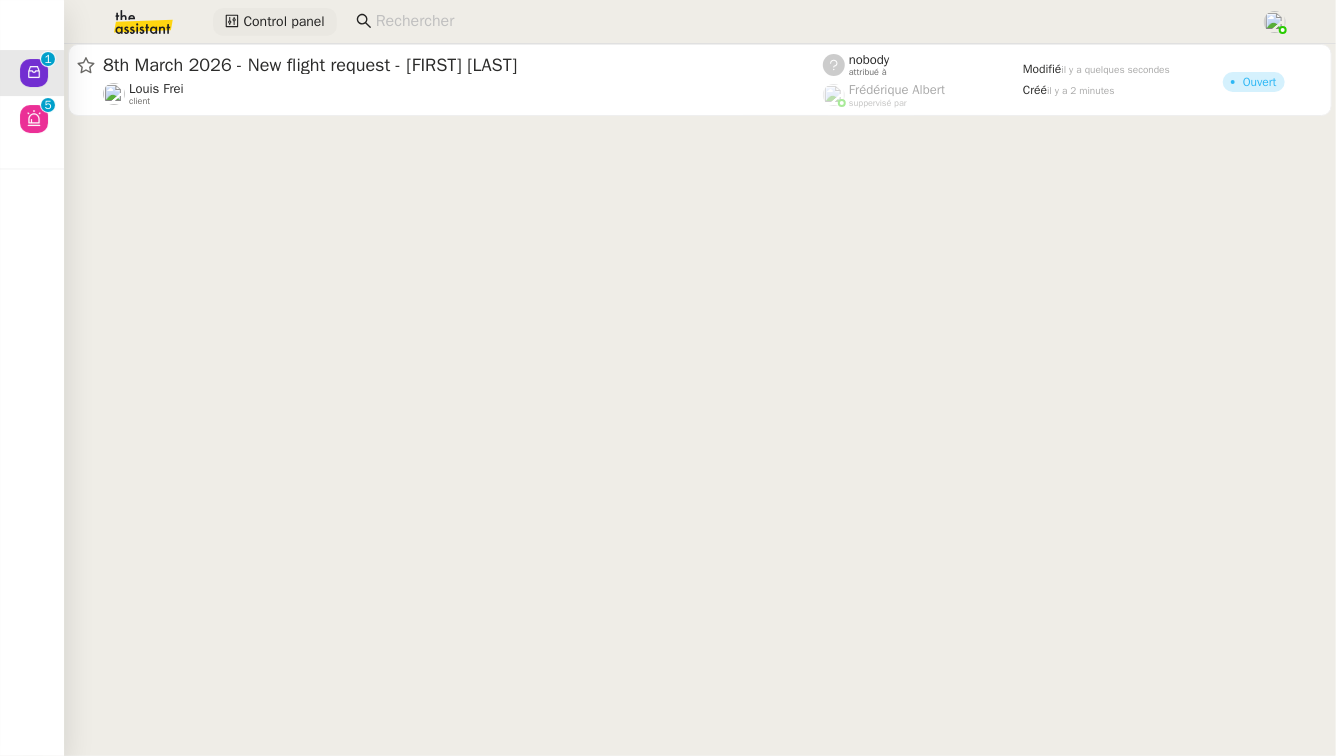 click on "Control panel" 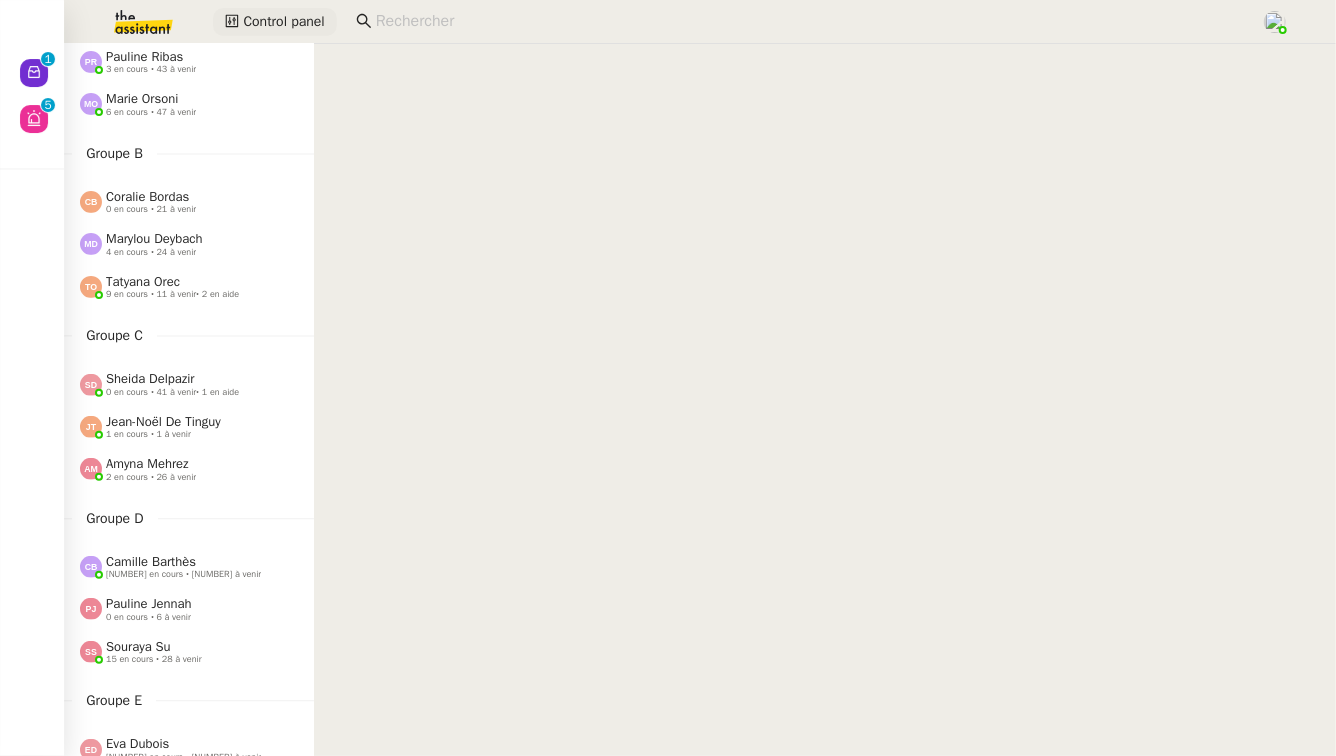 scroll, scrollTop: 0, scrollLeft: 0, axis: both 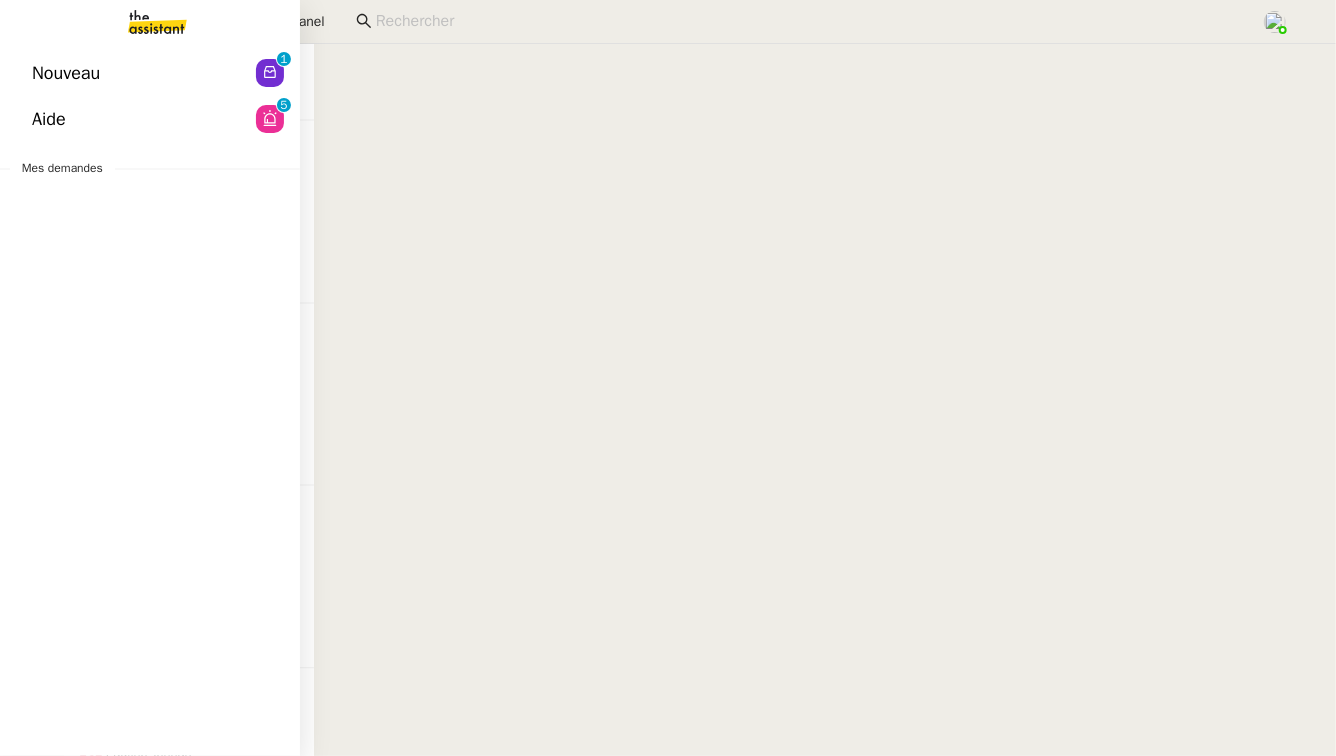 click on "Nouveau" 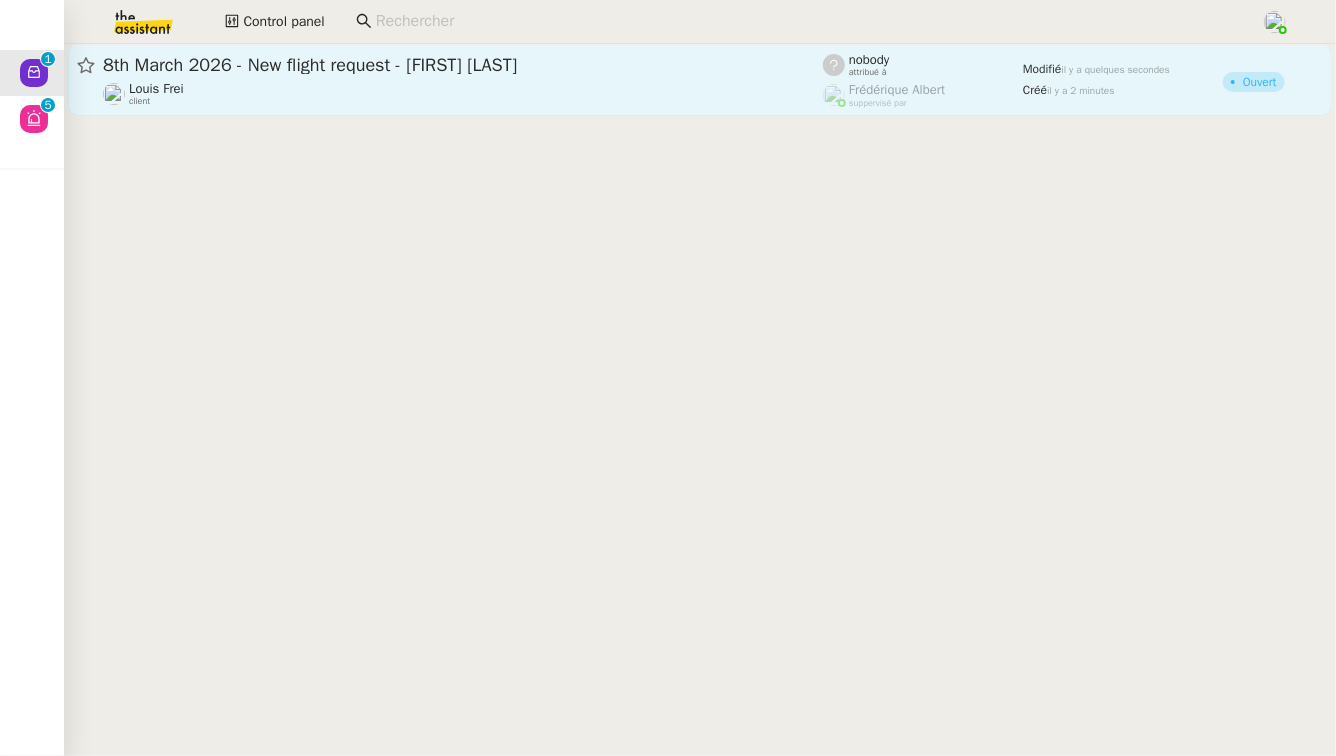 click on "Louis Frei    client" 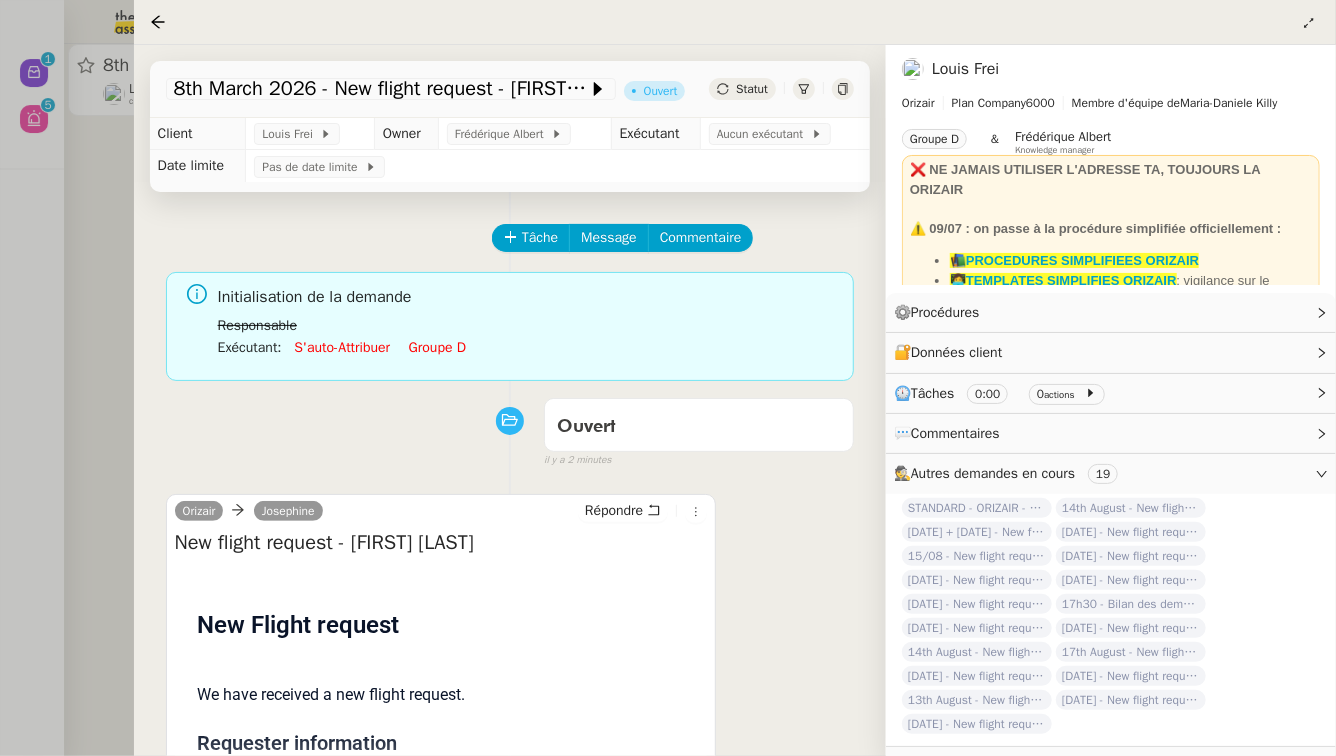 click on "Groupe d" 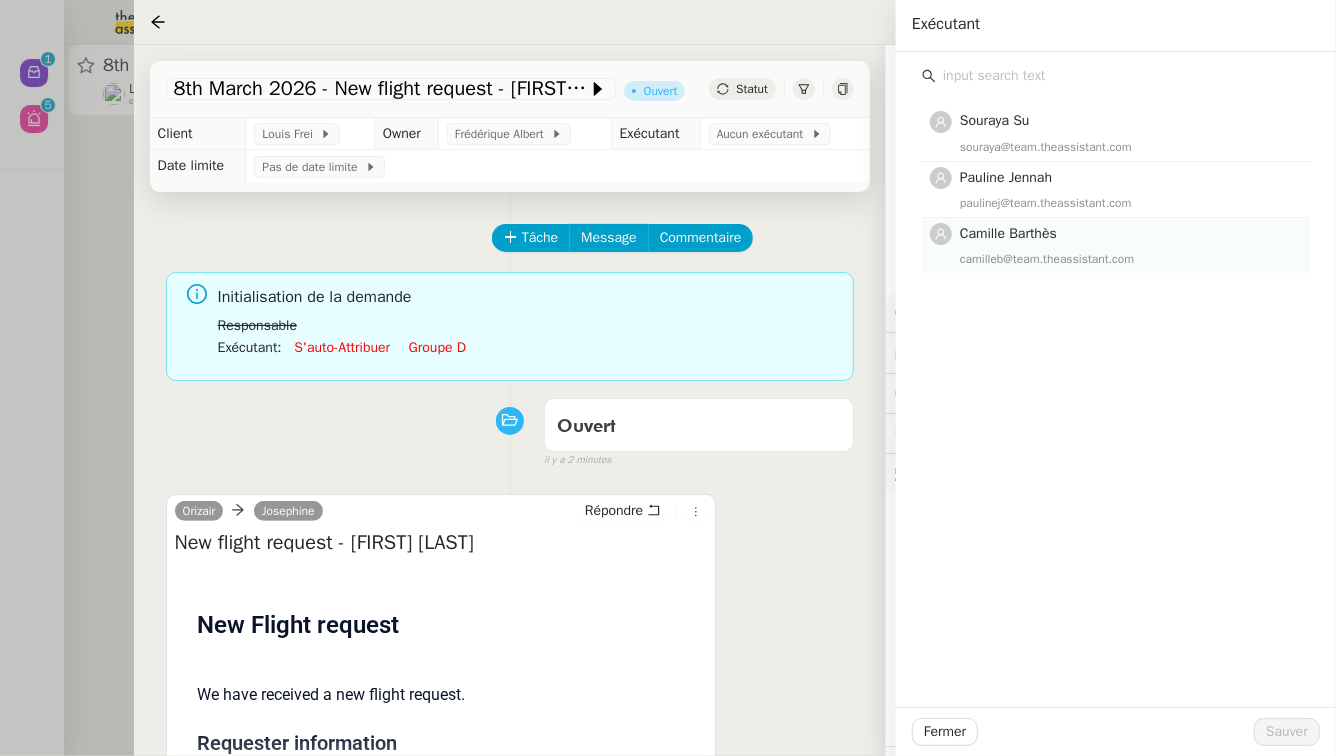click on "Camille Barthès" 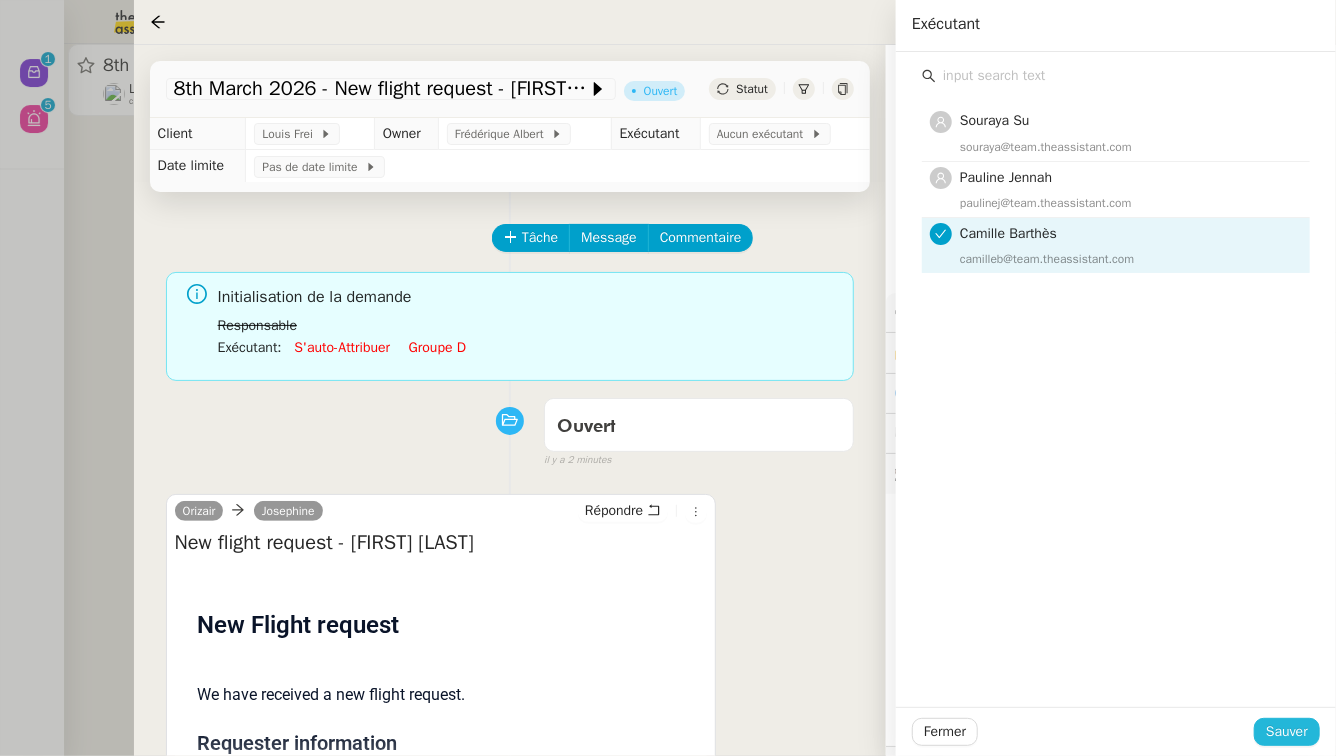 click on "Sauver" 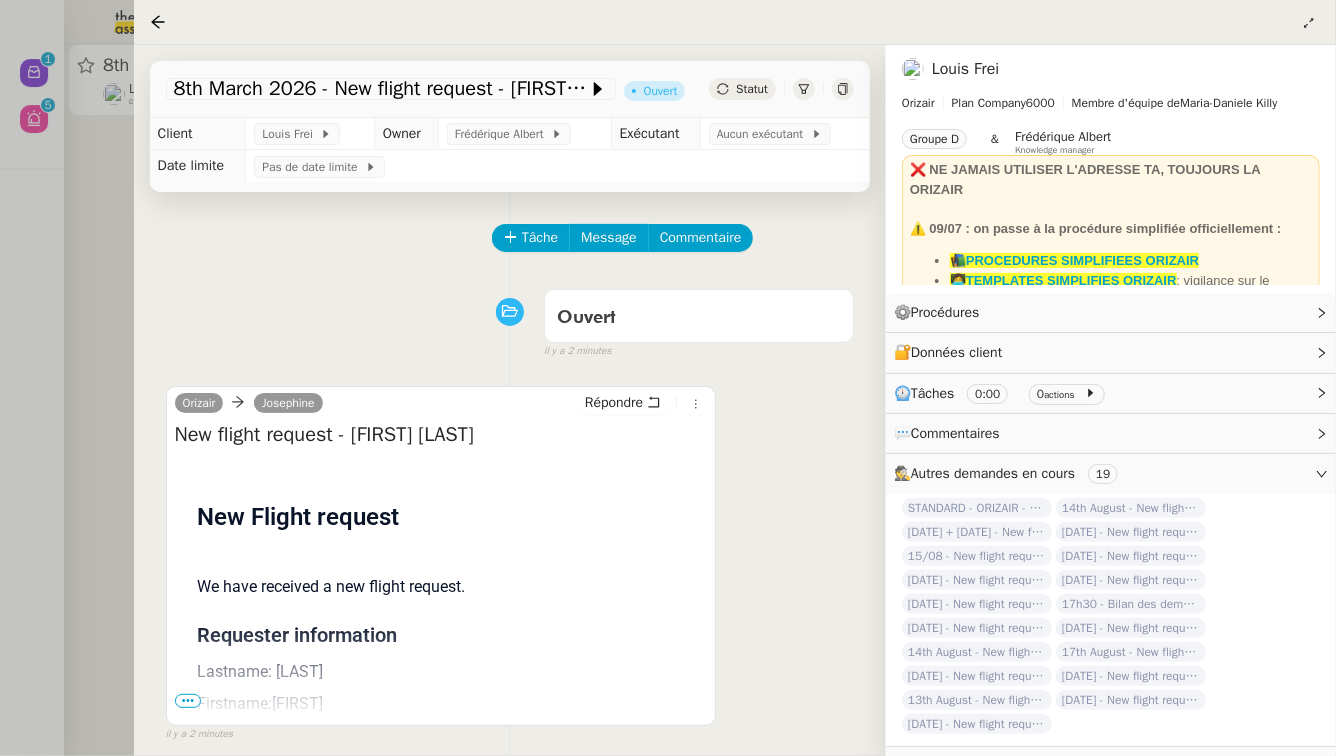 click at bounding box center (668, 378) 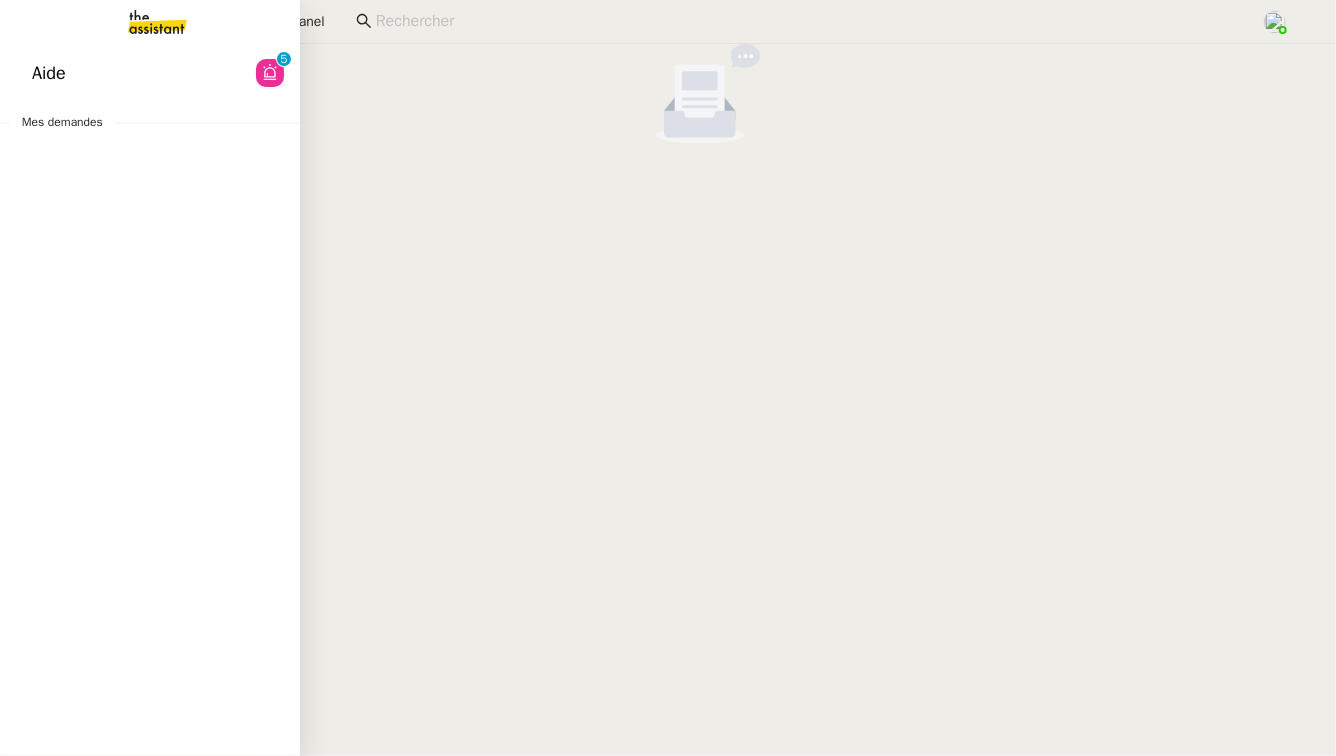 click on "Aide  0   1   2   3   4   5   6   7   8   9" 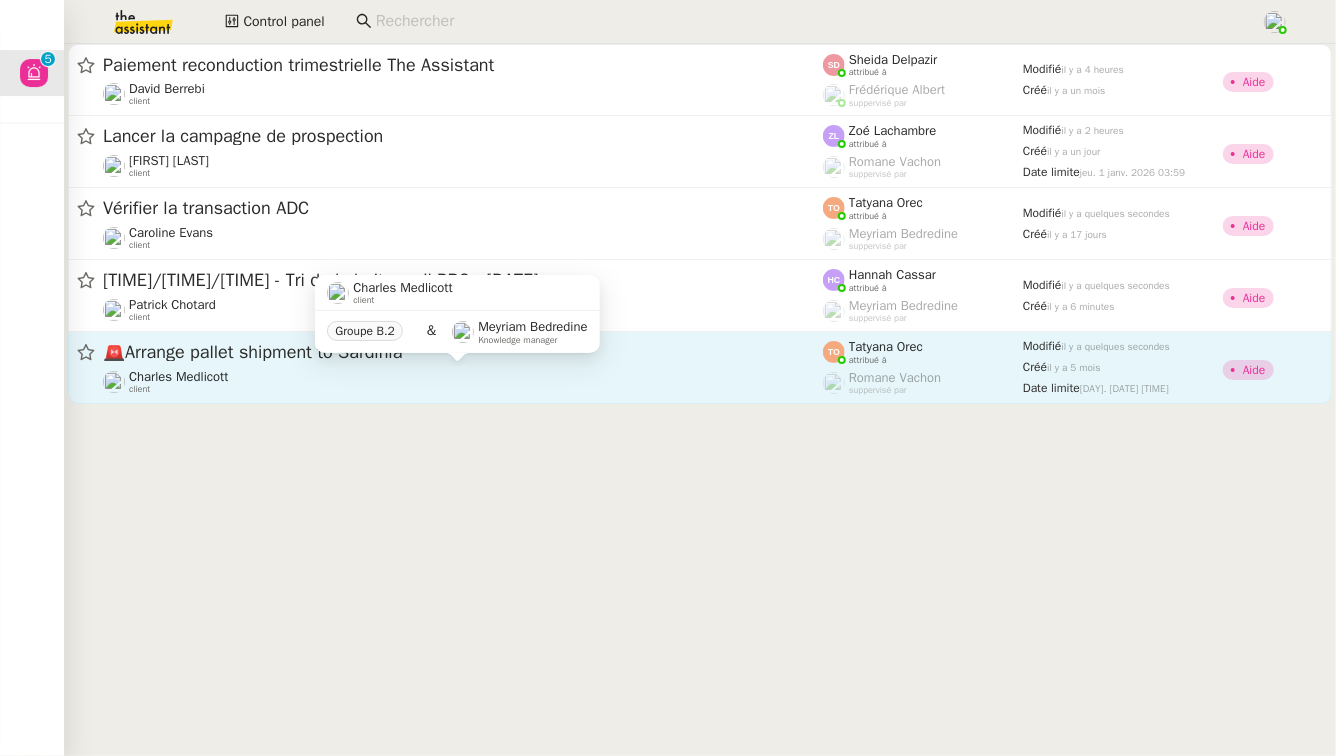 click on "Charles Medlicott    client" 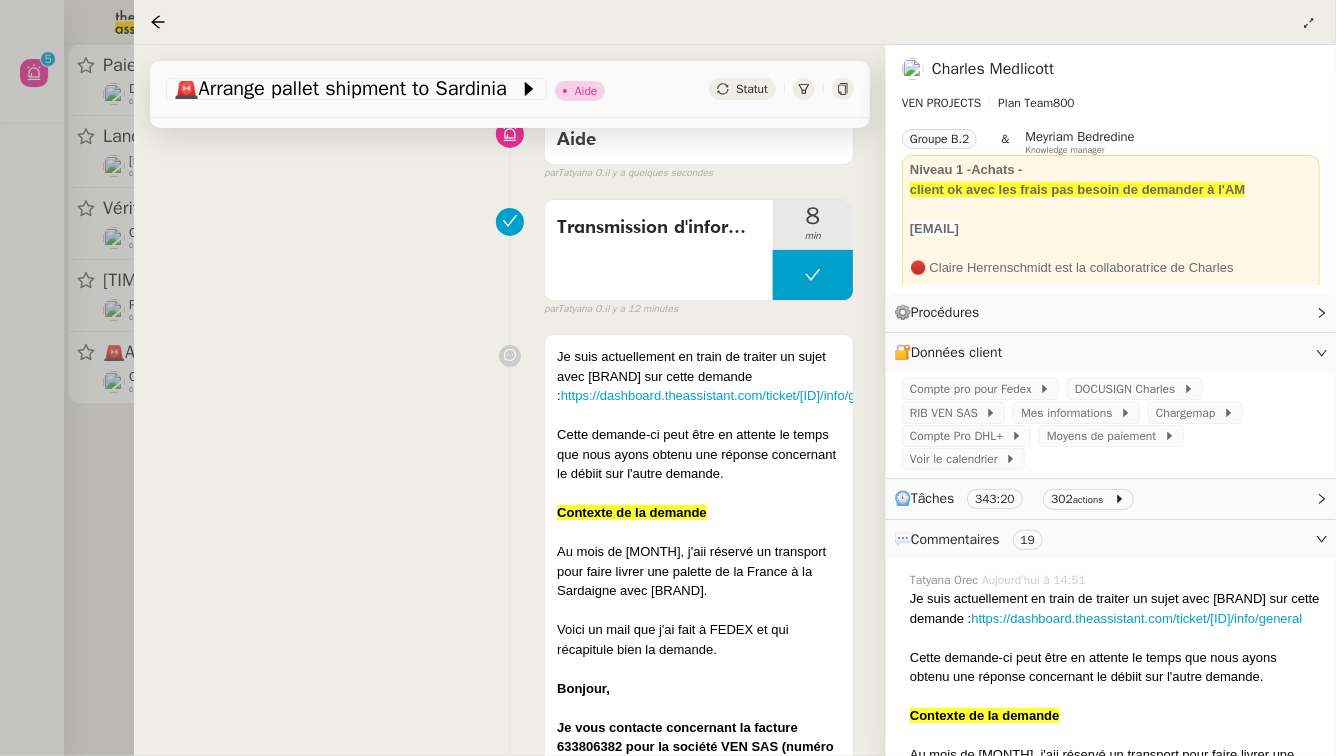 scroll, scrollTop: 0, scrollLeft: 0, axis: both 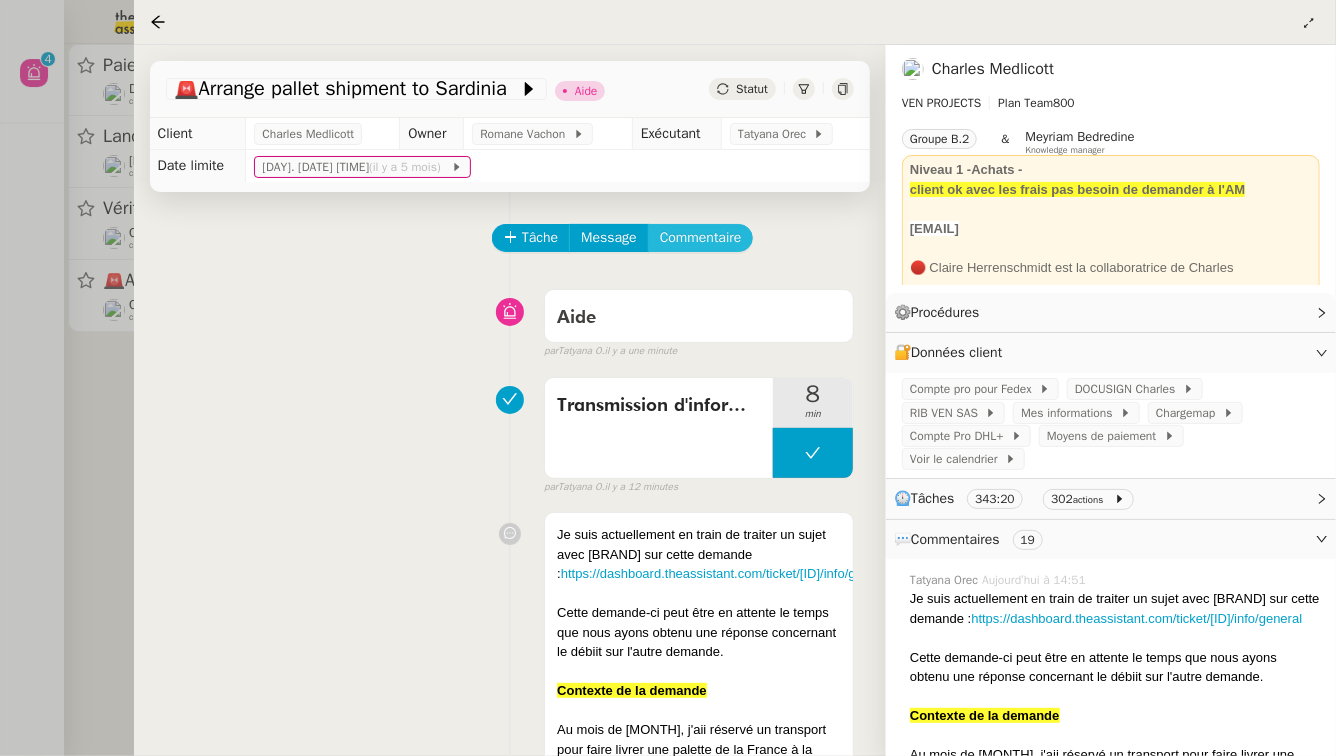 click on "Commentaire" 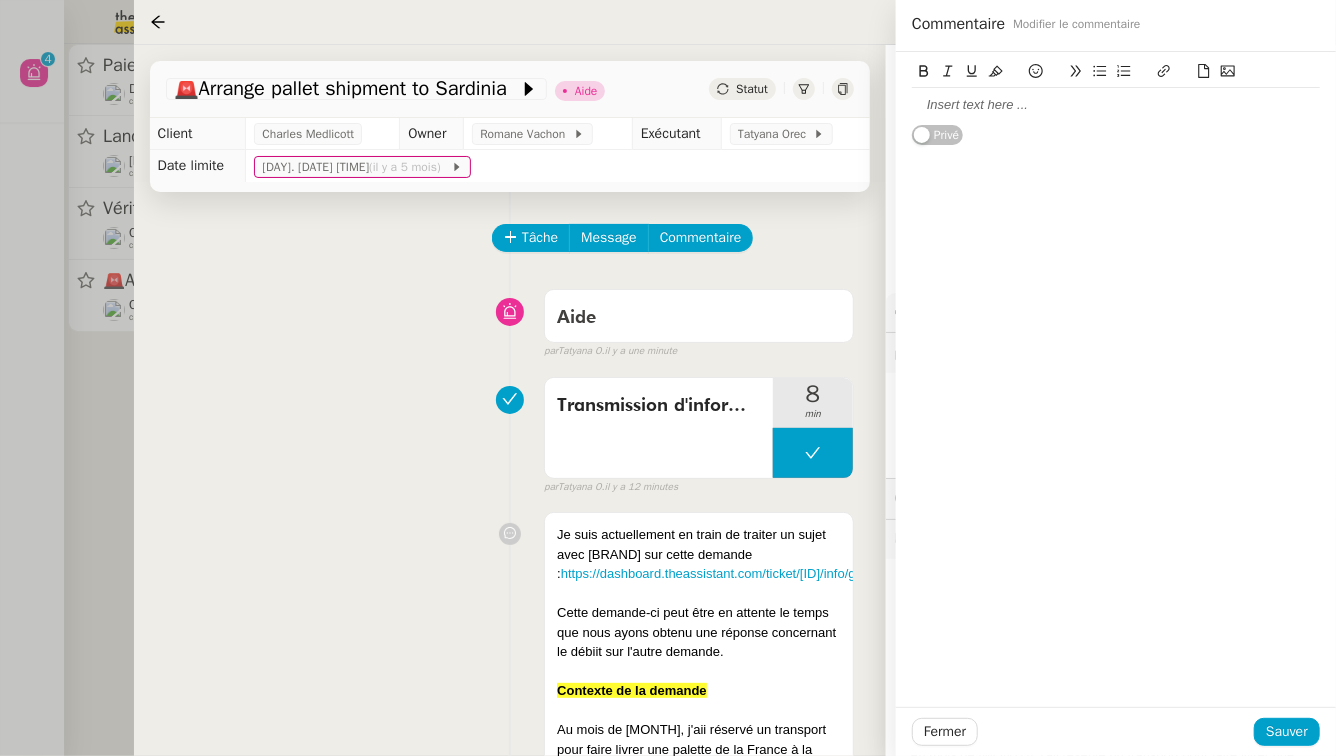 click on "Transmission d'information     8 min false par   Tatyana O.   il y a 12 minutes" at bounding box center (510, 432) 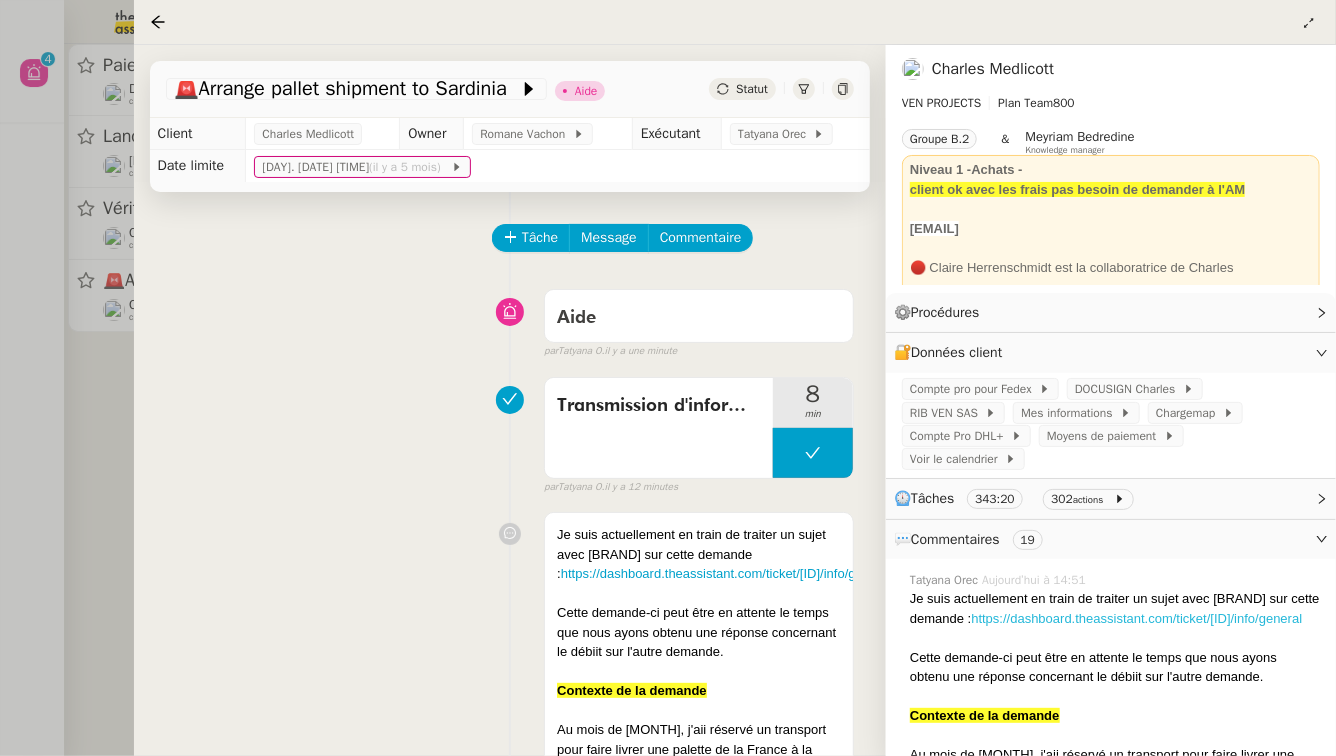 click on "https://dashboard.theassistant.com/ticket/AABvjO19QGUSo3GJwrT2/info/general" 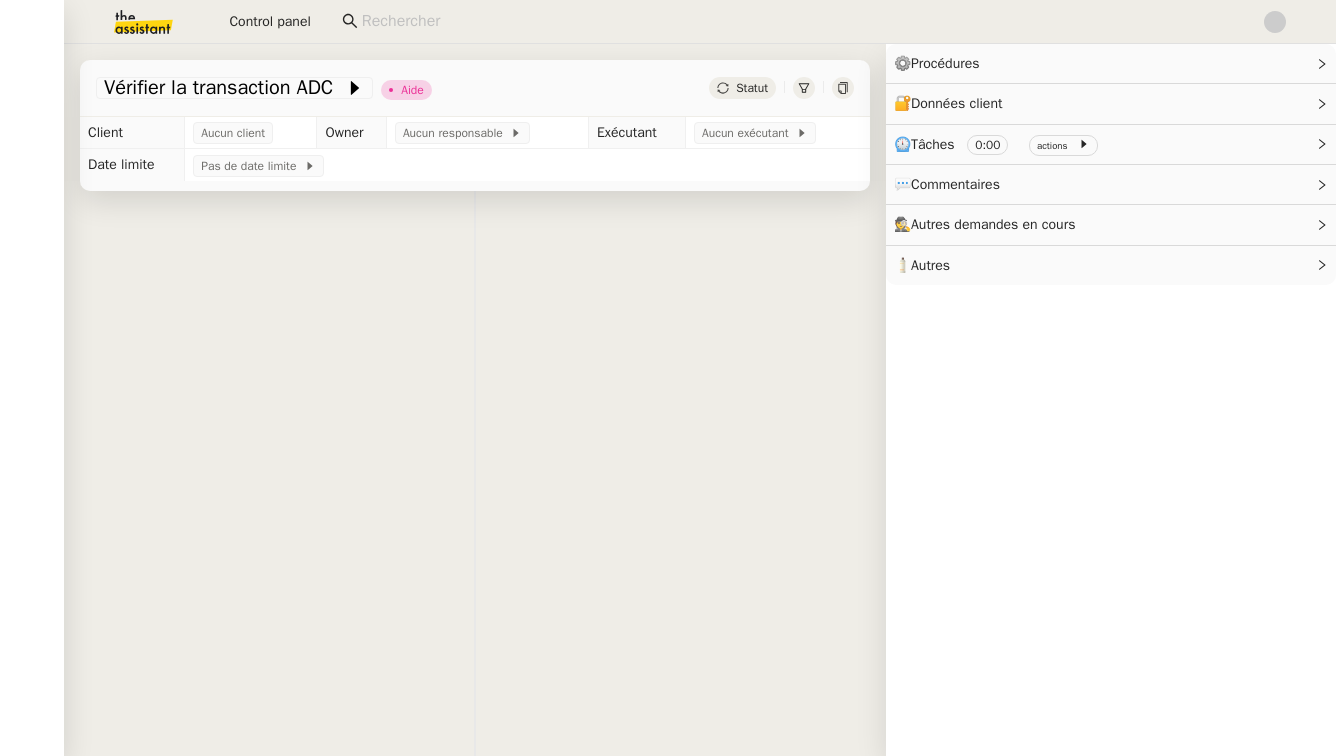 scroll, scrollTop: 0, scrollLeft: 0, axis: both 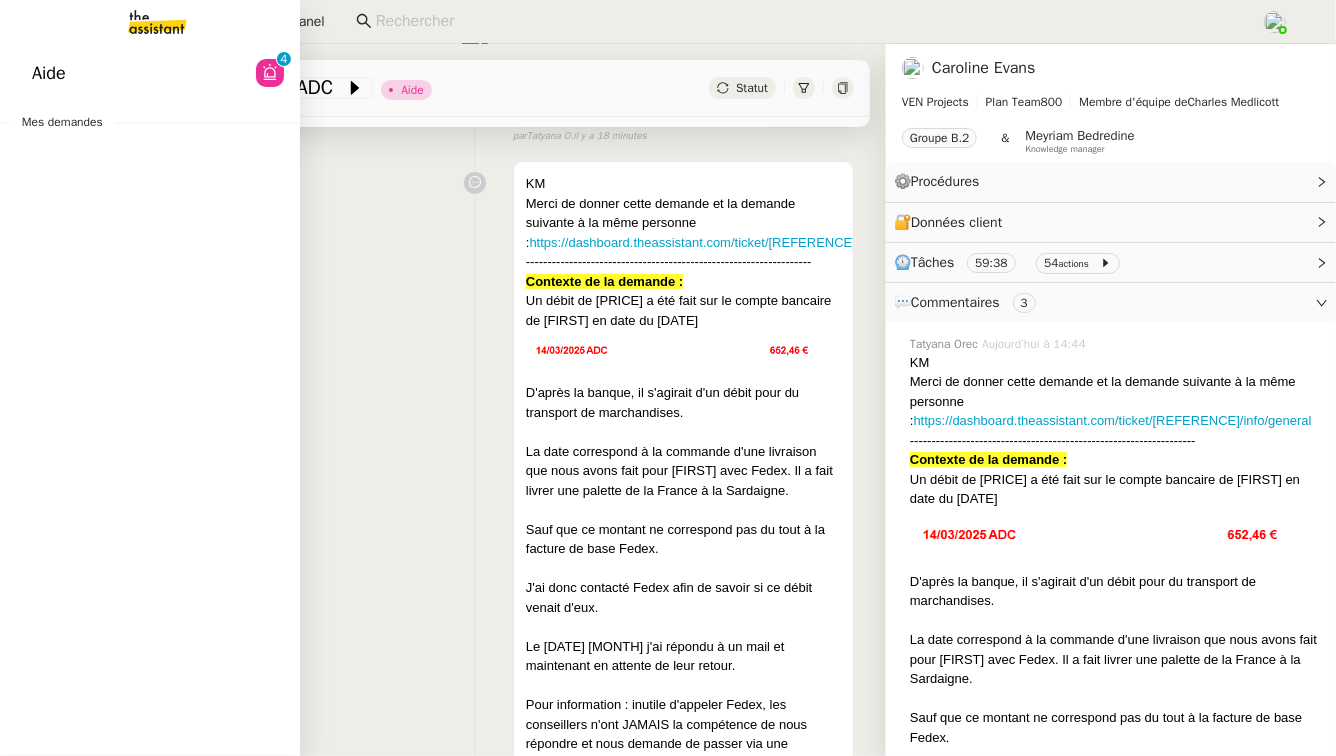 click on "Aide" 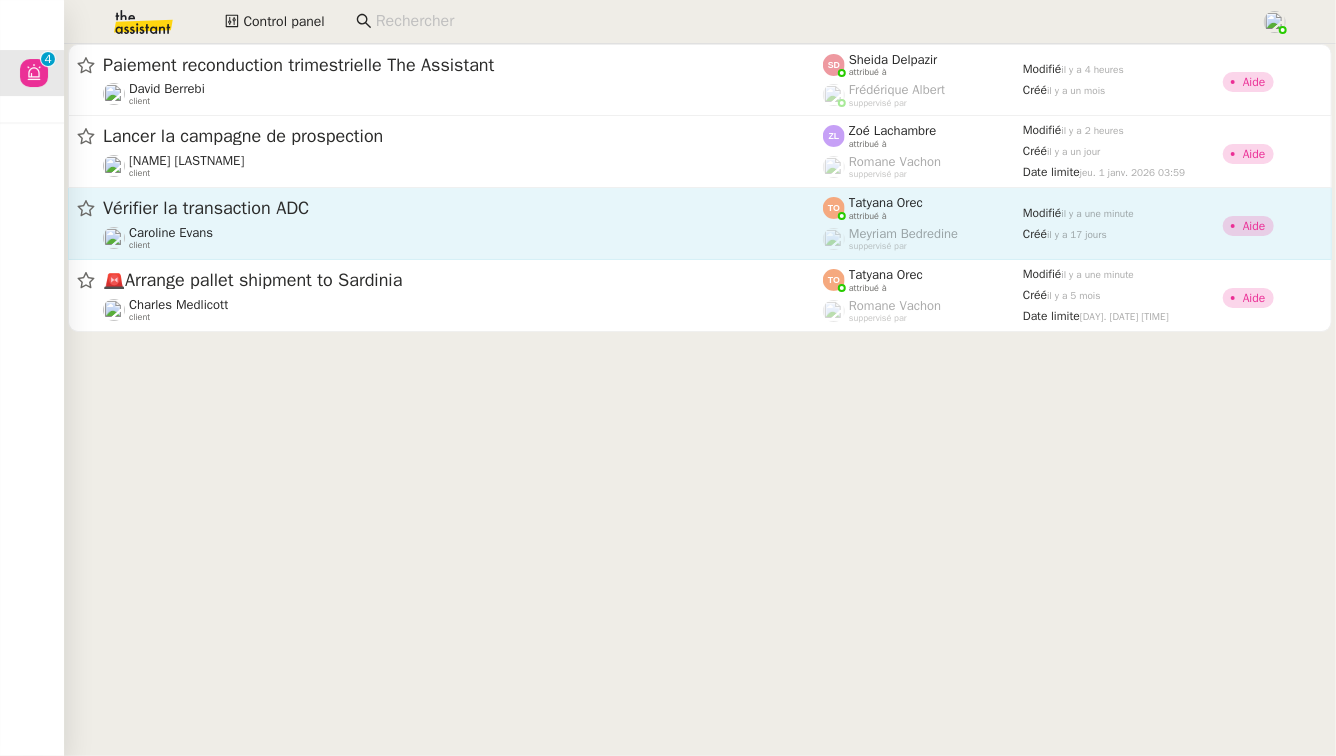 click on "Vérifier la transaction ADC" 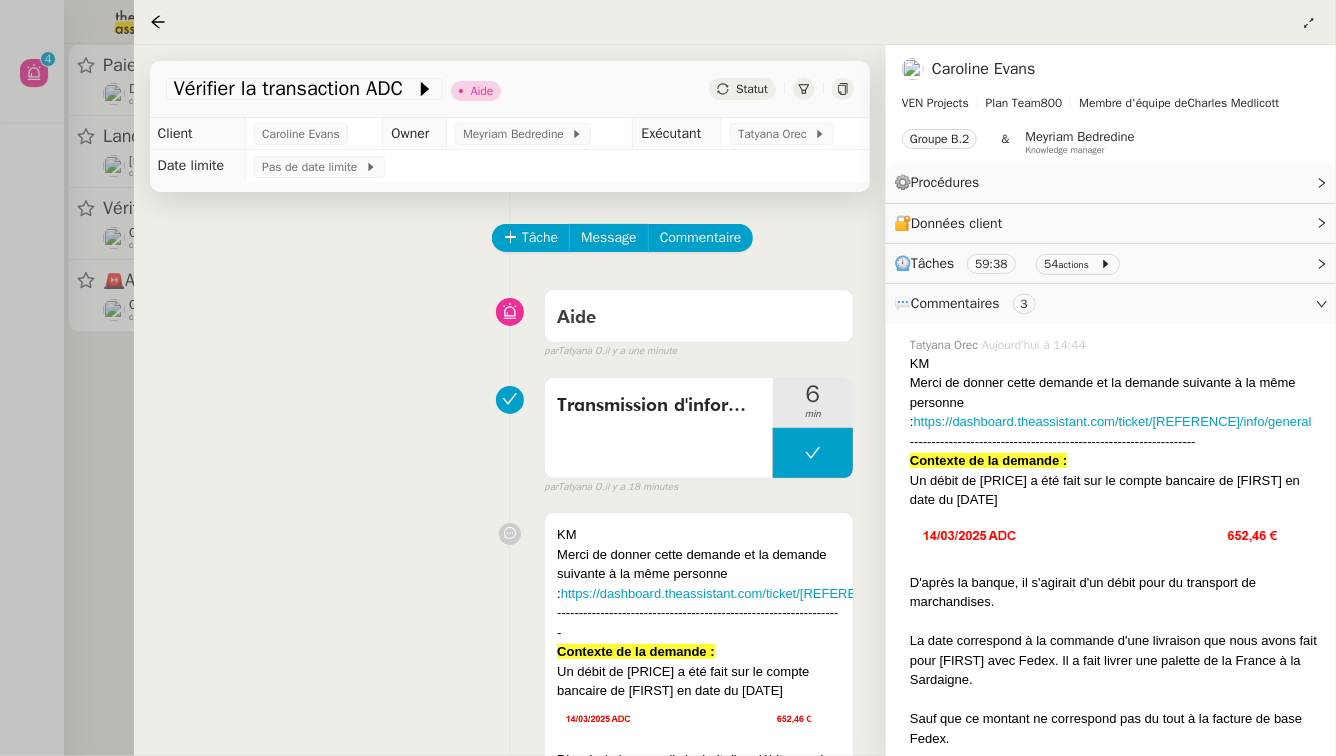 click at bounding box center [668, 378] 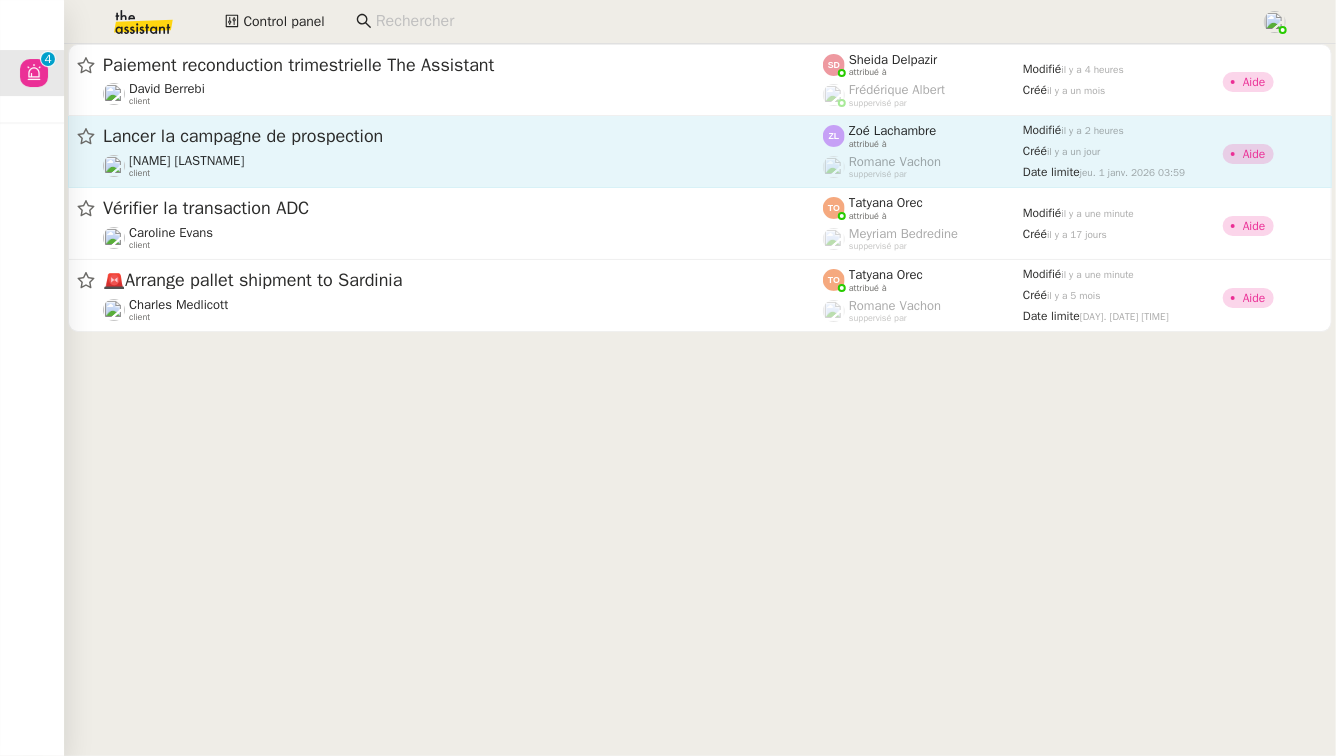 click on "Lancer la campagne de prospection  Astrid Brucker    client" 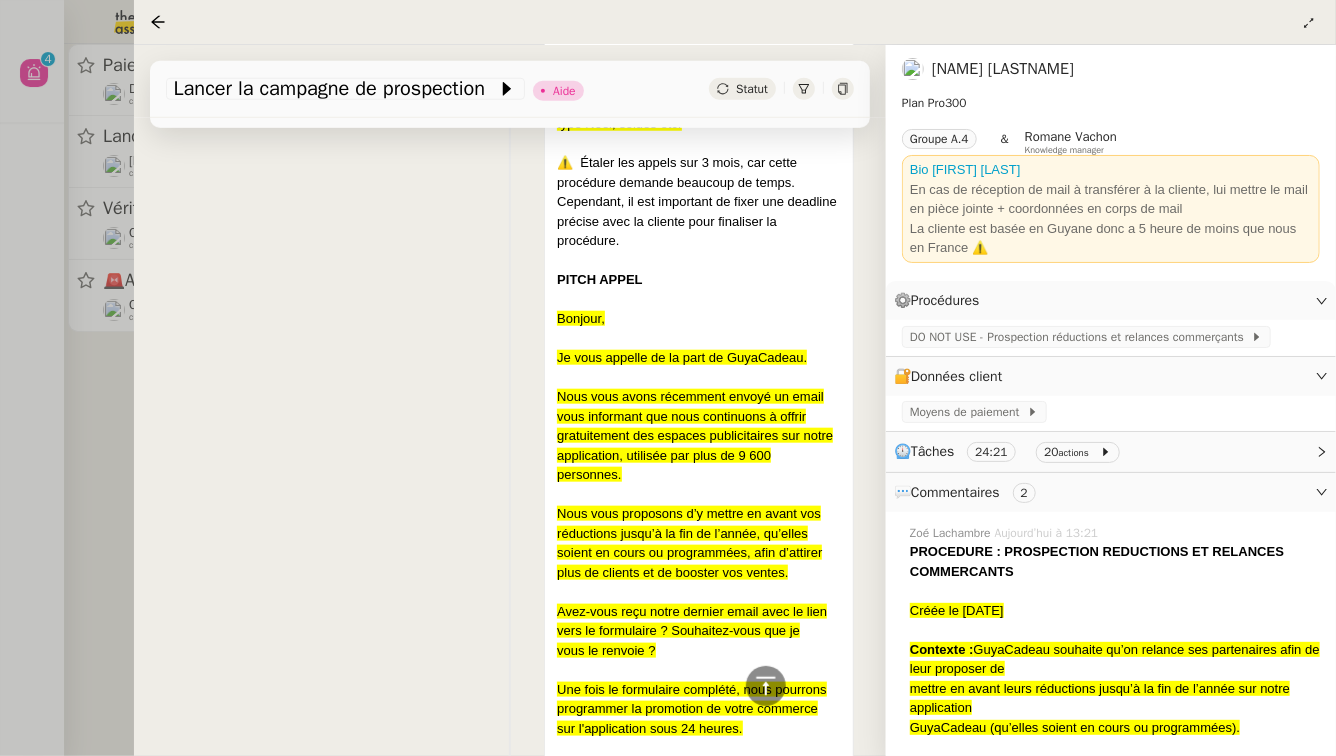 scroll, scrollTop: 943, scrollLeft: 0, axis: vertical 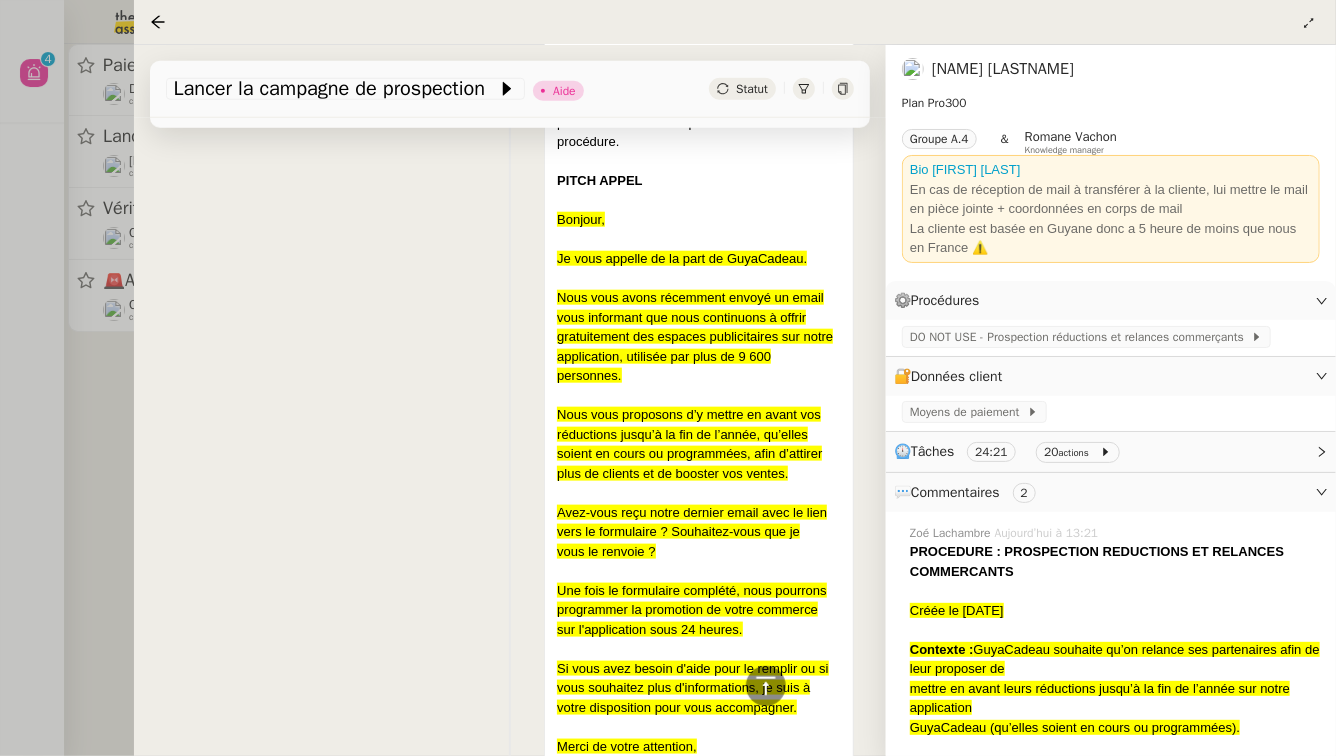click at bounding box center [668, 378] 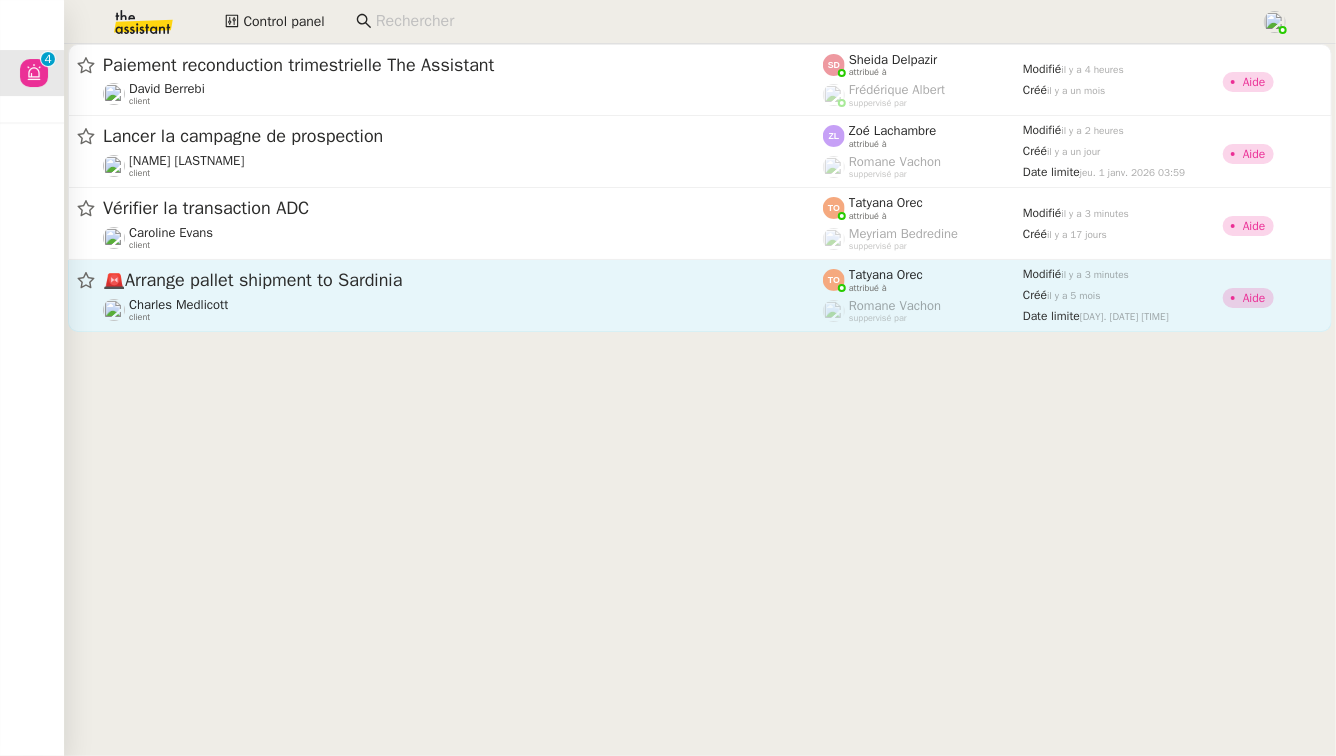 click on "🚨   Arrange pallet shipment to Sardinia  Charles Medlicott    client    Tatyana Orec    attribué à    Romane Vachon    suppervisé par    Modifié   il y a 3 minutes  Créé   il y a 5 mois  Date limite  mer. 19 mars 2025 00:00   Aide" 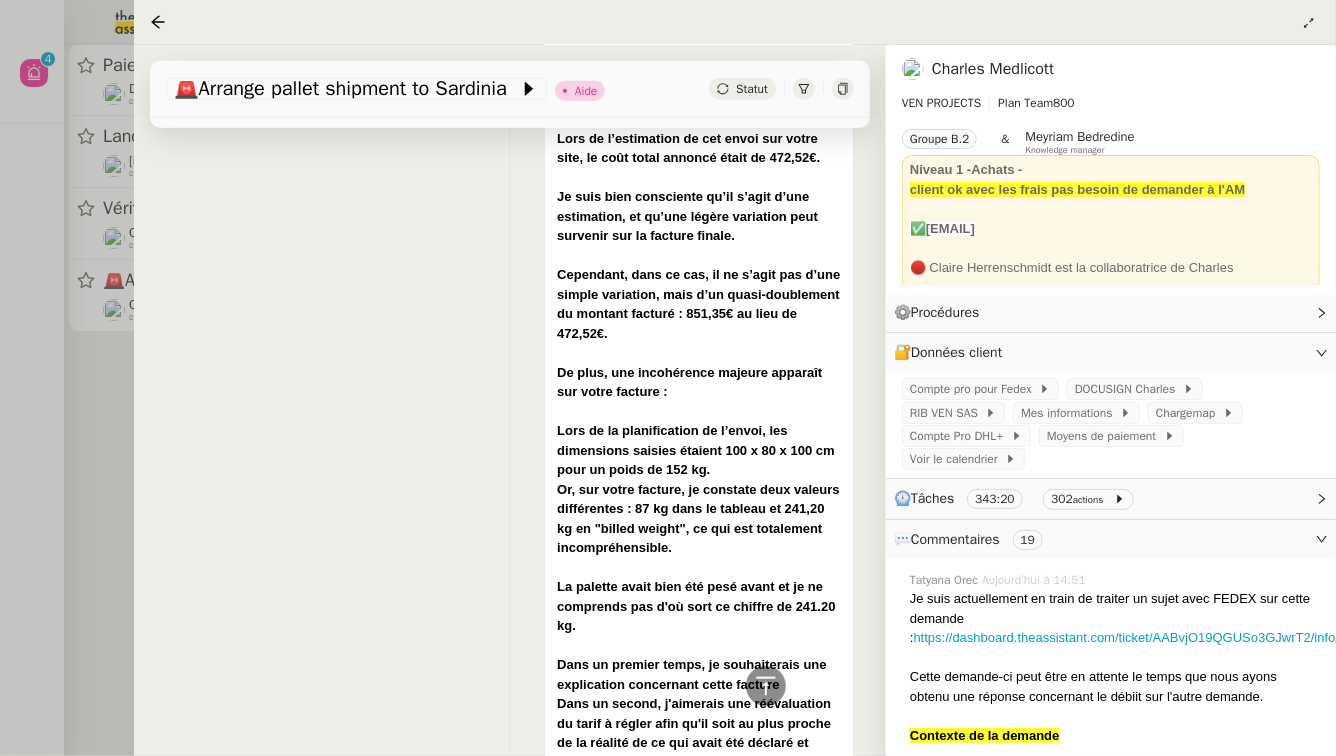 scroll, scrollTop: 0, scrollLeft: 0, axis: both 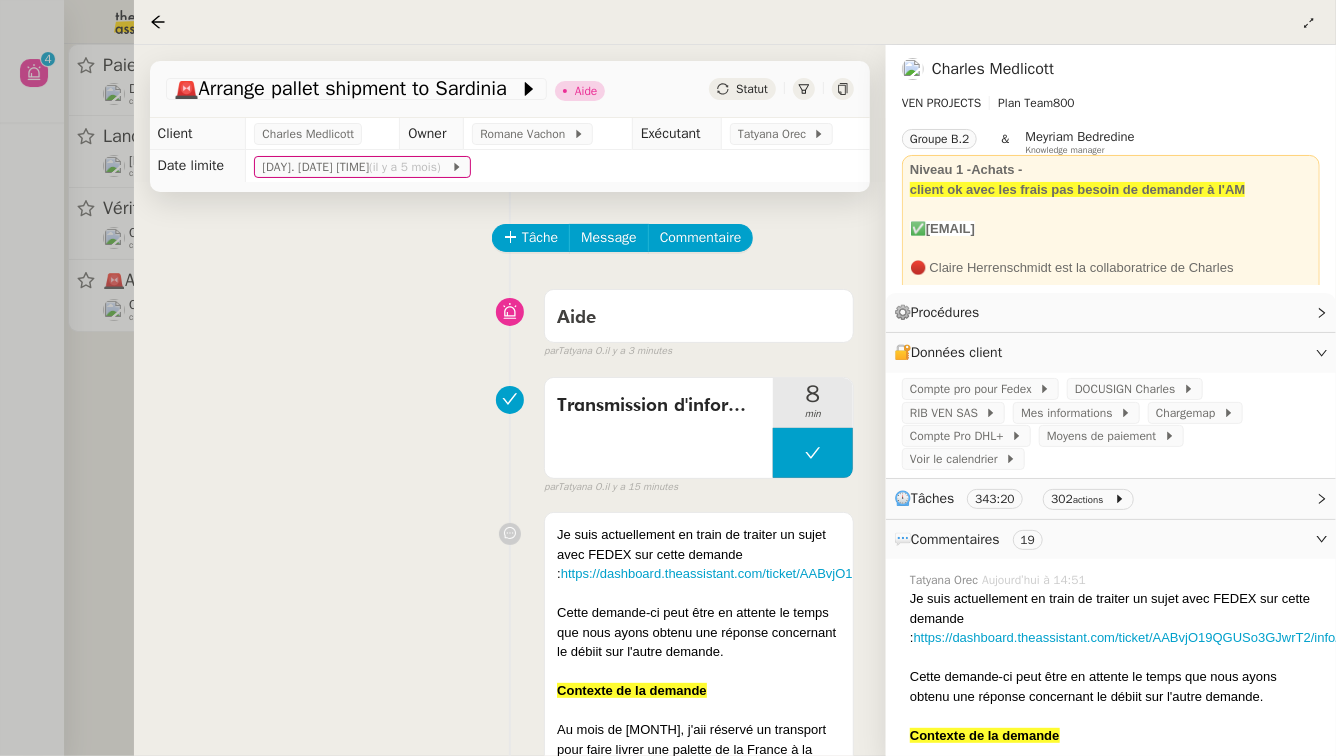 click at bounding box center (668, 378) 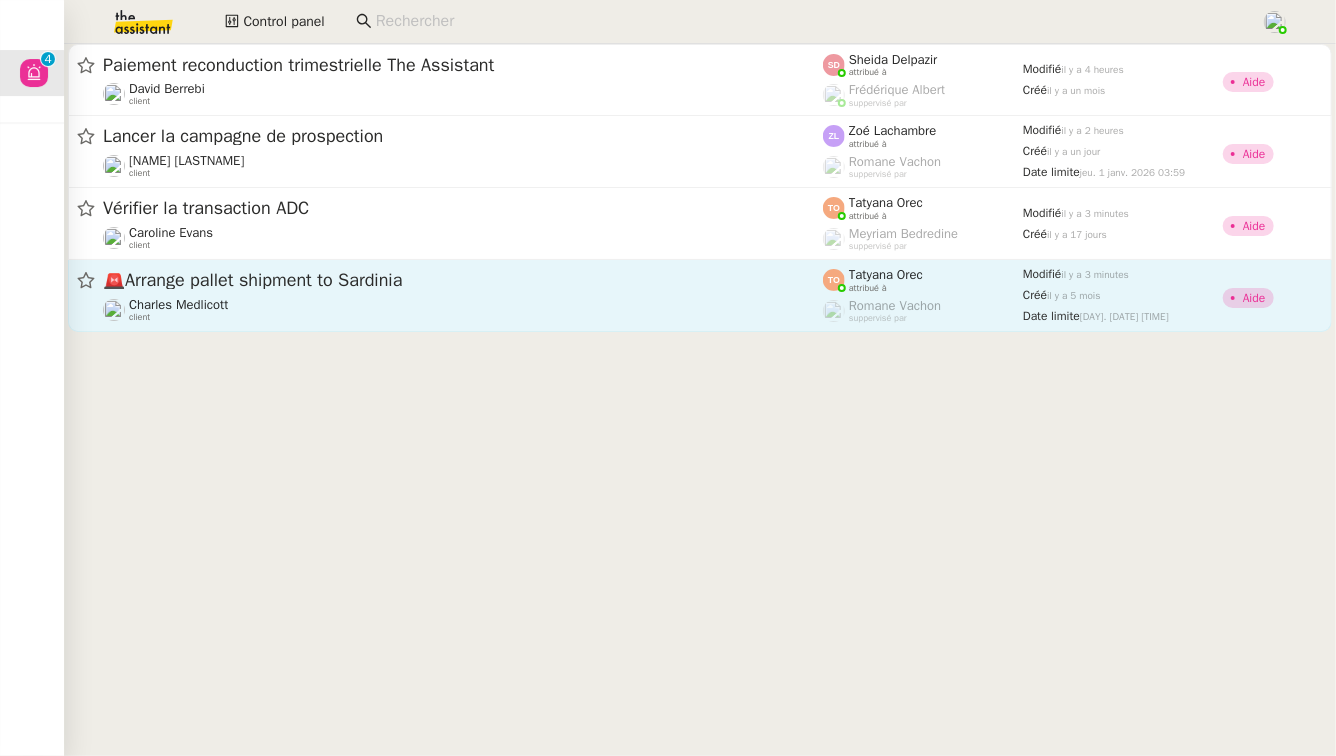 click on "🚨   Arrange pallet shipment to Sardinia" 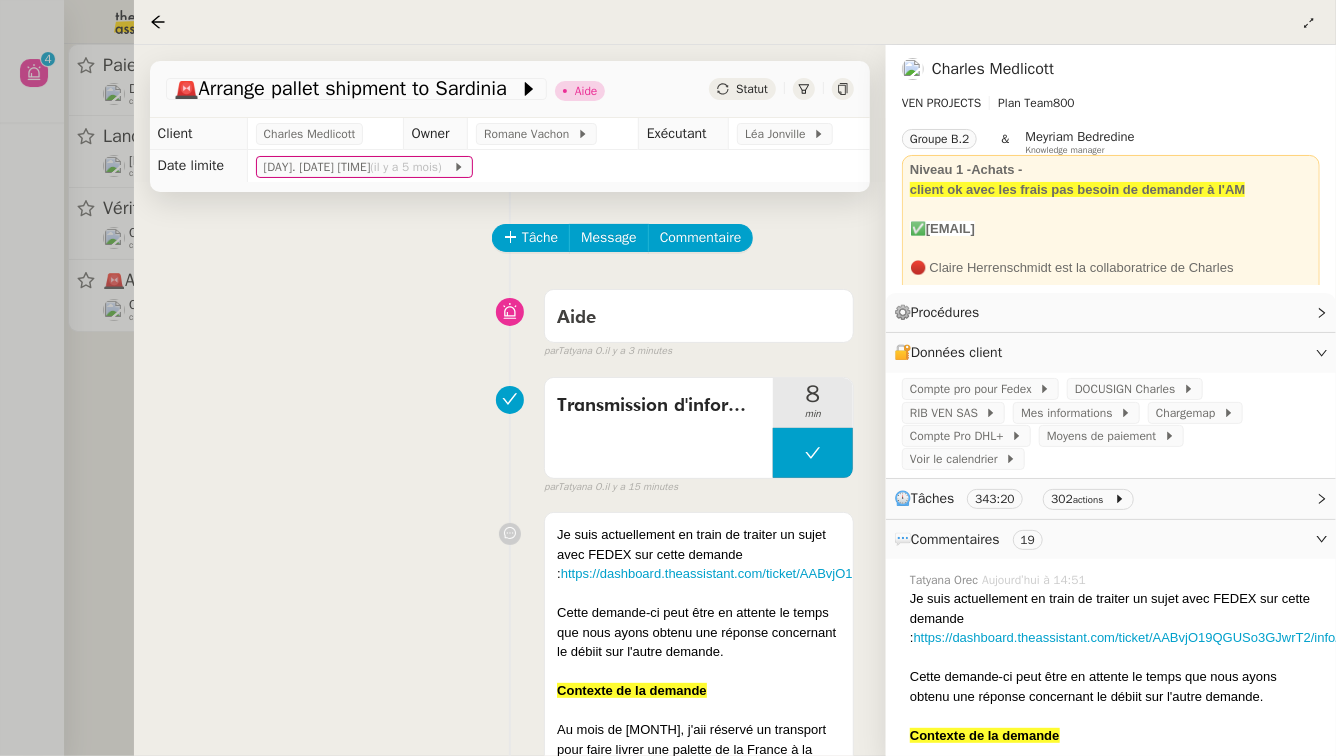 click at bounding box center [668, 378] 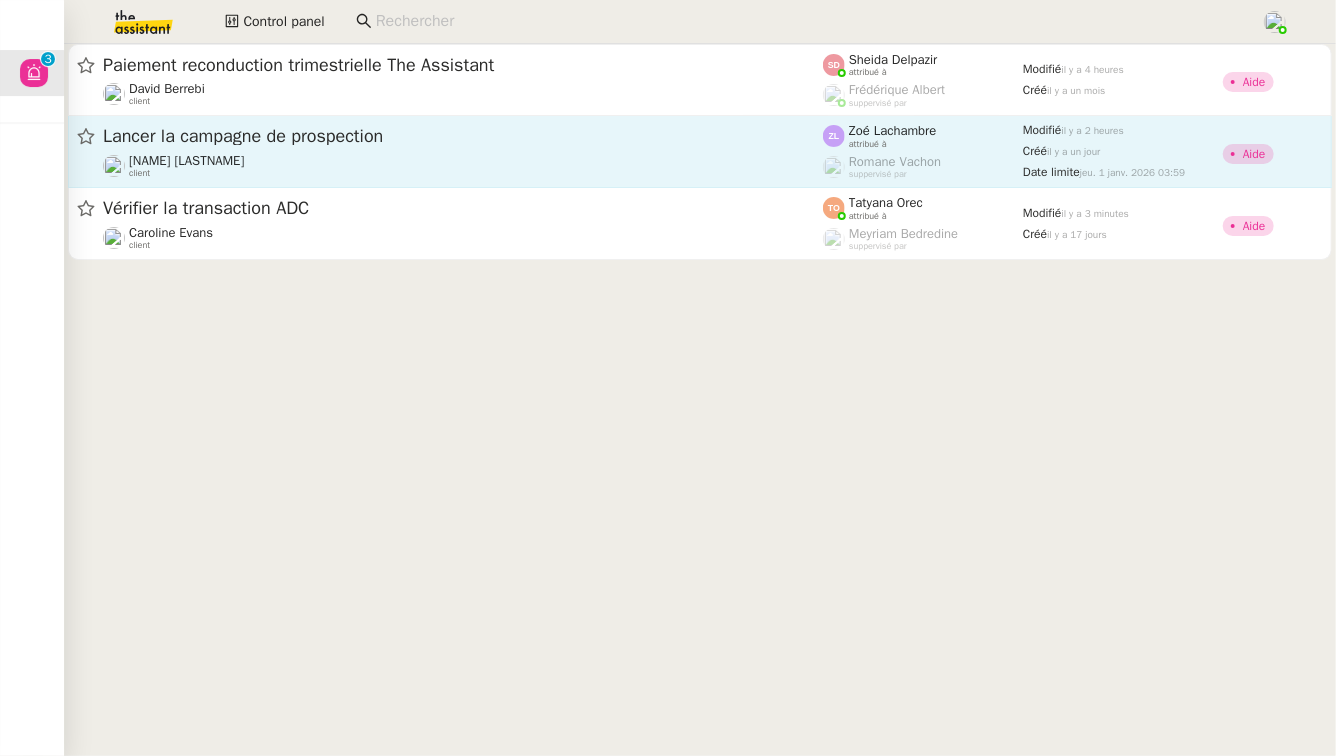 click on "Lancer la campagne de prospection" 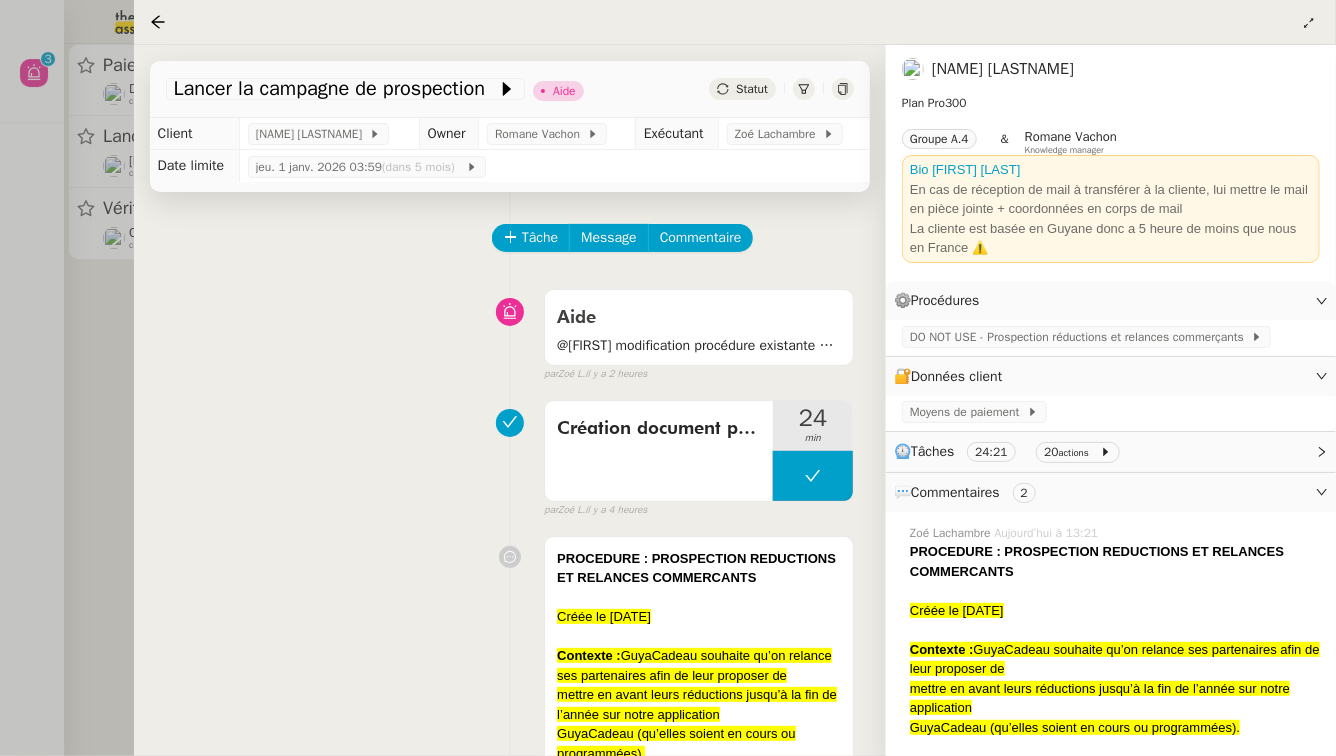 click at bounding box center [668, 378] 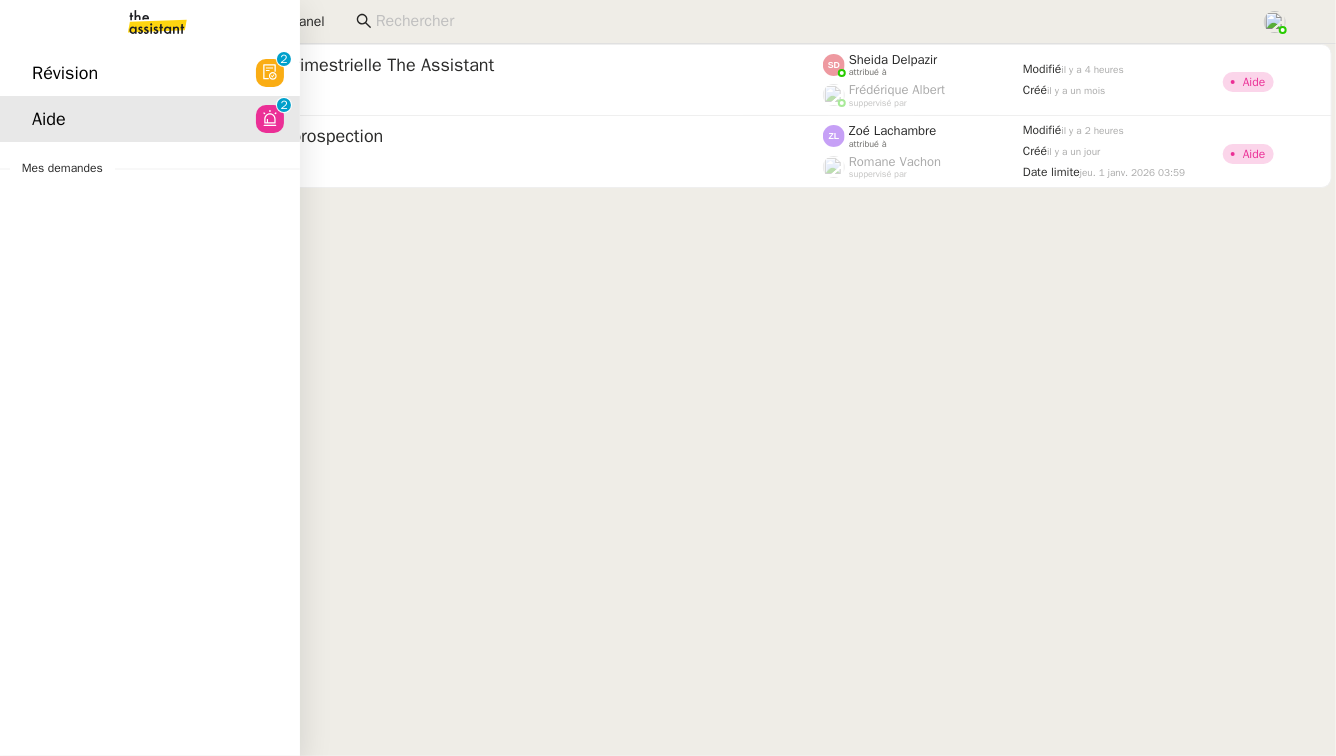 click on "Révision  0   1   2   3   4   5   6   7   8   9" 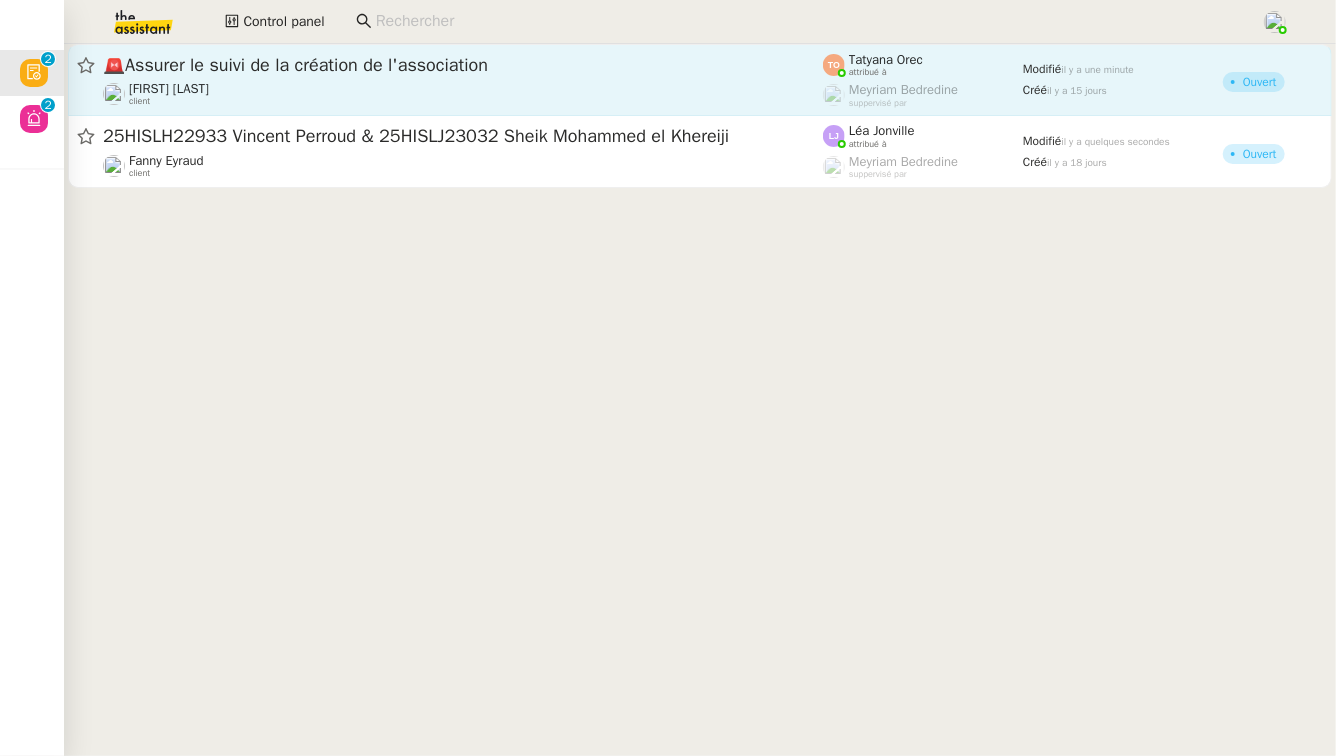 click on "🚨Assurer le suivi de la création de l'association  Daphné BIIGA NWANAK    client    Tatyana Orec    attribué à    Meyriam Bedredine    suppervisé par    Modifié   il y a une minute  Créé   il y a 15 jours   Ouvert" 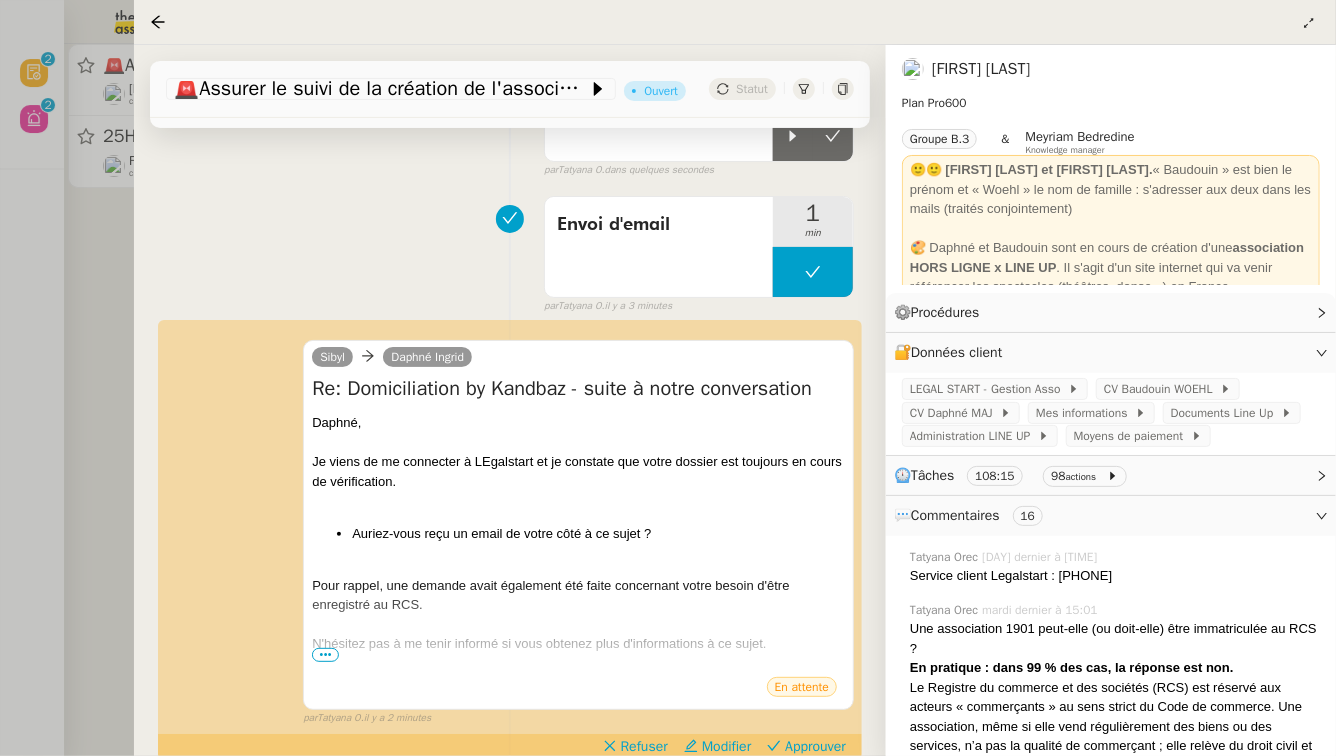 scroll, scrollTop: 395, scrollLeft: 0, axis: vertical 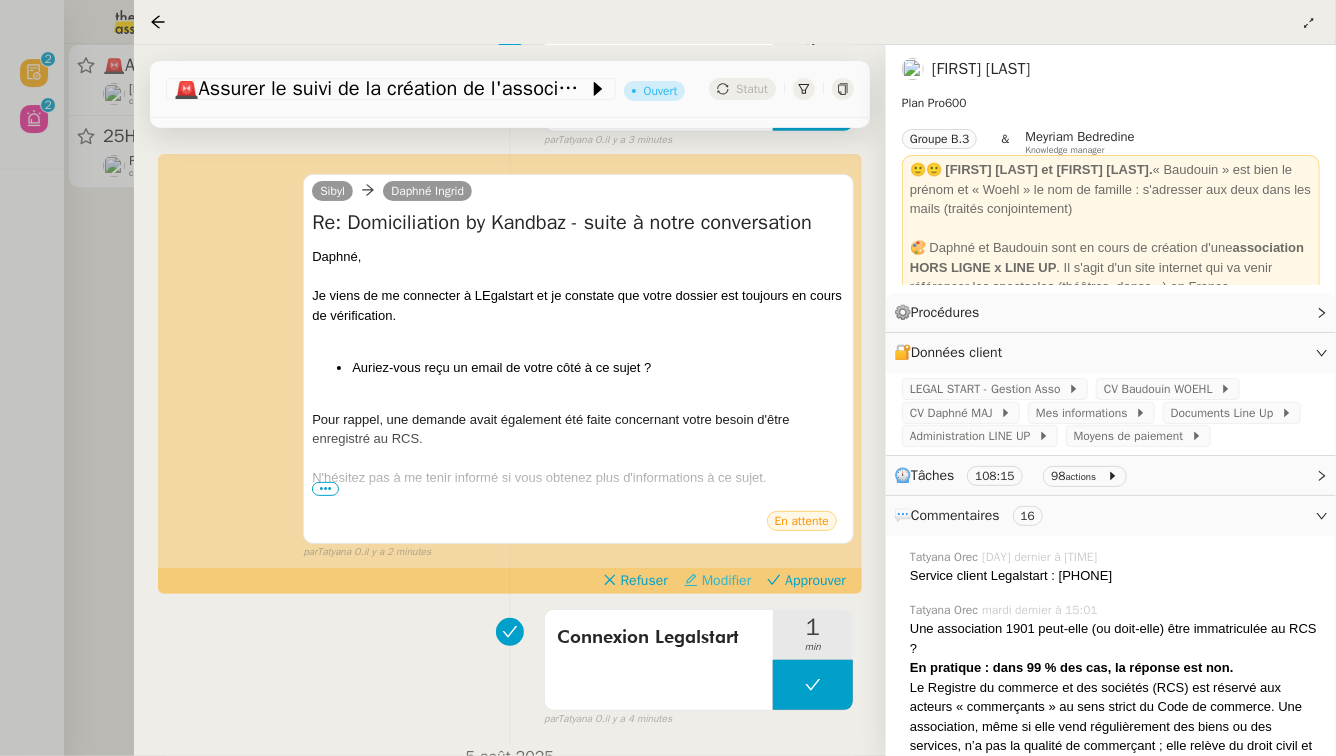 click 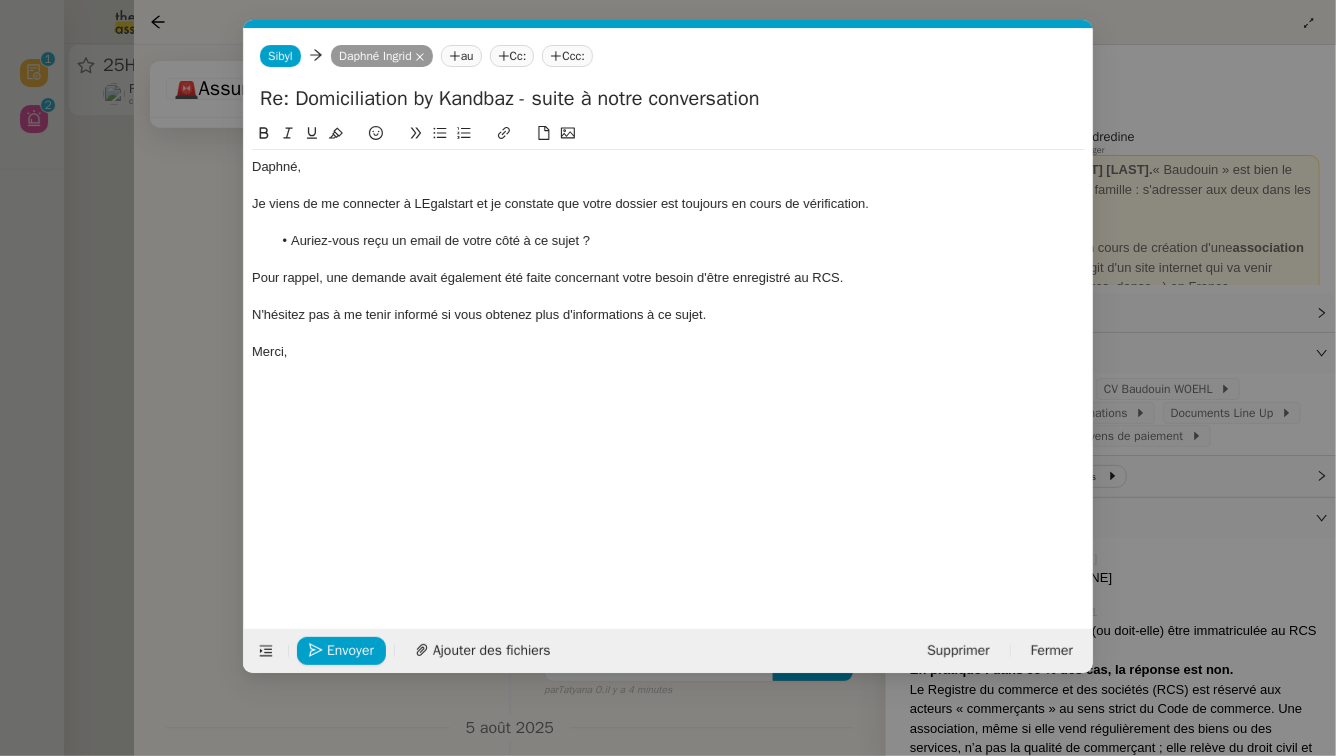 scroll, scrollTop: 0, scrollLeft: 42, axis: horizontal 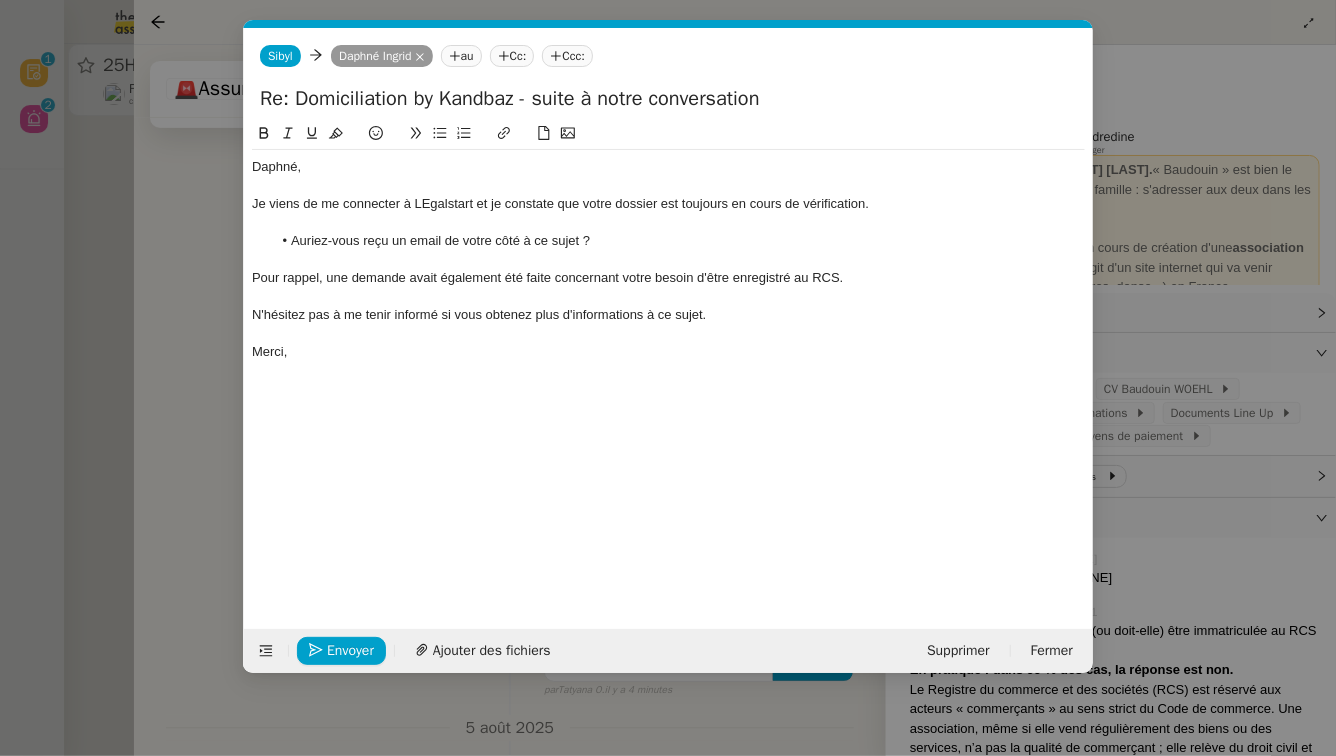 click on "Je viens de me connecter à LEgalstart et je constate que votre dossier est toujours en cours de vérification." 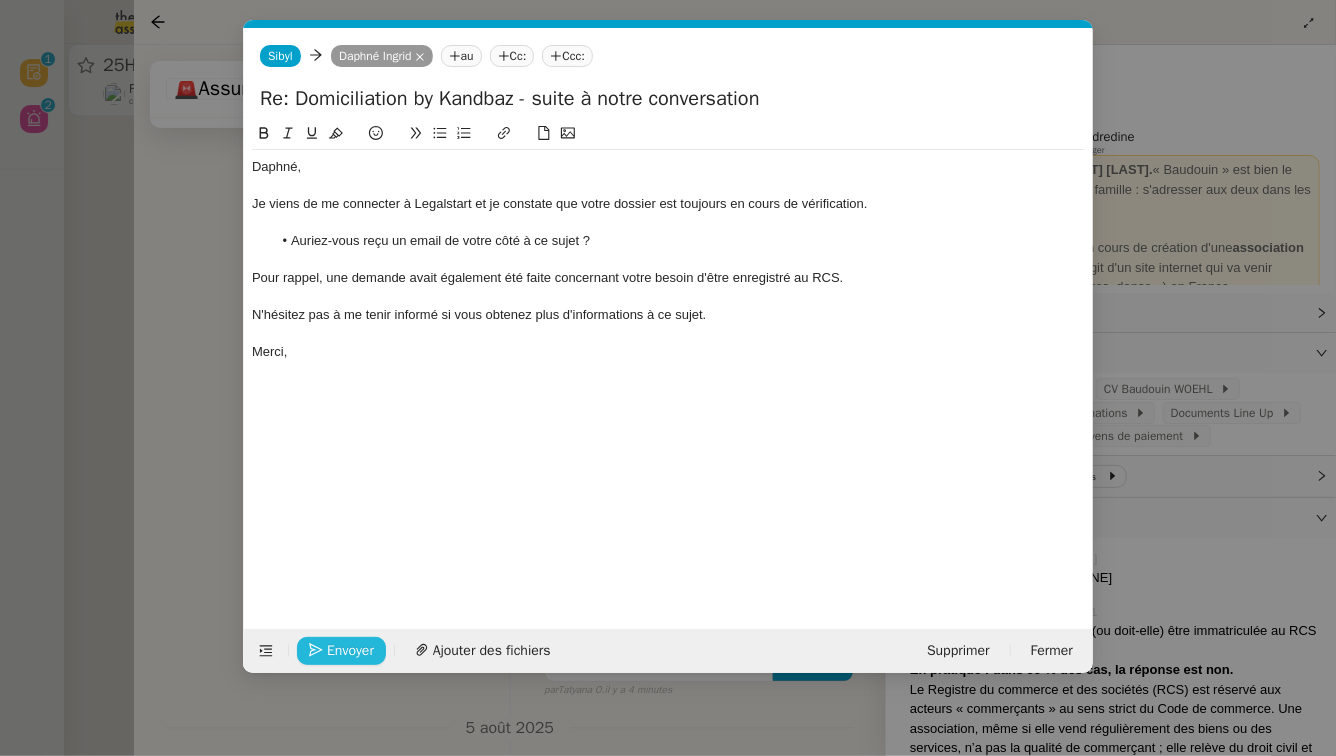 click on "Envoyer" 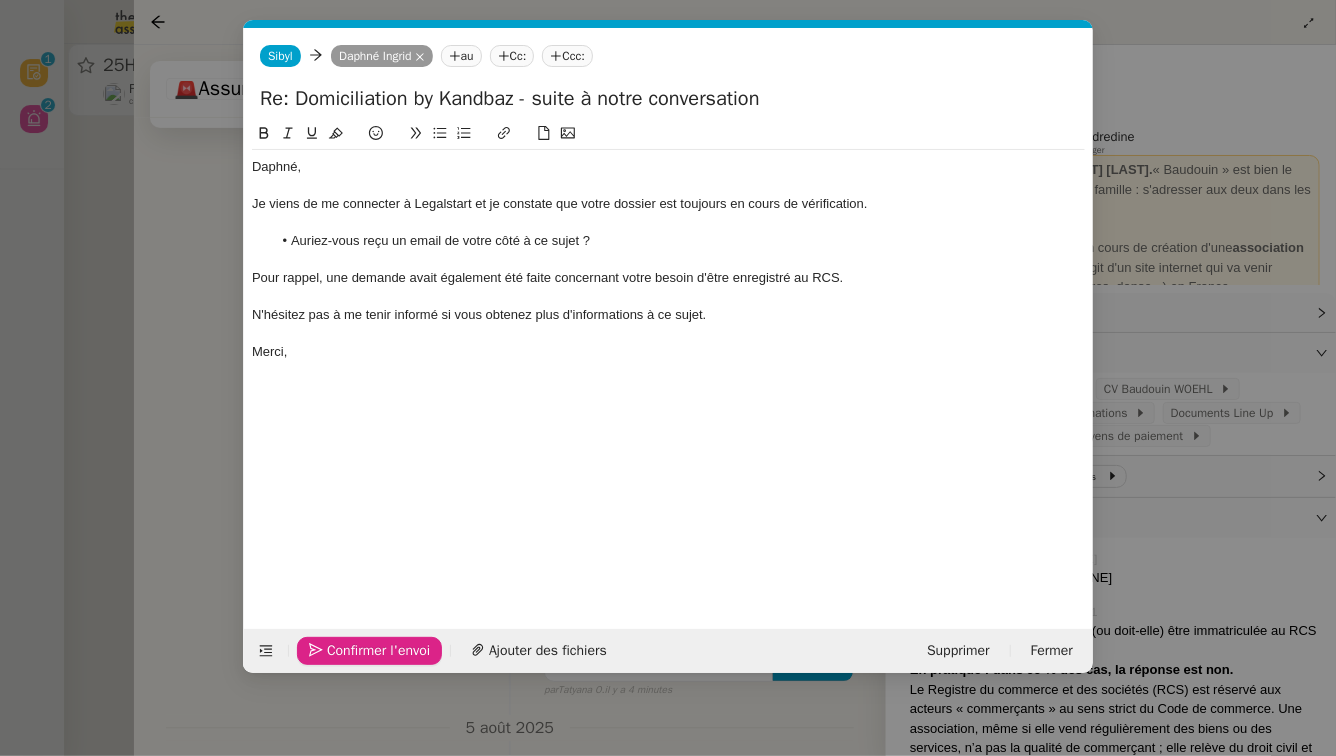 click on "Confirmer l'envoi" 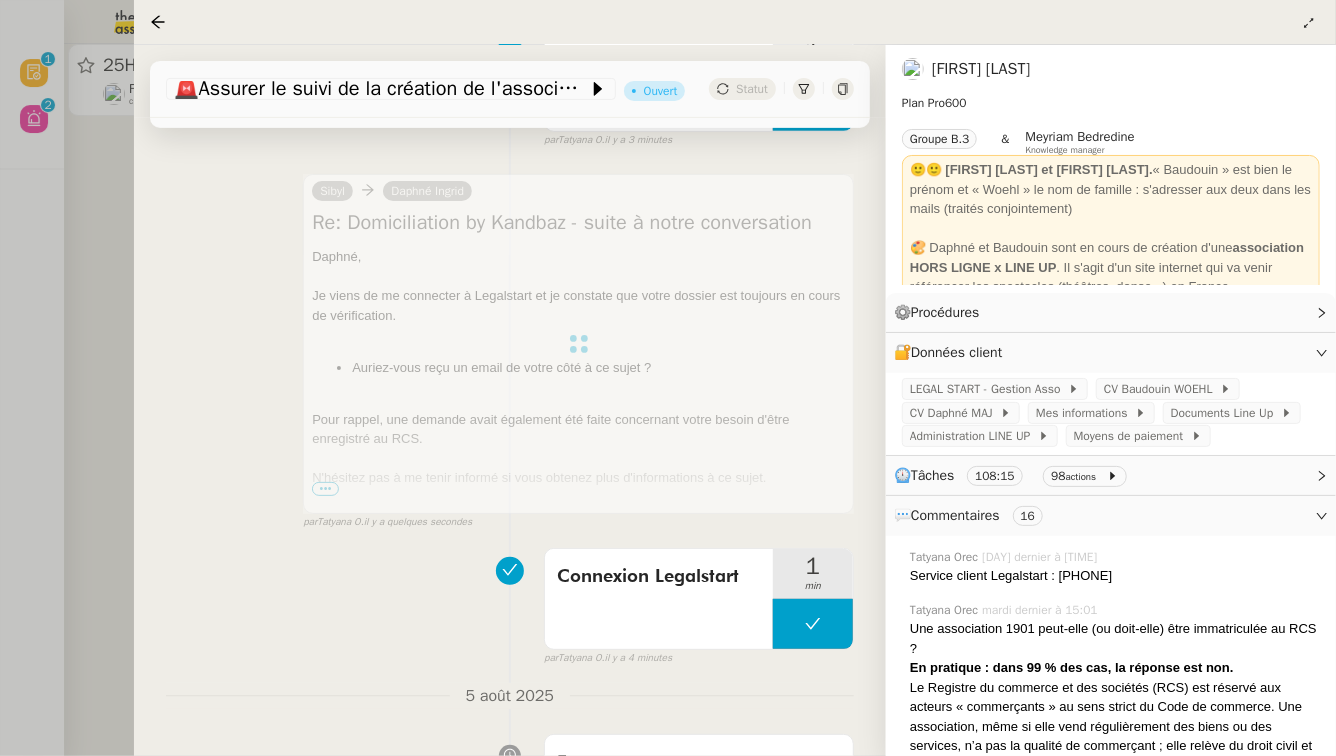 click at bounding box center (668, 378) 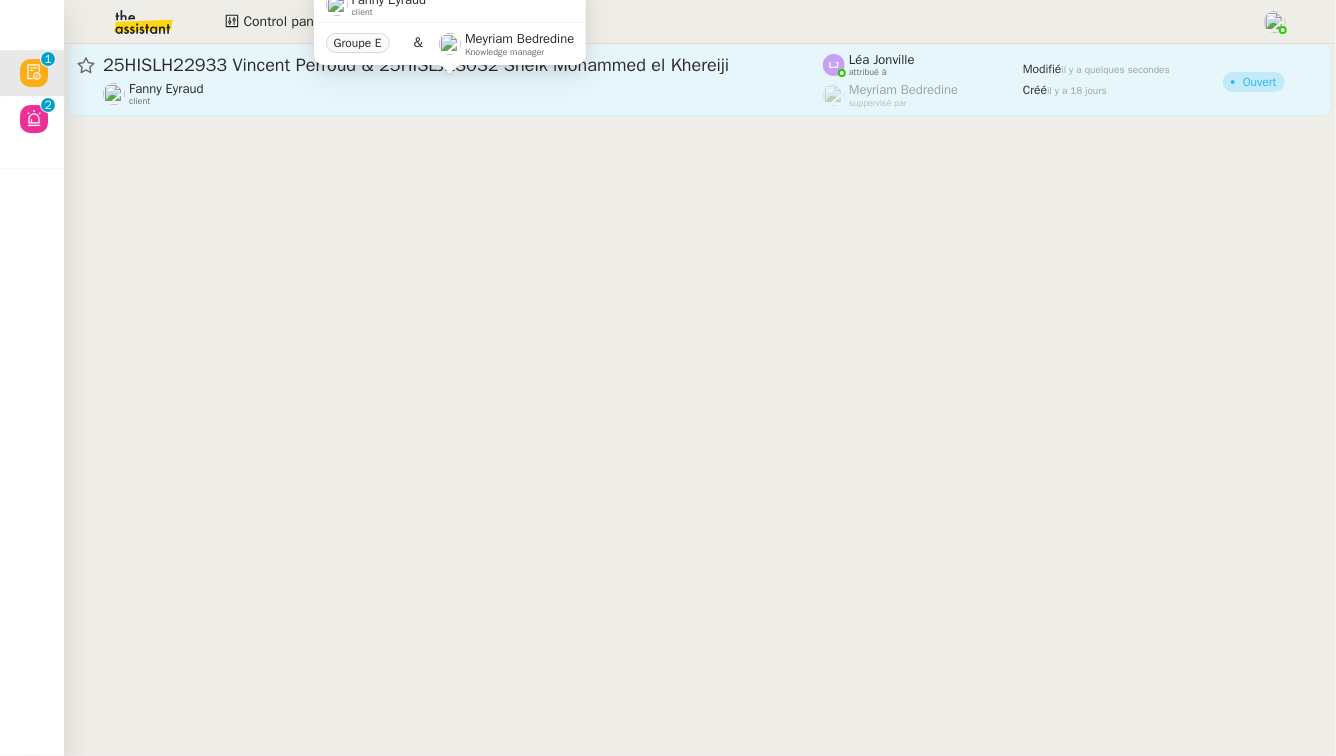 click on "Fanny Eyraud     client" 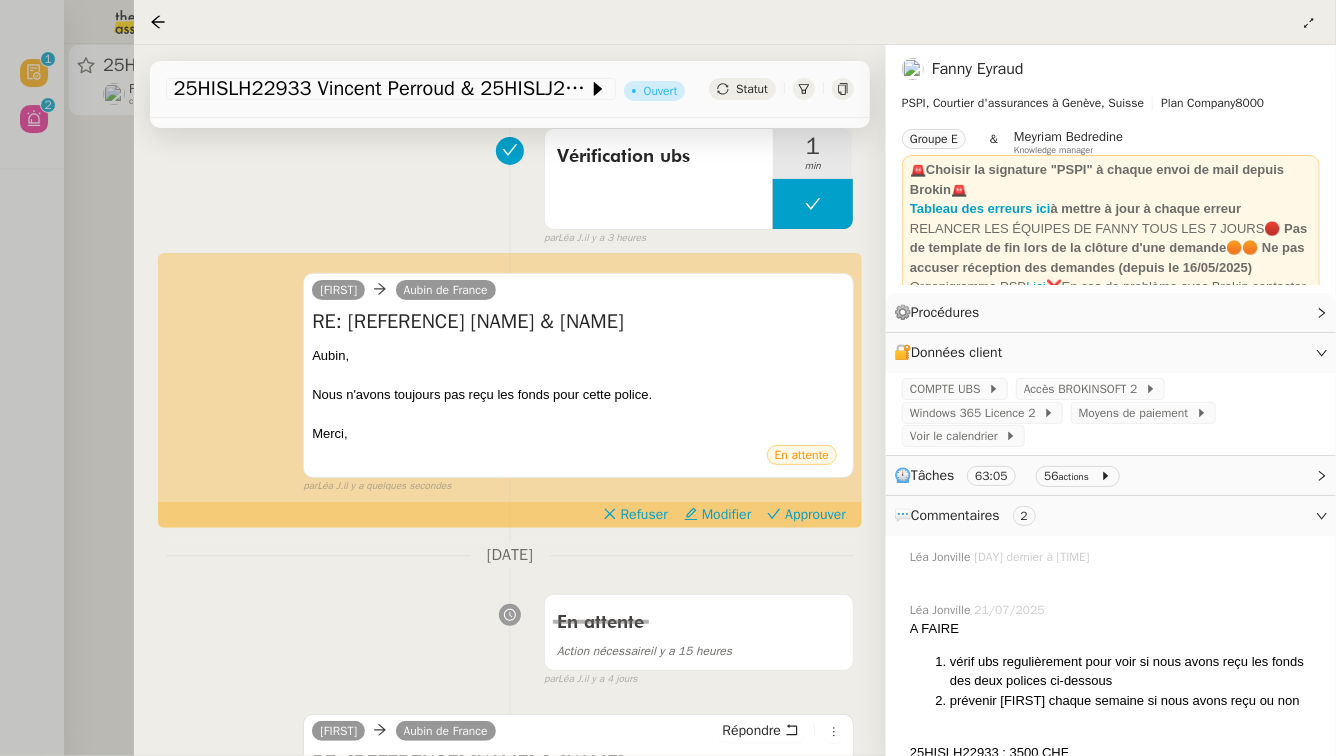 scroll, scrollTop: 165, scrollLeft: 0, axis: vertical 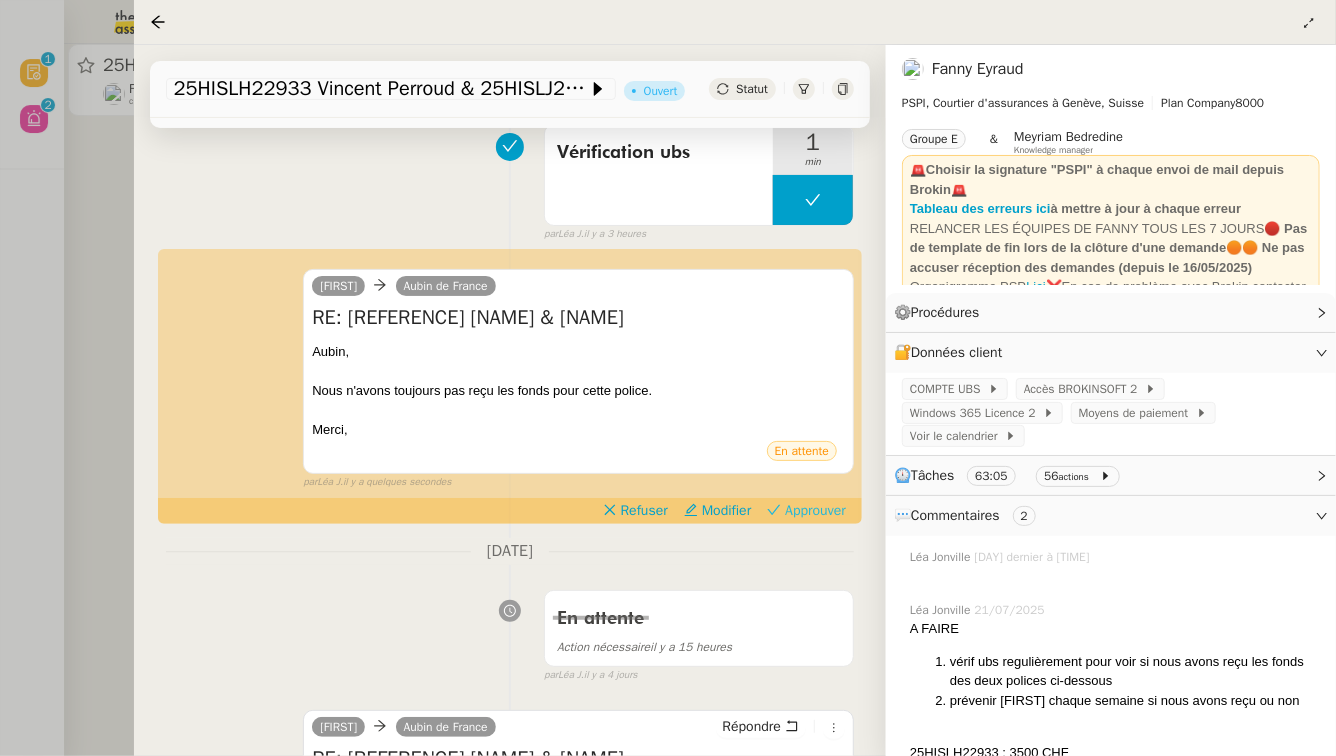 click on "Approuver" at bounding box center [815, 511] 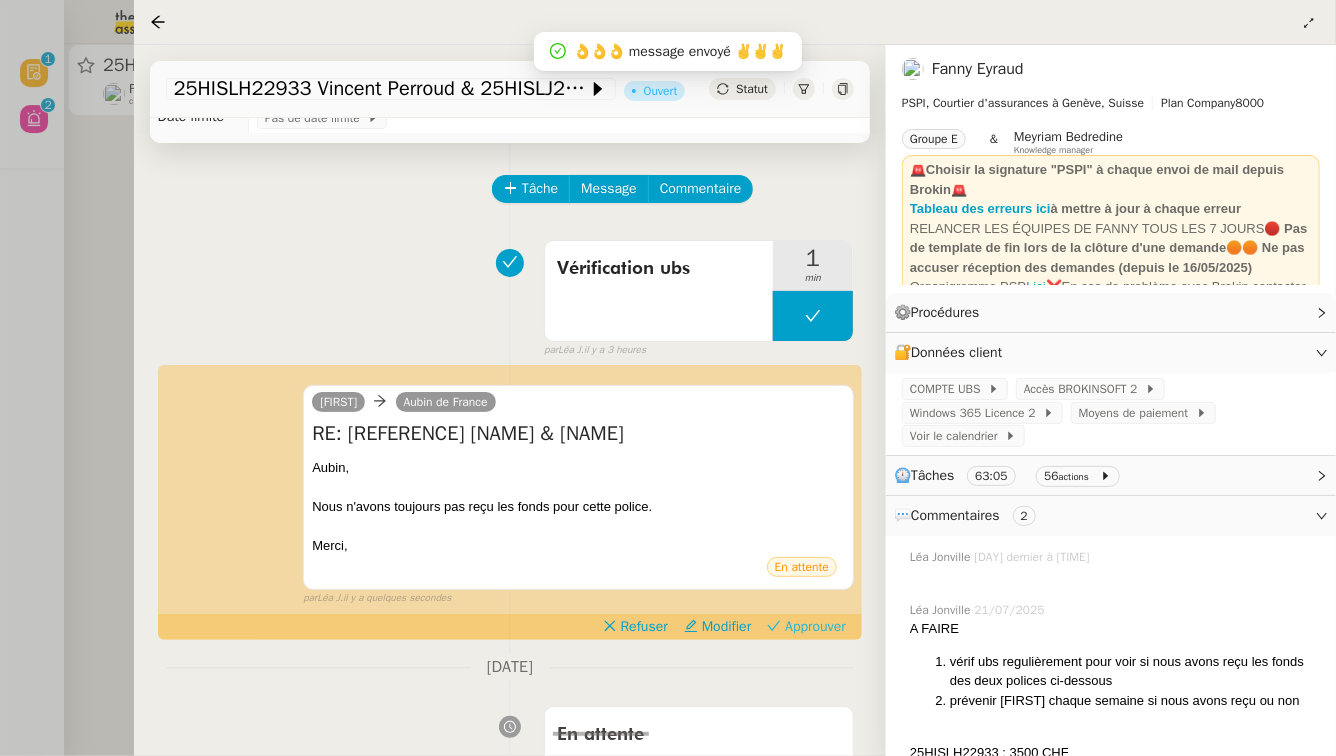 scroll, scrollTop: 0, scrollLeft: 0, axis: both 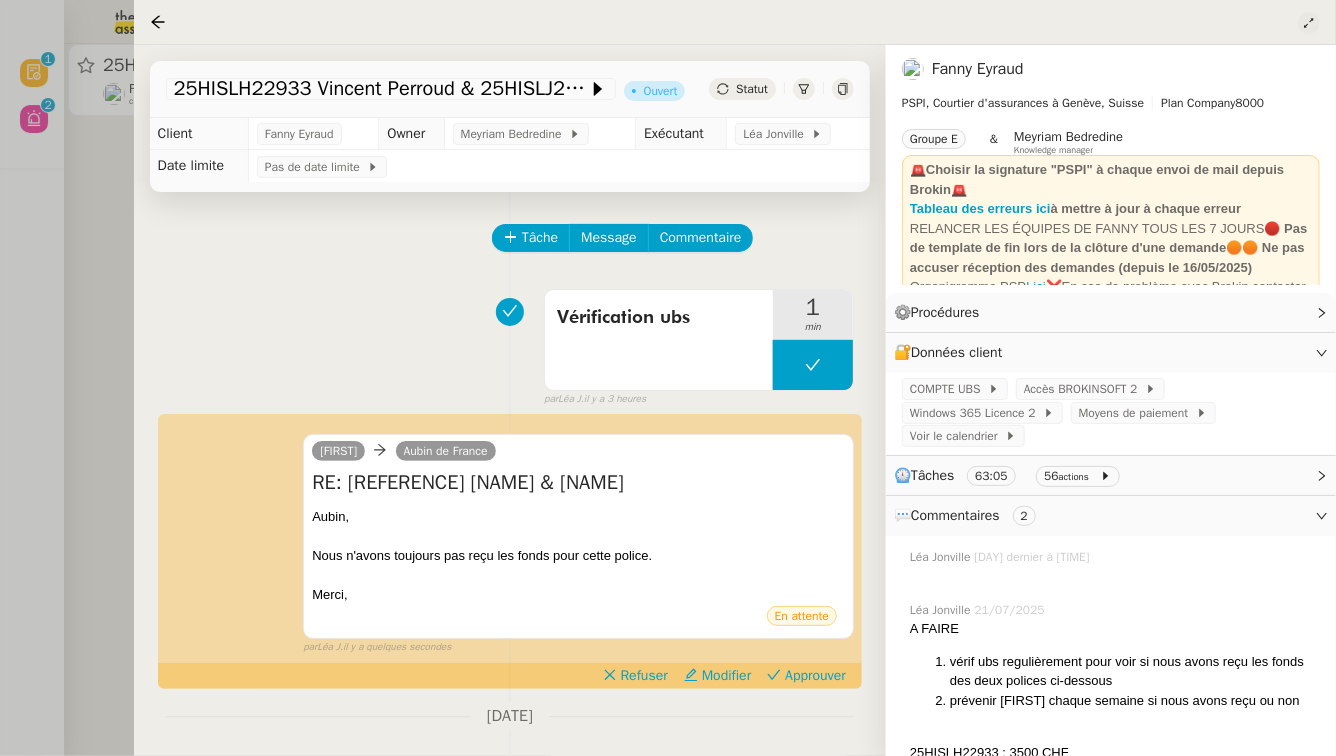 click at bounding box center [1363, 44] 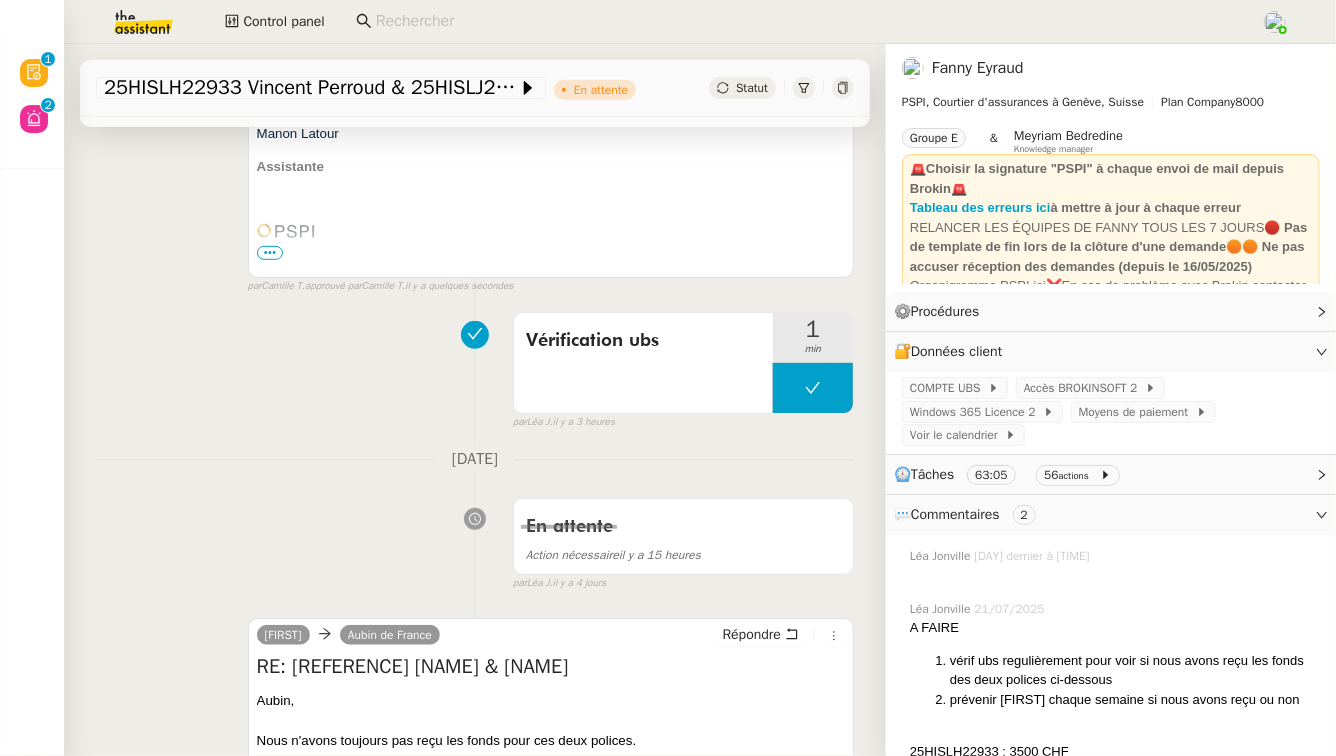 scroll, scrollTop: 0, scrollLeft: 0, axis: both 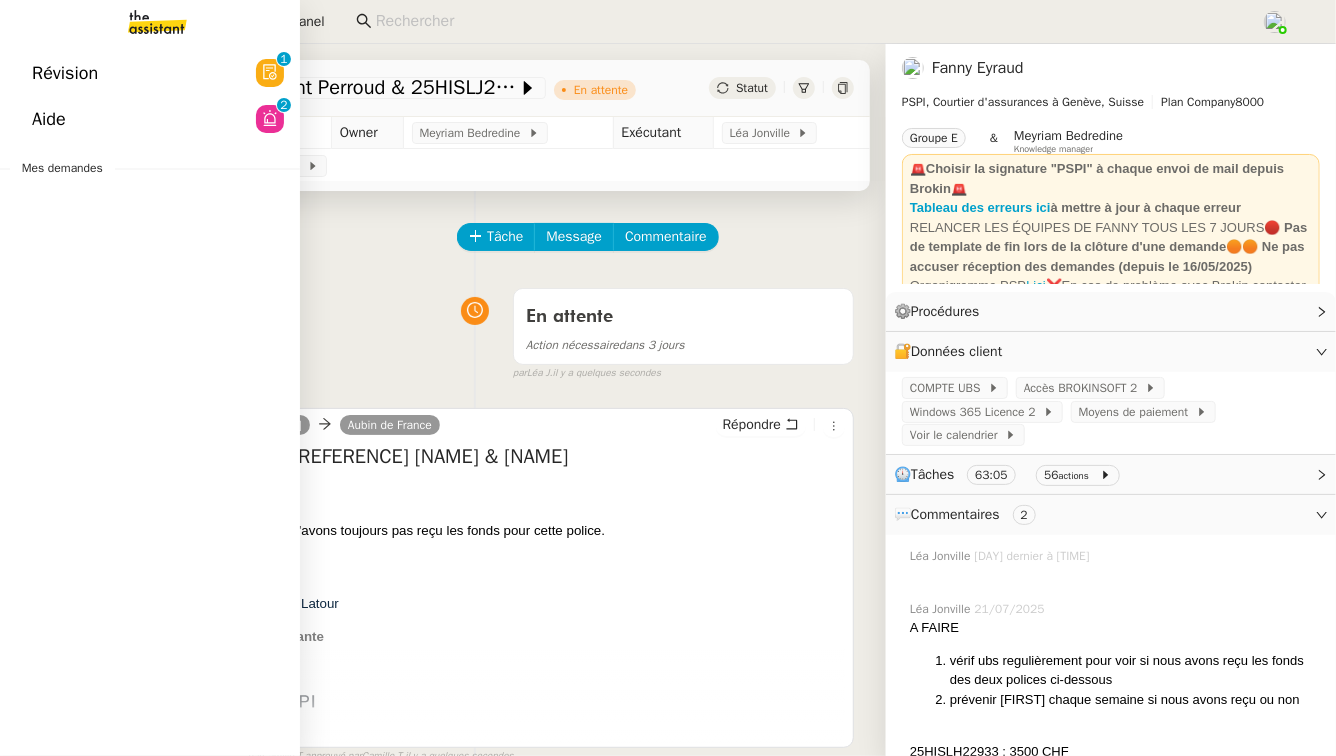 click on "Révision  0   1   2   3   4   5   6   7   8   9" 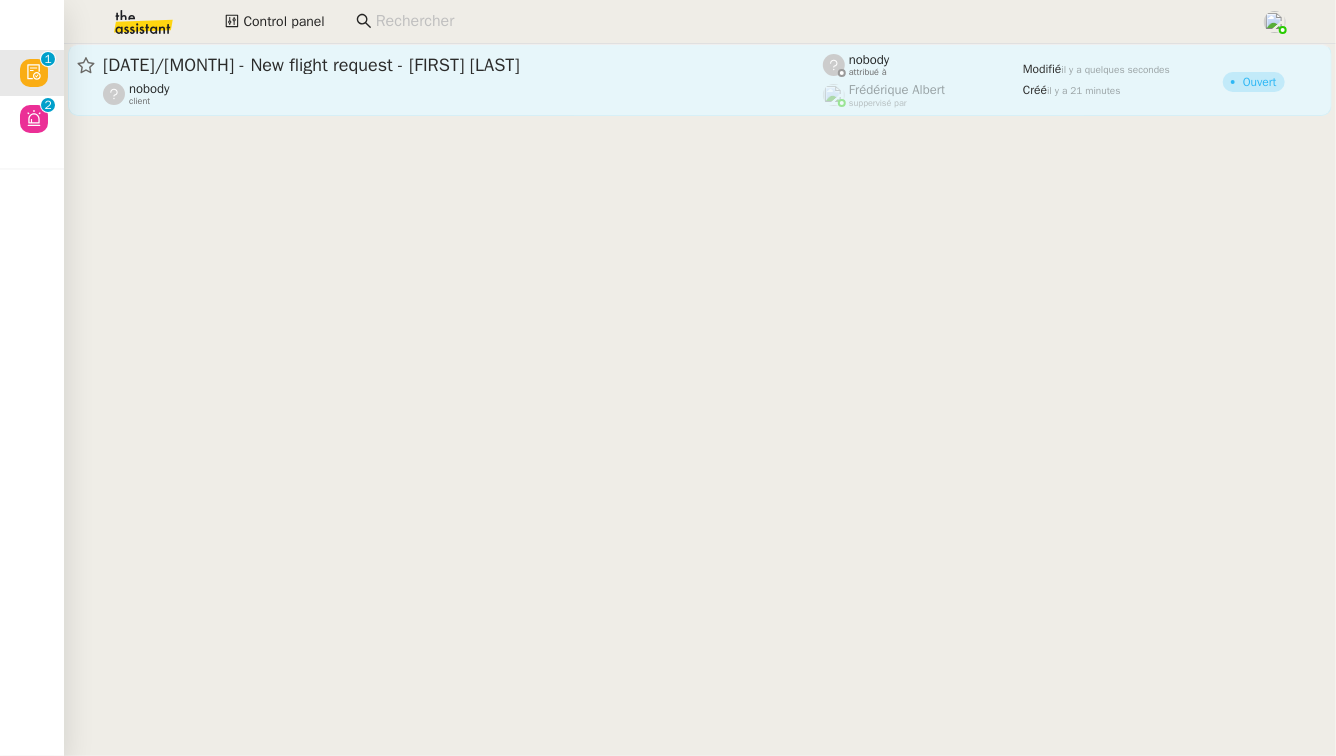 click on "29/08 - New flight request - Thomas Rigby" 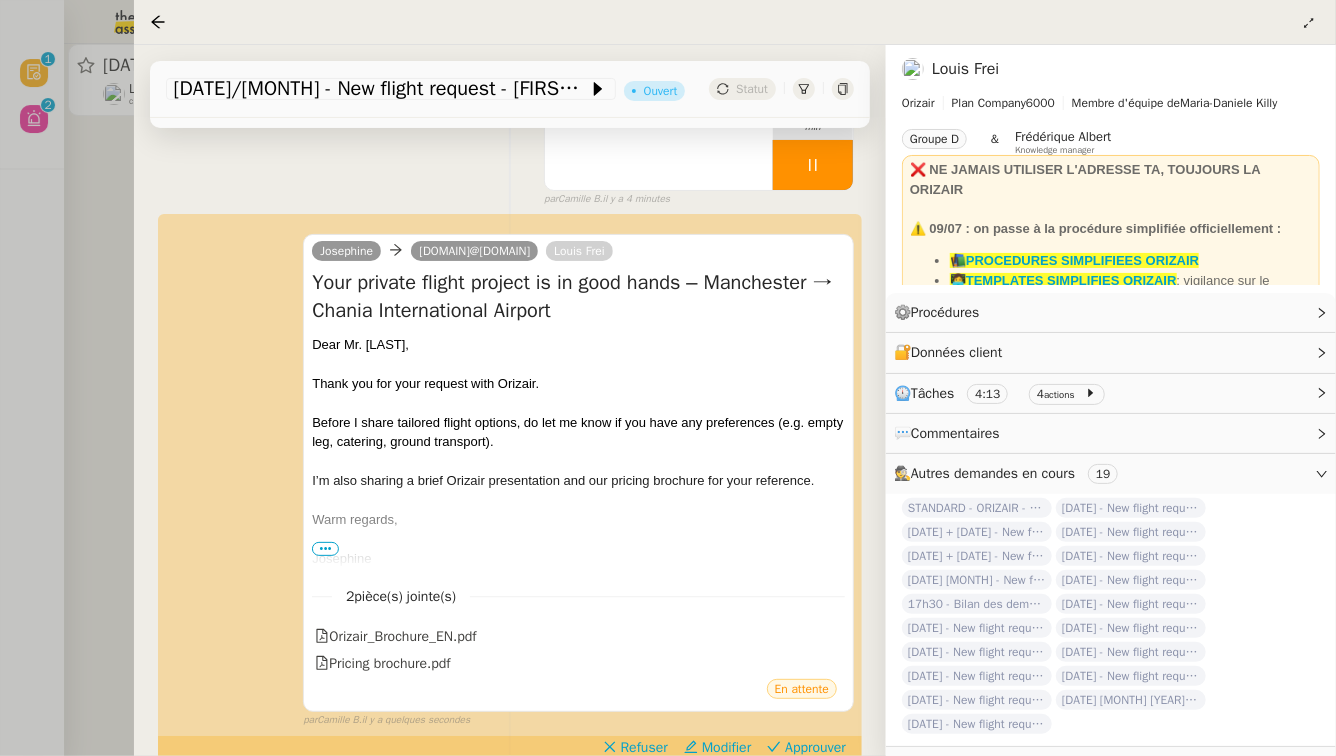 scroll, scrollTop: 261, scrollLeft: 0, axis: vertical 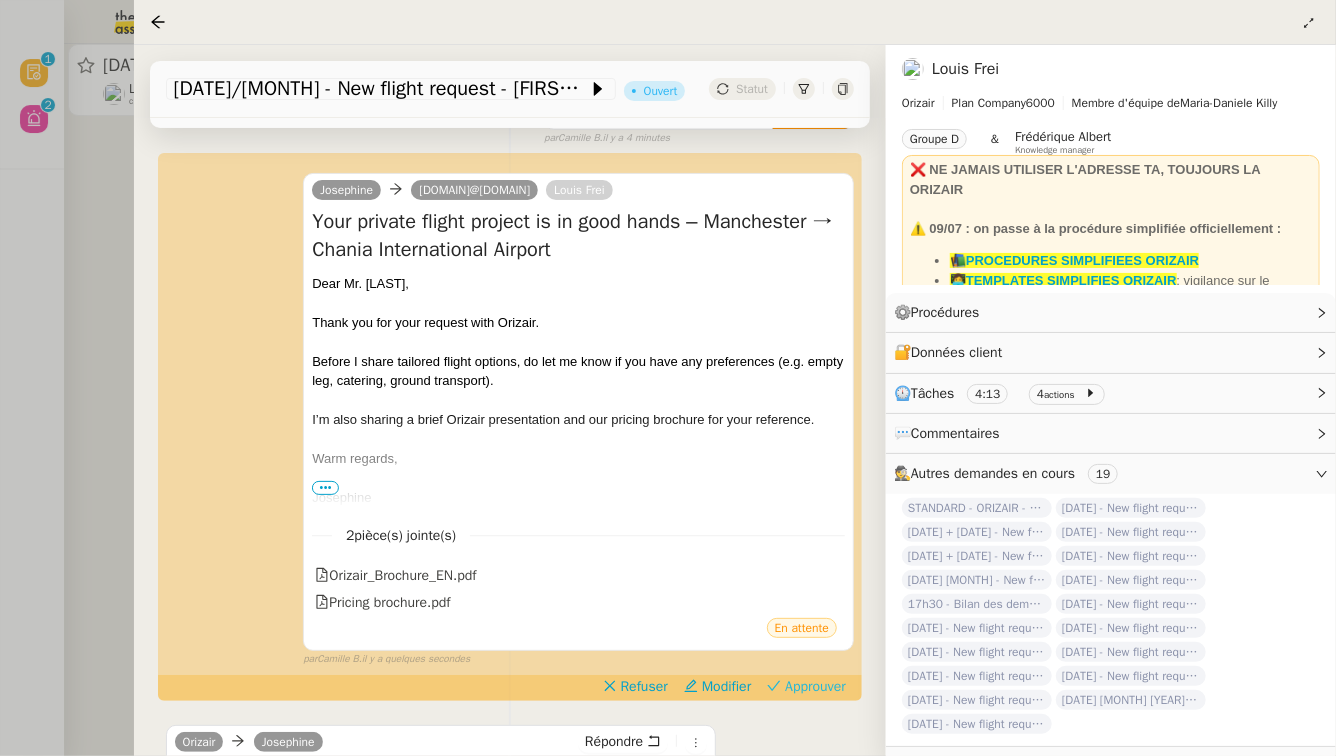 click on "Approuver" at bounding box center [815, 687] 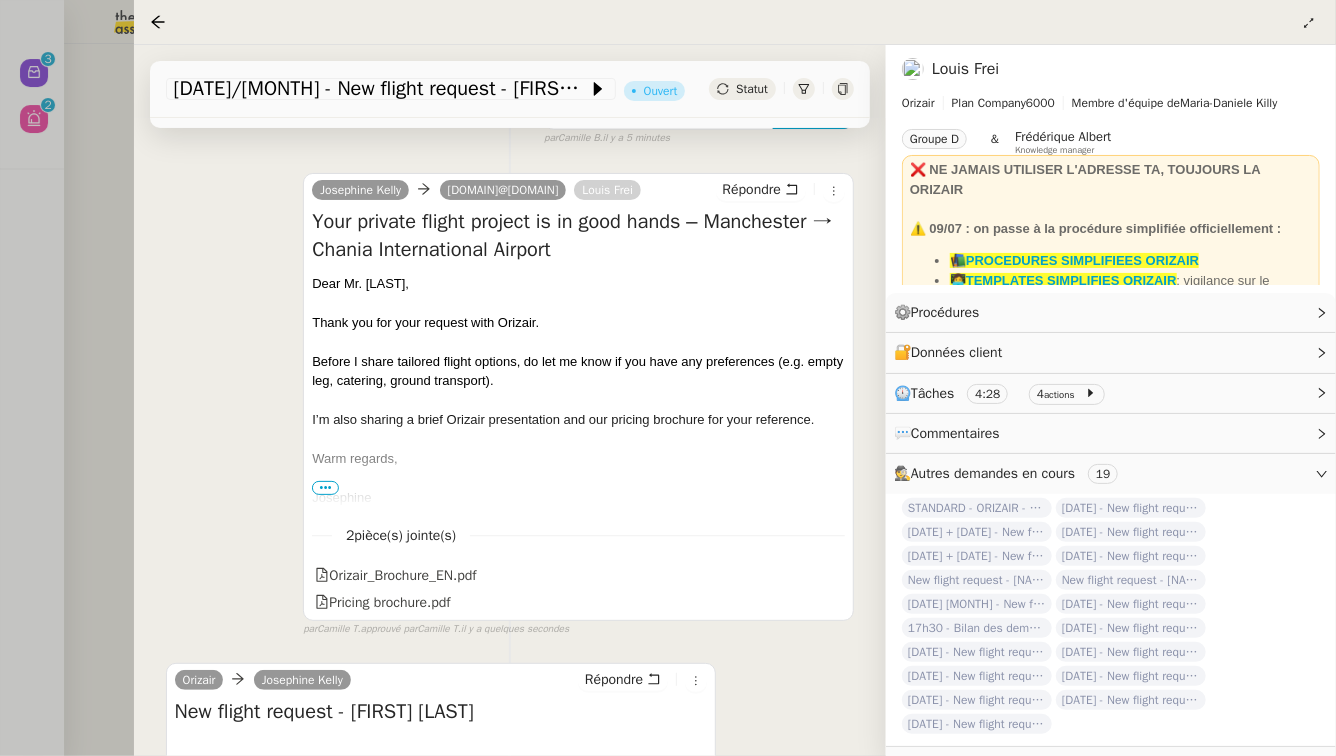 scroll, scrollTop: 395, scrollLeft: 0, axis: vertical 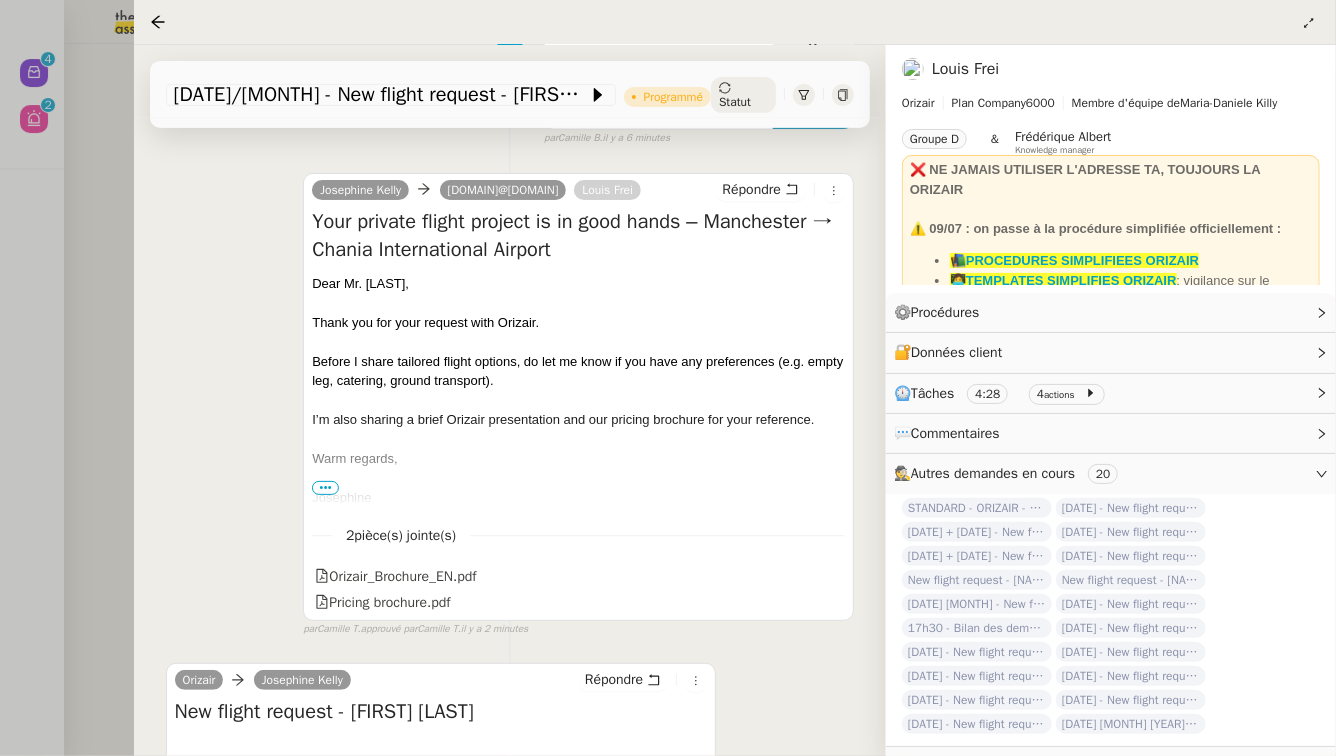 click at bounding box center (668, 378) 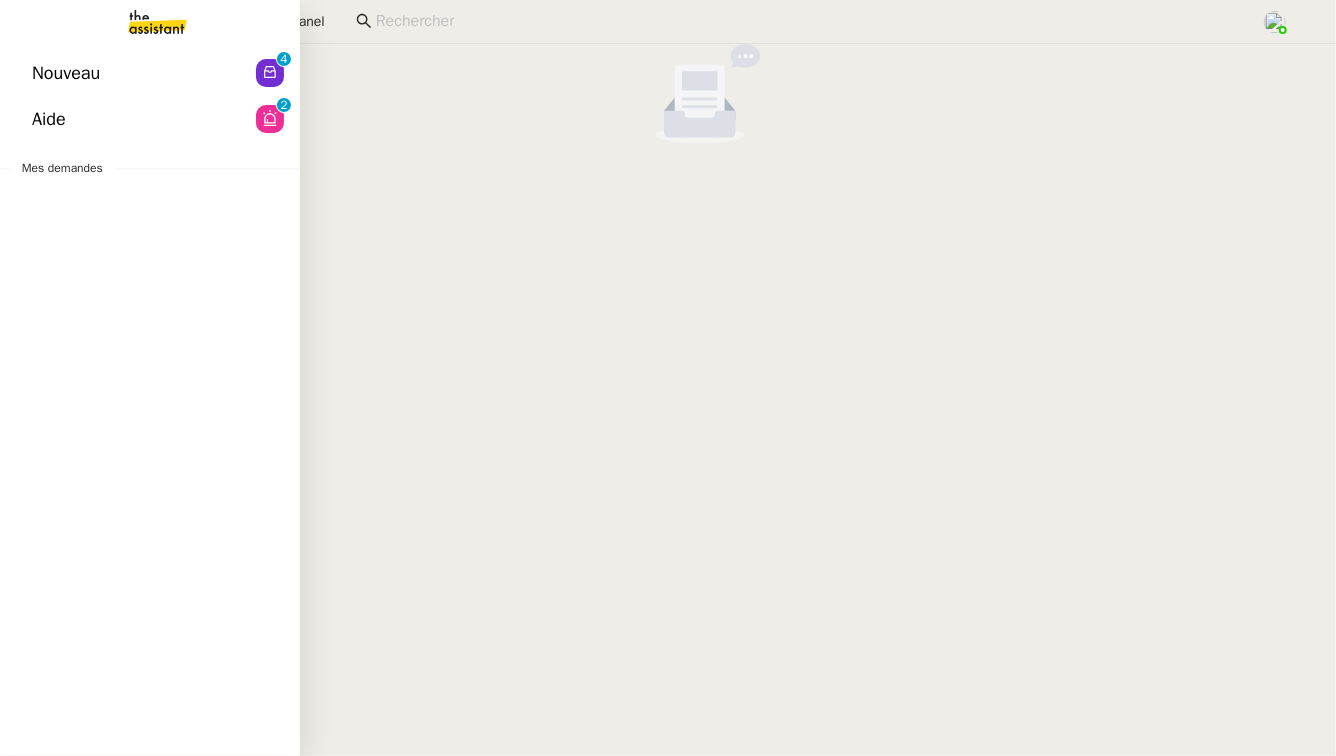 click on "Nouveau" 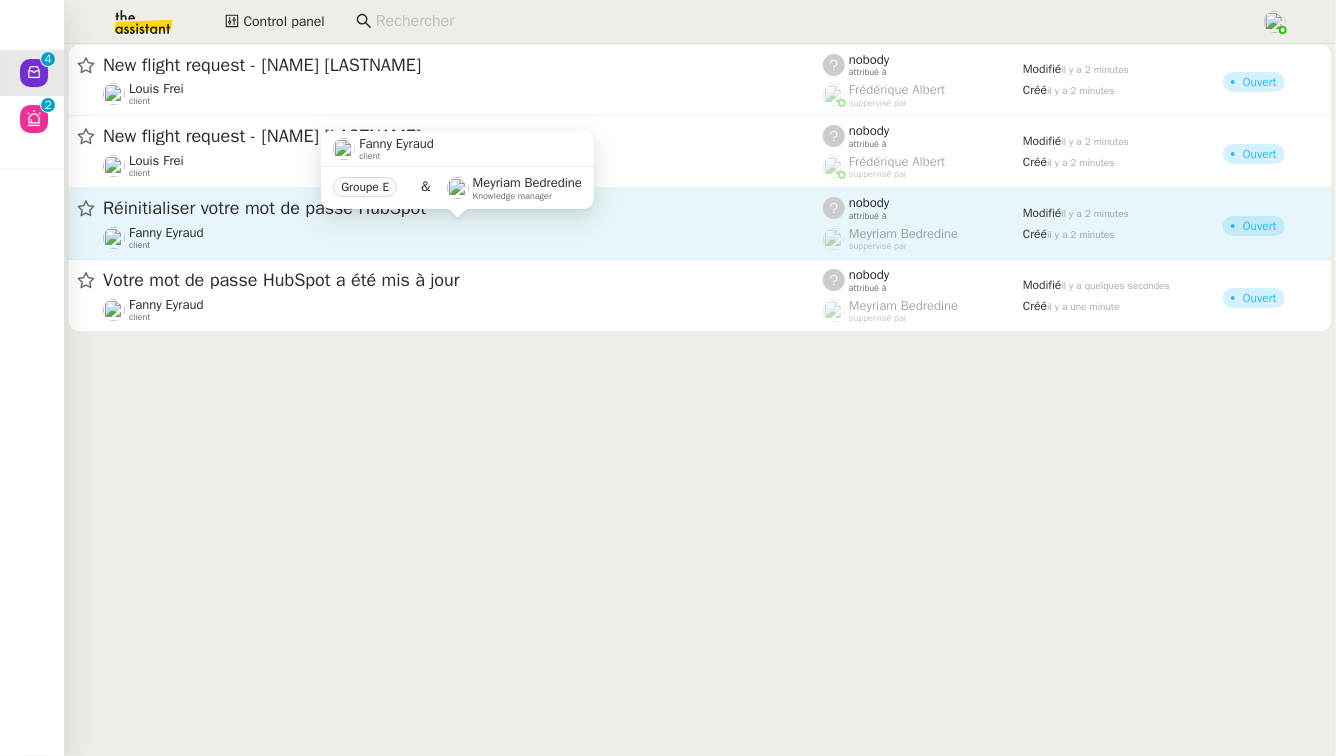 click on "Fanny Eyraud     client" 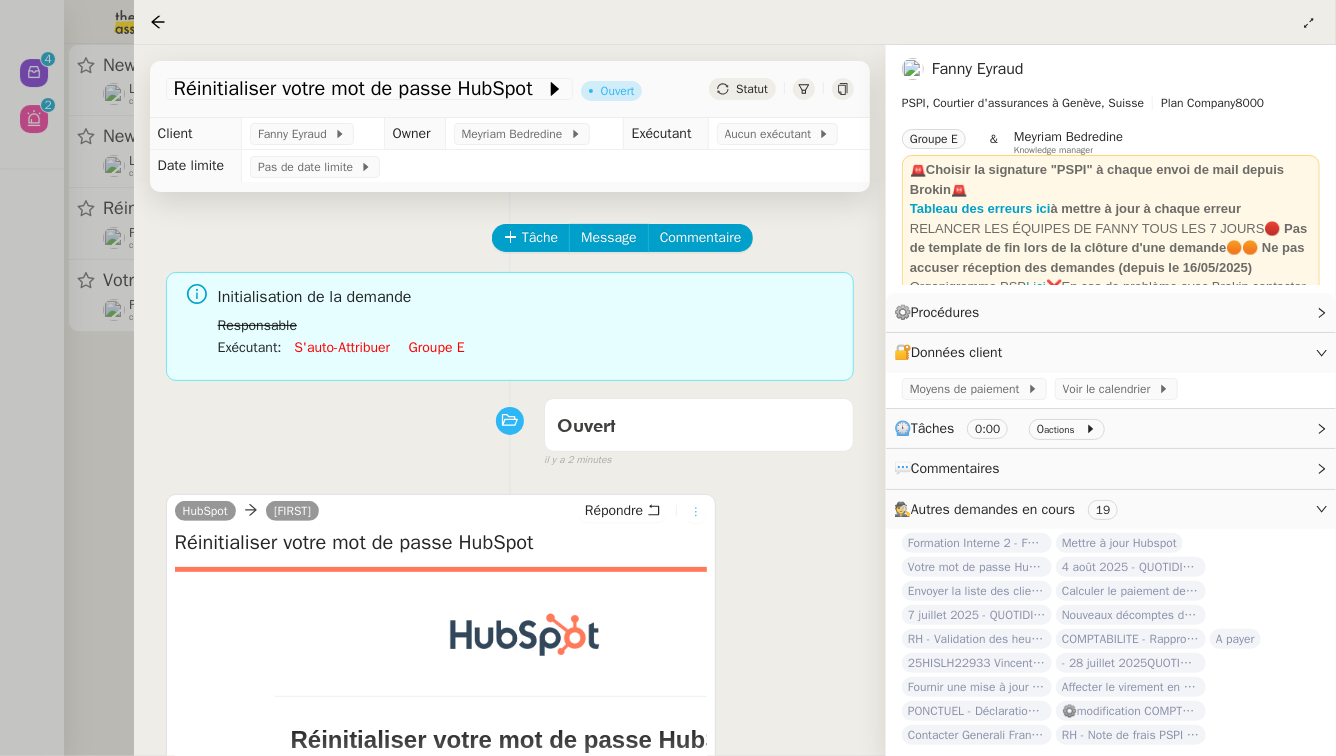 click 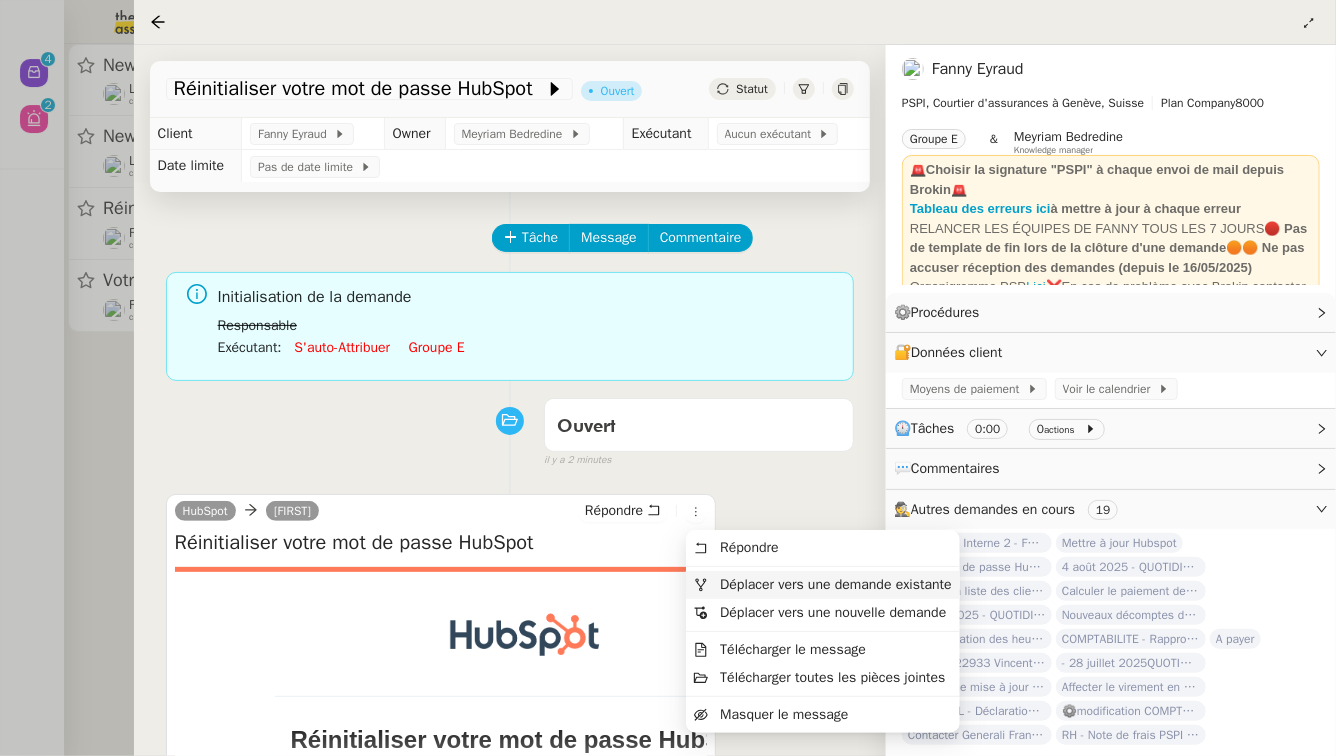 click on "Déplacer vers une demande existante" at bounding box center (835, 584) 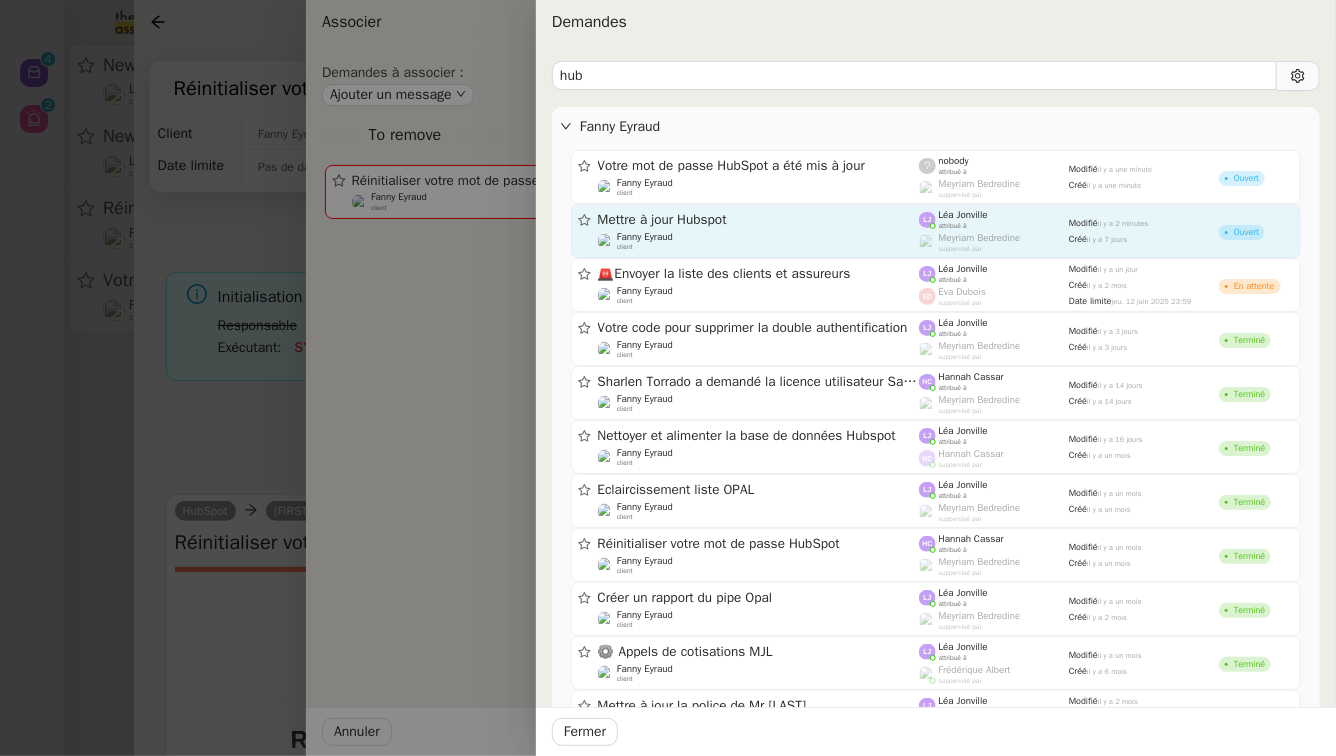 type on "hub" 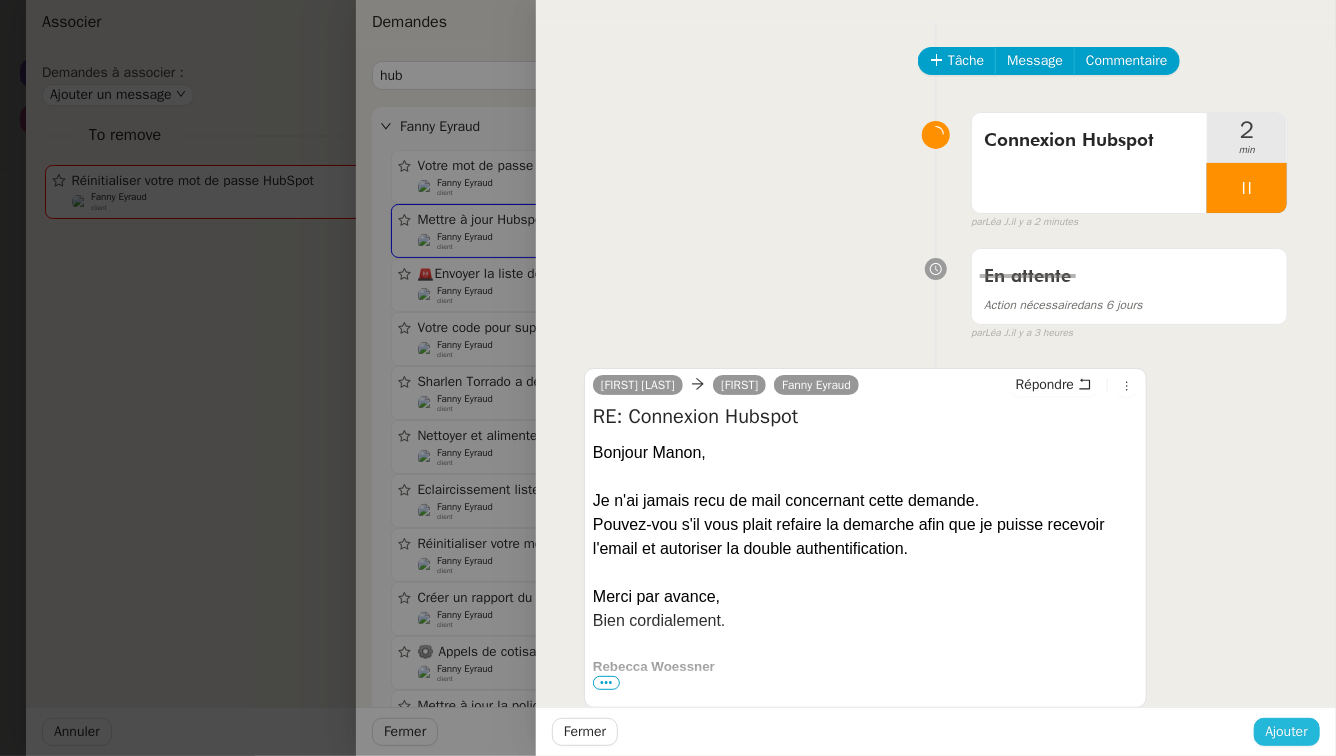 click on "Ajouter" at bounding box center [1287, 731] 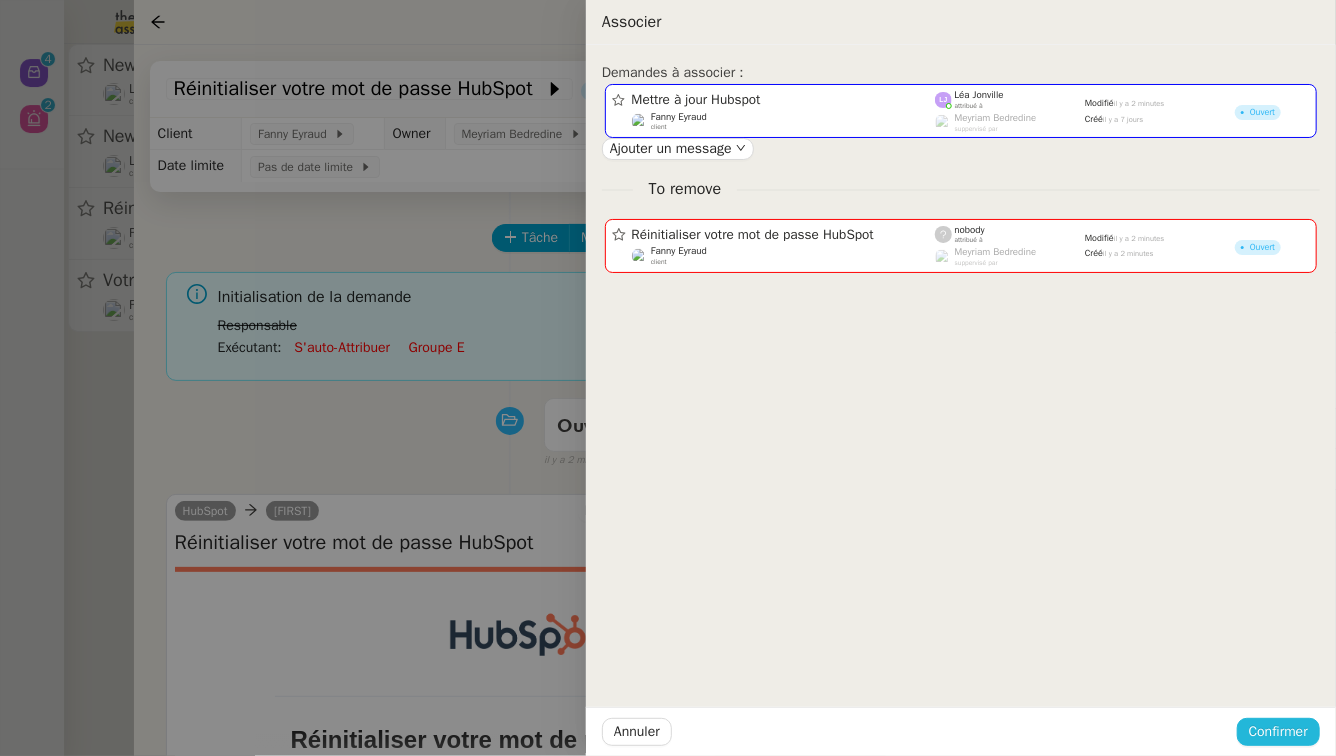 click on "Confirmer" at bounding box center (1278, 731) 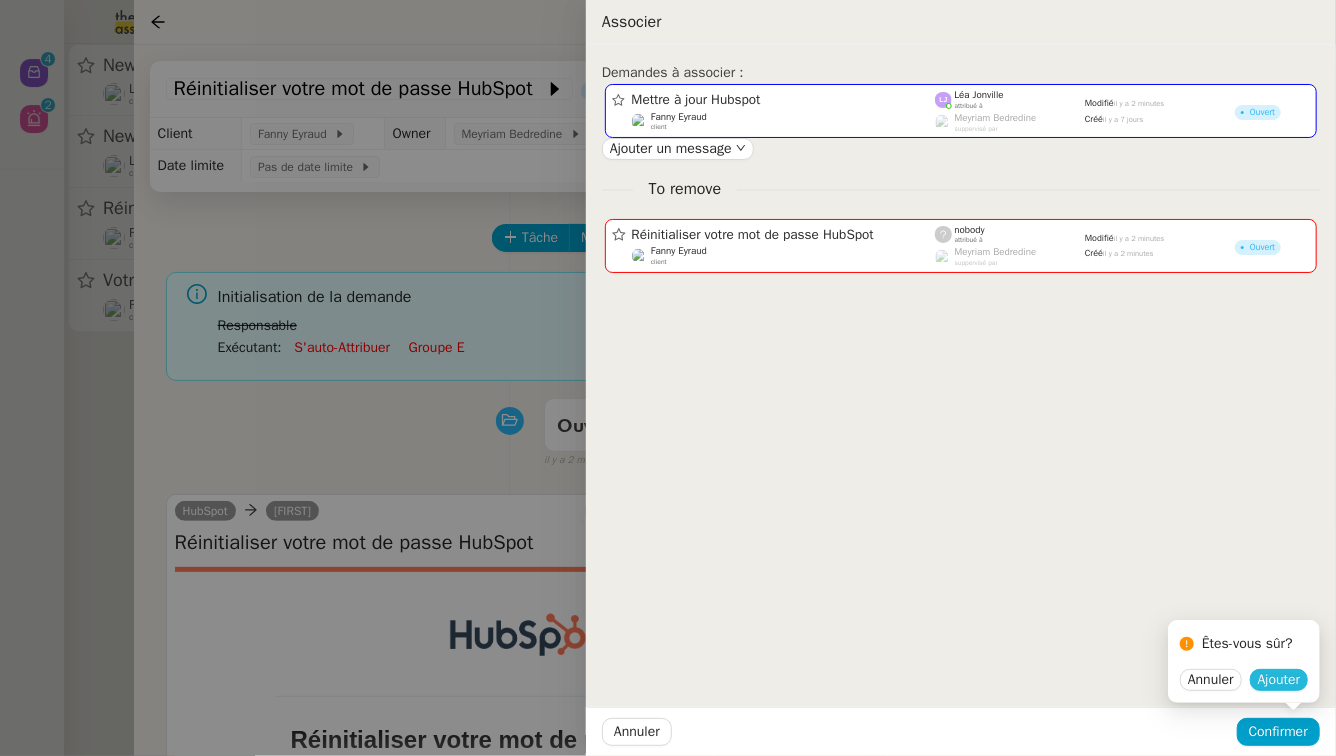 click on "Ajouter" at bounding box center [1279, 680] 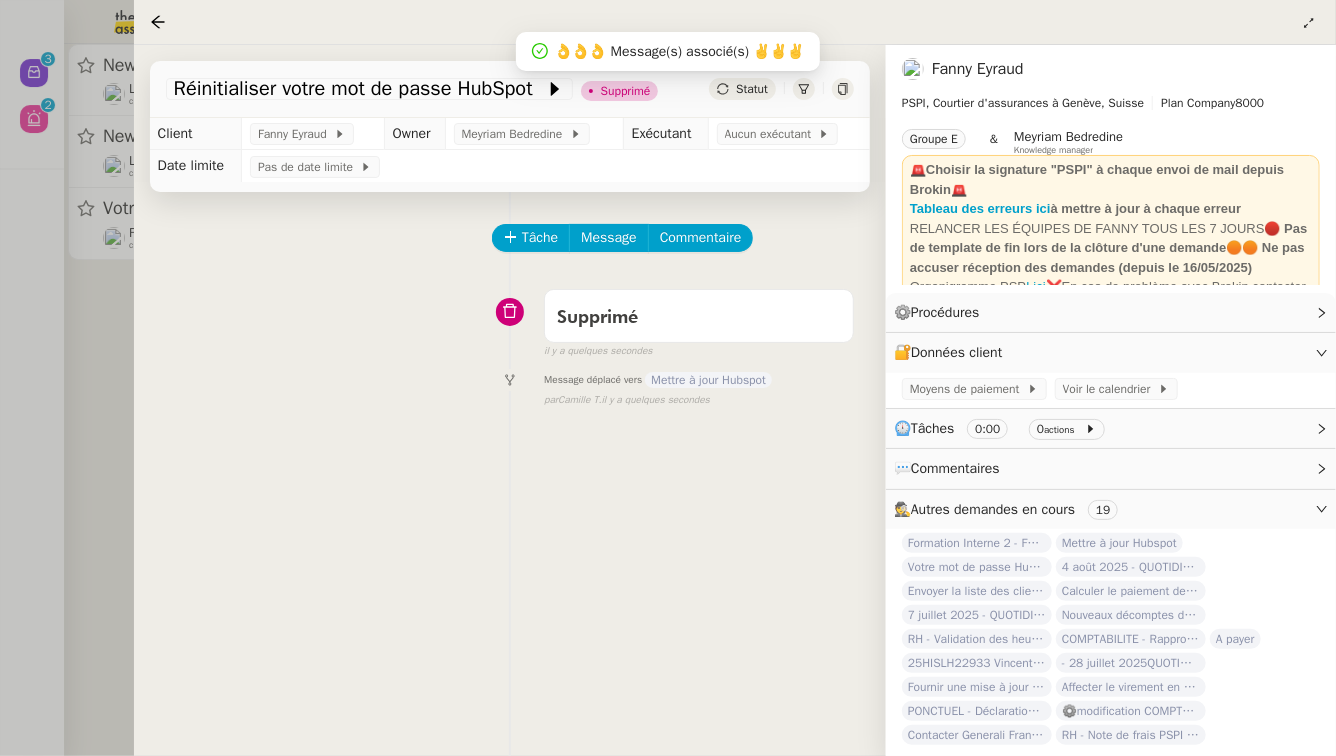 click at bounding box center (668, 378) 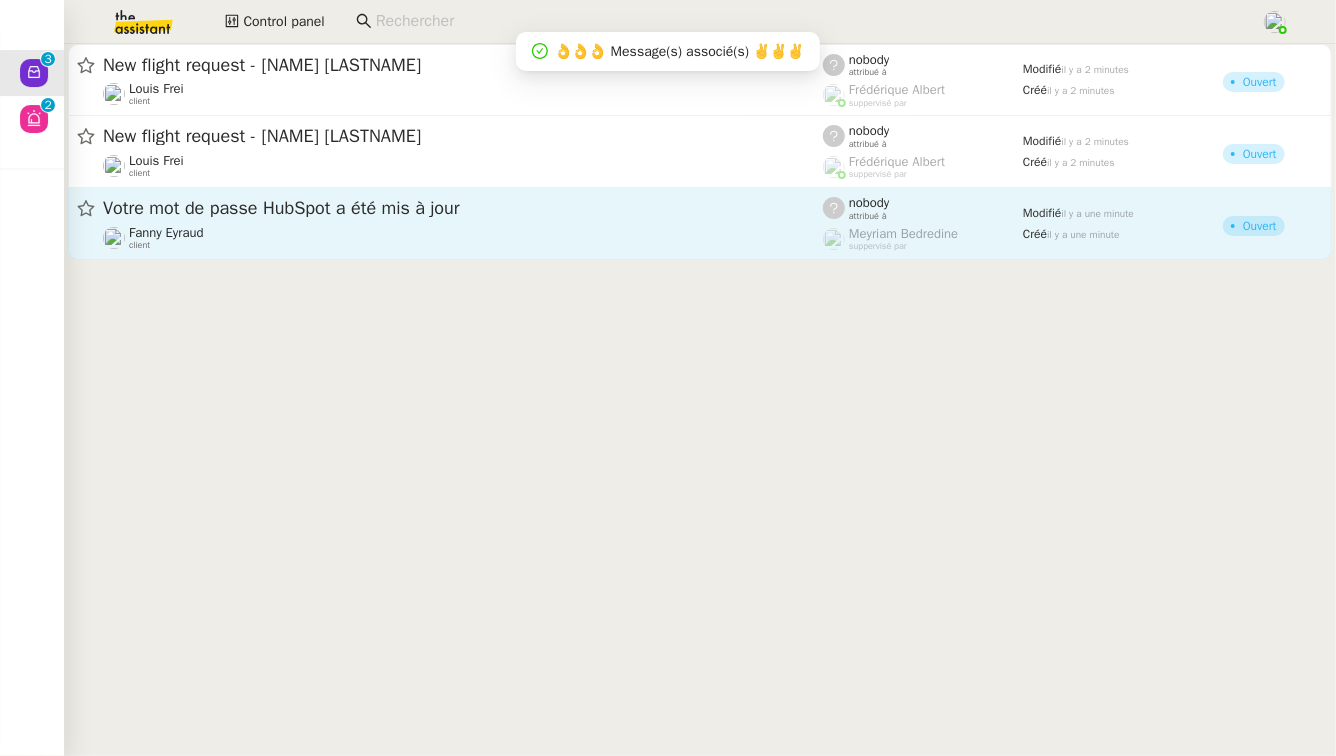 click on "Votre mot de passe HubSpot a été mis à jour" 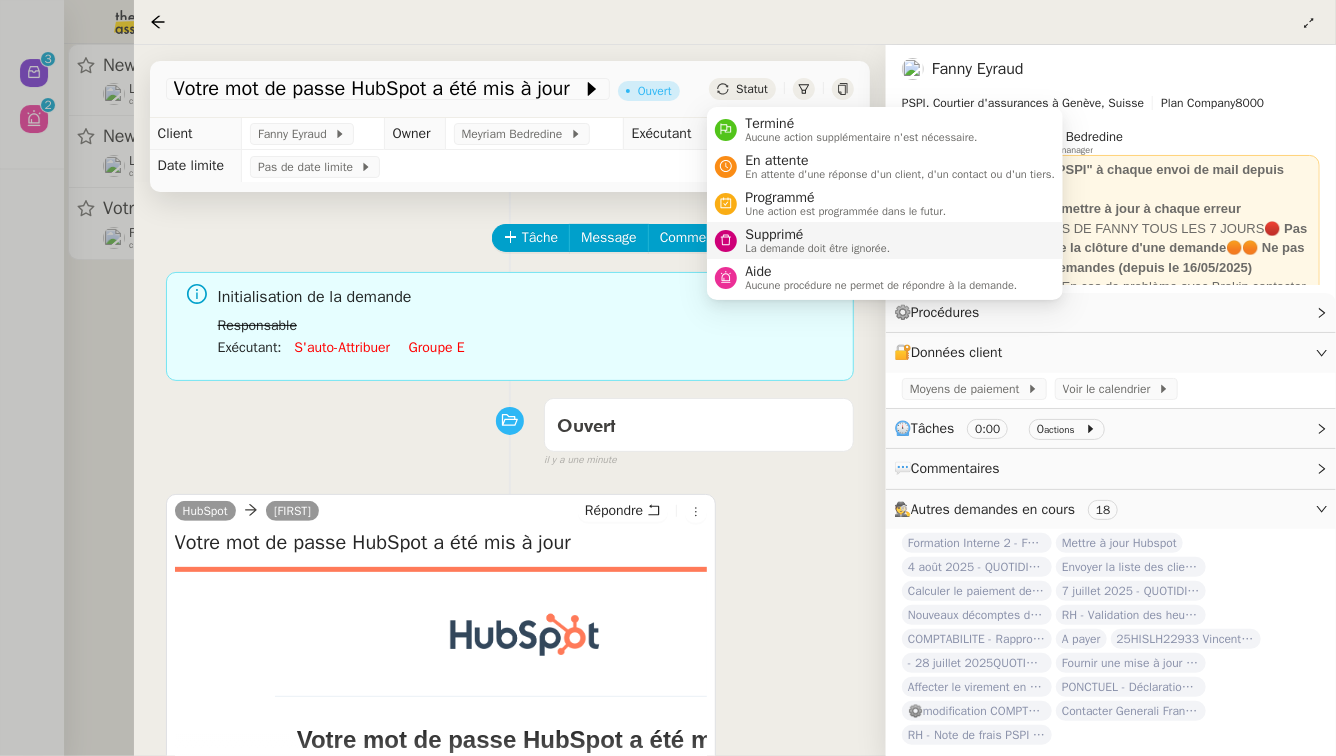 click on "Supprimé" at bounding box center (817, 235) 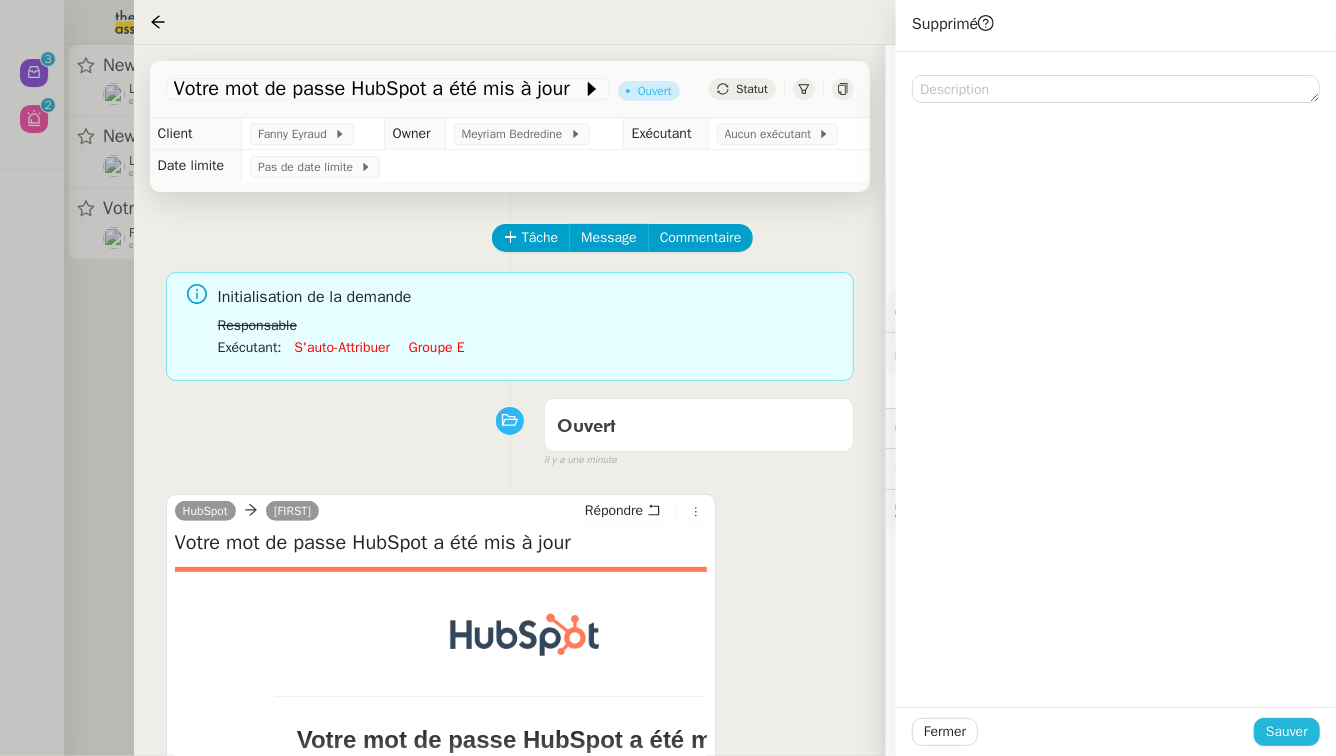 click on "Sauver" 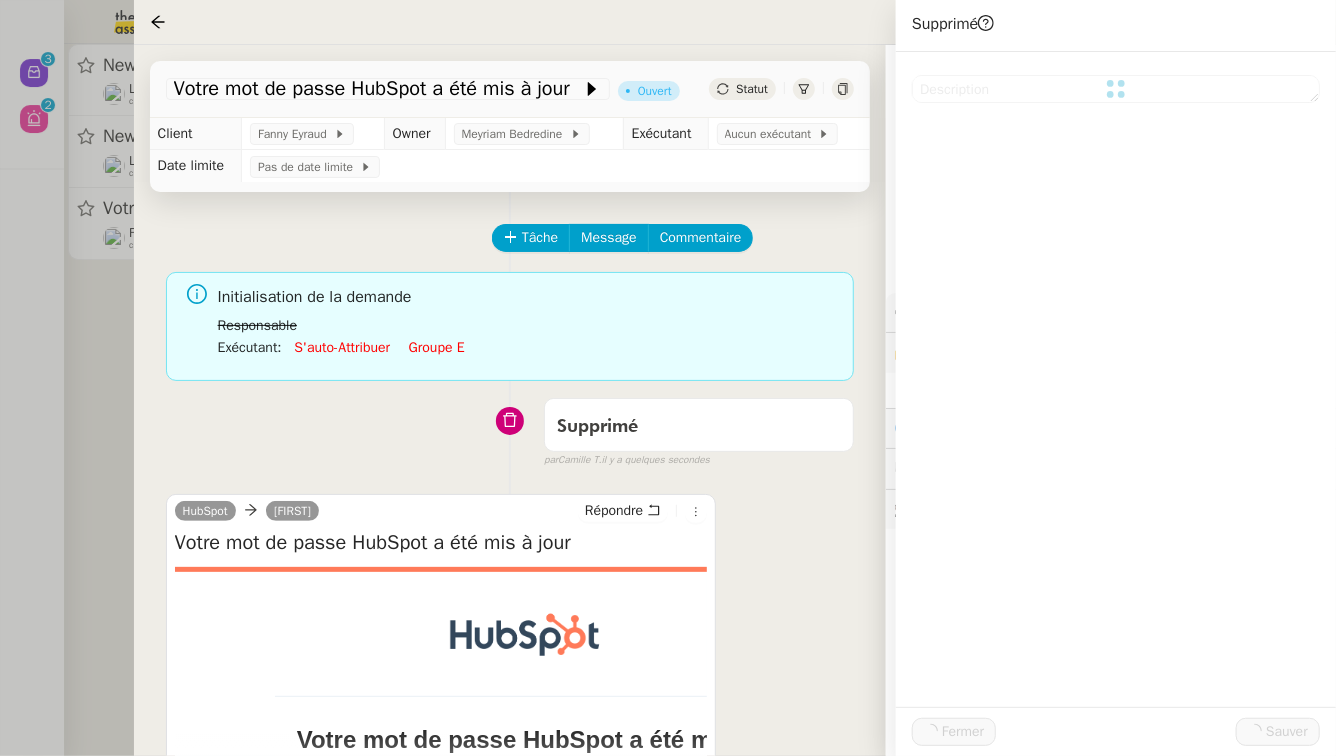 click at bounding box center (668, 378) 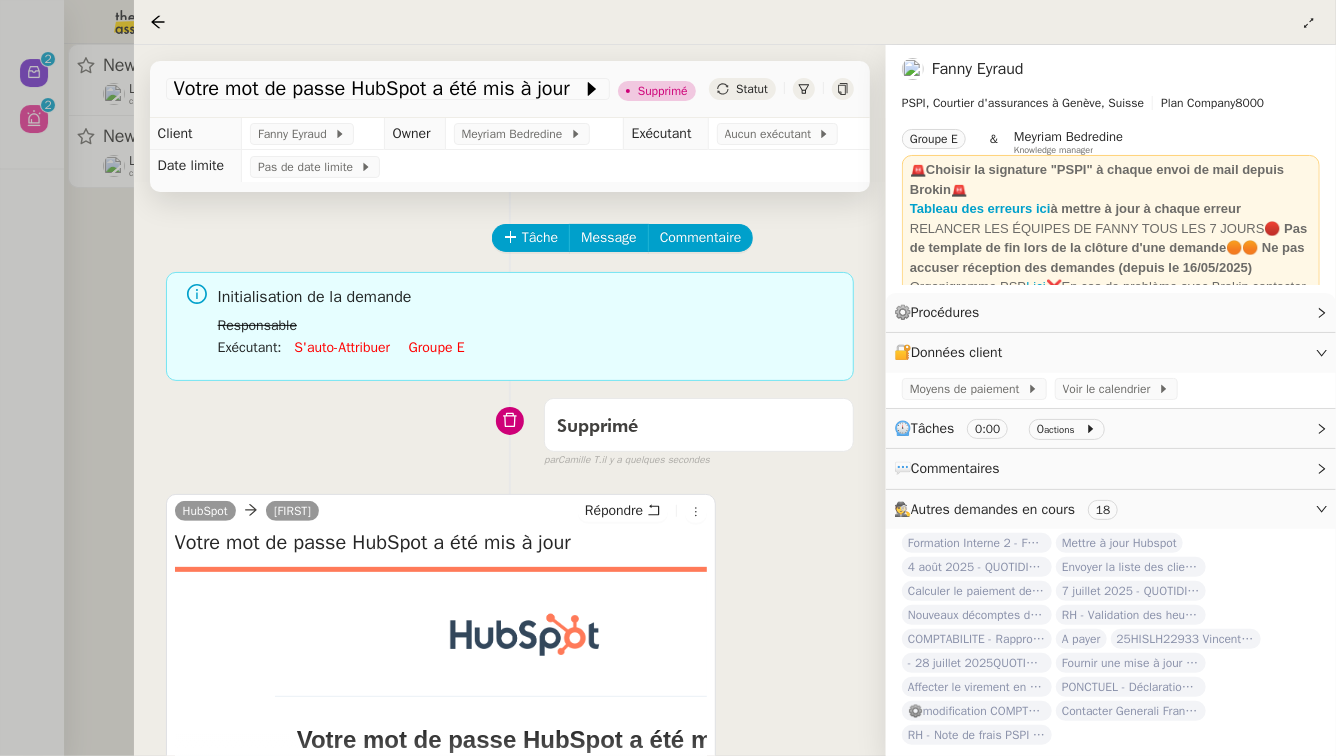 click at bounding box center [668, 378] 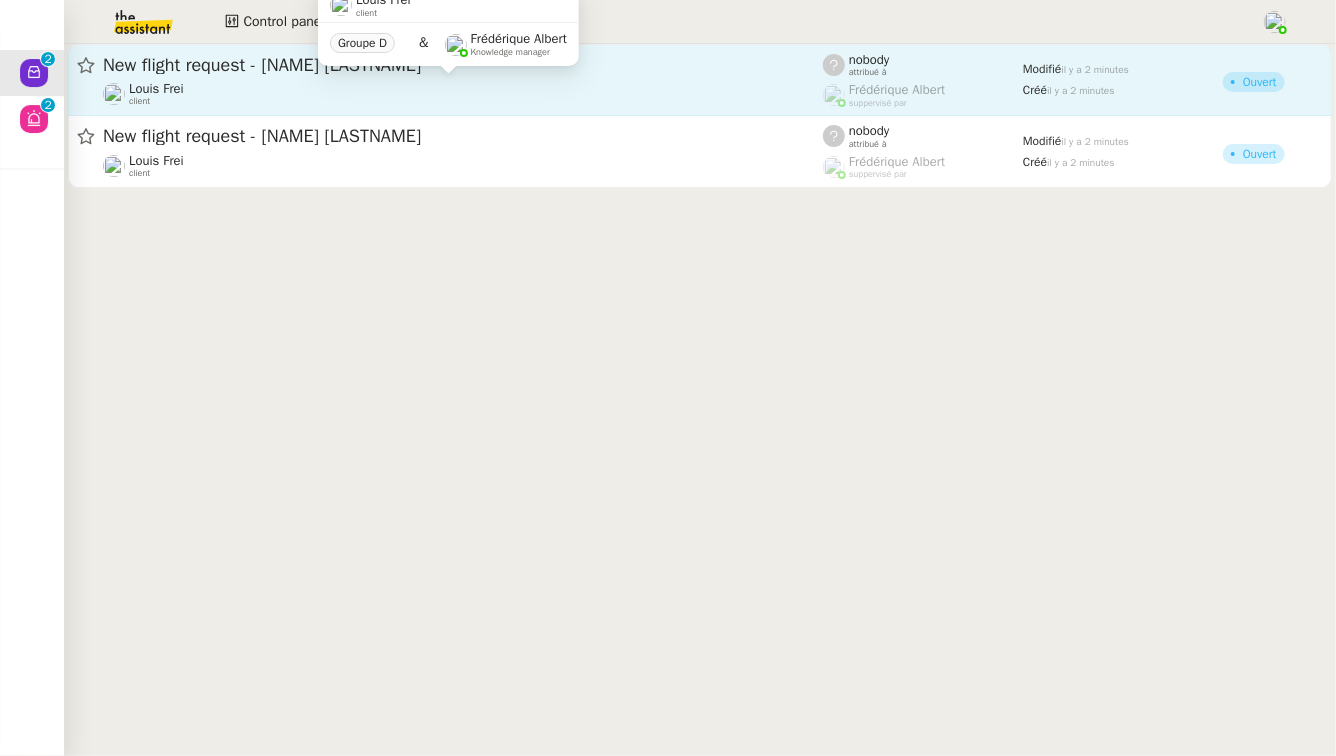 click on "Louis Frei    client" 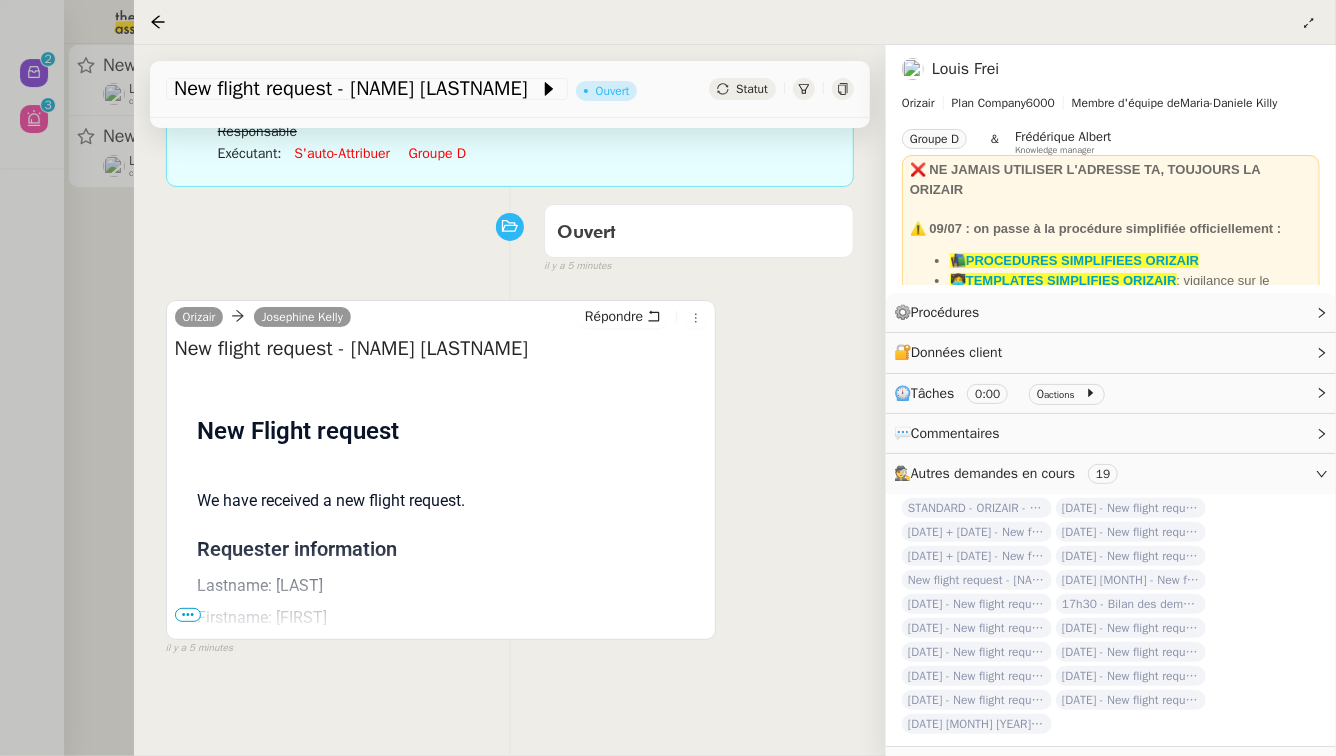 scroll, scrollTop: 237, scrollLeft: 0, axis: vertical 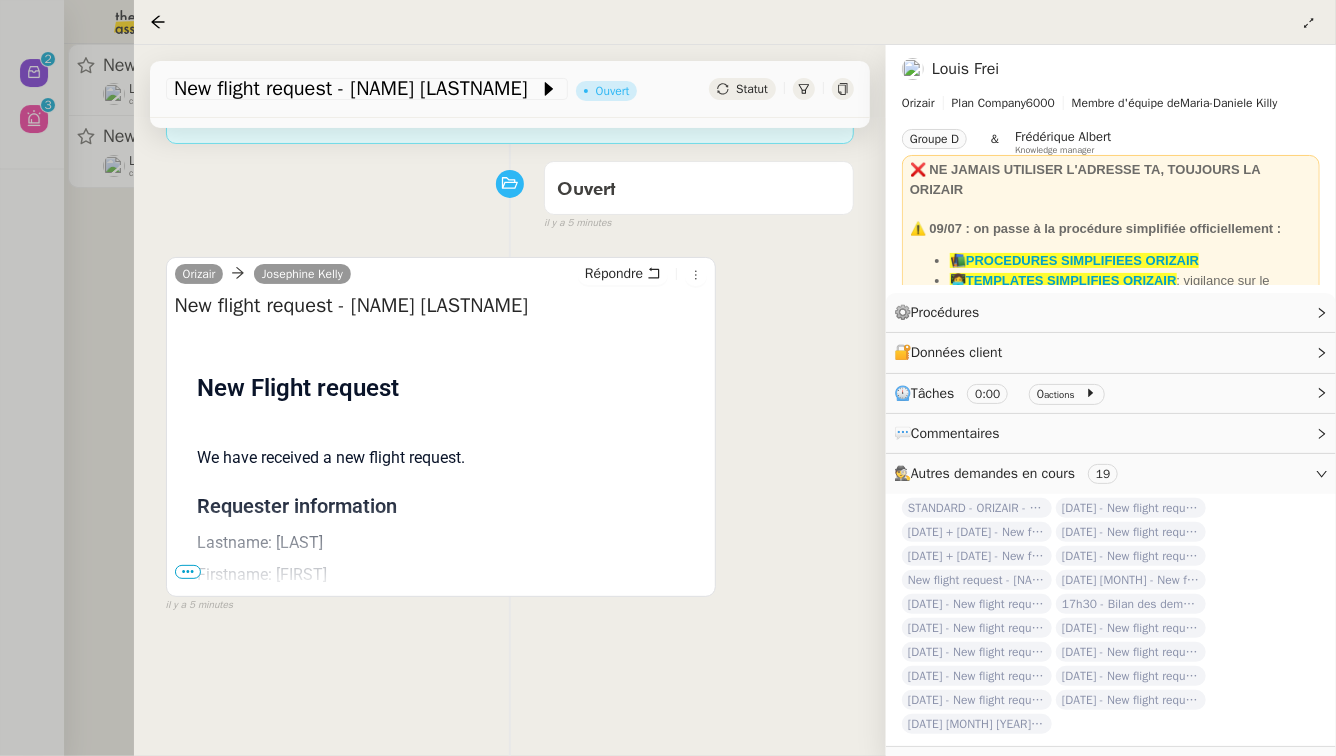 click on "•••" at bounding box center (188, 572) 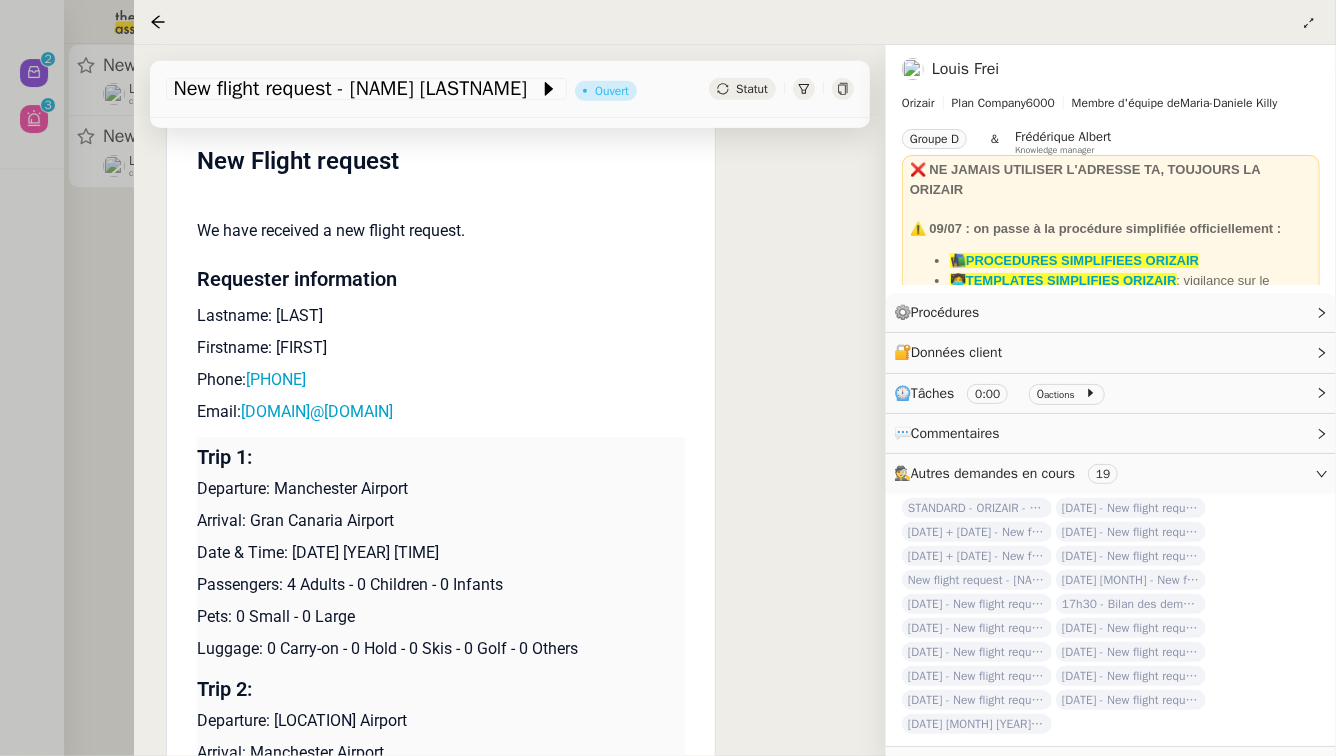 scroll, scrollTop: 476, scrollLeft: 0, axis: vertical 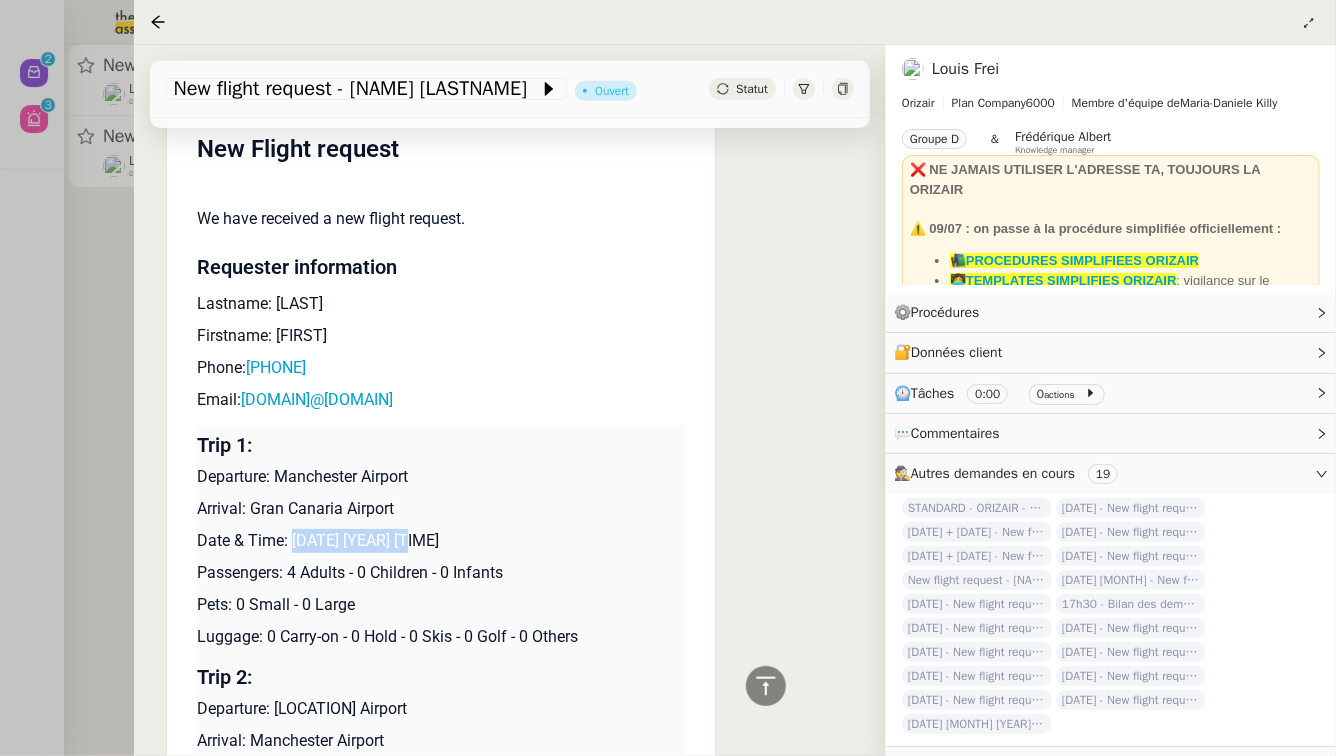 drag, startPoint x: 417, startPoint y: 540, endPoint x: 294, endPoint y: 540, distance: 123 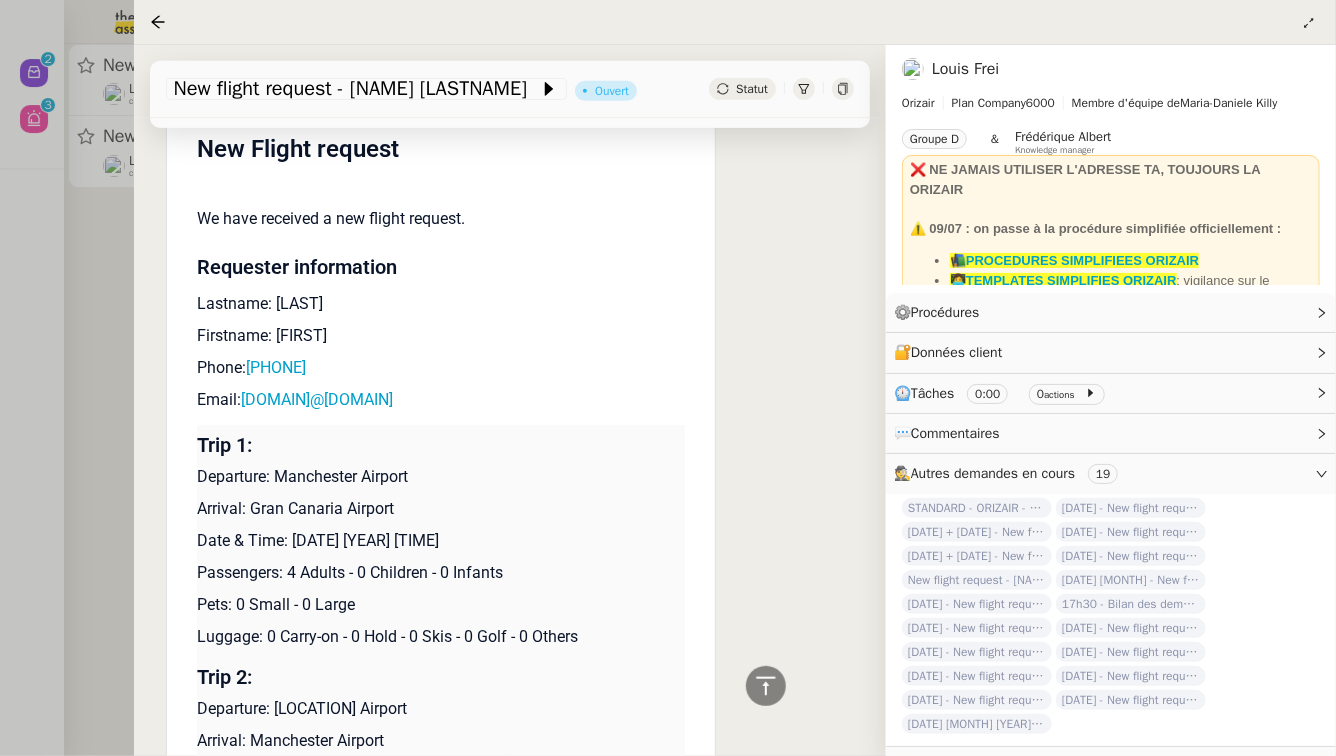 click on "New flight request - sean Addison         Ouvert     Statut" 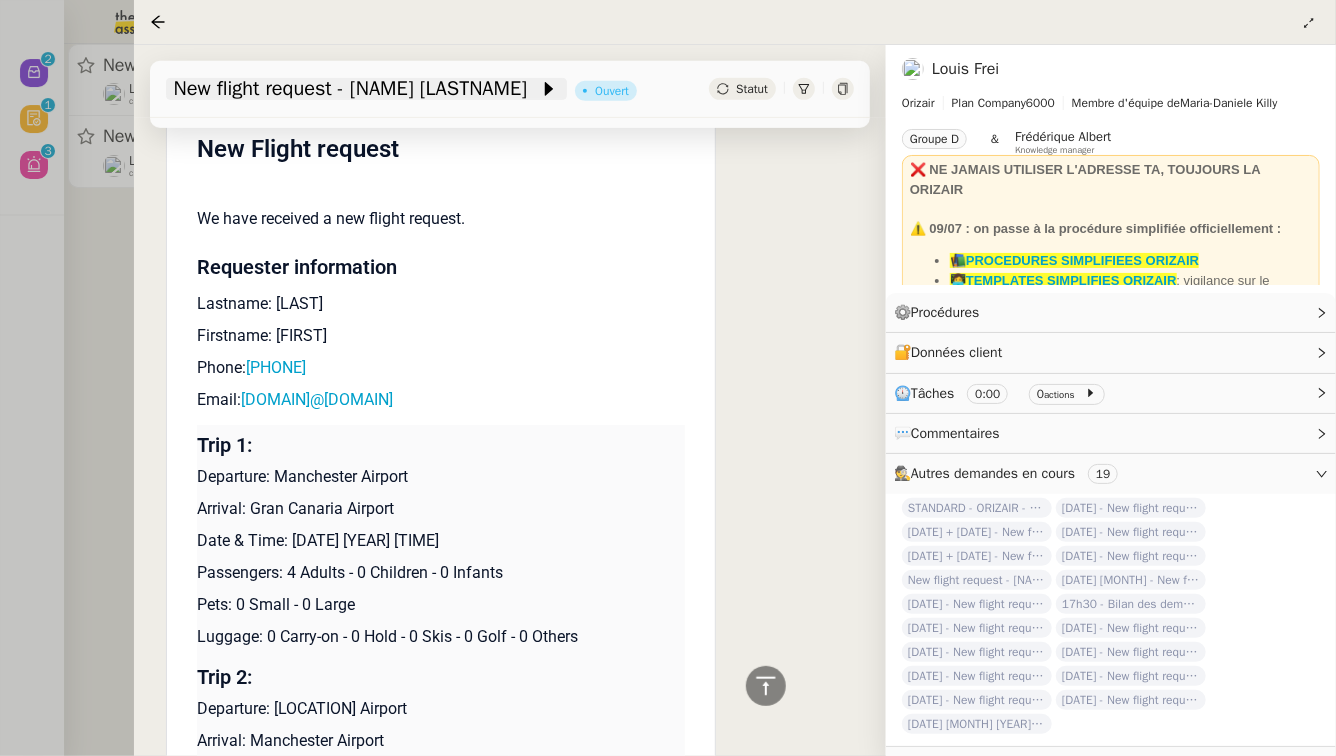click on "New flight request - sean Addison" 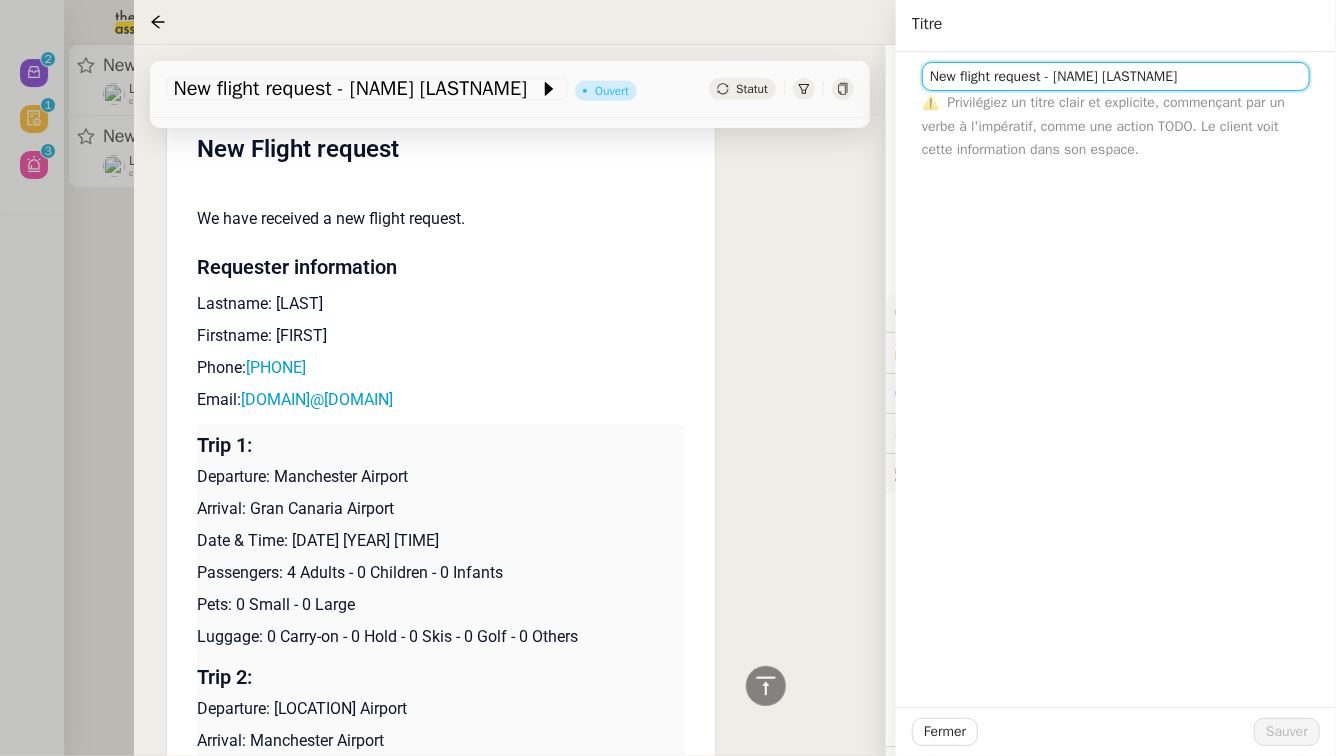 click on "New flight request - sean Addison" 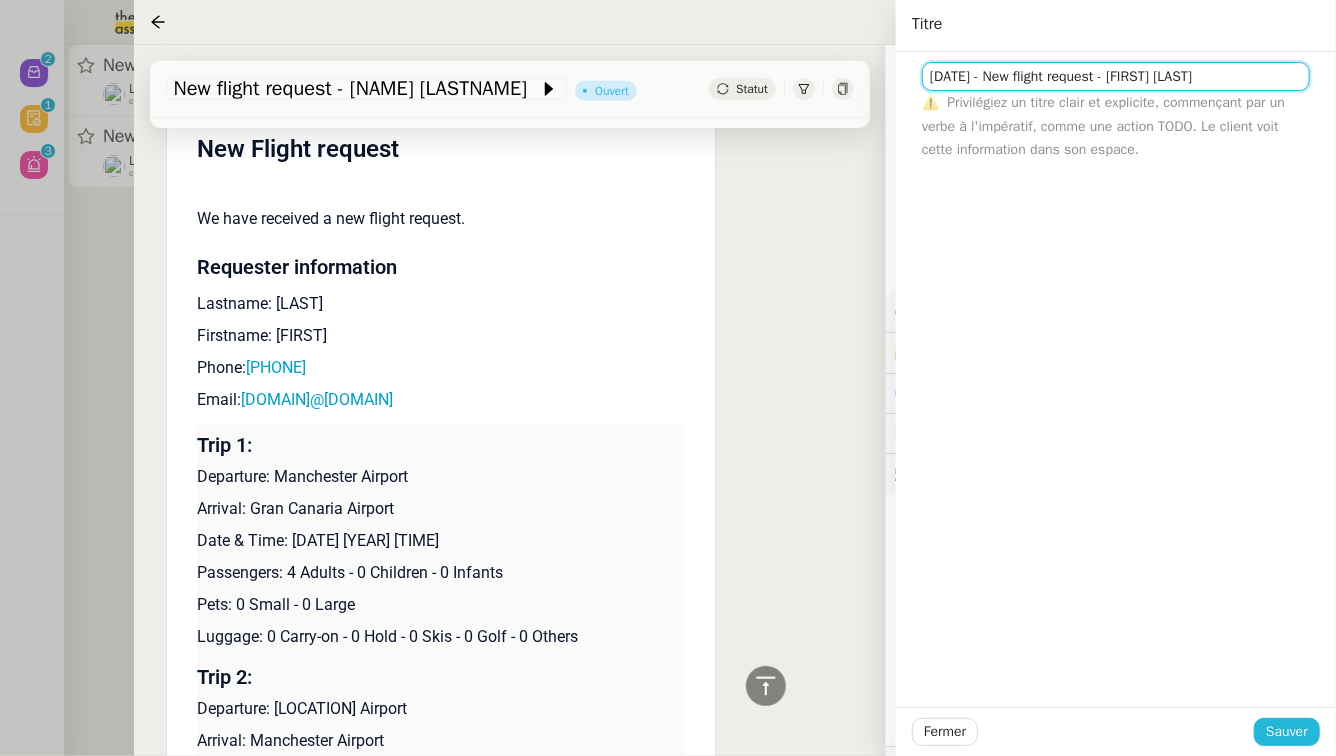 type on "15th August 2025 - New flight request - sean Addison" 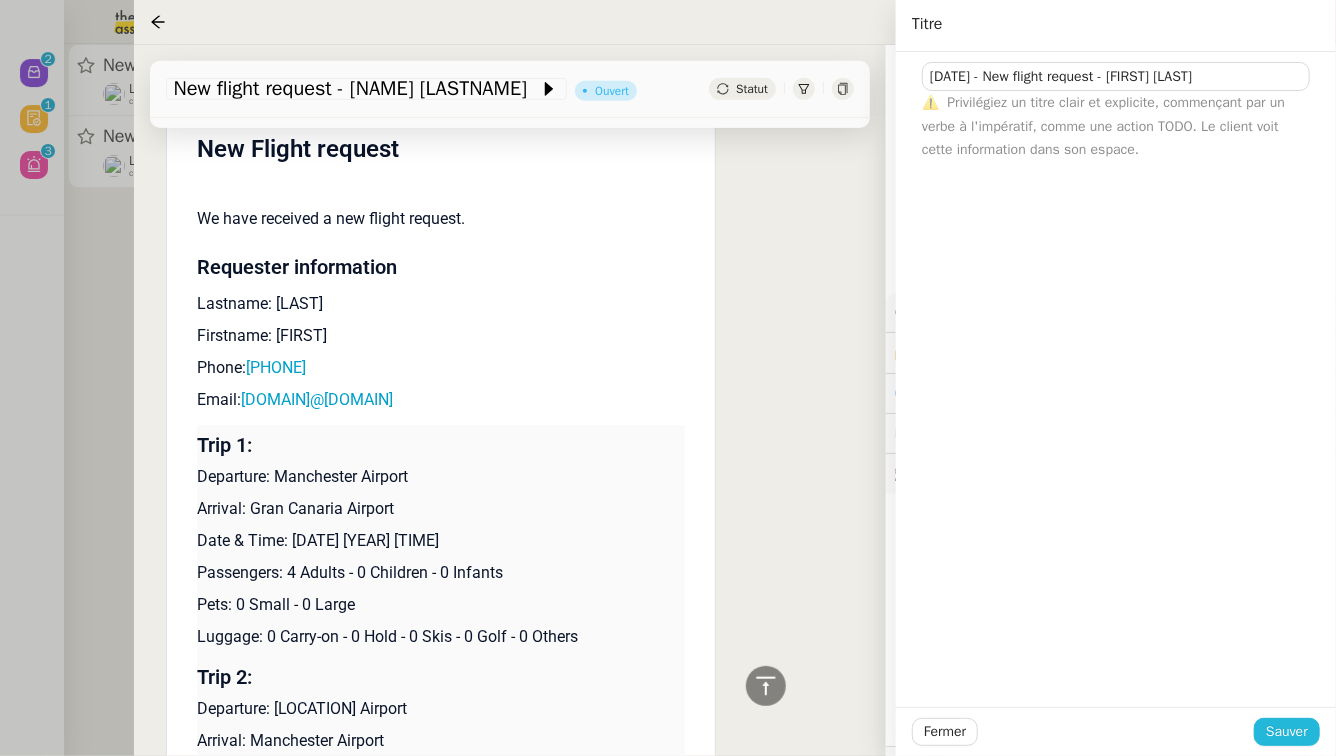 click on "Sauver" 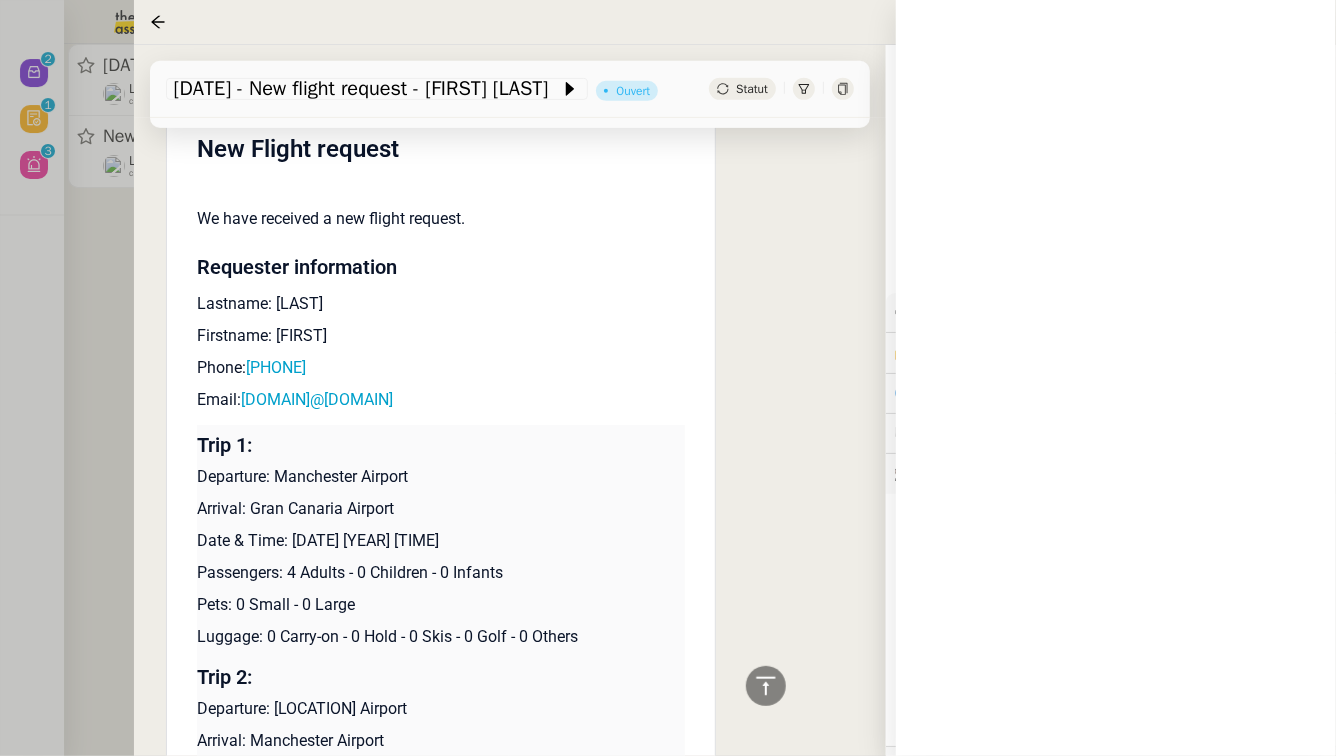 click at bounding box center (668, 378) 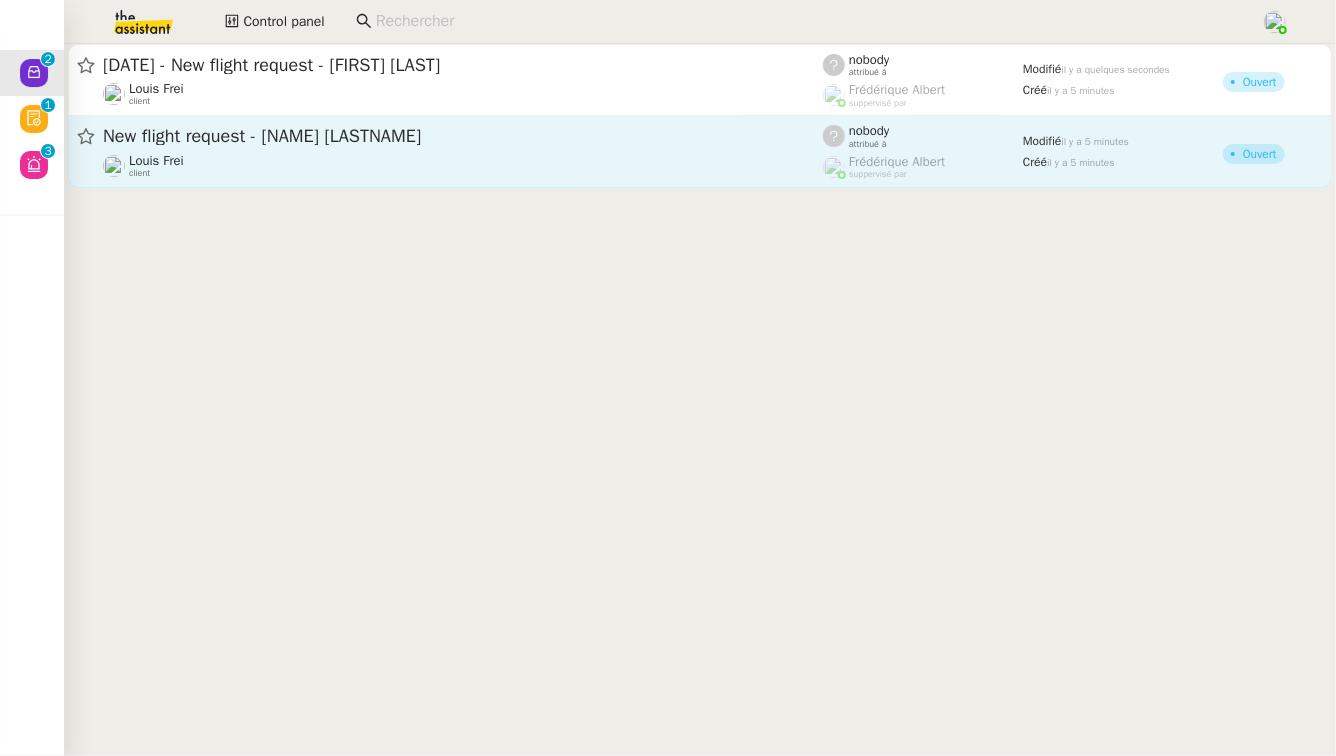 click on "New flight request - sean Addison" 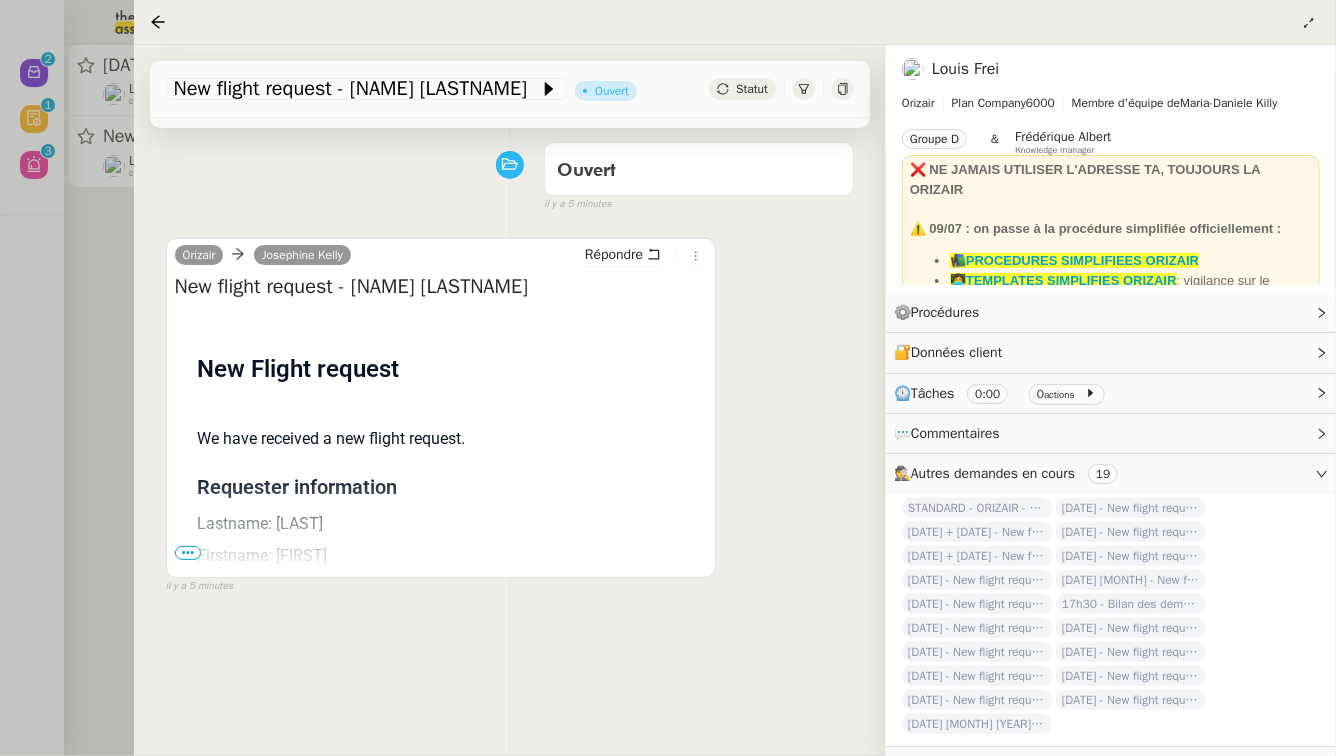 scroll, scrollTop: 256, scrollLeft: 0, axis: vertical 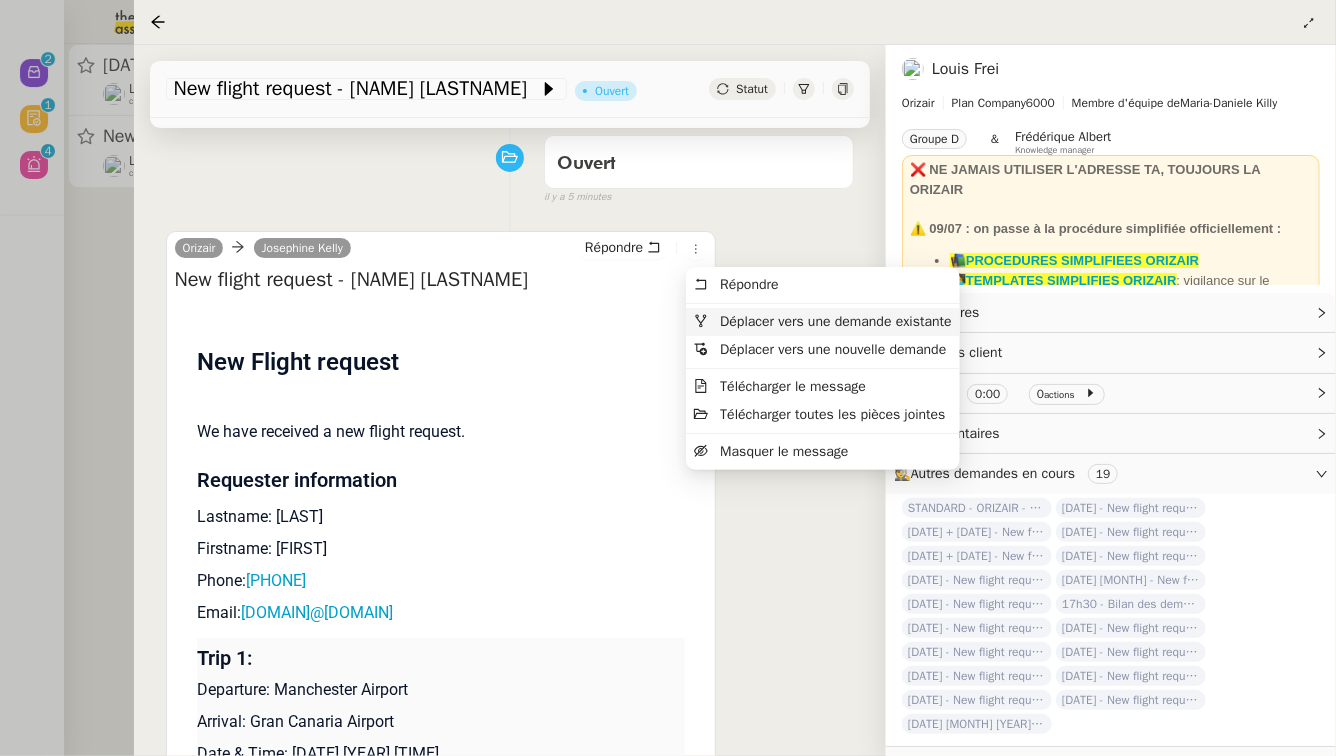 click on "Déplacer vers une demande existante" at bounding box center (823, 322) 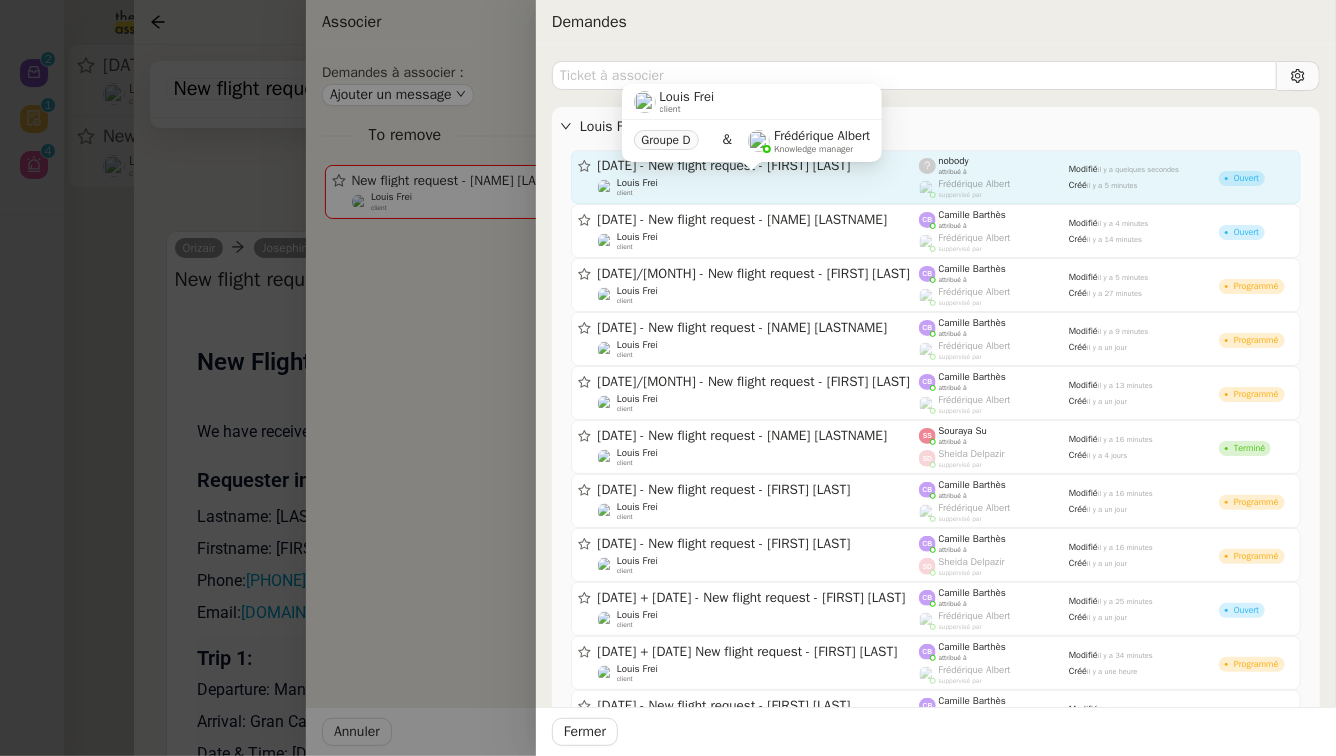 click on "Louis Frei    client" 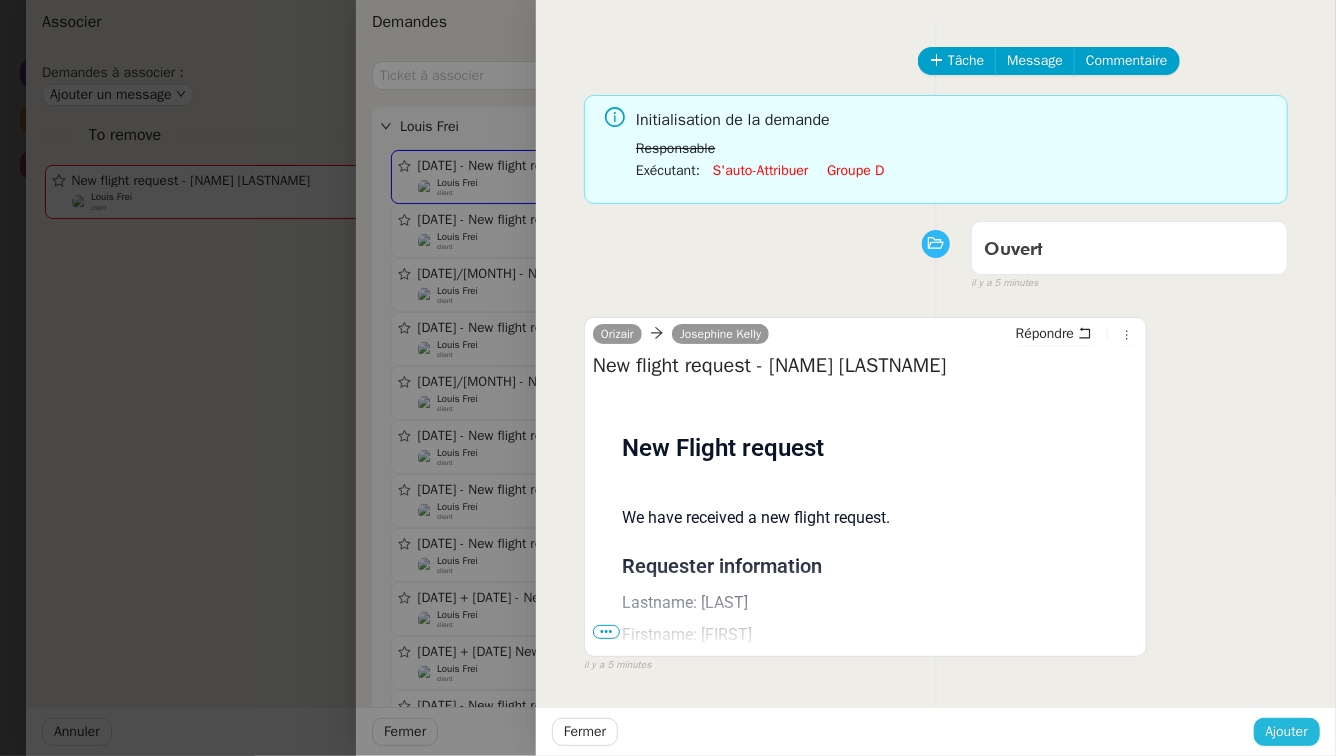 click on "Ajouter" at bounding box center (1287, 731) 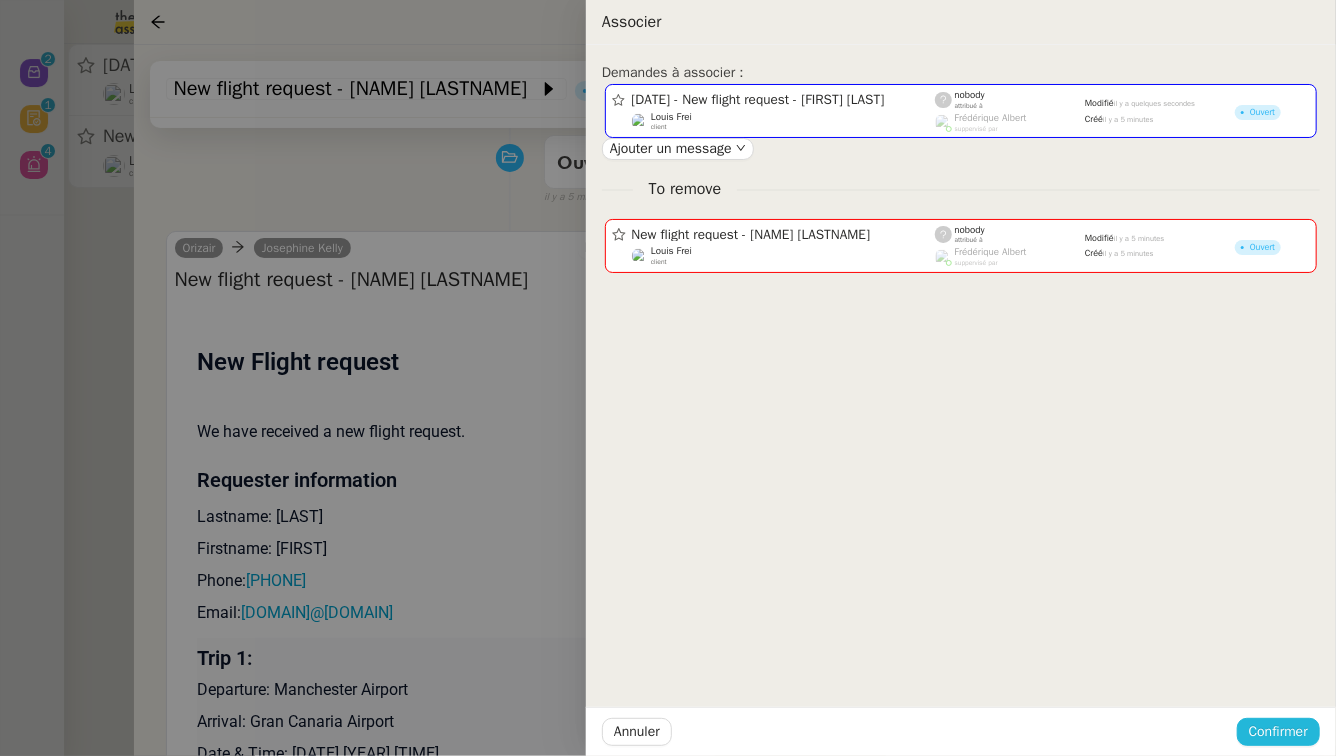 click on "Confirmer" at bounding box center [1278, 731] 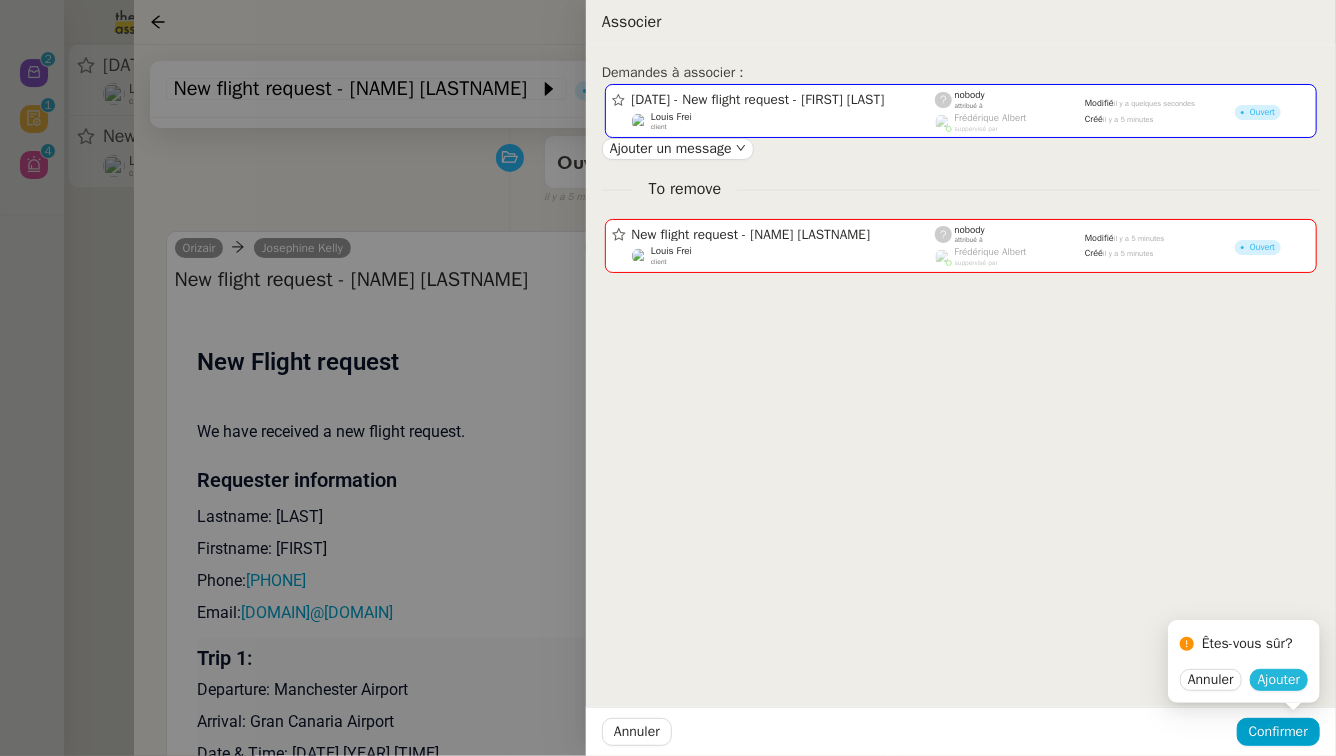click on "Ajouter" at bounding box center [1279, 680] 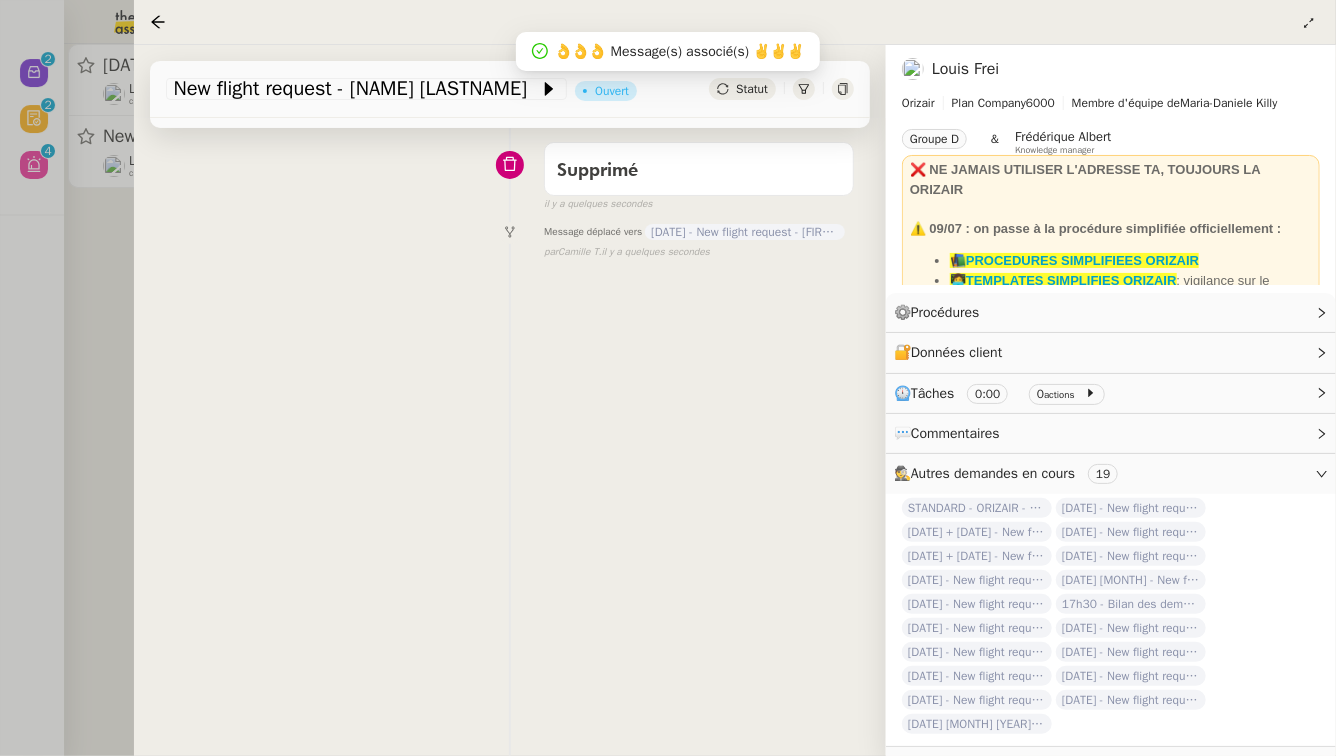scroll, scrollTop: 256, scrollLeft: 0, axis: vertical 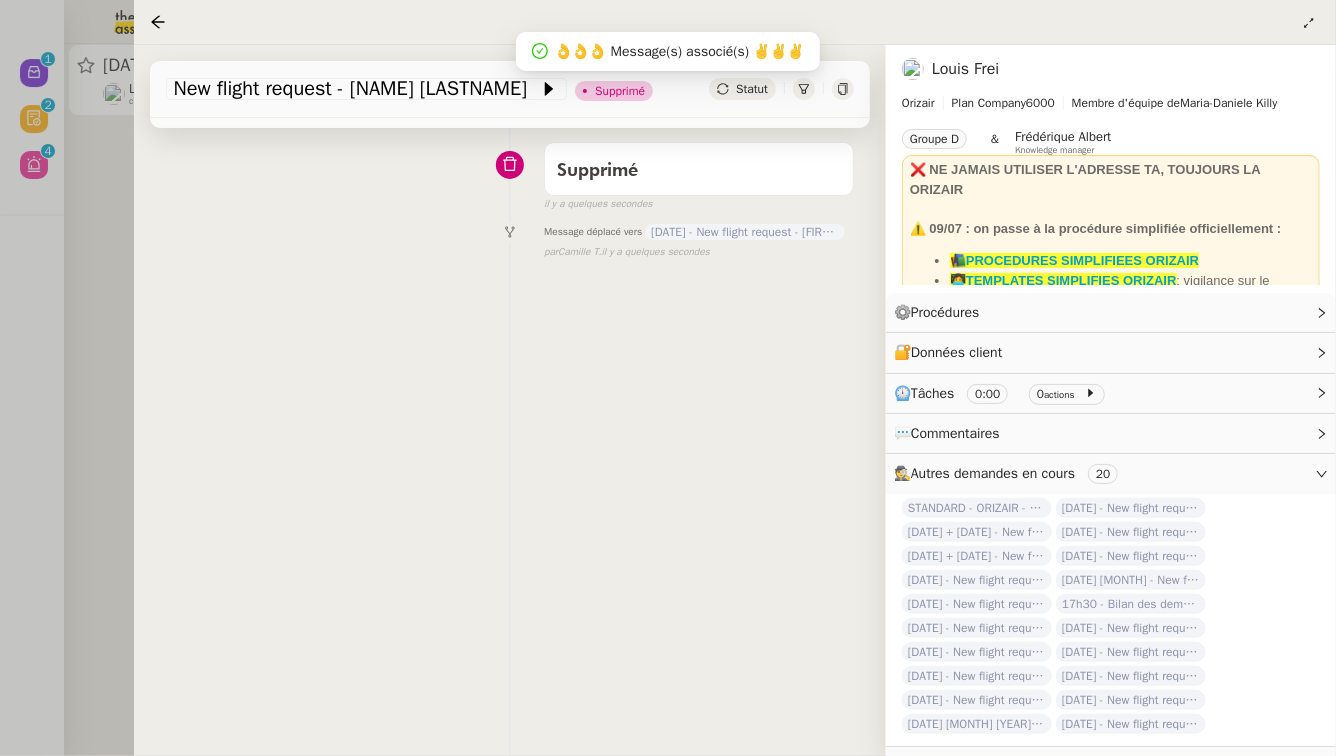 click at bounding box center (668, 378) 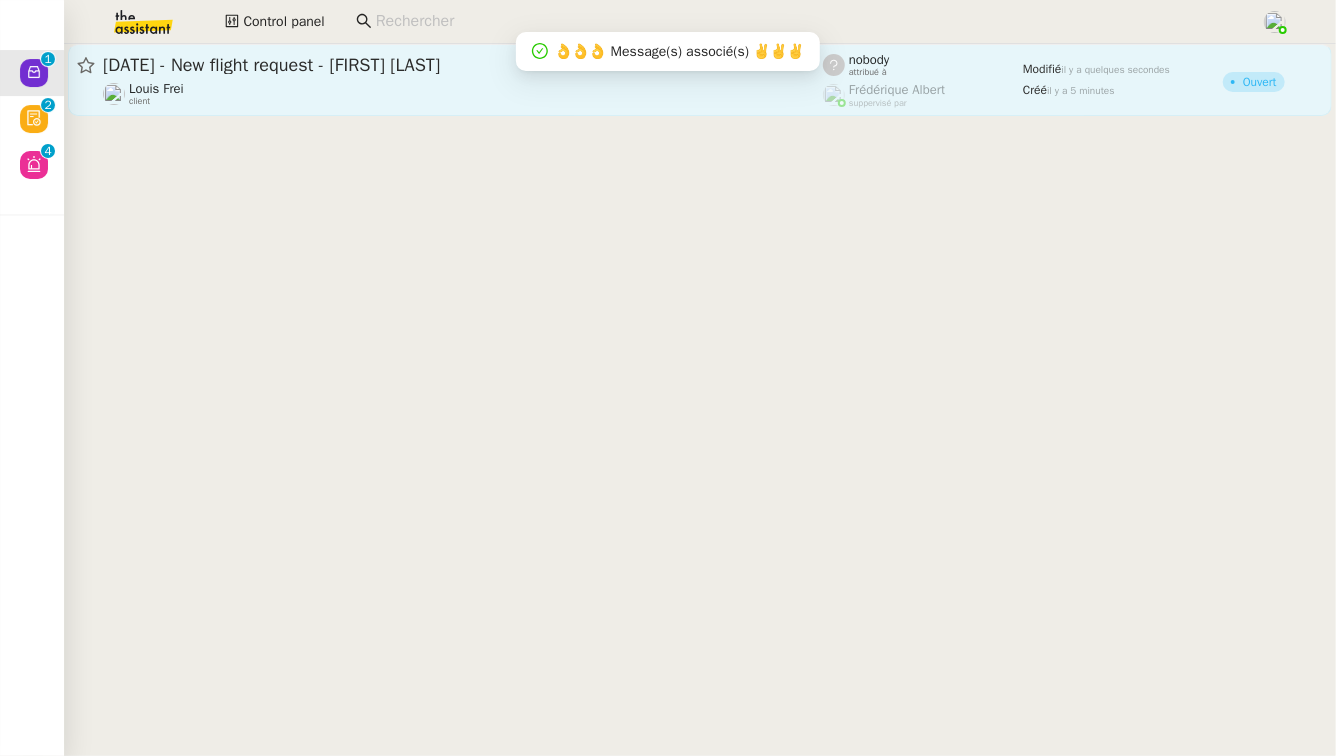 click on "15th August 2025 - New flight request - sean Addison" 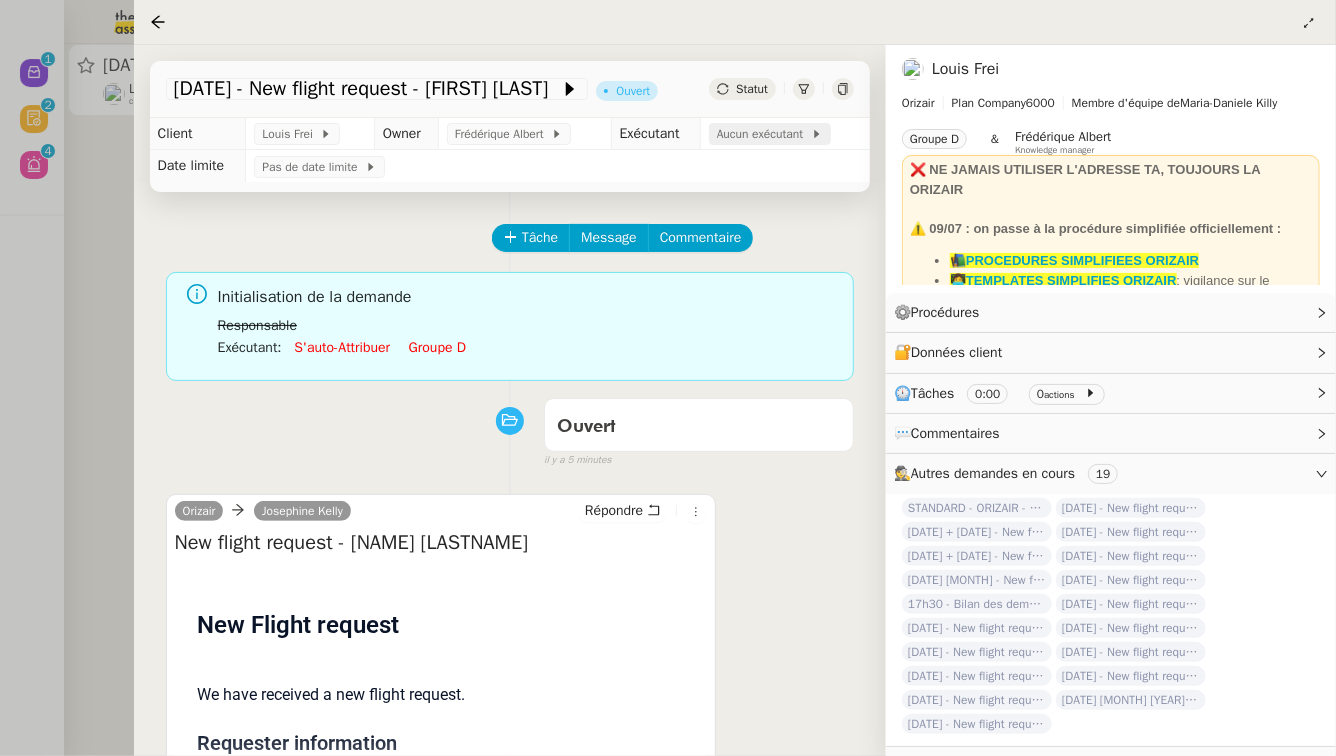 click on "Aucun exécutant" 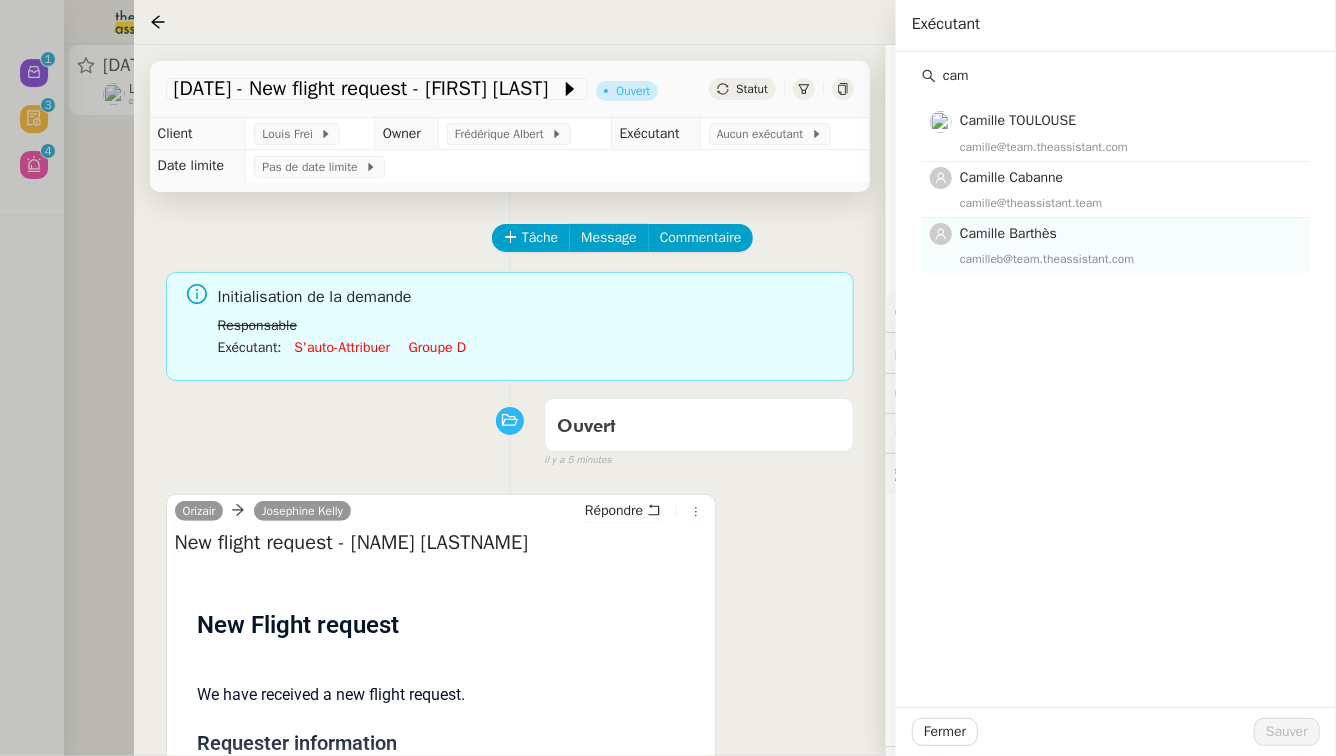 type on "cam" 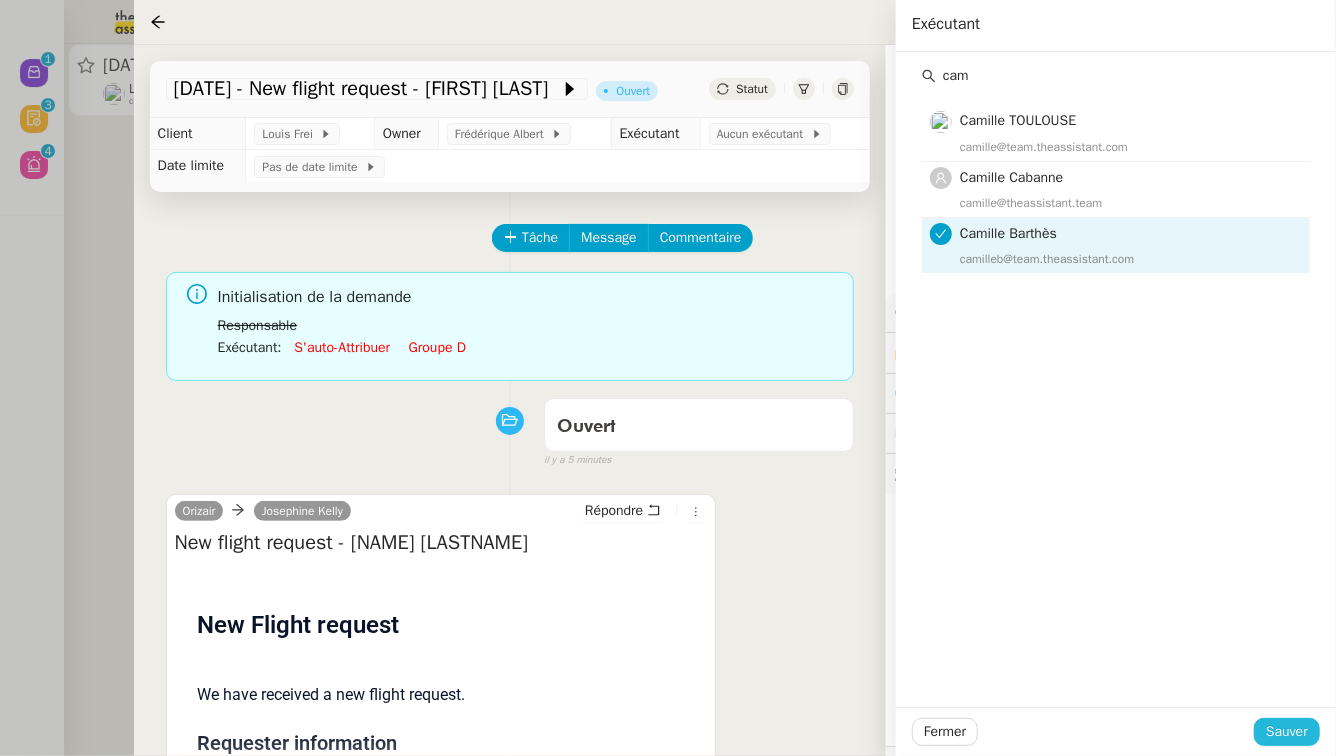 click on "Sauver" 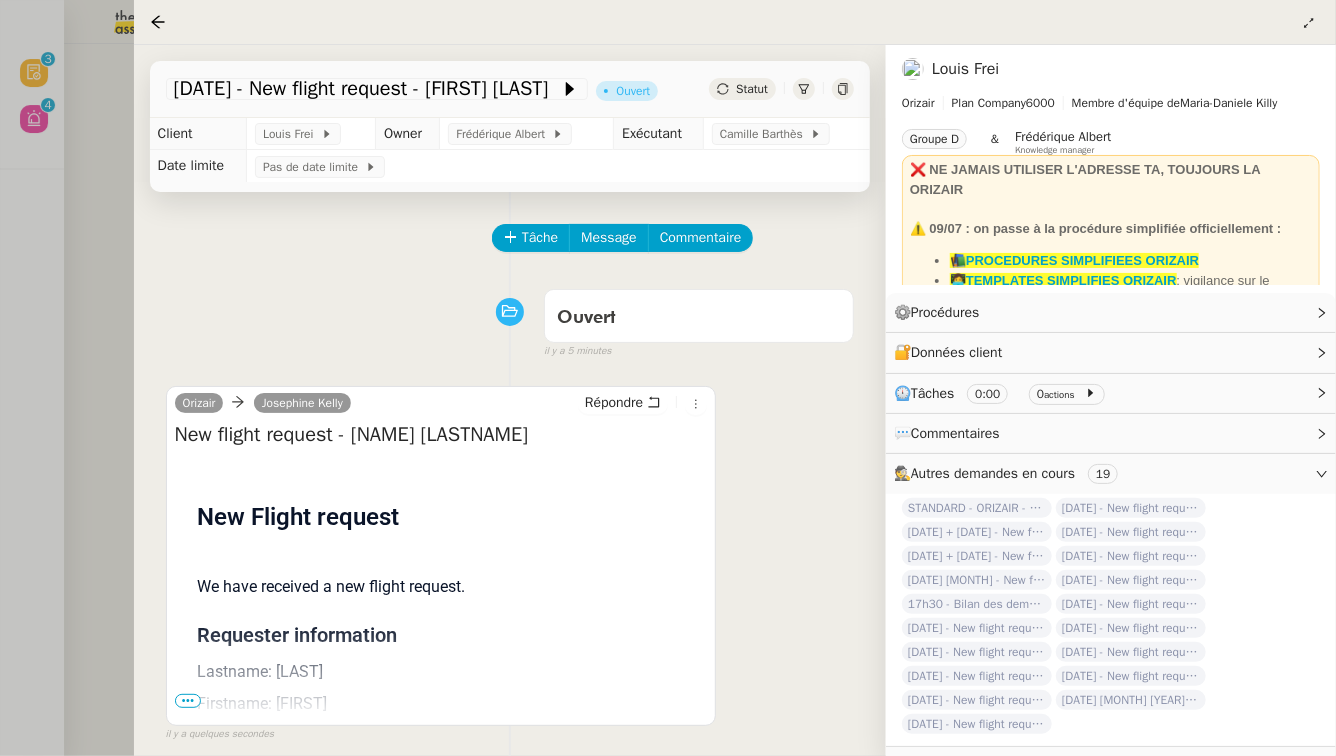 click at bounding box center [668, 378] 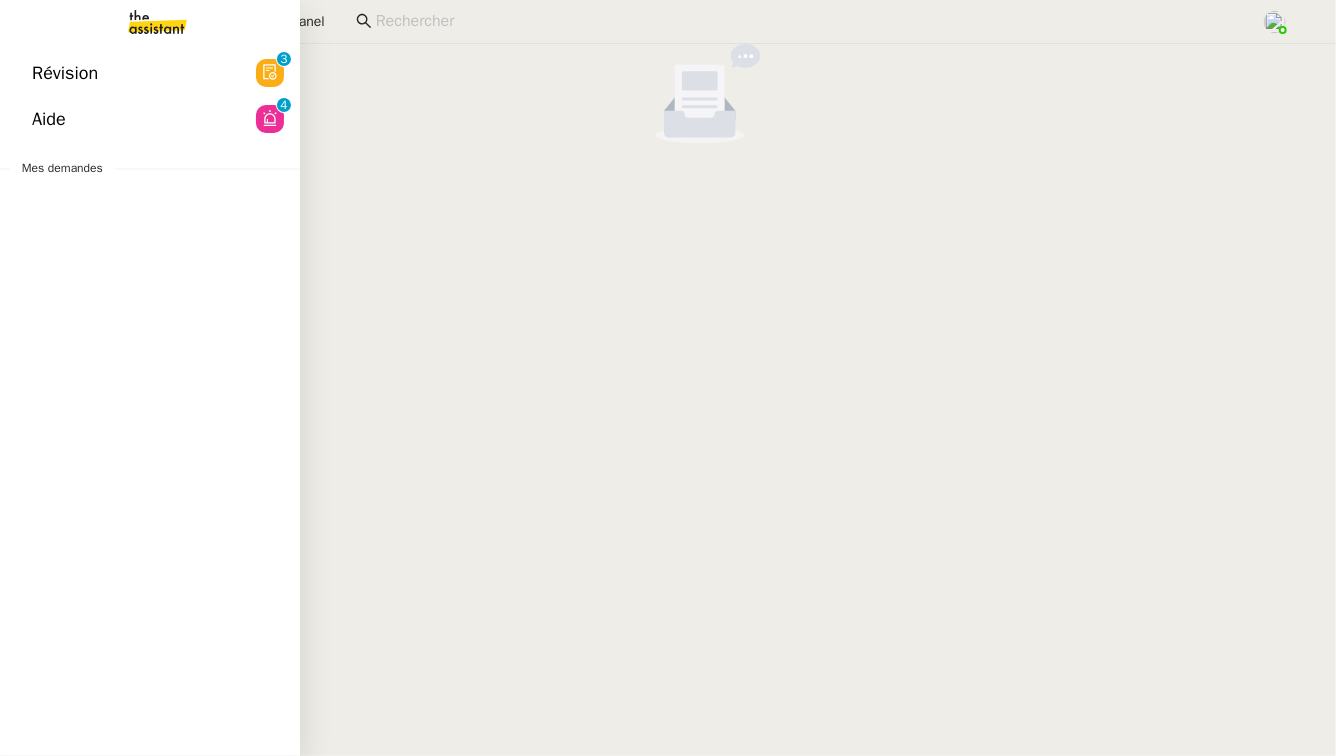 click on "Révision" 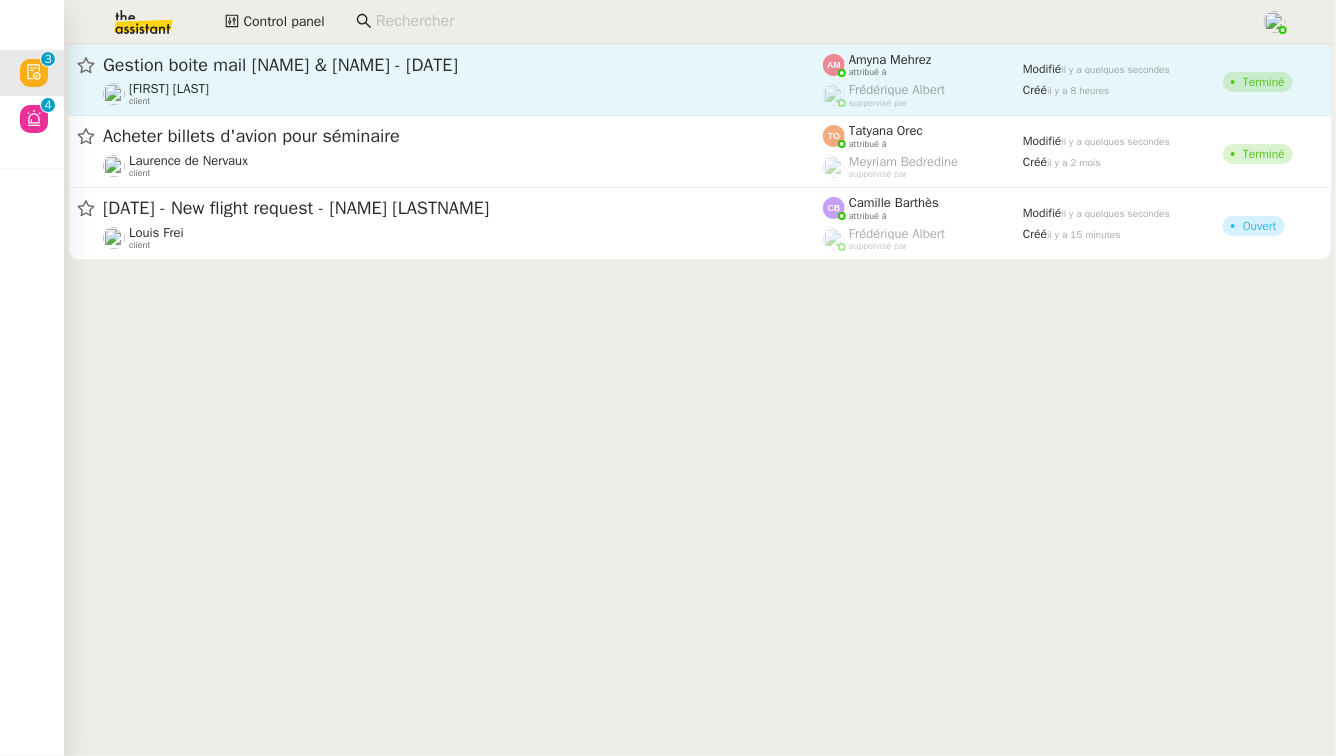 click on "Gestion boite mail Sylvie & John - 8 août 2025" 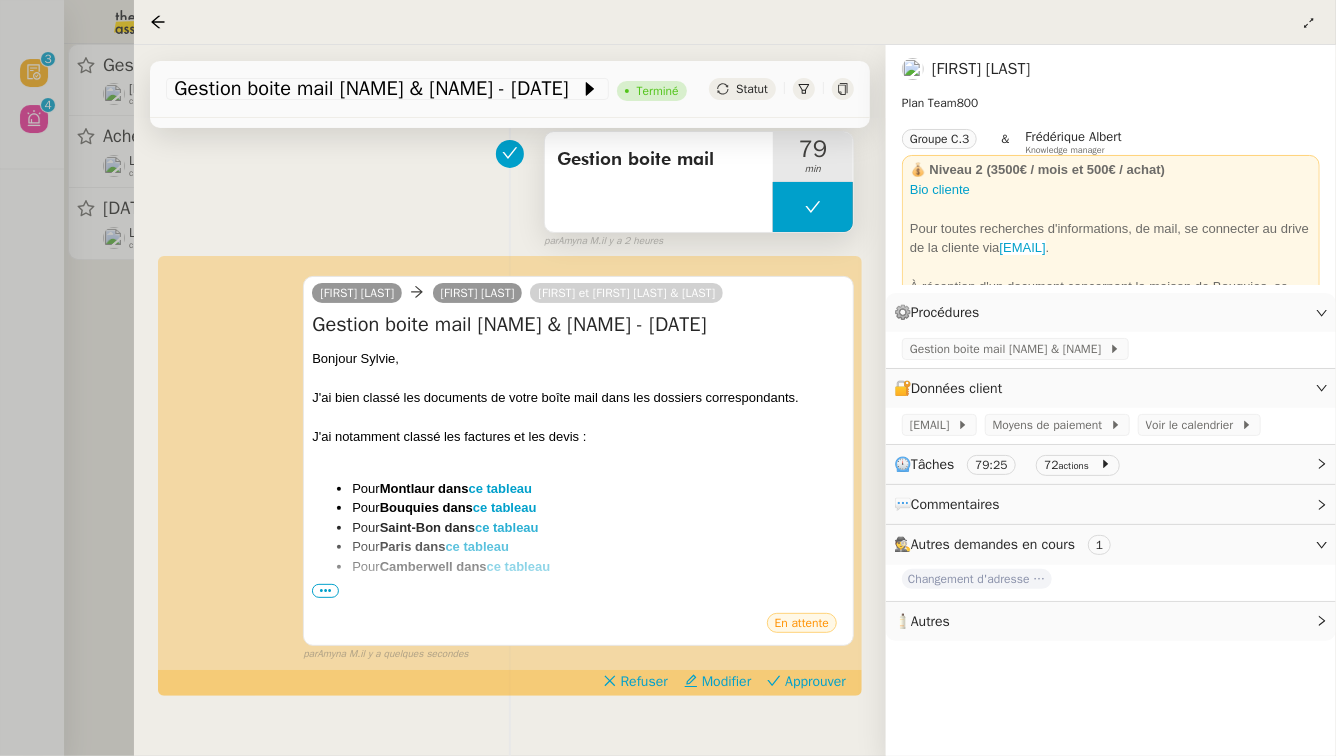 scroll, scrollTop: 280, scrollLeft: 0, axis: vertical 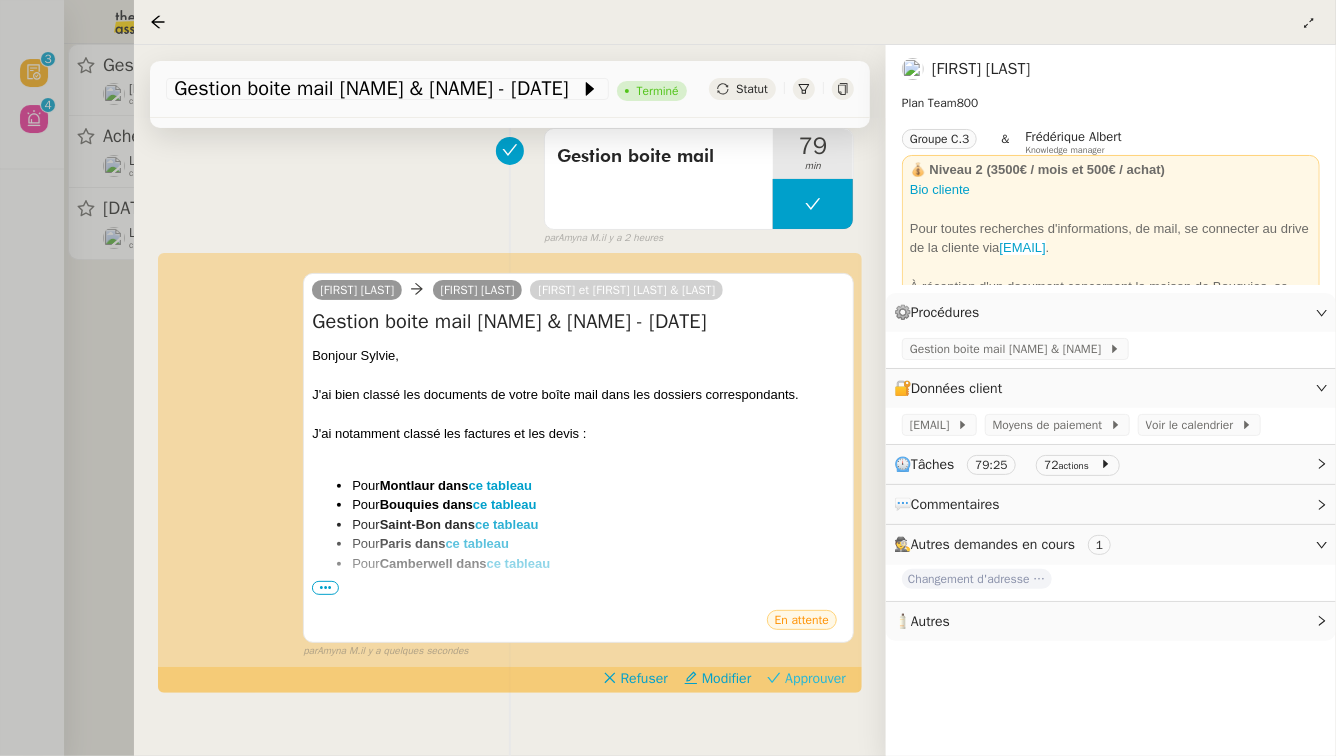 click on "Approuver" at bounding box center [815, 679] 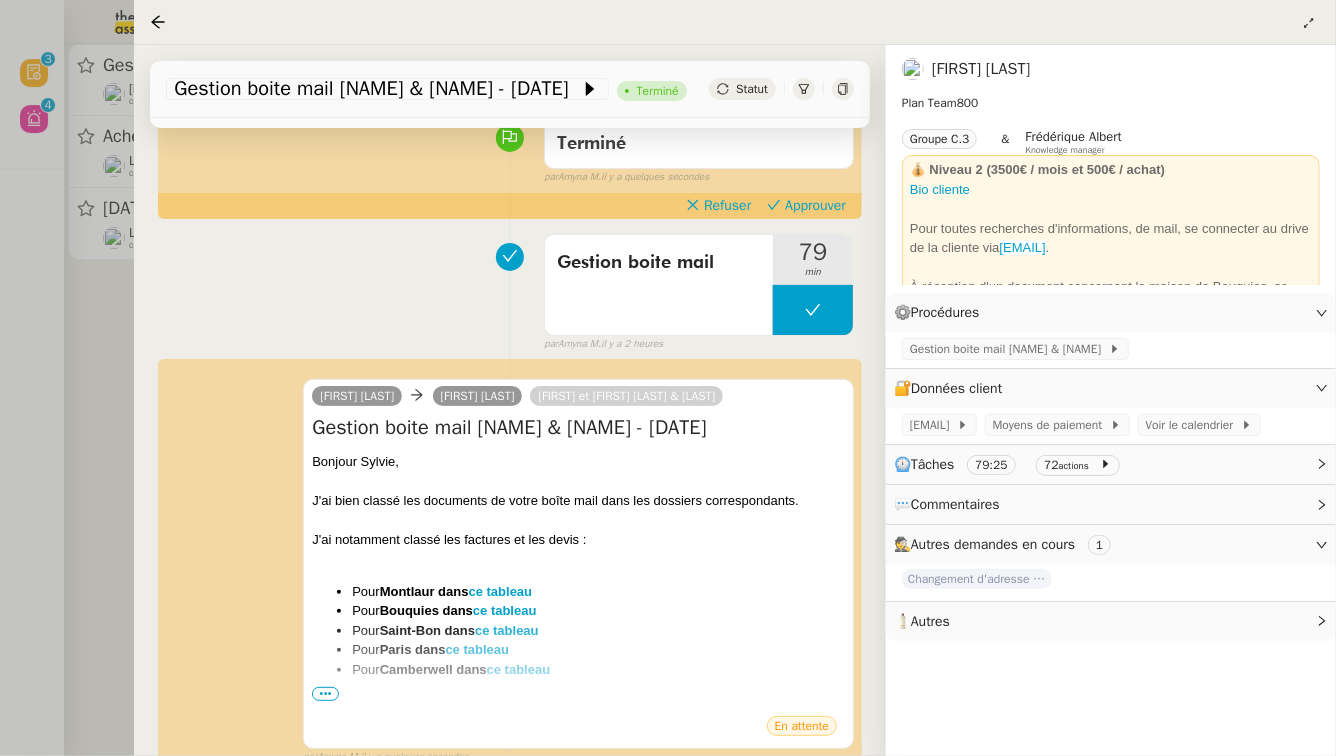 scroll, scrollTop: 0, scrollLeft: 0, axis: both 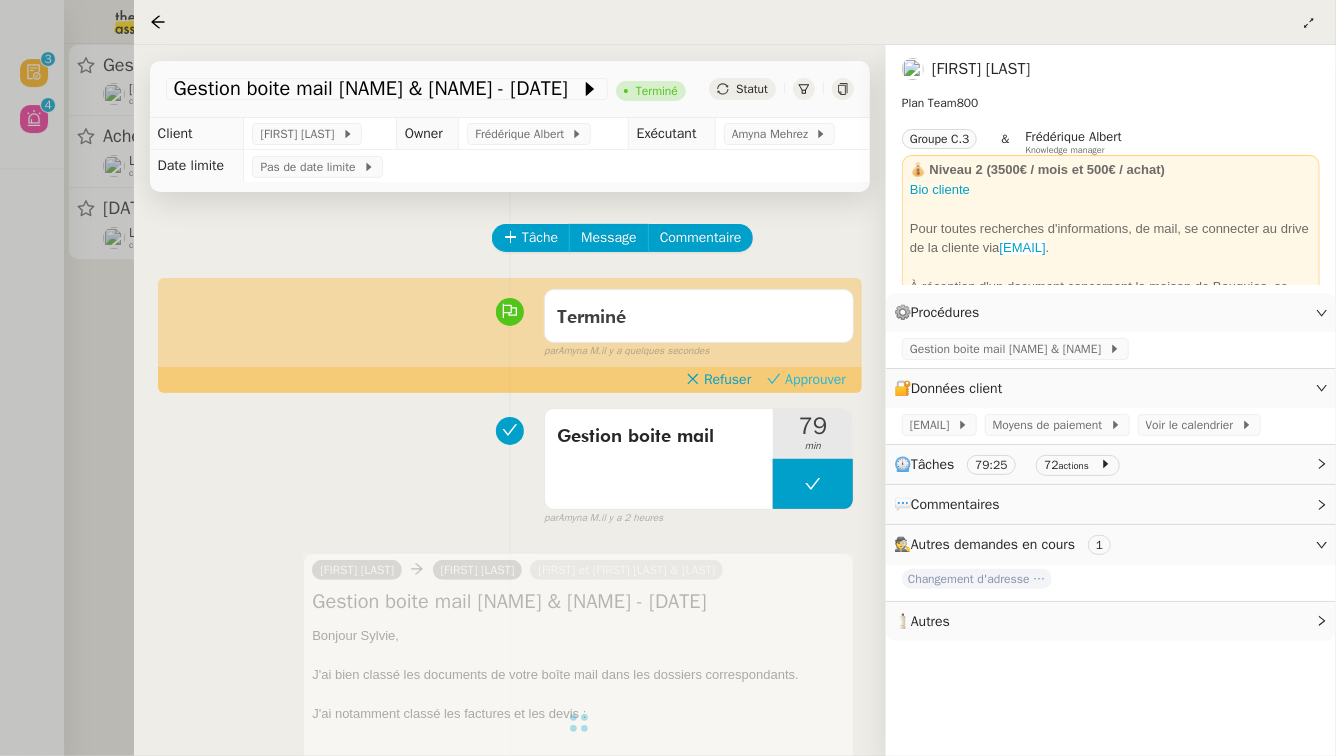 click on "Approuver" at bounding box center (815, 380) 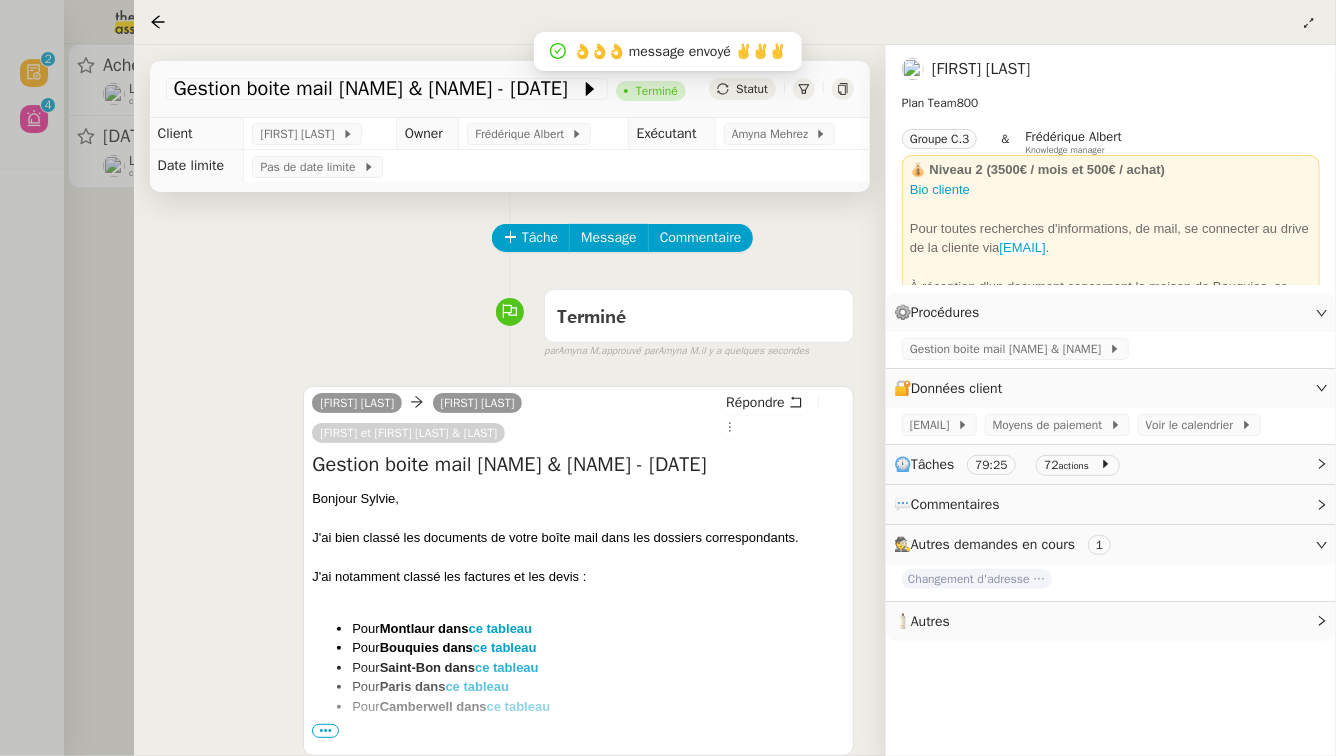 click at bounding box center [668, 378] 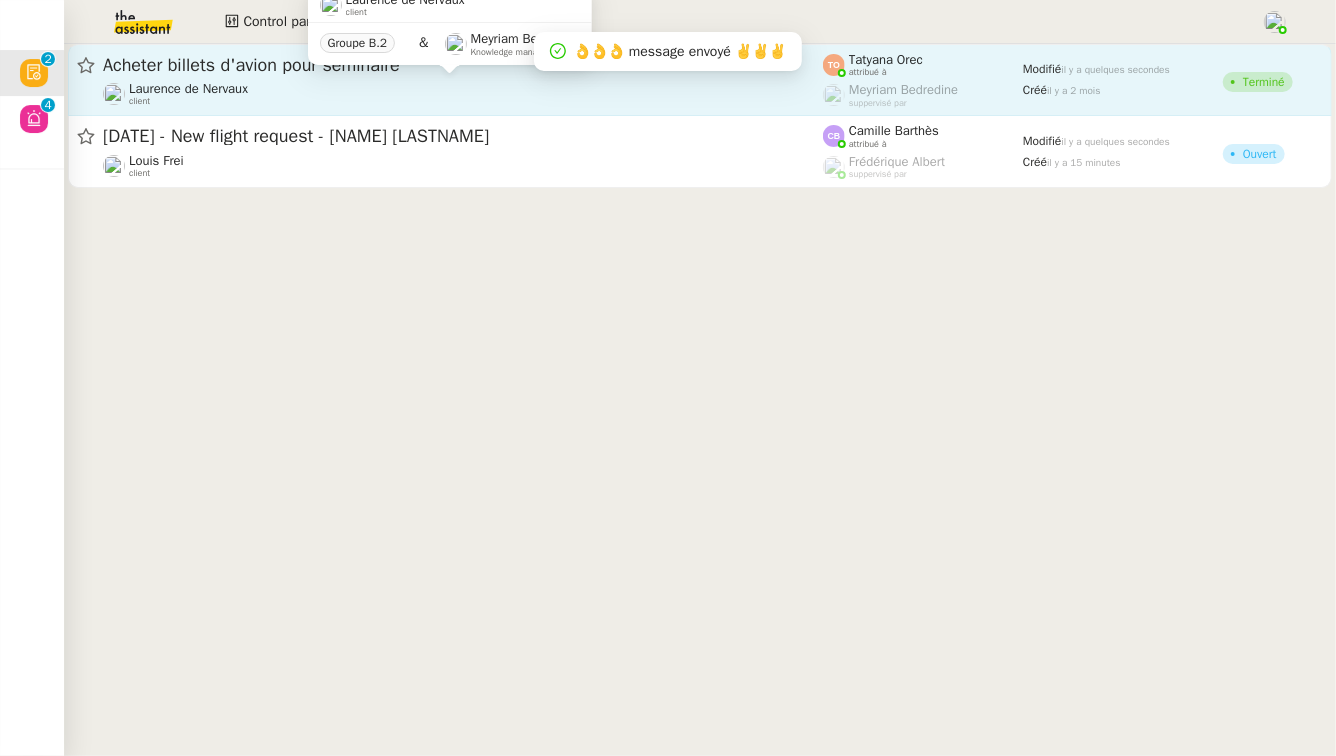 click on "Laurence de Nervaux    client" 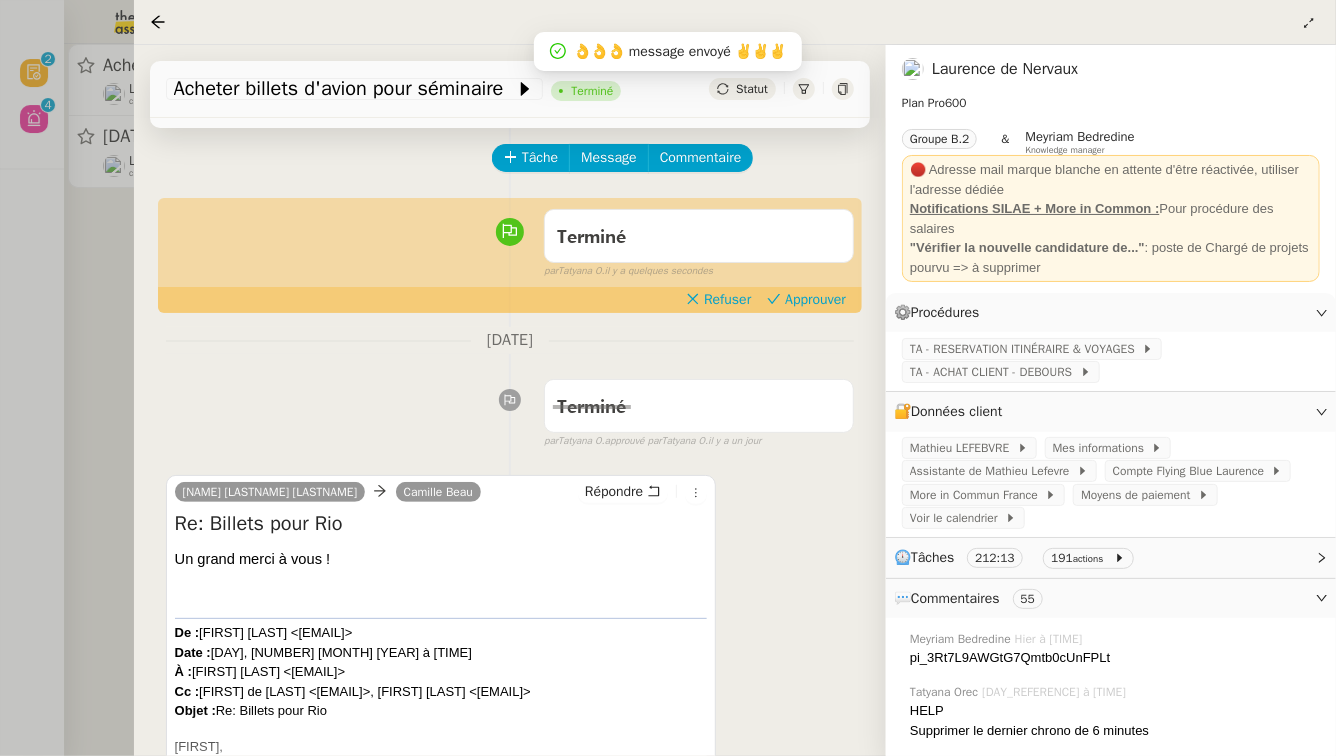scroll, scrollTop: 84, scrollLeft: 0, axis: vertical 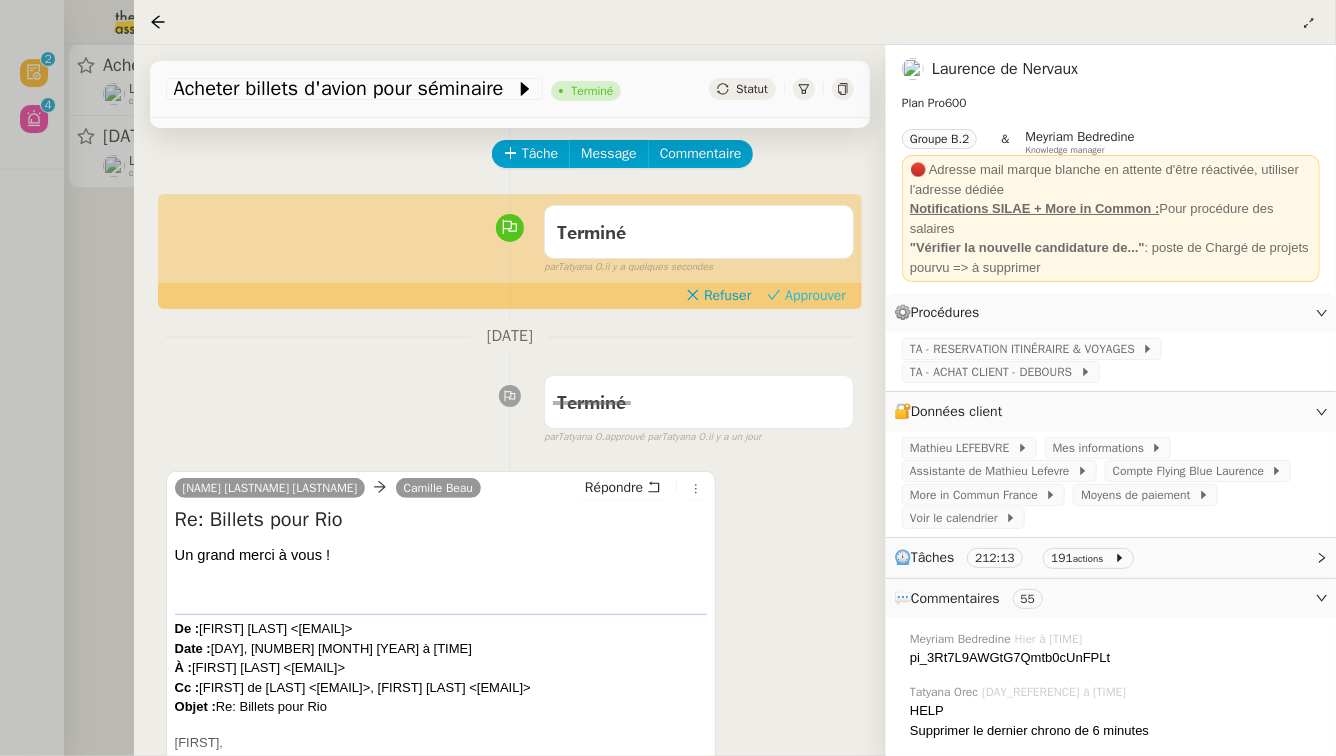 click on "Approuver" at bounding box center (815, 296) 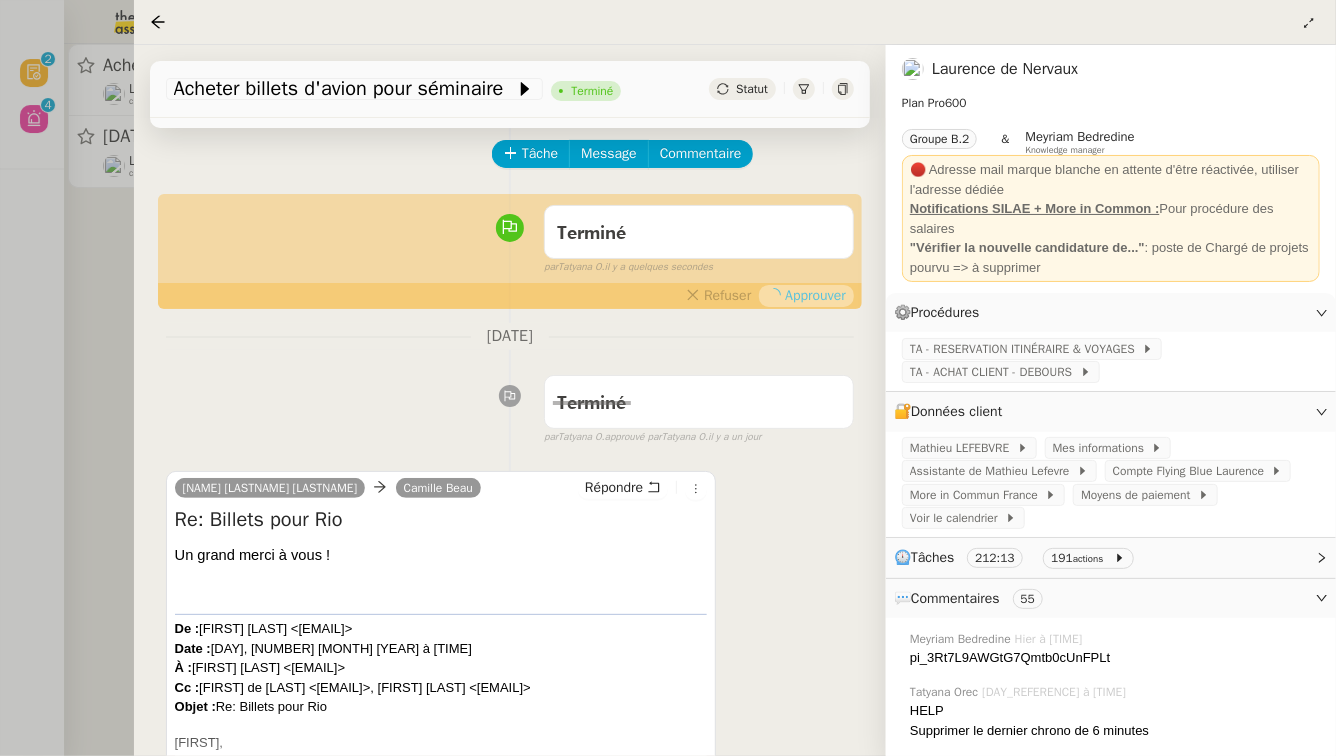 click at bounding box center [668, 378] 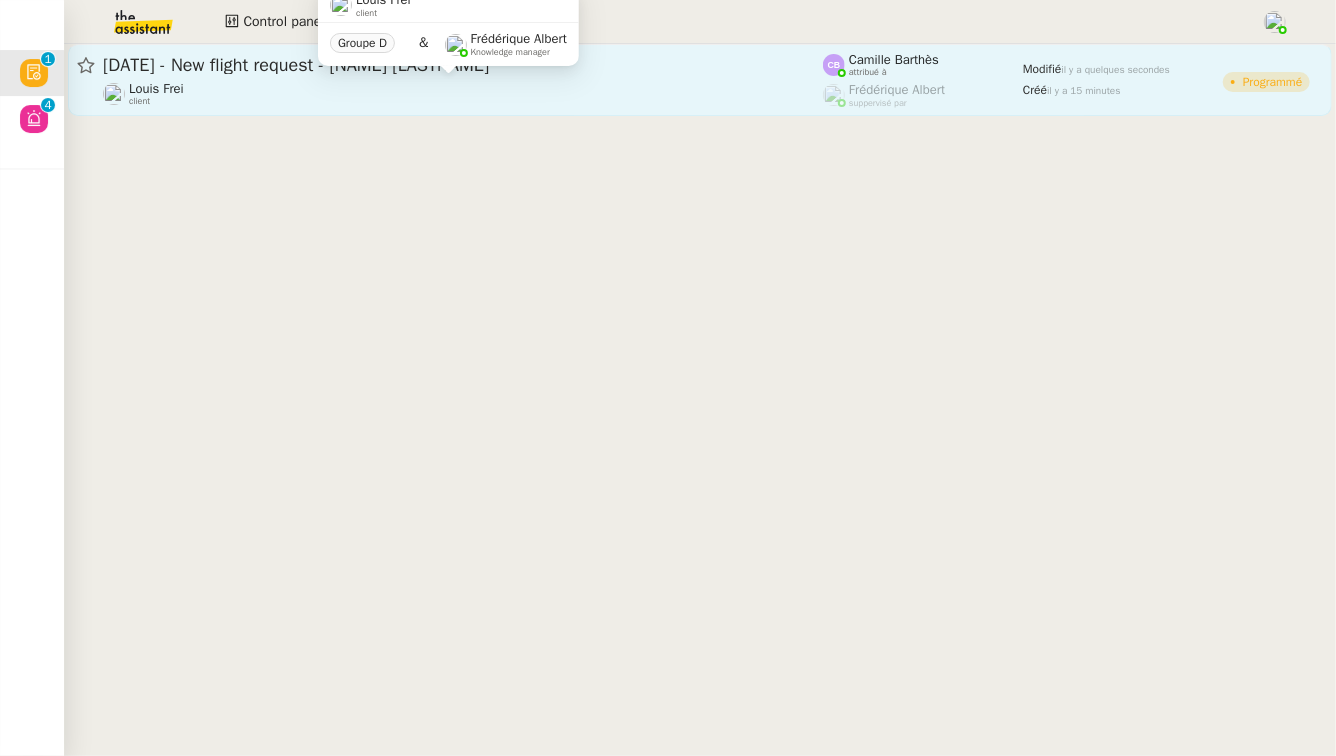 click on "Louis Frei    client" 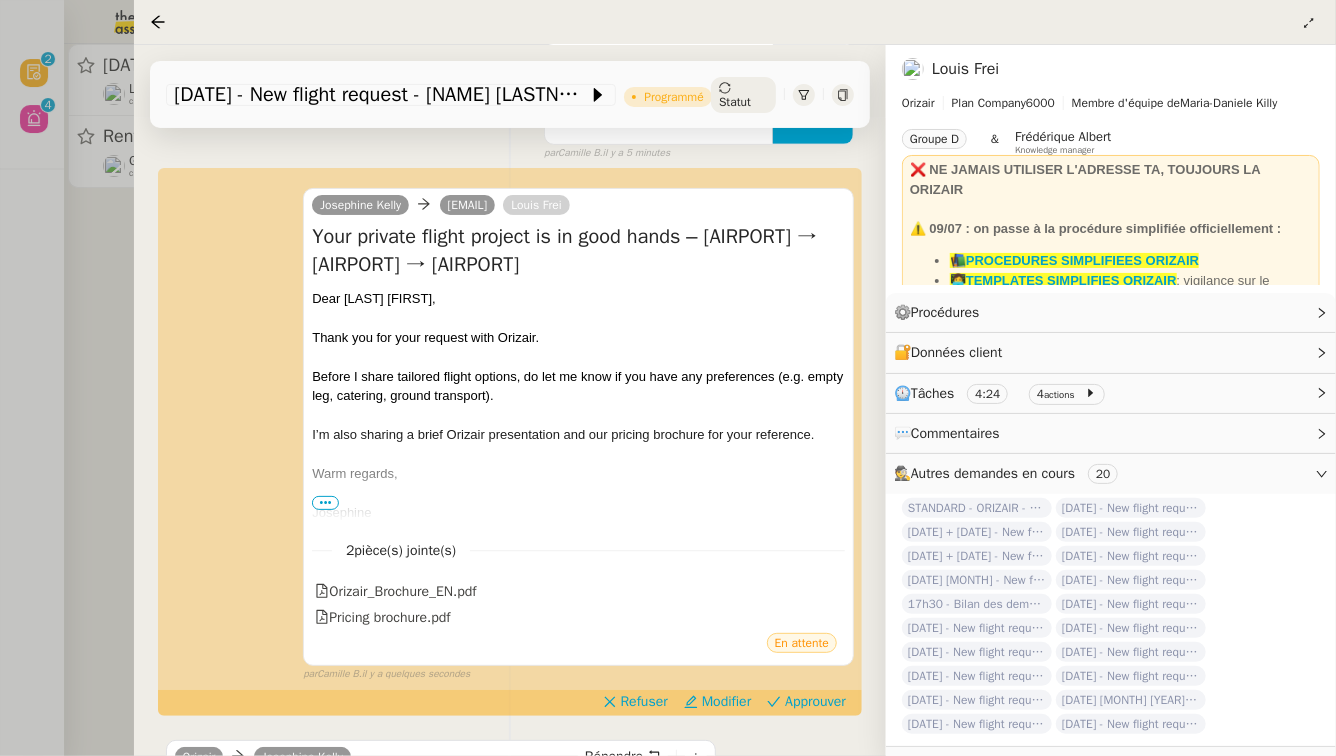 scroll, scrollTop: 390, scrollLeft: 0, axis: vertical 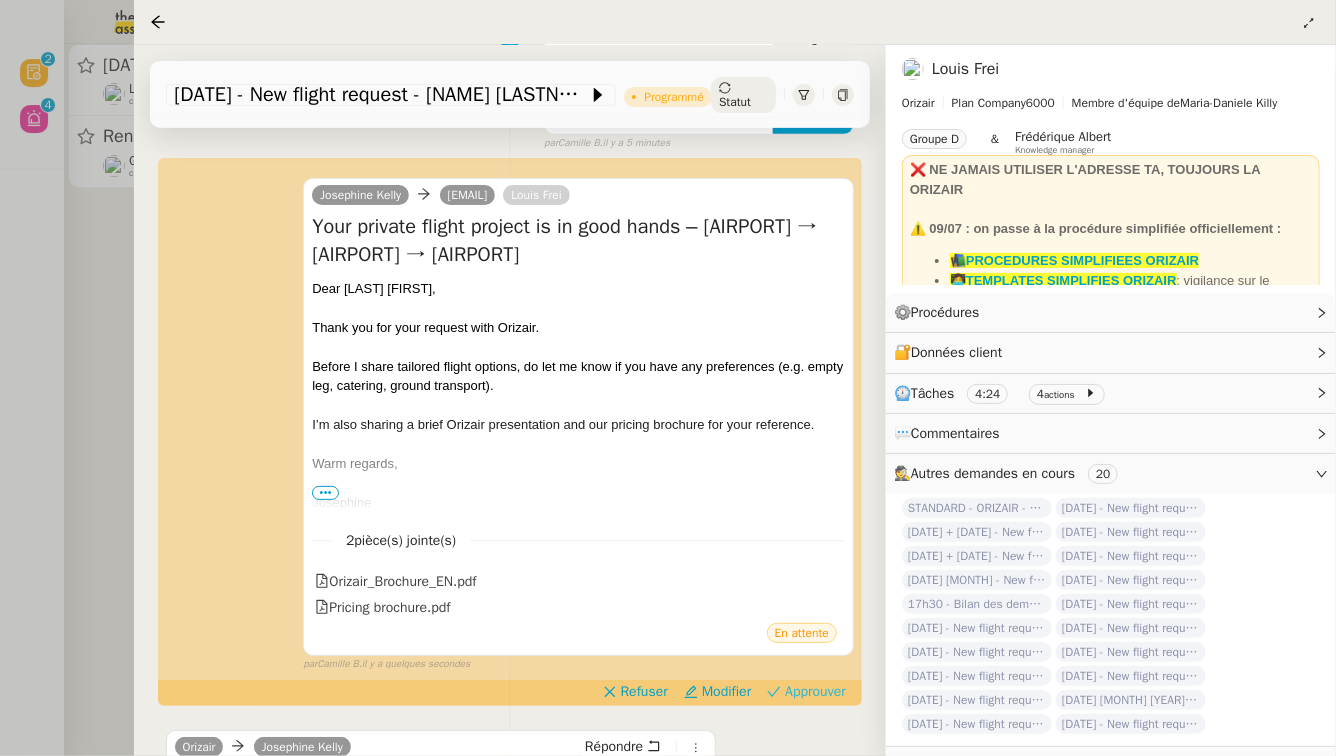 click on "Approuver" at bounding box center [815, 692] 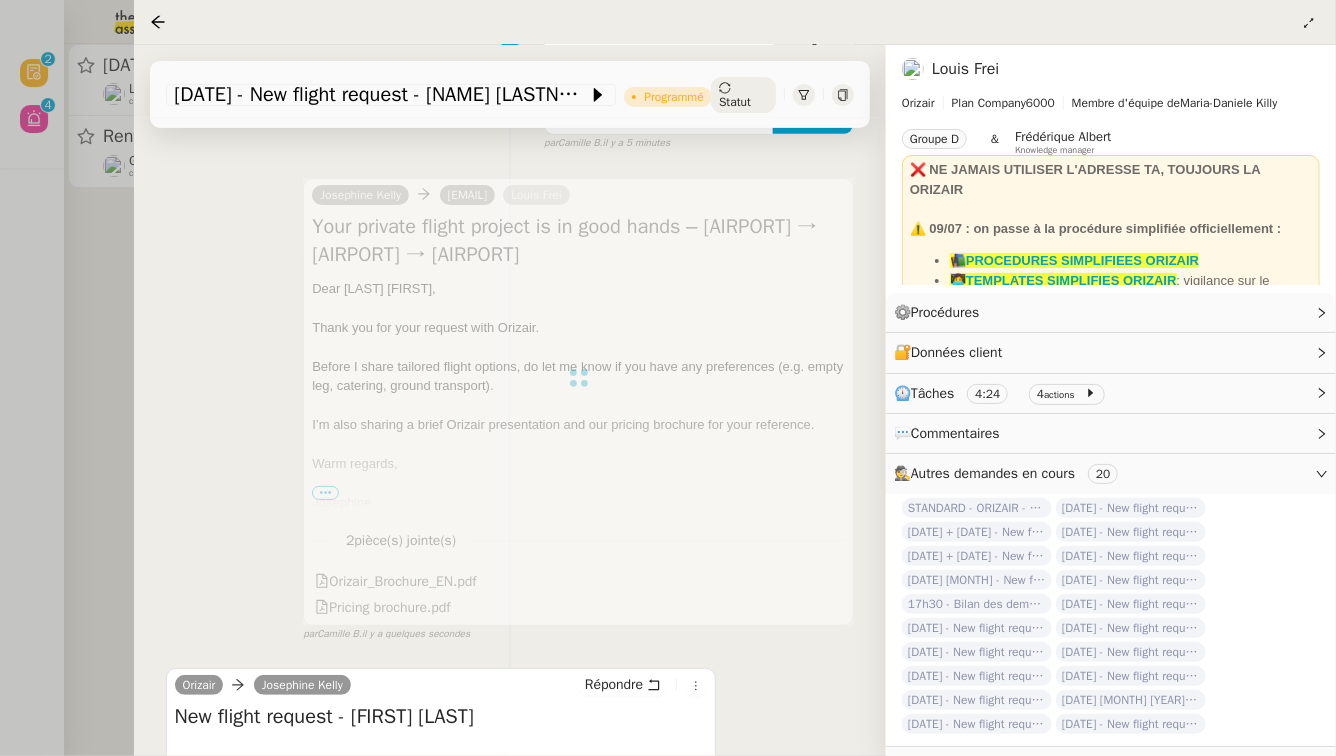 click at bounding box center (668, 378) 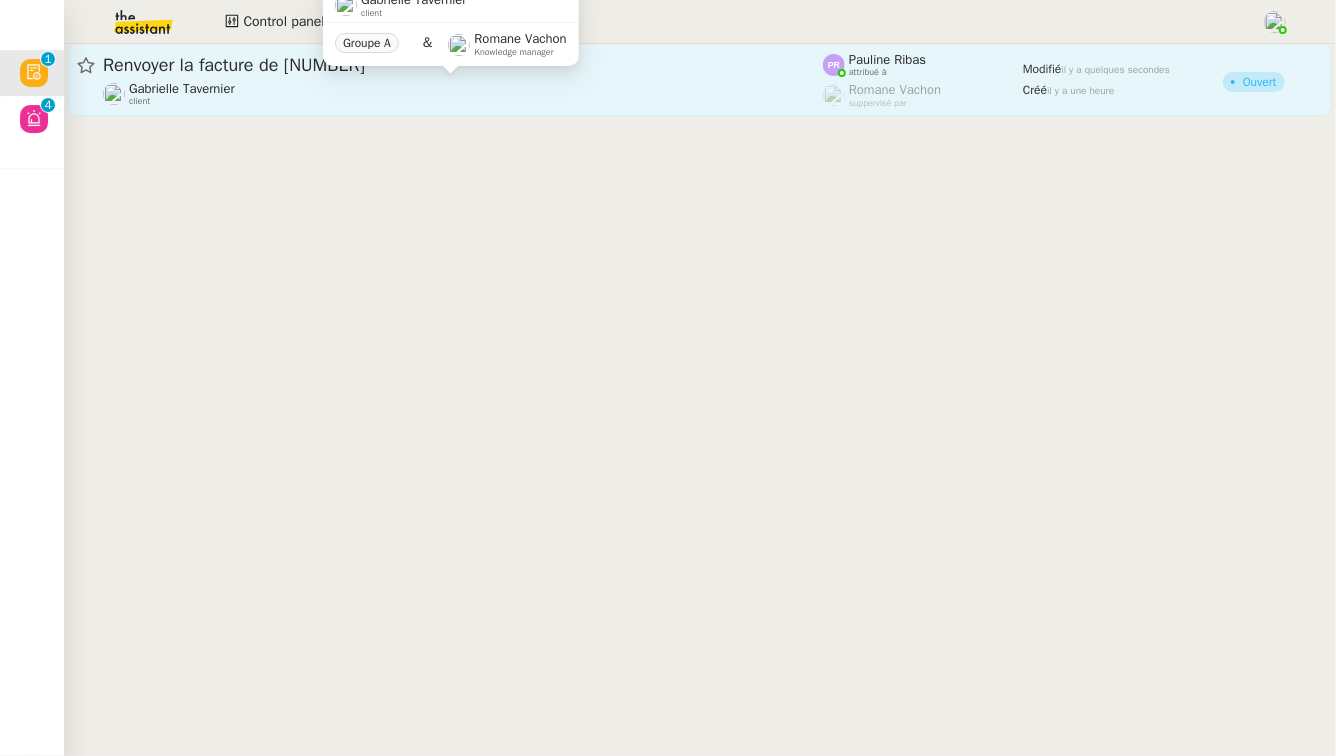 click on "Gabrielle Tavernier    client" 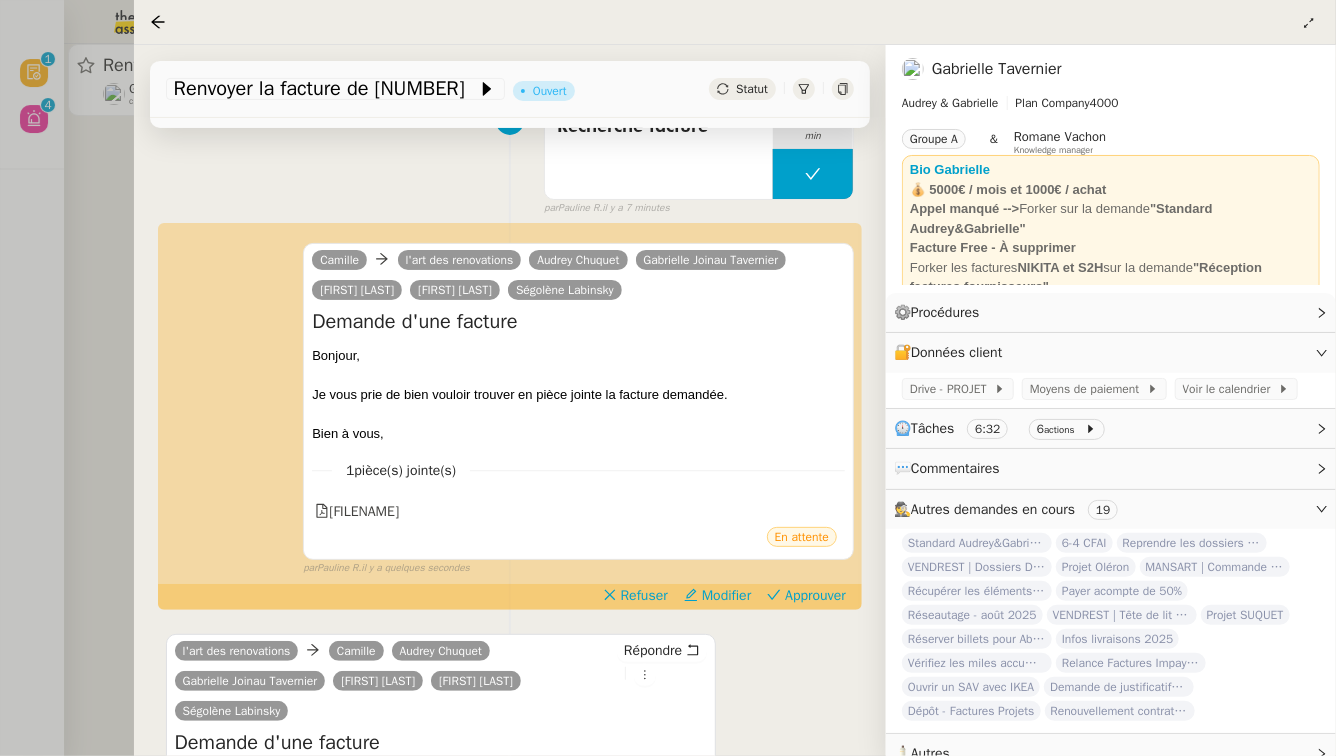 scroll, scrollTop: 192, scrollLeft: 0, axis: vertical 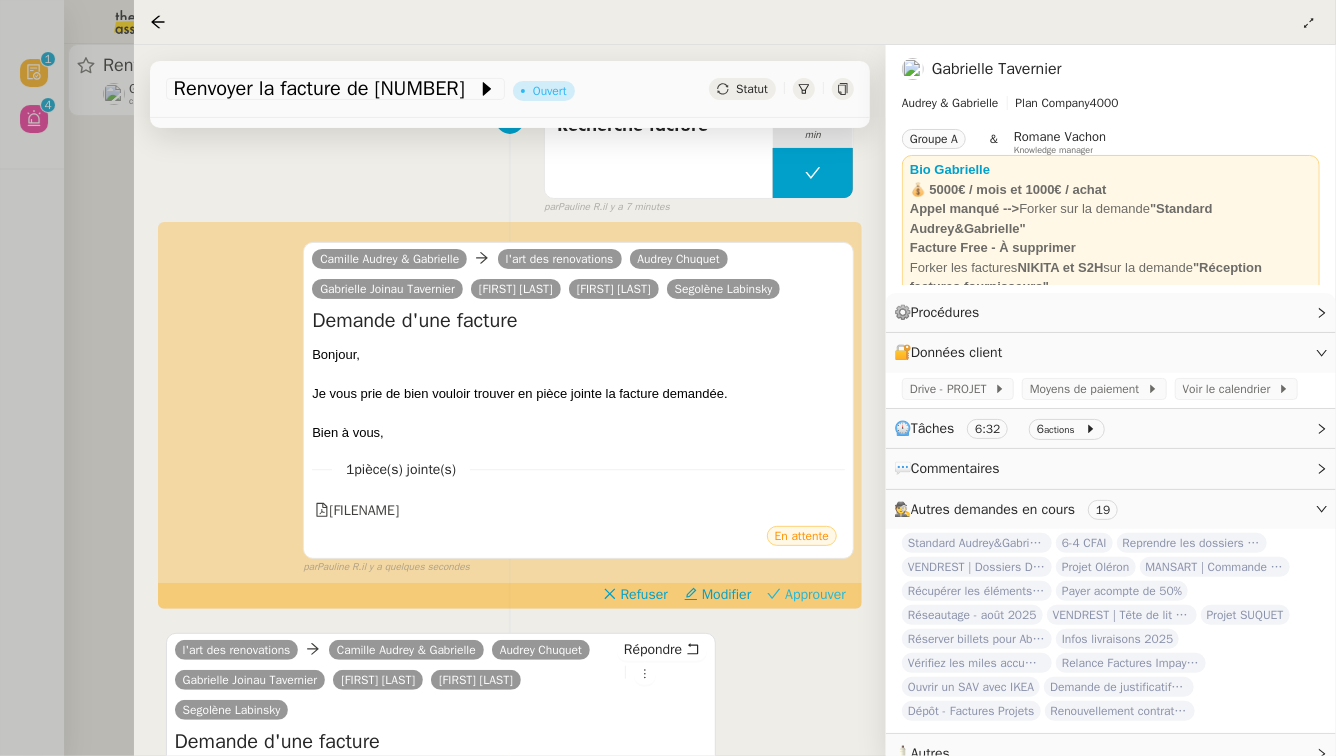 click on "Approuver" at bounding box center [815, 595] 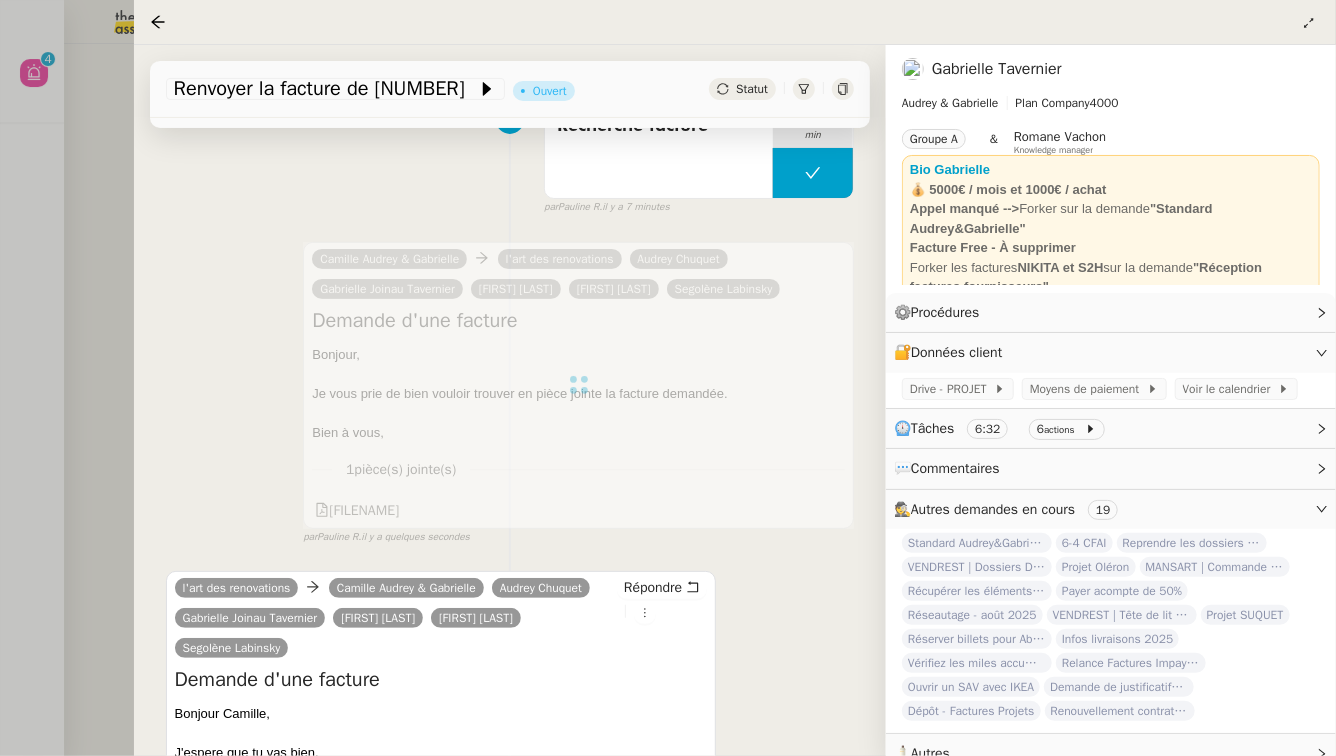 click at bounding box center (668, 378) 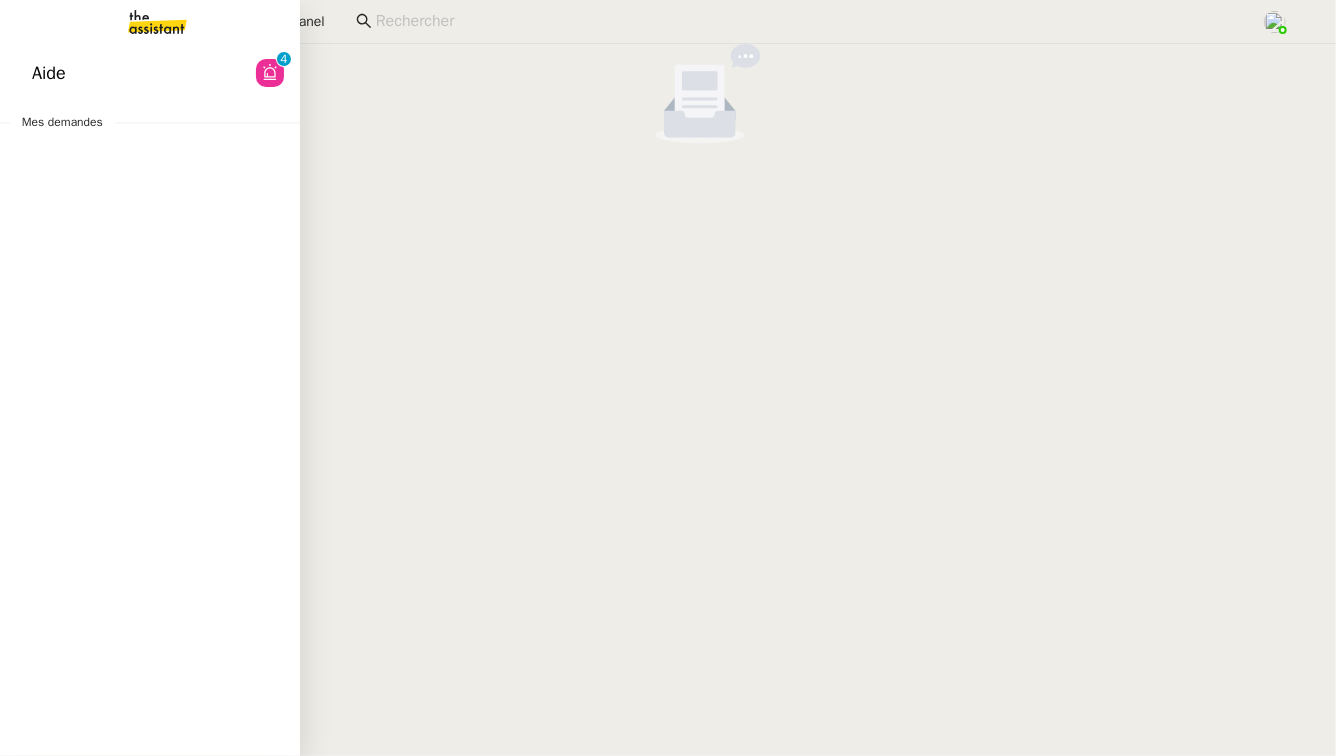 click on "Aide  0   1   2   3   4   5   6   7   8   9" 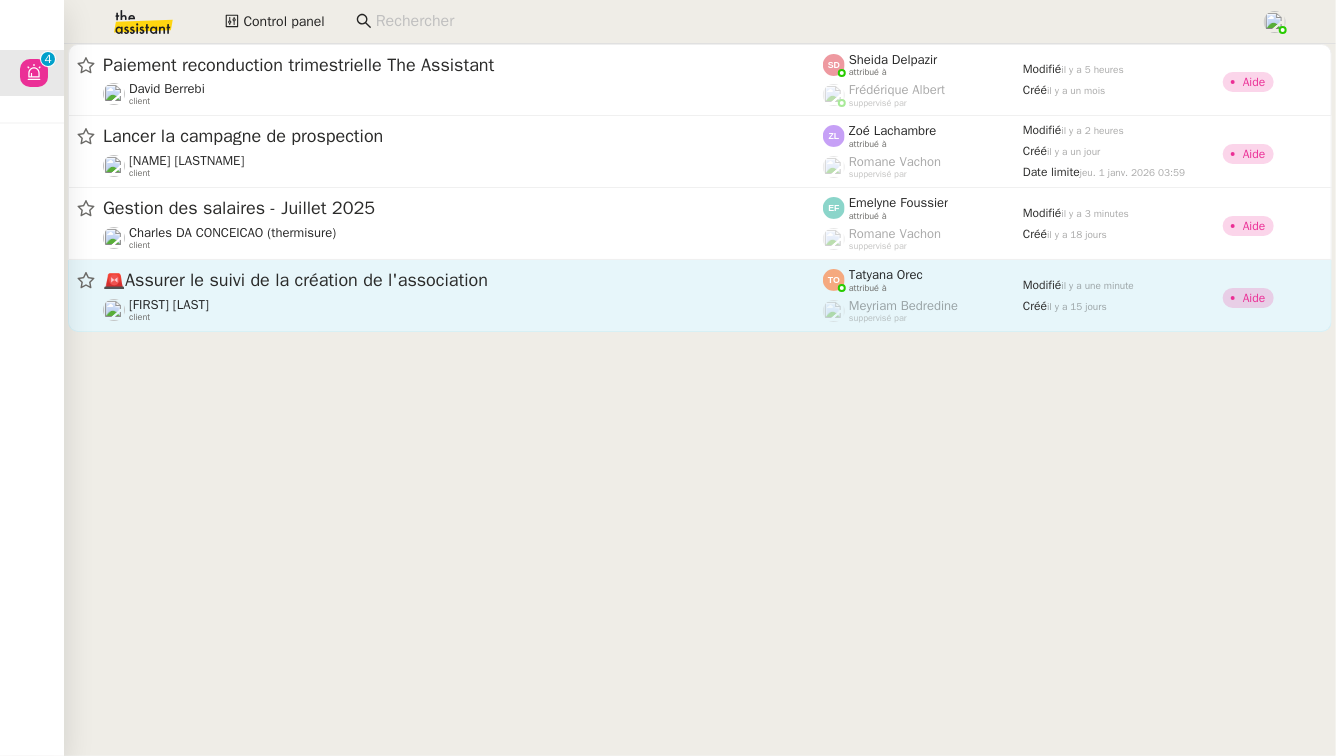 click on "Daphné BIIGA NWANAK    client" 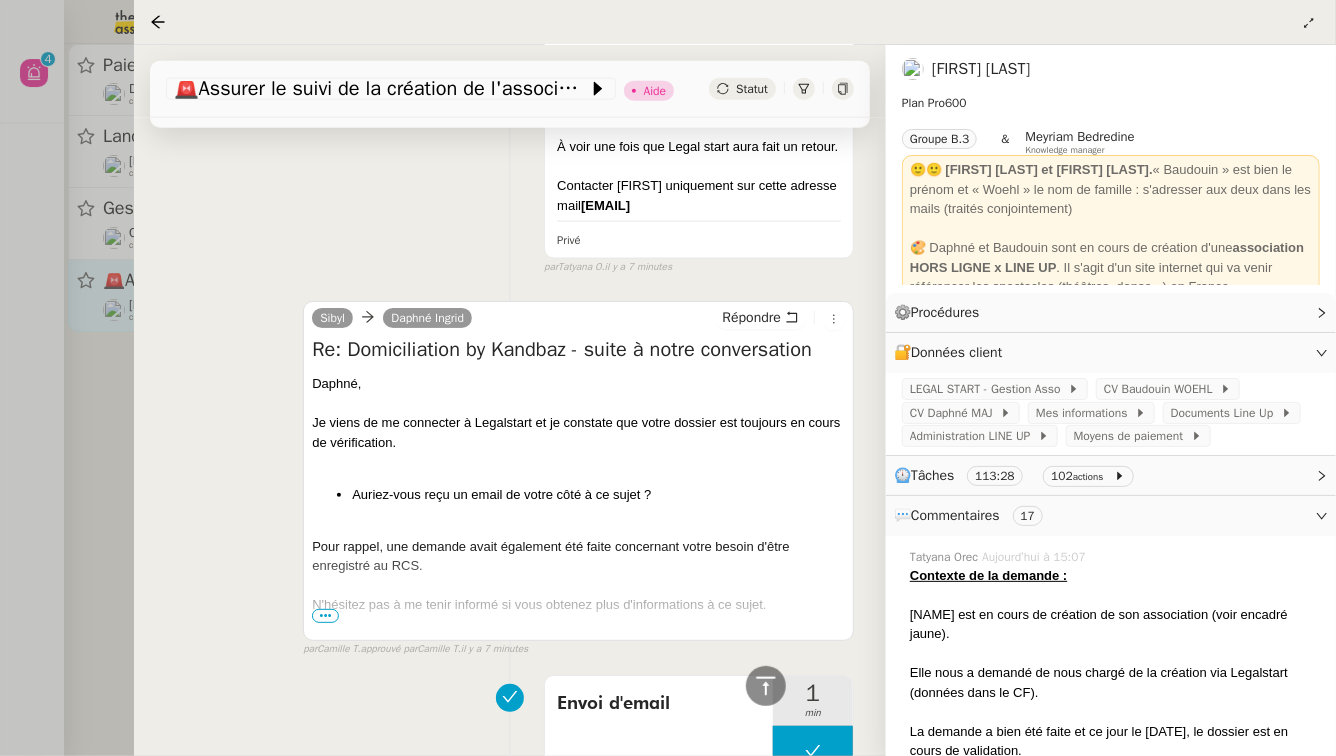 scroll, scrollTop: 0, scrollLeft: 0, axis: both 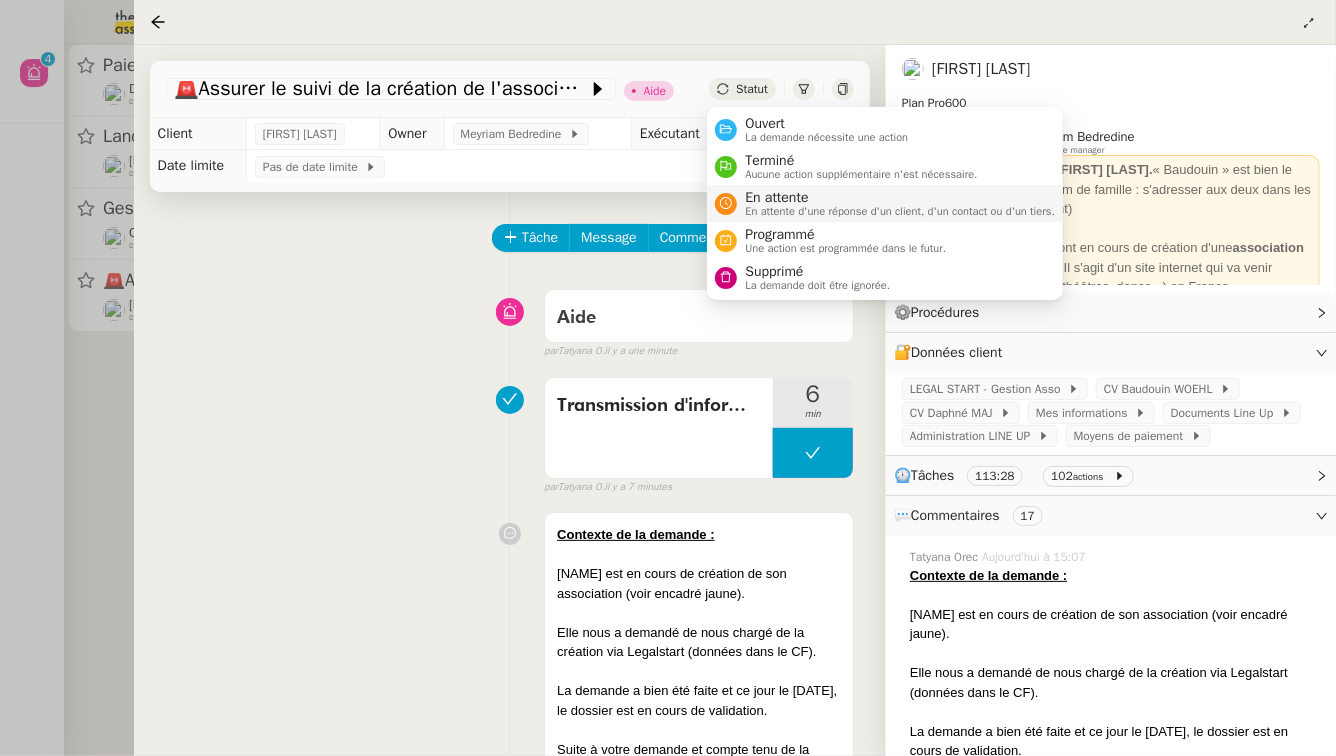 click on "En attente d'une réponse d'un client, d'un contact ou d'un tiers." at bounding box center (900, 211) 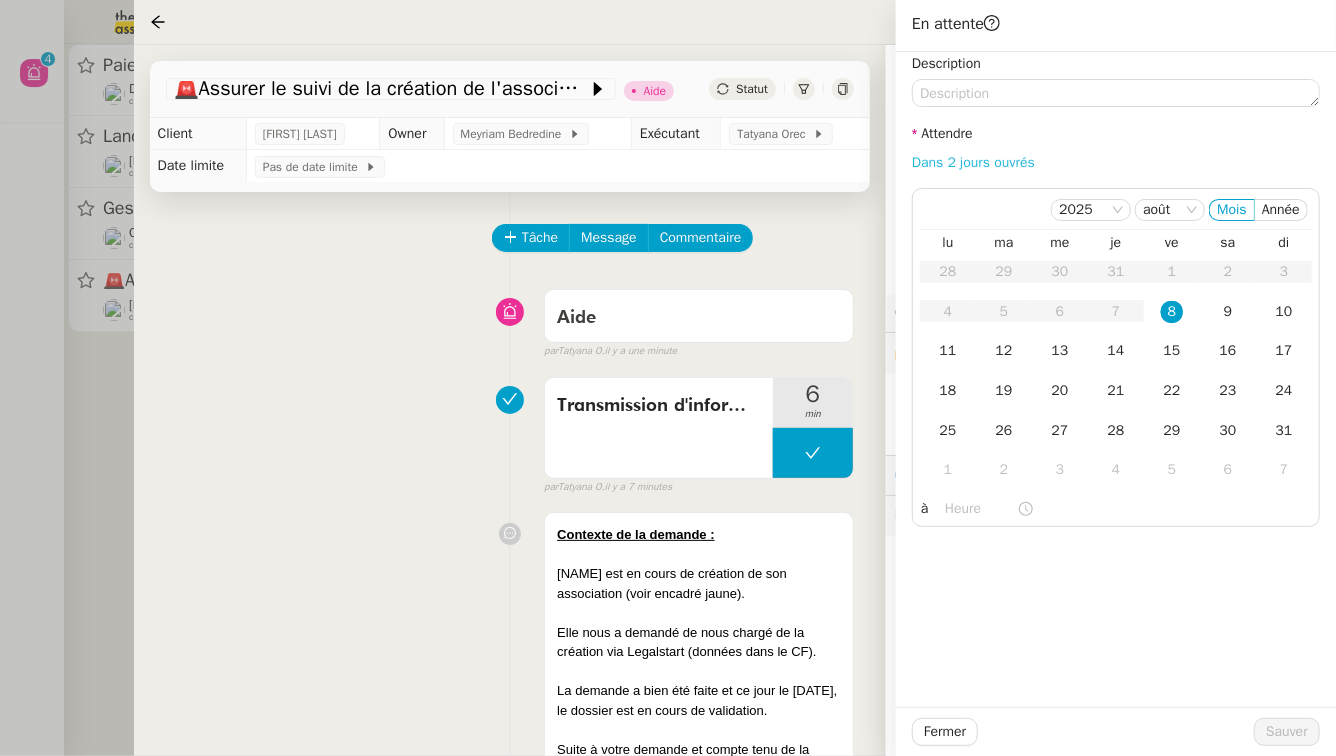 click on "Dans 2 jours ouvrés" 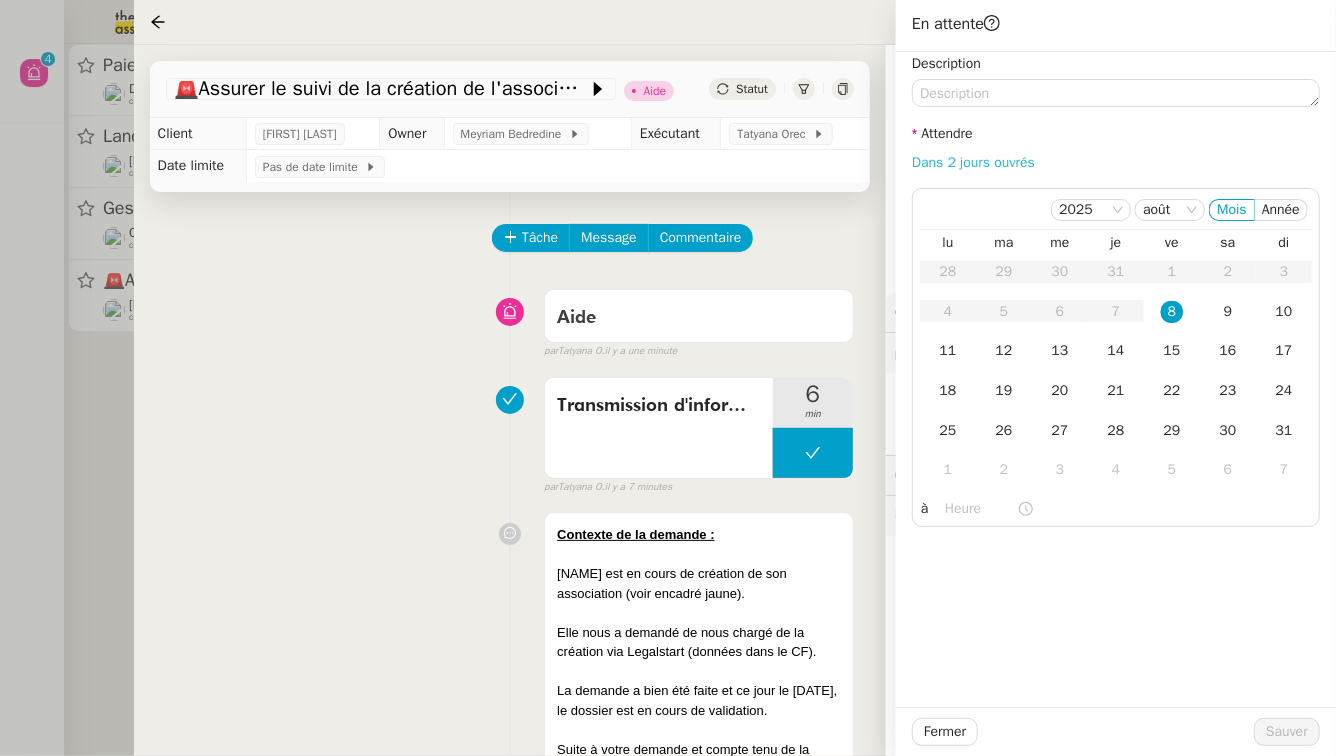 type on "07:00" 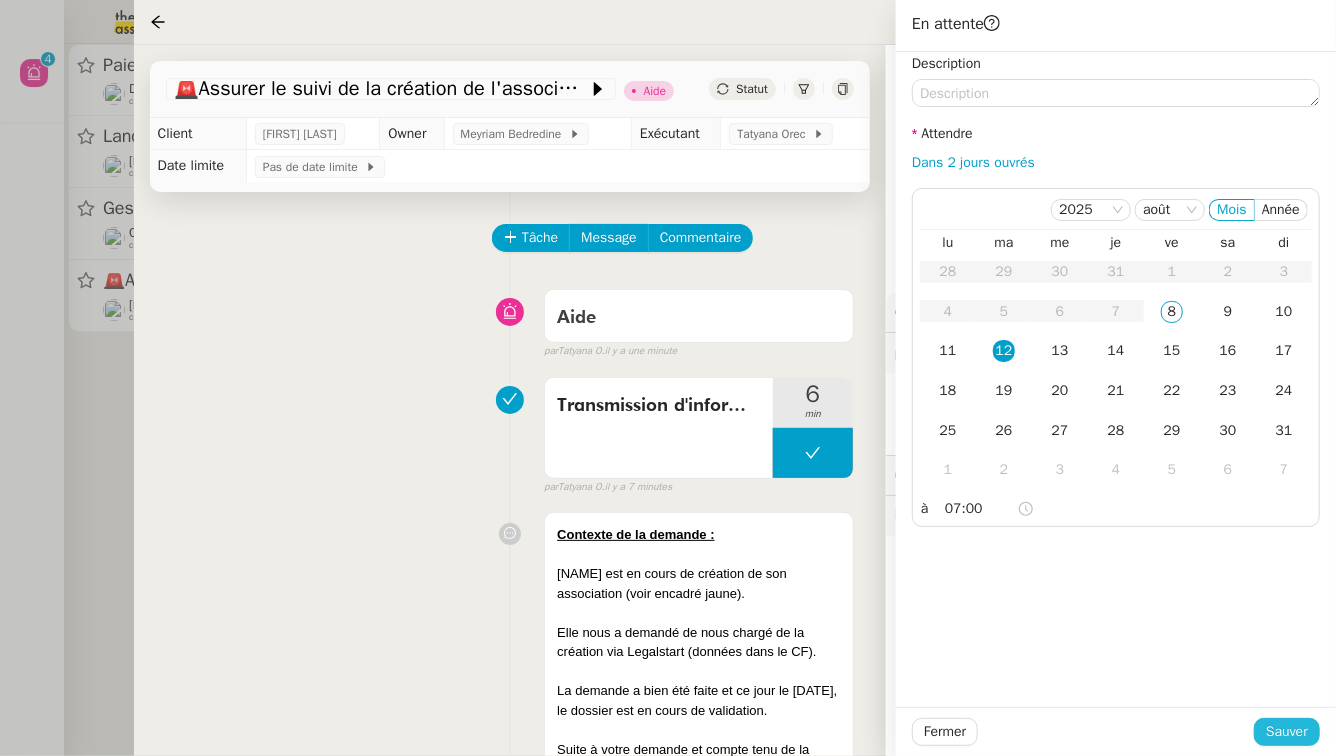 click on "Sauver" 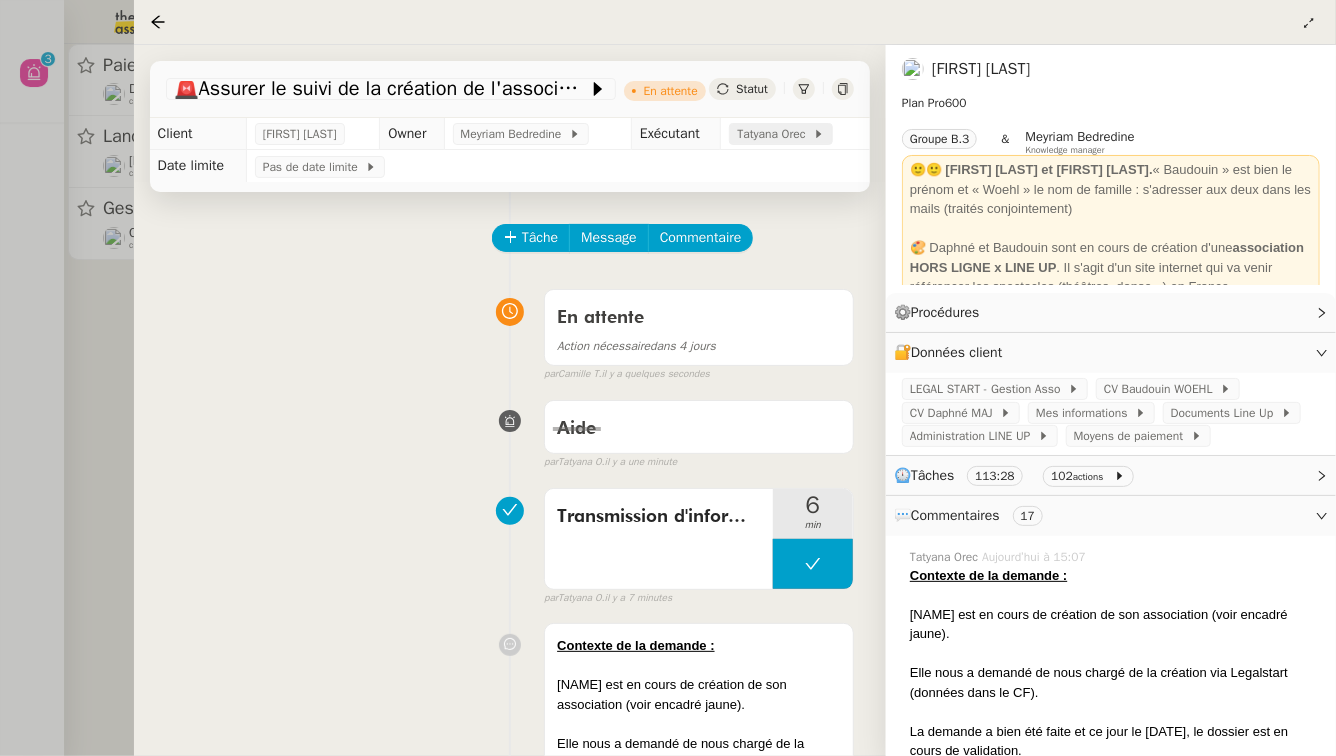 click on "Tatyana Orec" 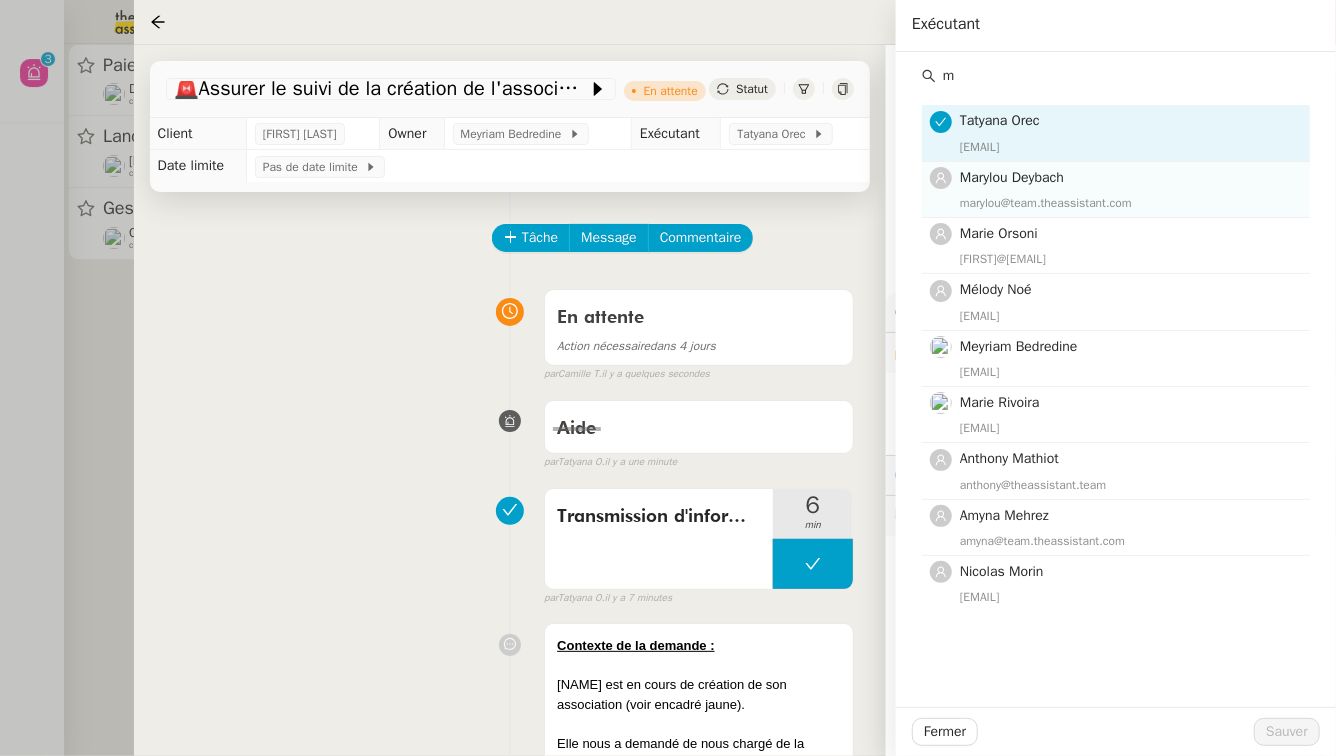 type on "m" 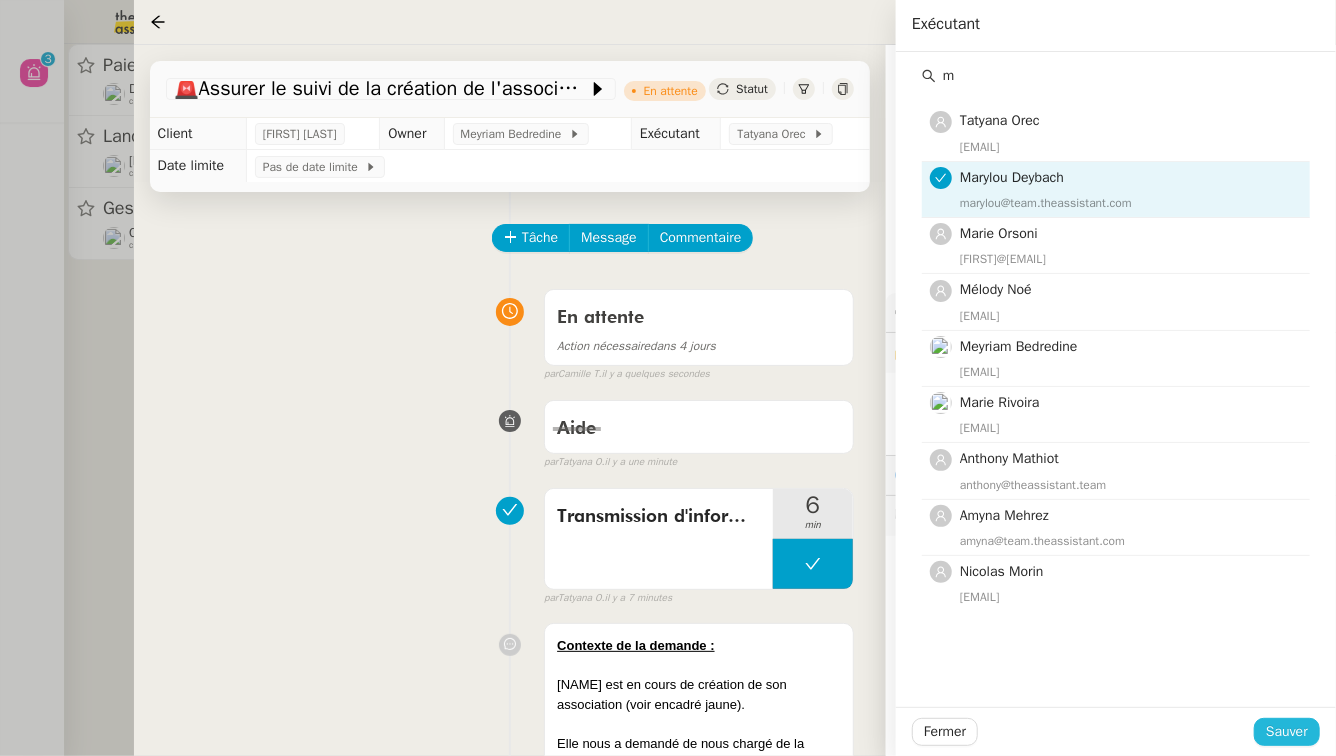 click on "Sauver" 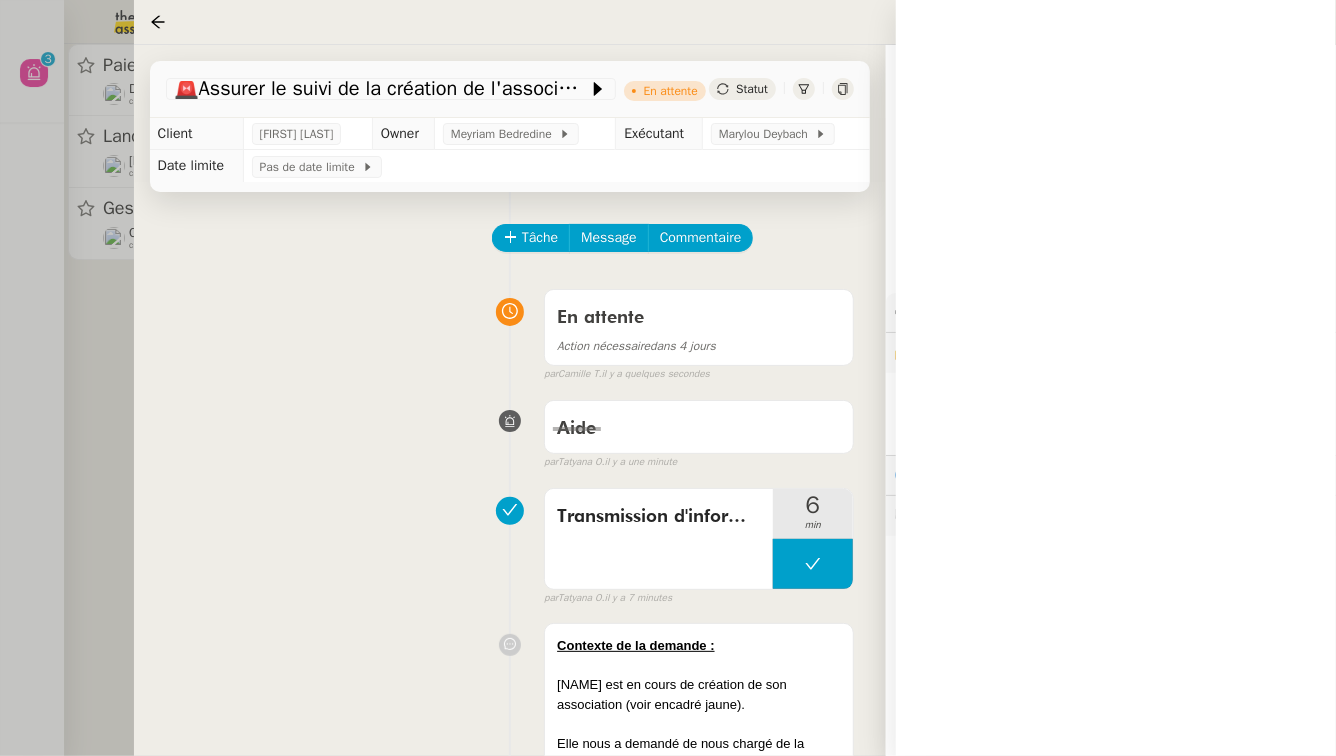 click at bounding box center (668, 378) 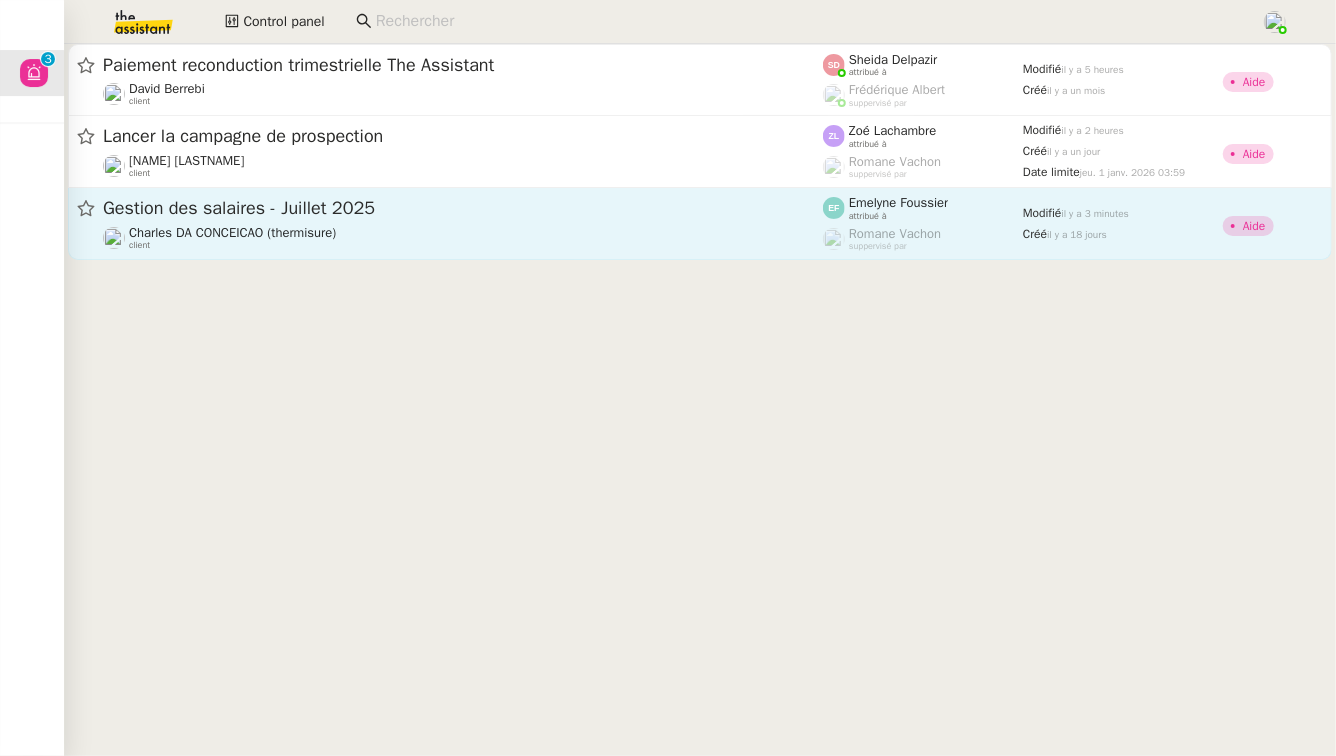 click on "Gestion des salaires - Juillet 2025" 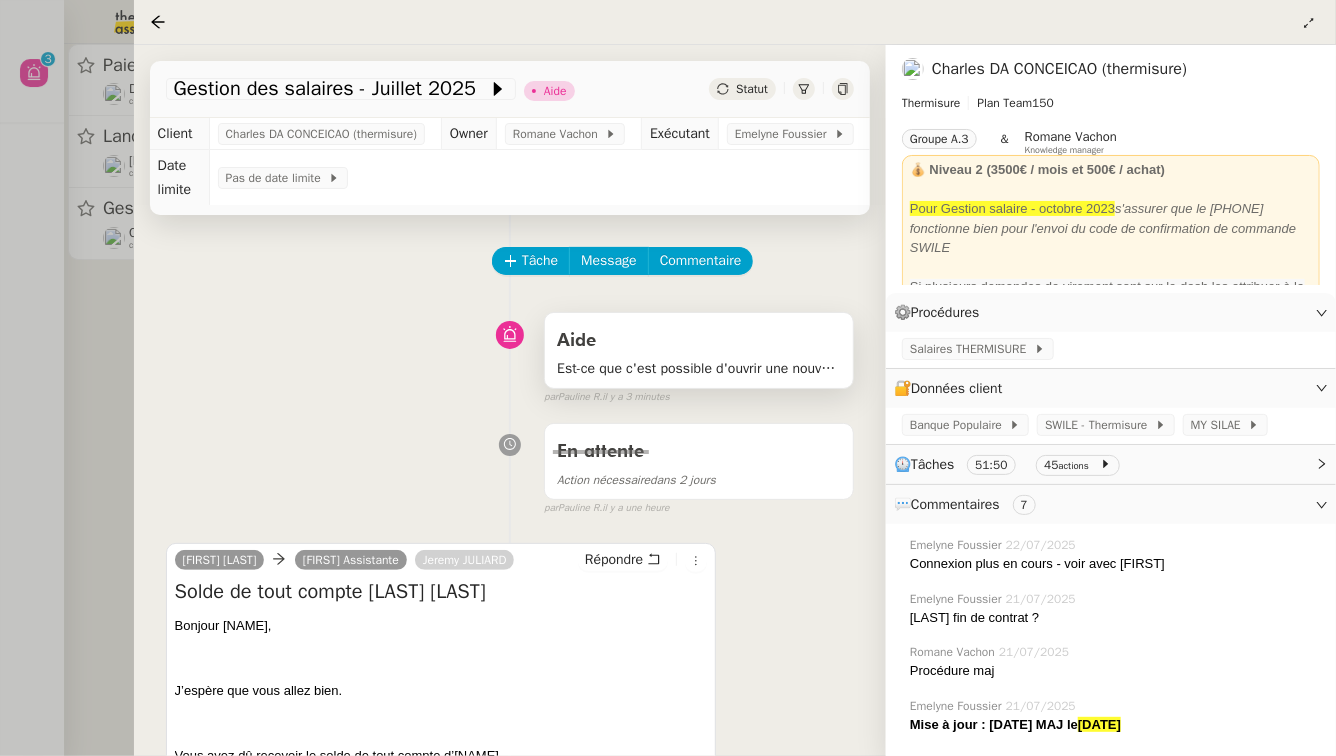 click on "Aide Est-ce que c'est possible d'ouvrir une nouvelle demande "fin de contrat Alexandra ROLUS ? " Merci" at bounding box center (699, 350) 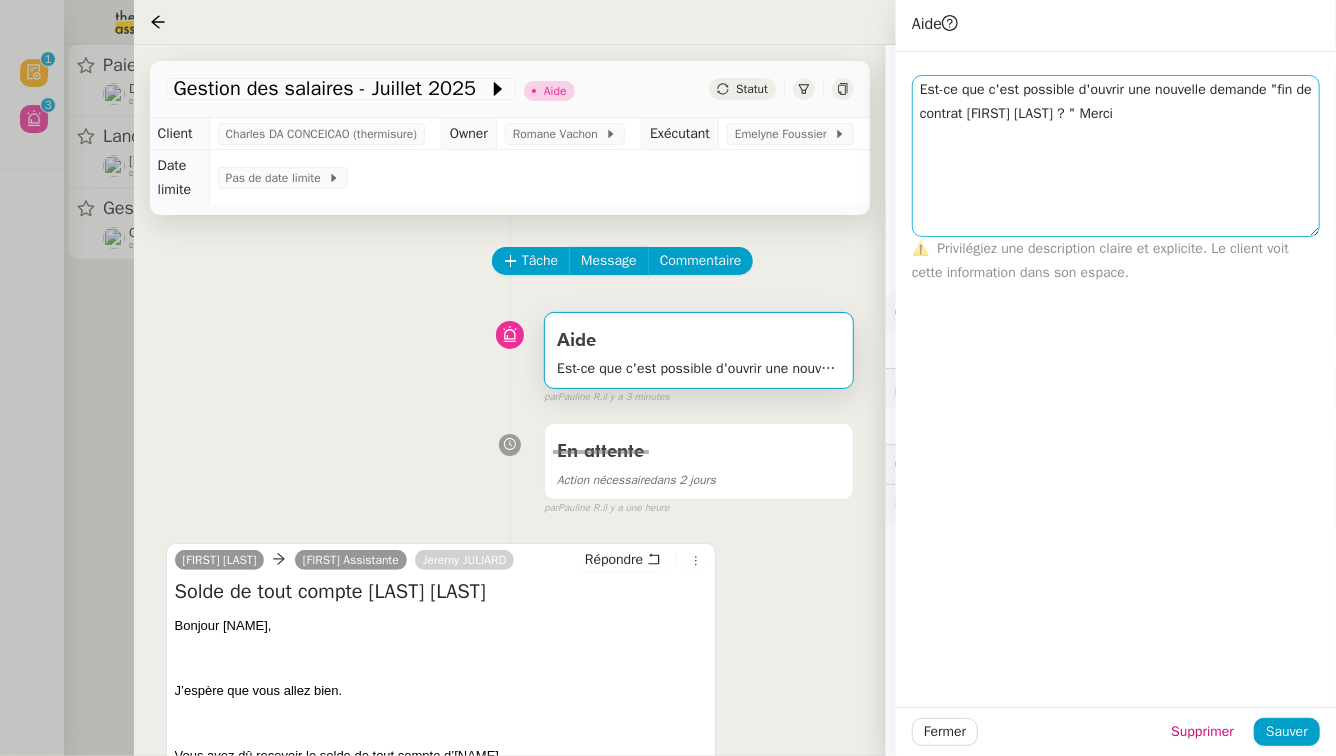 drag, startPoint x: 1310, startPoint y: 96, endPoint x: 1284, endPoint y: 230, distance: 136.49908 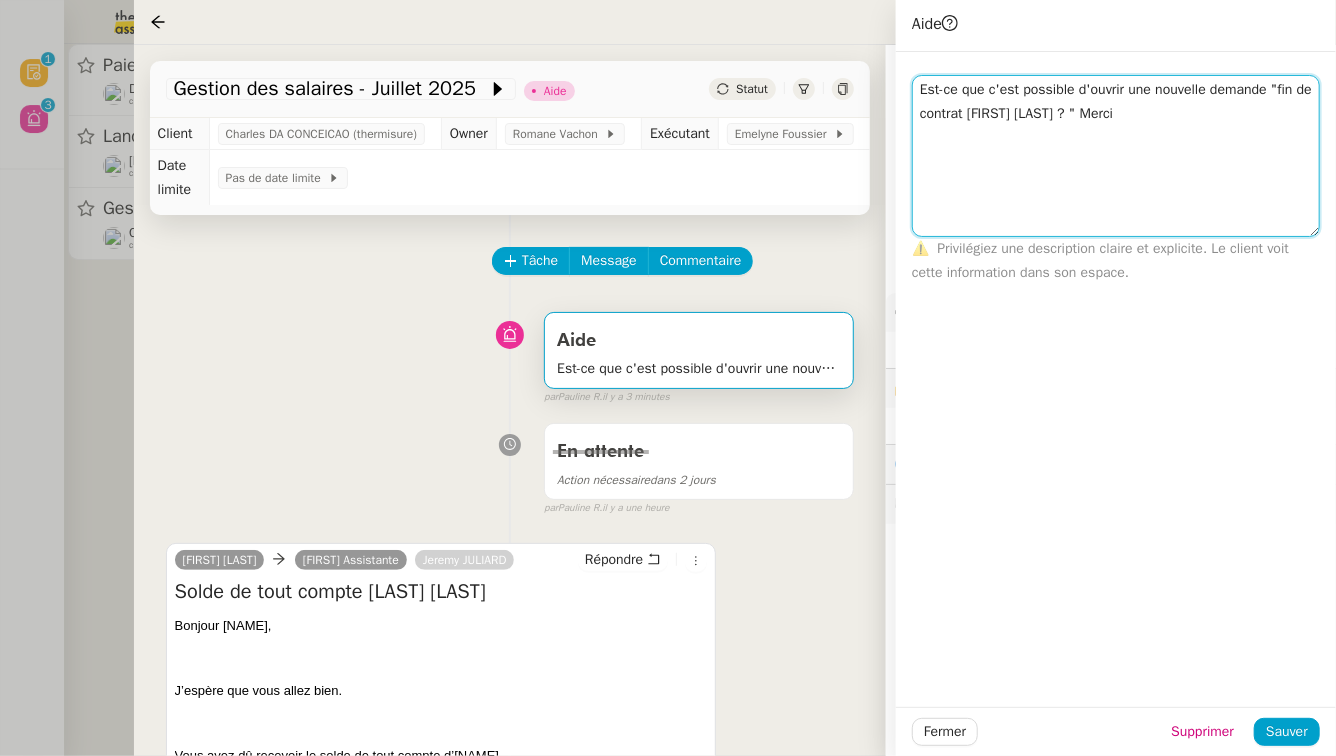 drag, startPoint x: 1296, startPoint y: 91, endPoint x: 1102, endPoint y: 119, distance: 196.01021 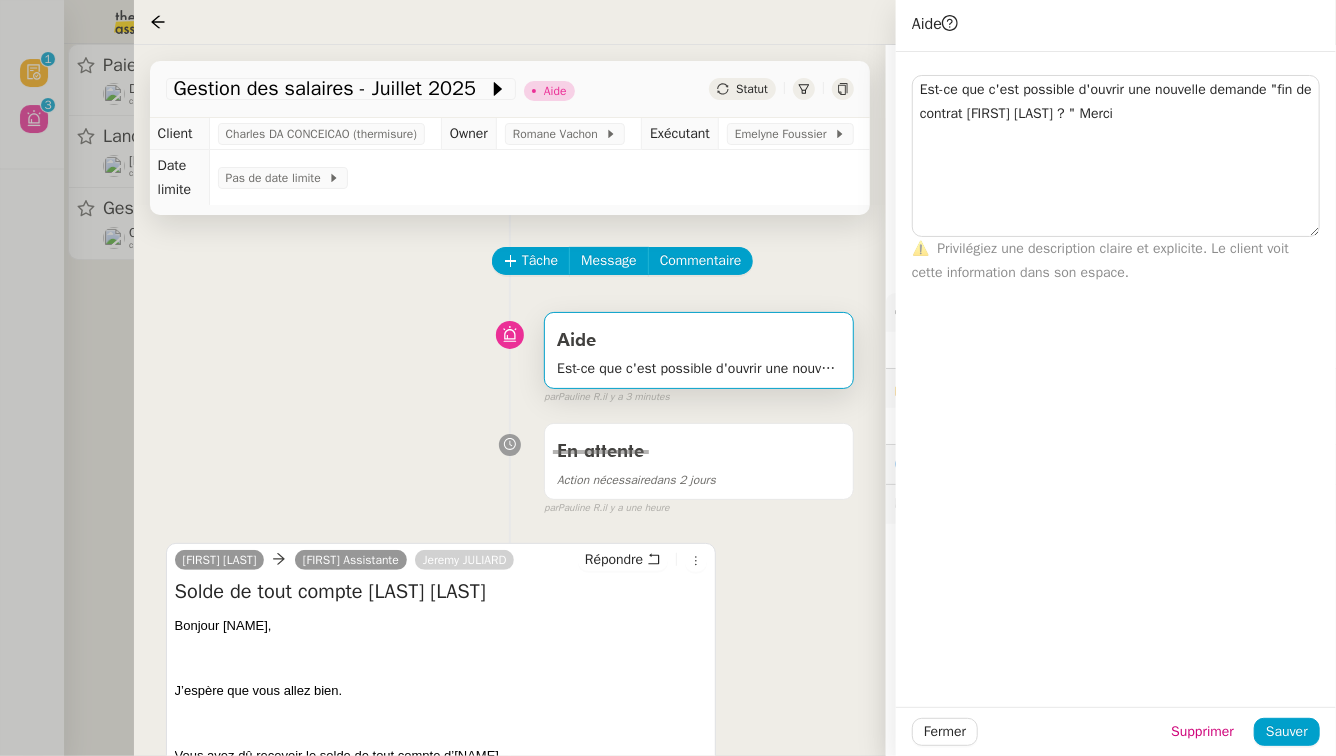 click at bounding box center (668, 378) 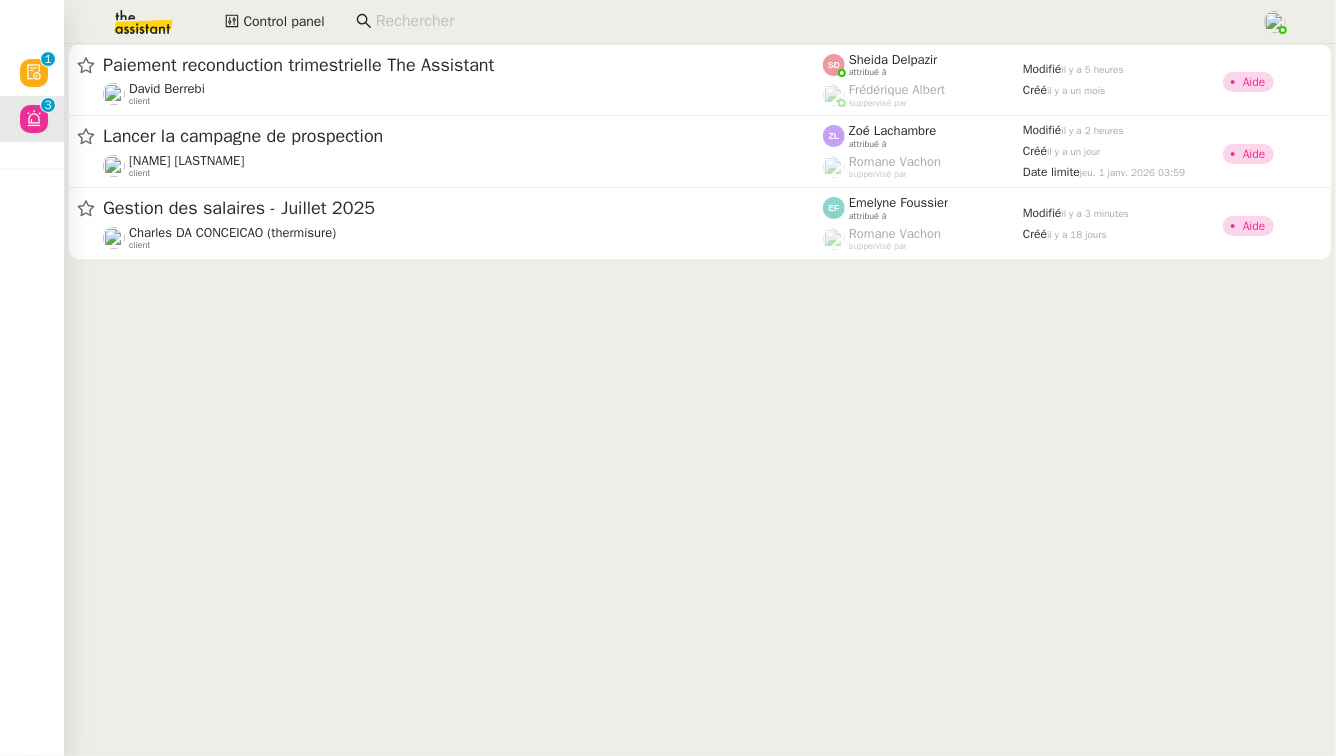 click 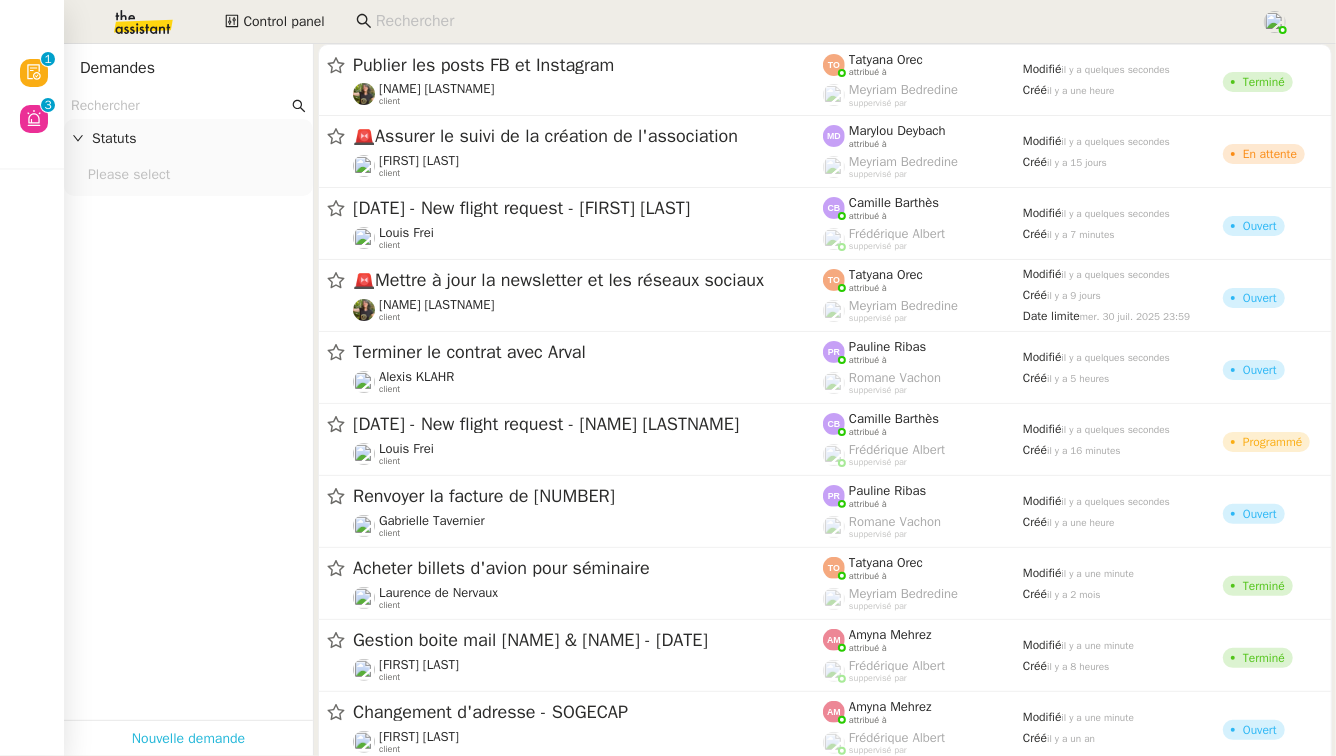 click on "Nouvelle demande" 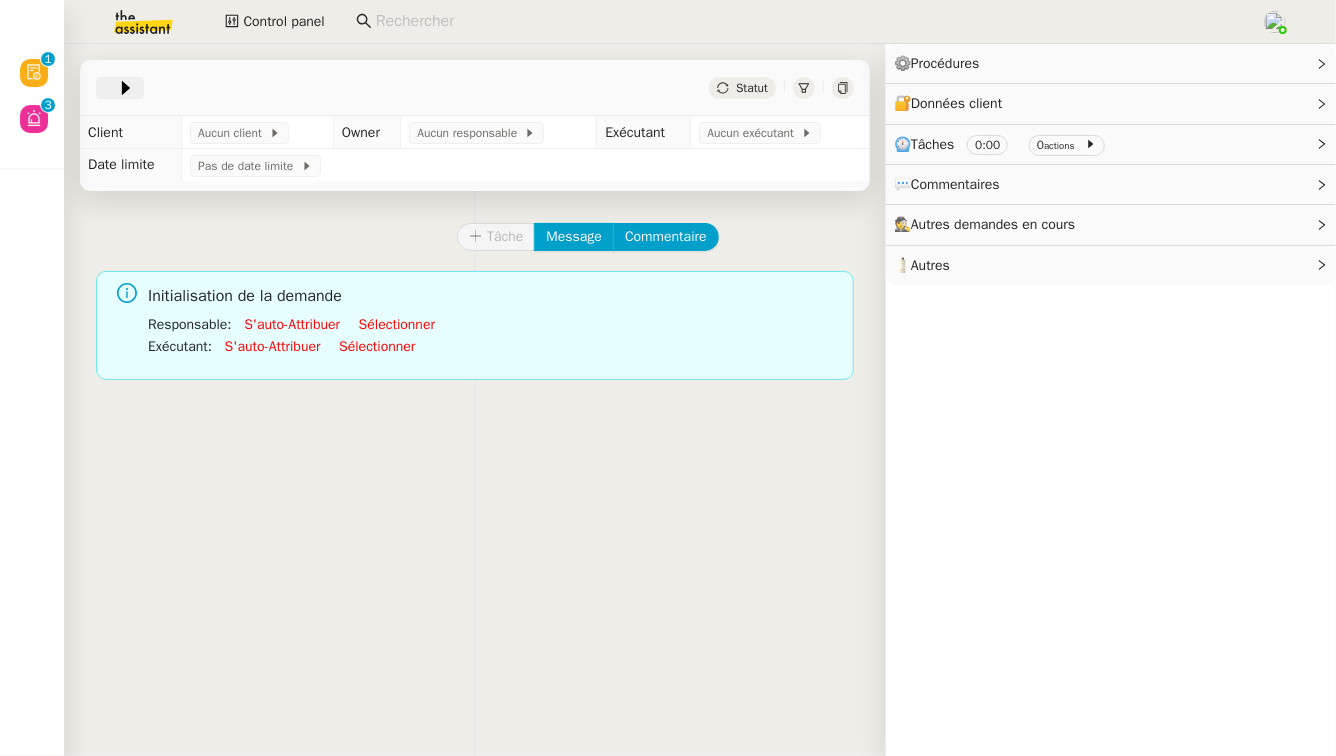 click 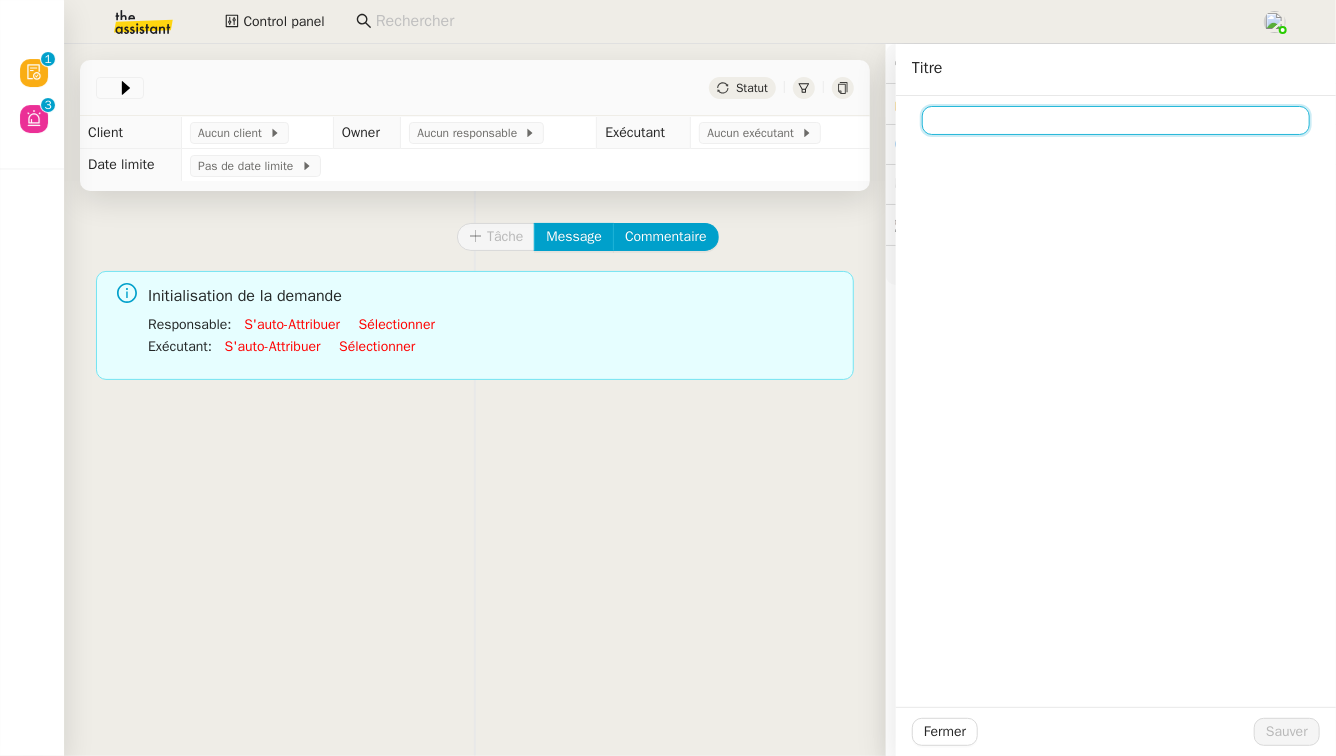 click 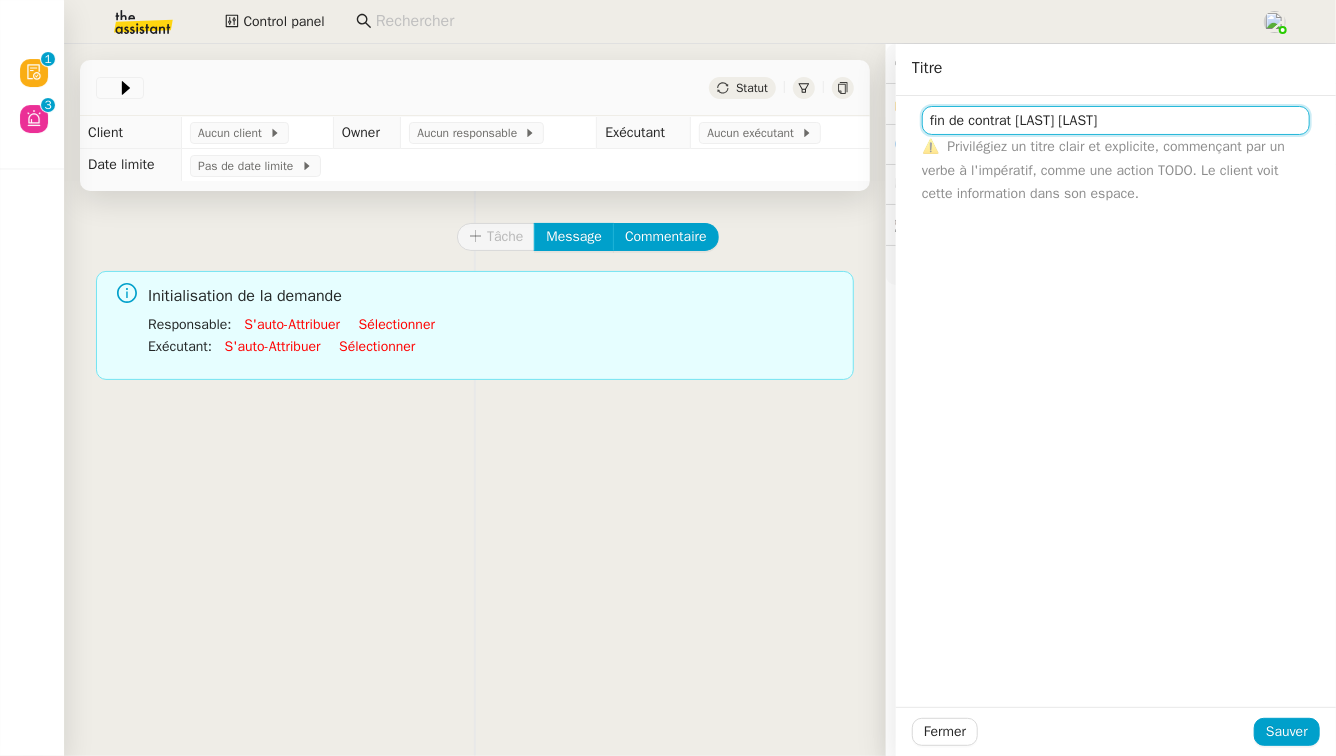 click on "fin de contrat Alexandra ROLUS" 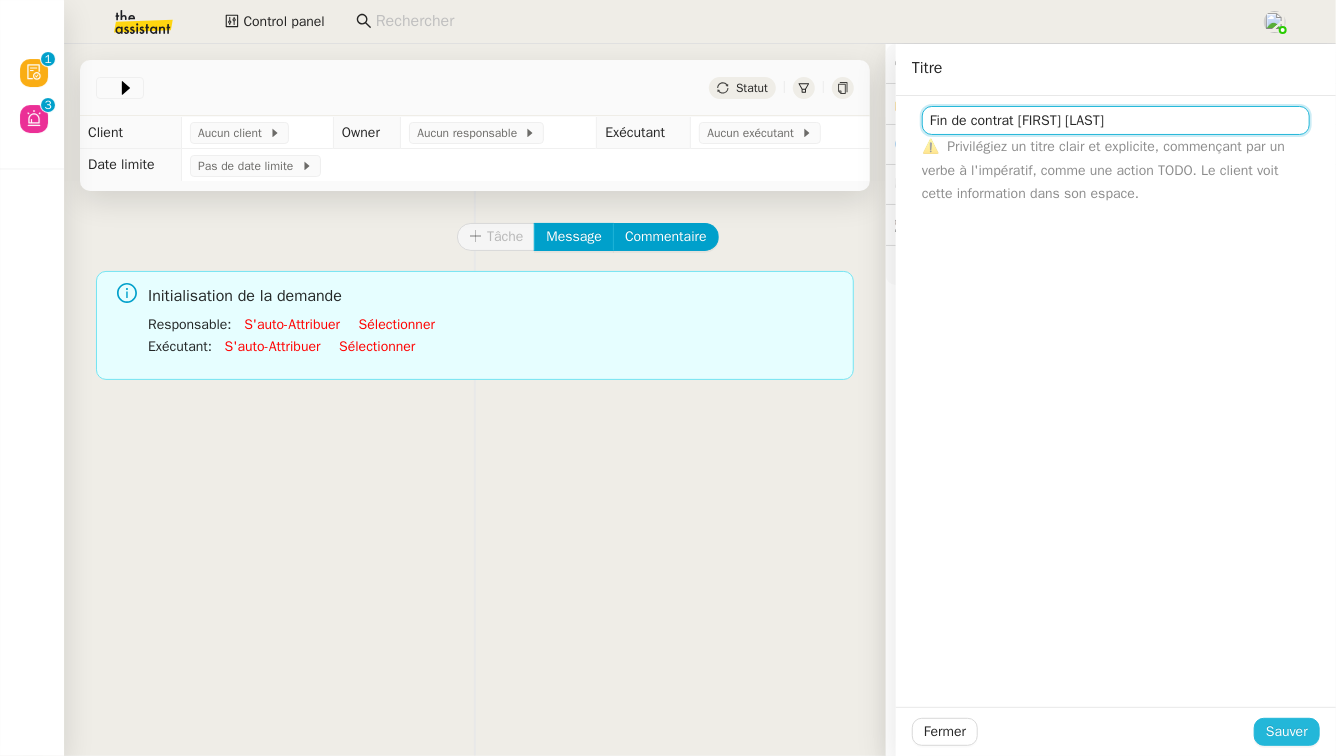 type on "Fin de contrat Alexandra ROLUS" 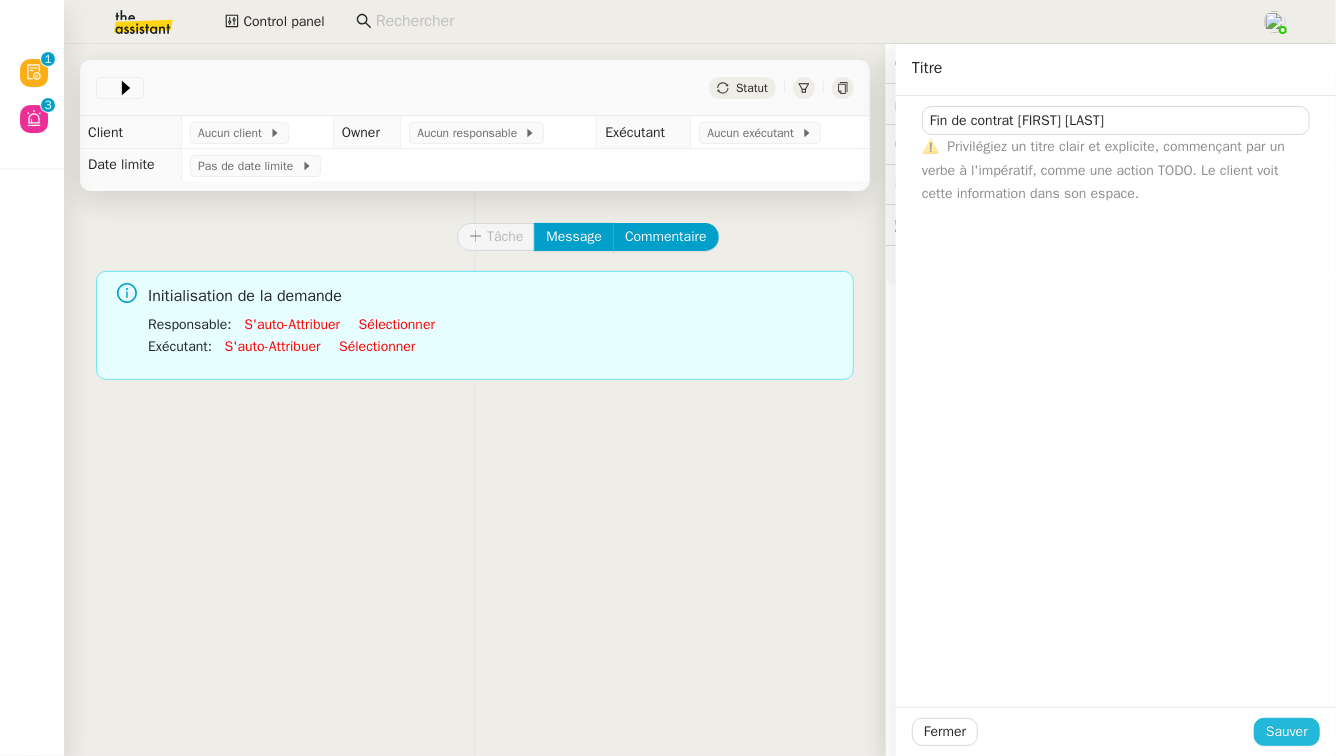 click on "Sauver" 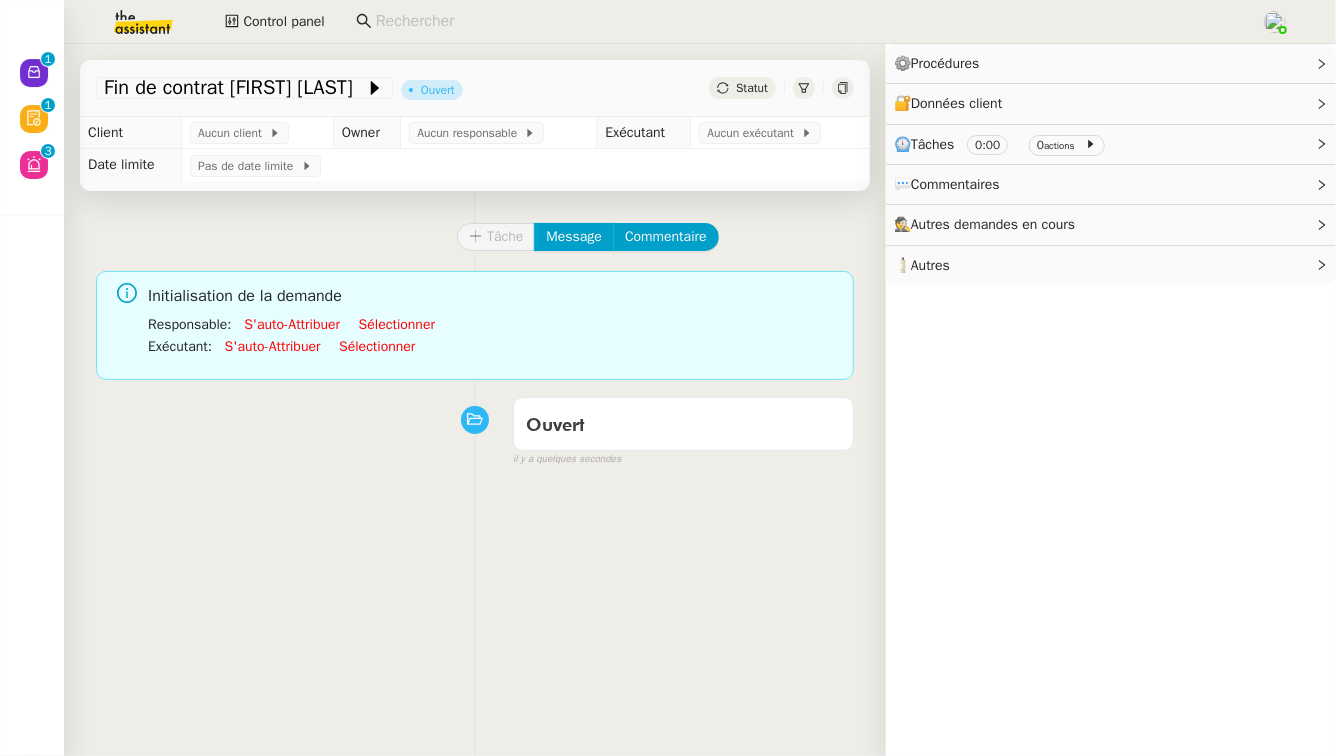 click on "Sélectionner" 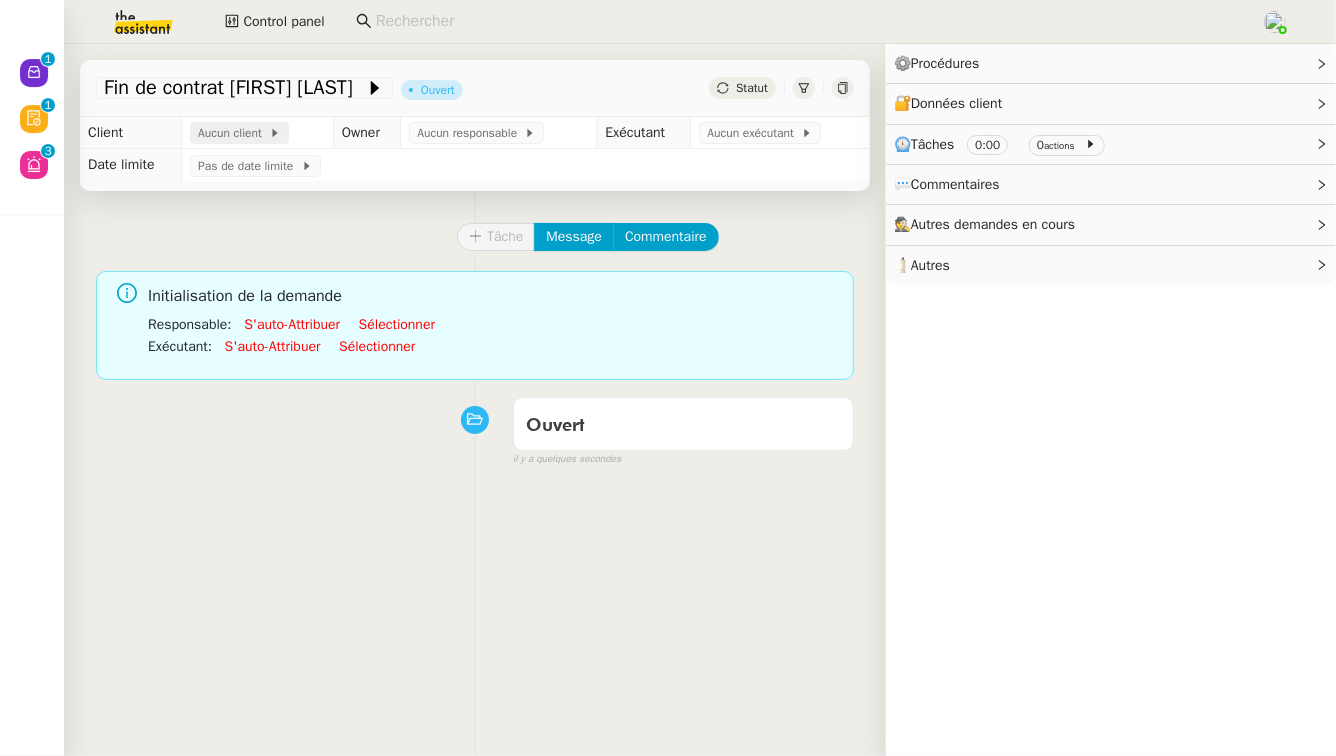 click on "Aucun client" 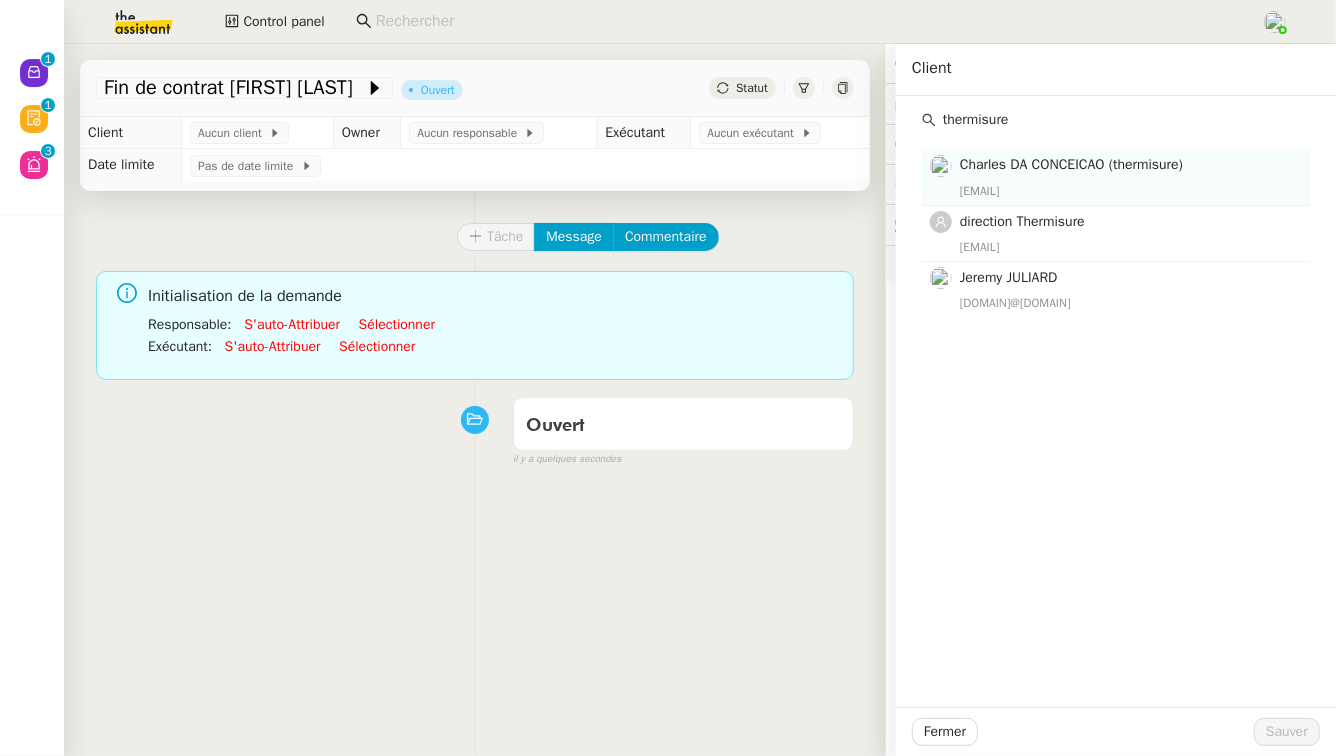 type on "thermisure" 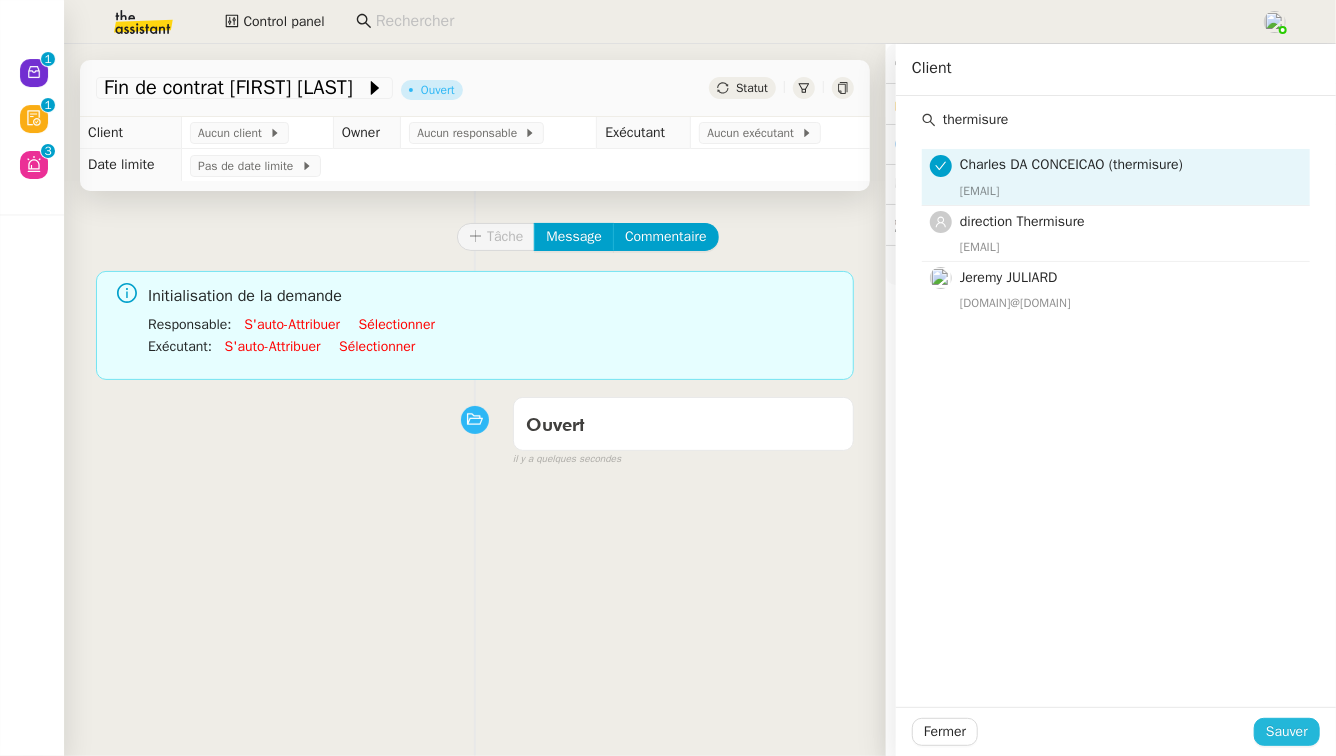 click on "Sauver" 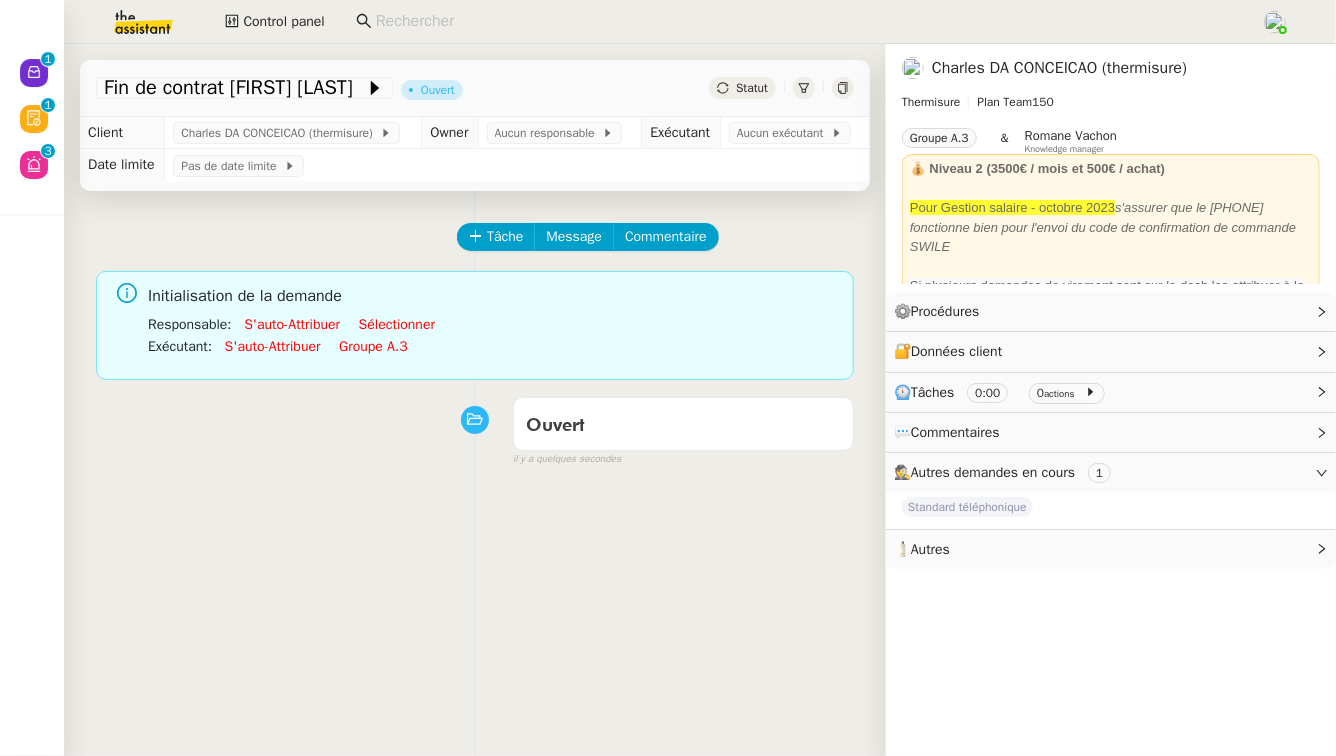 click on "Sélectionner" 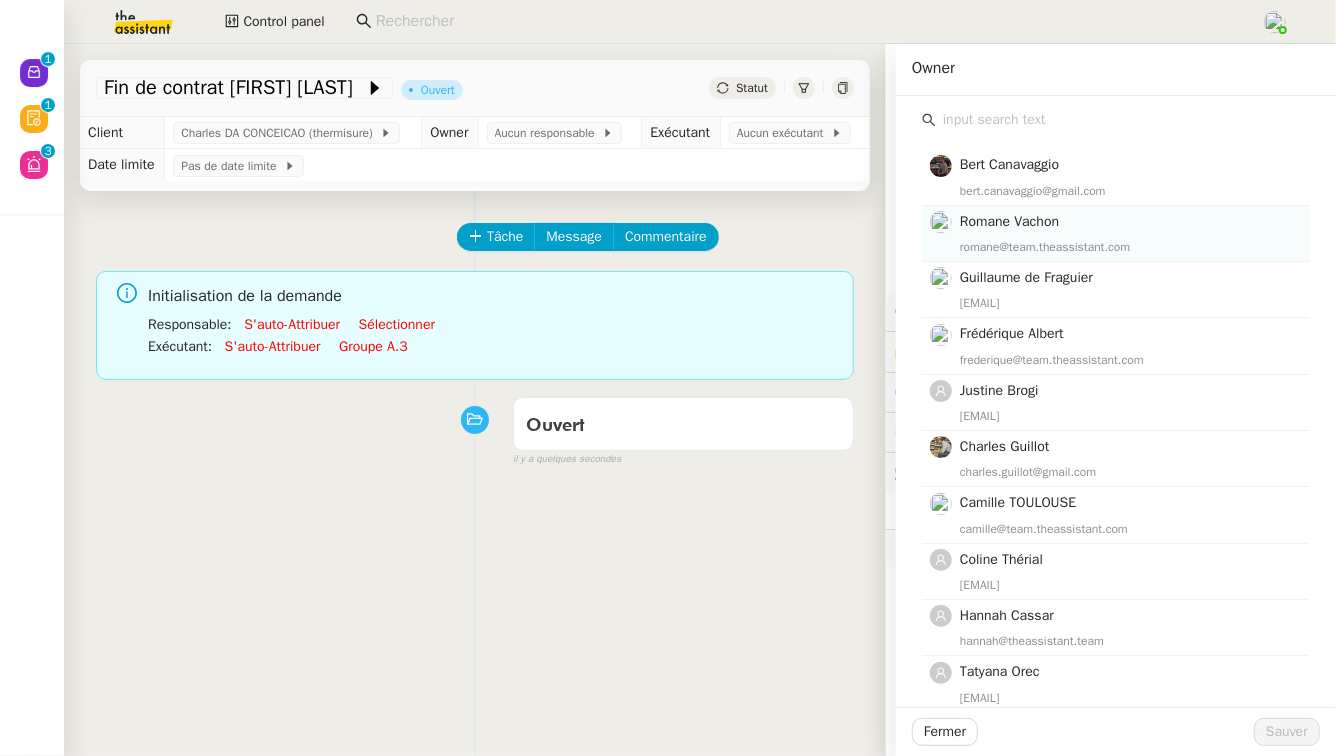 click on "Romane Vachon" 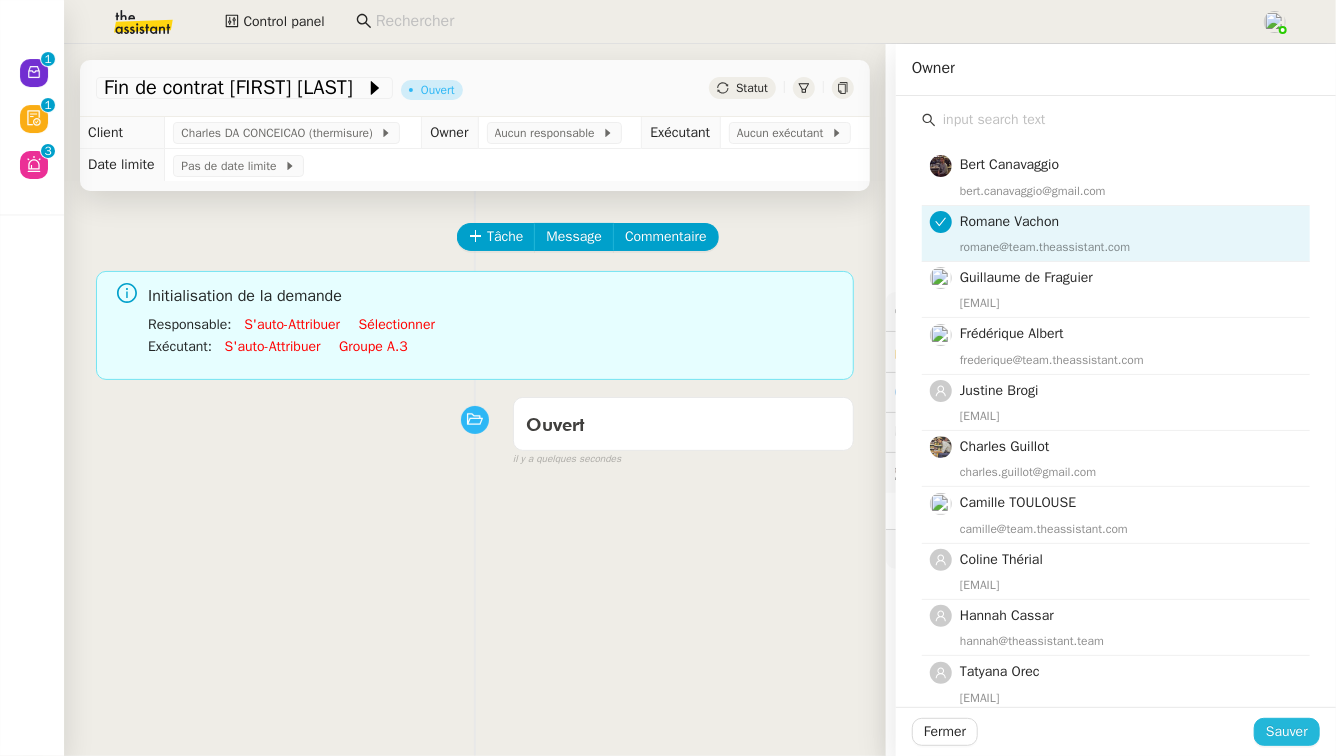 click on "Sauver" 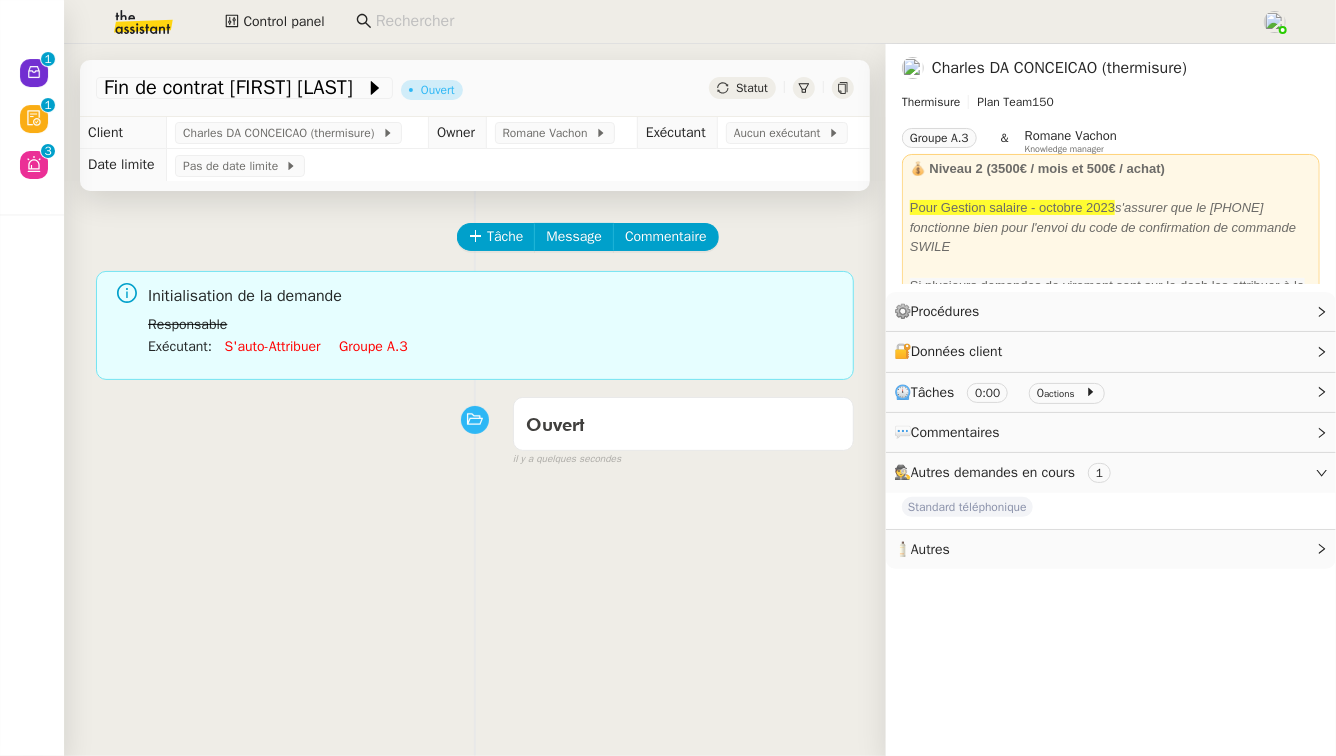 click on "Groupe a.3" 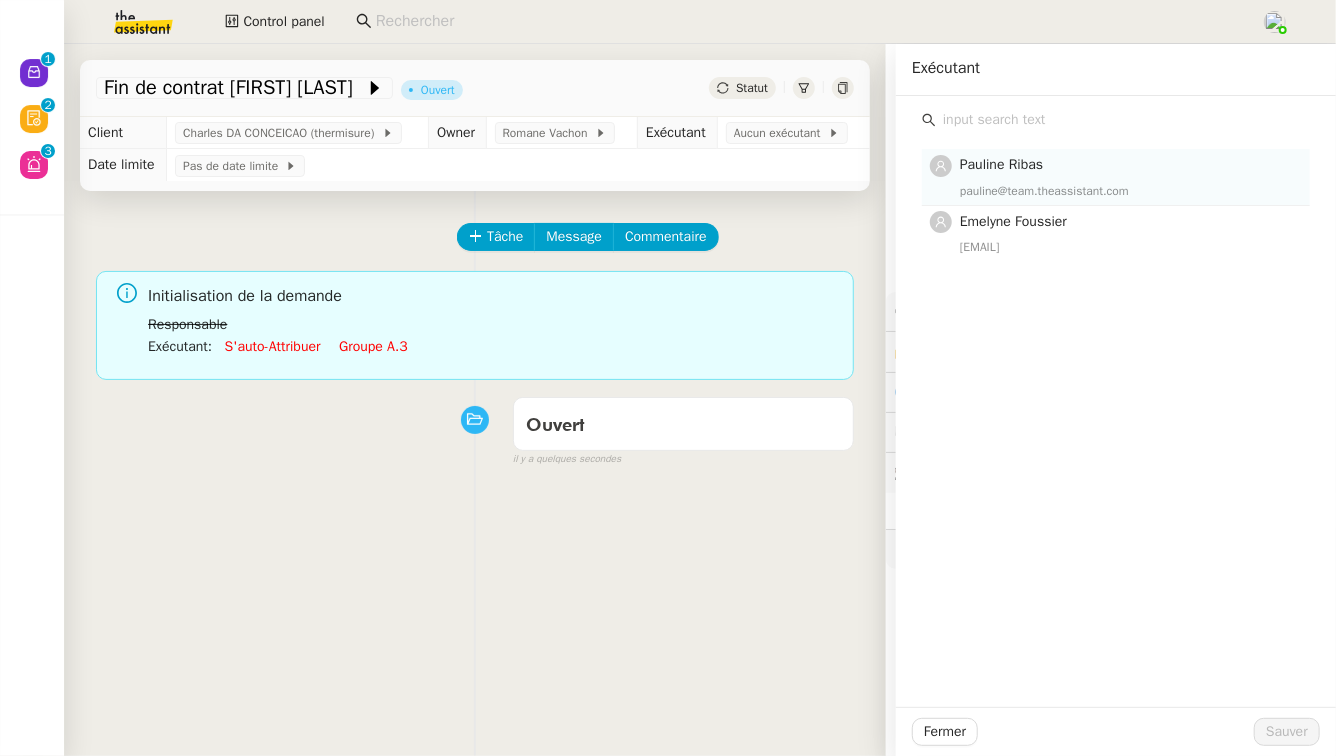 click on "pauline@team.theassistant.com" 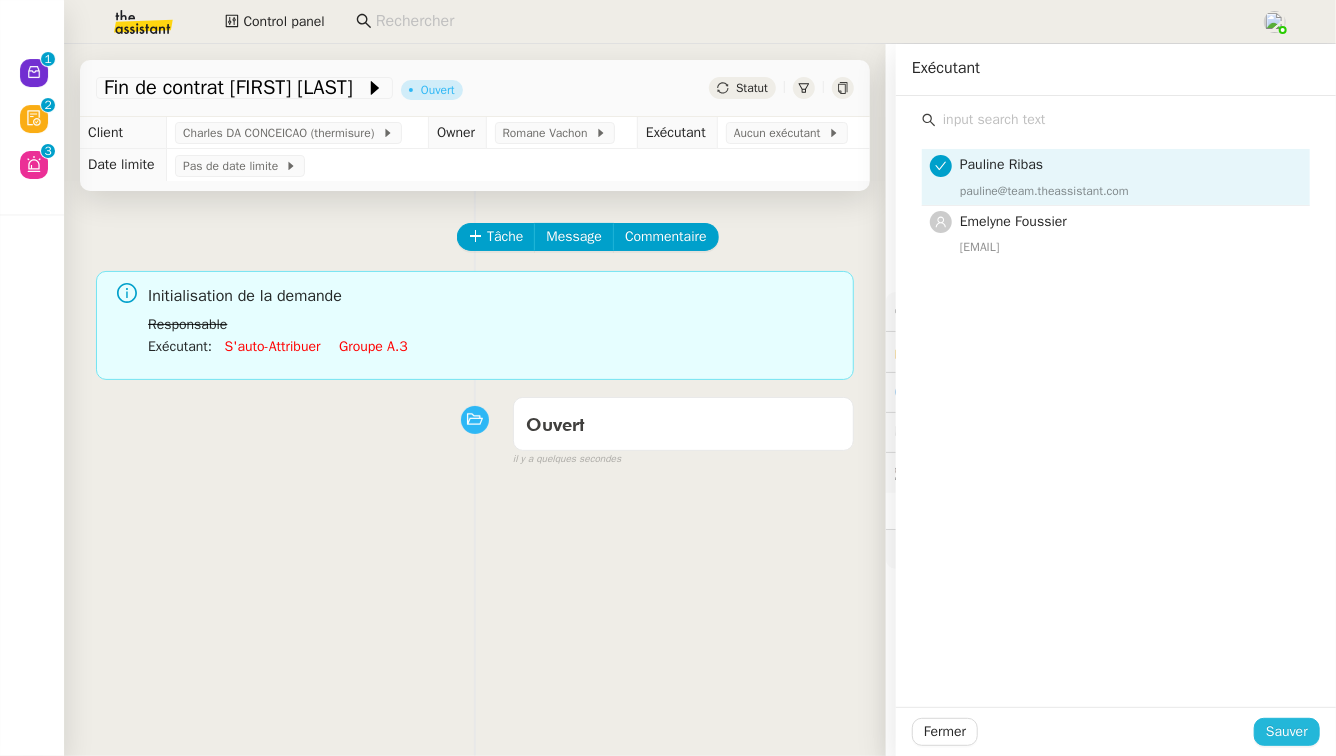 click on "Sauver" 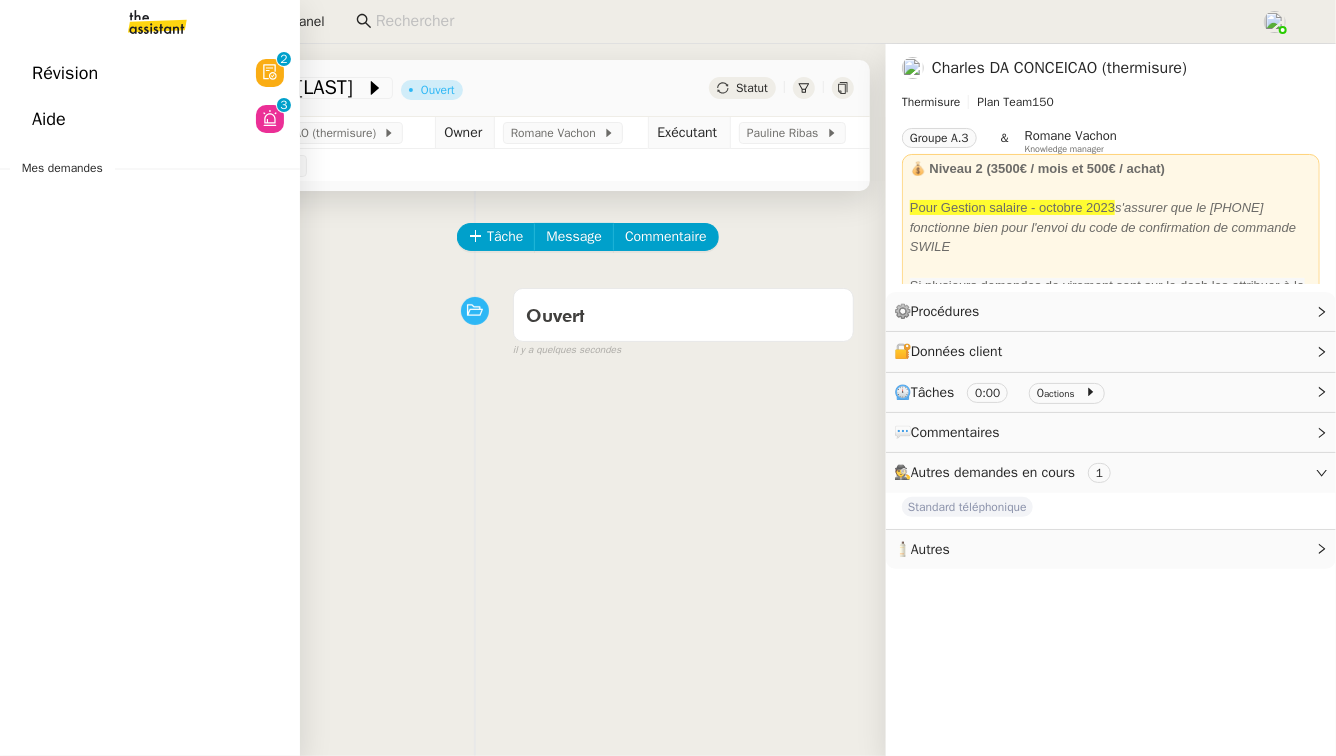click on "Aide  0   1   2   3   4   5   6   7   8   9" 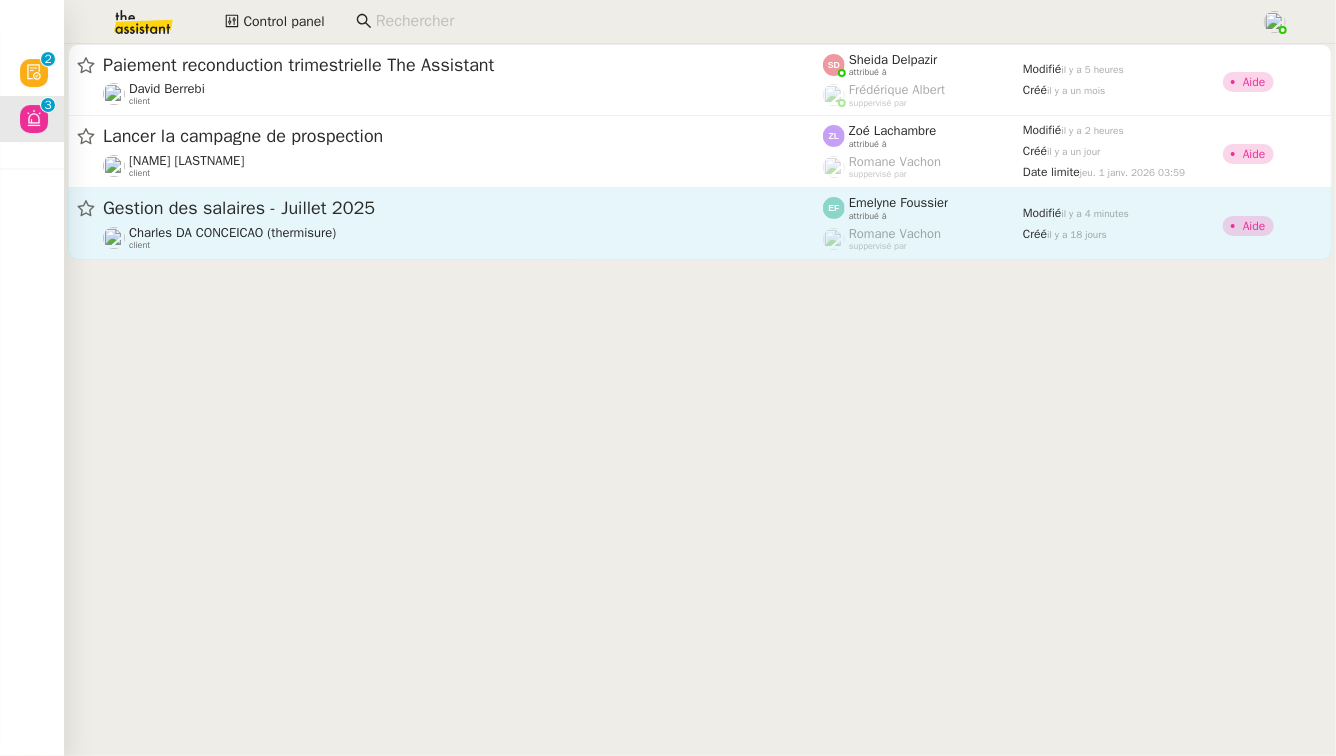 click on "Gestion des salaires - Juillet 2025  Charles DA CONCEICAO (thermisure)    client" 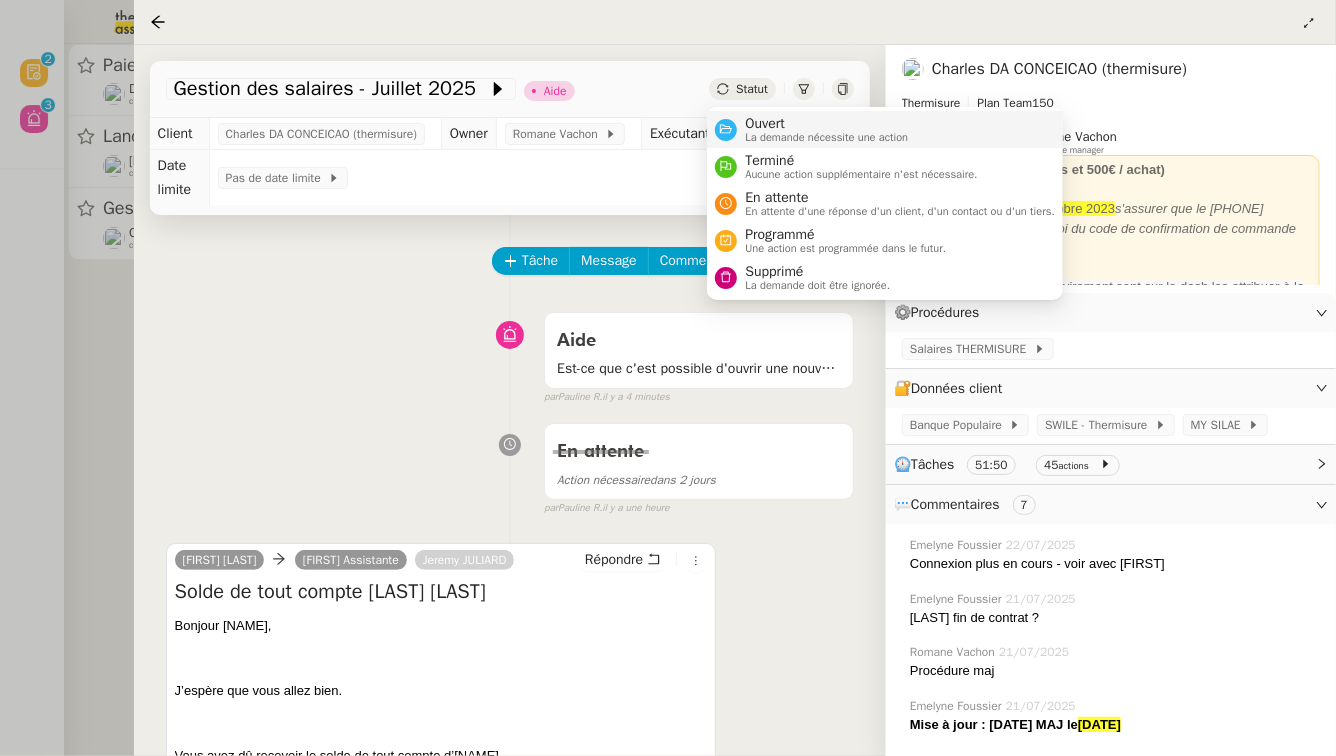 click on "Ouvert La demande nécessite une action" at bounding box center (822, 129) 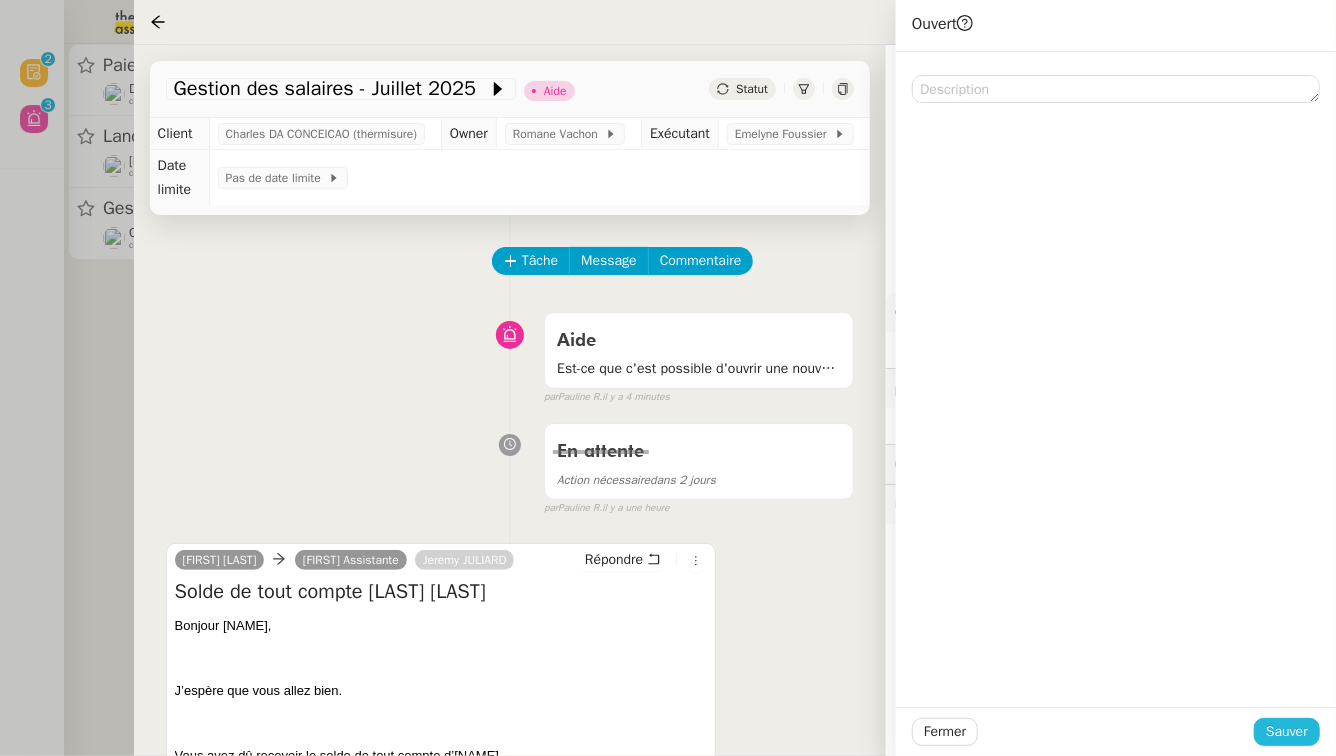click on "Sauver" 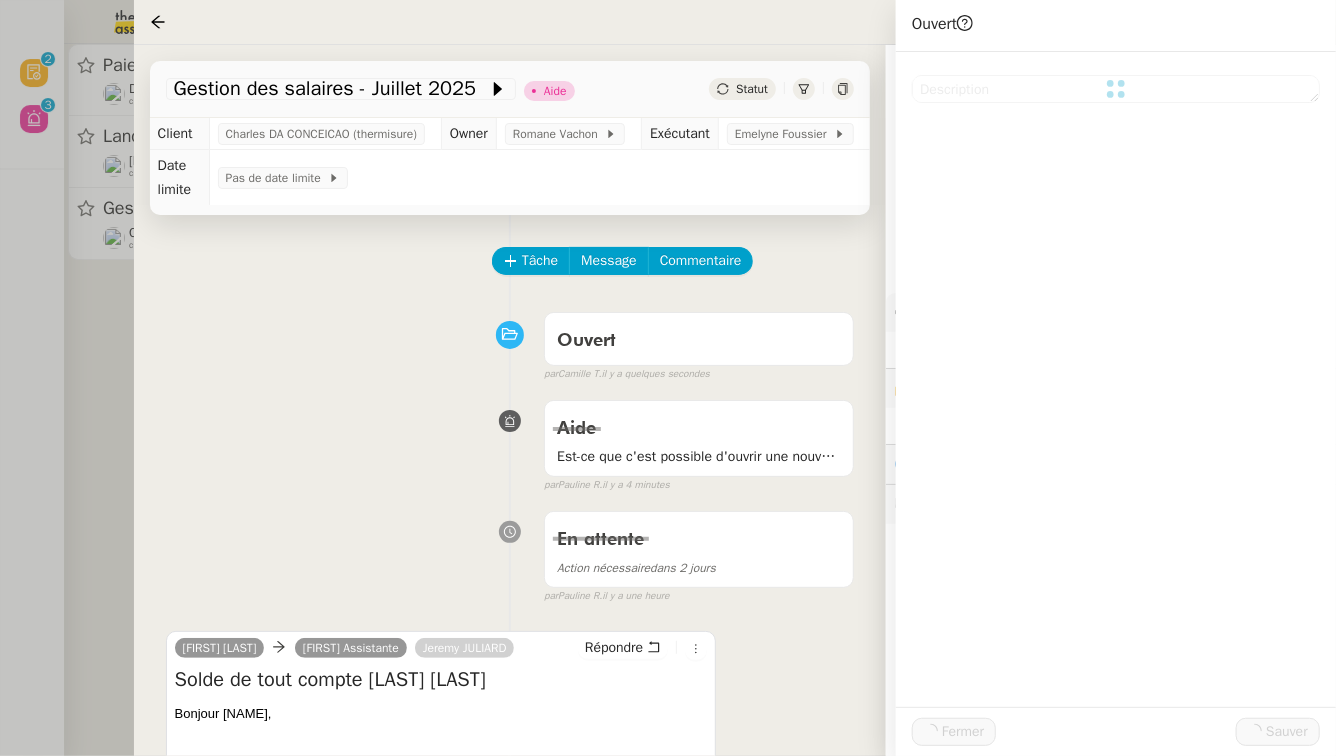 click at bounding box center (668, 378) 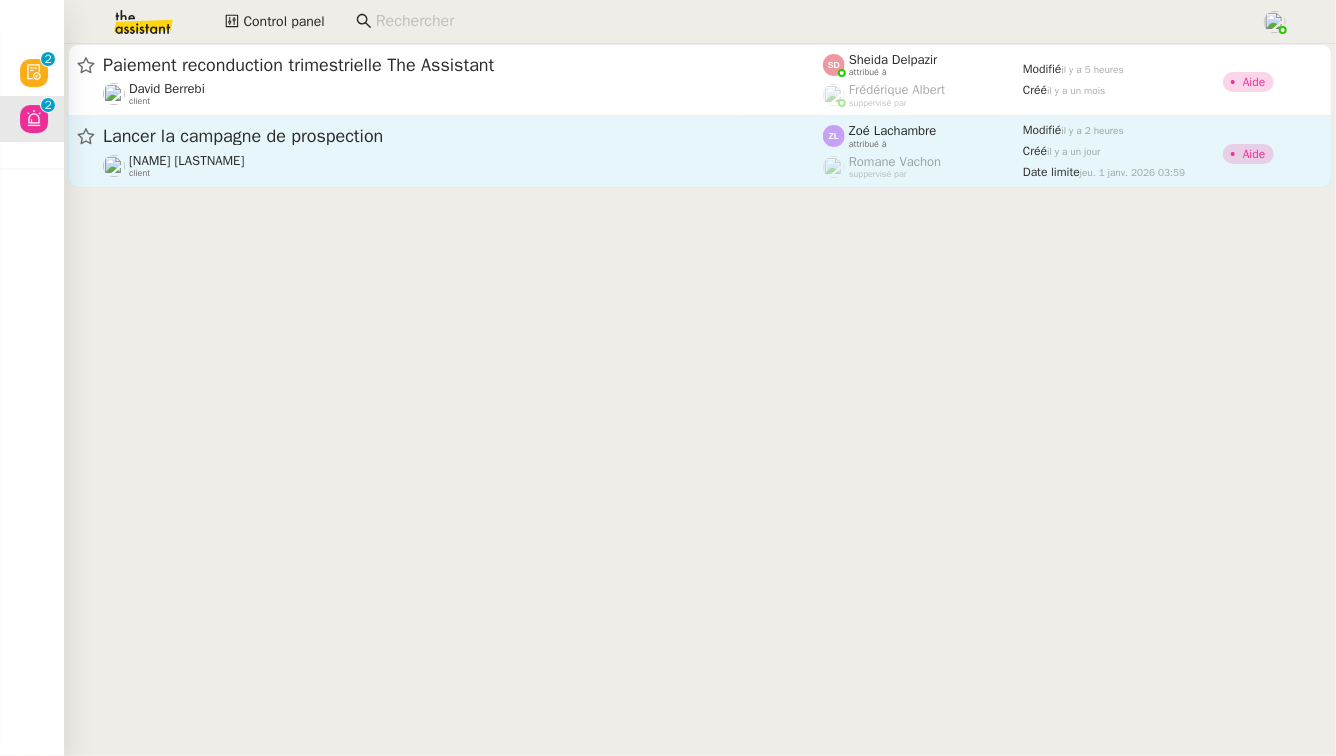 click on "Lancer la campagne de prospection" 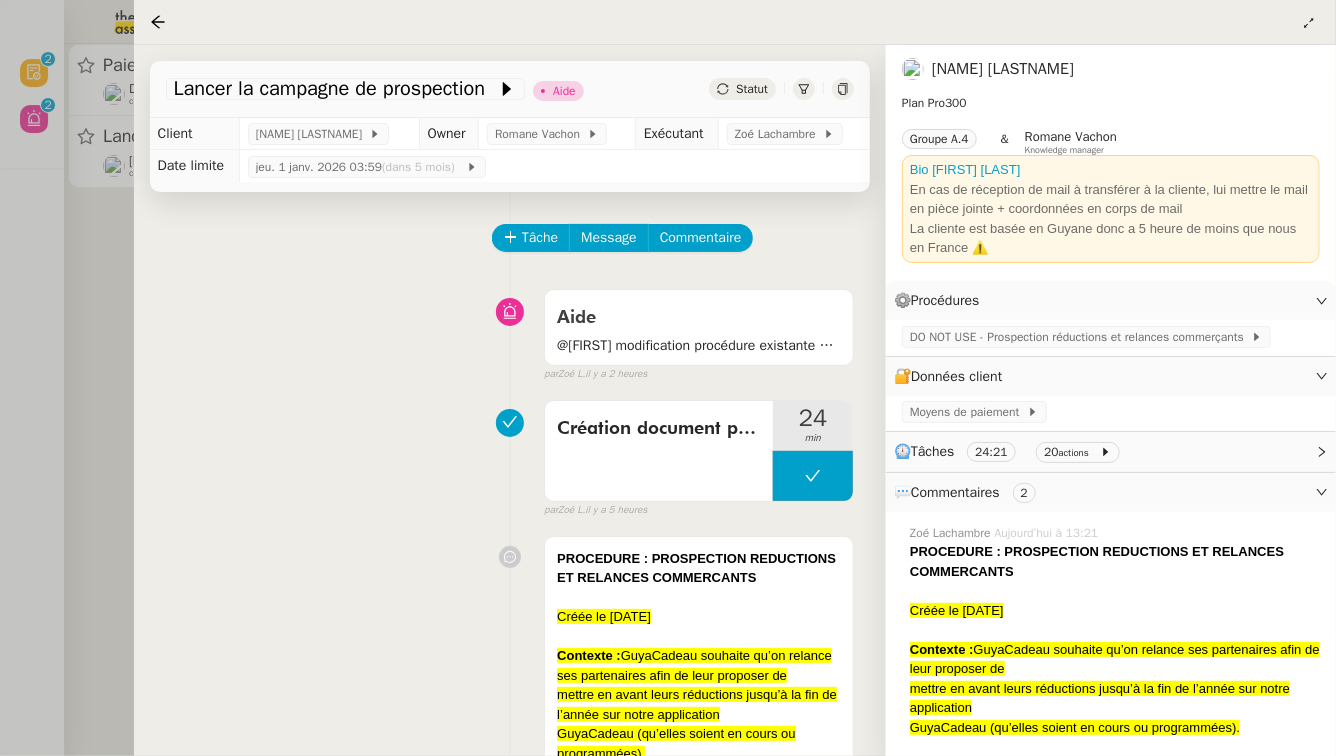 click at bounding box center (668, 378) 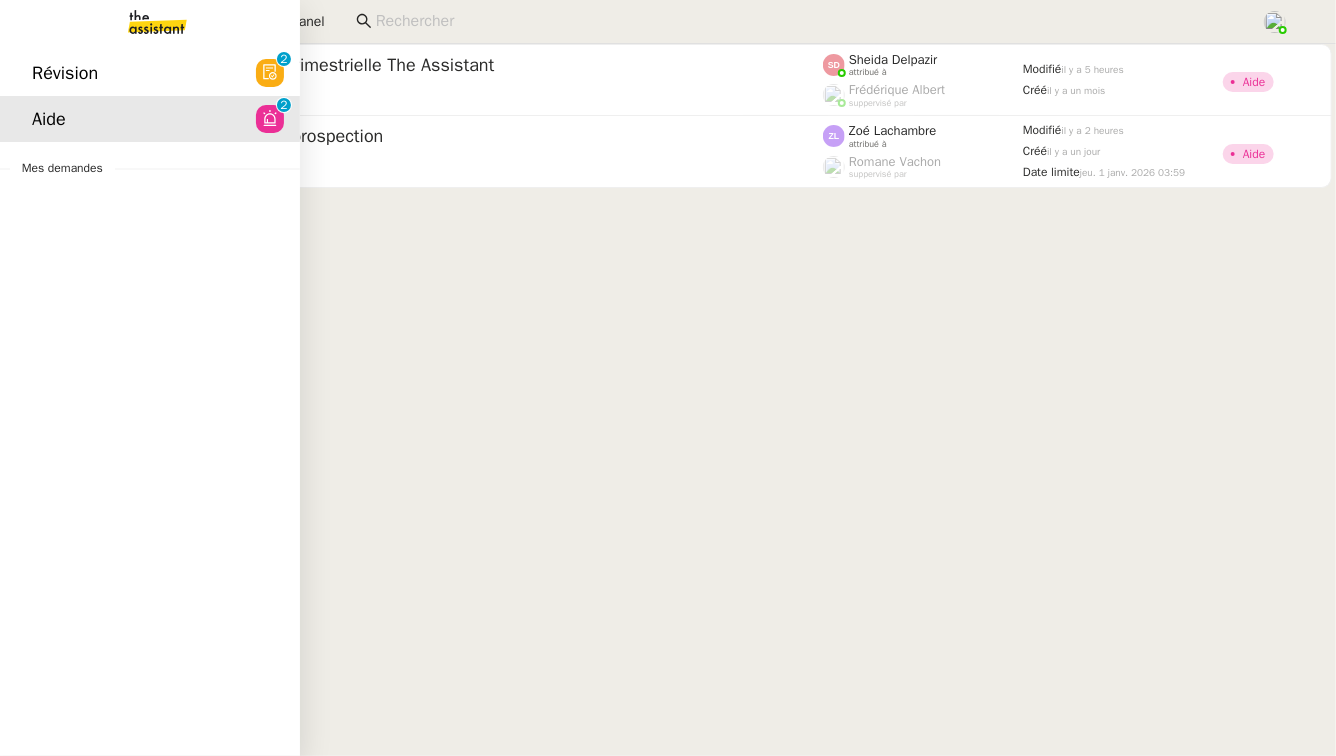 click on "Révision" 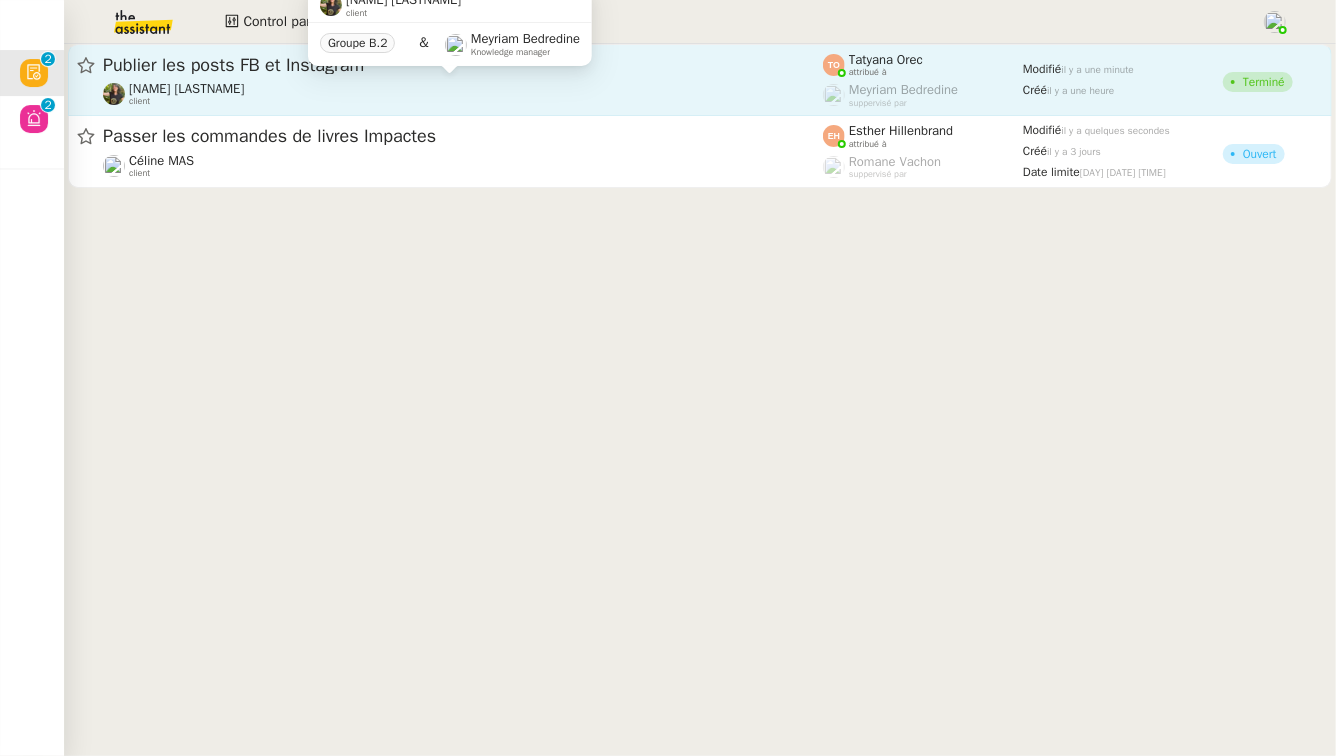 click on "Enora Conan    client" 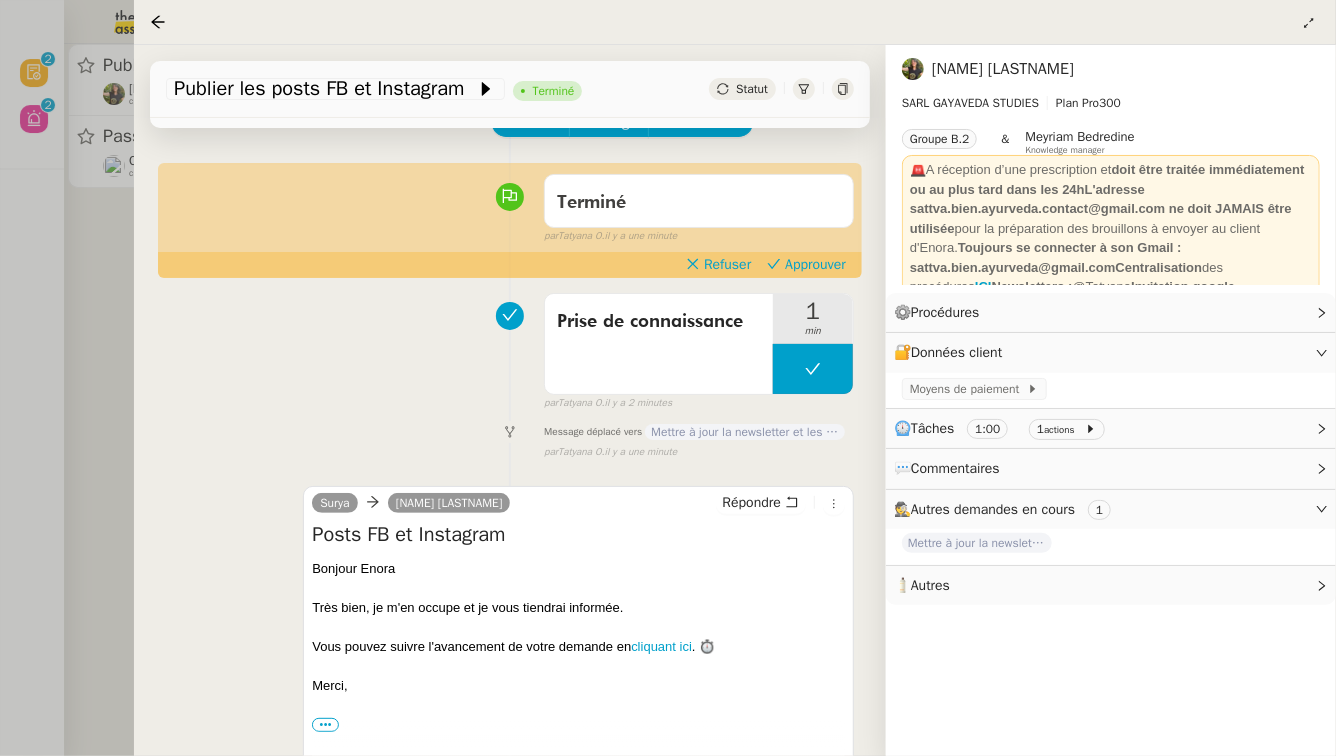 scroll, scrollTop: 117, scrollLeft: 0, axis: vertical 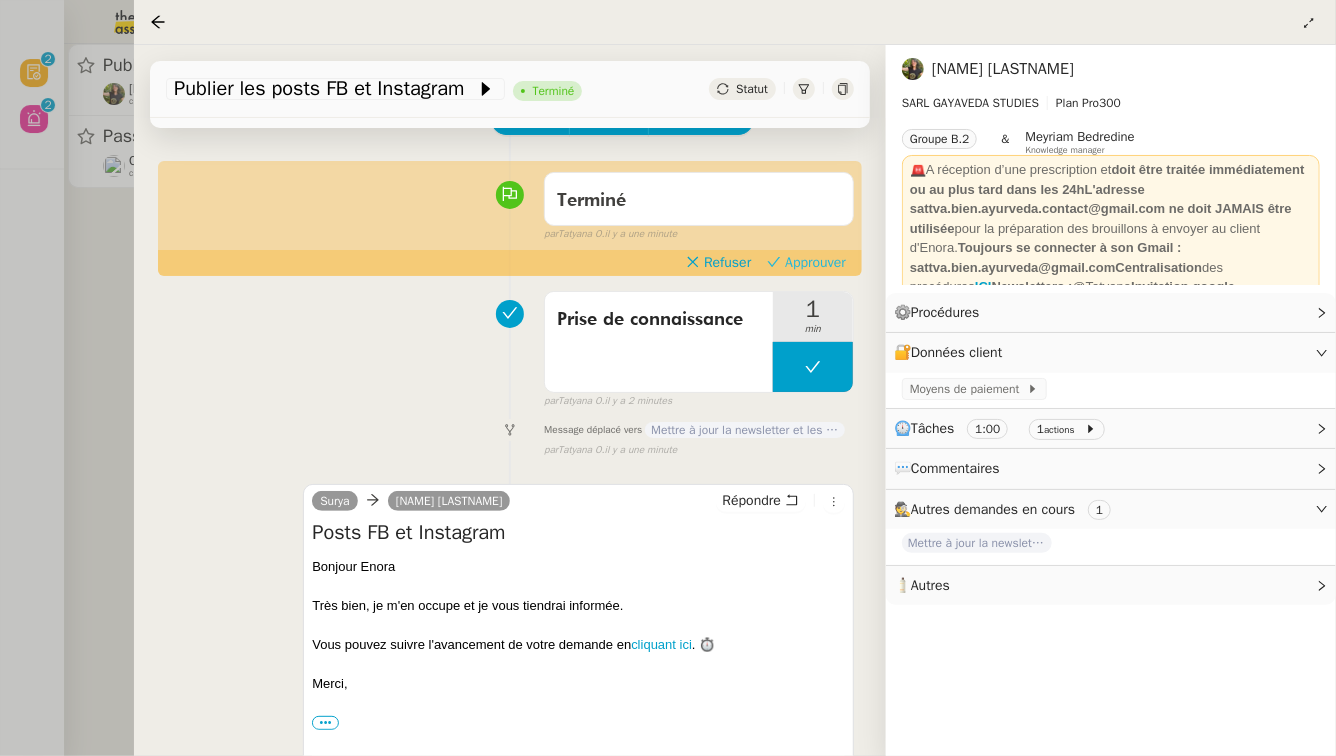 click on "Approuver" at bounding box center (815, 263) 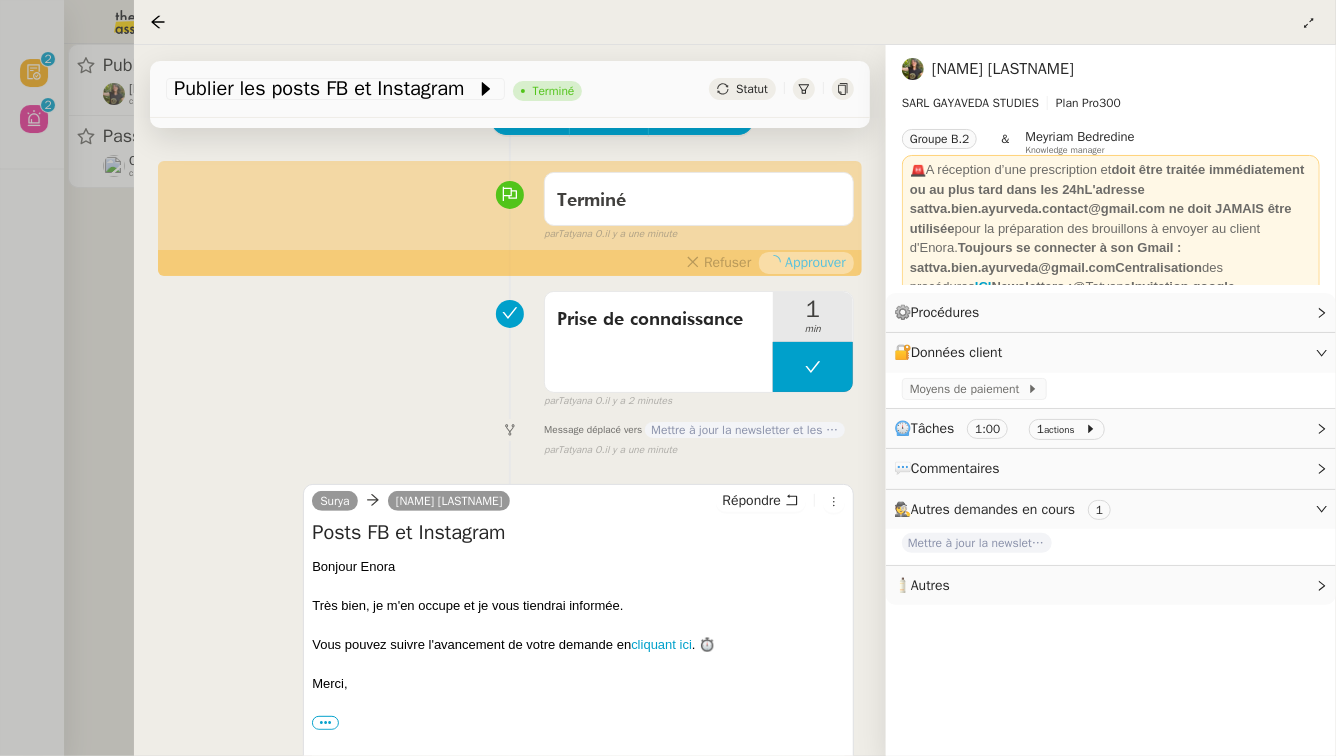 click at bounding box center [668, 378] 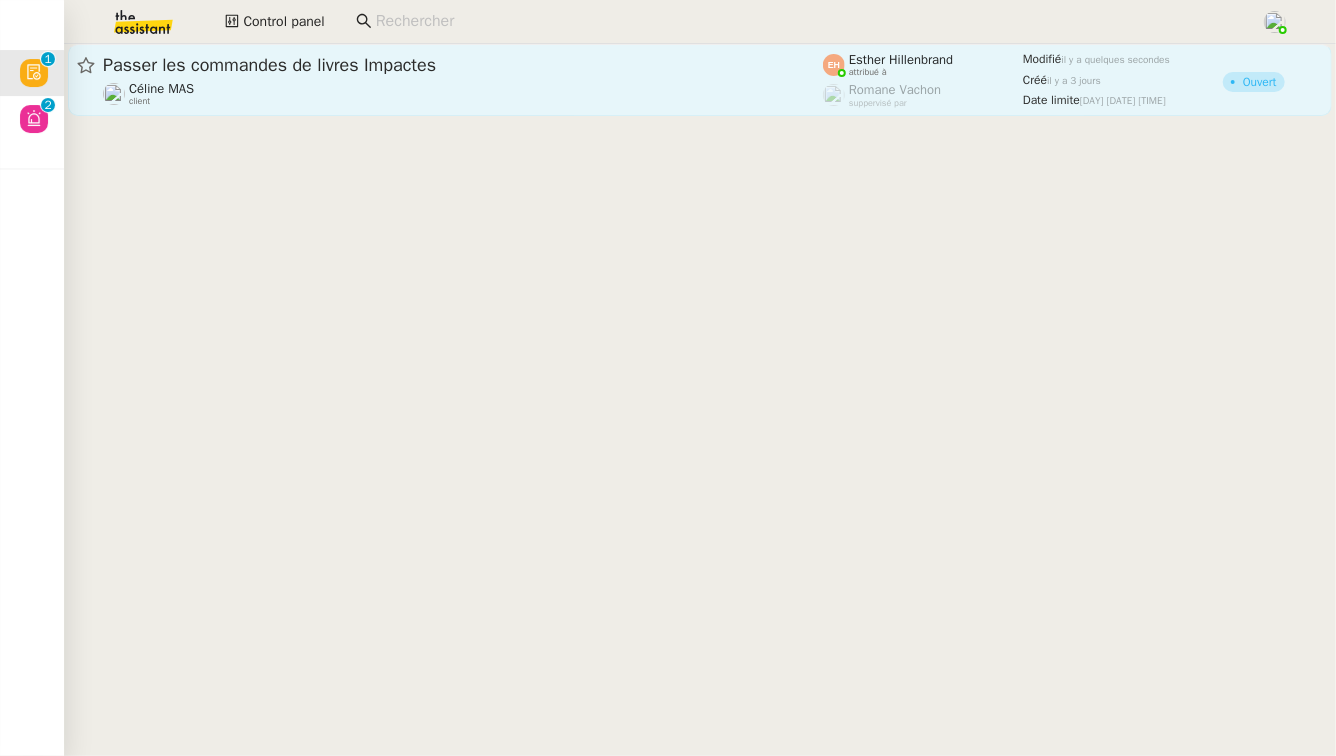 click on "Passer les commandes de livres Impactes" 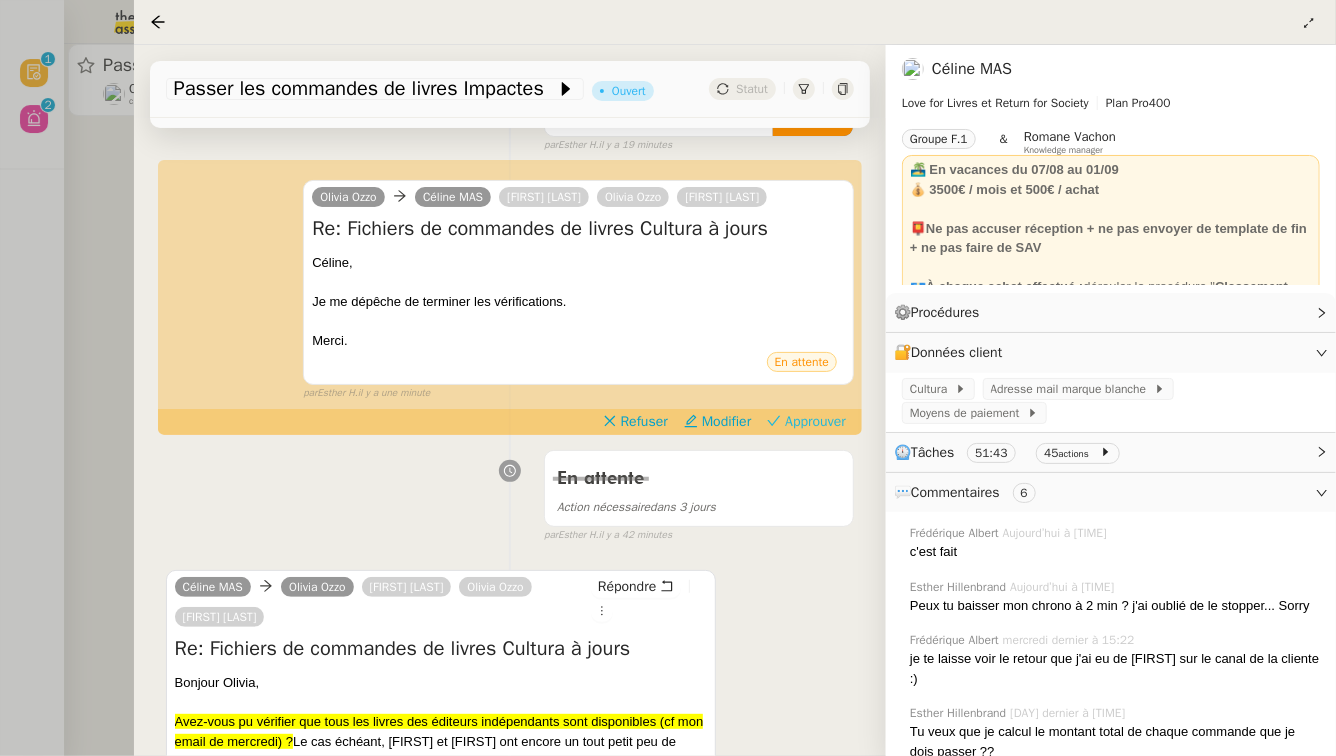 scroll, scrollTop: 212, scrollLeft: 0, axis: vertical 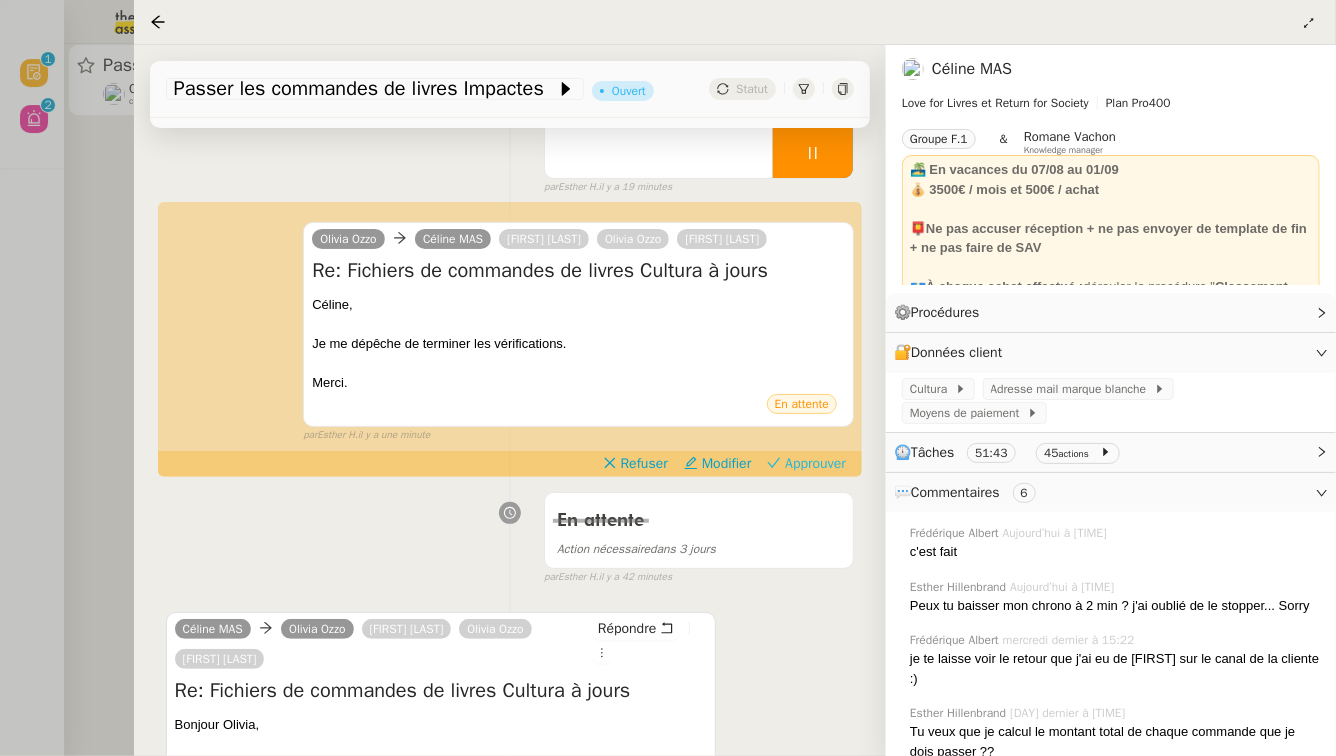 click on "Approuver" at bounding box center (815, 464) 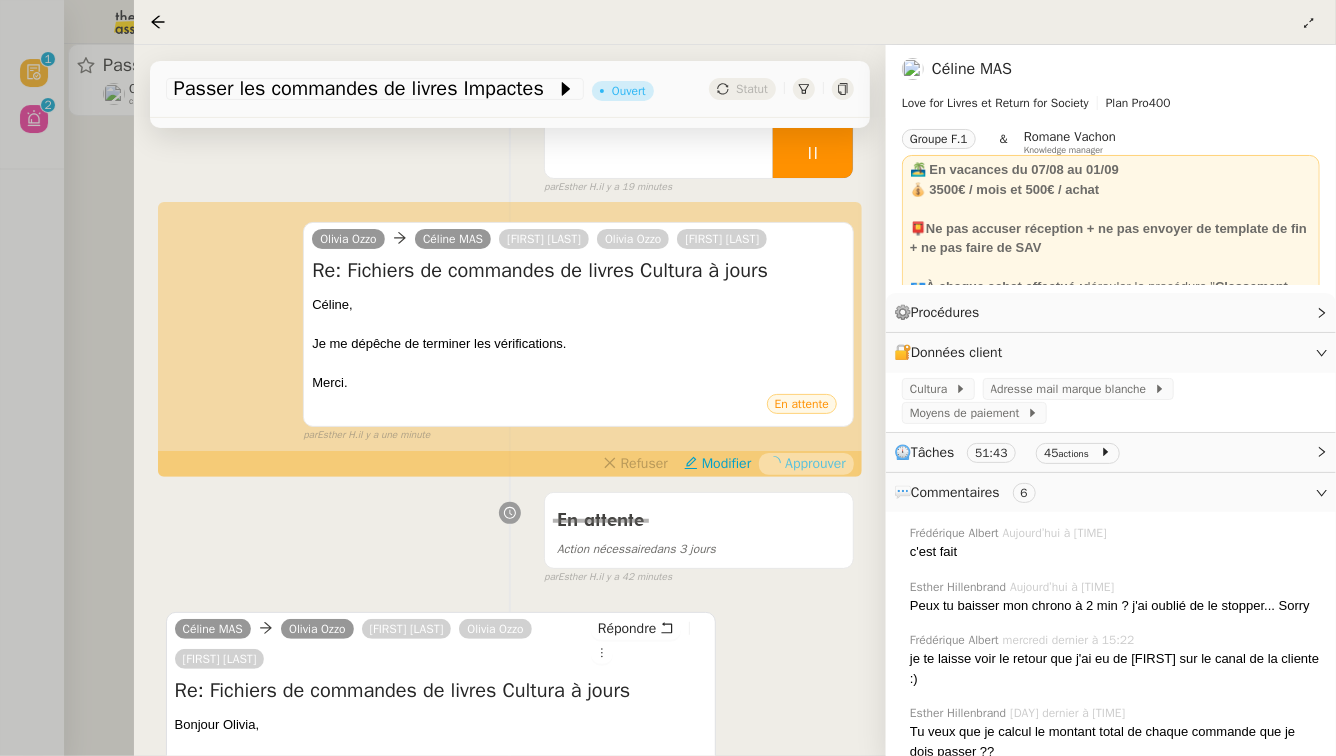 click at bounding box center [668, 378] 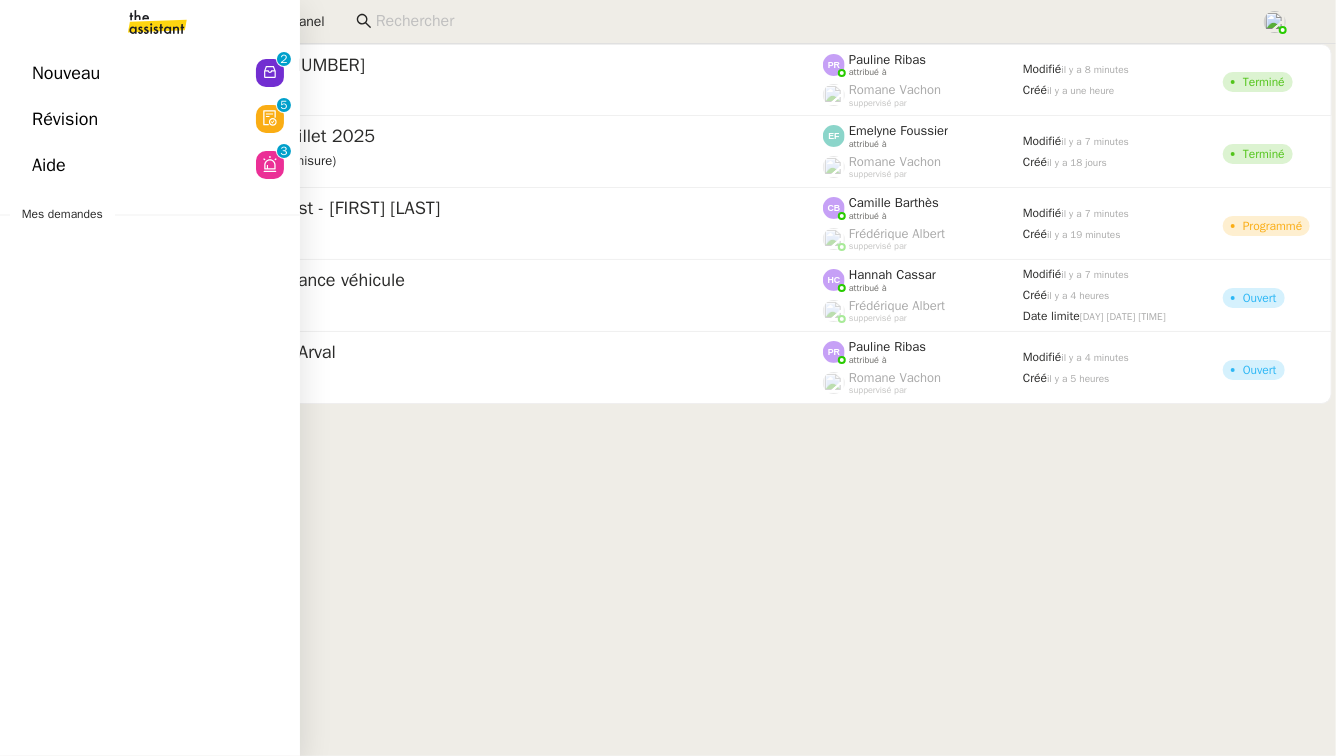 click on "Révision" 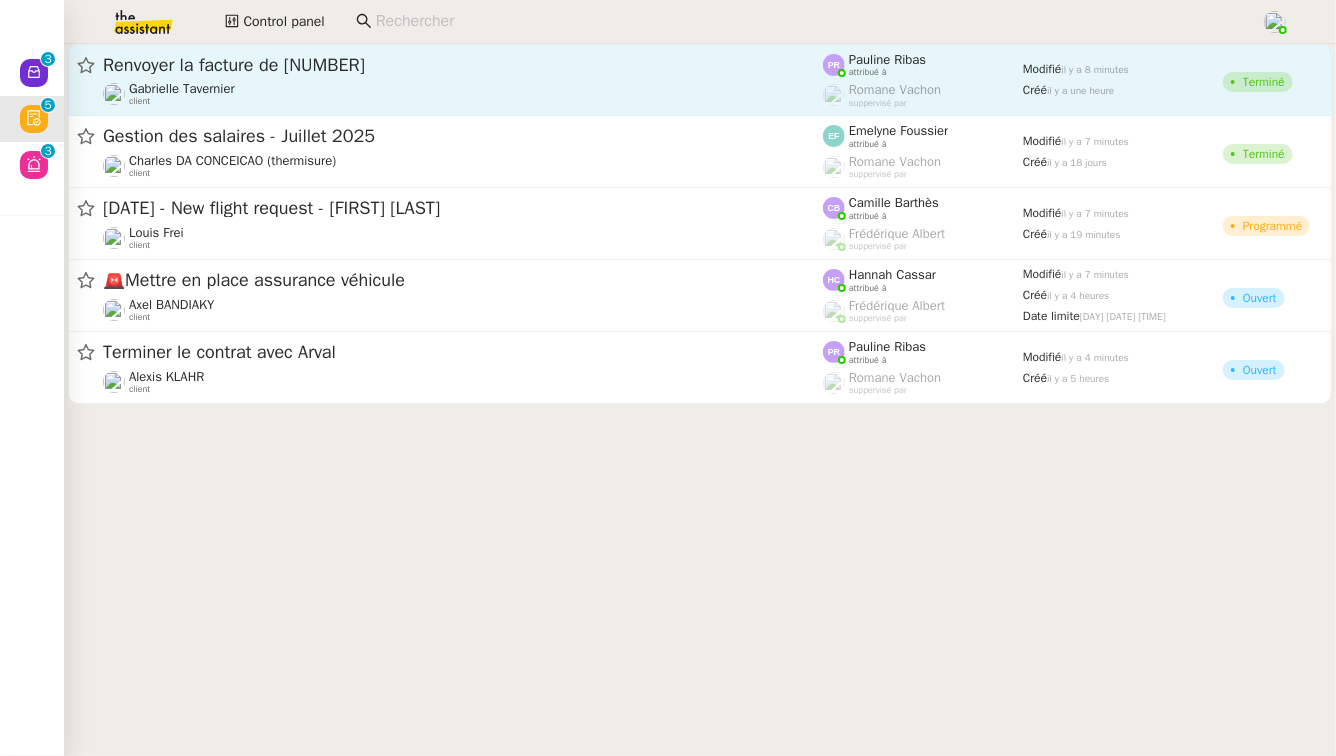 click on "Renvoyer la facture de 12260,3" 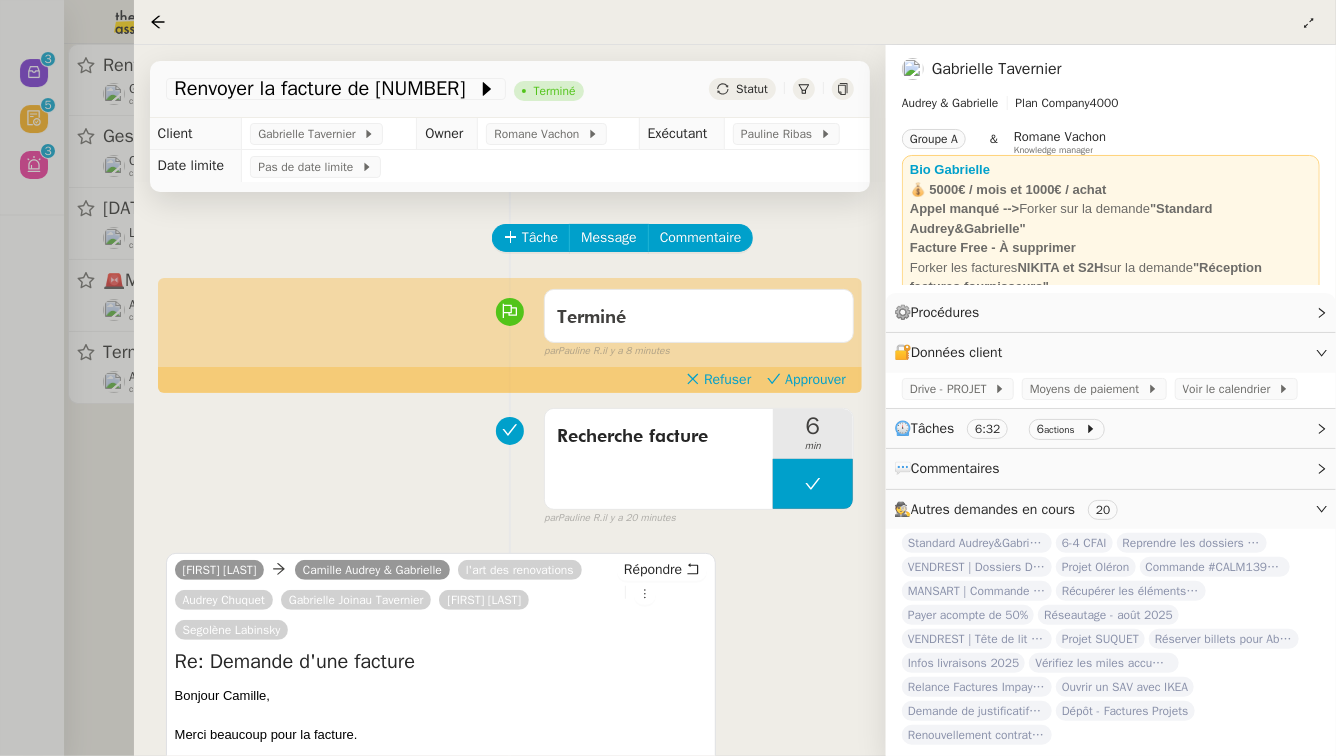 scroll, scrollTop: 120, scrollLeft: 0, axis: vertical 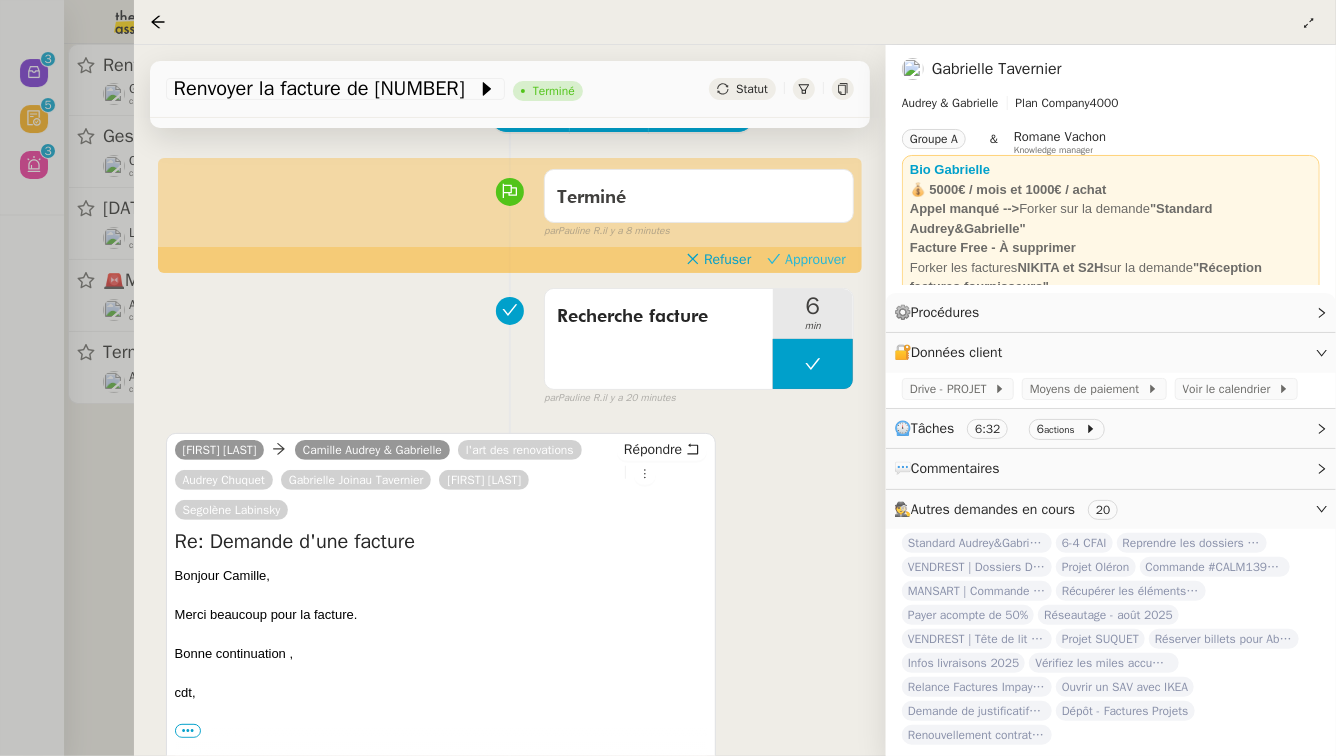 click on "Approuver" at bounding box center [815, 260] 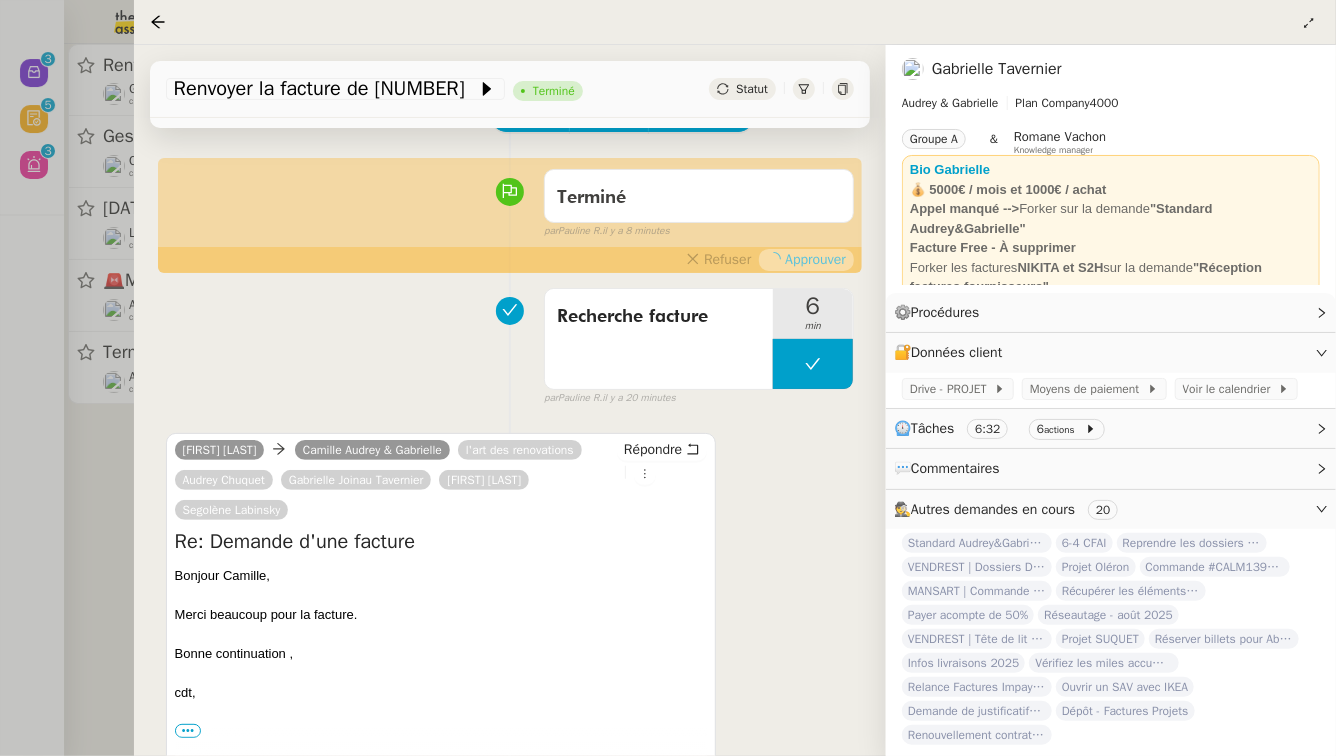 click at bounding box center [668, 378] 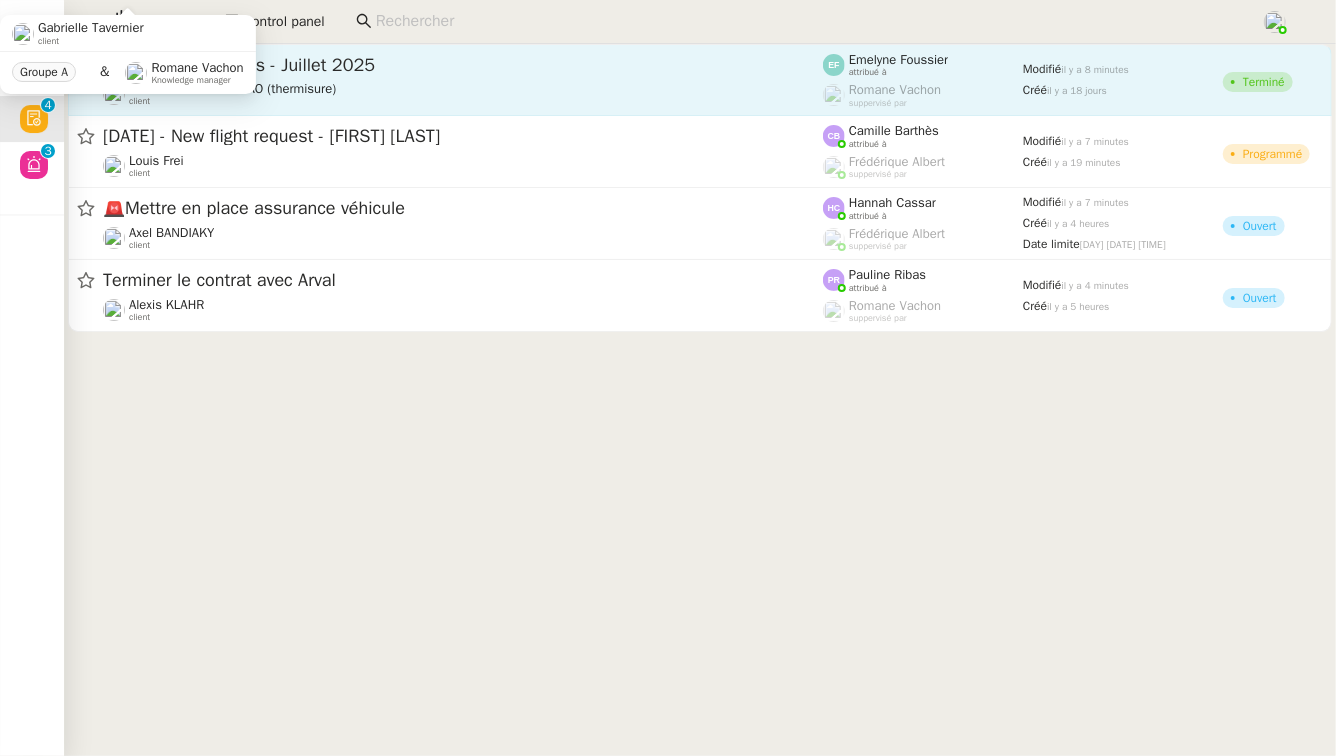 click on "Gestion des salaires - Juillet 2025  Charles DA CONCEICAO (thermisure)    client" 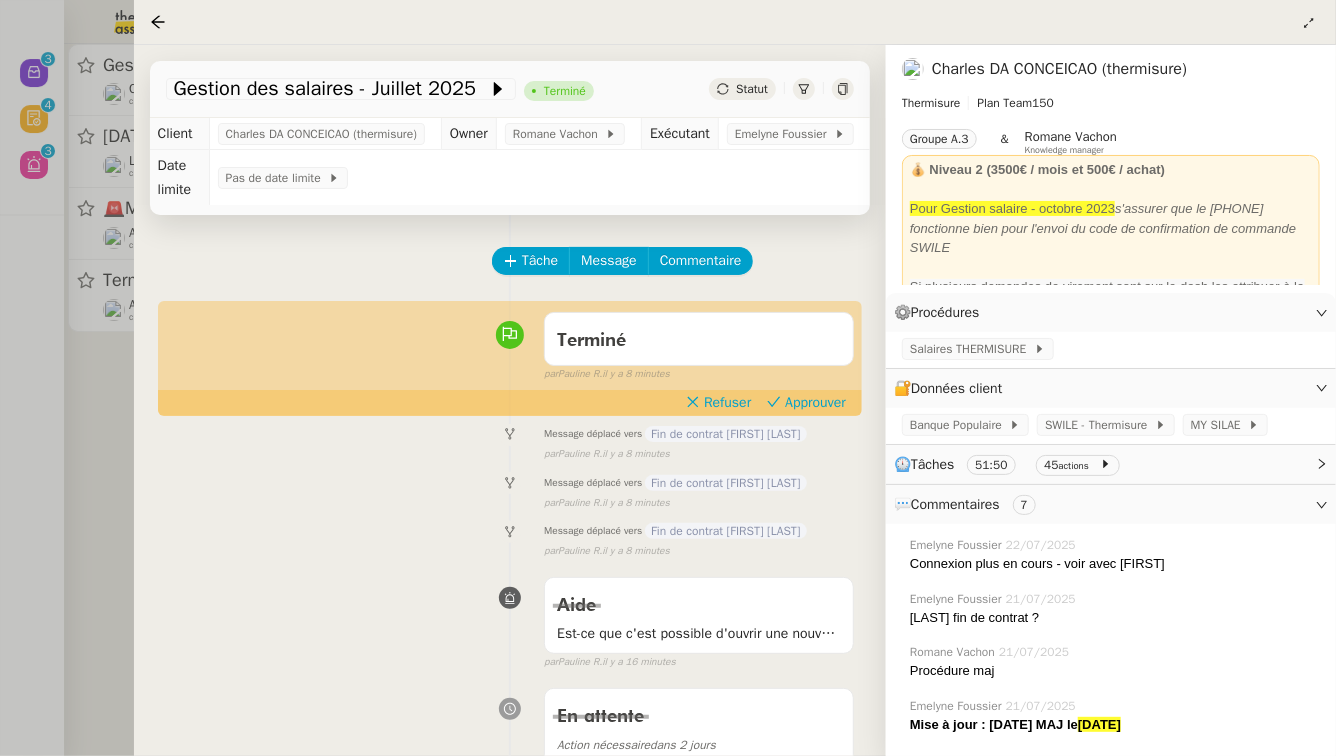 scroll, scrollTop: 96, scrollLeft: 0, axis: vertical 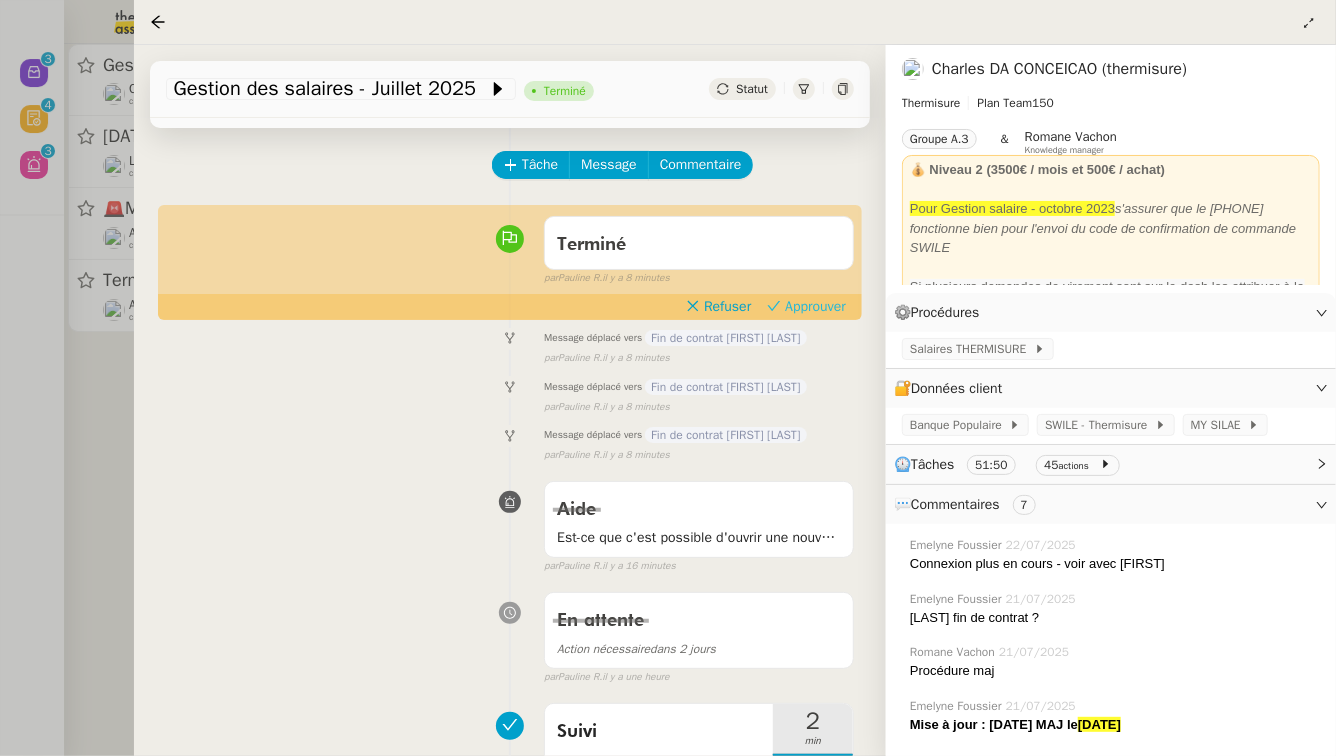 click on "Approuver" at bounding box center [815, 307] 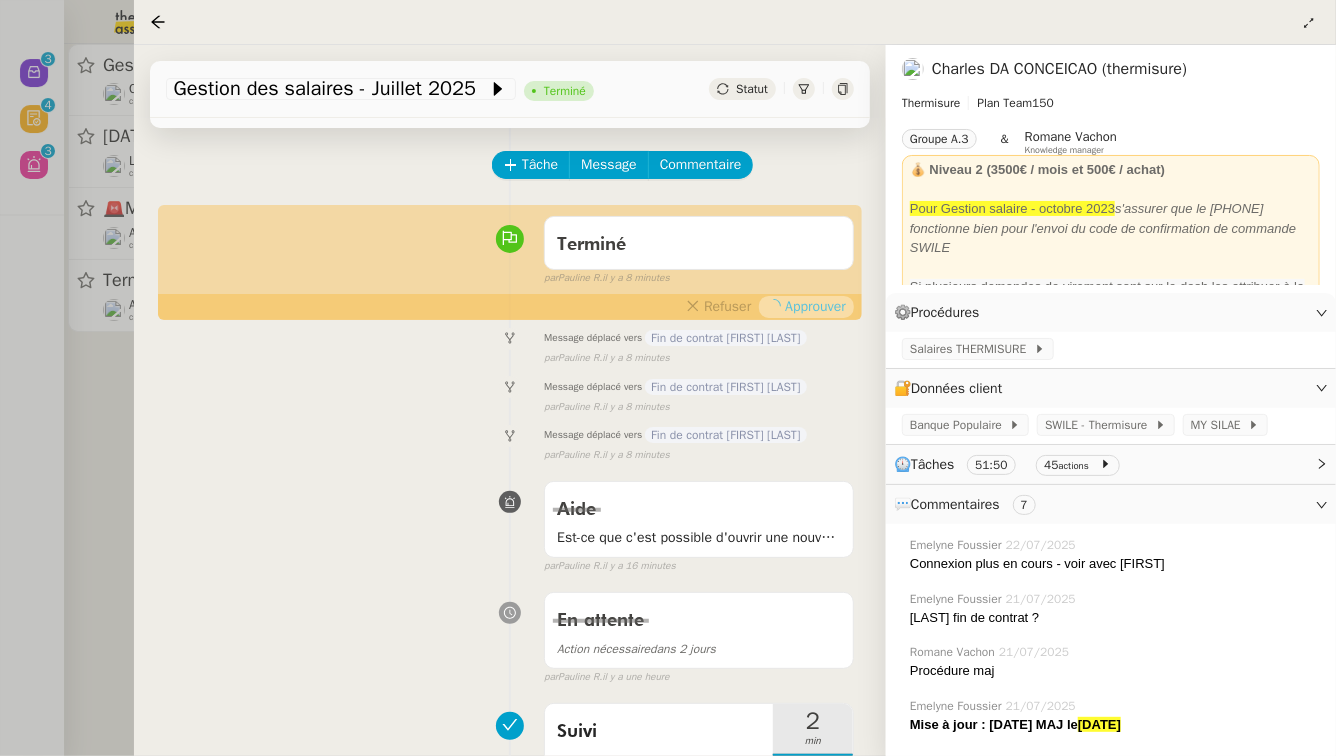 click at bounding box center [668, 378] 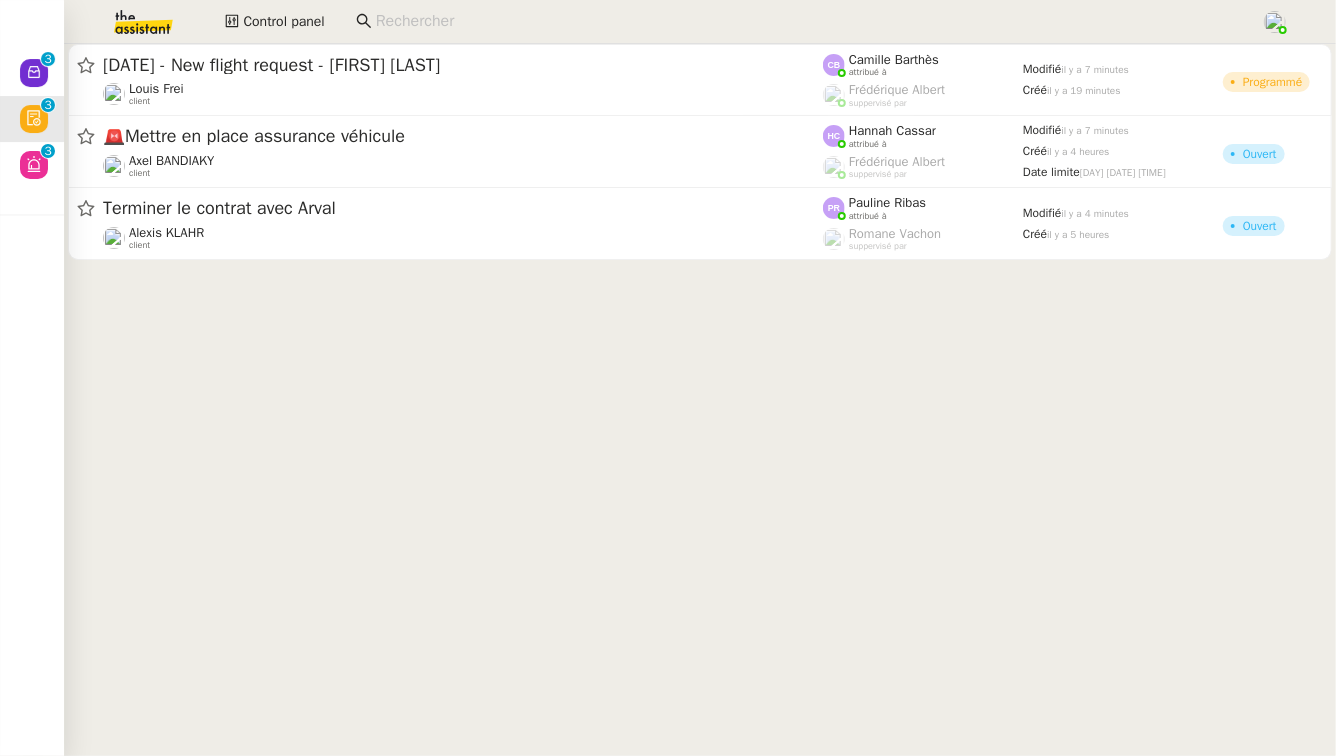 click on "15th August 2025 - New flight request - sean Addison" 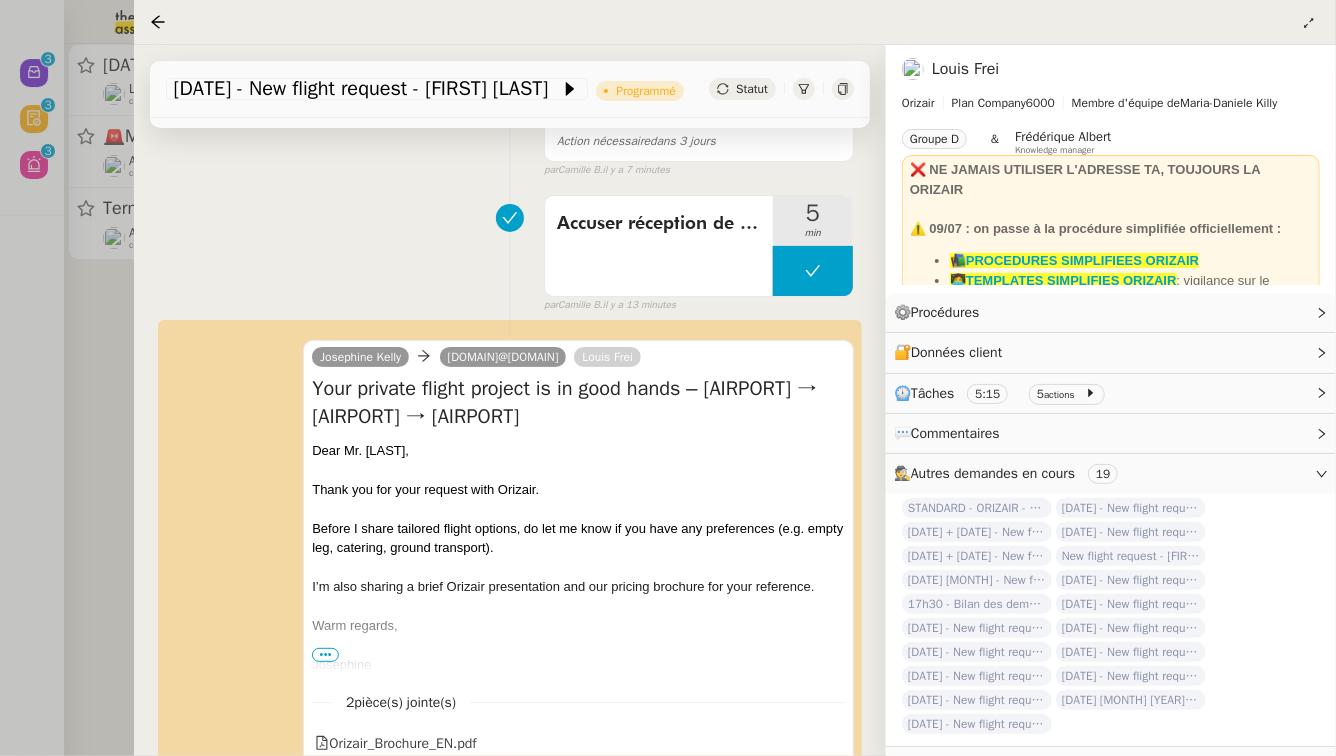 scroll, scrollTop: 355, scrollLeft: 0, axis: vertical 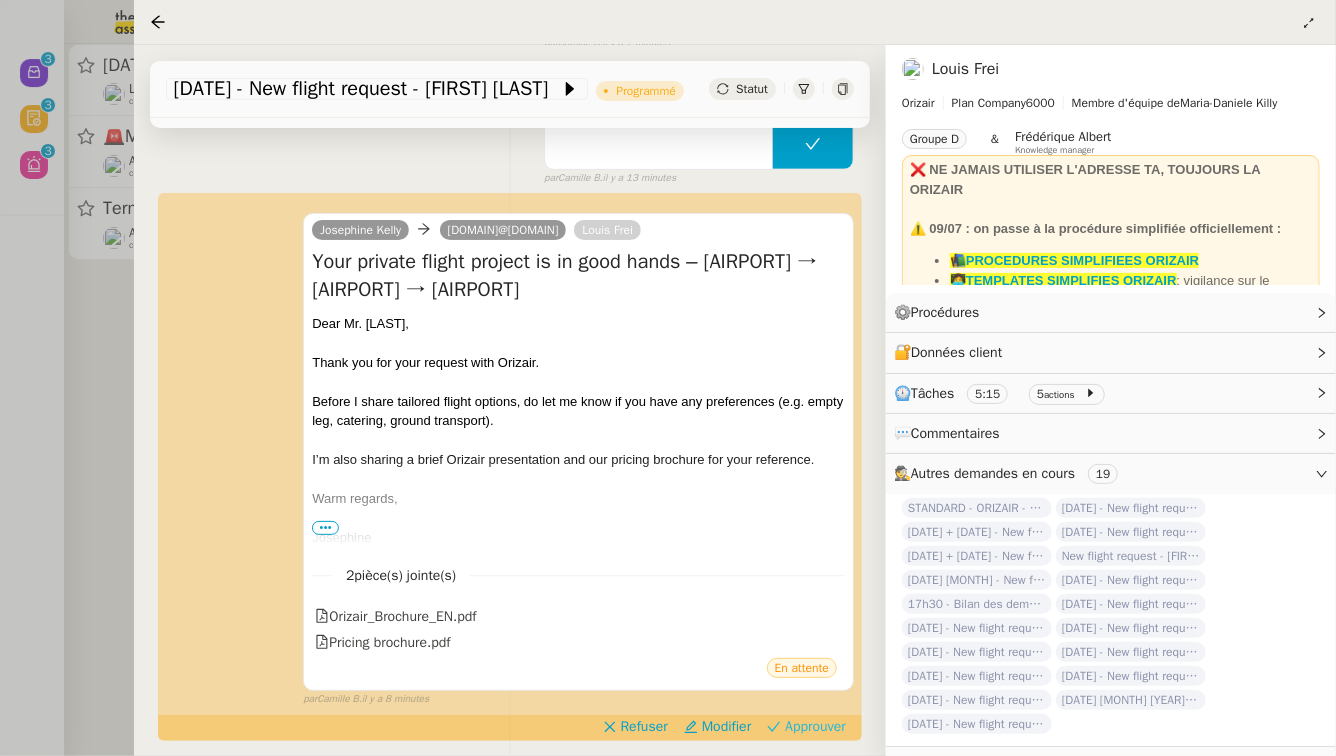 click on "Approuver" at bounding box center (815, 727) 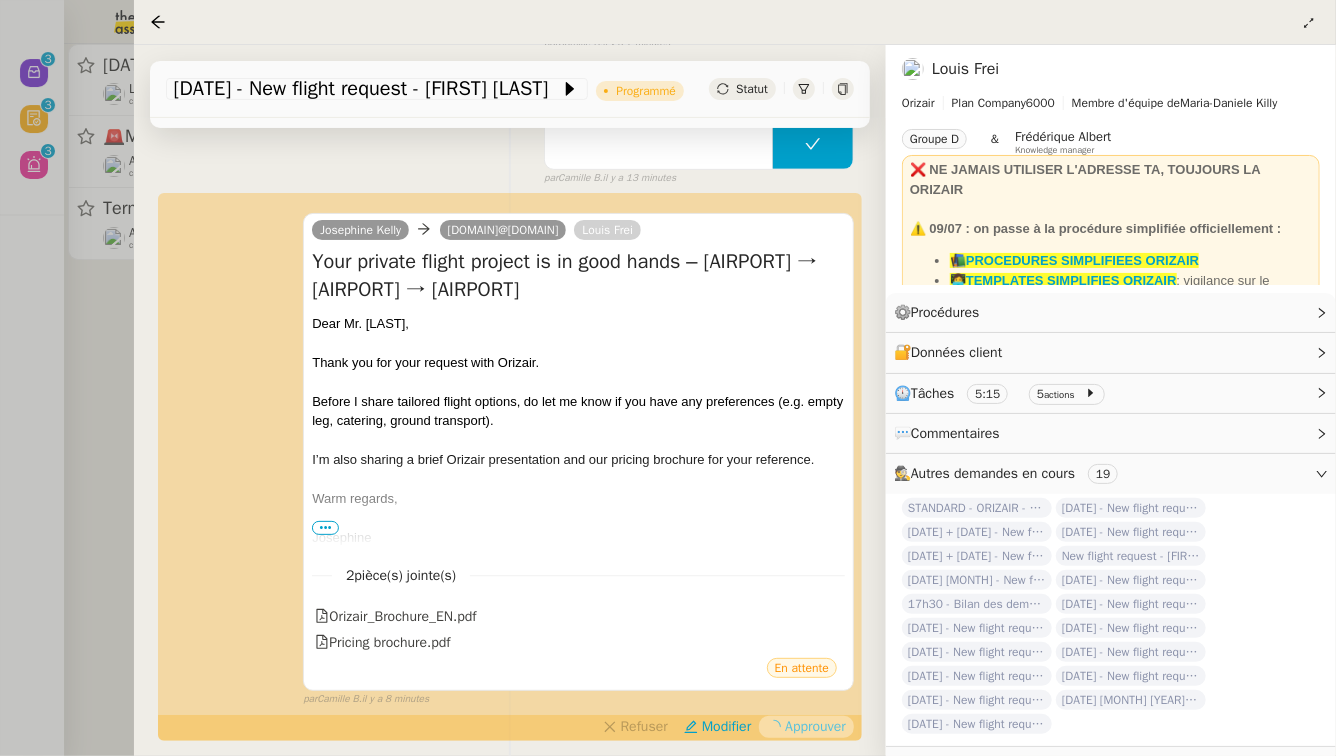 click at bounding box center [668, 378] 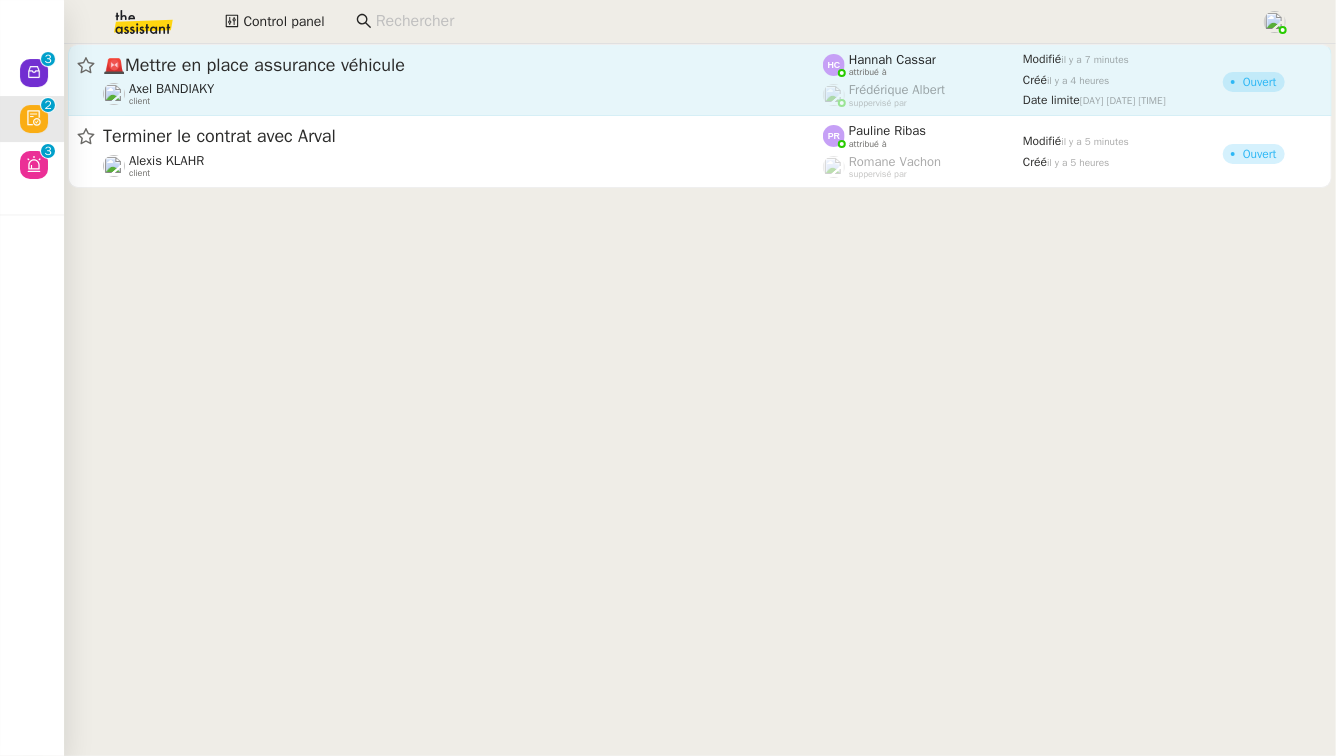 click on "🚨   Mettre en place assurance véhicule" 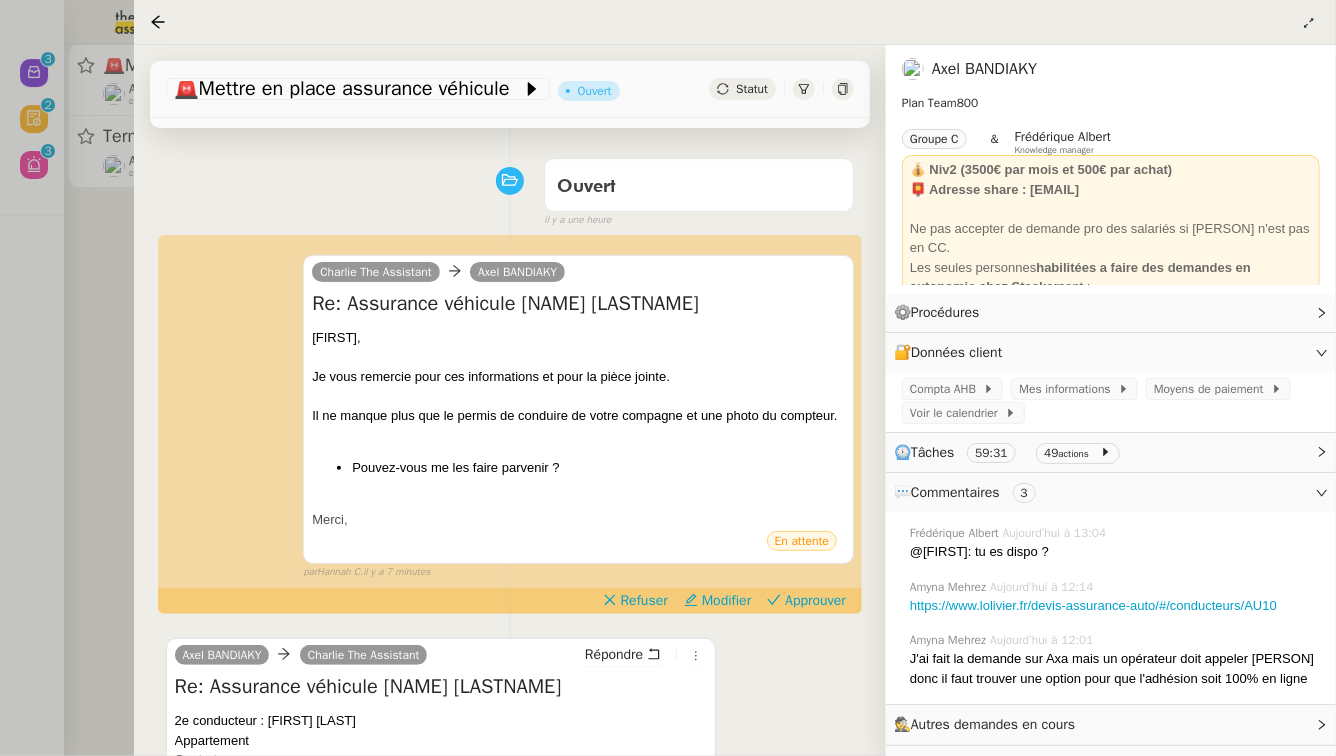 scroll, scrollTop: 133, scrollLeft: 0, axis: vertical 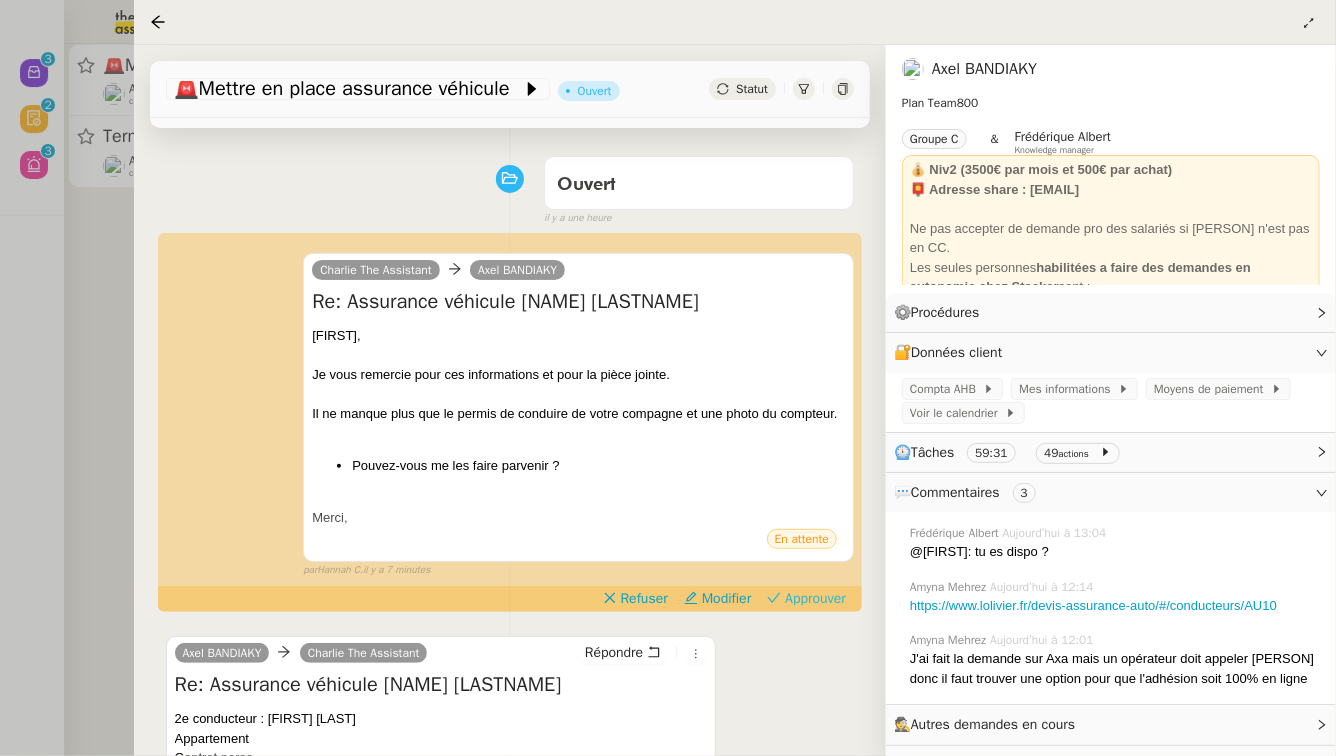 click on "Approuver" at bounding box center (815, 599) 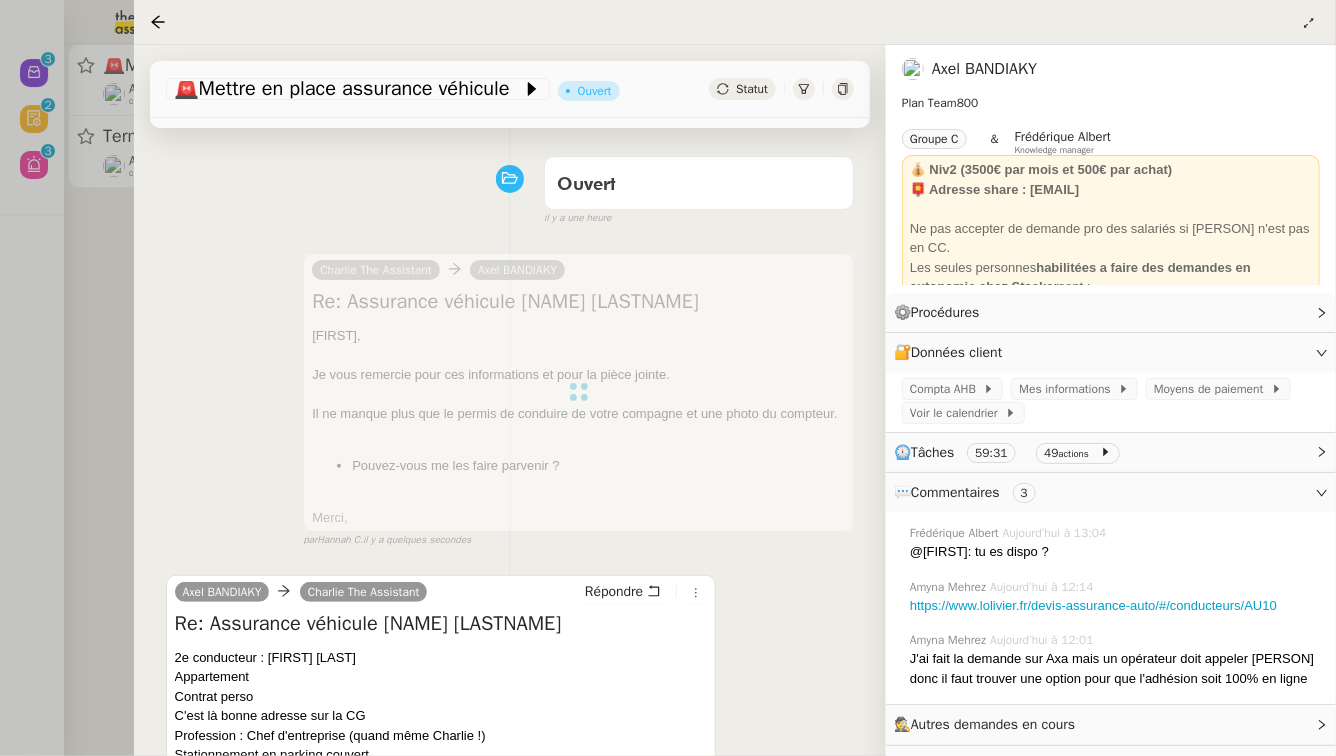 click at bounding box center (668, 378) 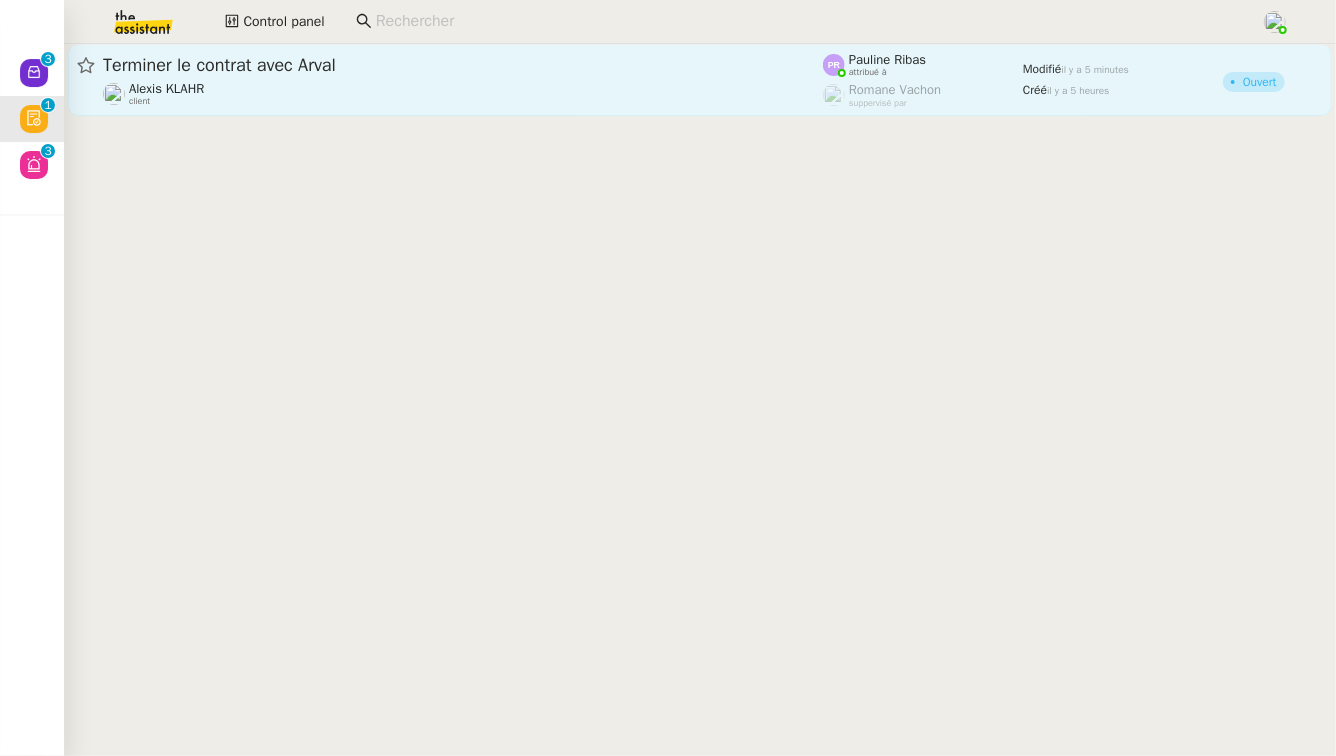 click on "Terminer le contrat avec Arval" 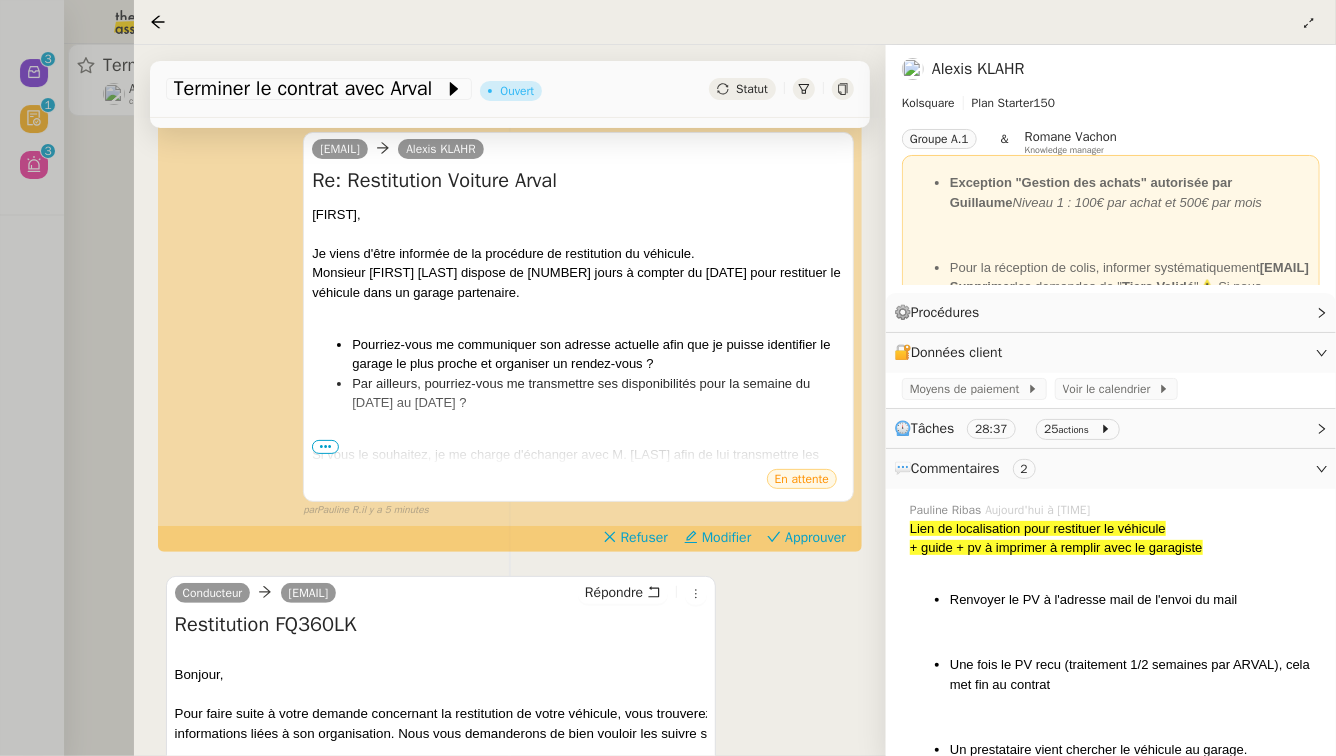 scroll, scrollTop: 381, scrollLeft: 0, axis: vertical 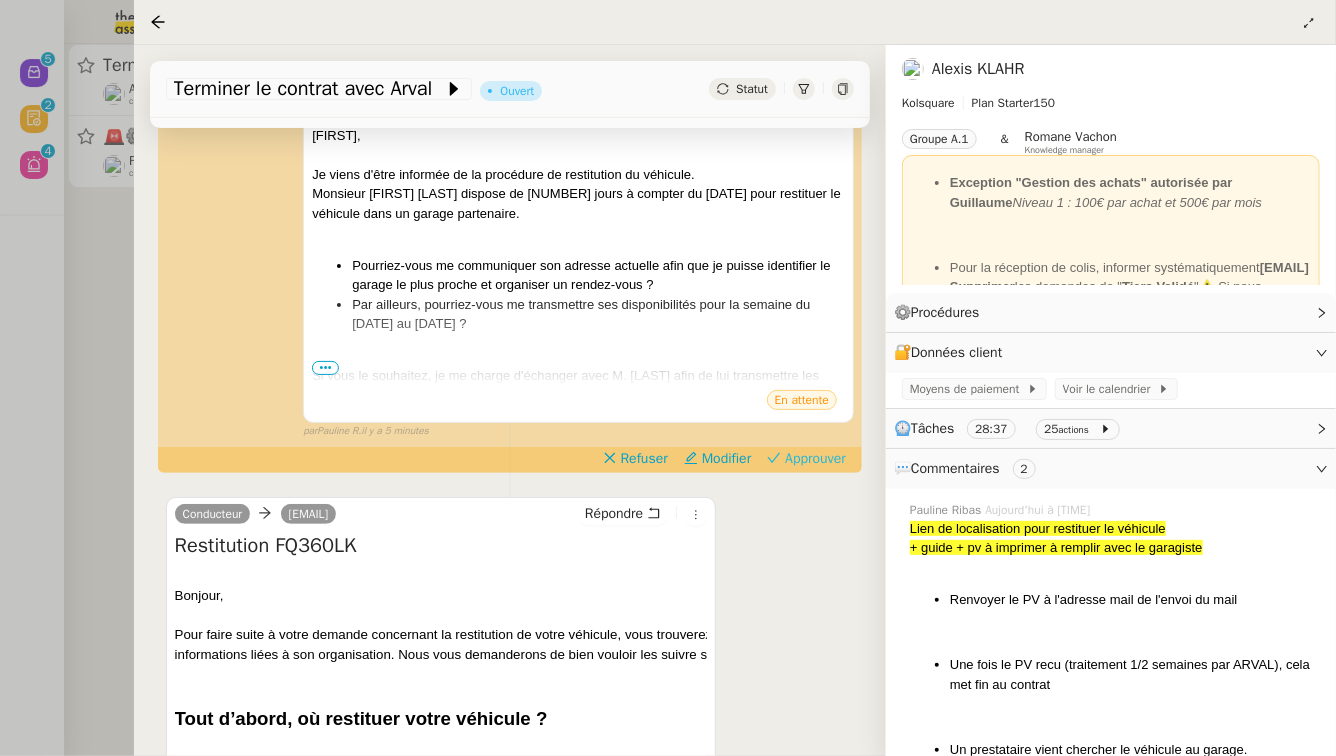 click on "Approuver" at bounding box center [815, 459] 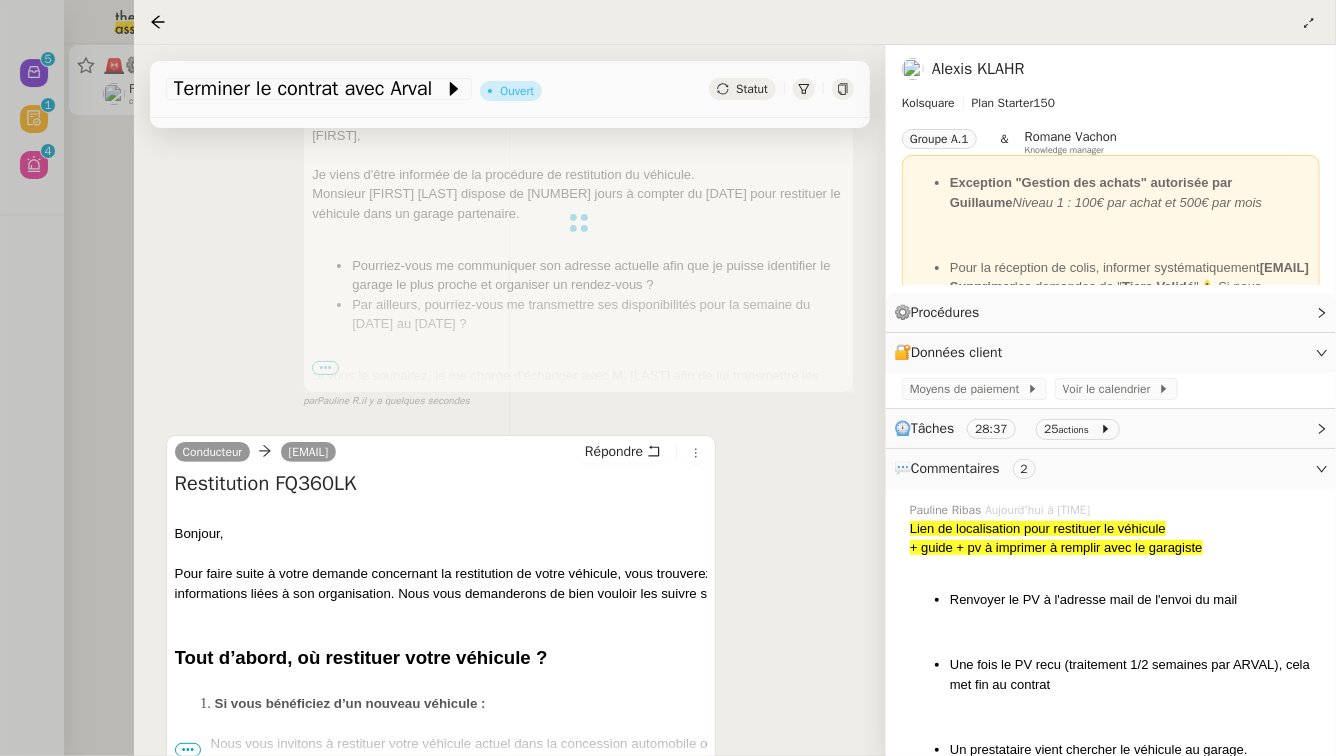 click at bounding box center [668, 378] 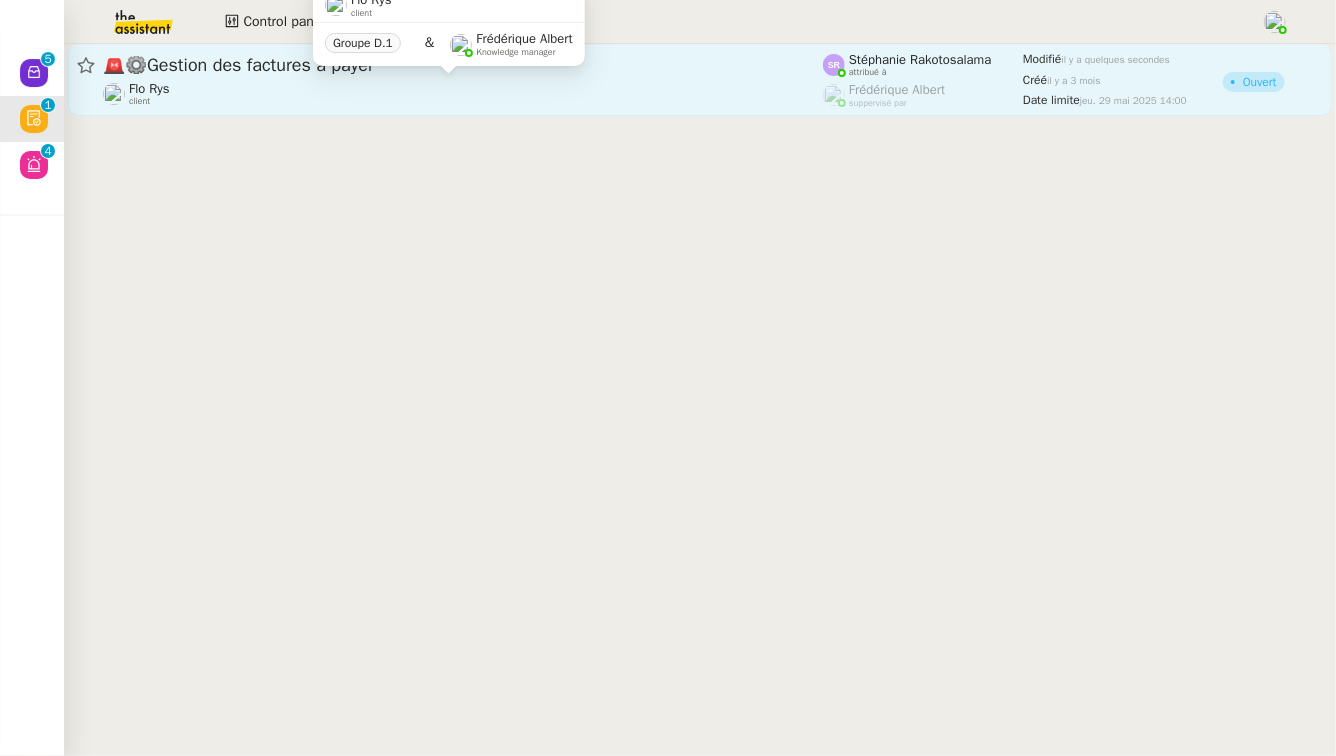 click on "Flo Rys    client" 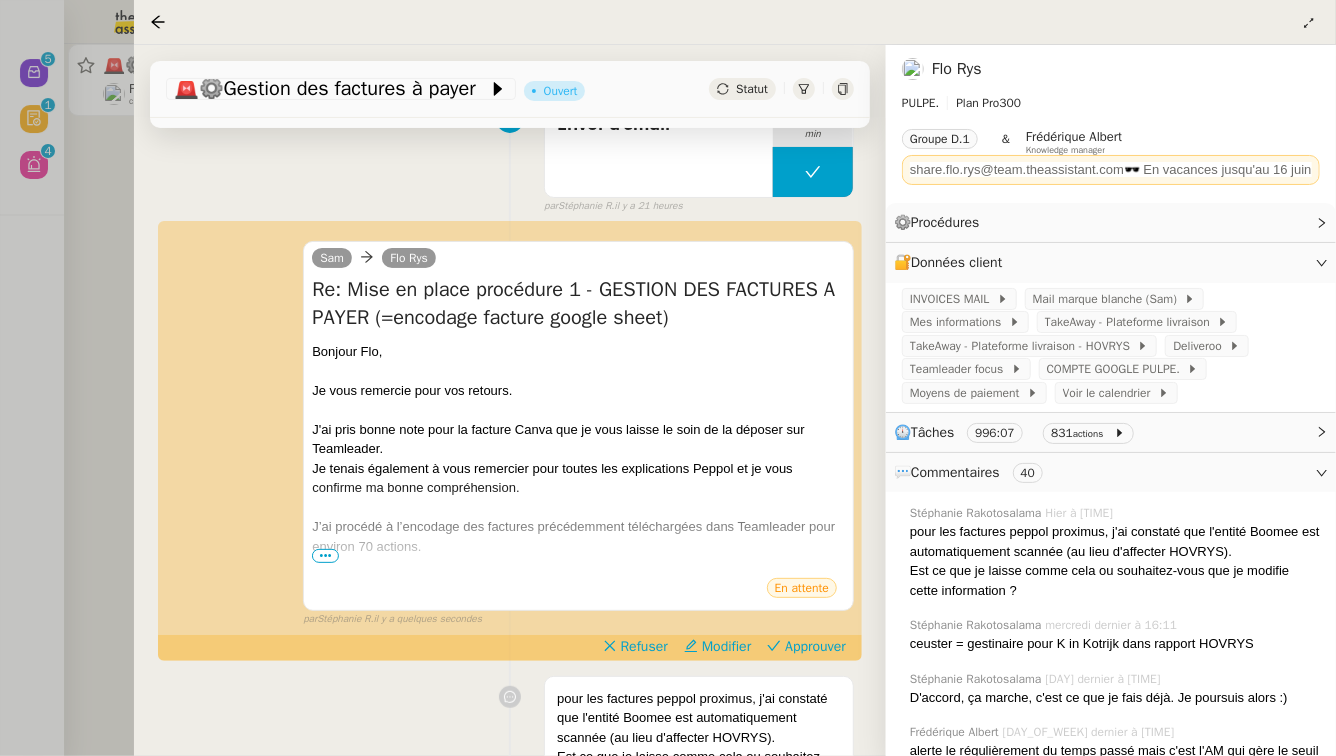 scroll, scrollTop: 265, scrollLeft: 0, axis: vertical 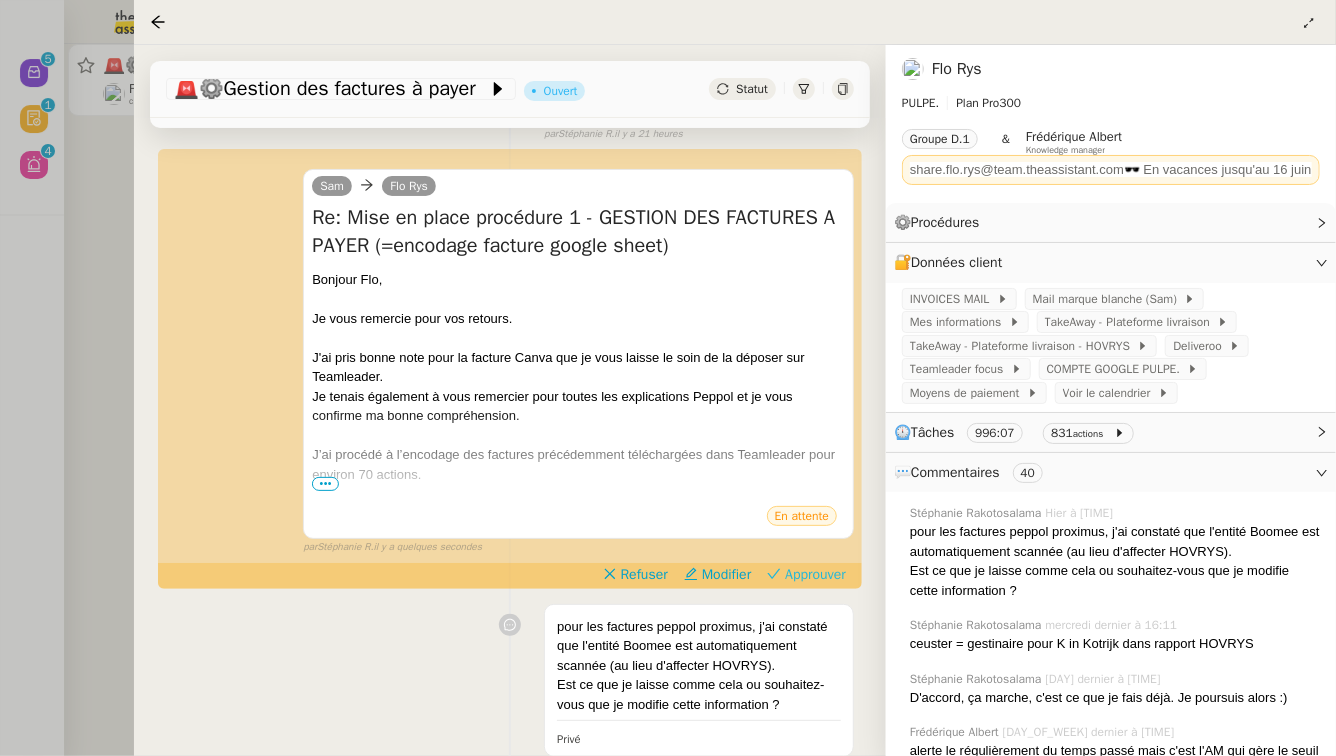 click on "Approuver" at bounding box center [815, 575] 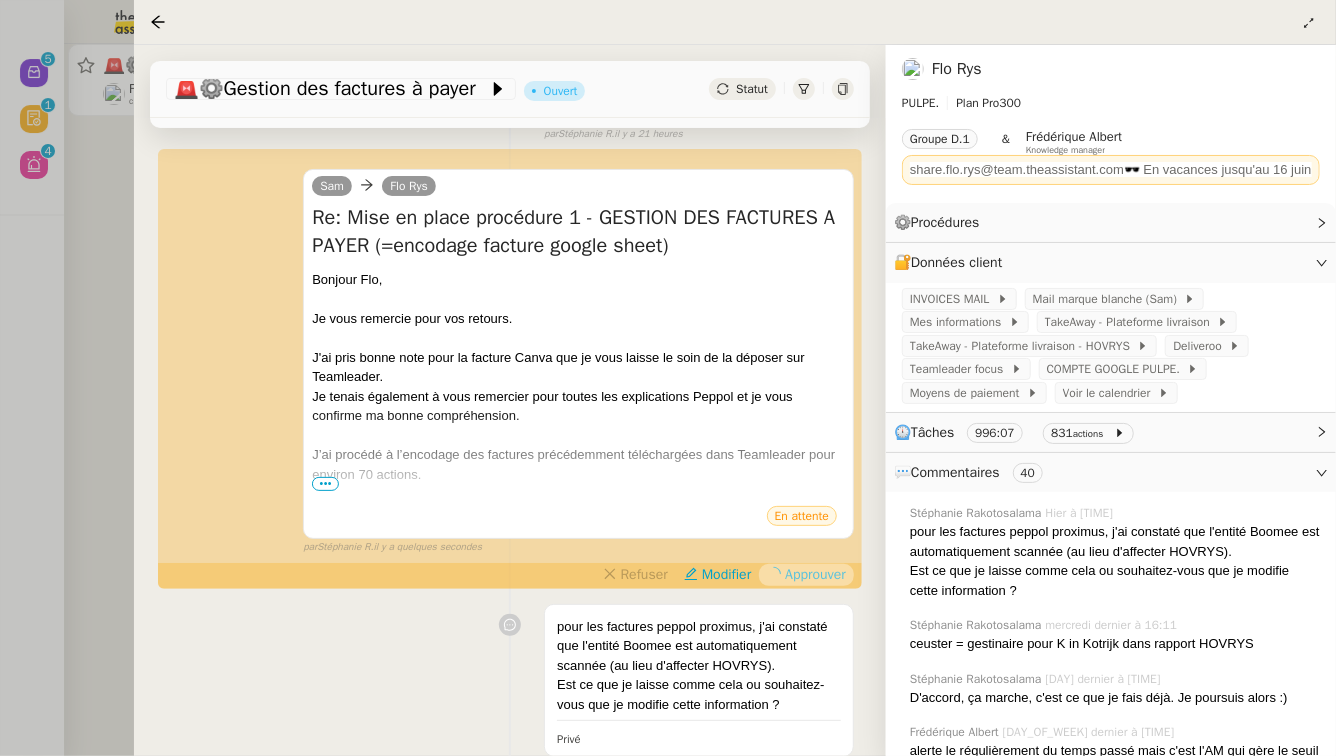 click at bounding box center (668, 378) 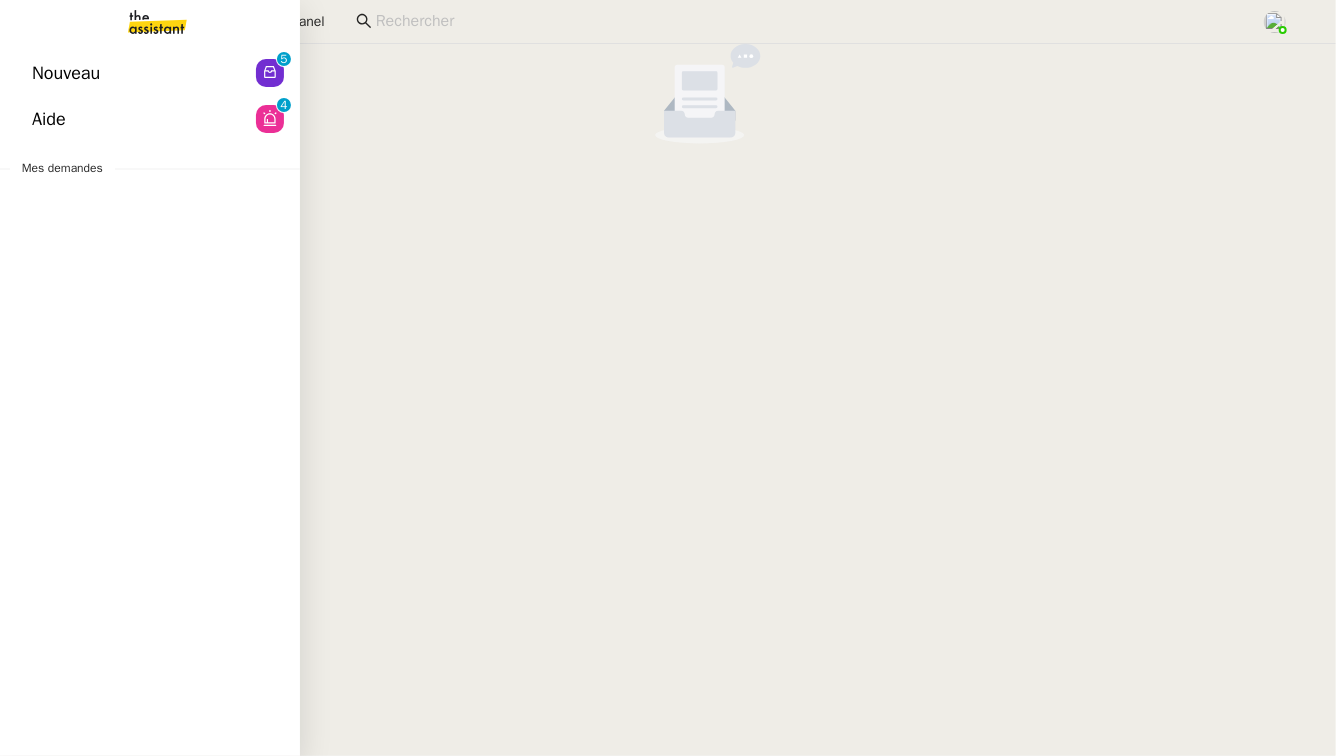 click on "Nouveau" 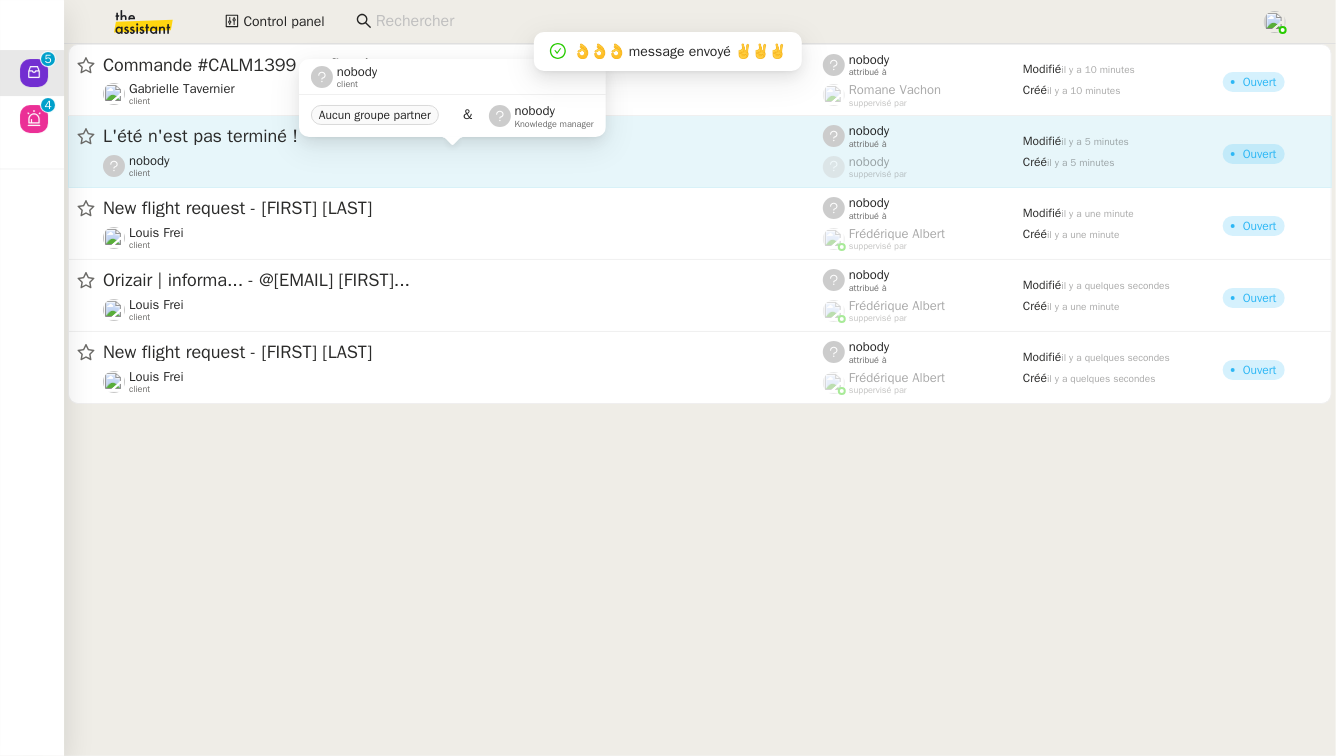 click on "nobody    client" 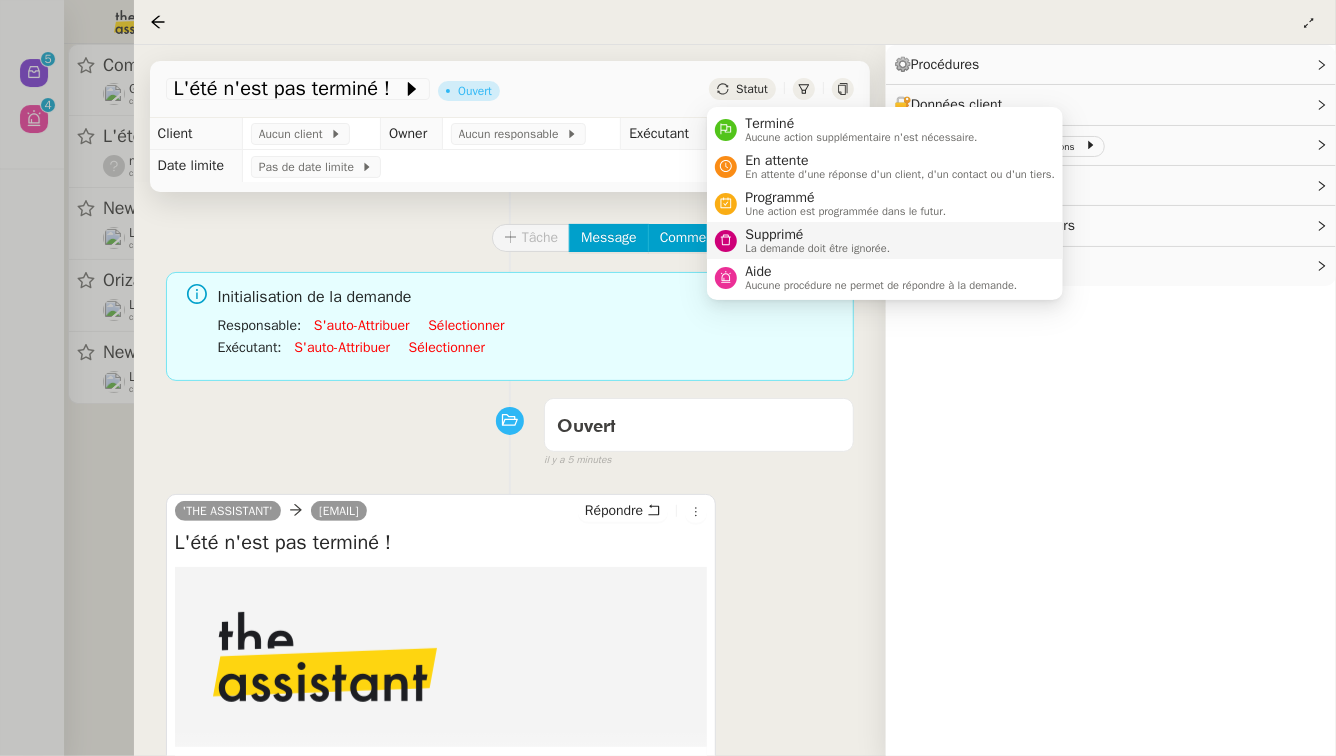 click on "Supprimé" at bounding box center [817, 235] 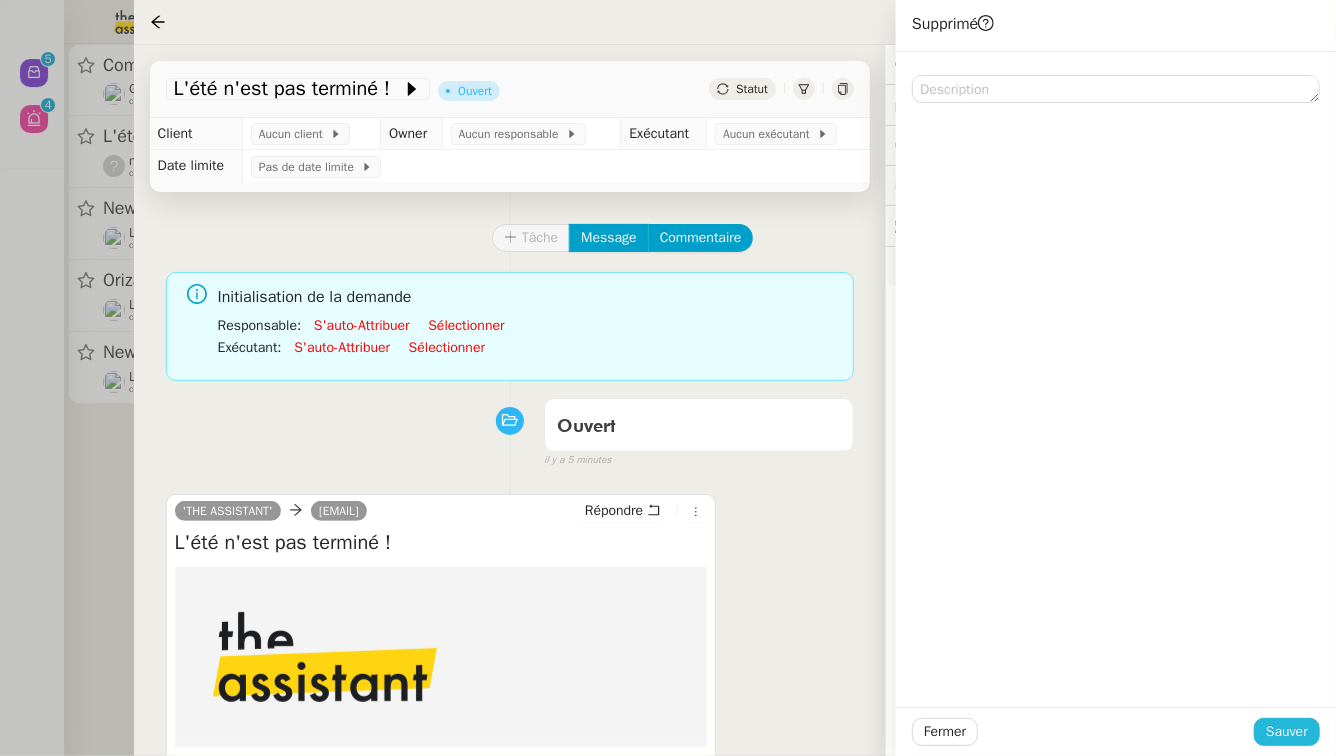 click on "Sauver" 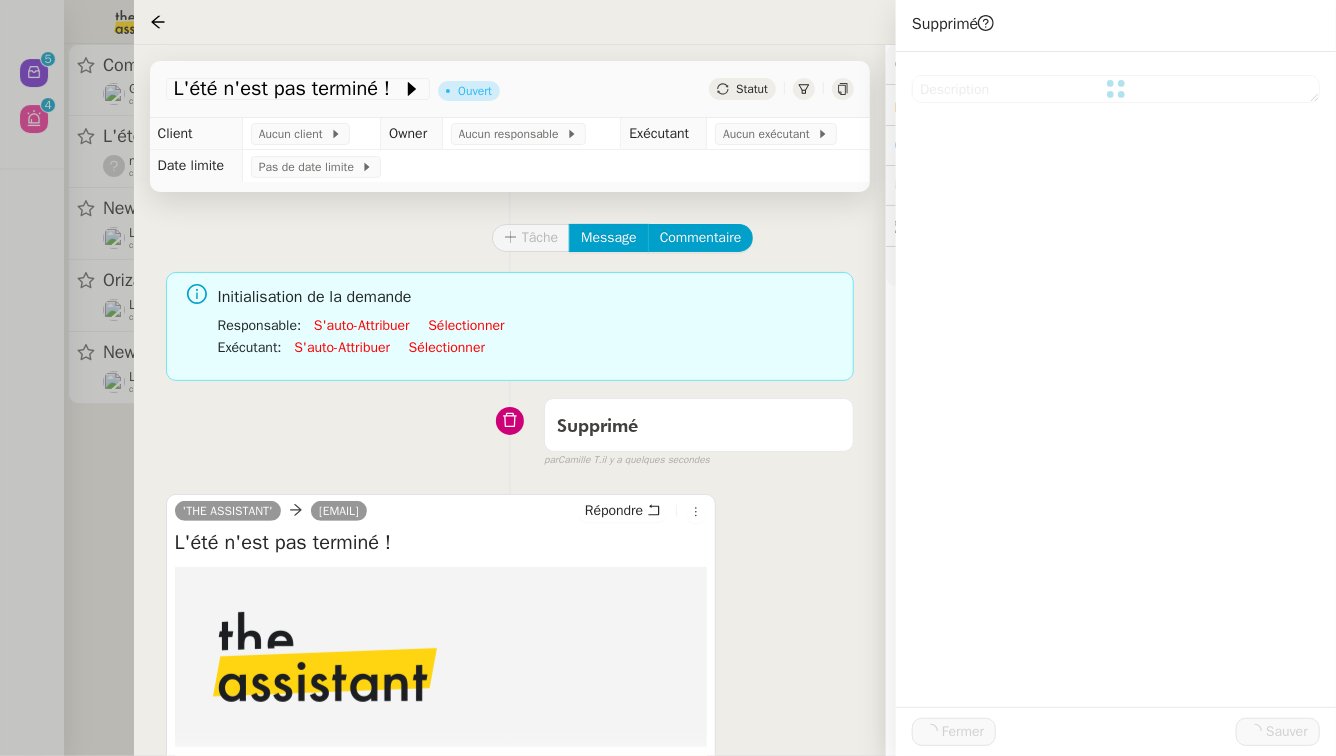 click at bounding box center (668, 378) 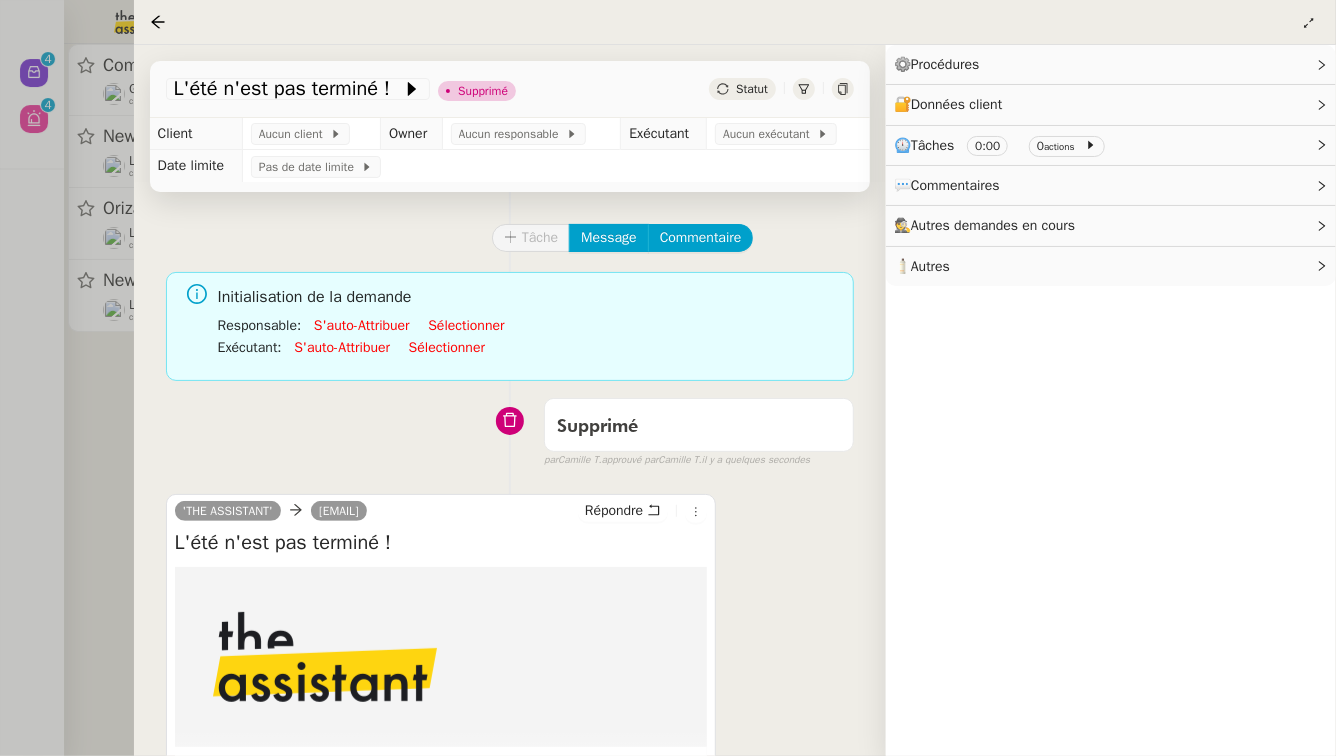 click at bounding box center (668, 378) 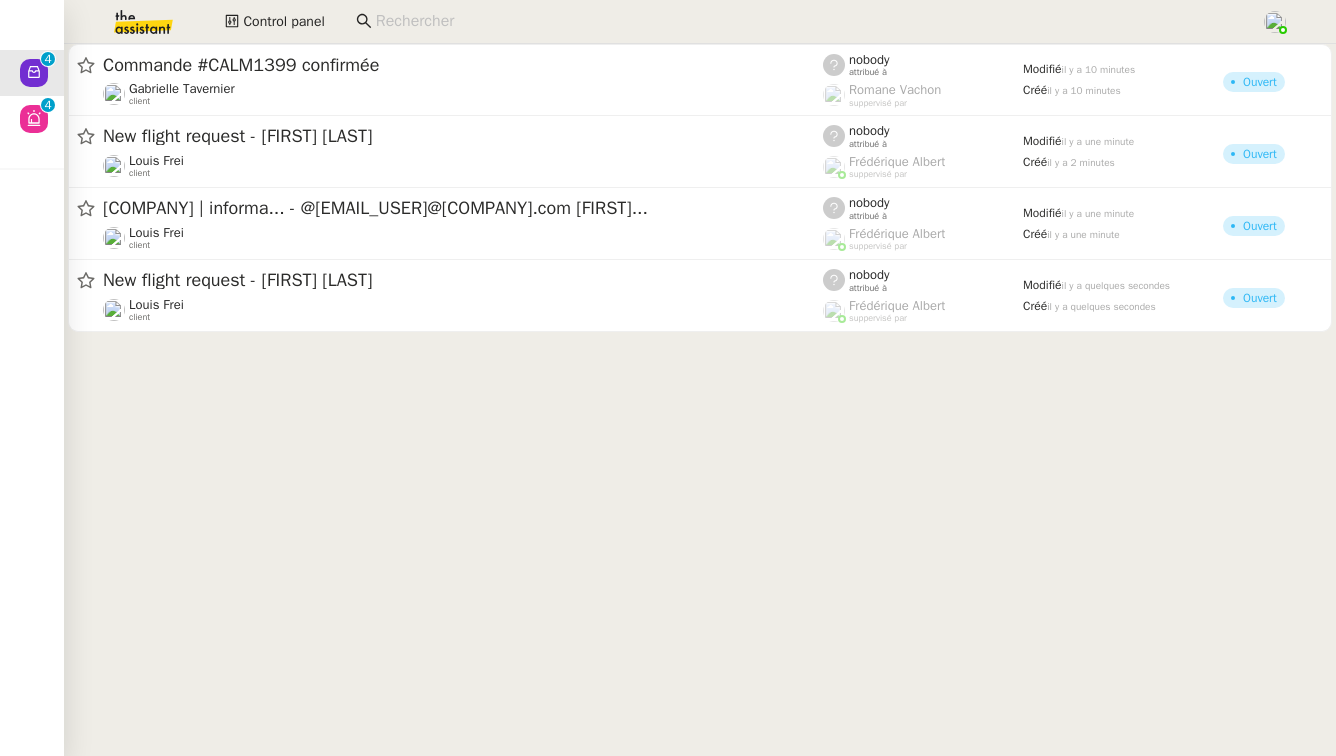 scroll, scrollTop: 0, scrollLeft: 0, axis: both 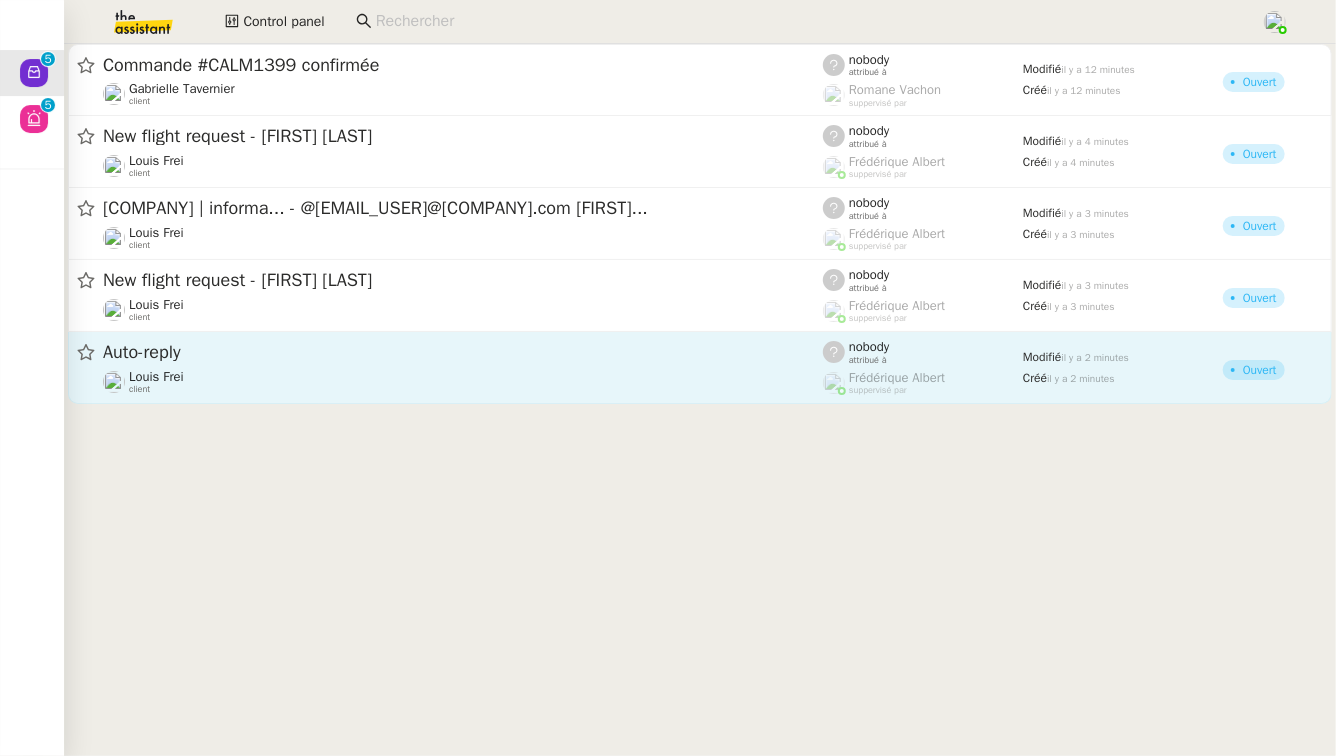 click on "Louis Frei    client" 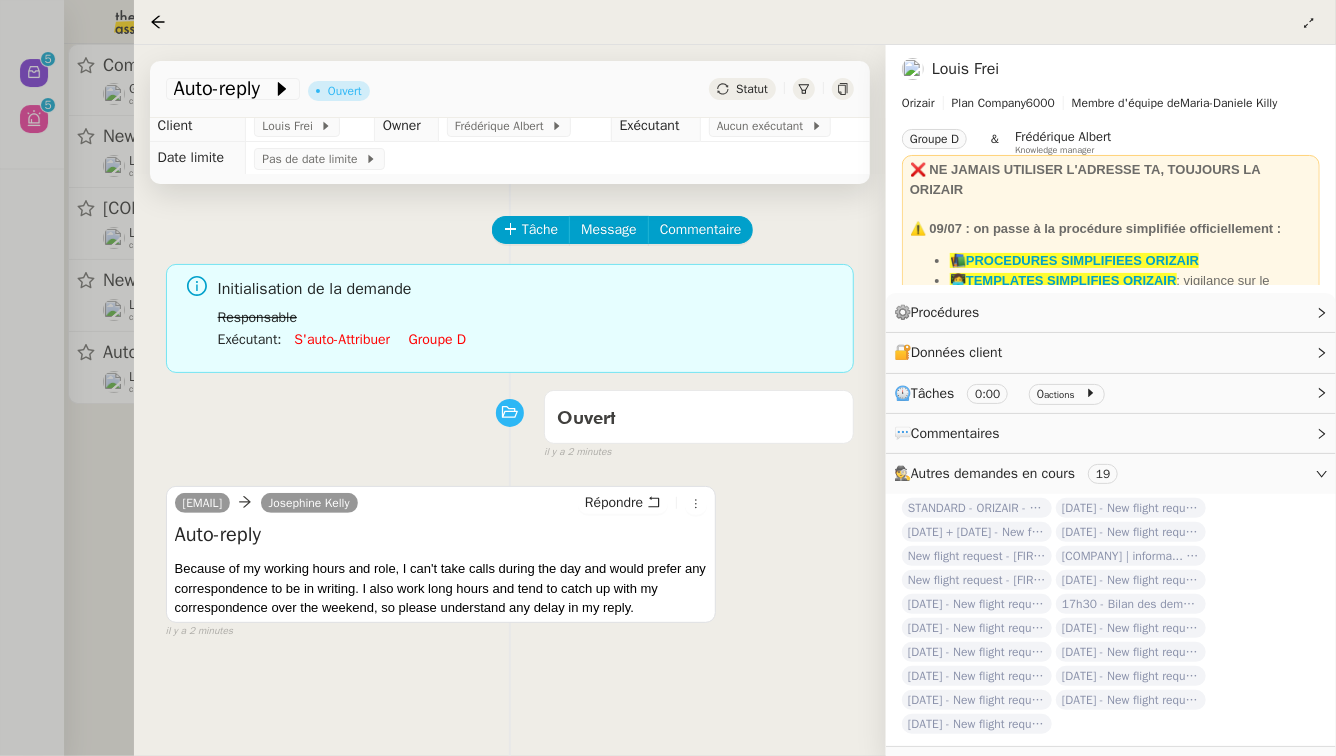 scroll, scrollTop: 10, scrollLeft: 0, axis: vertical 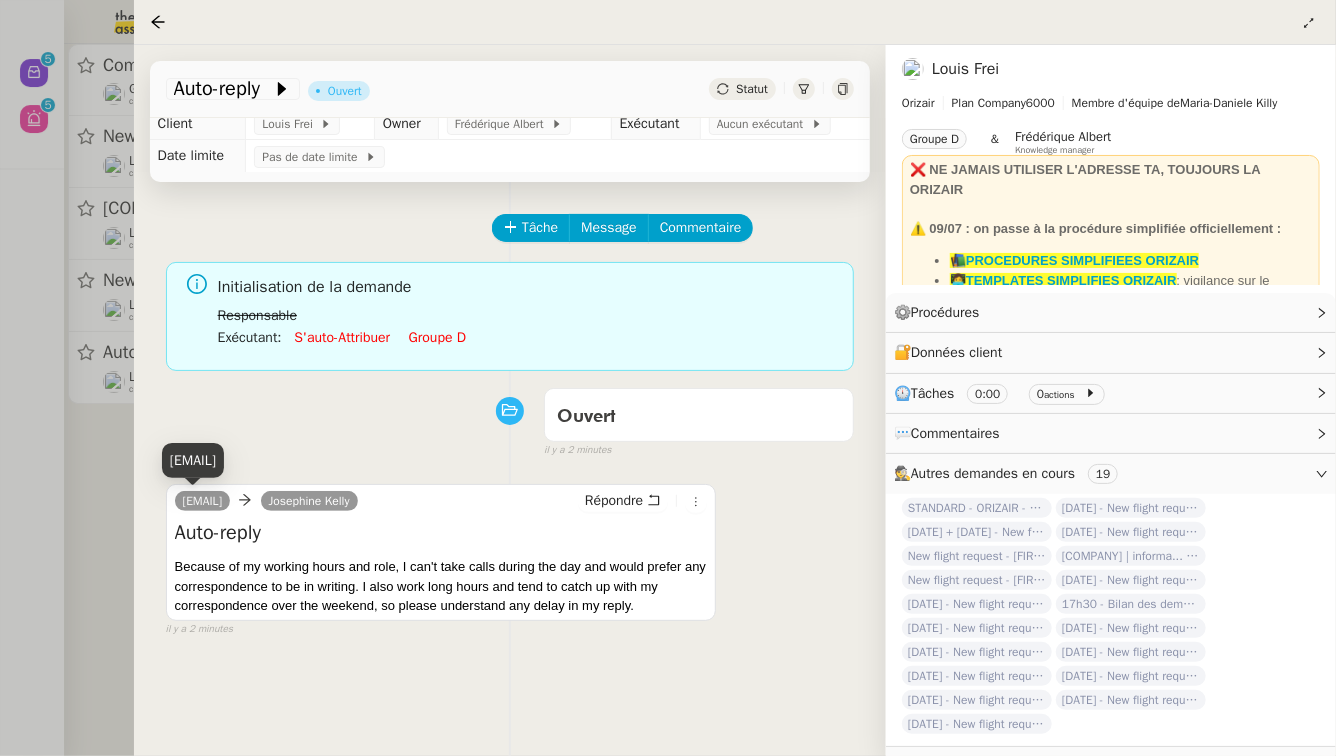 click on "[DOMAIN]@[DOMAIN]" at bounding box center [193, 460] 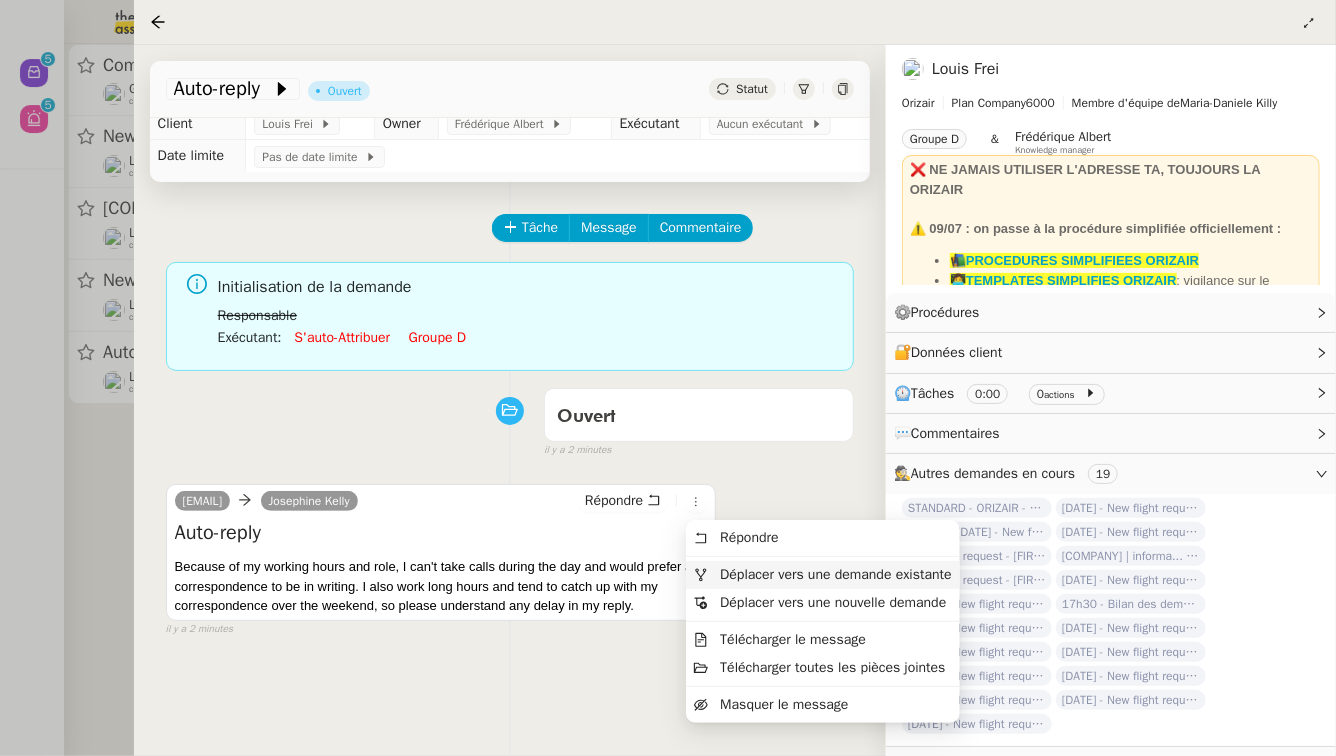 click on "Déplacer vers une demande existante" at bounding box center [835, 574] 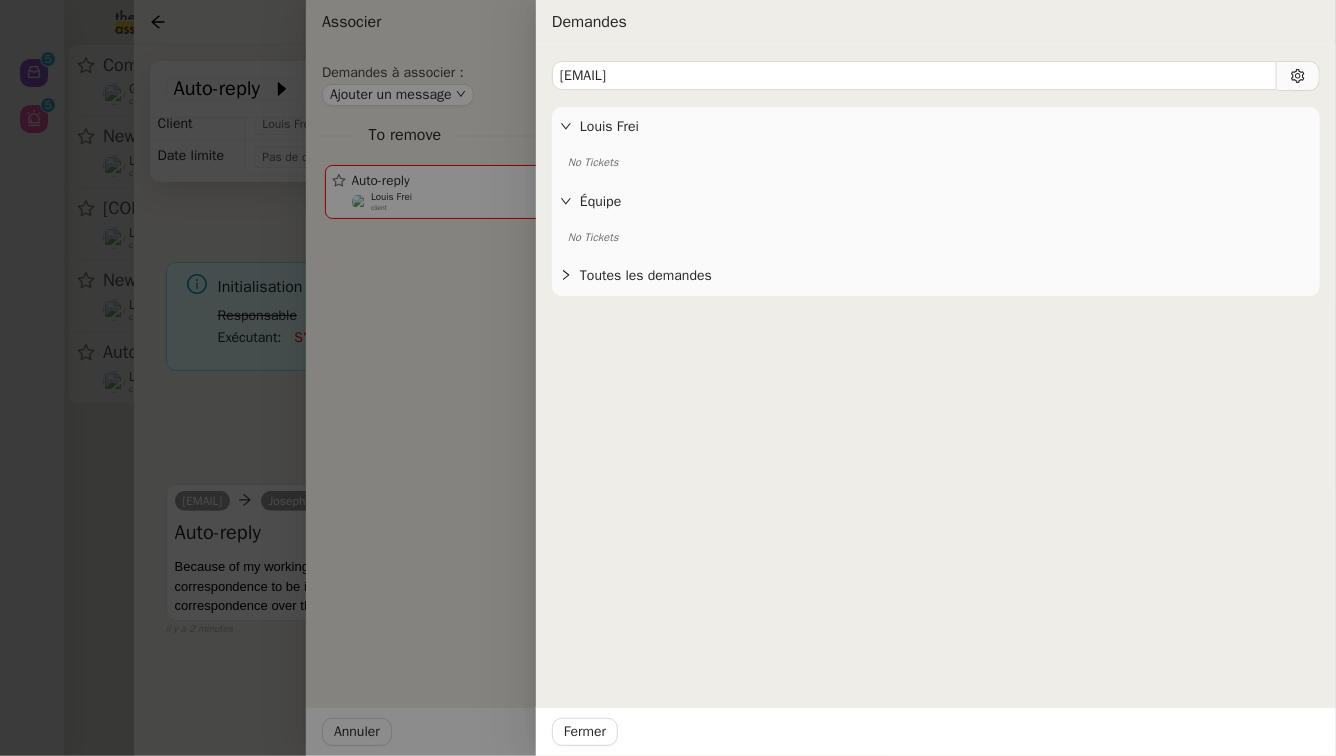 type on "doors_tourers_6w@icloud.com" 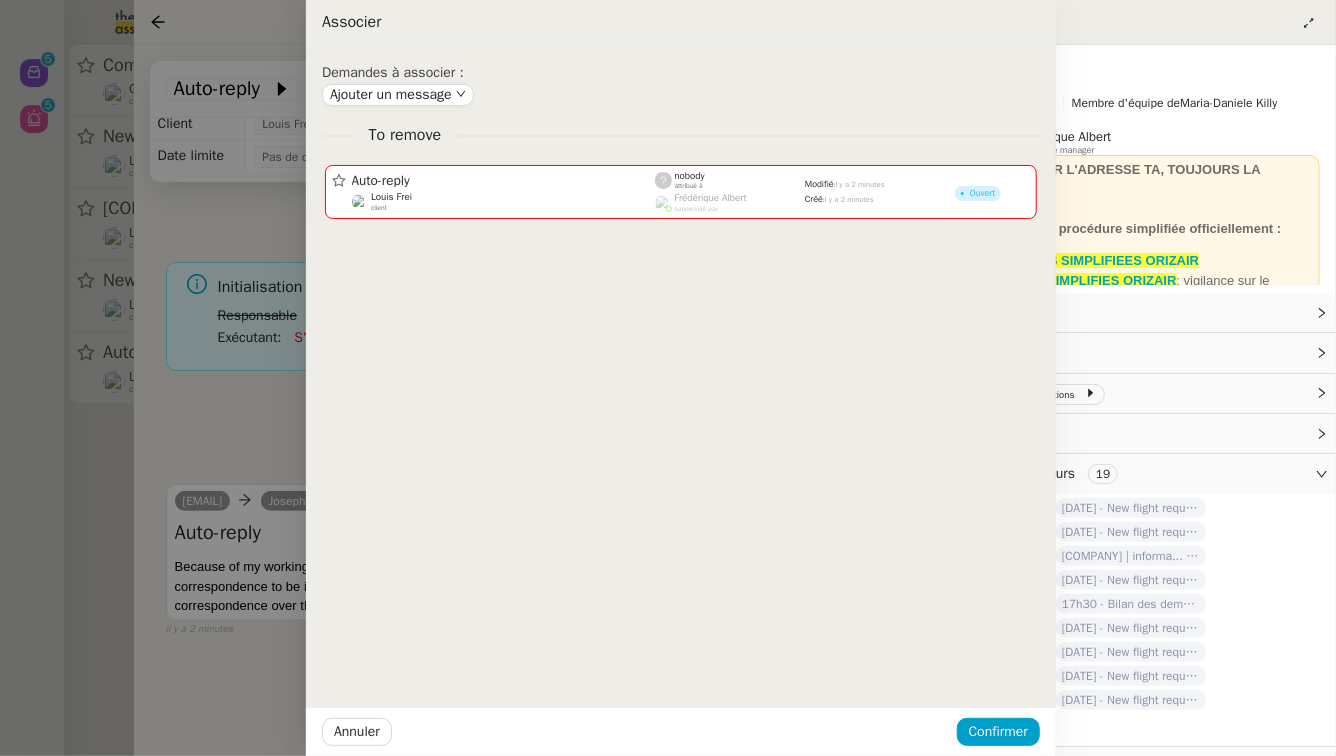 click at bounding box center [668, 378] 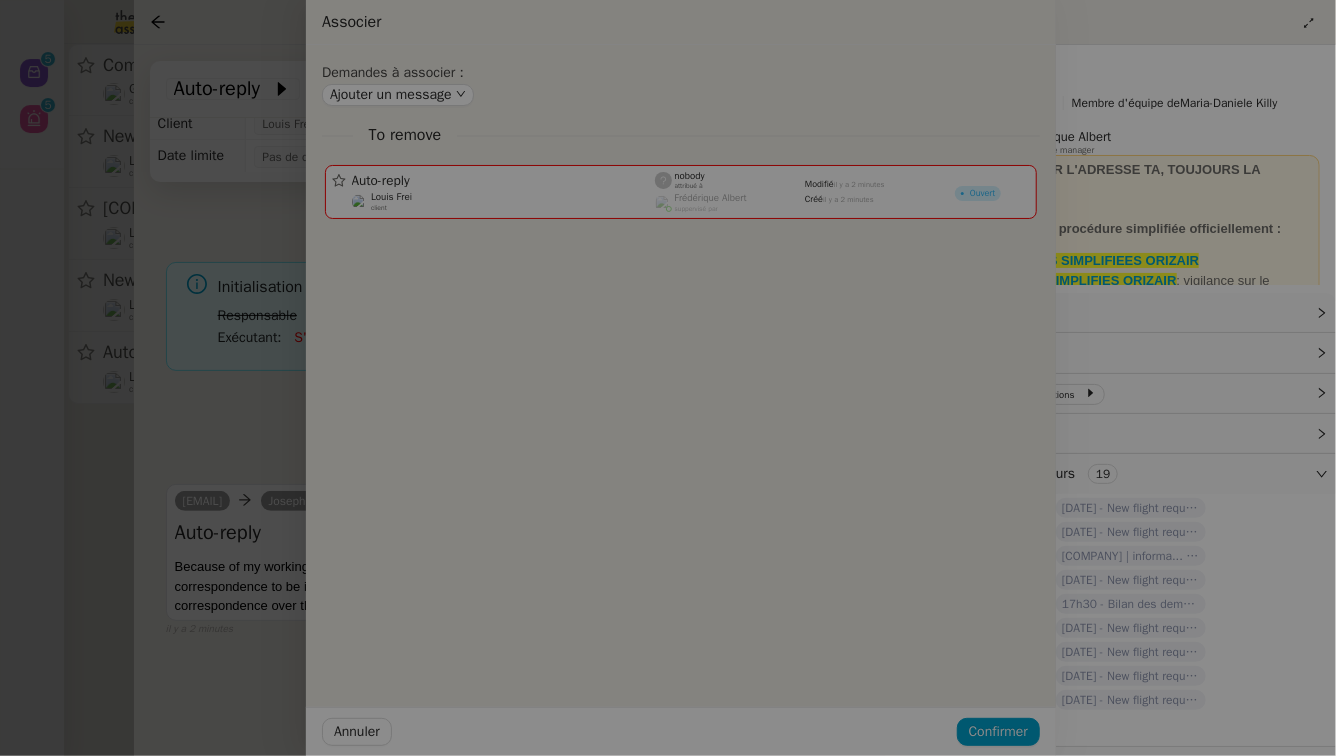 click at bounding box center (388, 378) 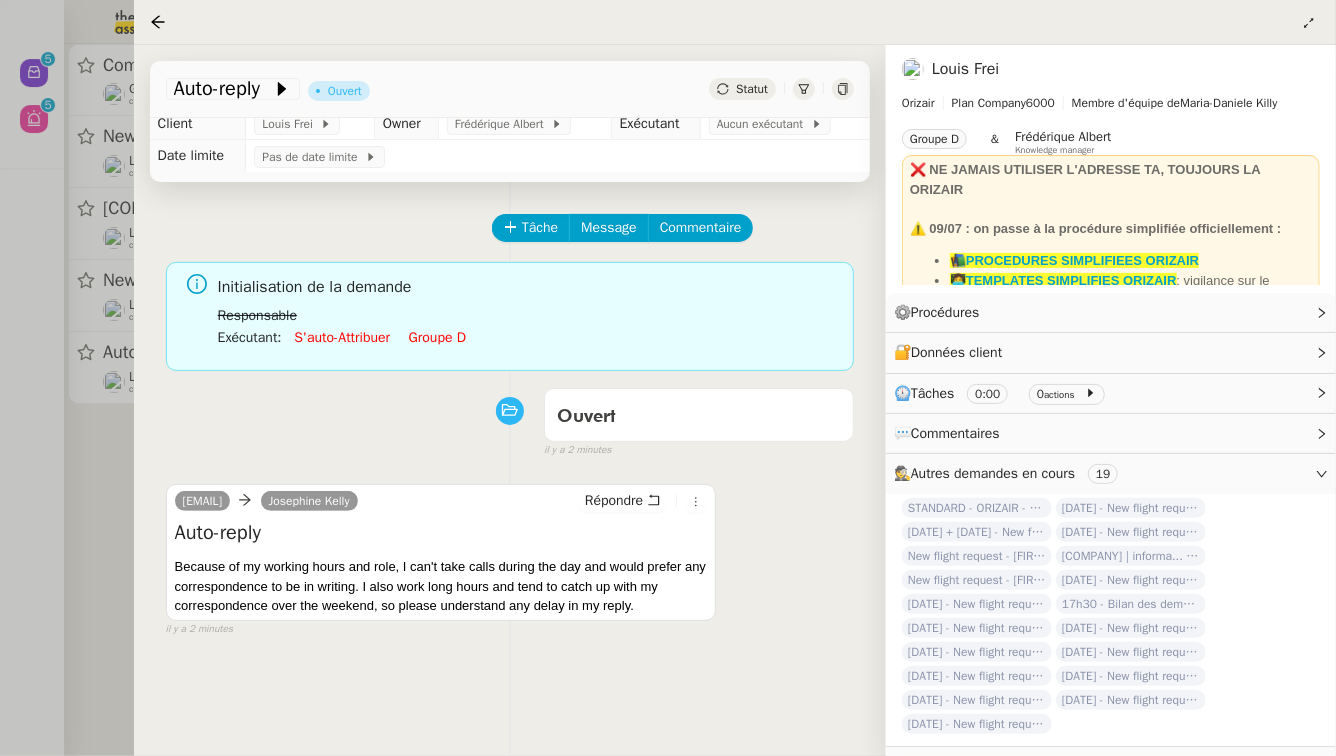 click at bounding box center [668, 378] 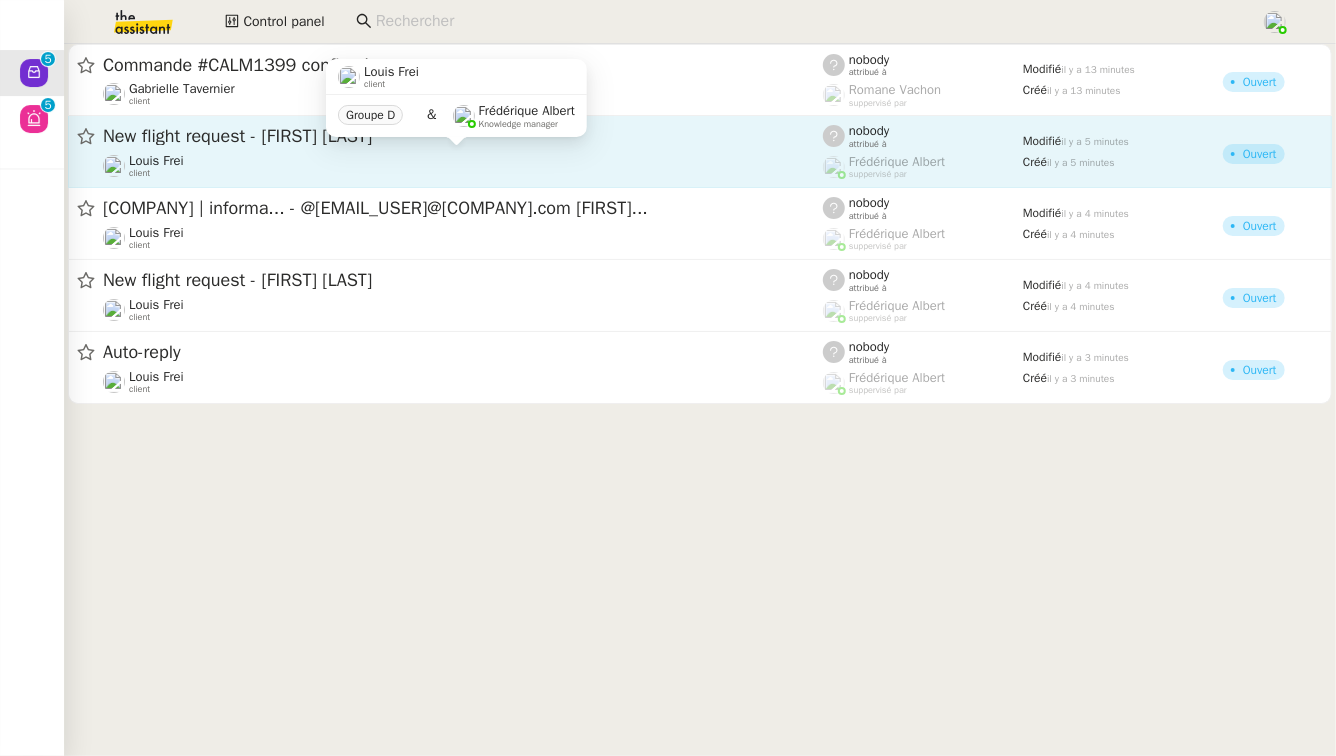 click on "Louis Frei    client" 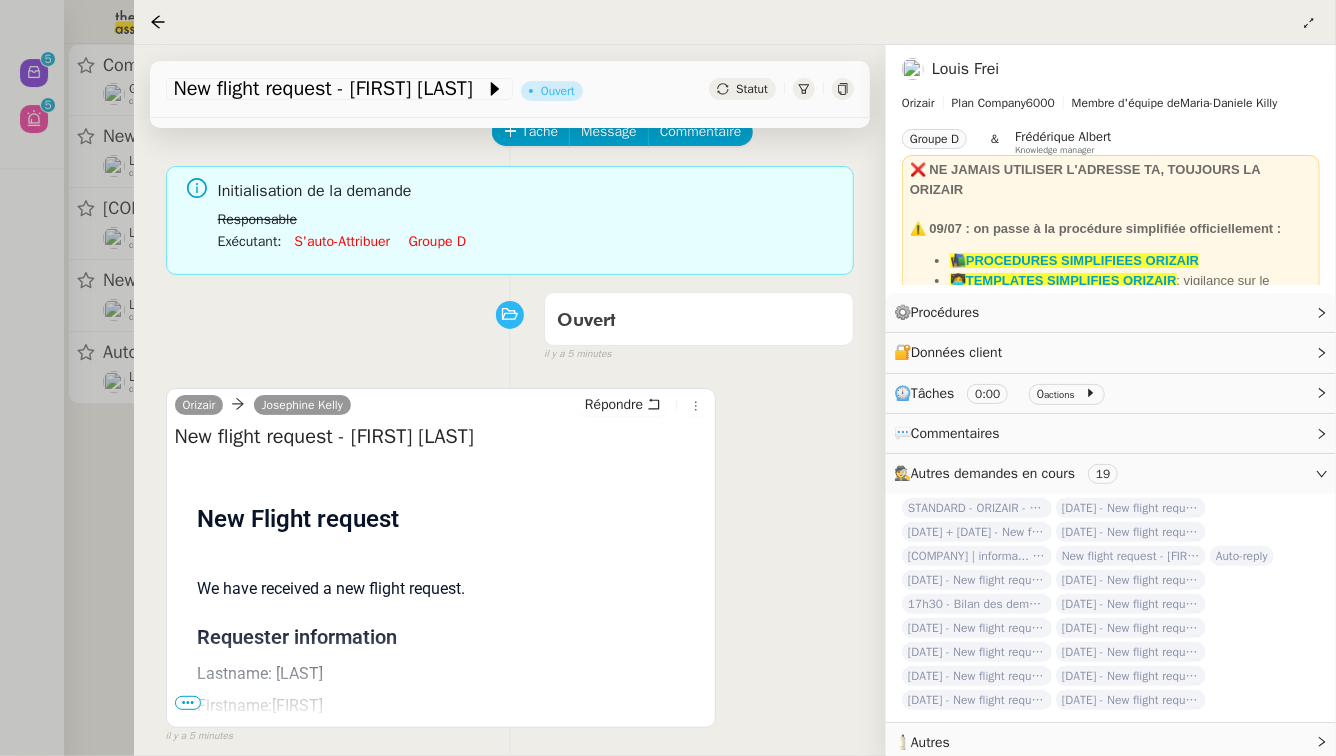 scroll, scrollTop: 127, scrollLeft: 0, axis: vertical 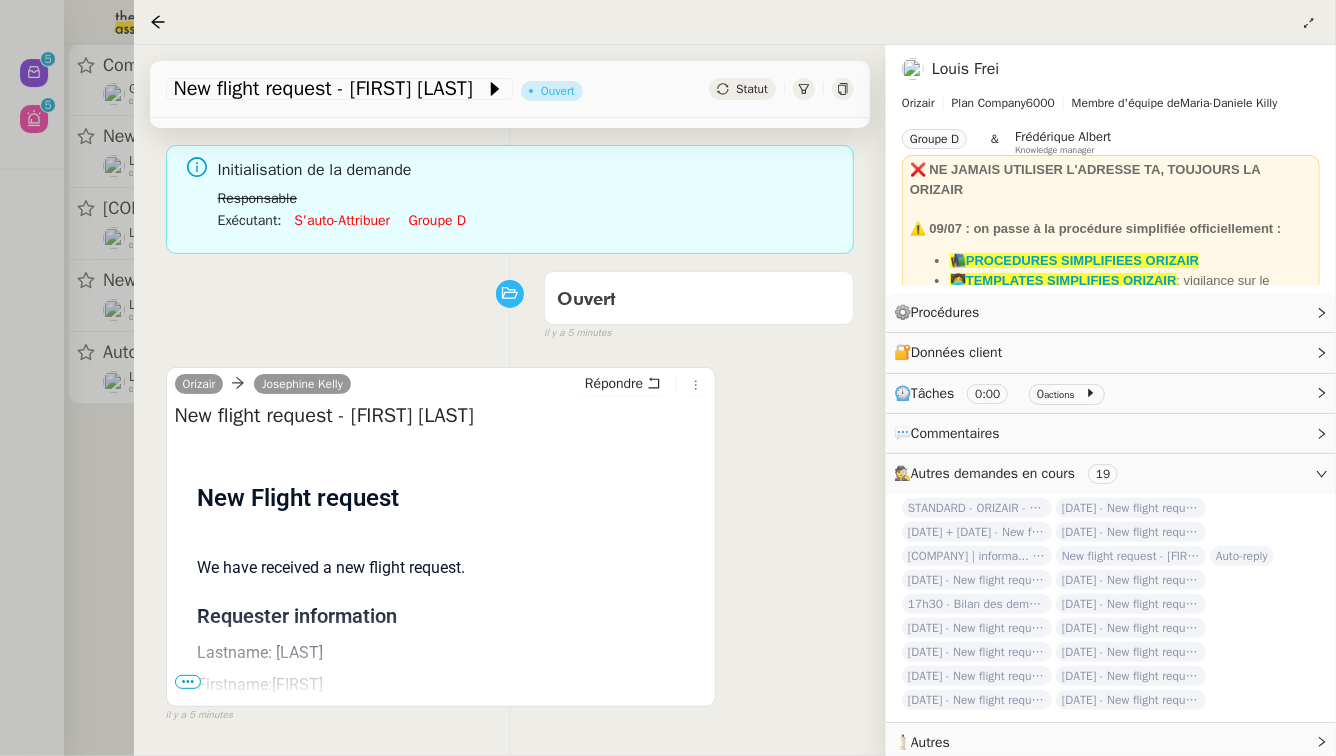 click on "New flight request - Rowan Walker" at bounding box center [441, 416] 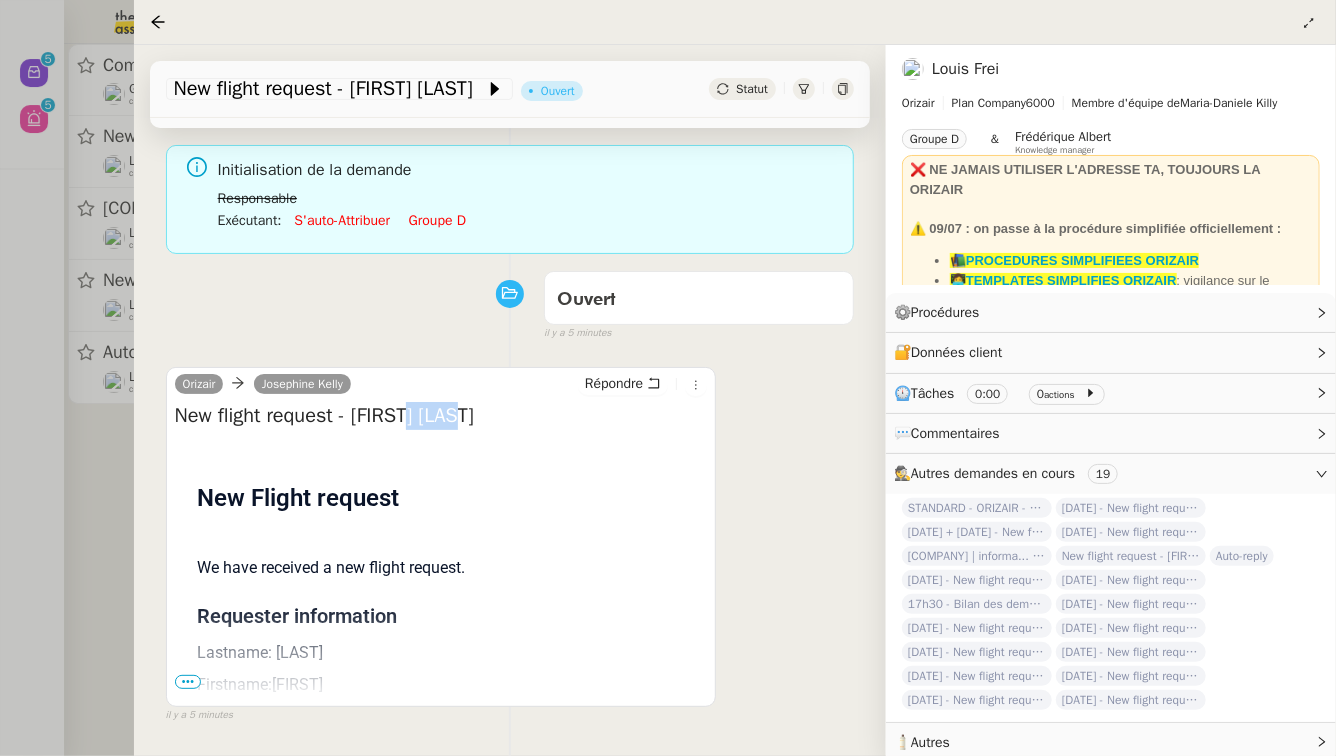 click on "New flight request - Rowan Walker" at bounding box center (441, 416) 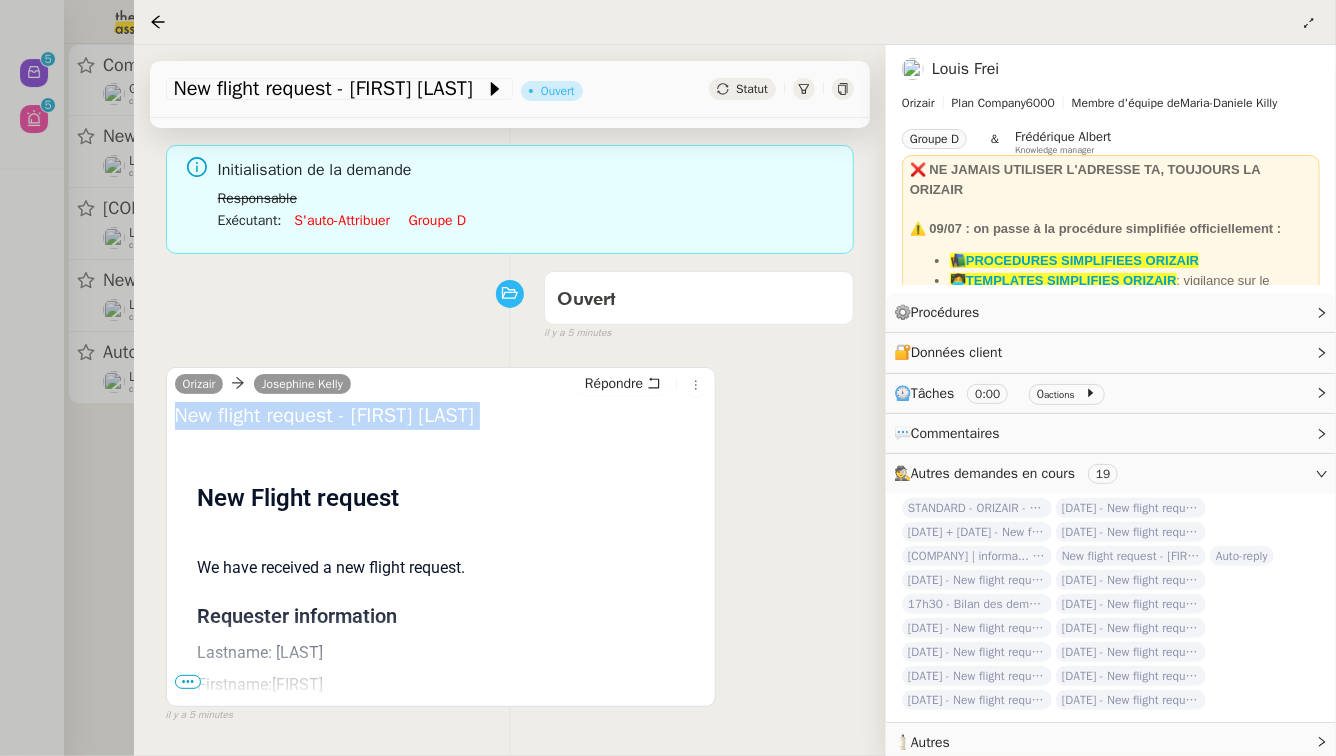 click on "New flight request - Rowan Walker" at bounding box center (441, 416) 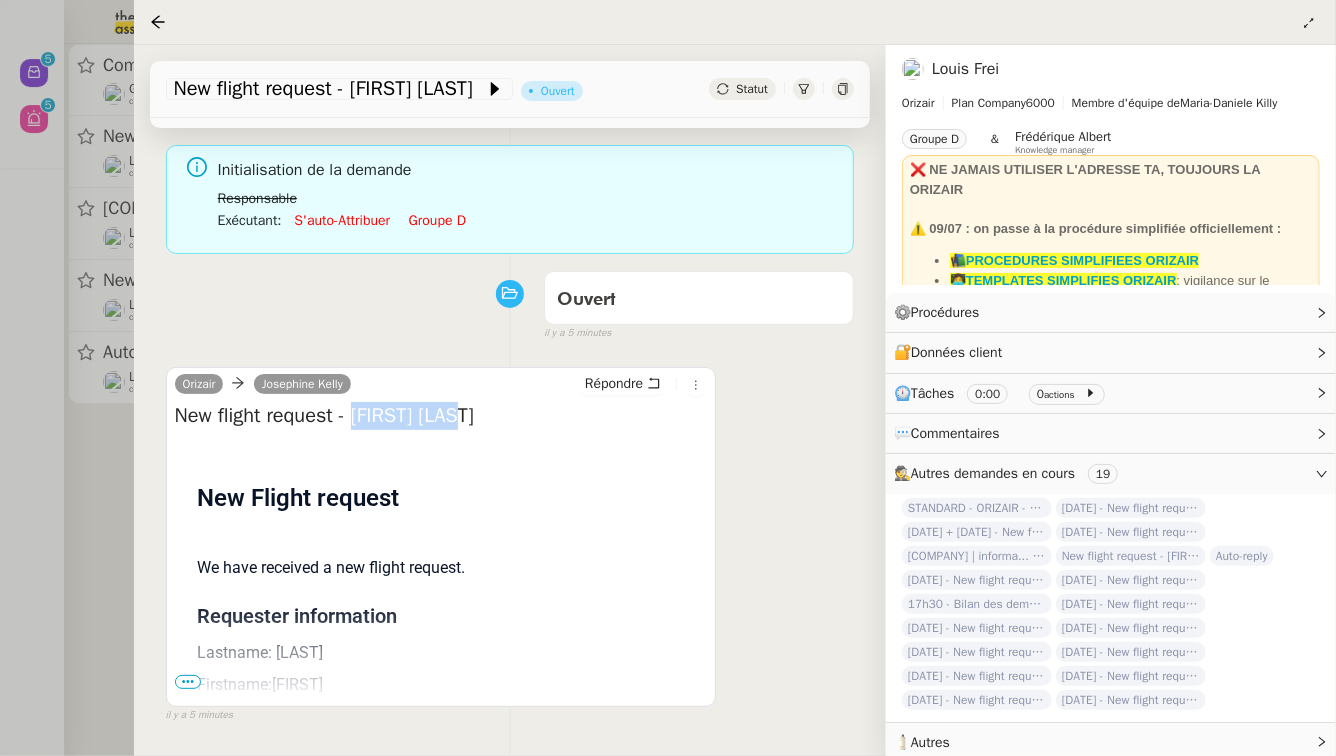 drag, startPoint x: 492, startPoint y: 416, endPoint x: 367, endPoint y: 418, distance: 125.016 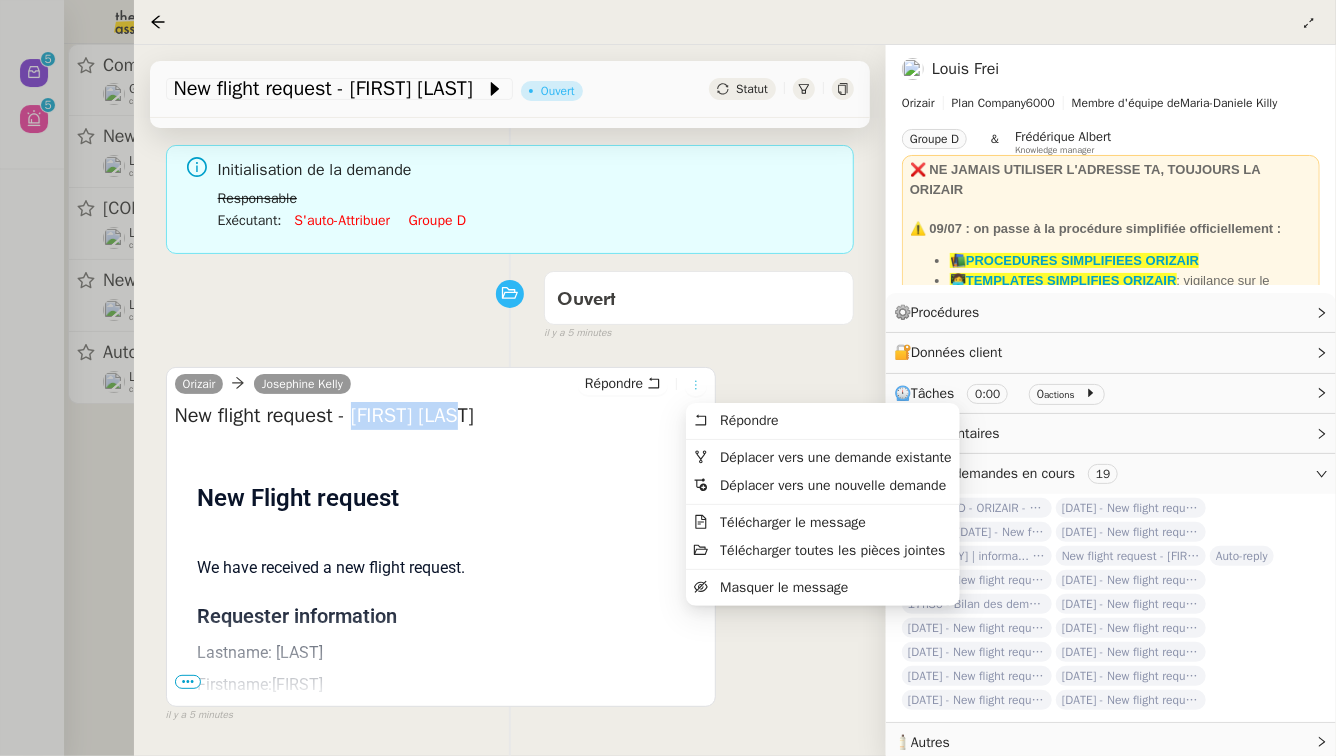 click 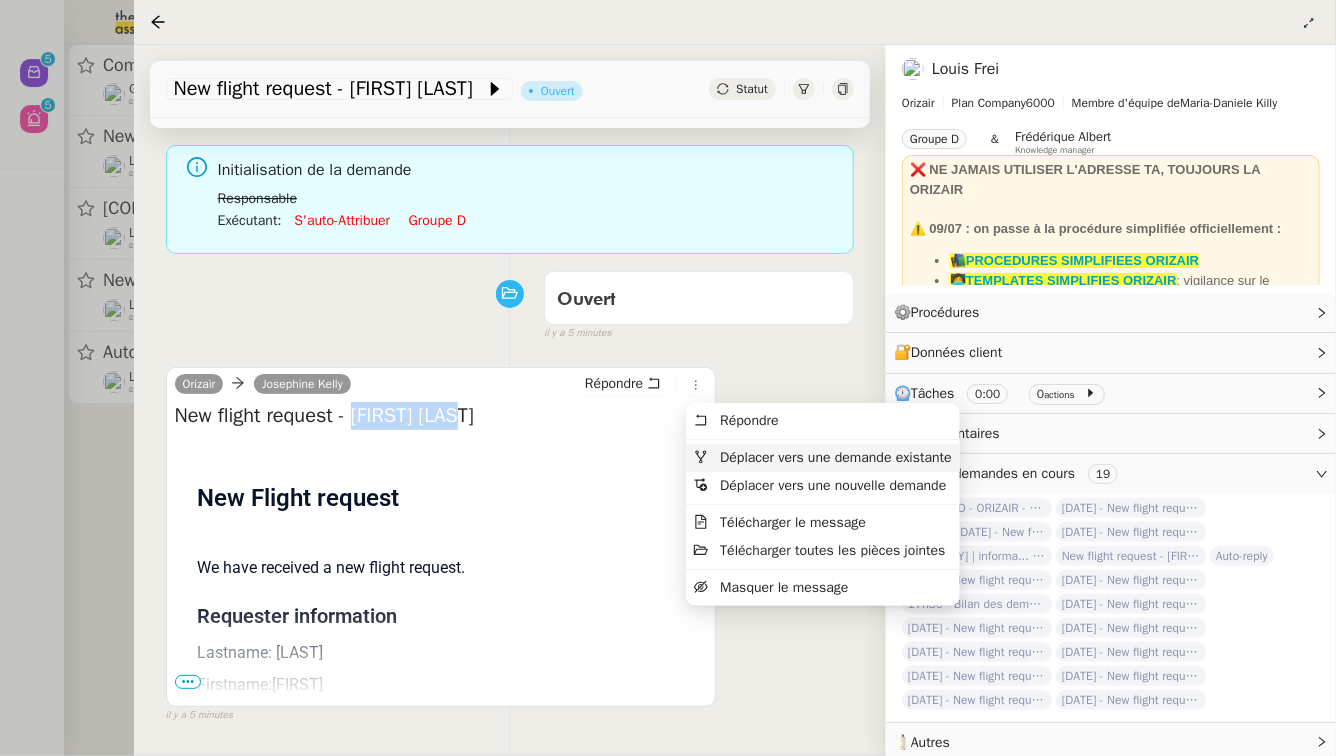 click on "Déplacer vers une demande existante" at bounding box center [835, 457] 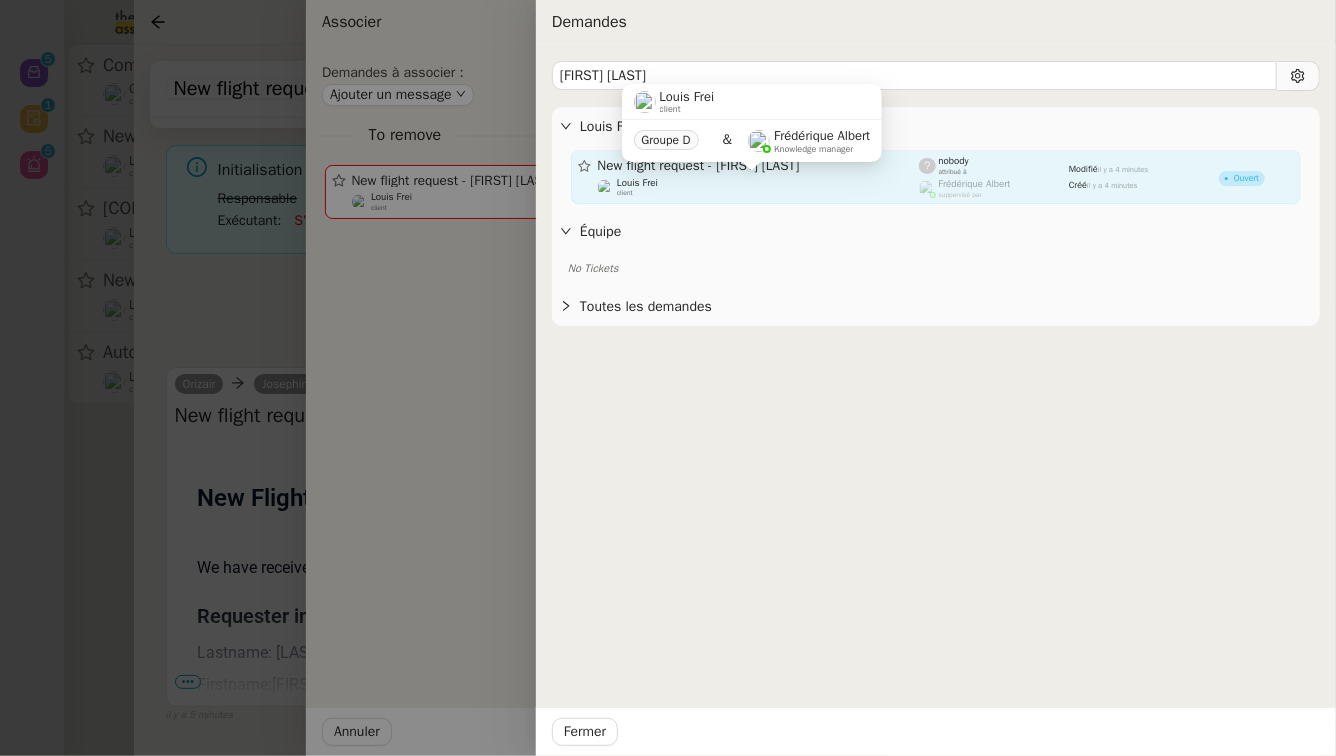 type on "Rowan Walker" 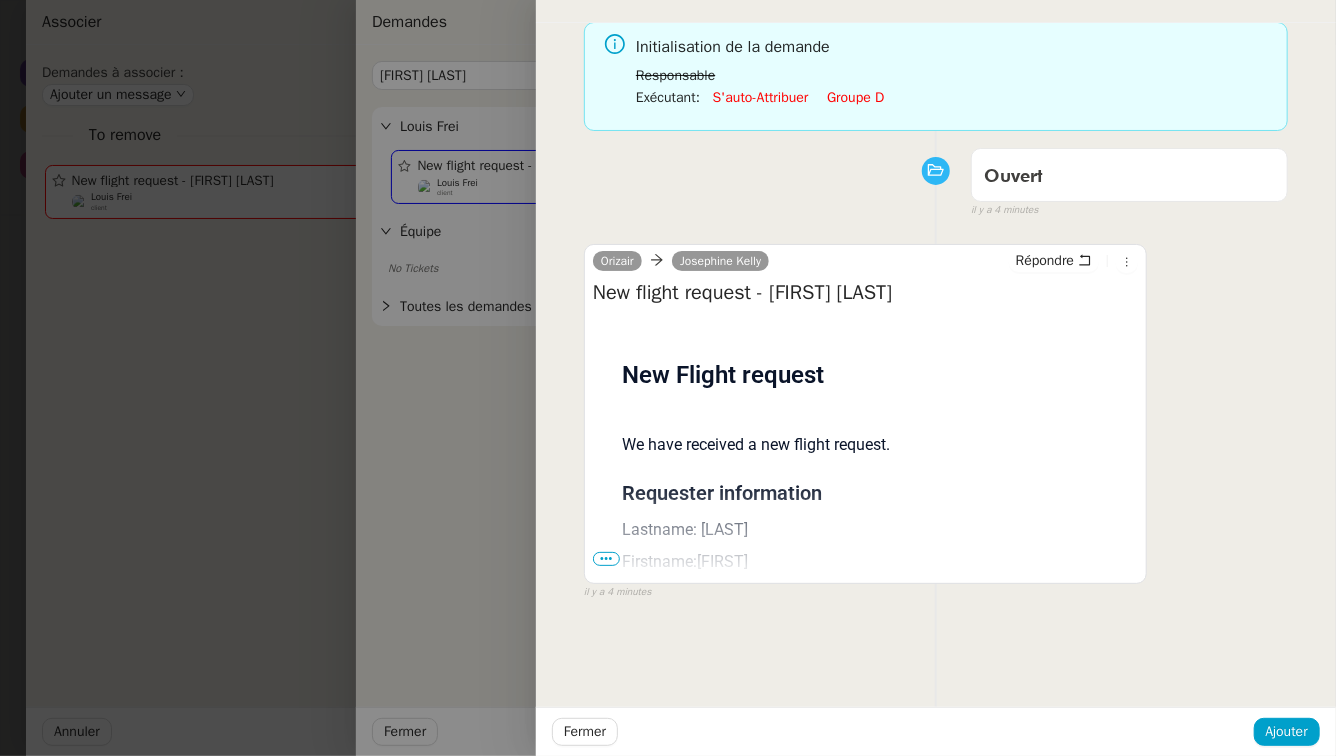 scroll, scrollTop: 75, scrollLeft: 0, axis: vertical 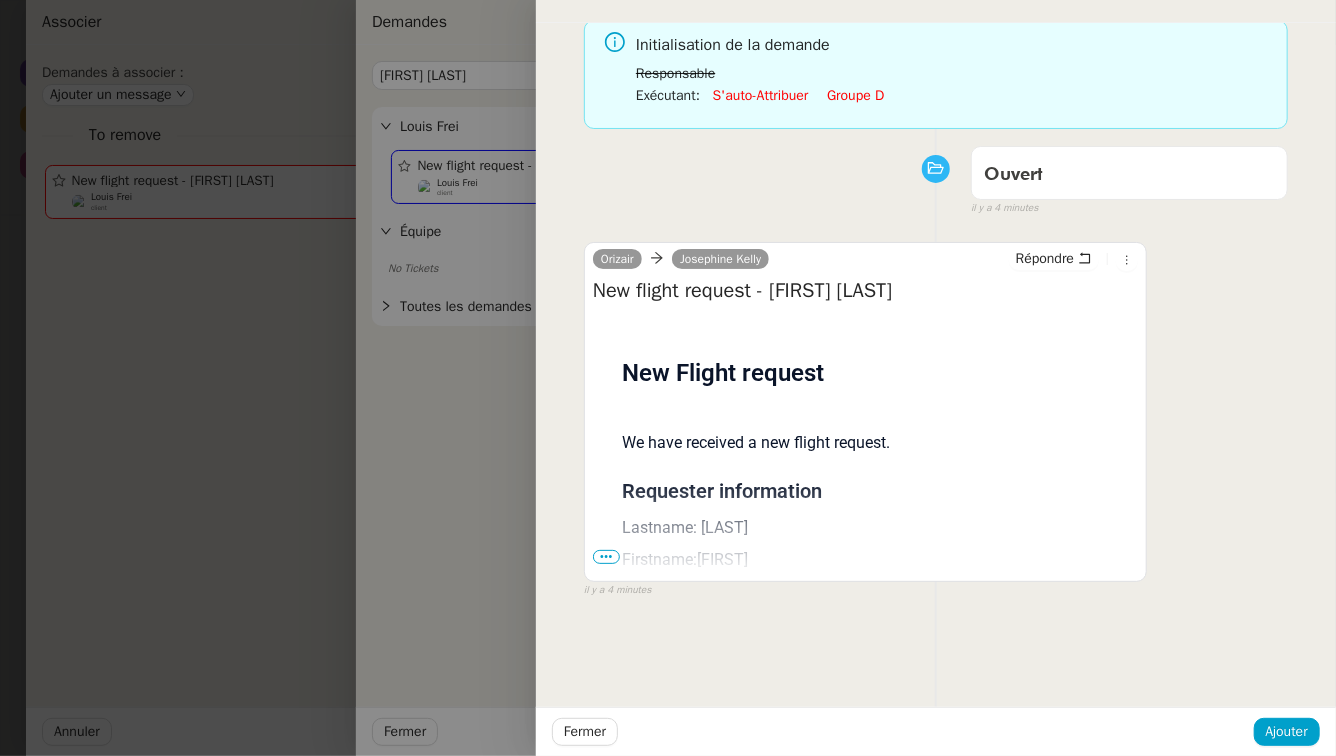 click on "•••" at bounding box center [606, 557] 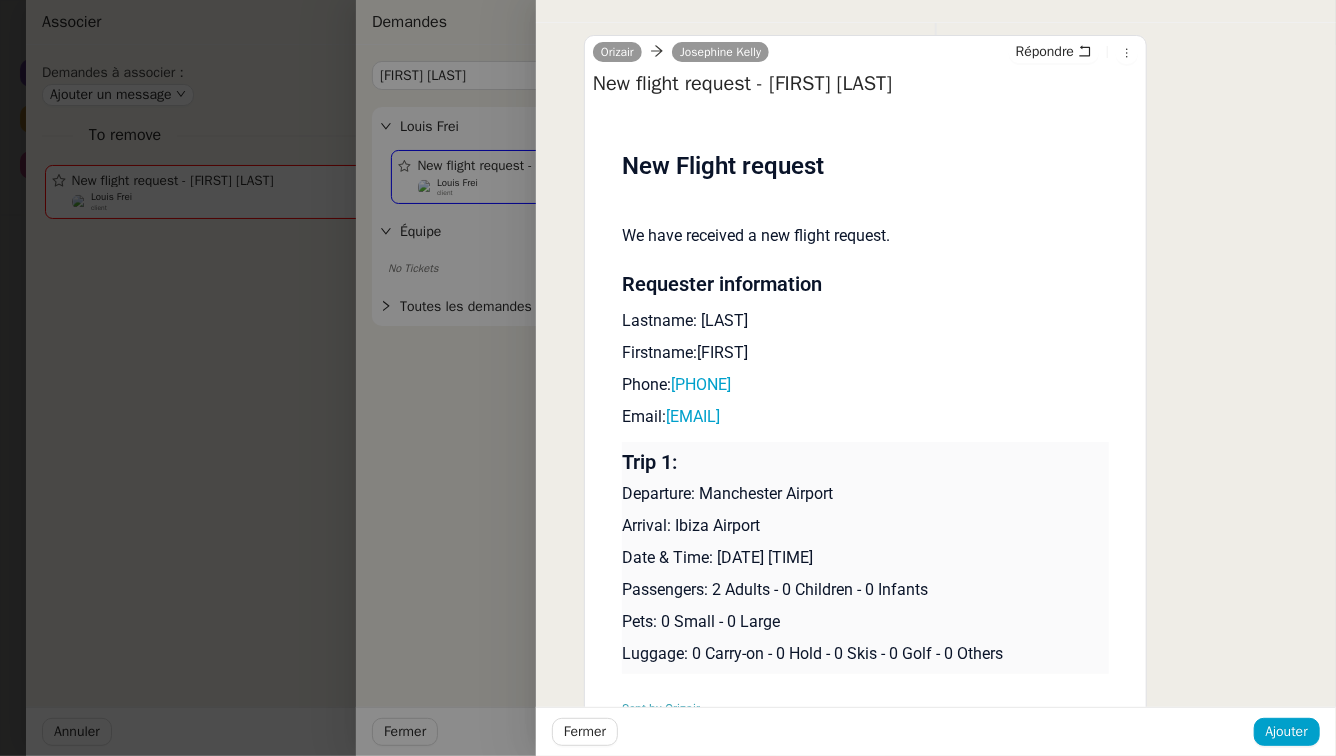 scroll, scrollTop: 286, scrollLeft: 0, axis: vertical 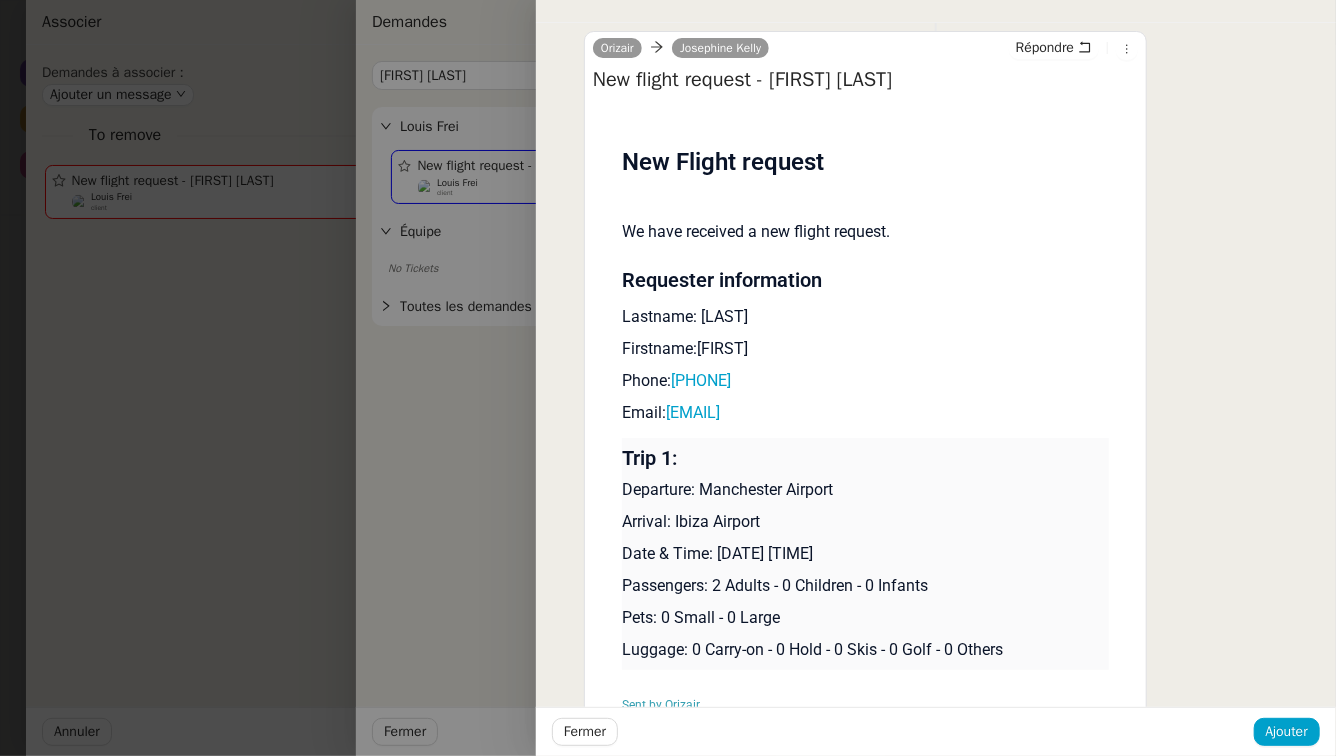click on "Fermer Ajouter" at bounding box center [936, 731] 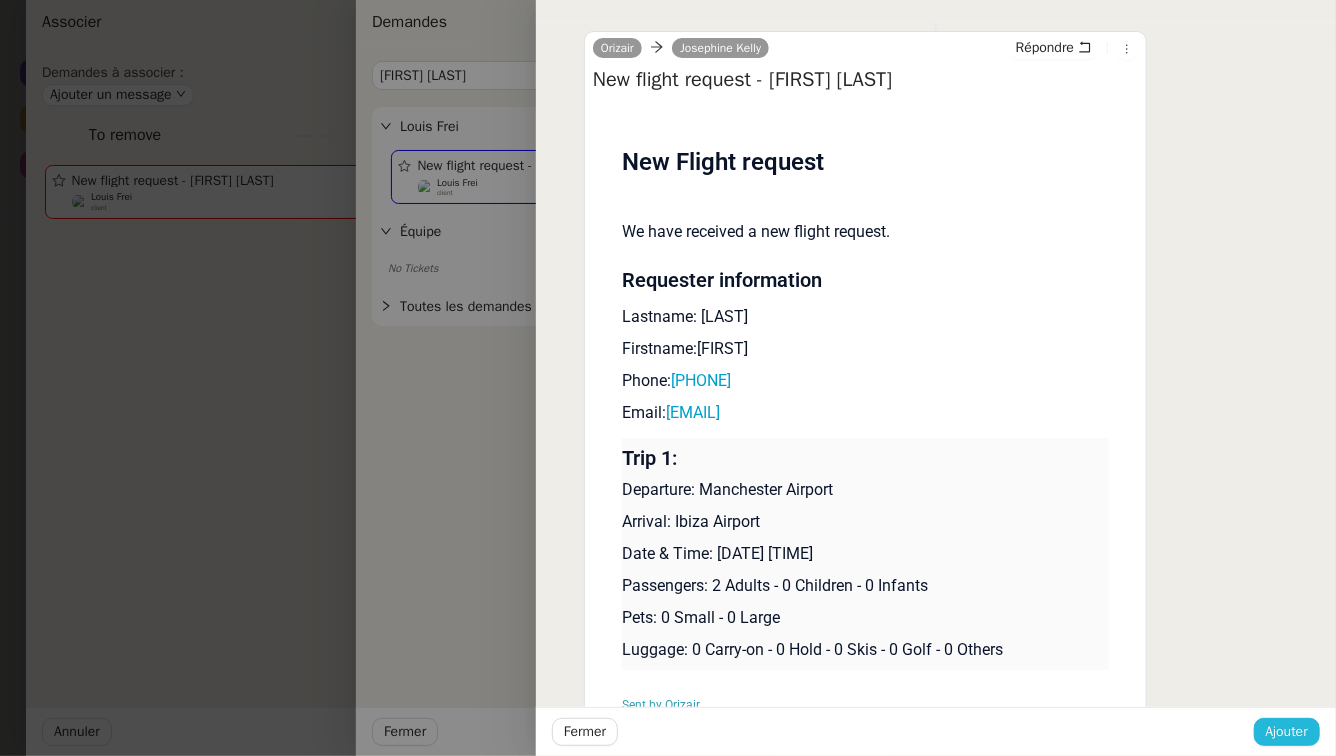 click on "Ajouter" at bounding box center [1287, 731] 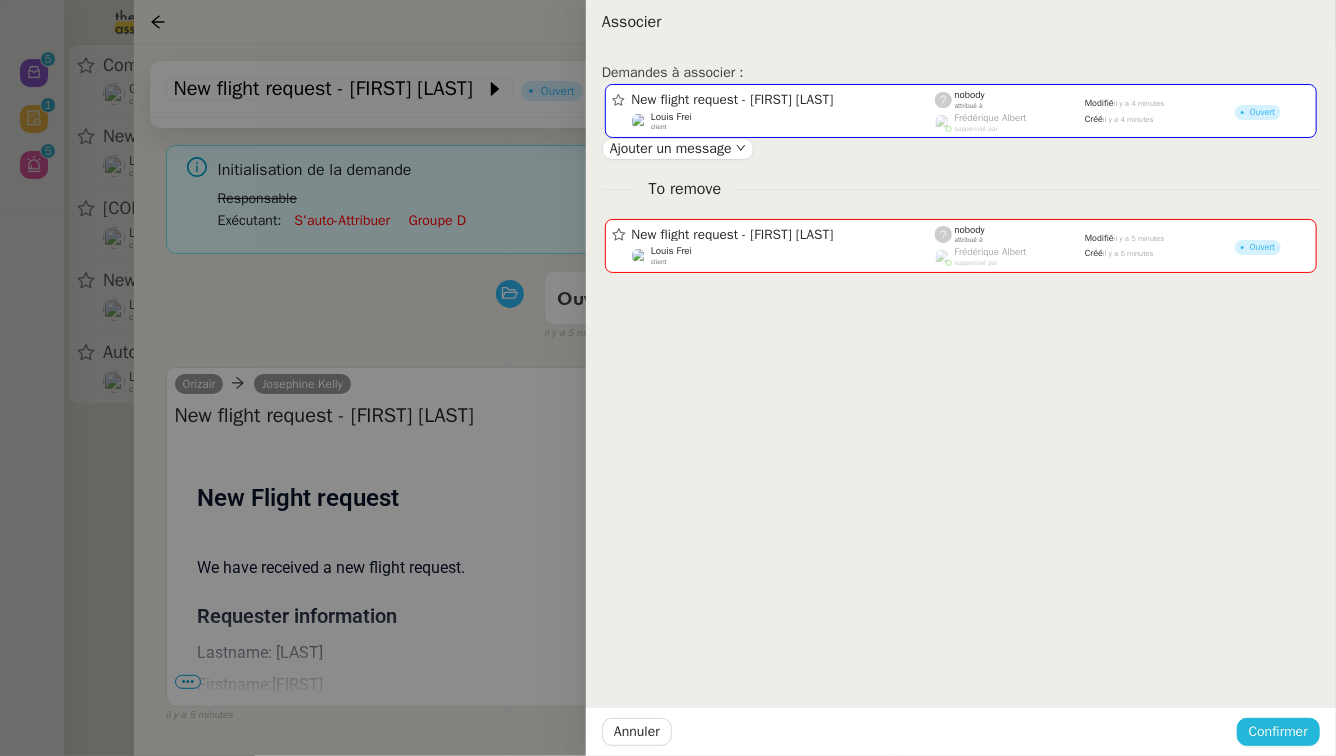 click on "Confirmer" at bounding box center (1278, 731) 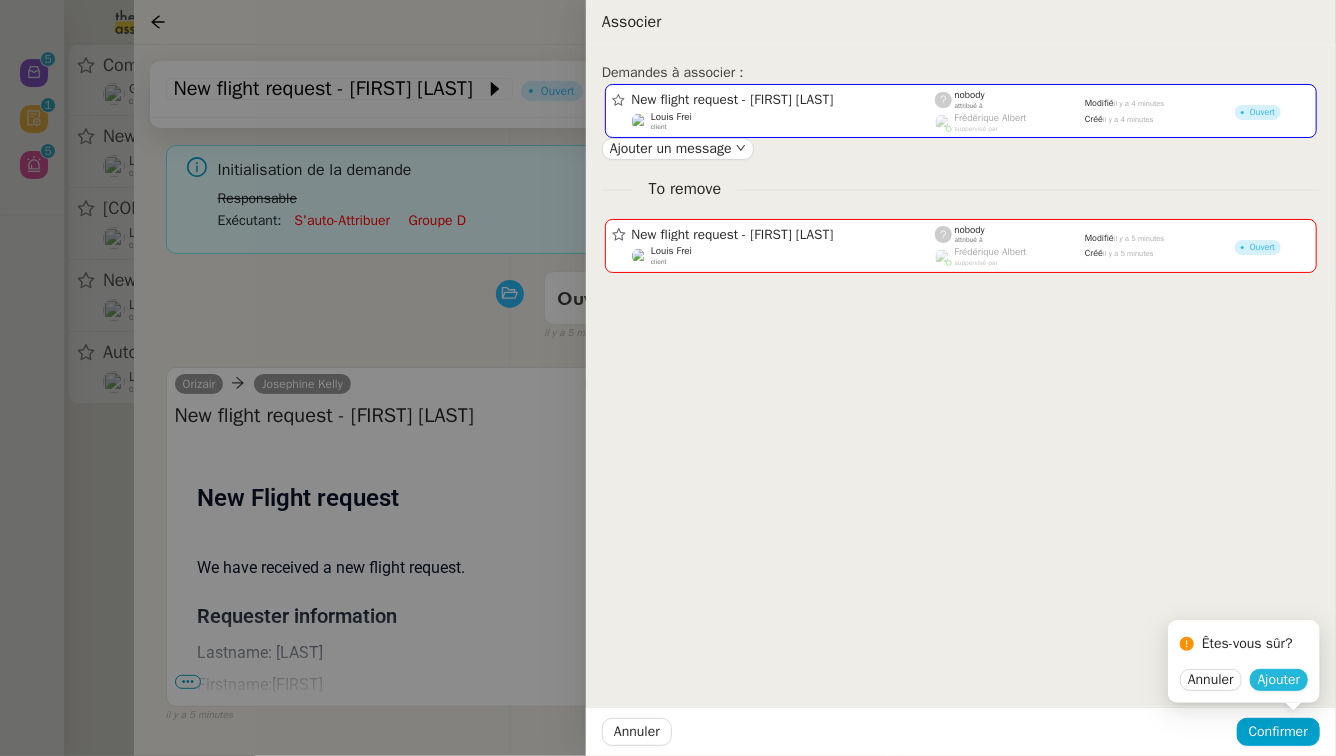 click on "Ajouter" at bounding box center [1279, 680] 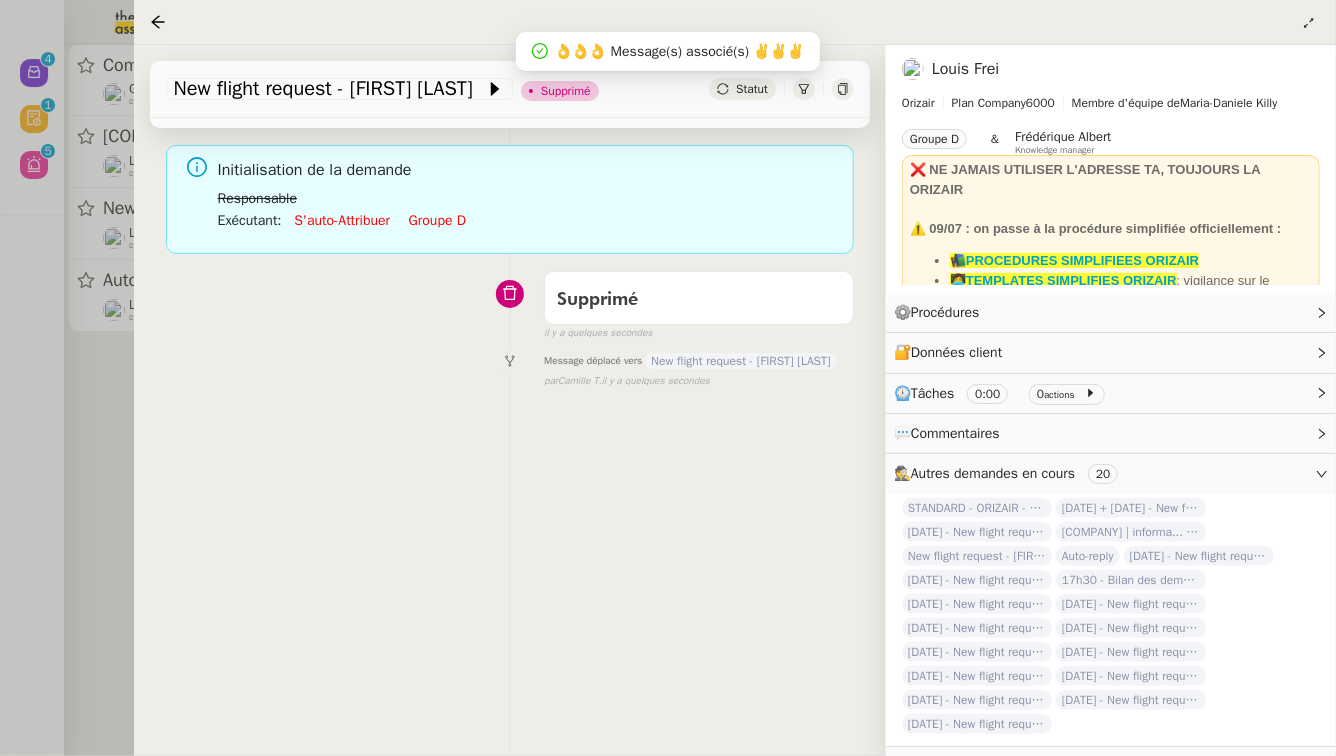 click at bounding box center (668, 378) 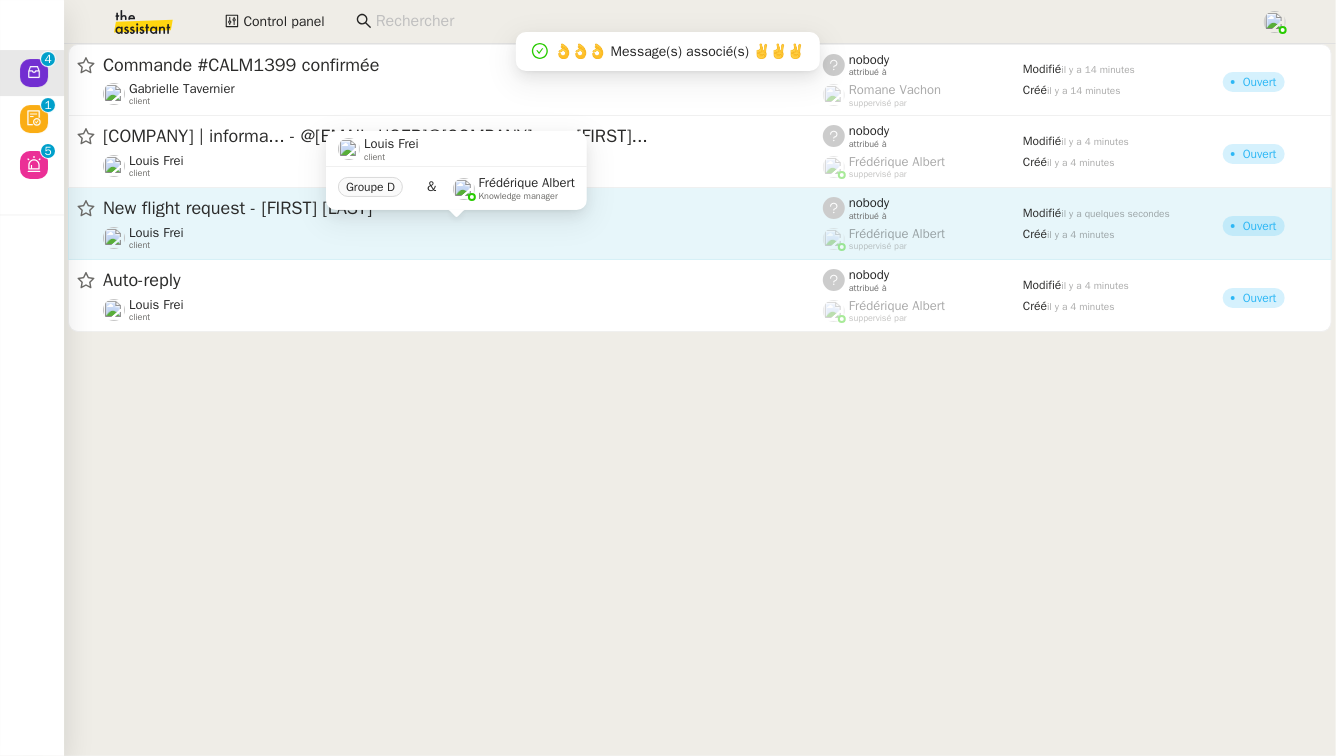 click on "Louis Frei    client" 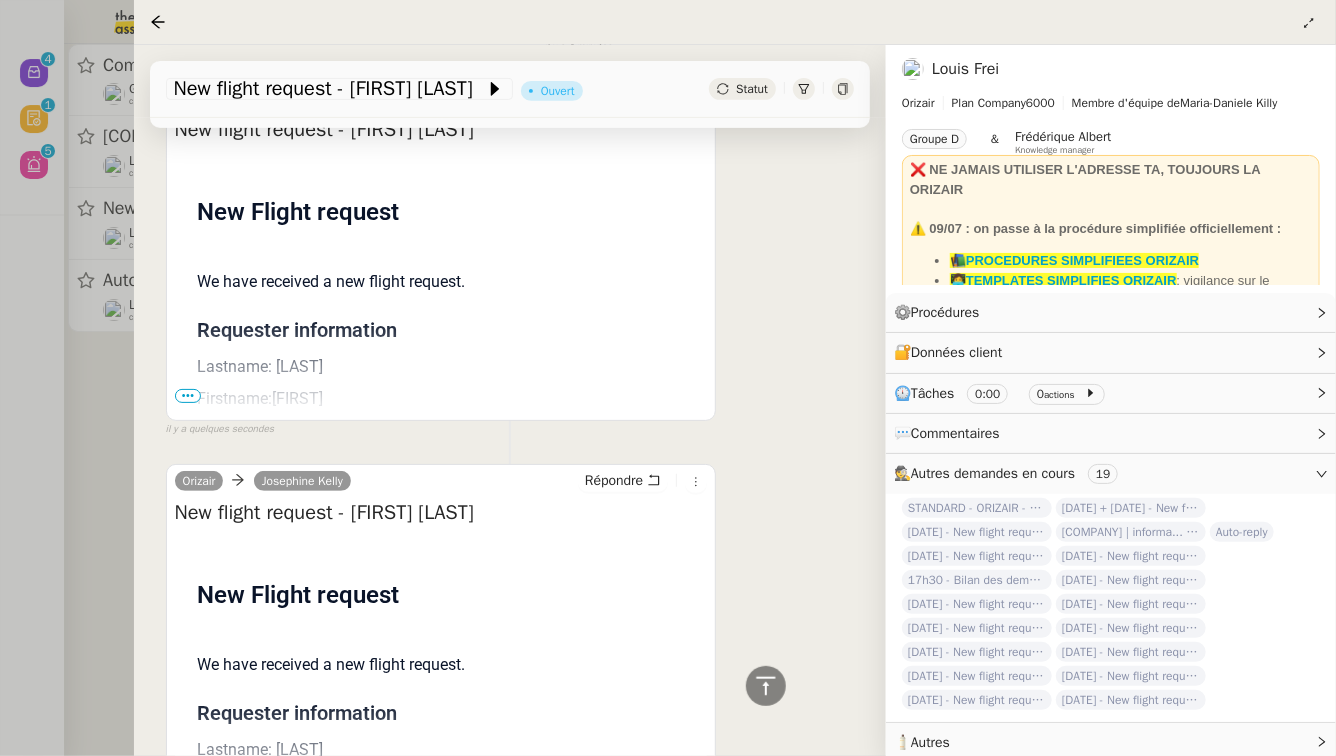 scroll, scrollTop: 461, scrollLeft: 0, axis: vertical 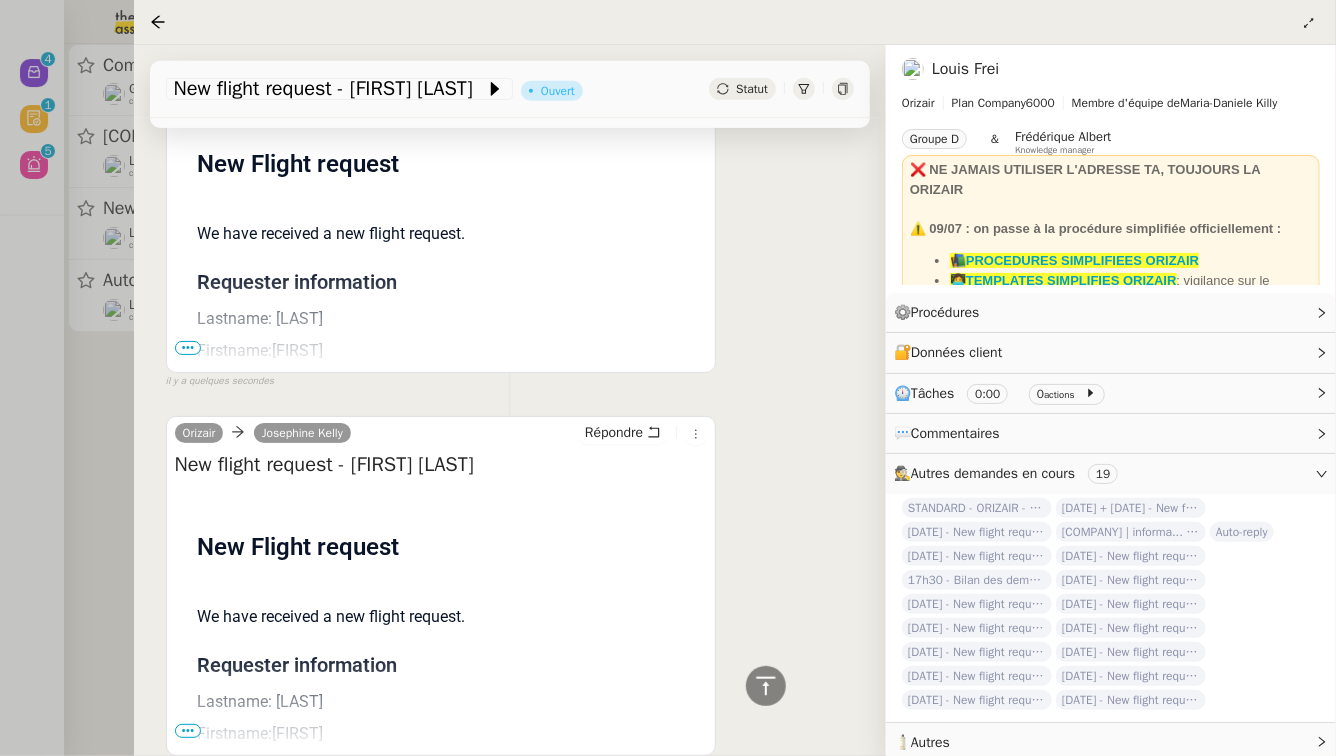 click on "•••" at bounding box center (188, 731) 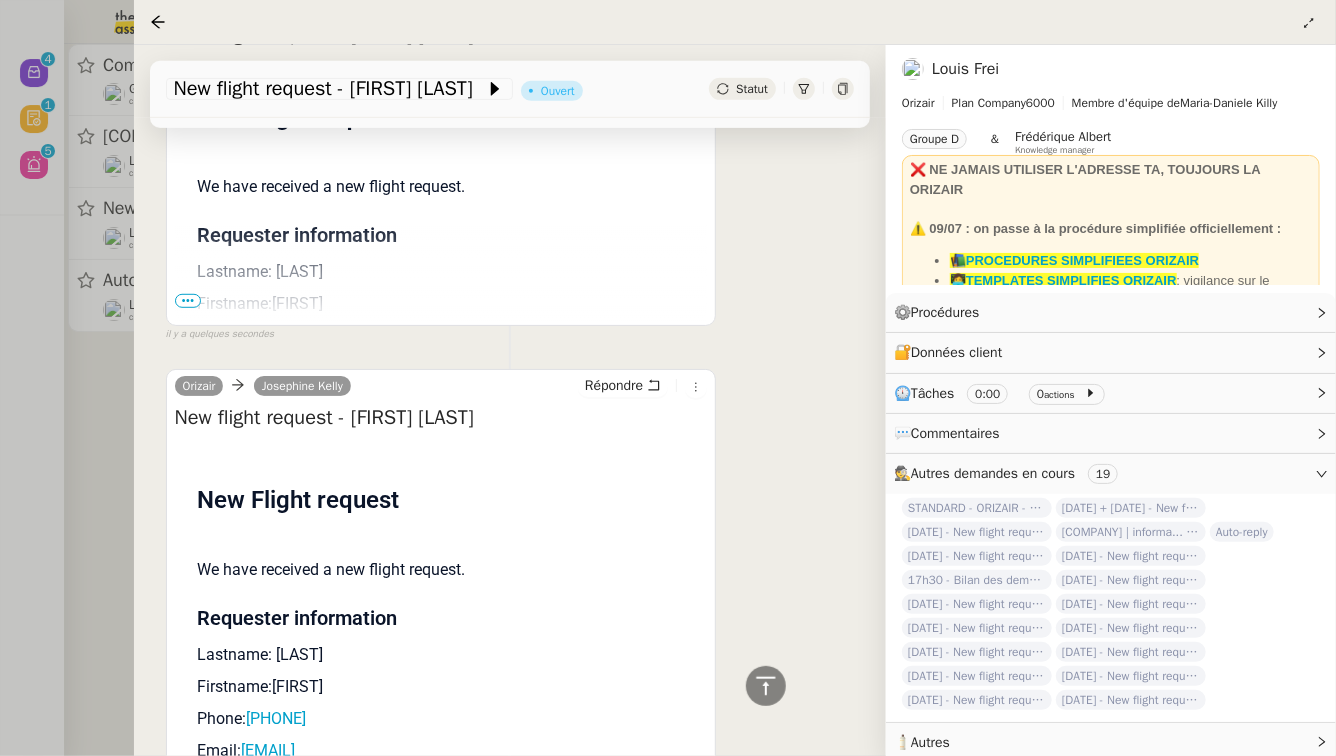 scroll, scrollTop: 437, scrollLeft: 0, axis: vertical 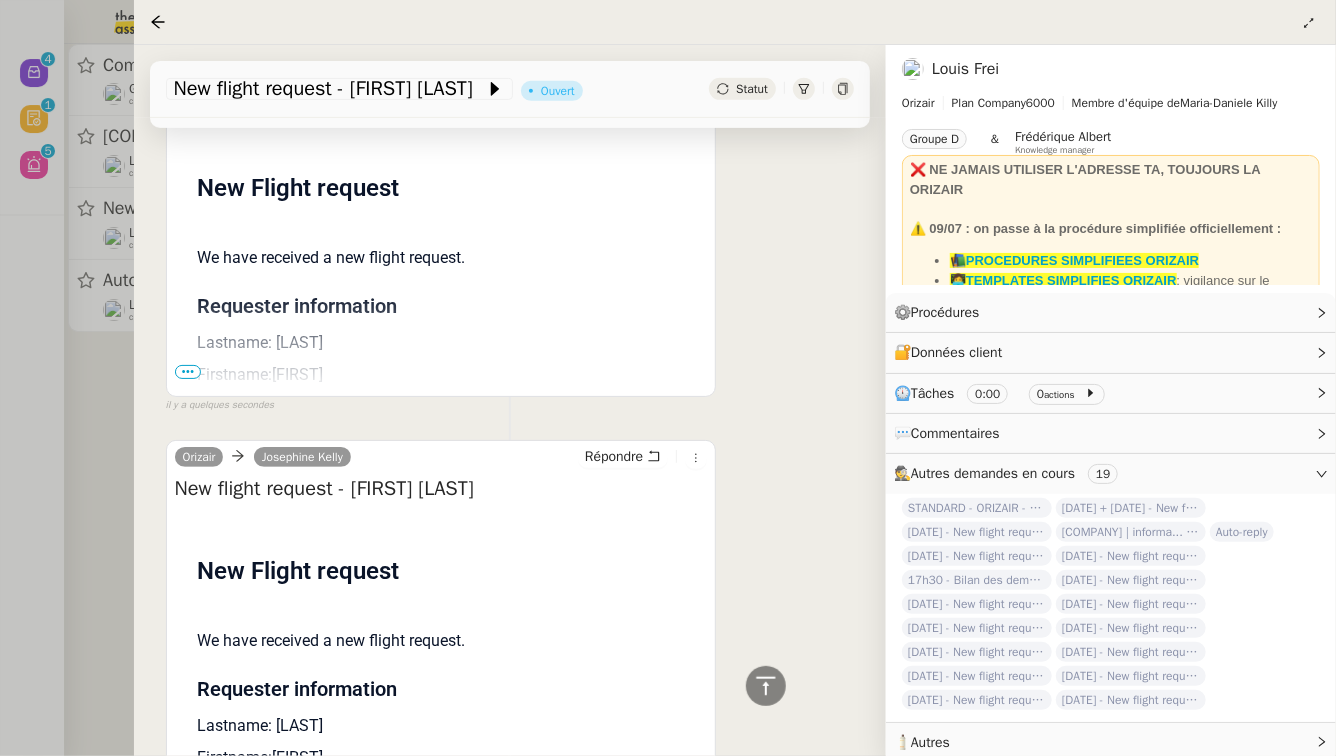 click on "•••" at bounding box center [188, 372] 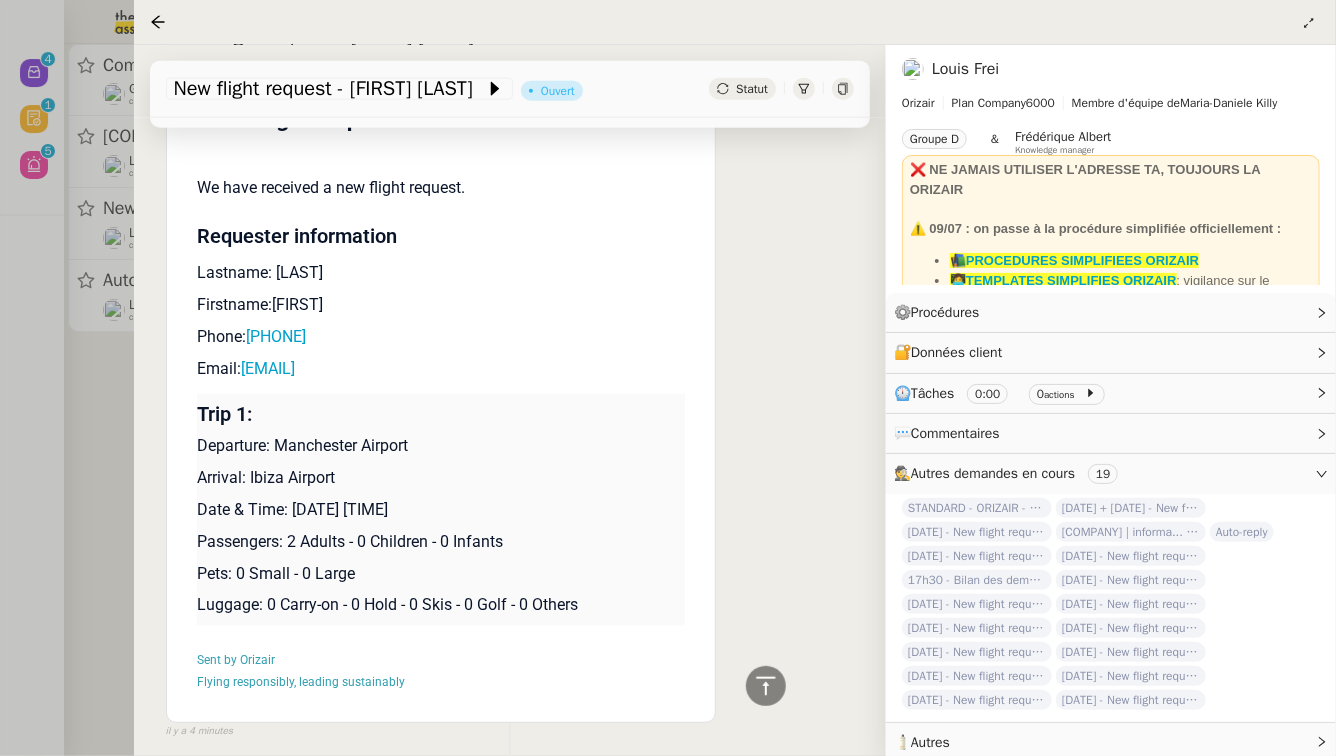 scroll, scrollTop: 1294, scrollLeft: 0, axis: vertical 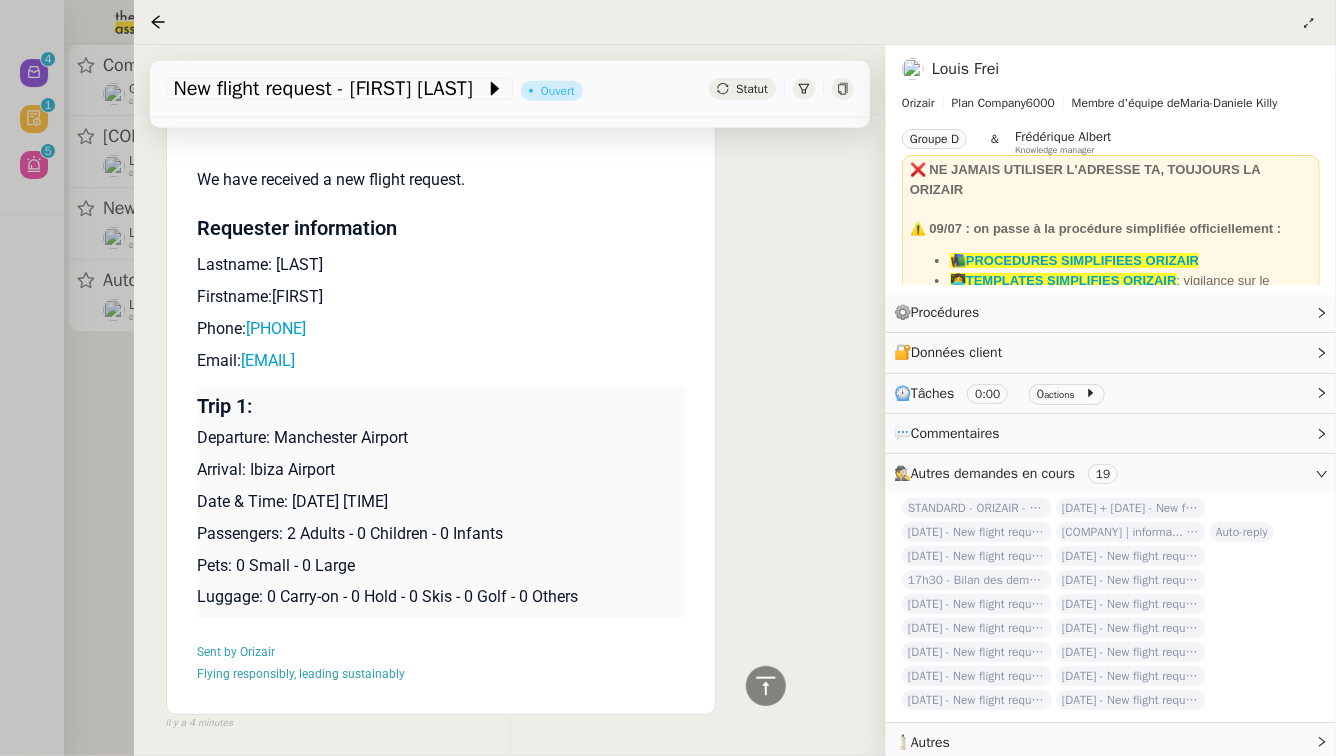 drag, startPoint x: 416, startPoint y: 501, endPoint x: 293, endPoint y: 504, distance: 123.03658 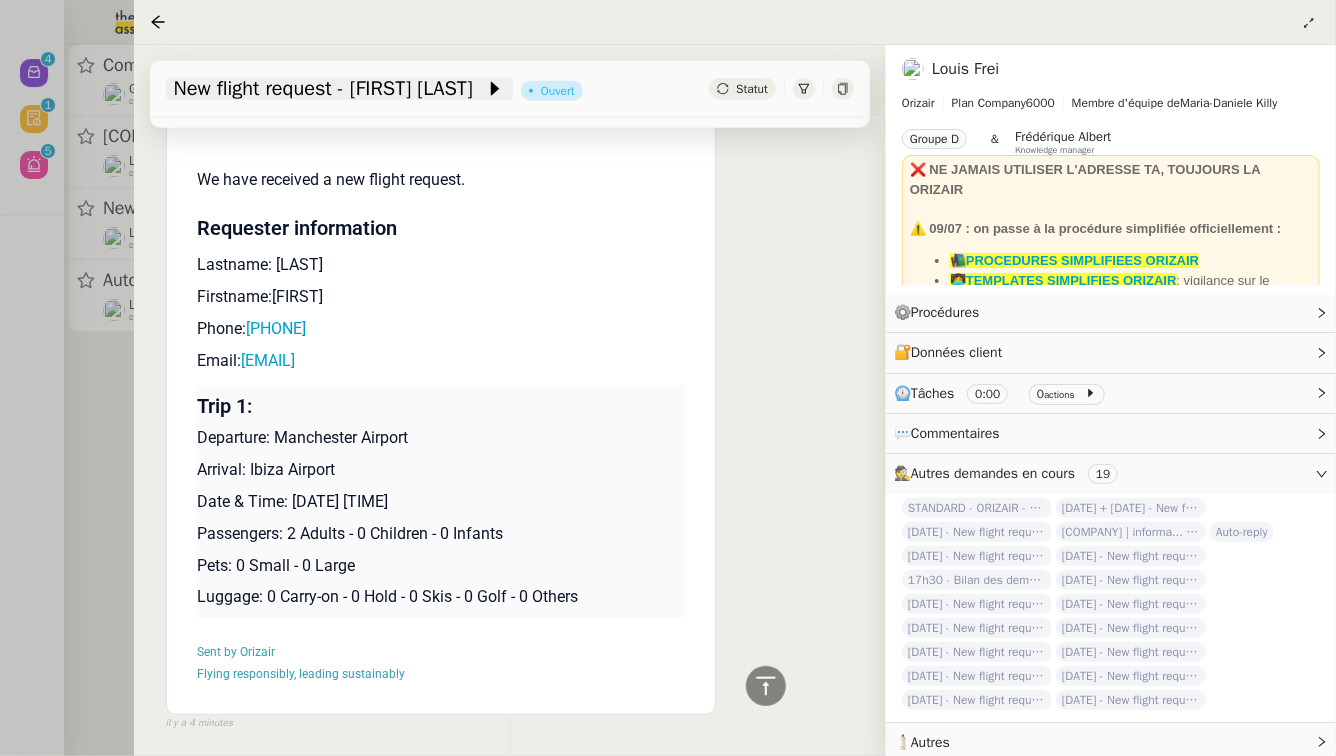 click on "New flight request - Rowan Walker" 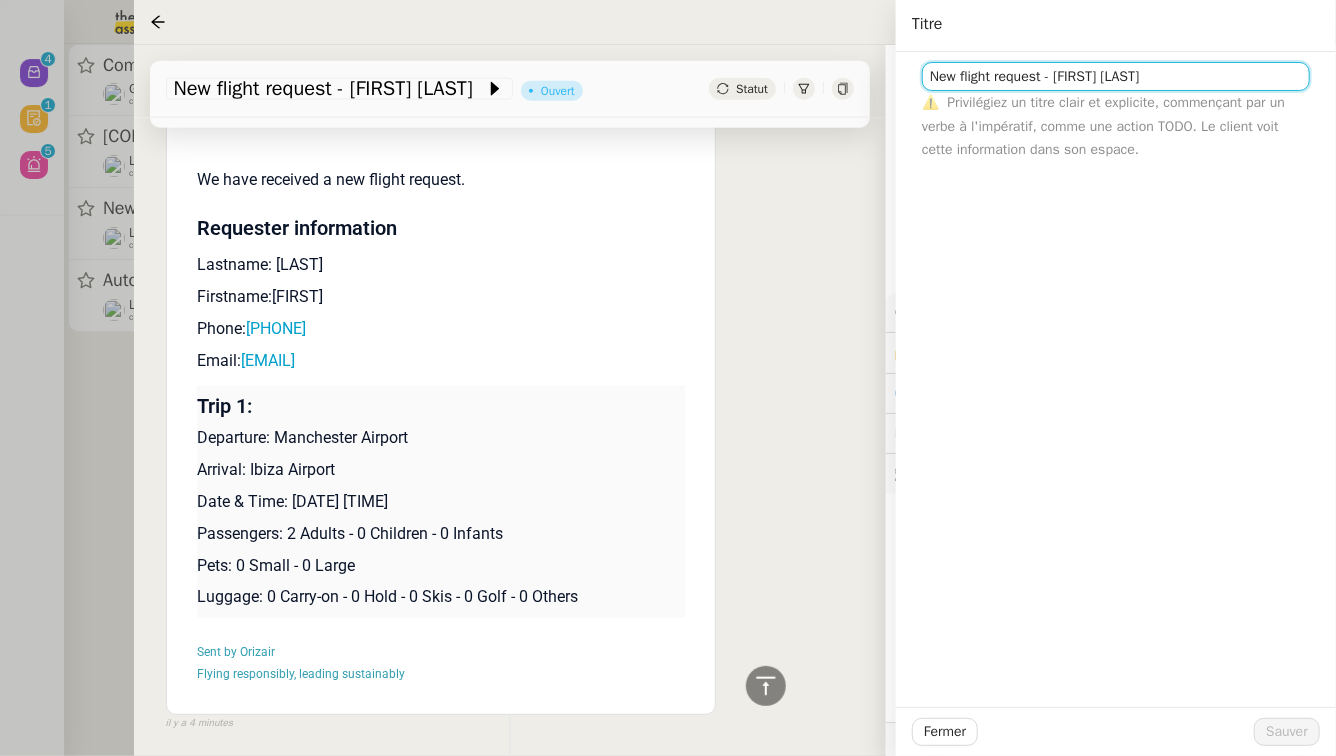 click on "New flight request - Rowan Walker" 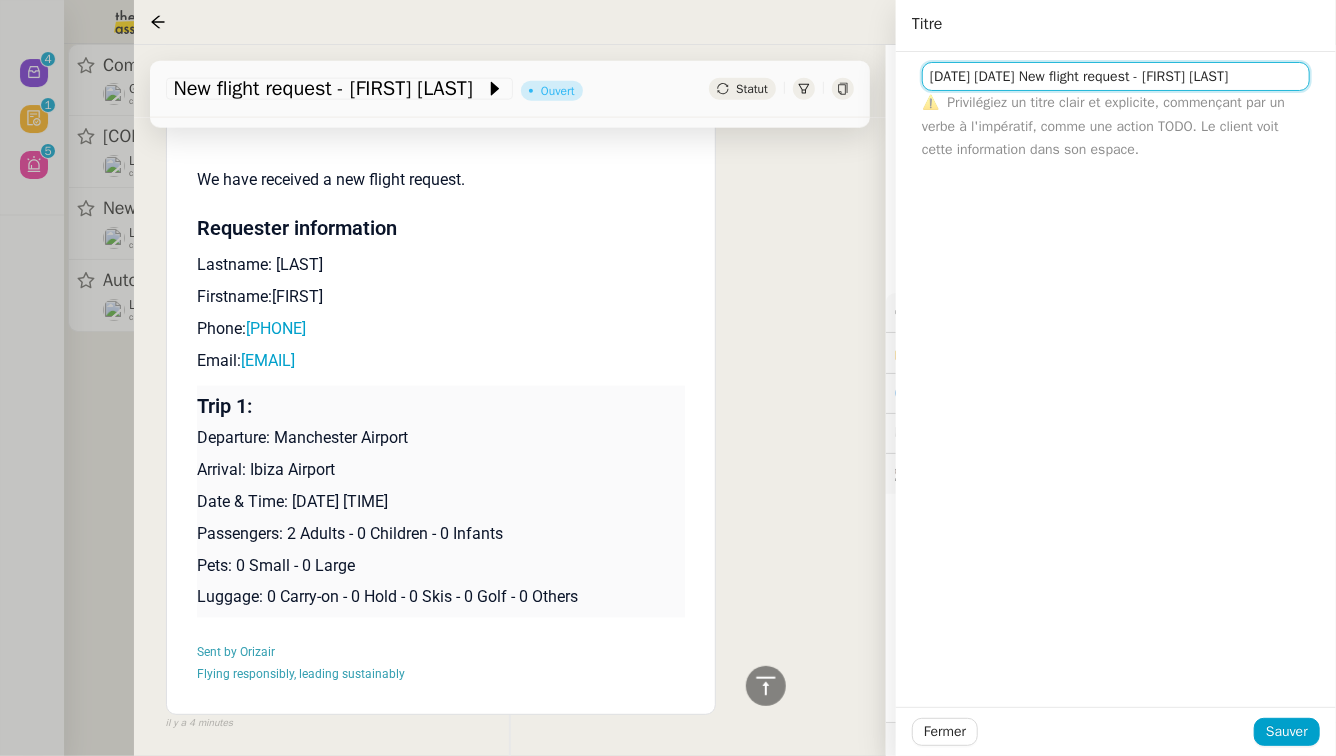 click on "15th August 2025 & 05 Sept New flight request - Rowan Walker" 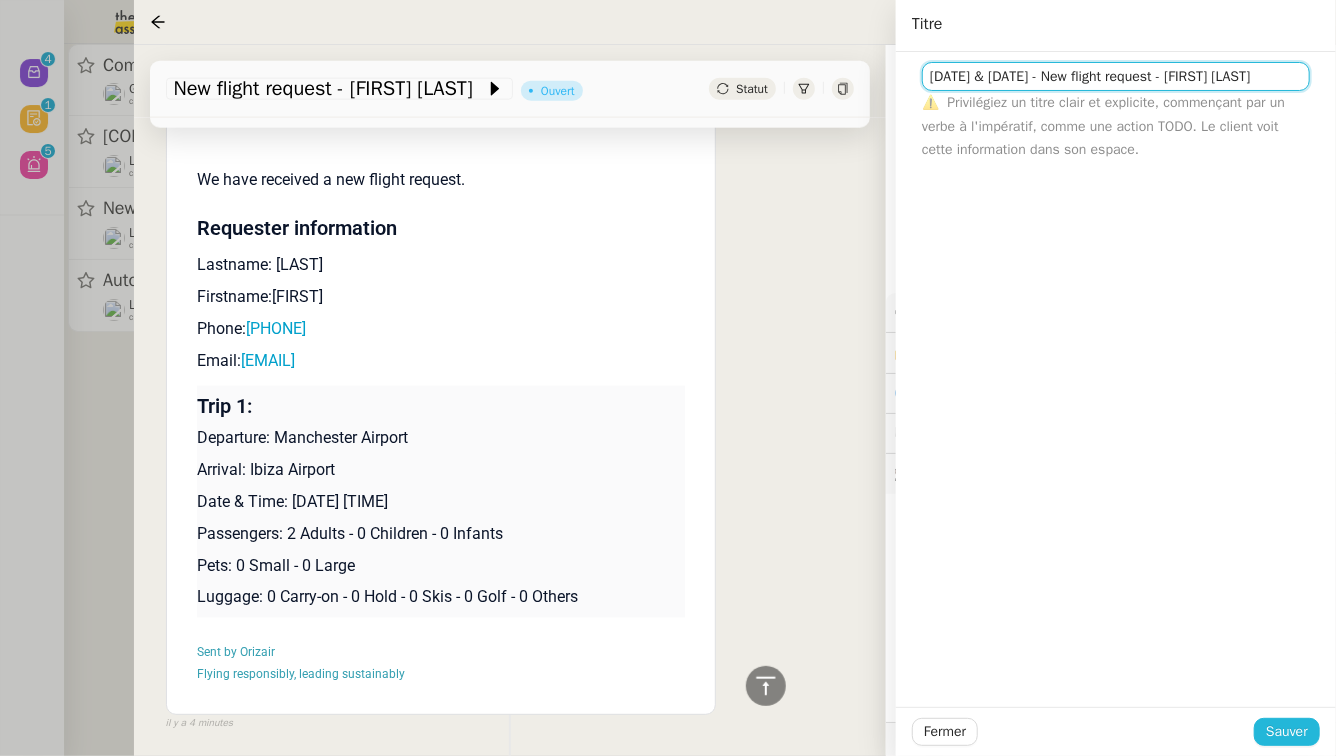 type on "15th August 2025 & 05 Sept - New flight request - Rowan Walker" 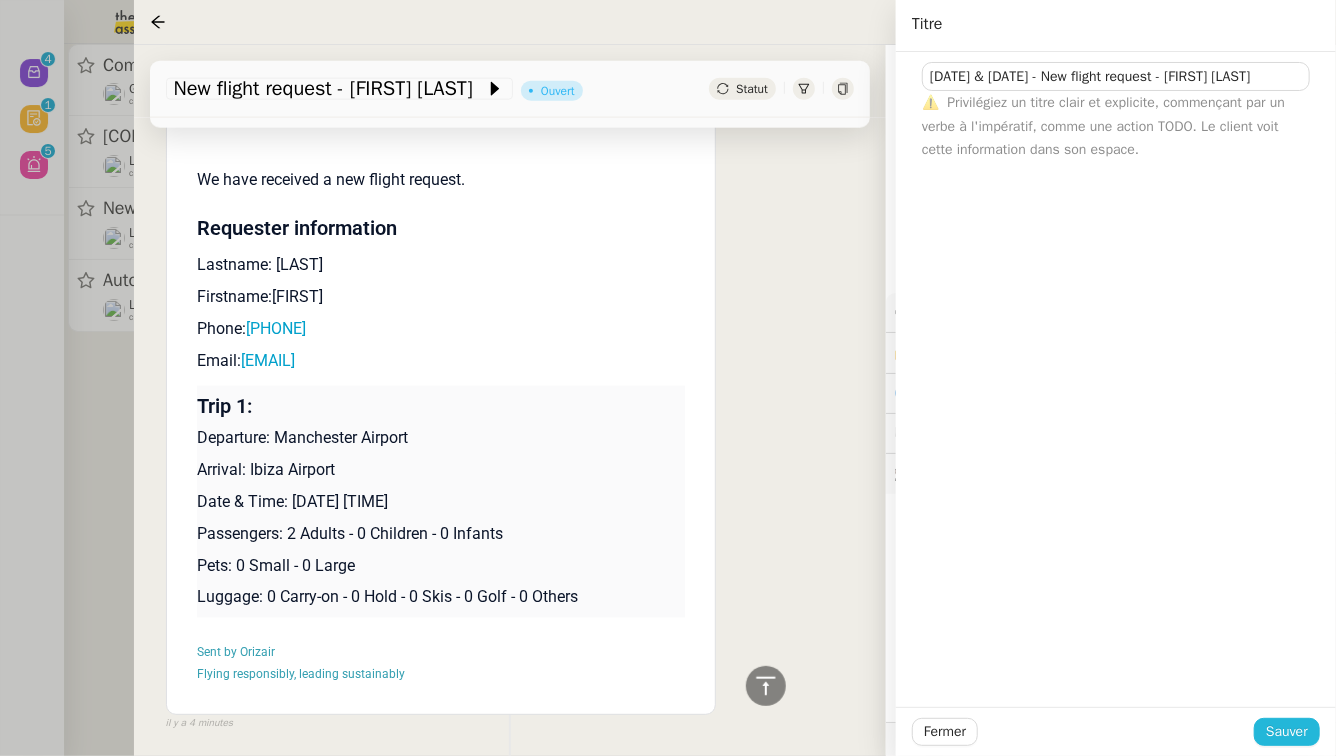 click on "Sauver" 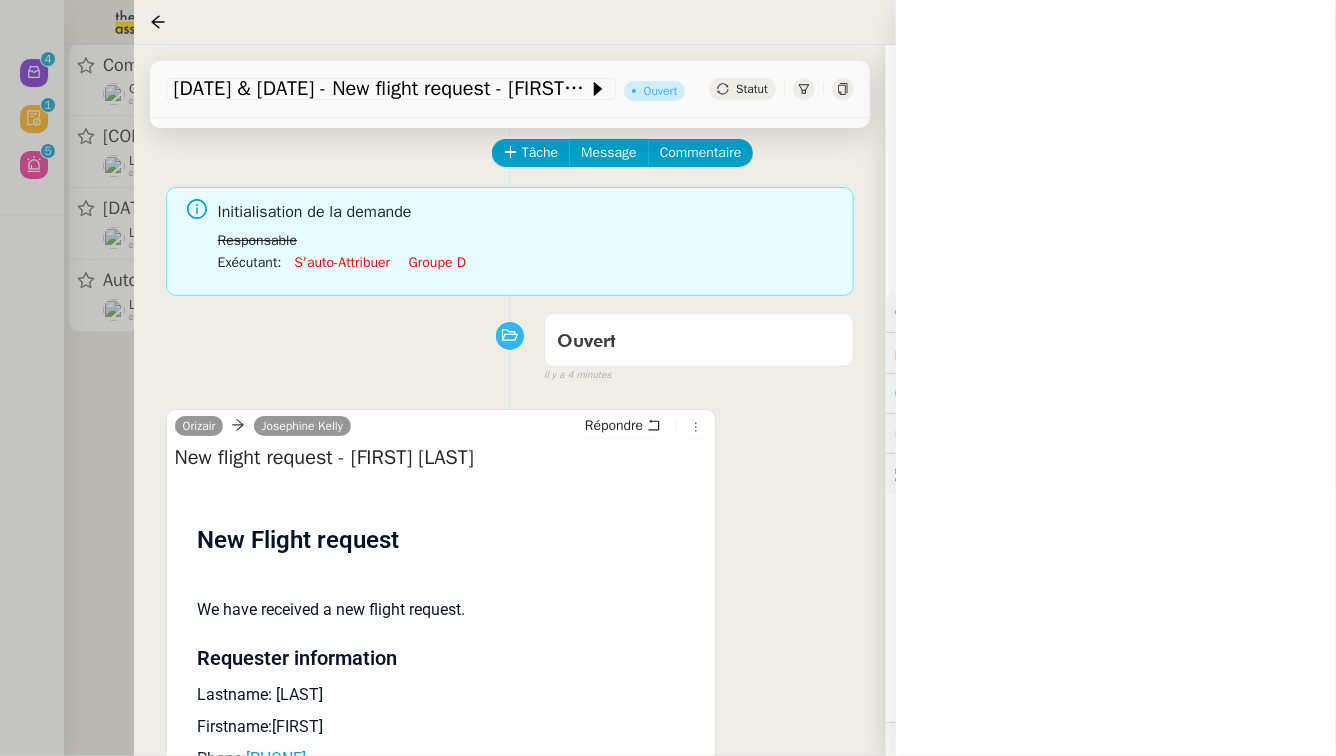 scroll, scrollTop: 0, scrollLeft: 0, axis: both 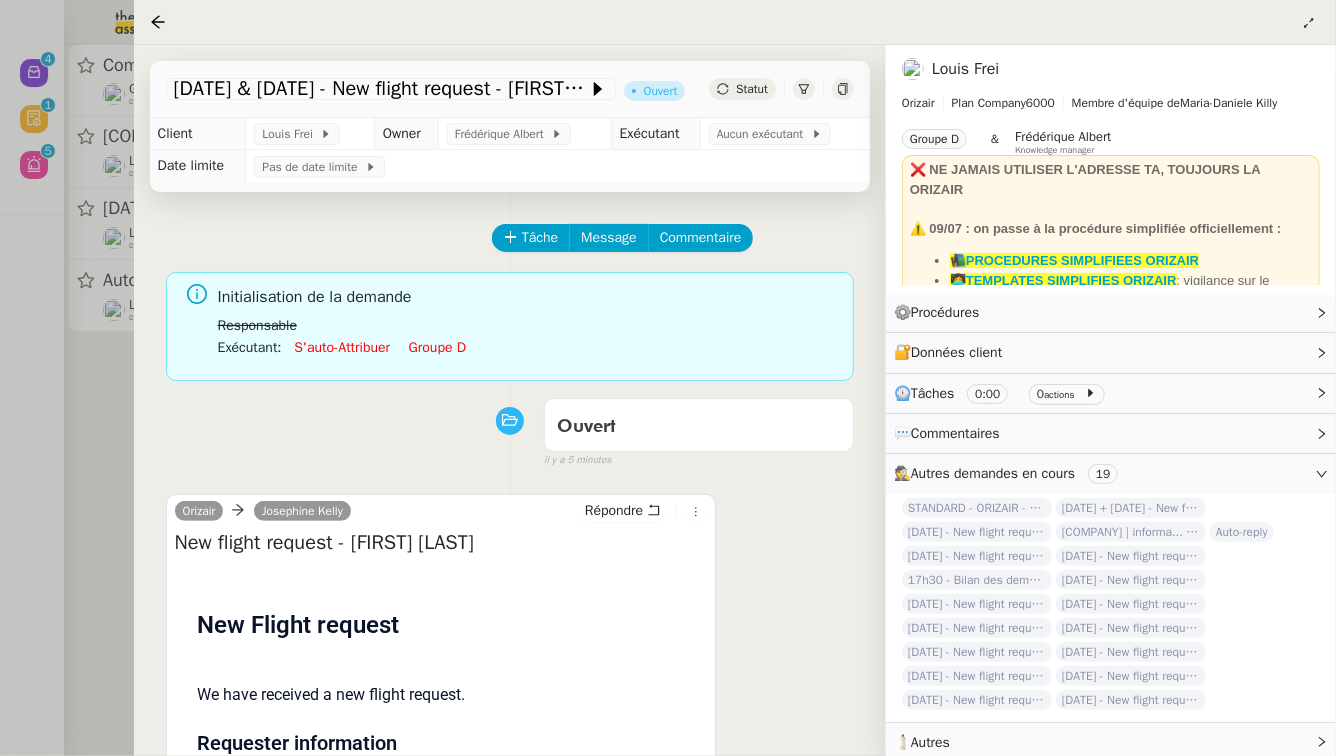 click on "Groupe d" 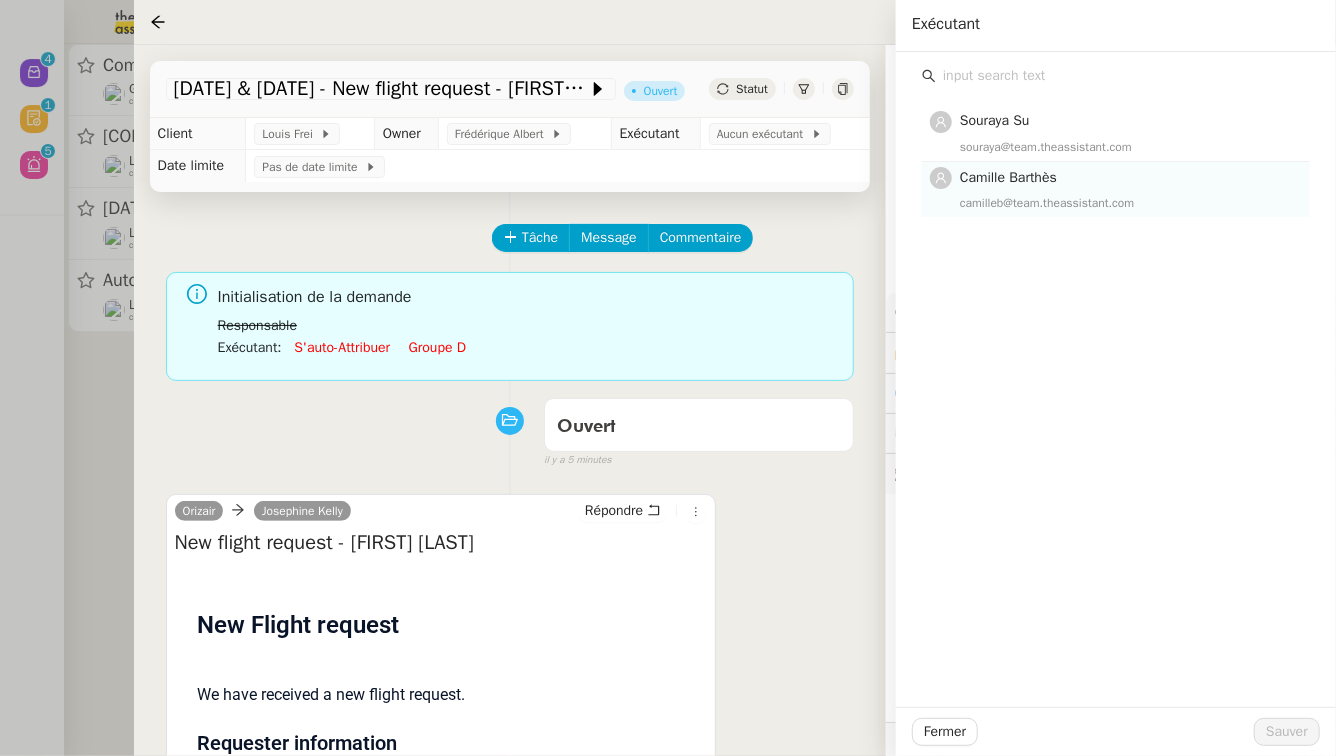 click on "Camille Barthès camilleb@team.theassistant.com" 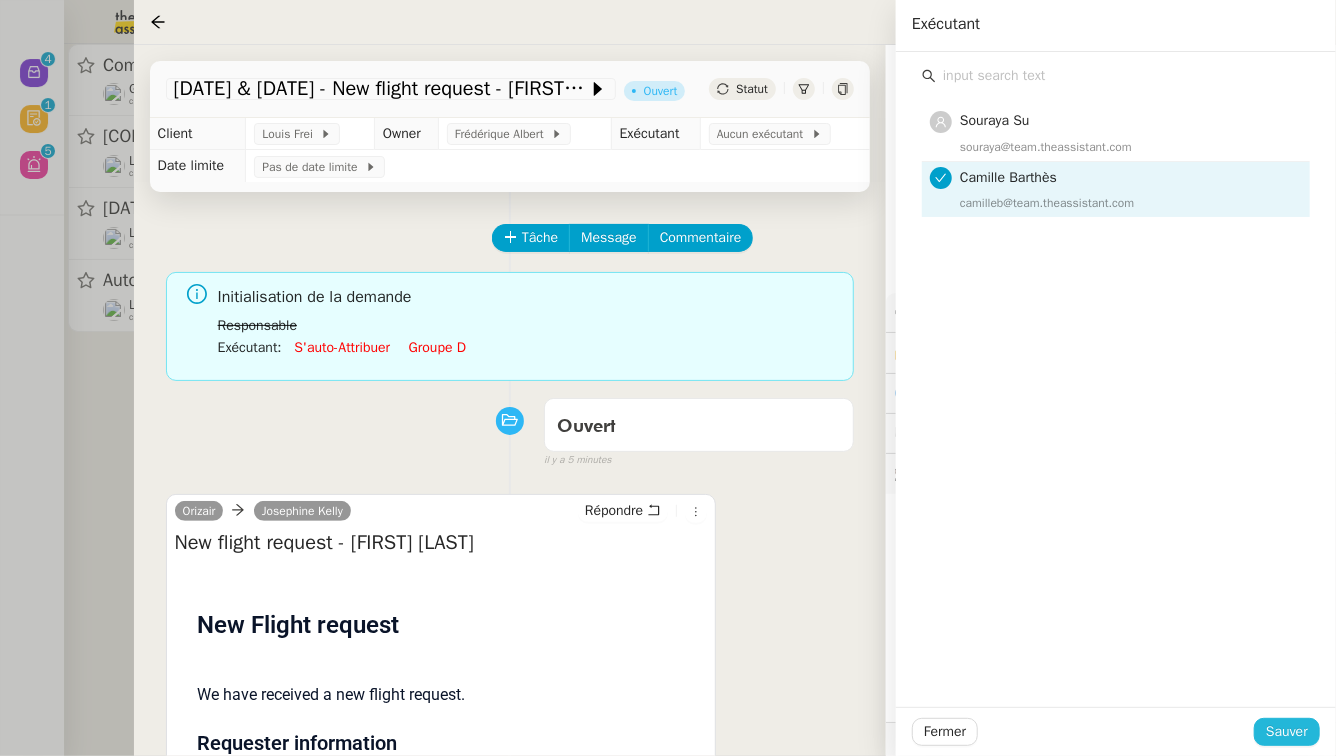 click on "Sauver" 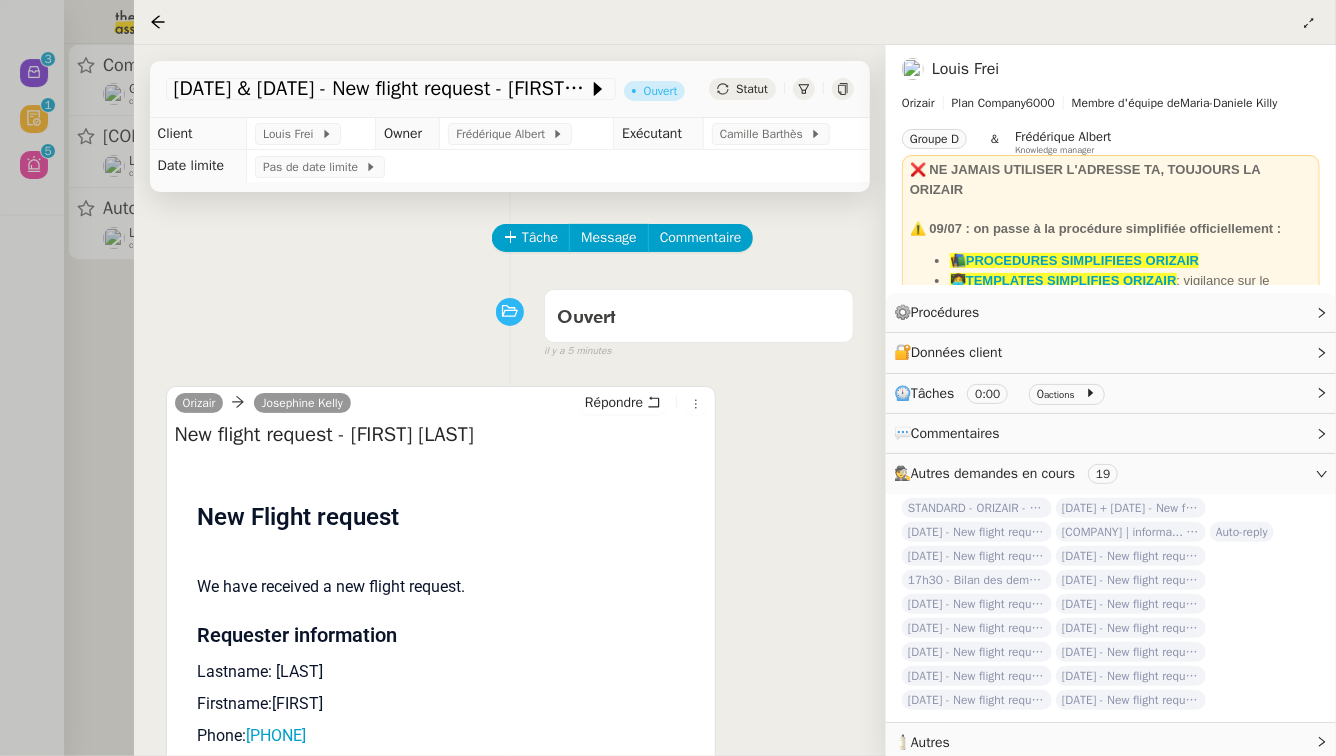 click at bounding box center (668, 378) 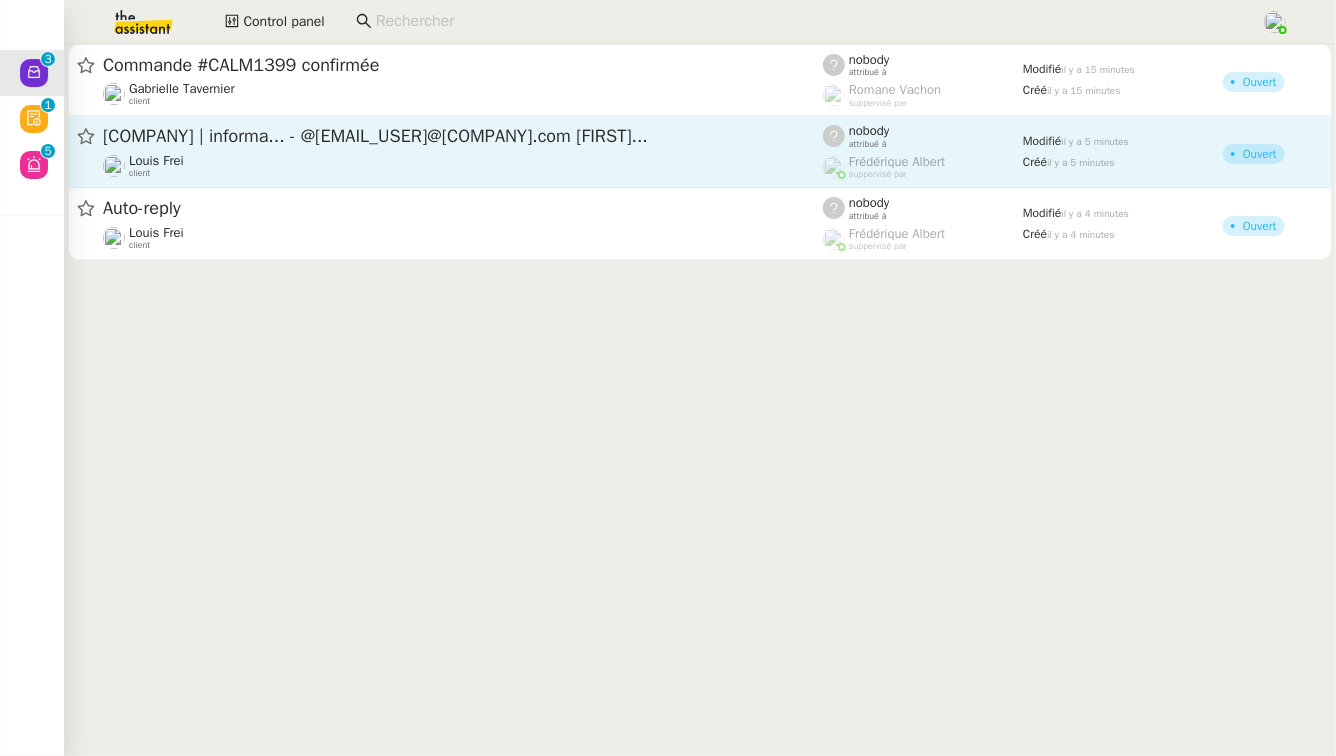 click on "Orizair | informa... - @josephine.k@orizair.com Marie-Claire...  Louis Frei    client    nobody    attribué à    Frédérique  Albert    suppervisé par    Modifié   il y a 5 minutes  Créé   il y a 5 minutes   Ouvert" 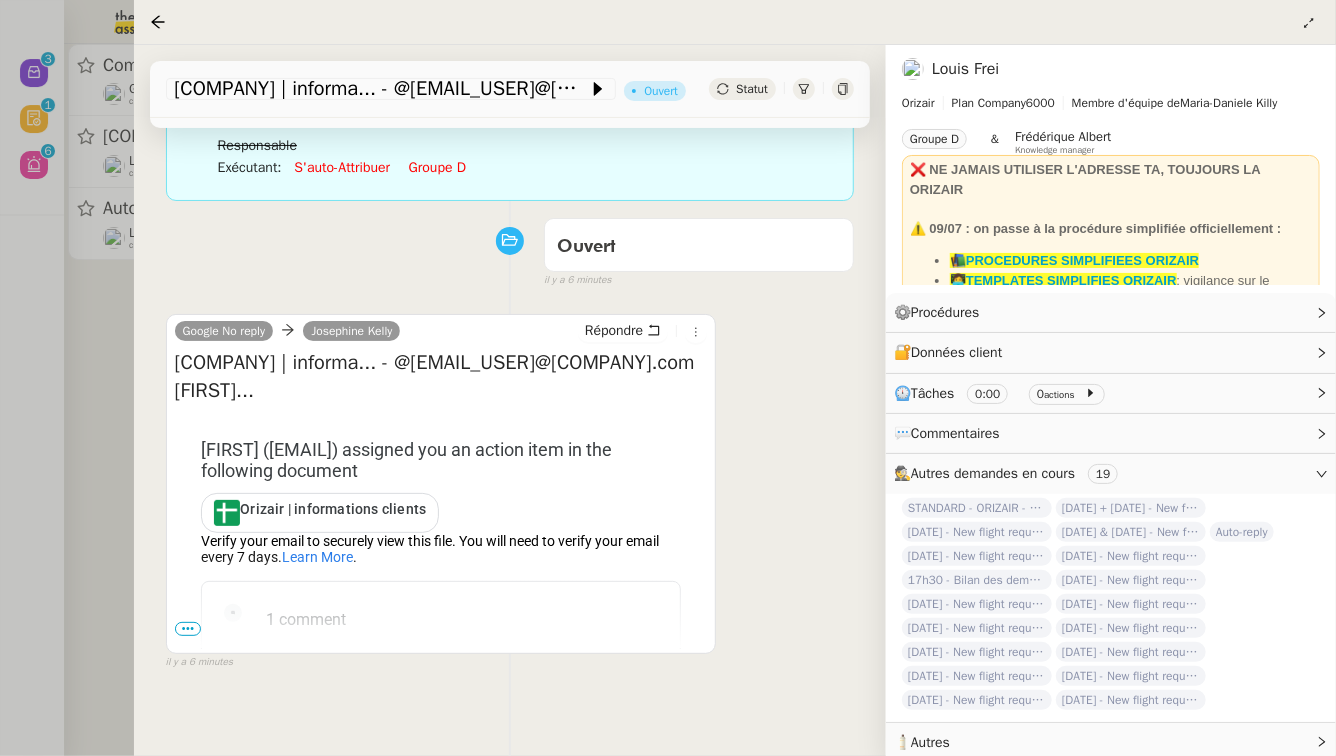 scroll, scrollTop: 188, scrollLeft: 0, axis: vertical 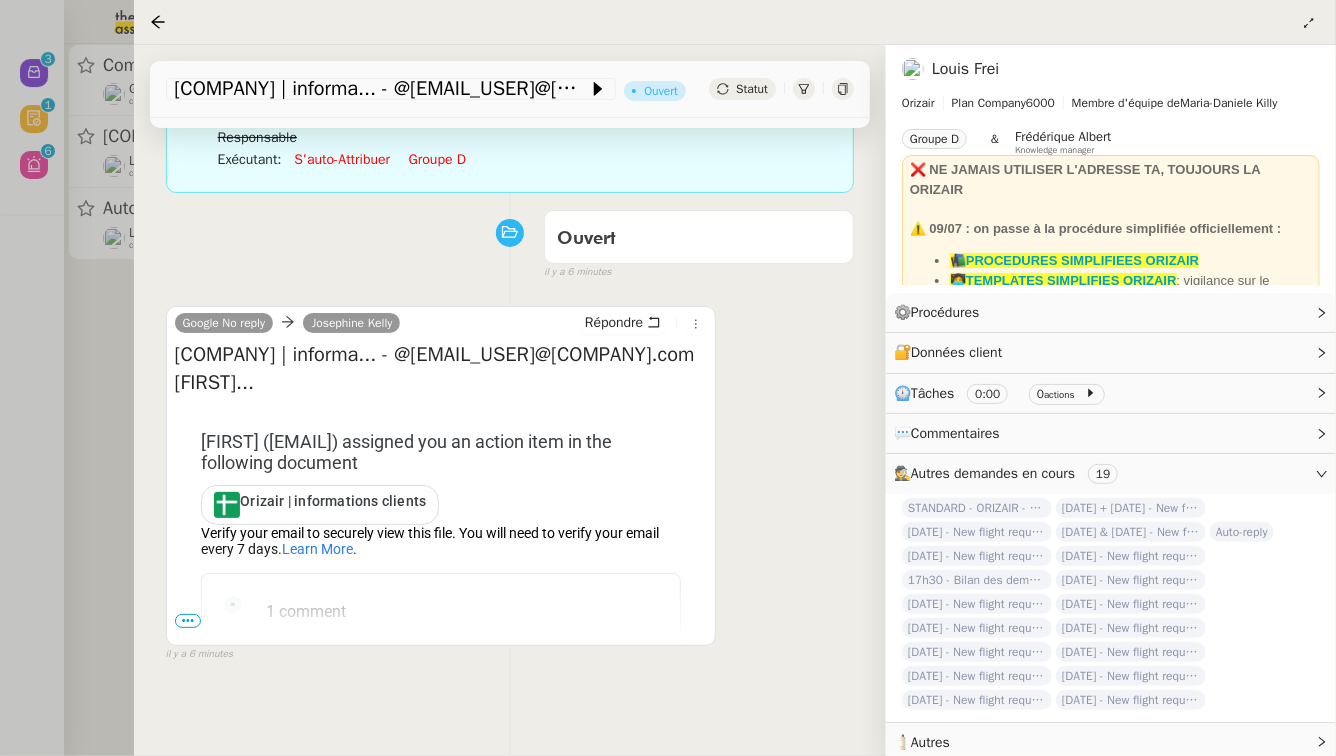 click on "•••" at bounding box center (188, 621) 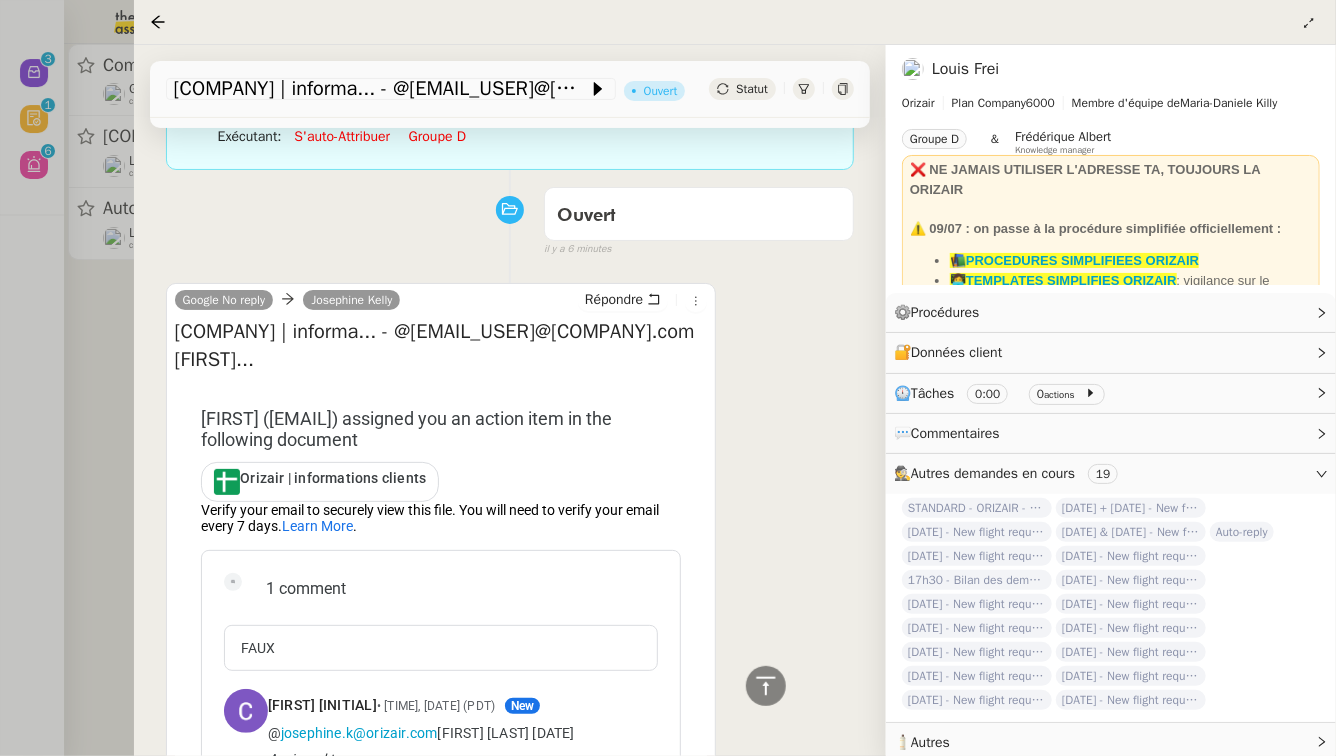 scroll, scrollTop: 101, scrollLeft: 0, axis: vertical 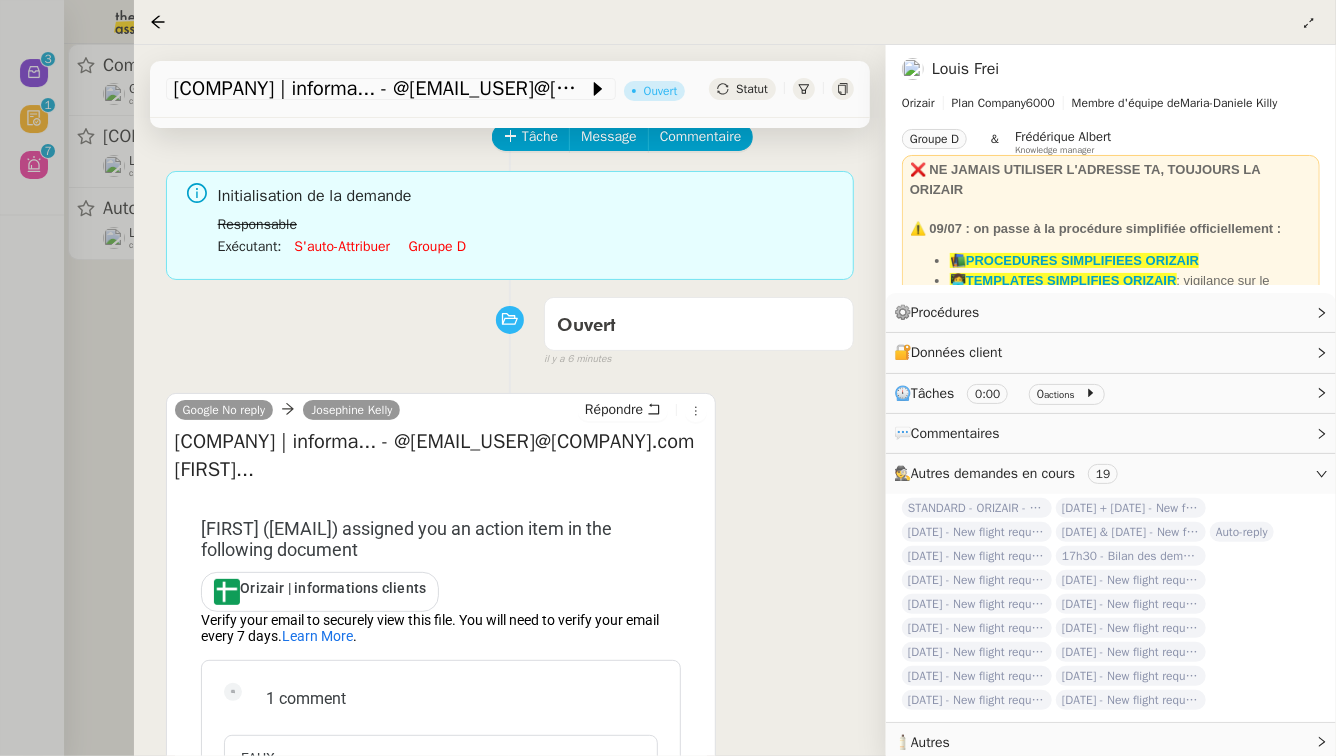 click on "Ouvert false il y a 6 minutes" at bounding box center [510, 328] 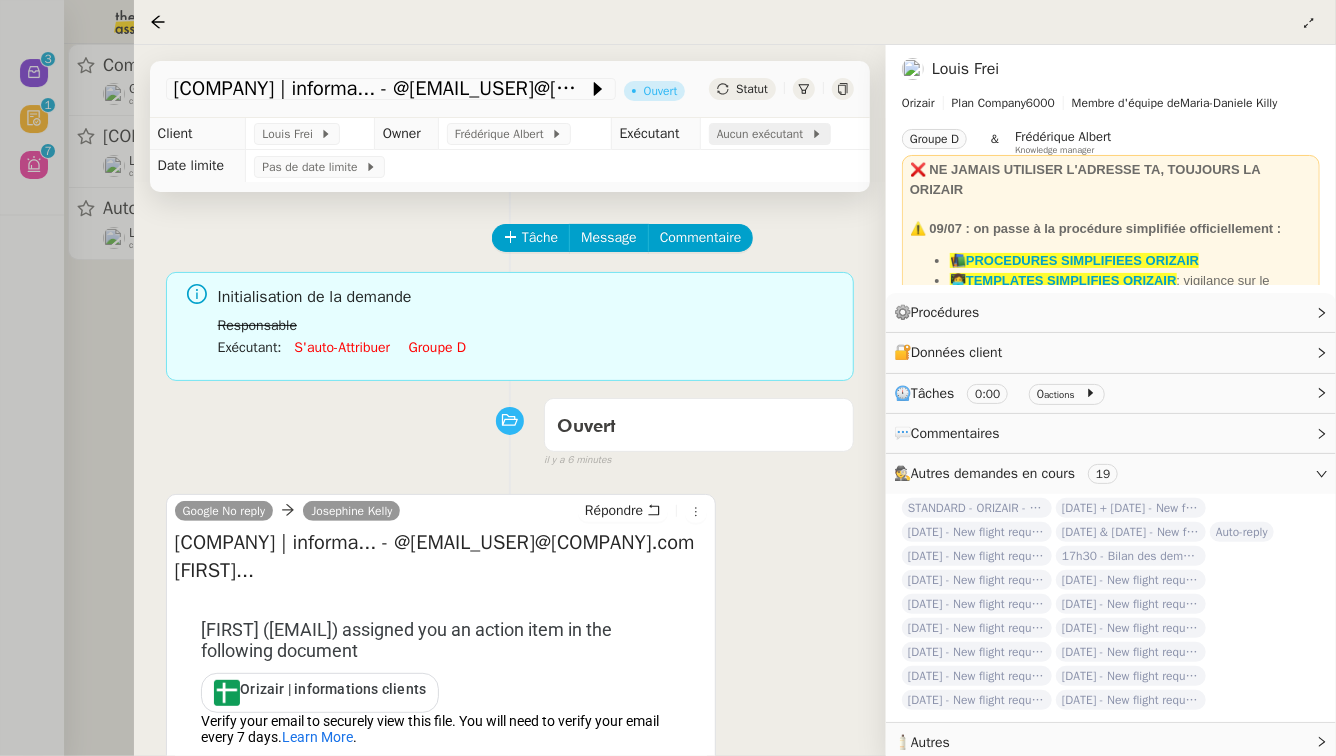 click on "Aucun exécutant" 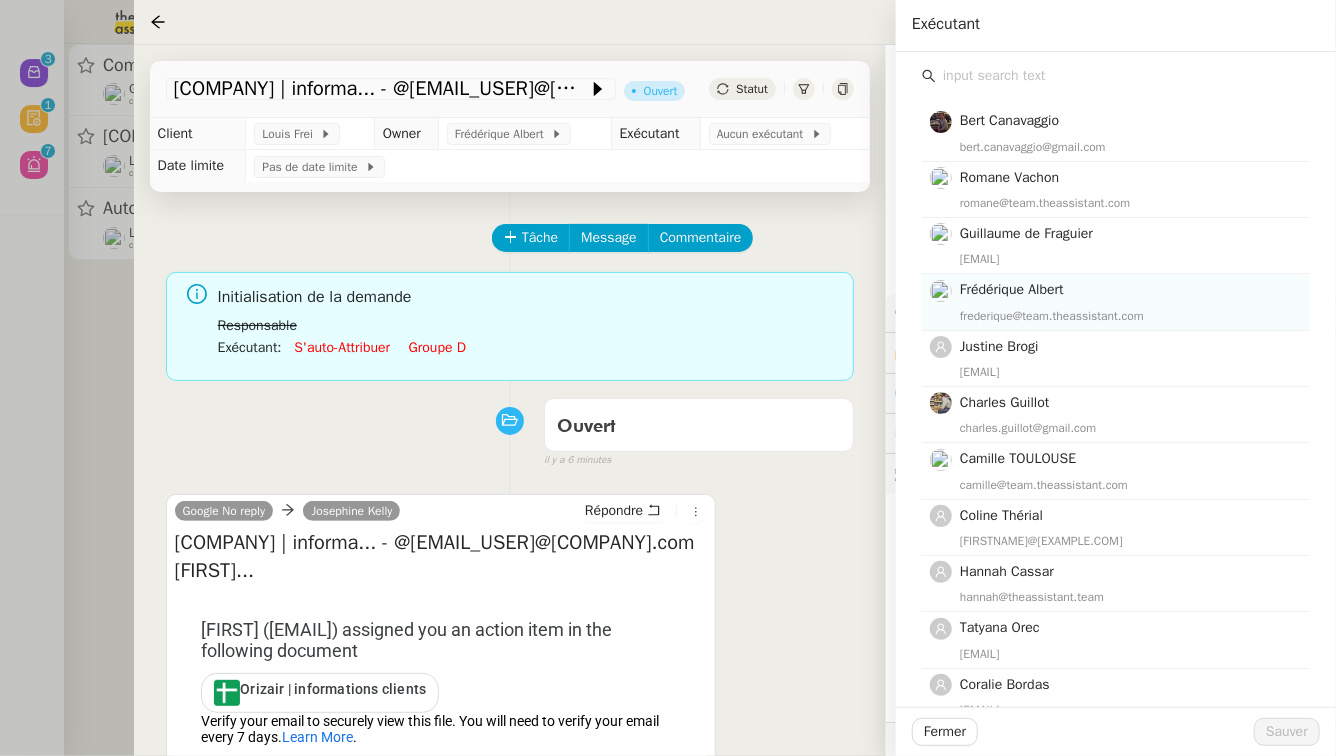 click on "Frédérique  Albert" 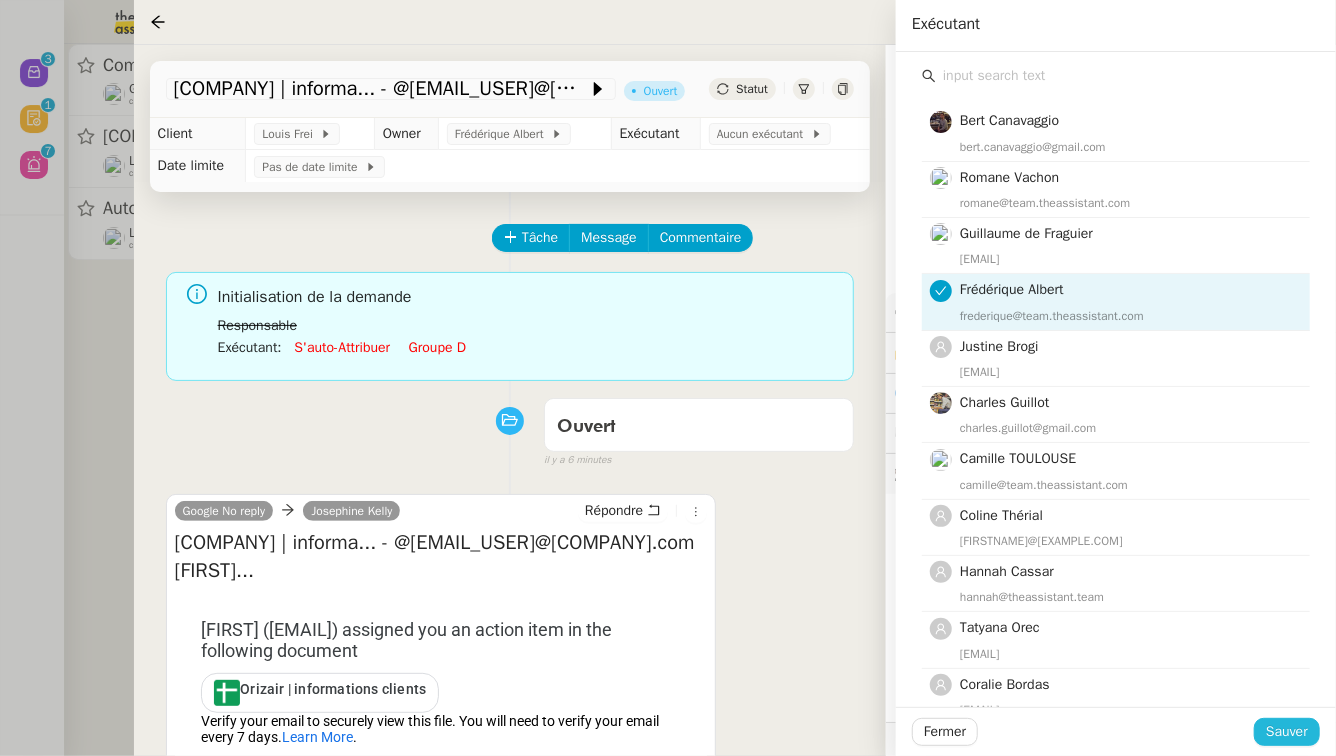 click on "Sauver" 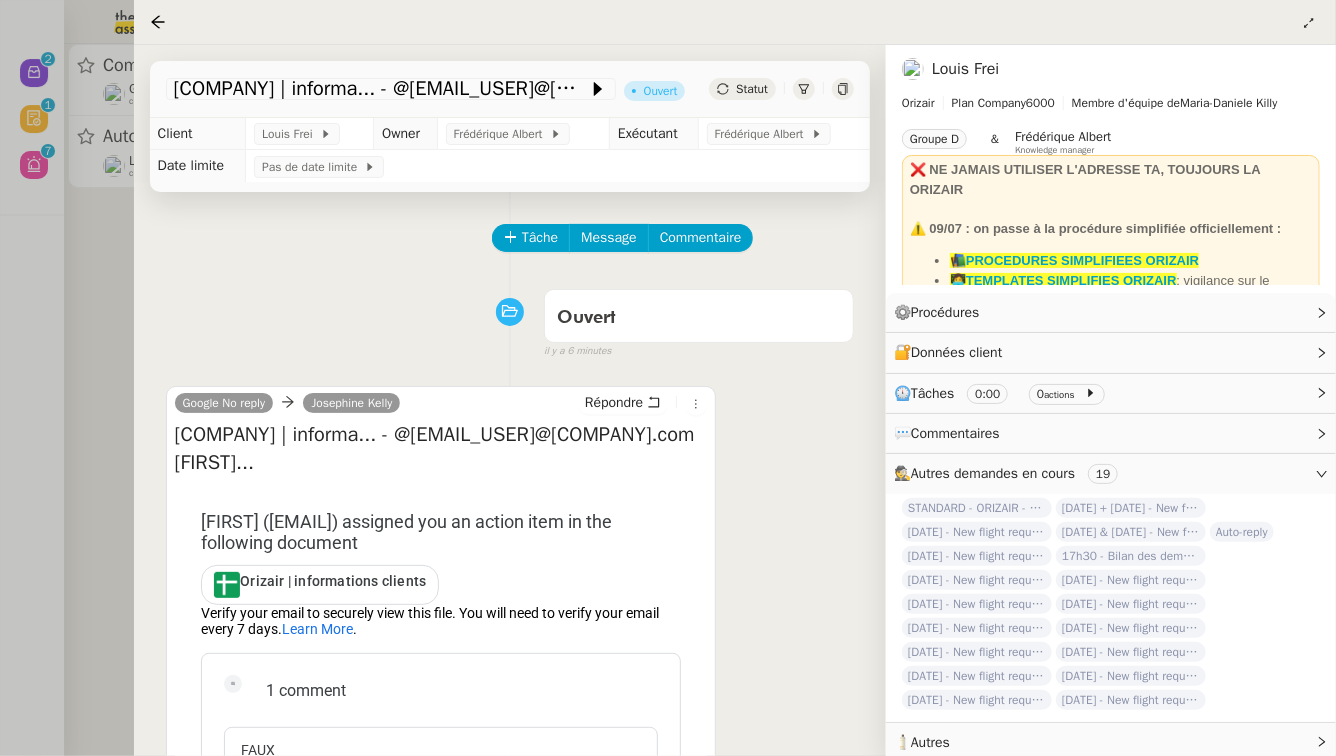 click at bounding box center (668, 378) 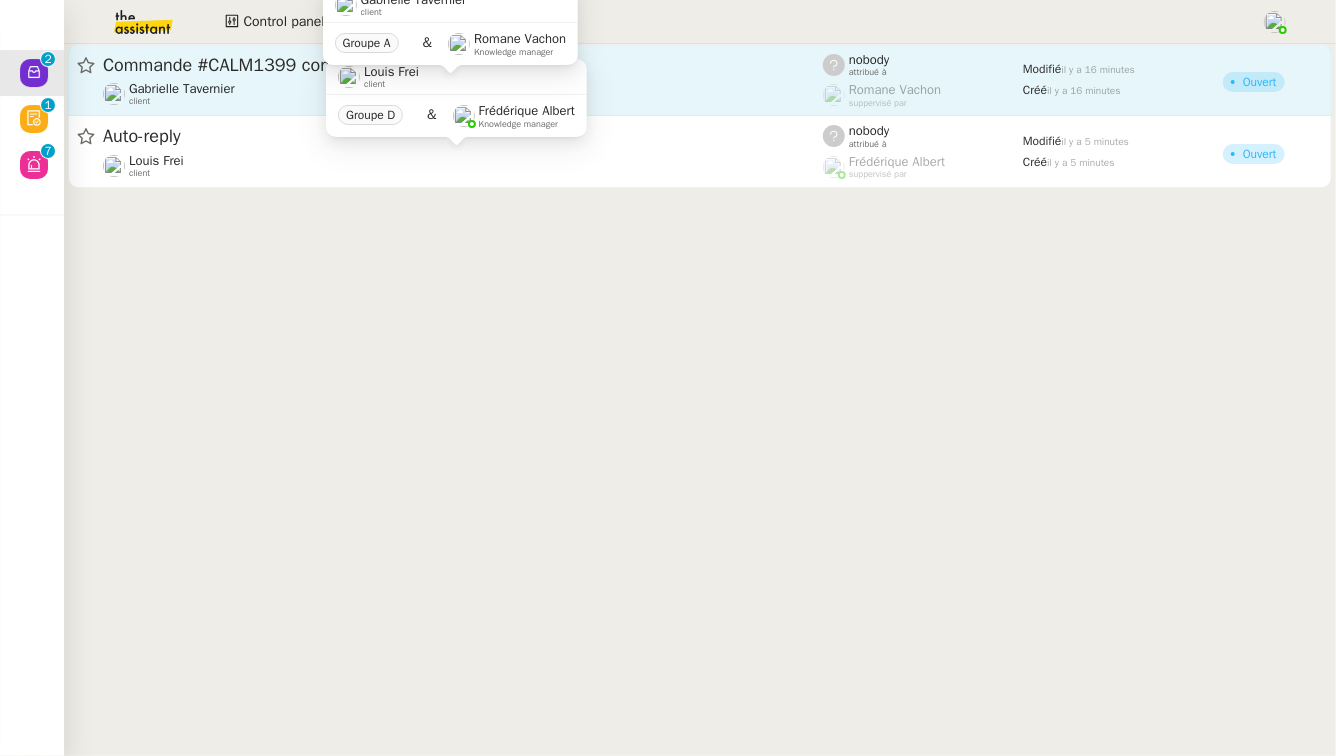 click on "Gabrielle Tavernier" 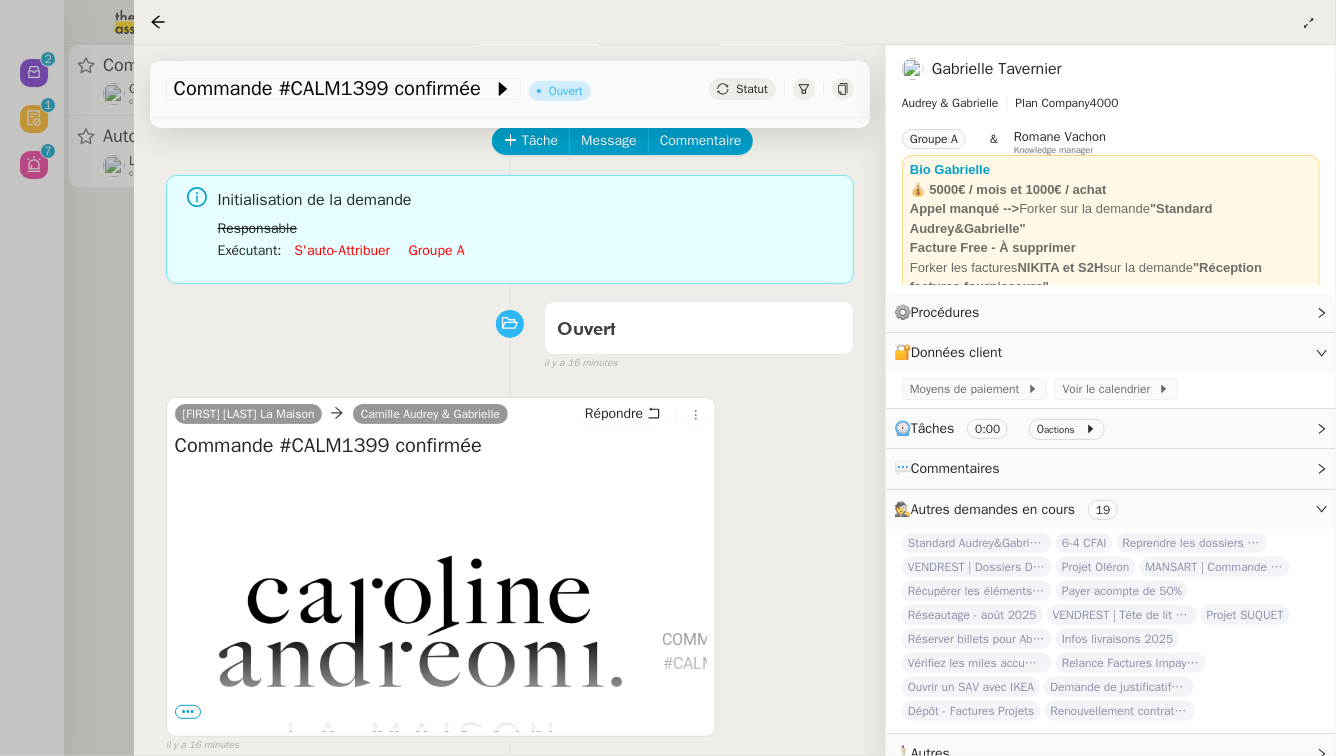 scroll, scrollTop: 105, scrollLeft: 0, axis: vertical 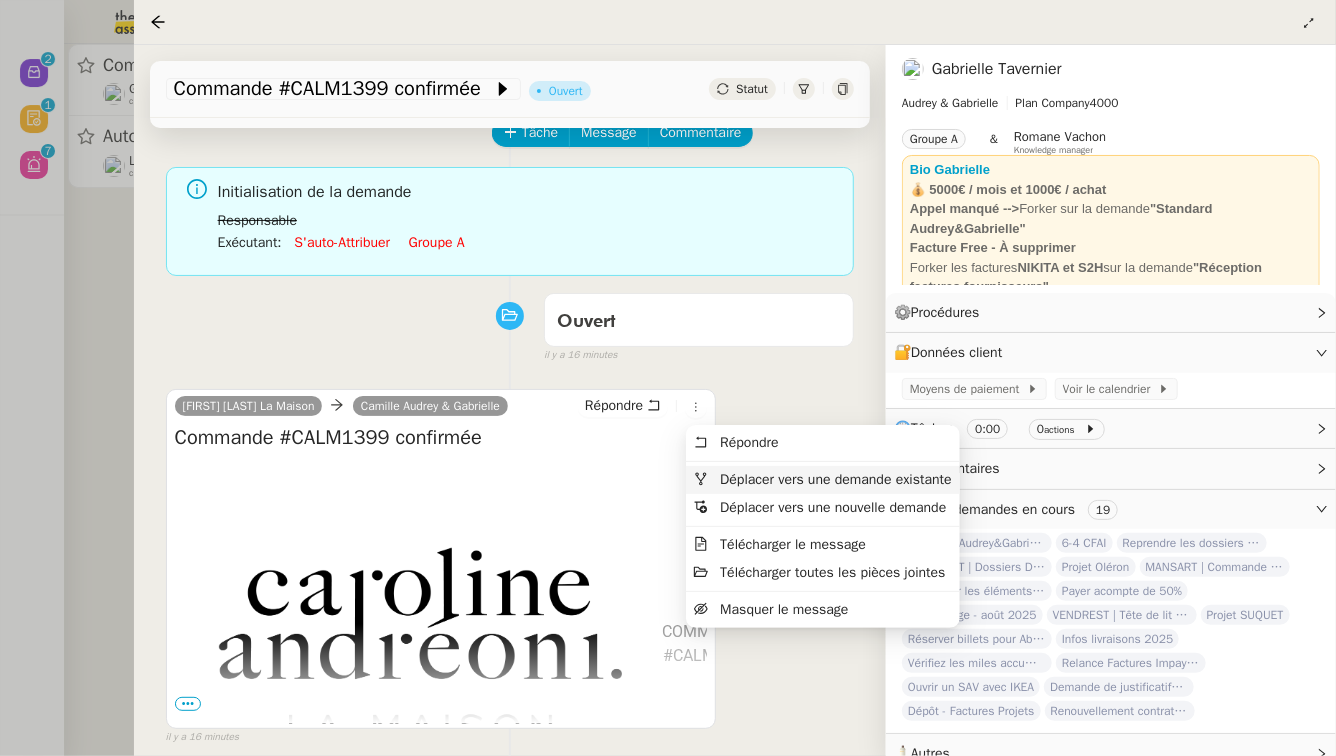 click on "Déplacer vers une demande existante" at bounding box center [835, 479] 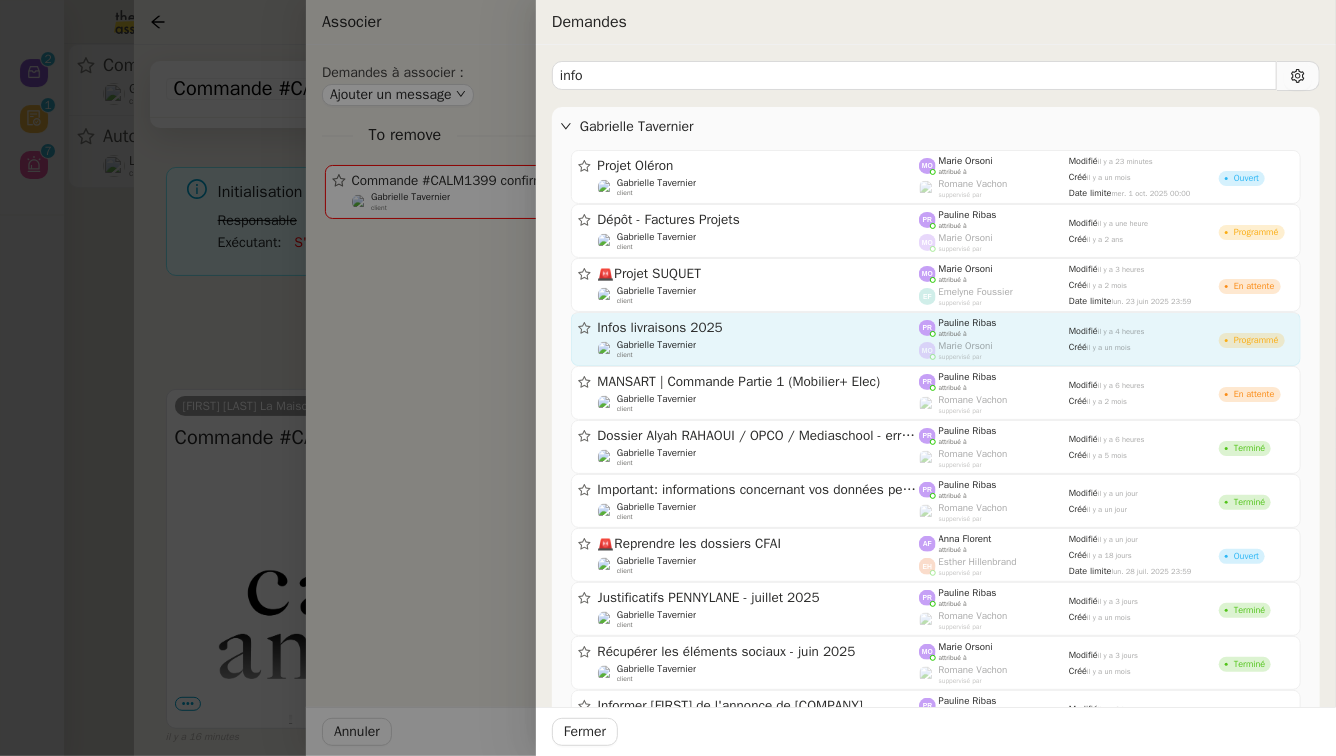 type on "info" 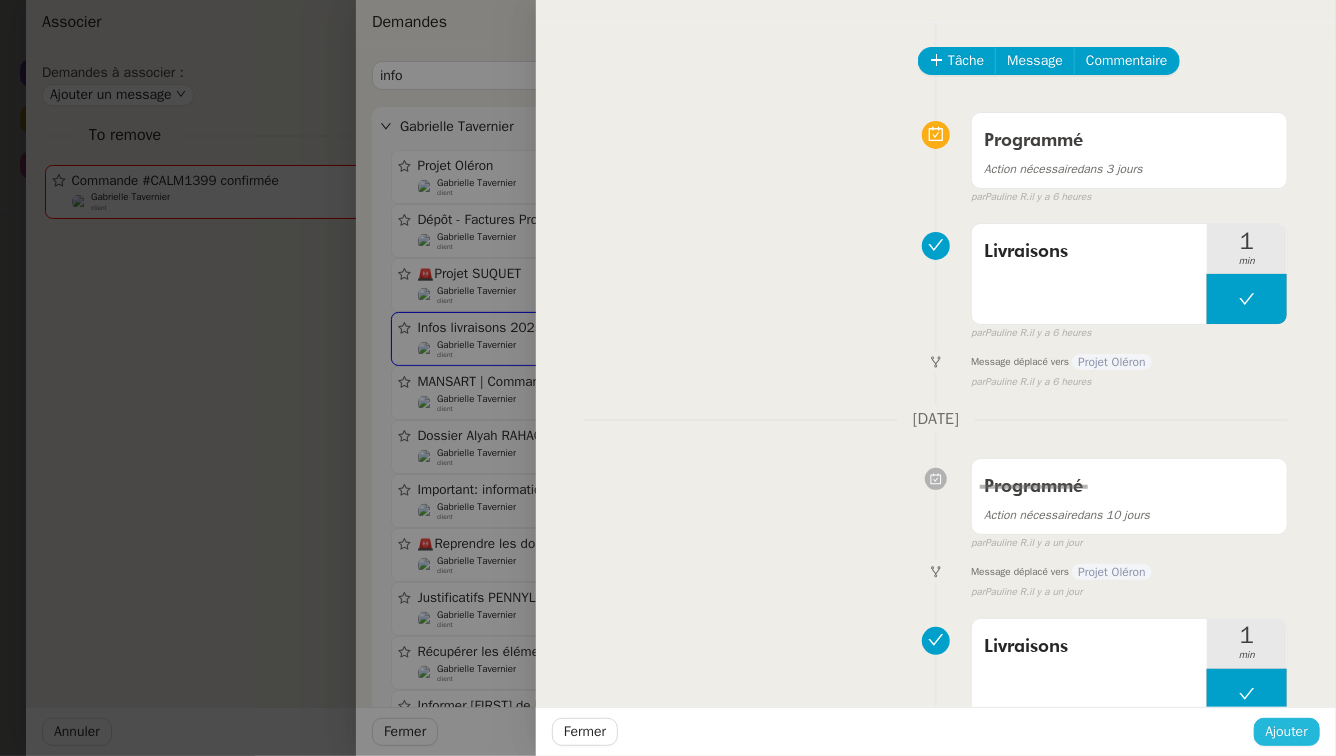 click on "Ajouter" at bounding box center [1287, 731] 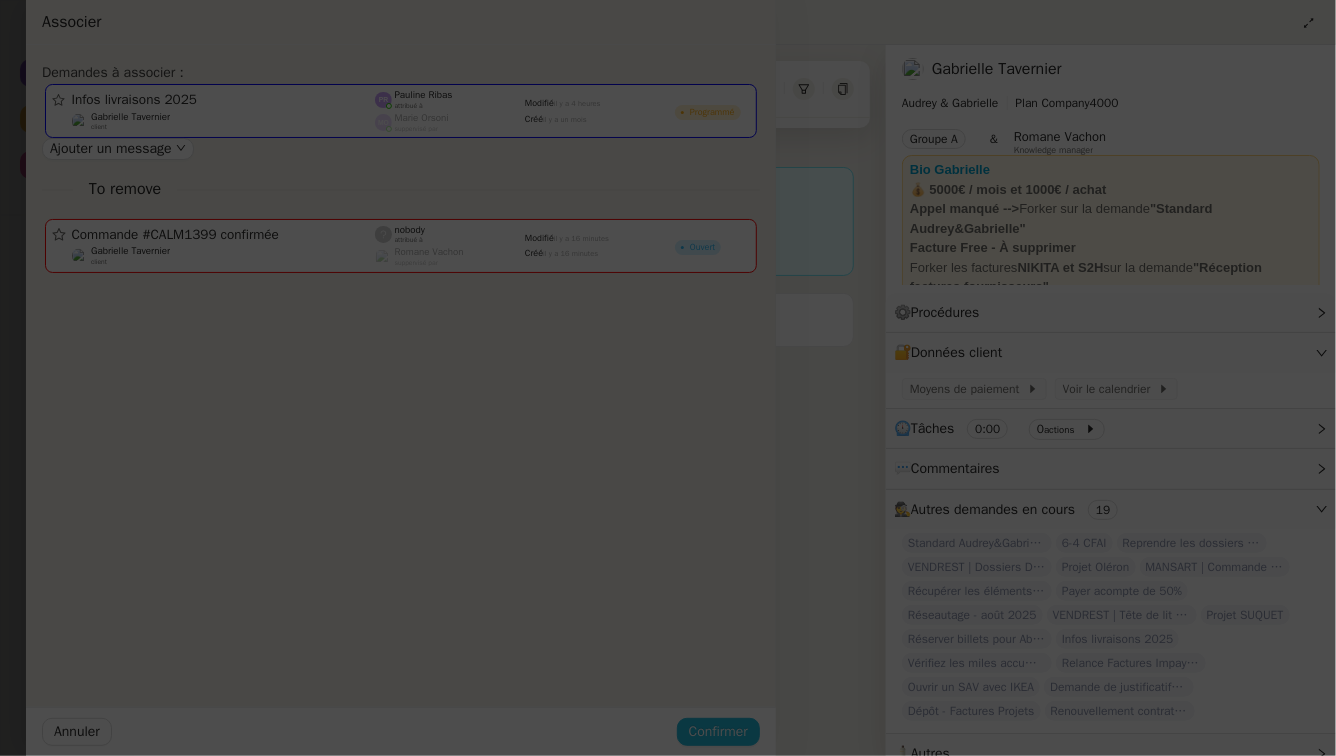 click on "Confirmer" at bounding box center (718, 731) 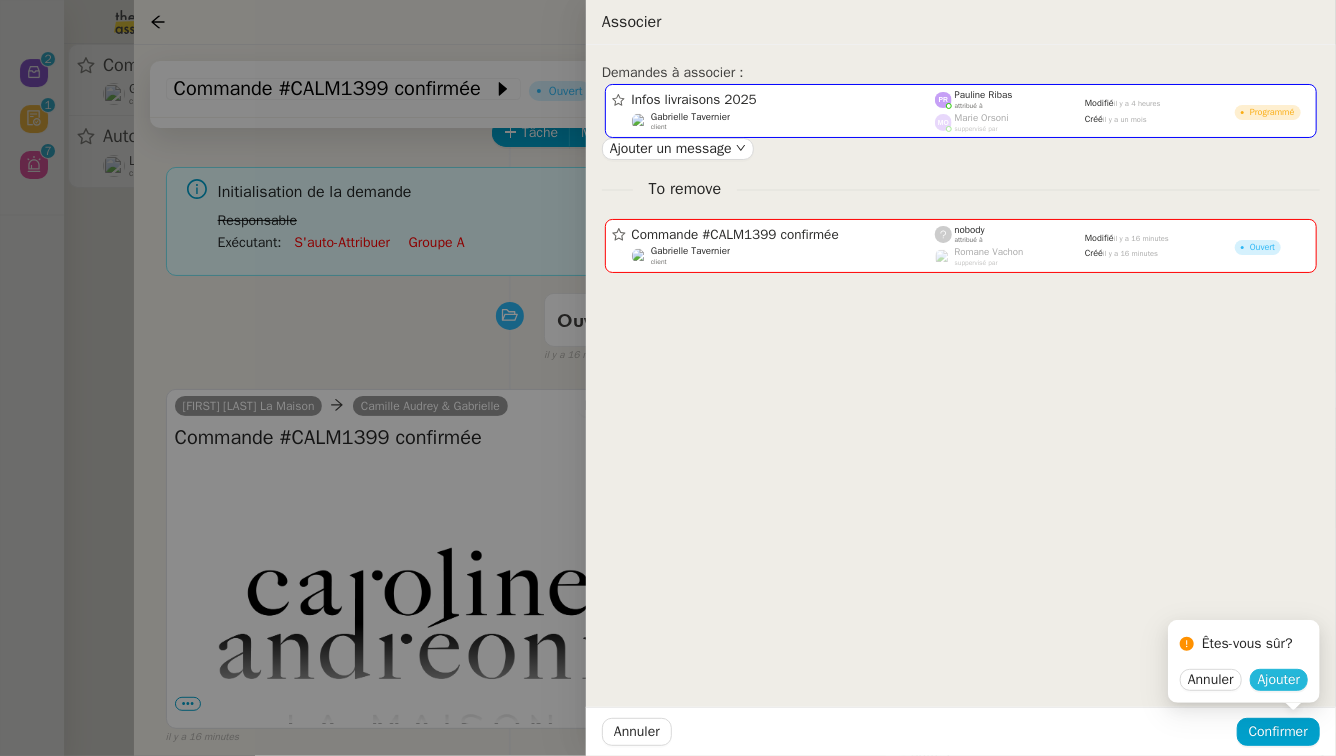 click on "Ajouter" at bounding box center [1279, 680] 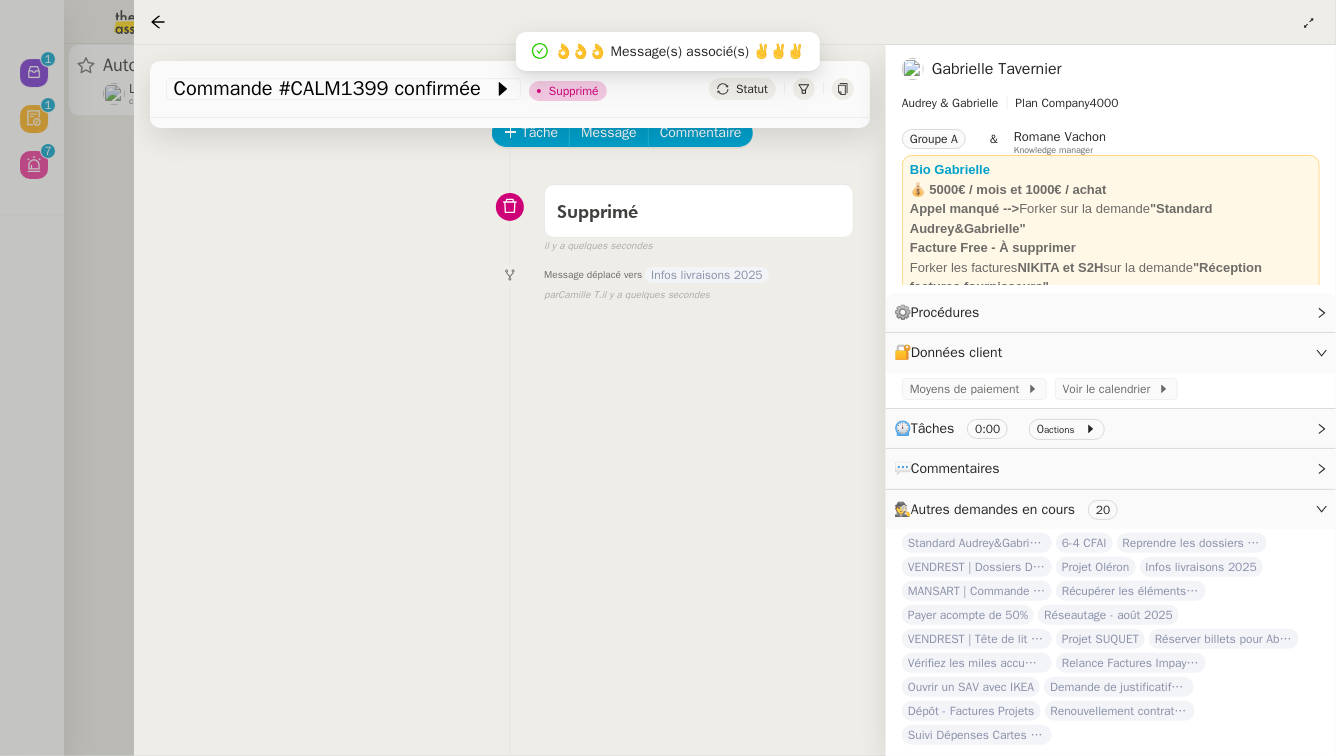 click at bounding box center [668, 378] 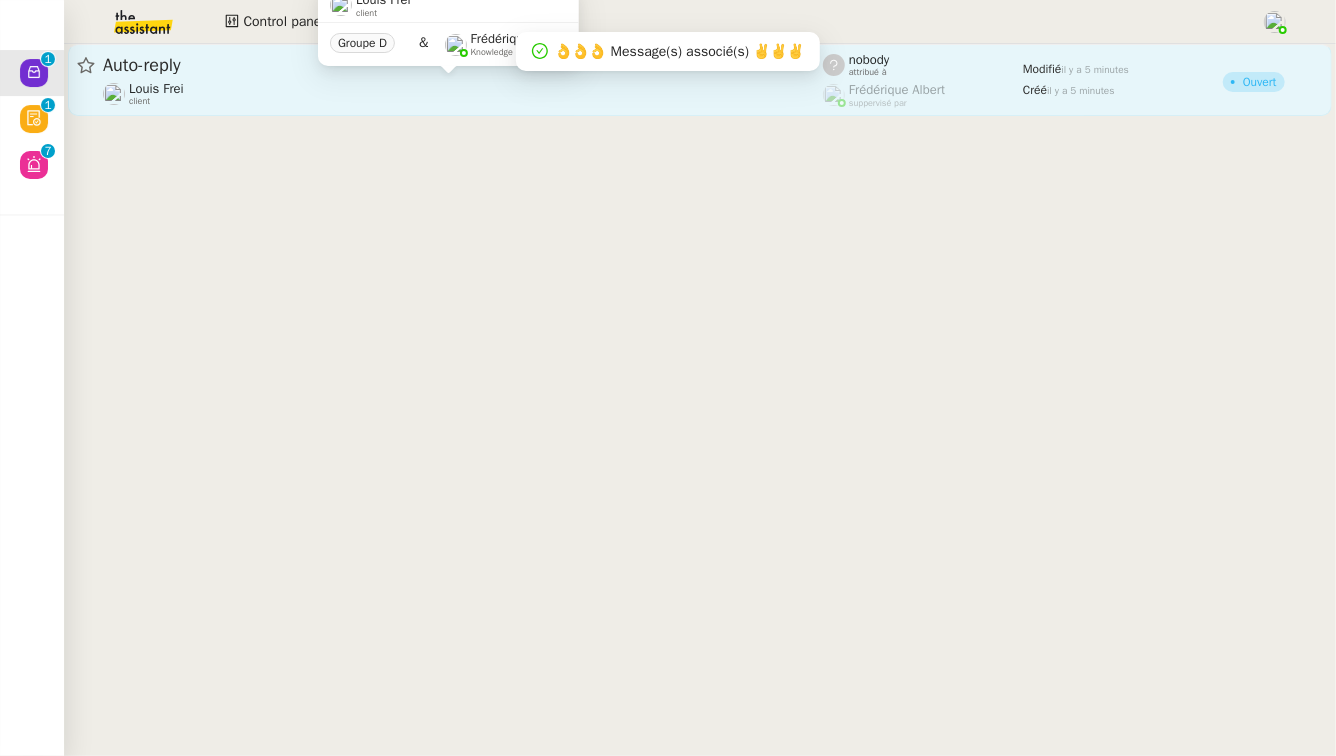 click on "Louis Frei    client" 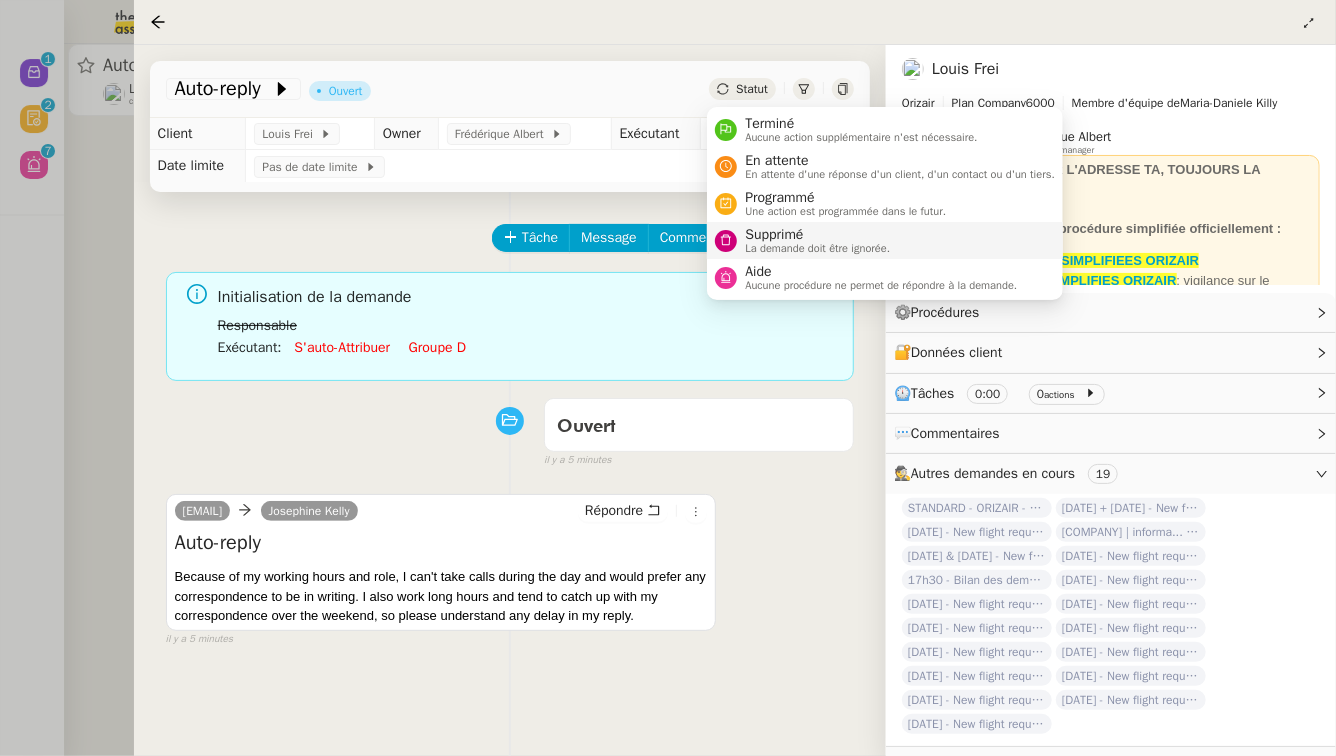 click on "Supprimé" at bounding box center (817, 235) 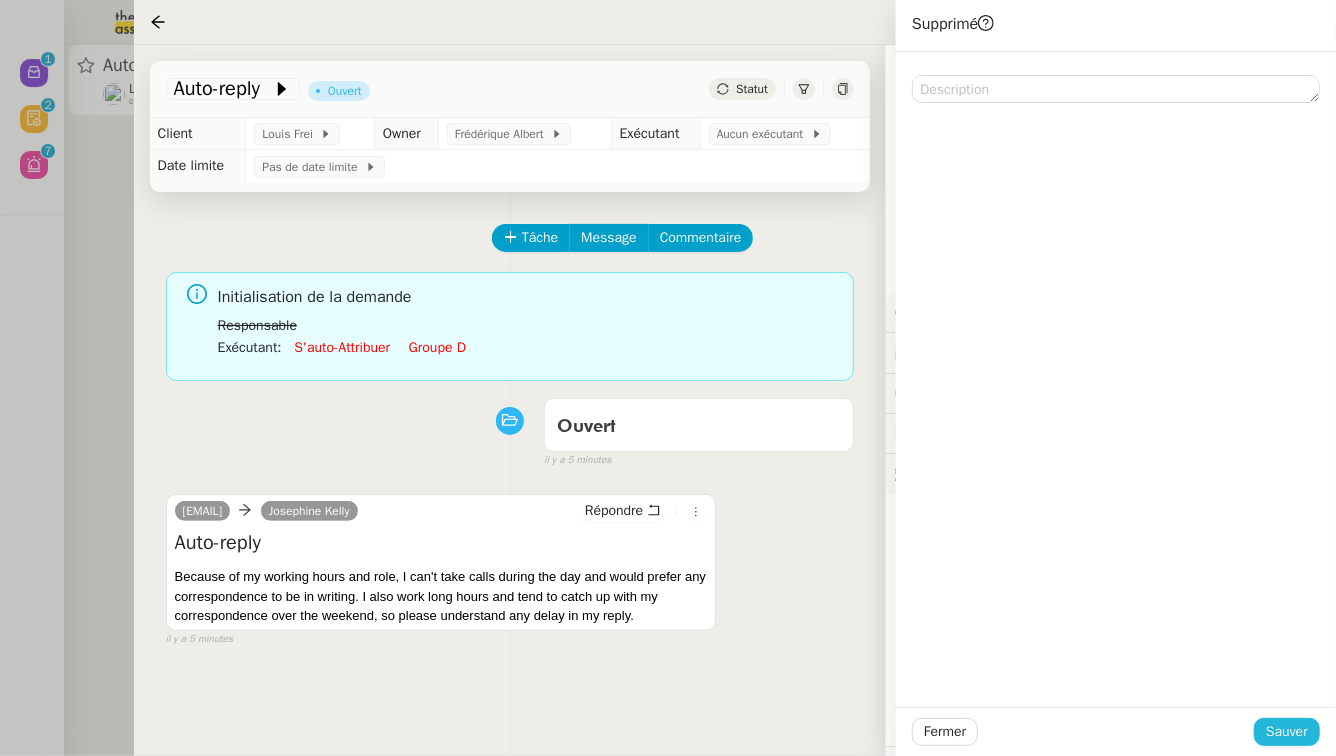 click on "Sauver" 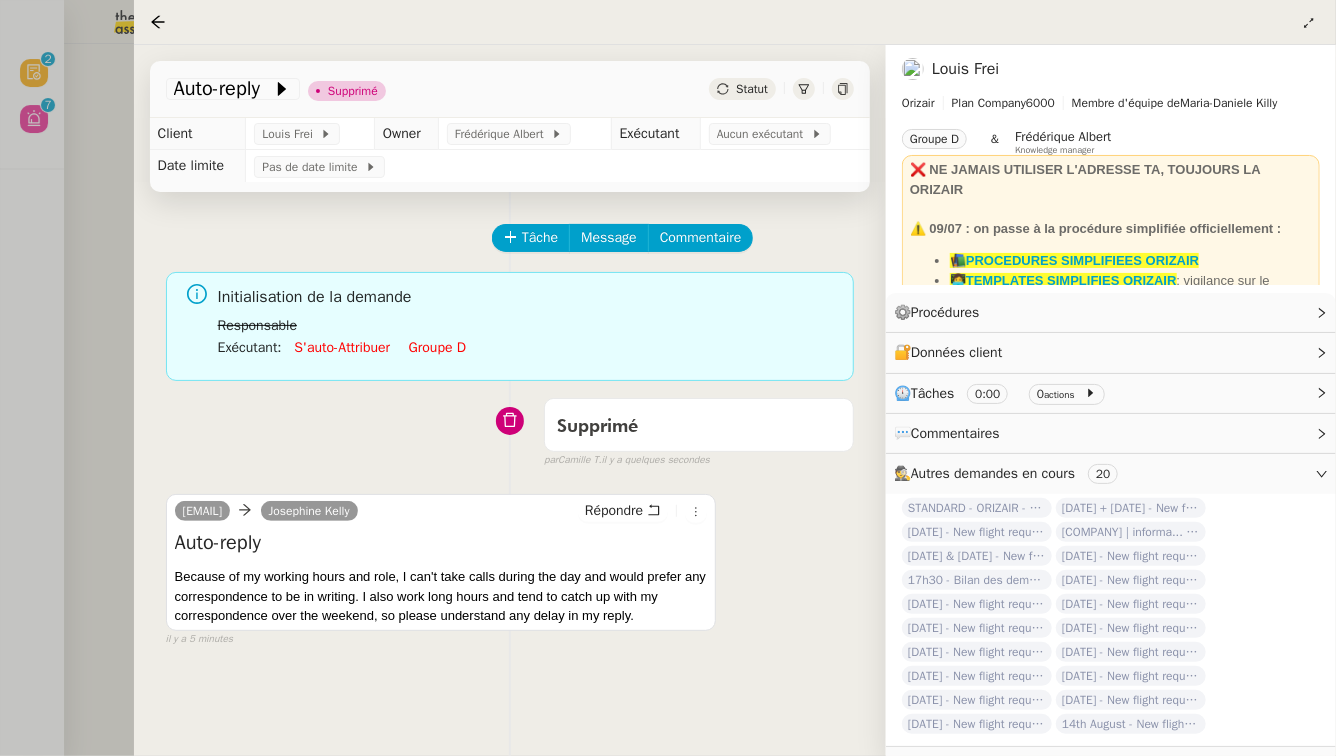 click at bounding box center [668, 378] 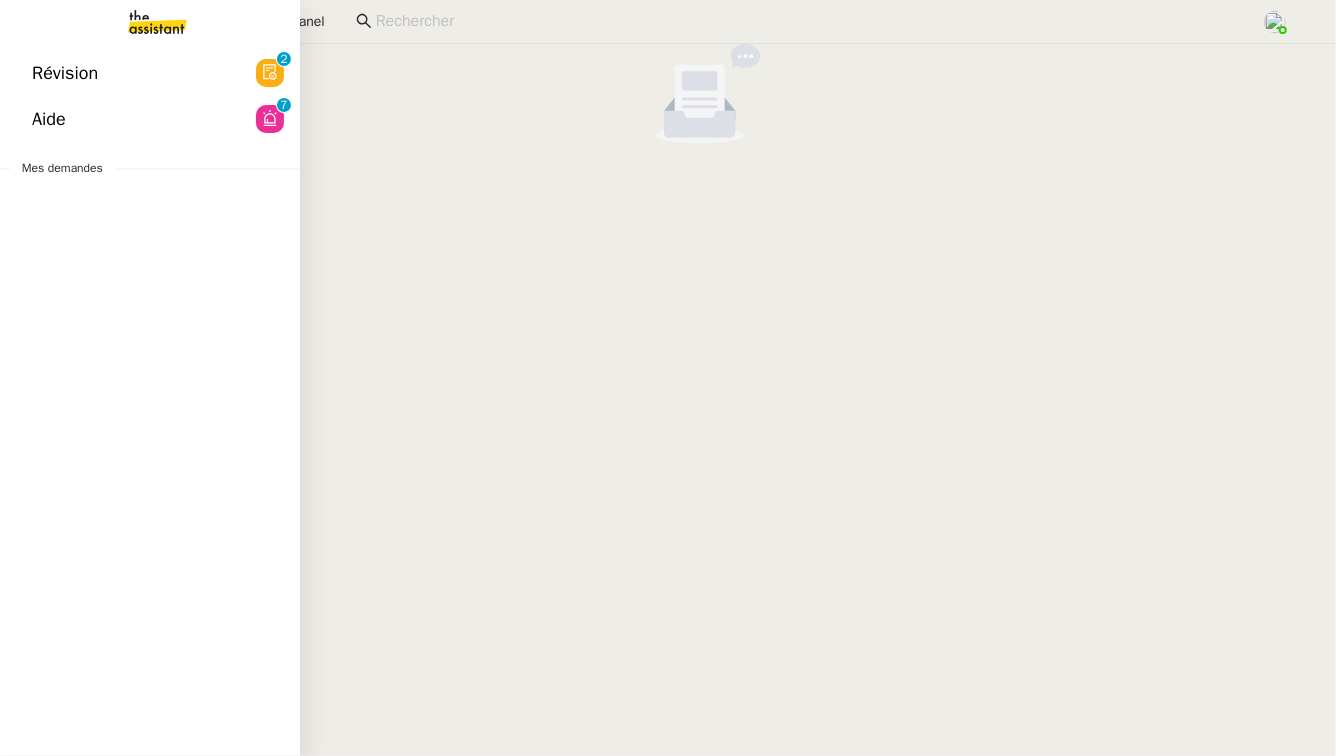 click on "Révision" 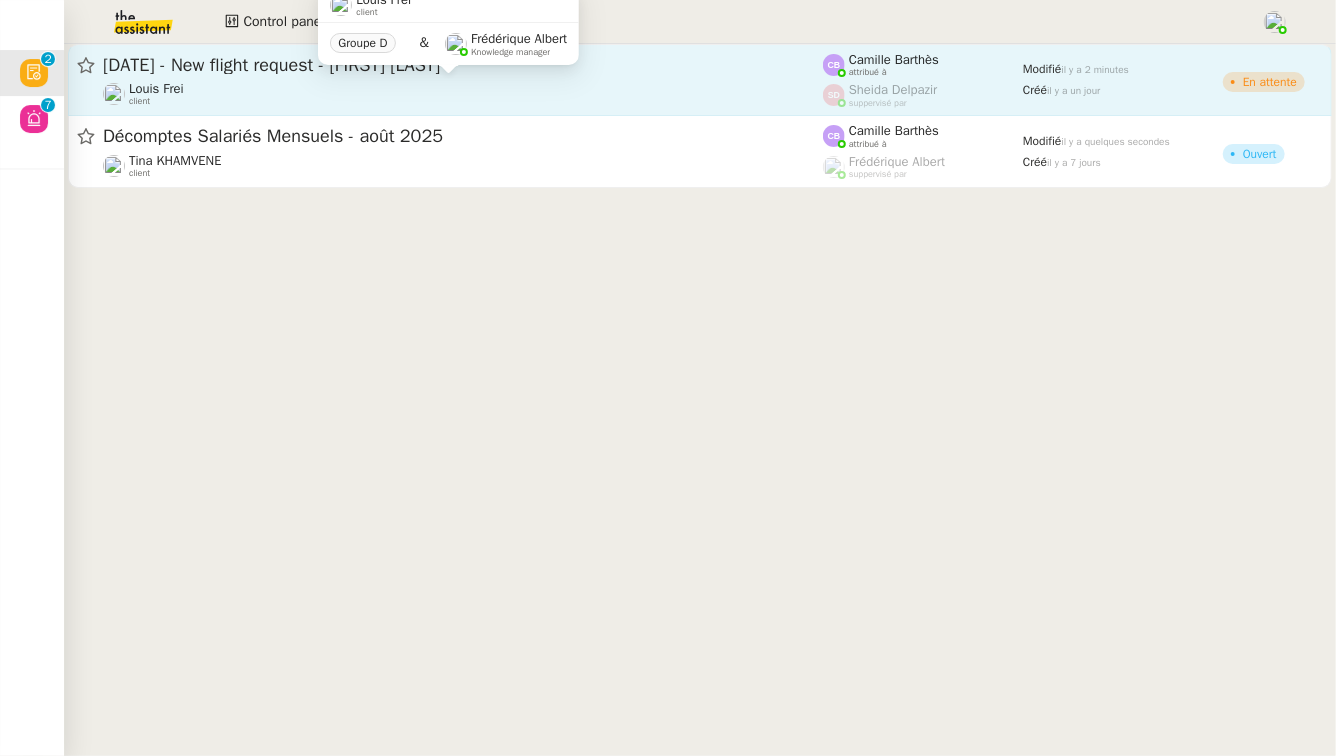 click on "Louis Frei    client" 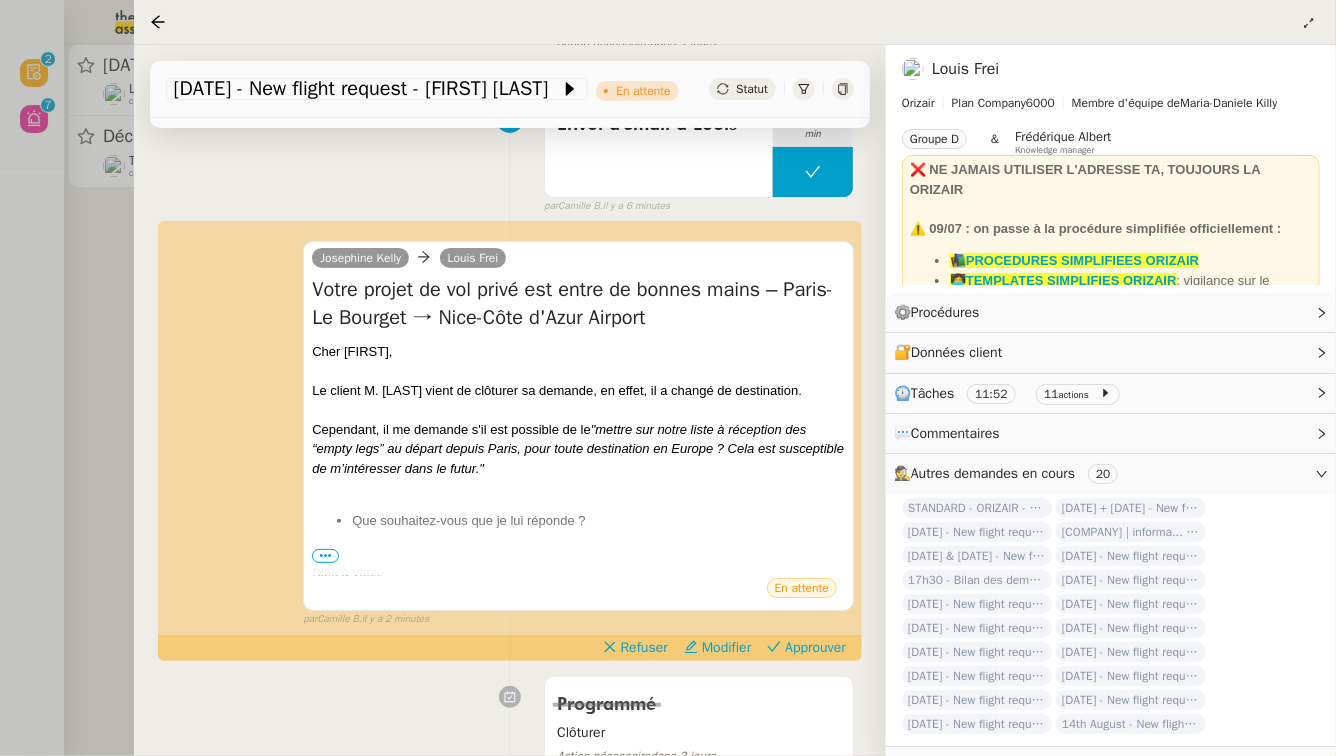 scroll, scrollTop: 378, scrollLeft: 0, axis: vertical 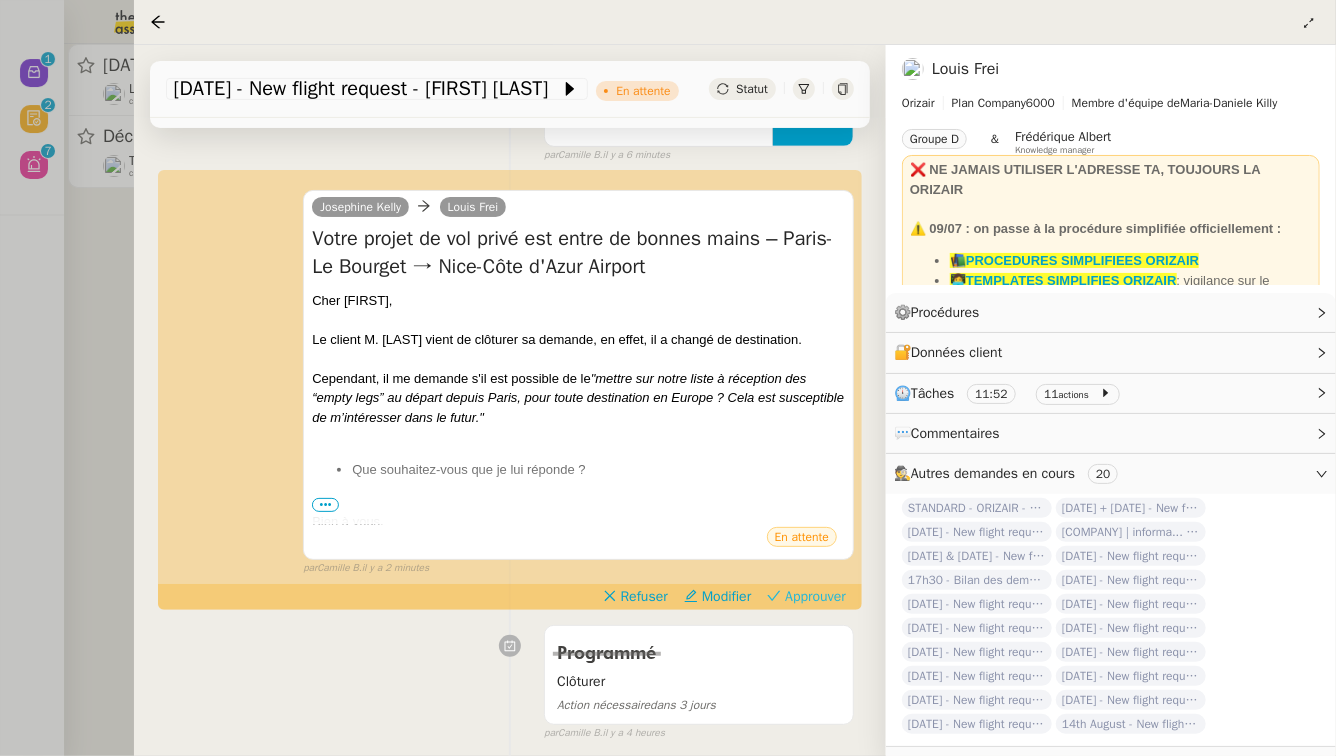click on "Approuver" at bounding box center [815, 597] 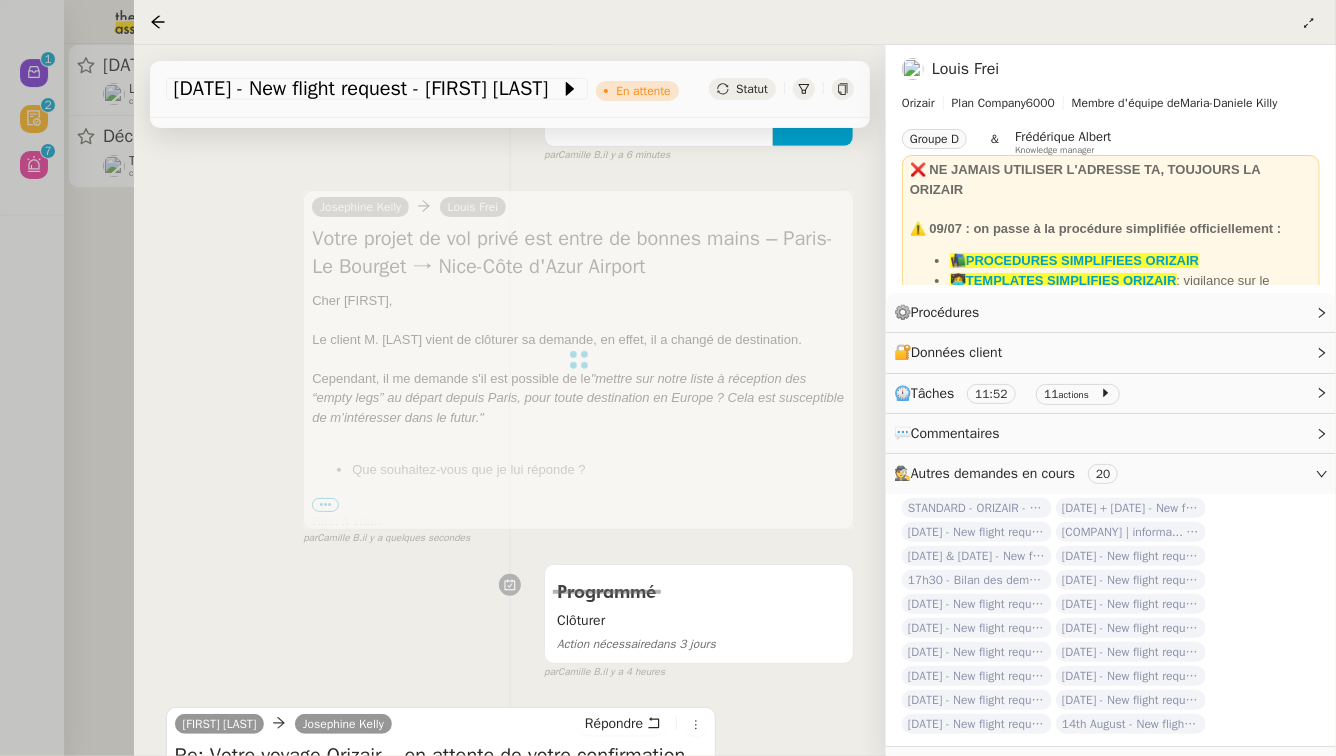 click at bounding box center (668, 378) 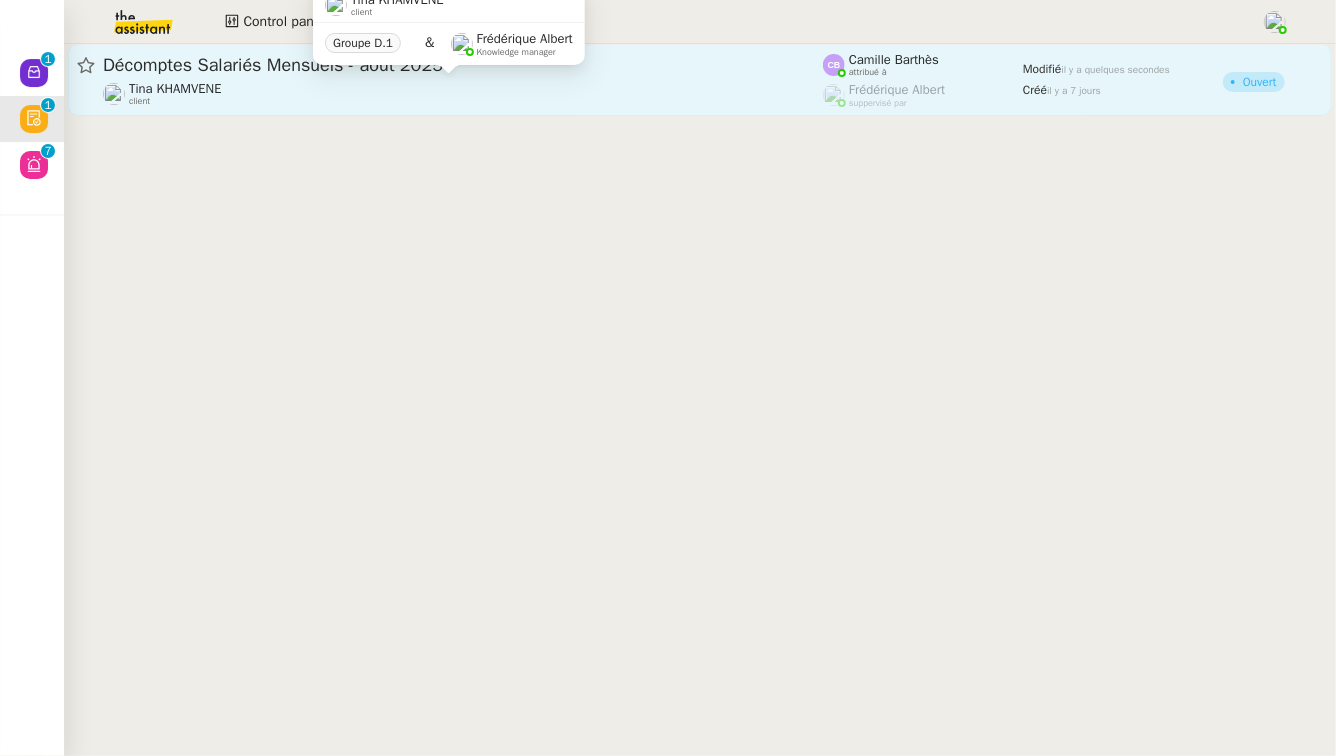 click on "Tina KHAMVENE    client" 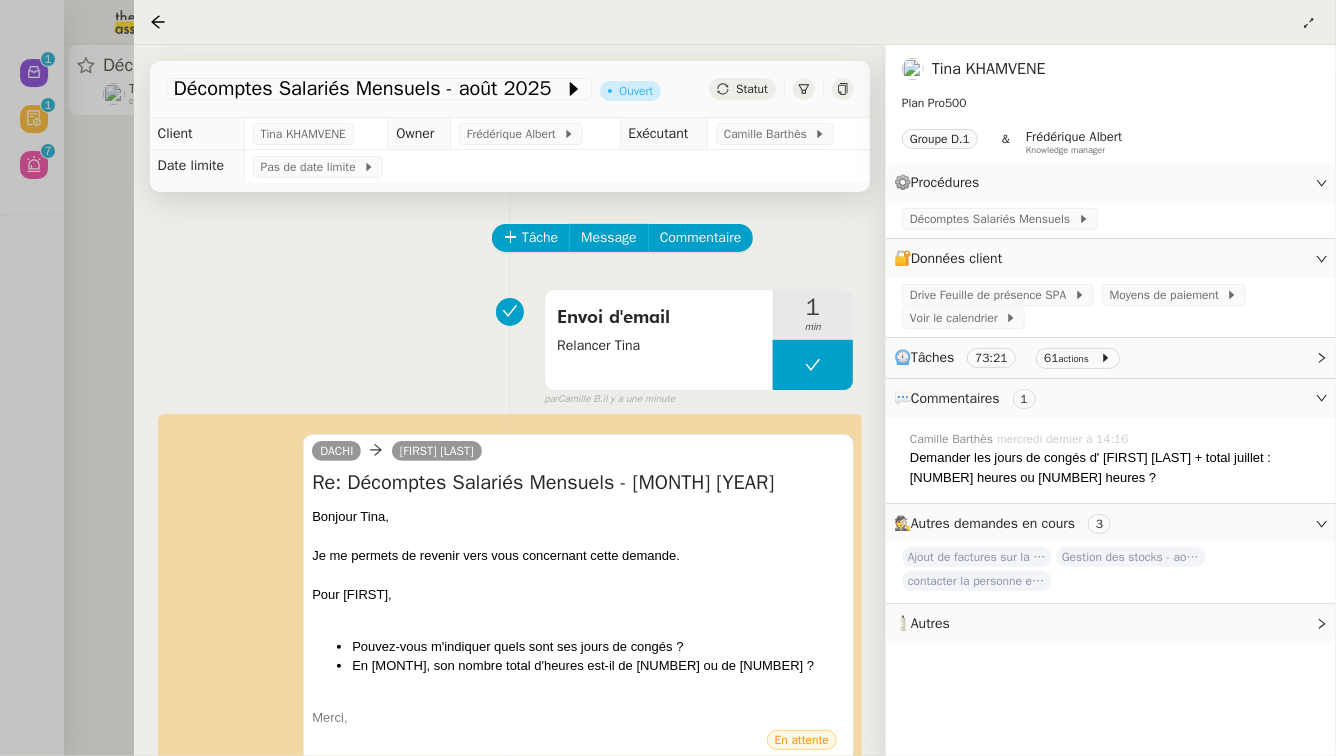 scroll, scrollTop: 166, scrollLeft: 0, axis: vertical 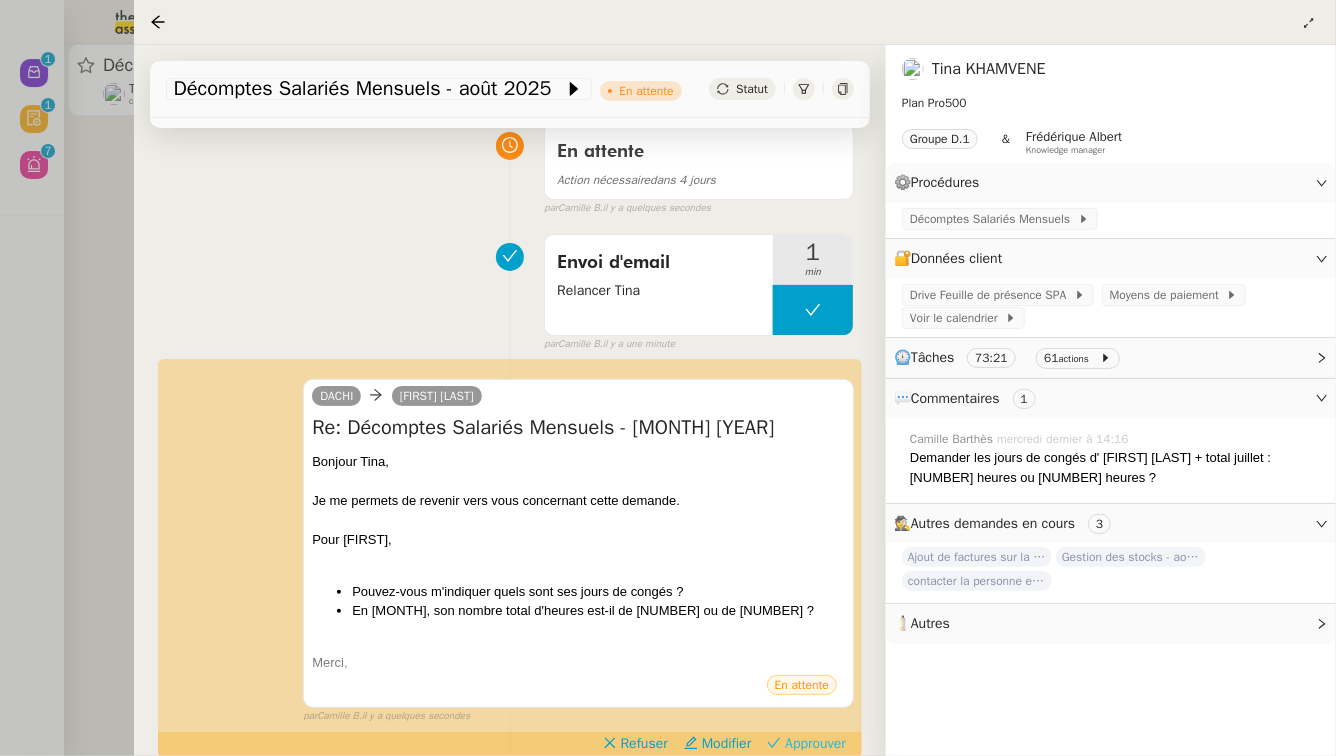 click on "Approuver" at bounding box center (815, 744) 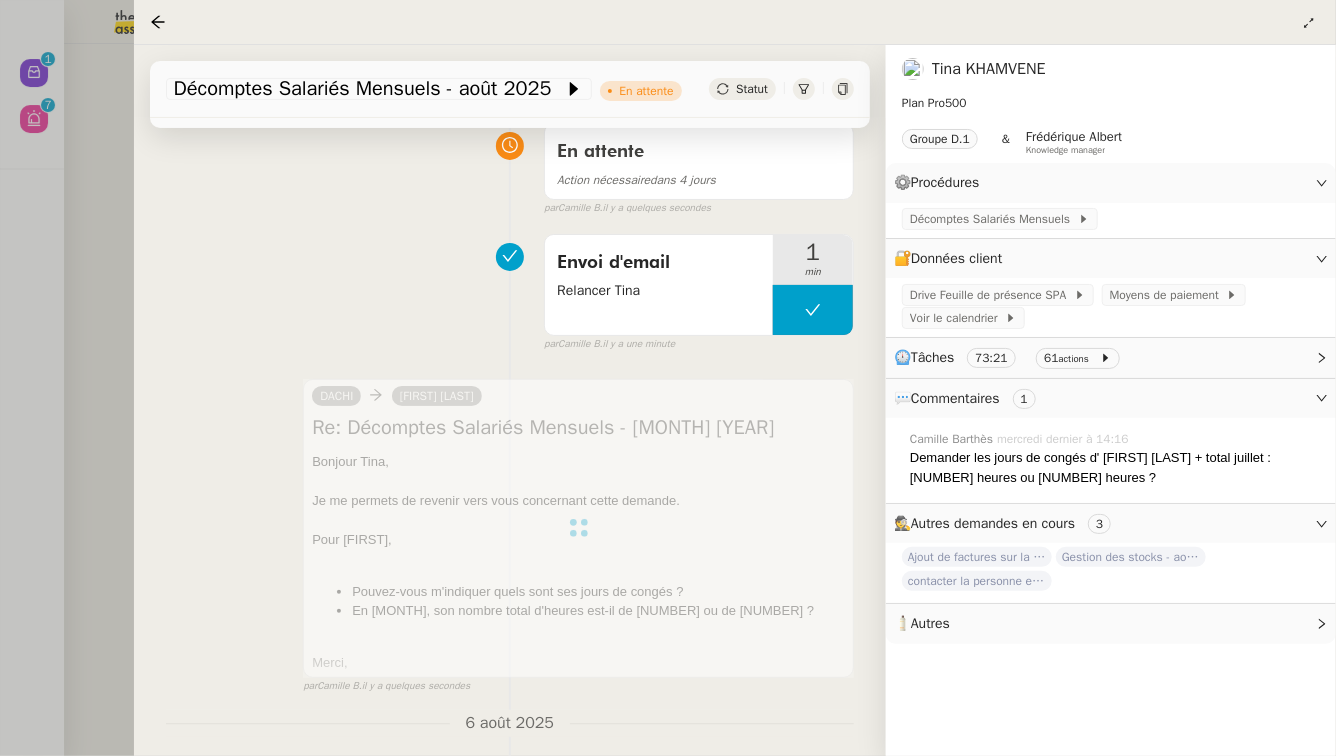 click at bounding box center [668, 378] 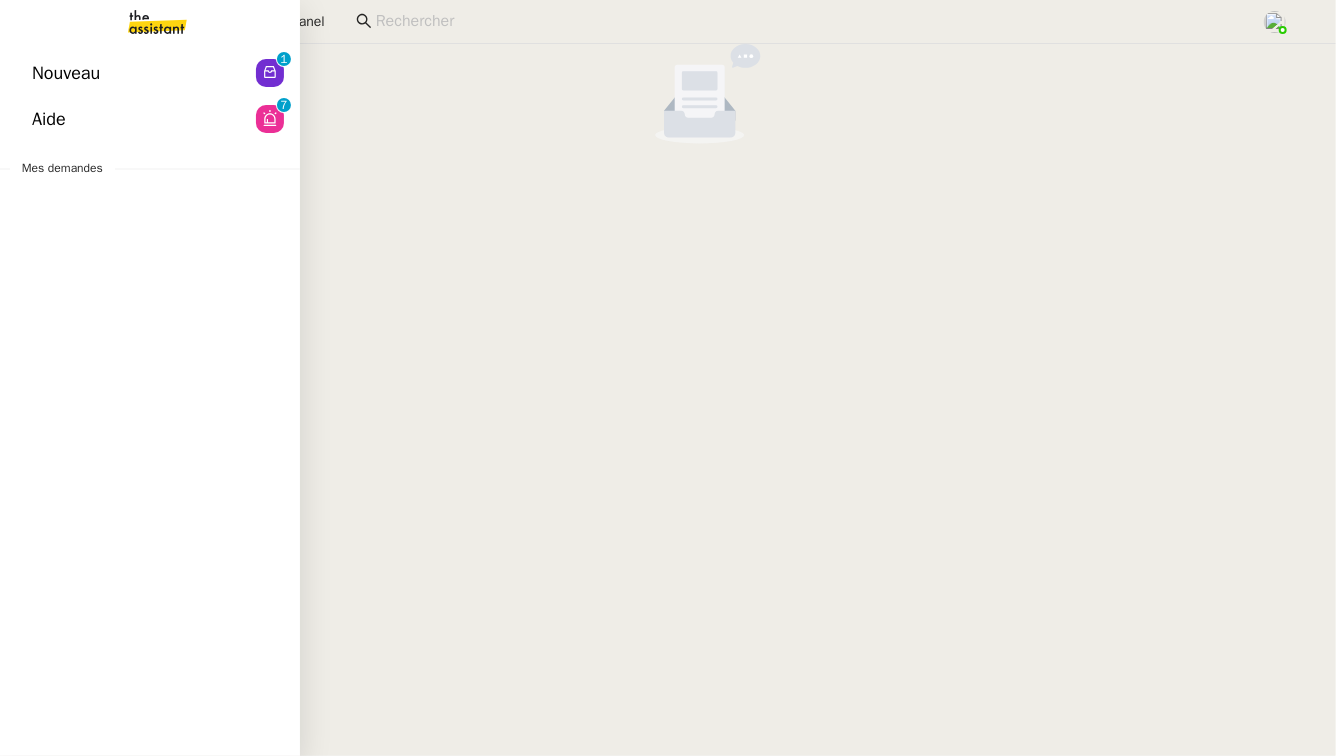click on "Nouveau  0   1   2   3   4   5   6   7   8   9" 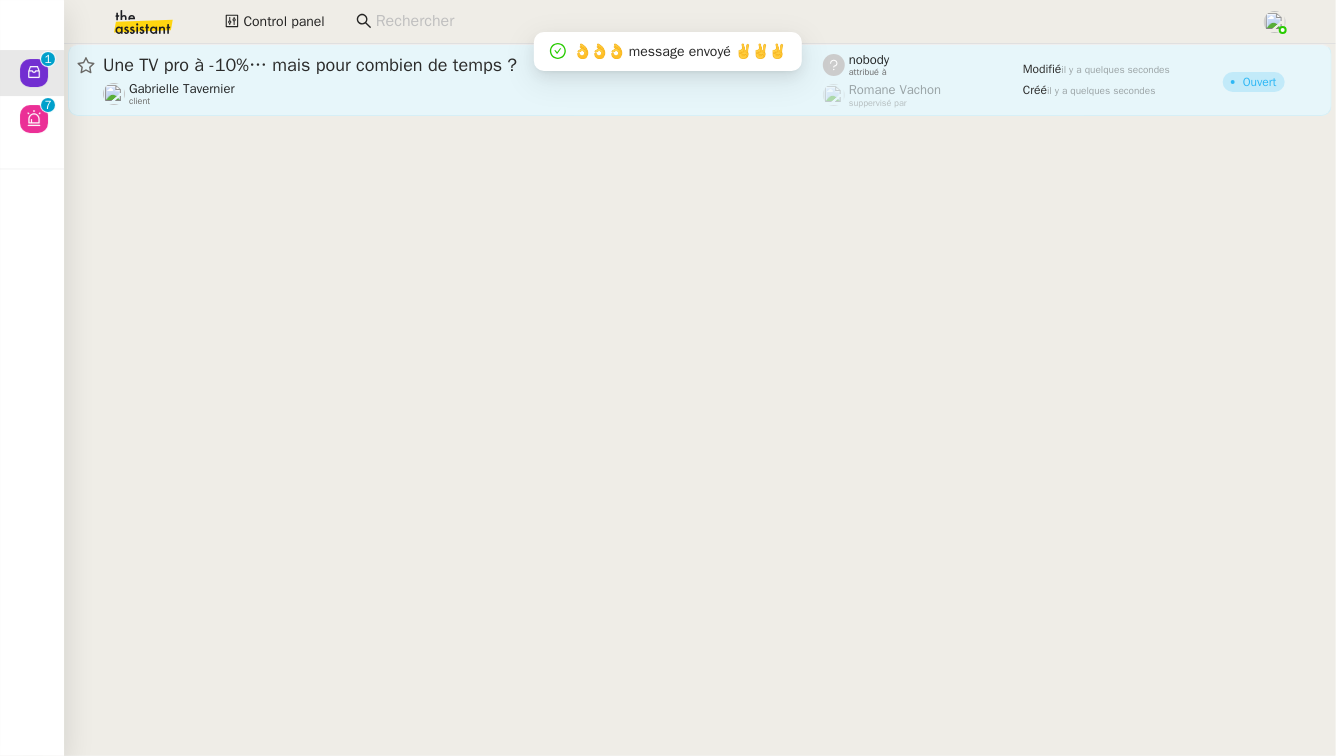 click on "Une TV pro à -10%… mais pour combien de temps ?" 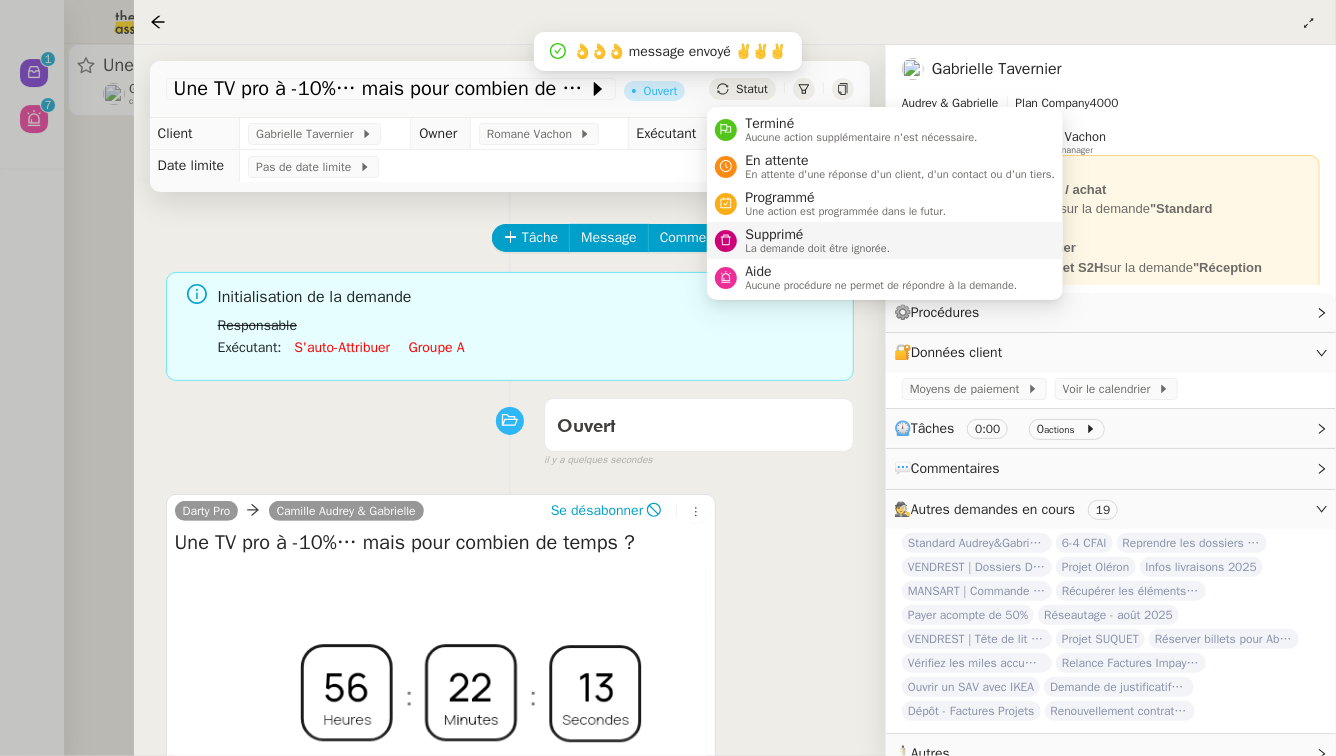 click on "Supprimé" at bounding box center (817, 235) 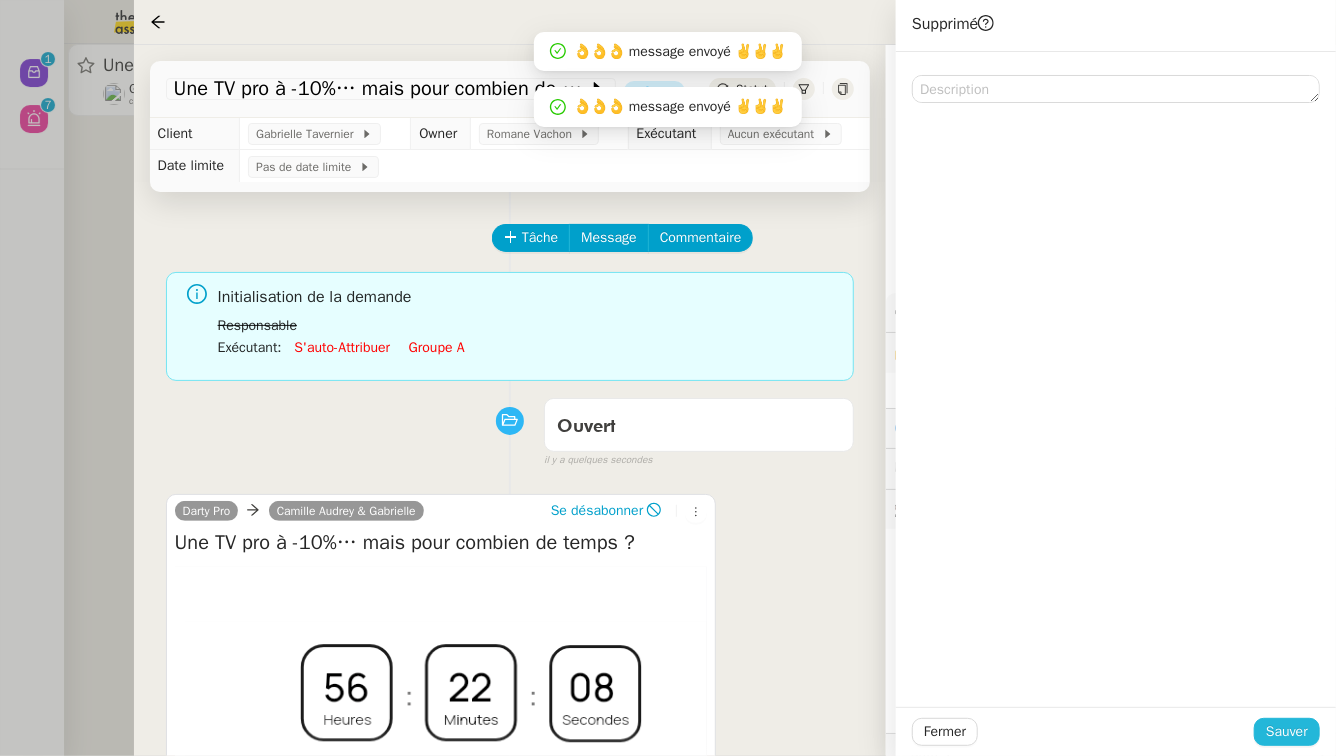 click on "Sauver" 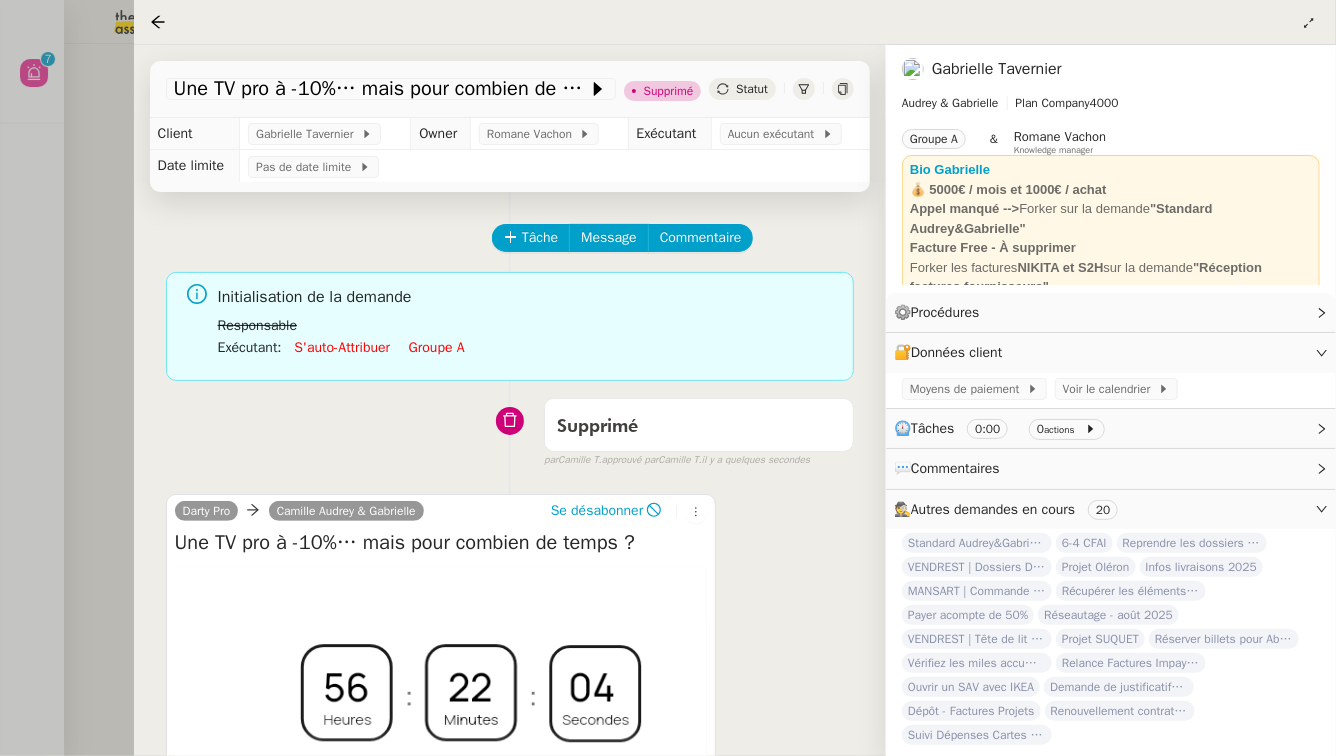 click at bounding box center [668, 378] 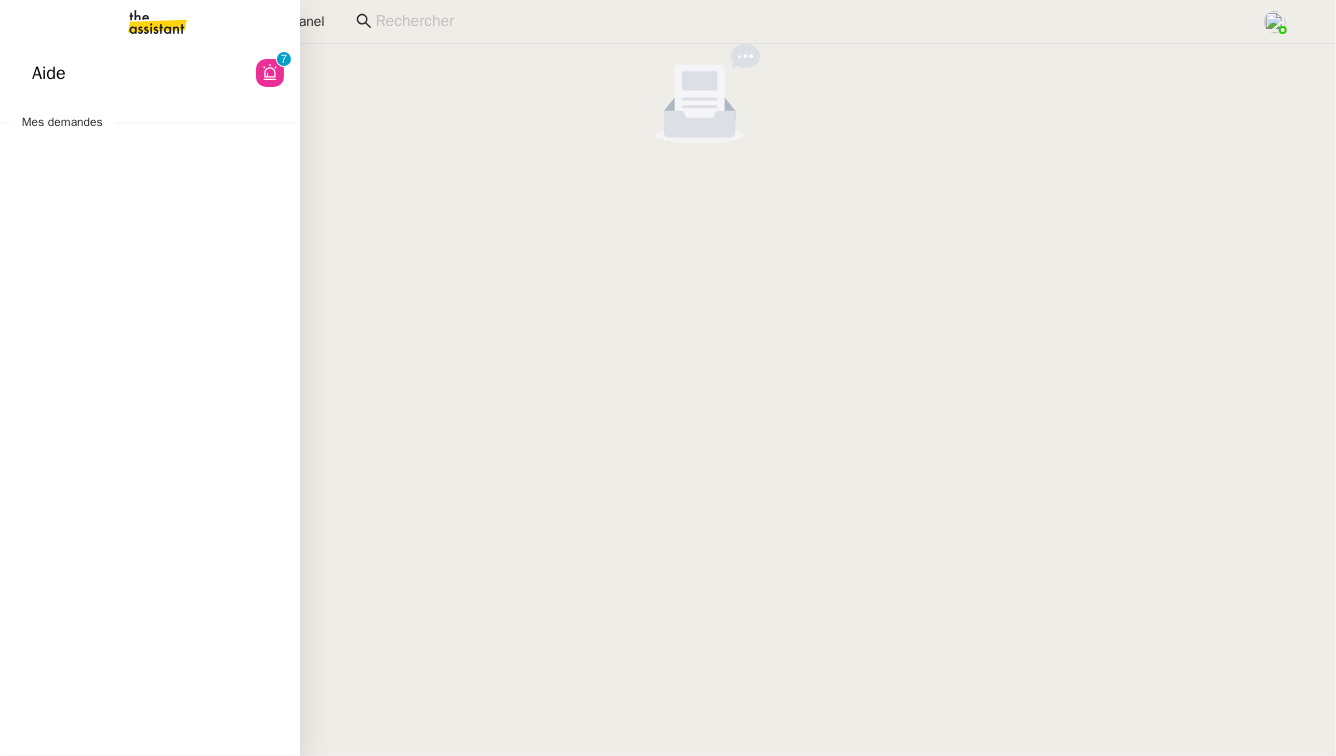 click on "Aide" 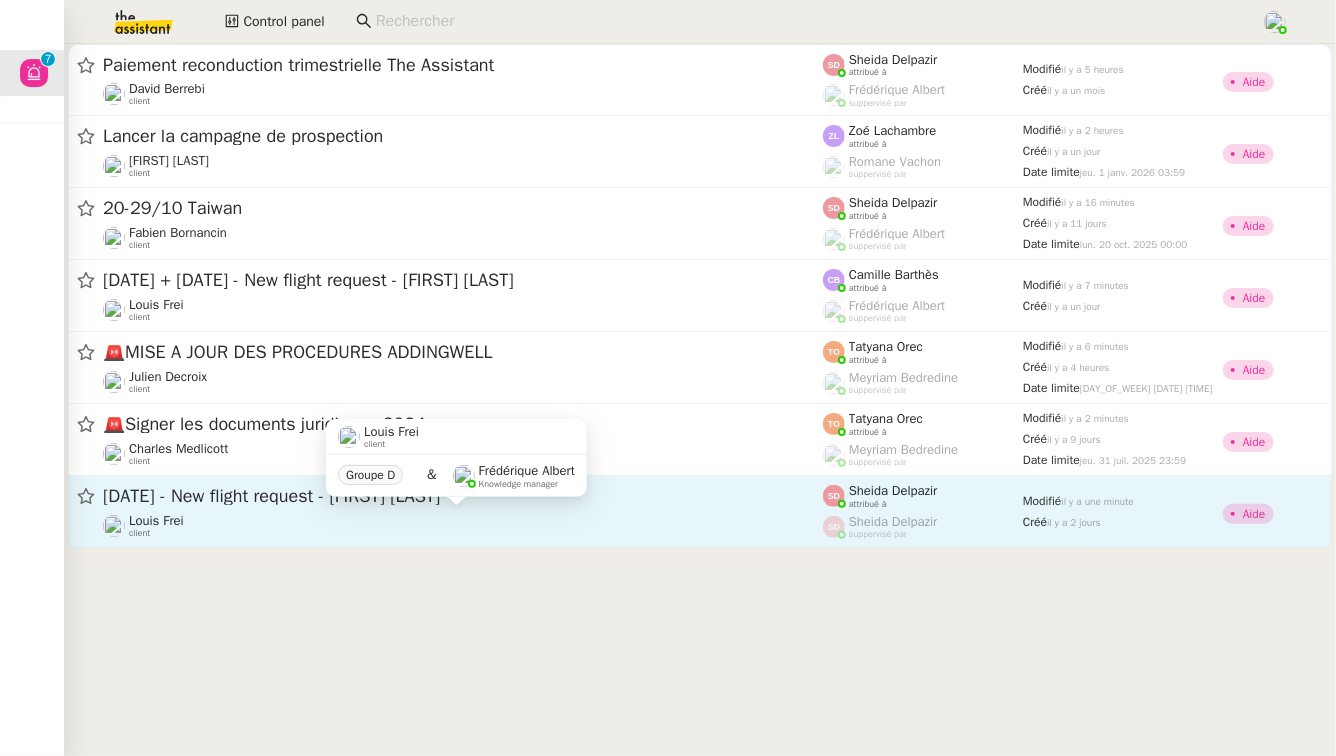 click on "Louis Frei    client" 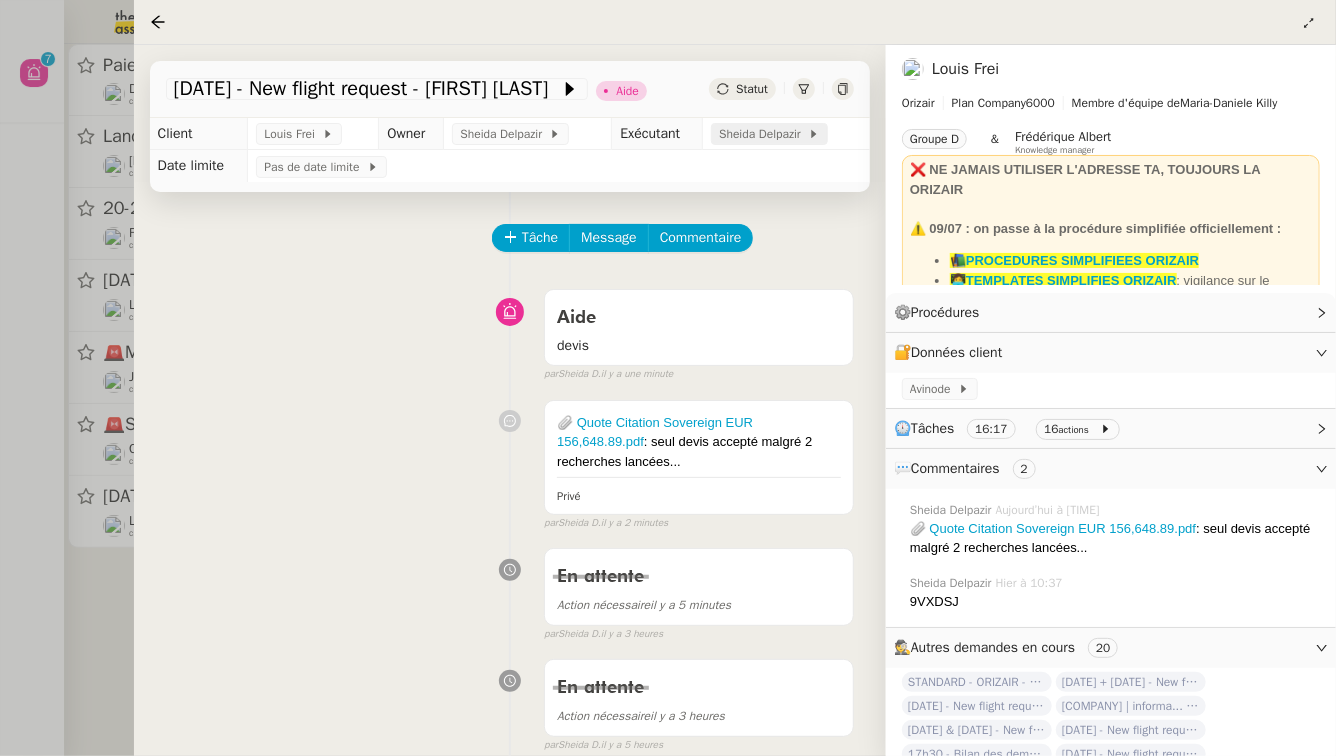 click on "Sheida Delpazir" 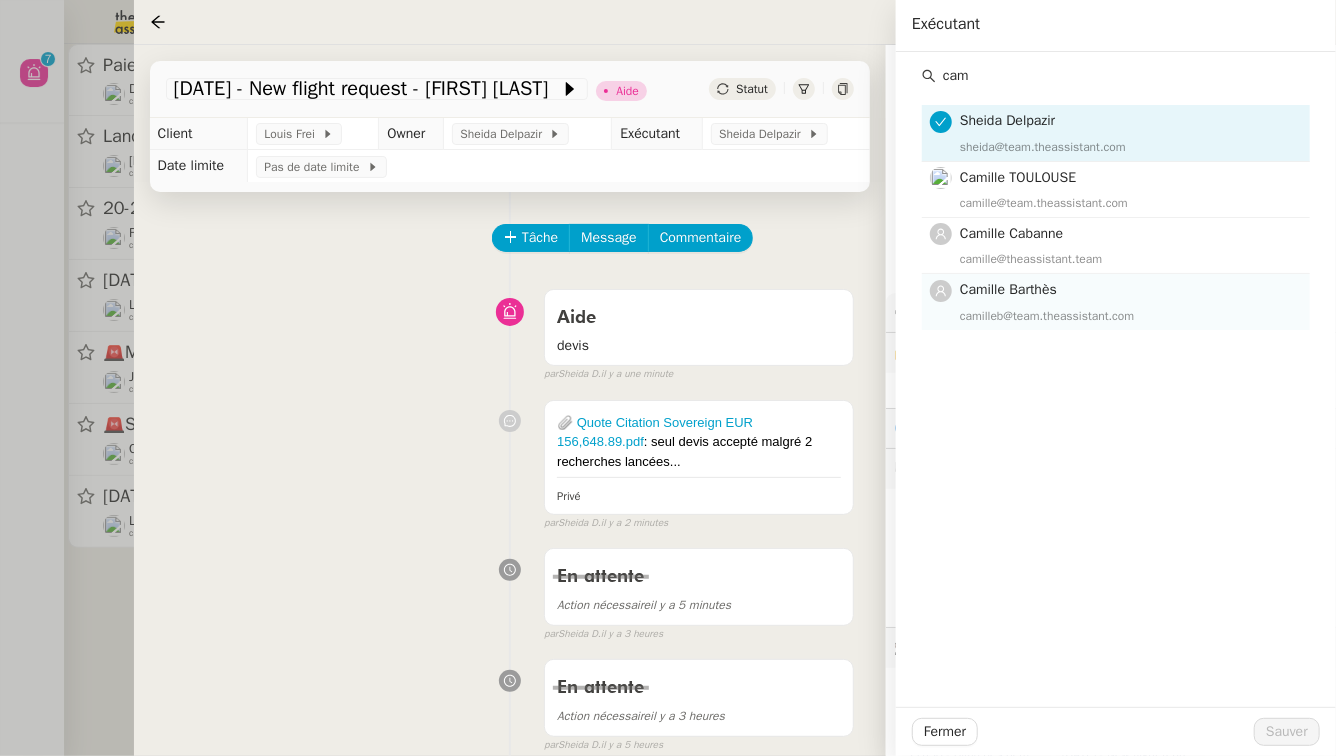 type on "cam" 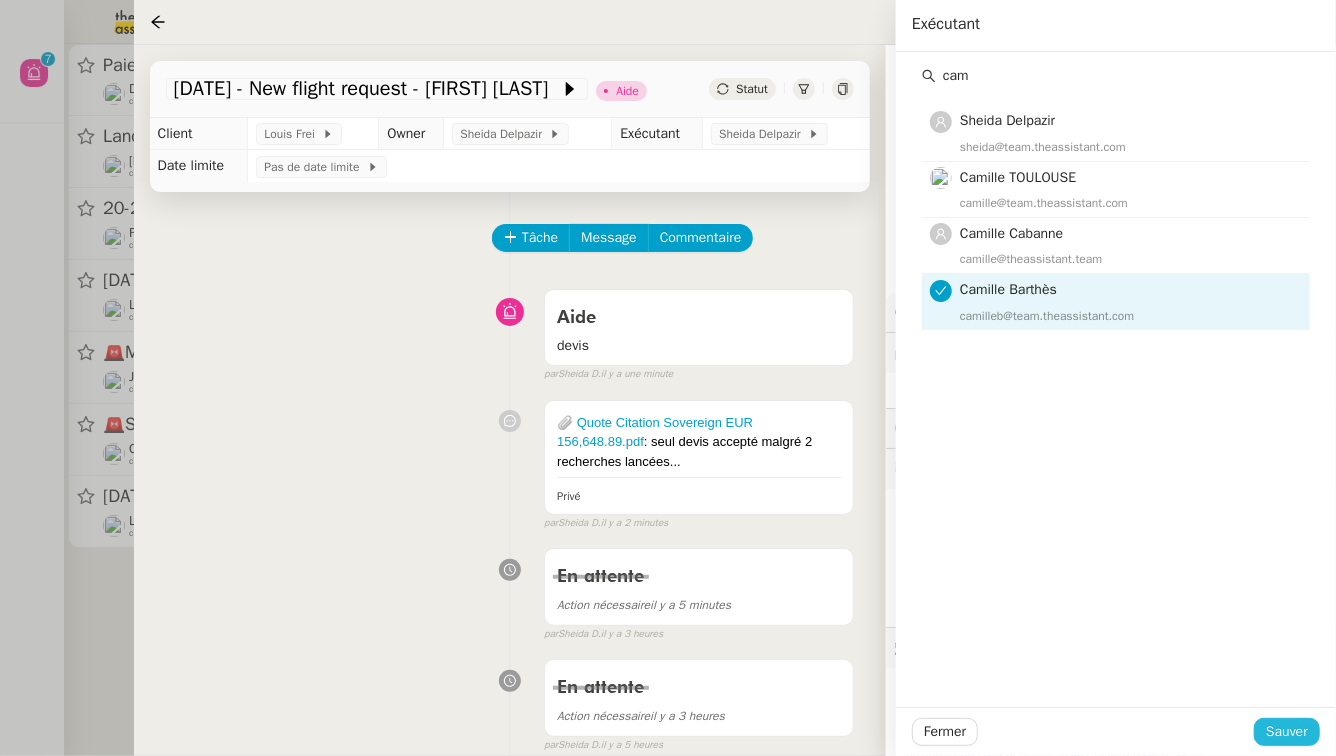 click on "Sauver" 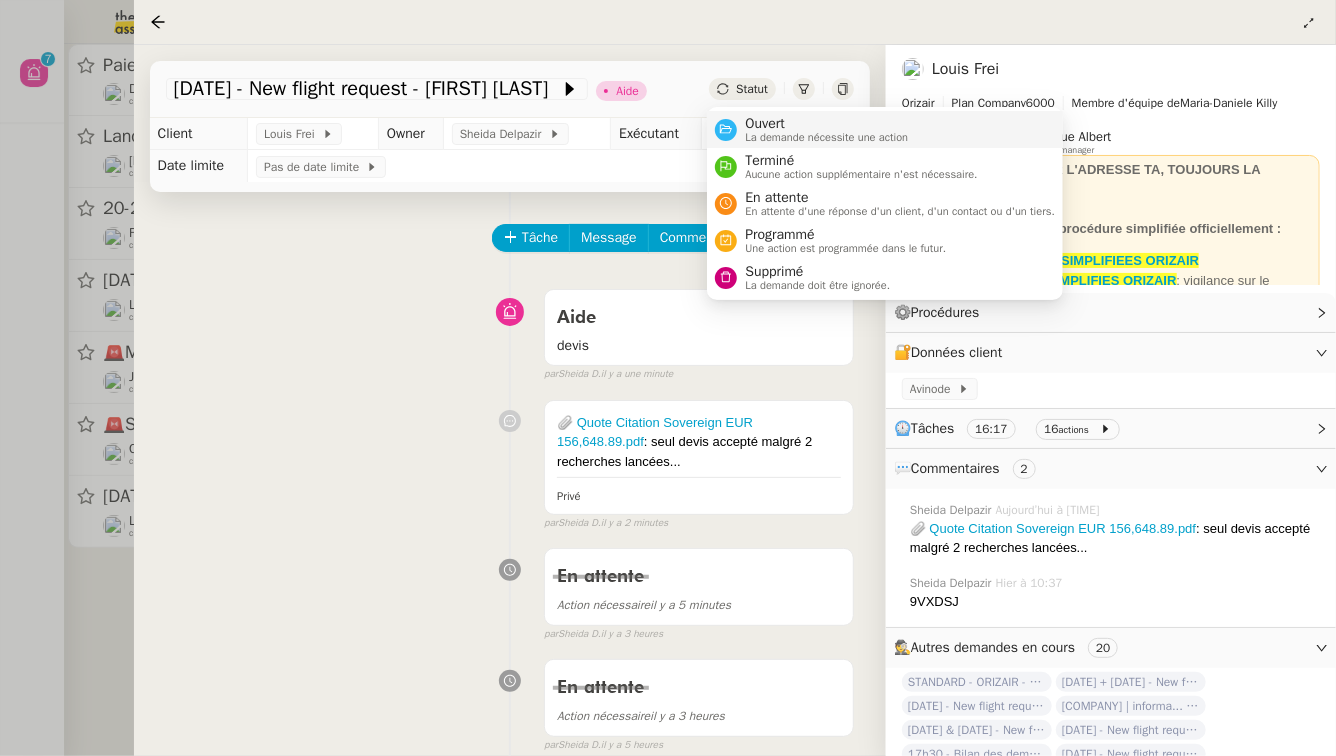 click on "Ouvert" at bounding box center (826, 124) 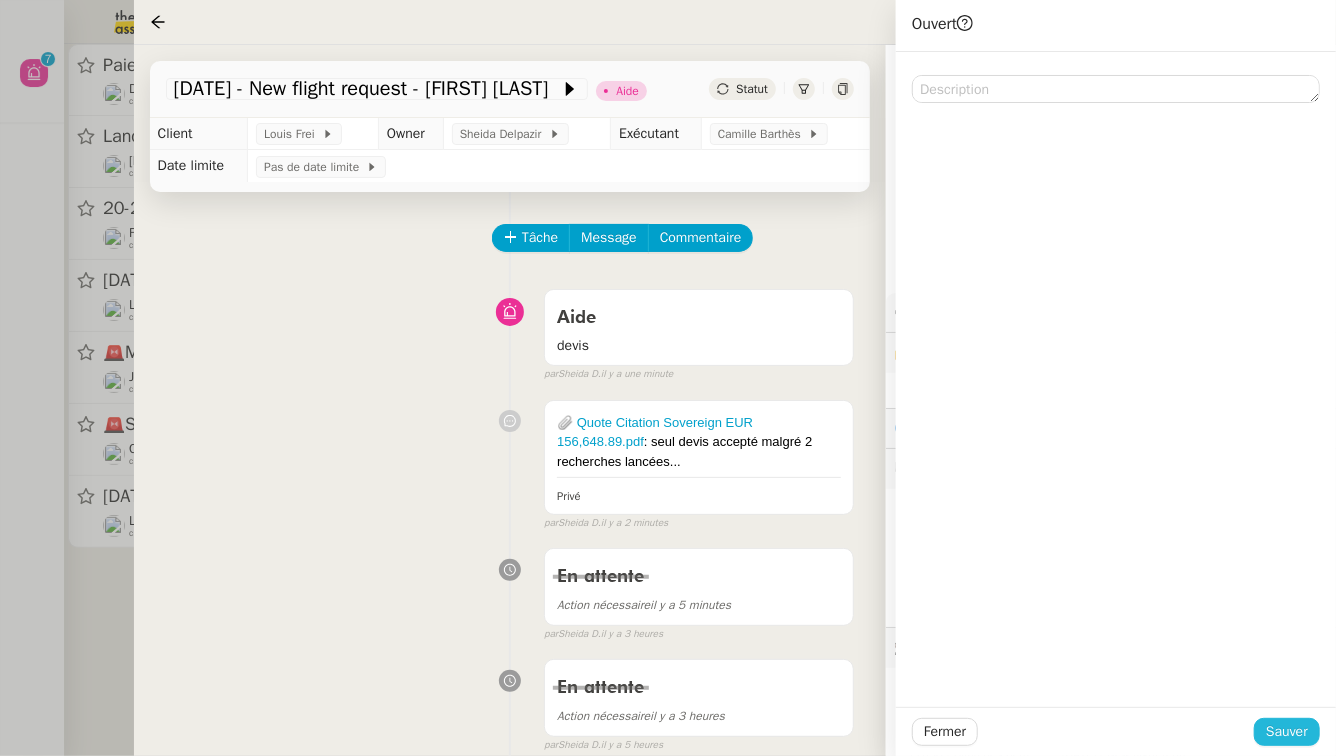 click on "Sauver" 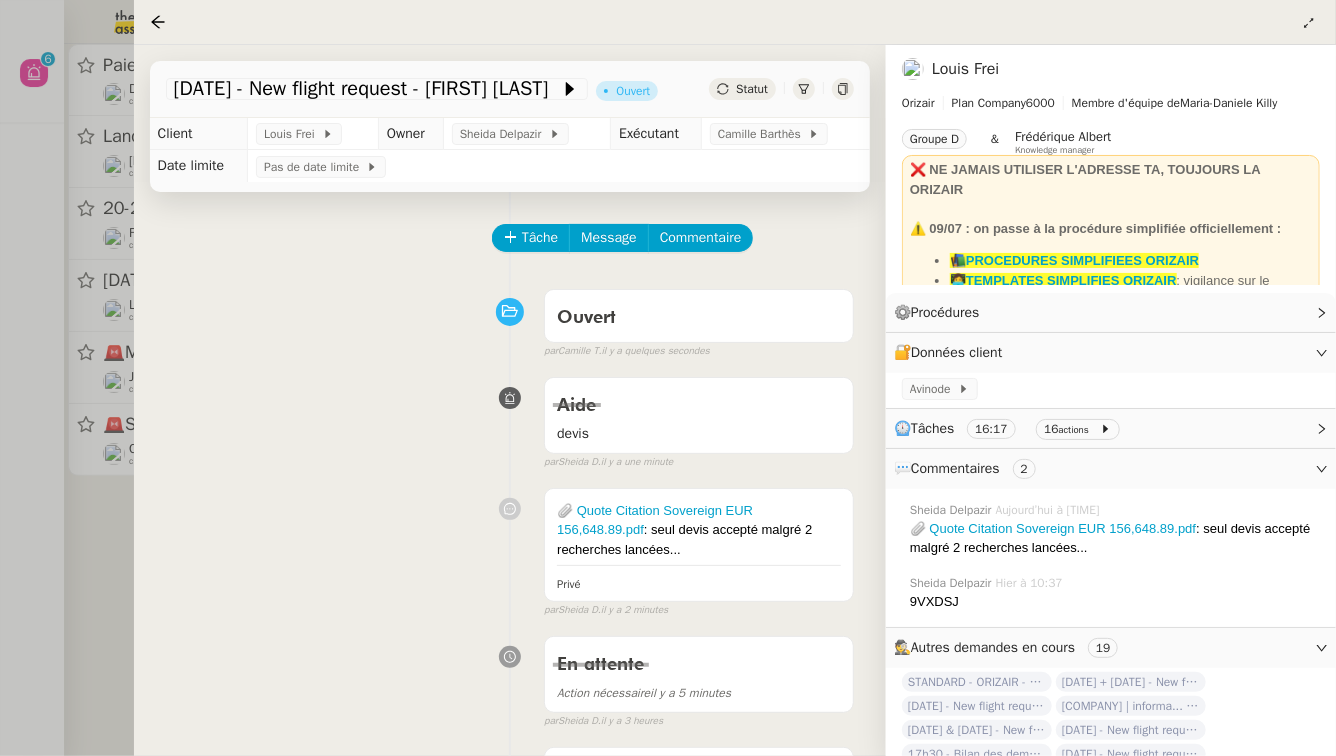 click at bounding box center [668, 378] 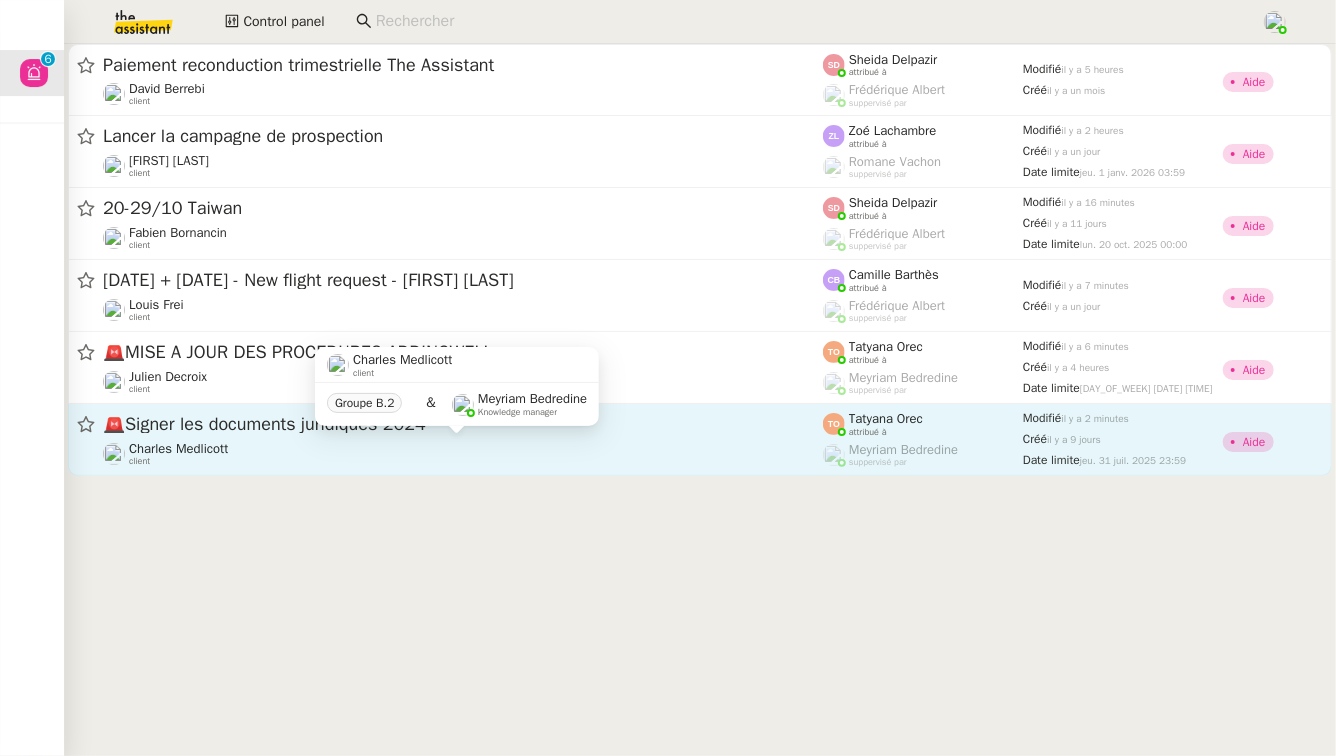 click on "Charles Medlicott    client" 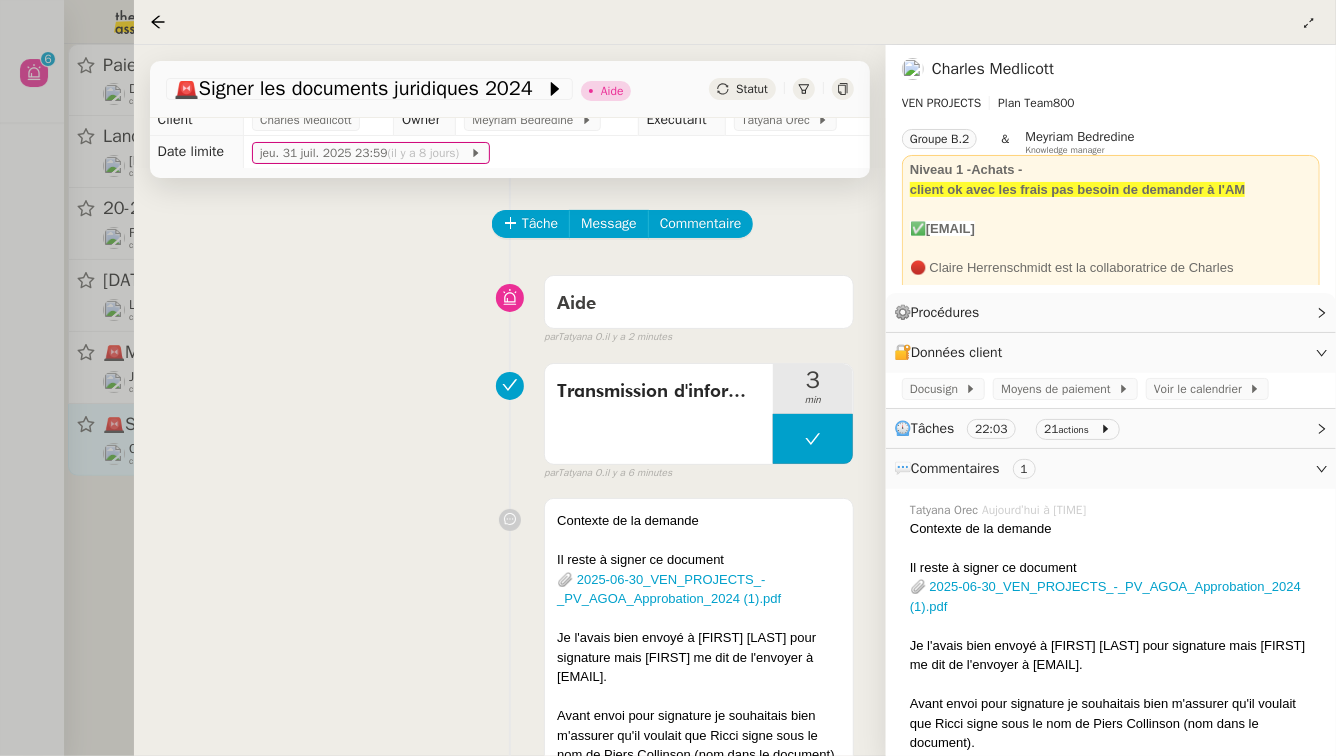 scroll, scrollTop: 0, scrollLeft: 0, axis: both 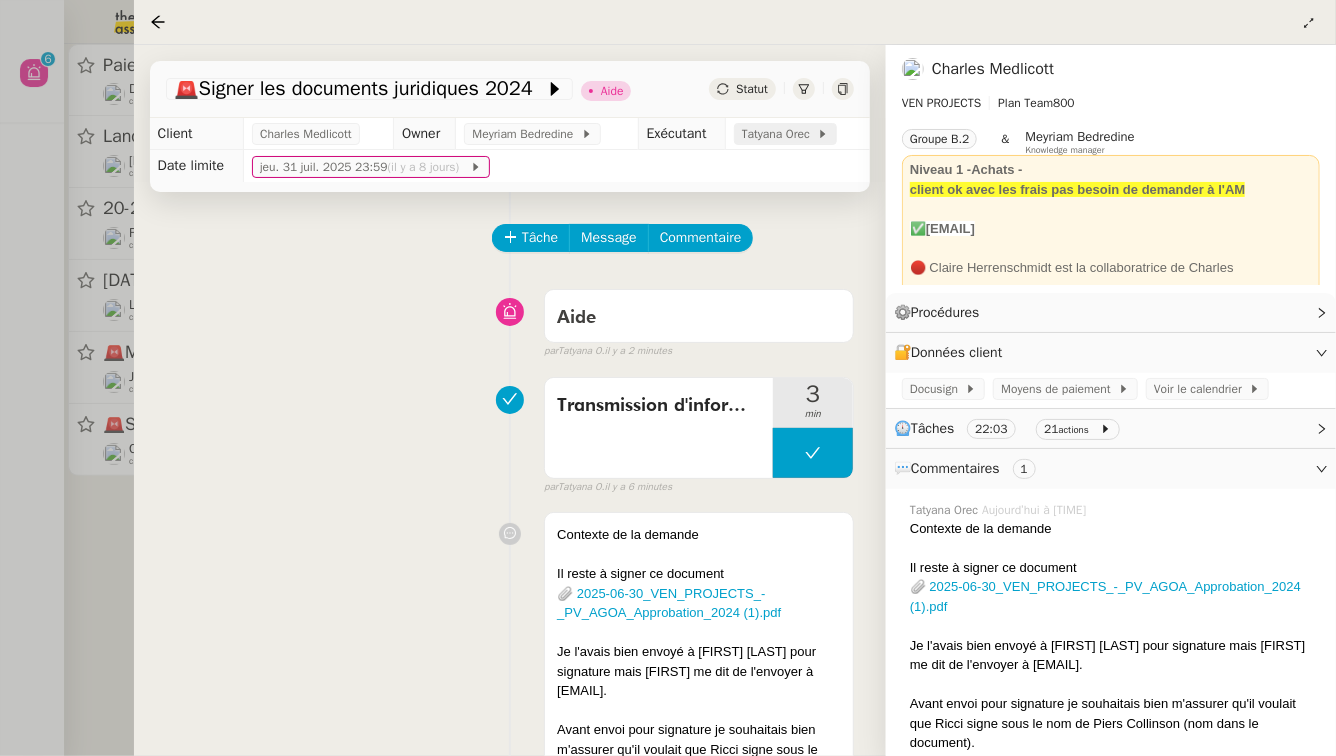 click on "Tatyana Orec" 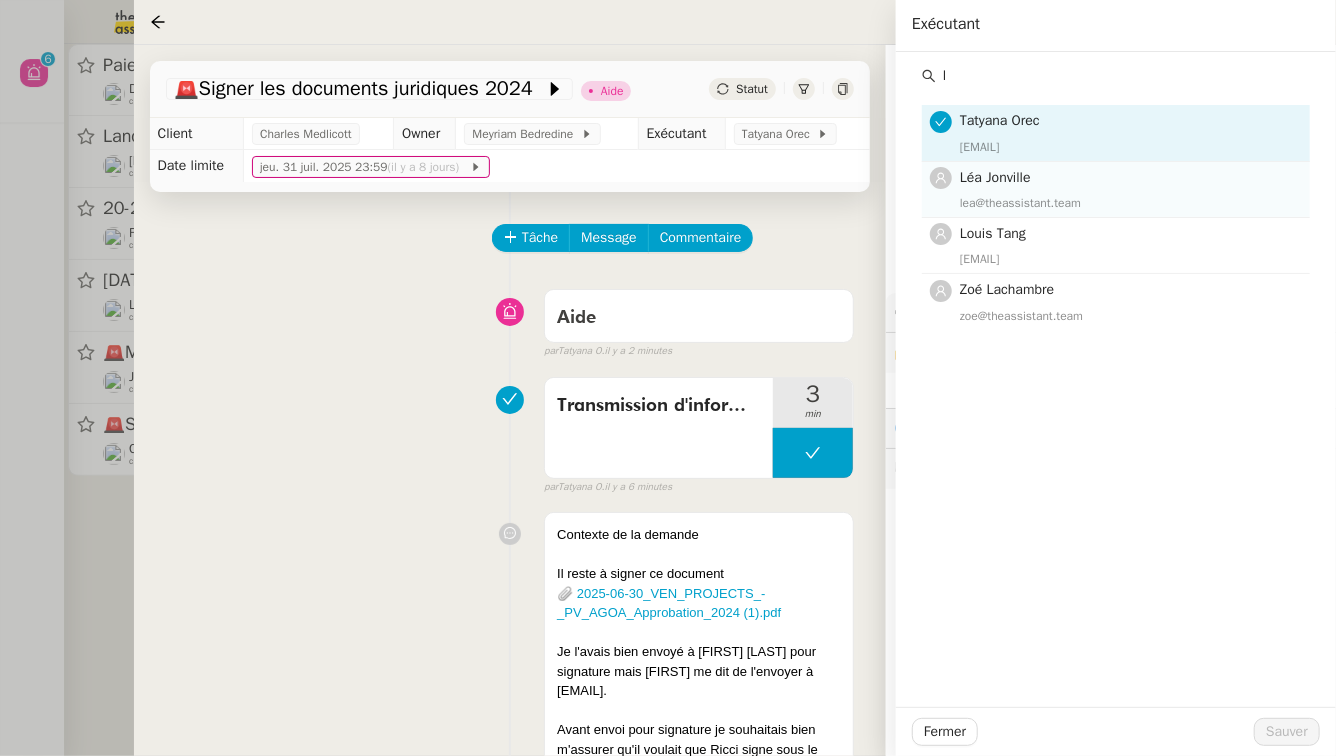 type on "l" 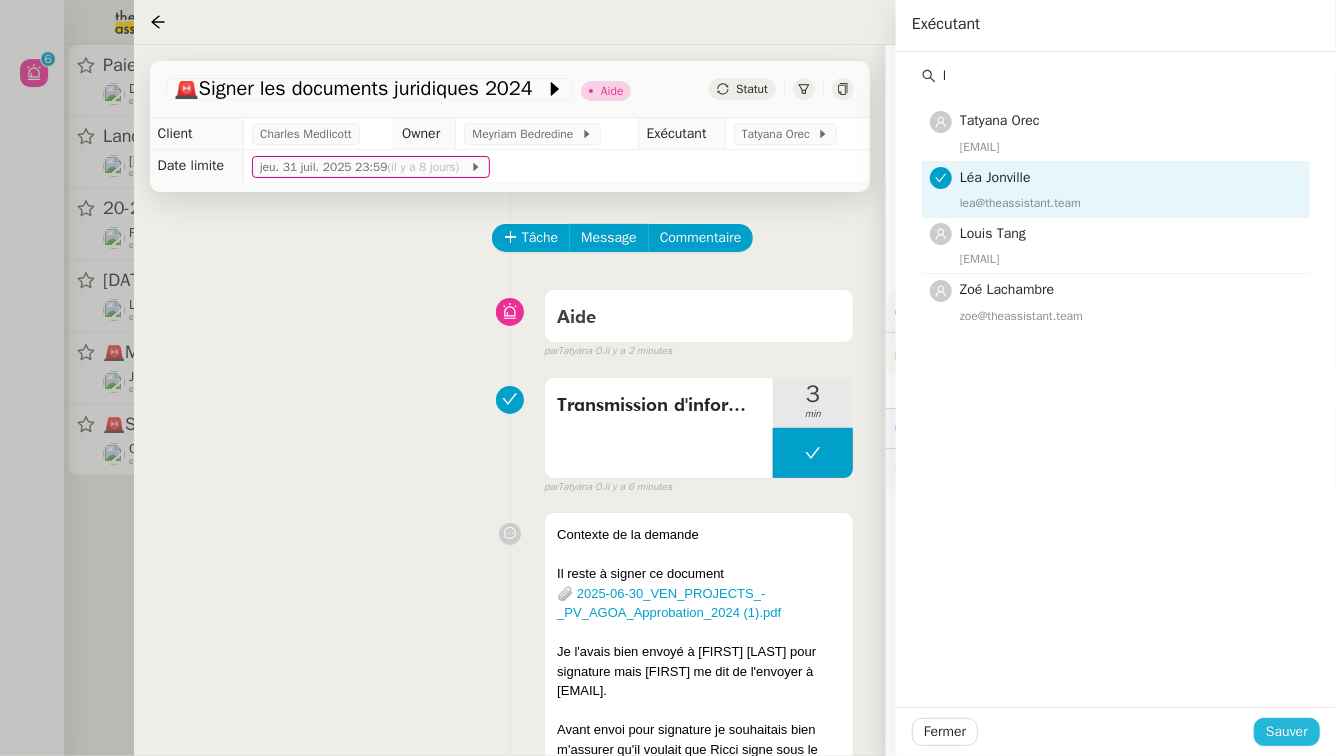 click on "Sauver" 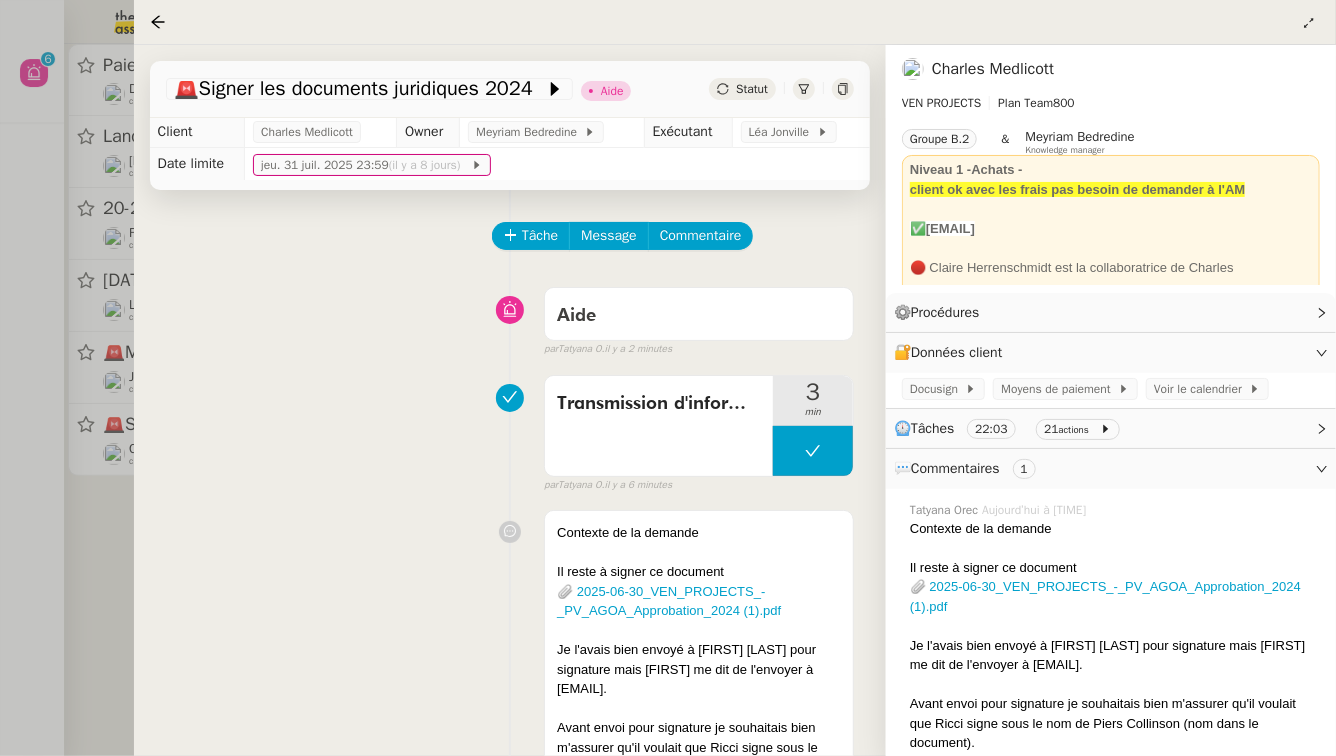 scroll, scrollTop: 0, scrollLeft: 0, axis: both 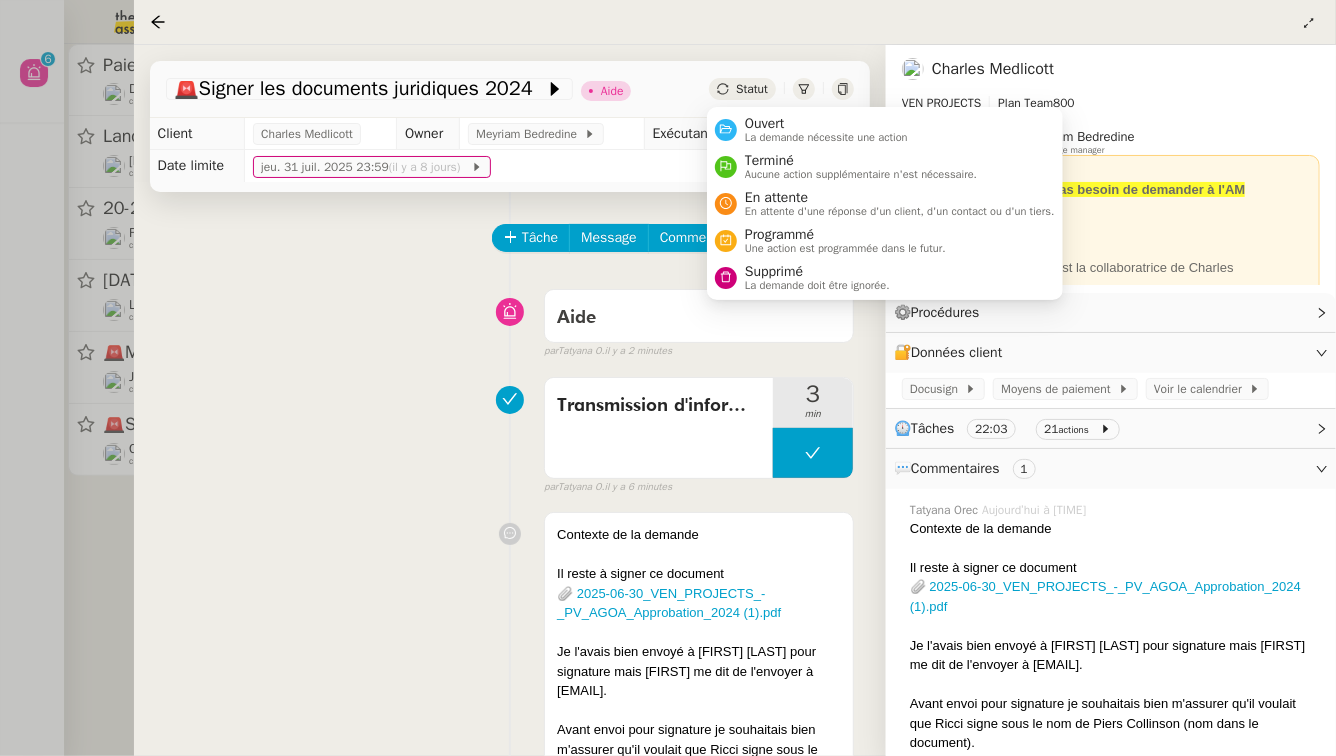 click on "Statut" 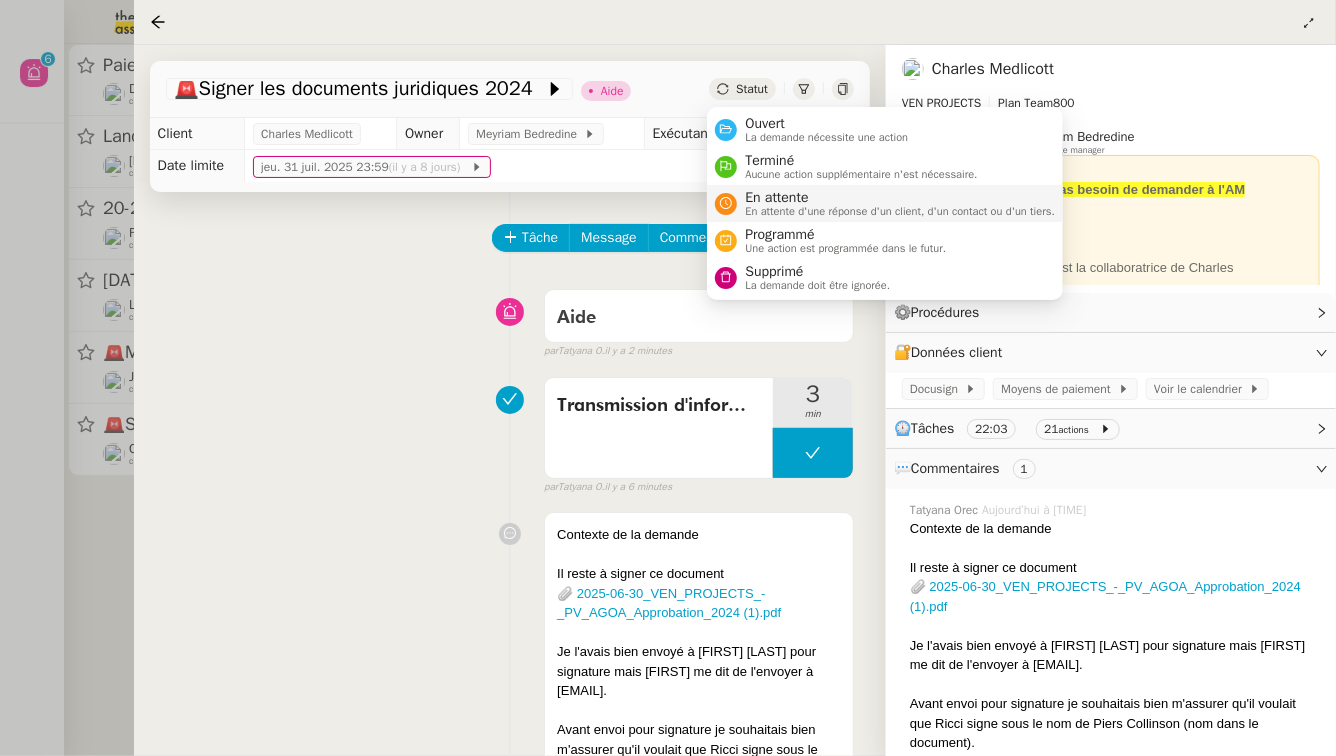 click on "En attente" at bounding box center [900, 198] 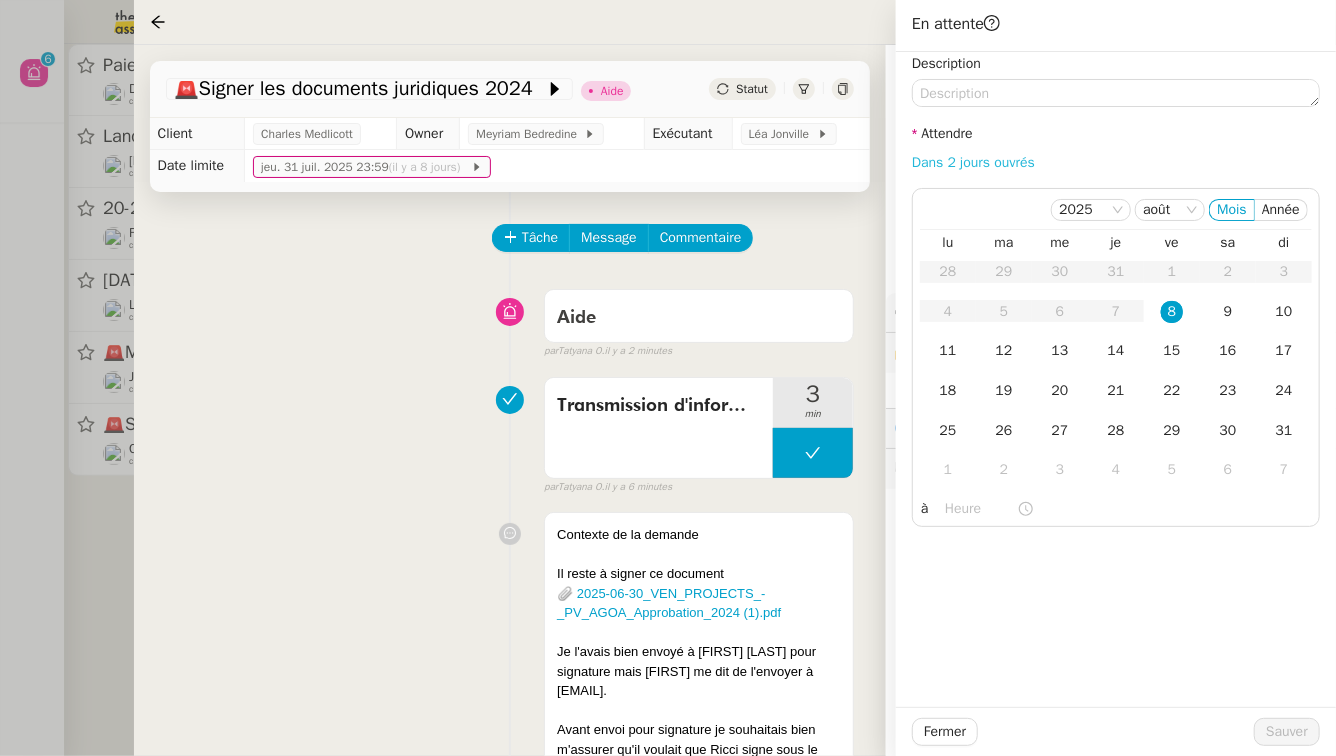 click on "Dans 2 jours ouvrés" 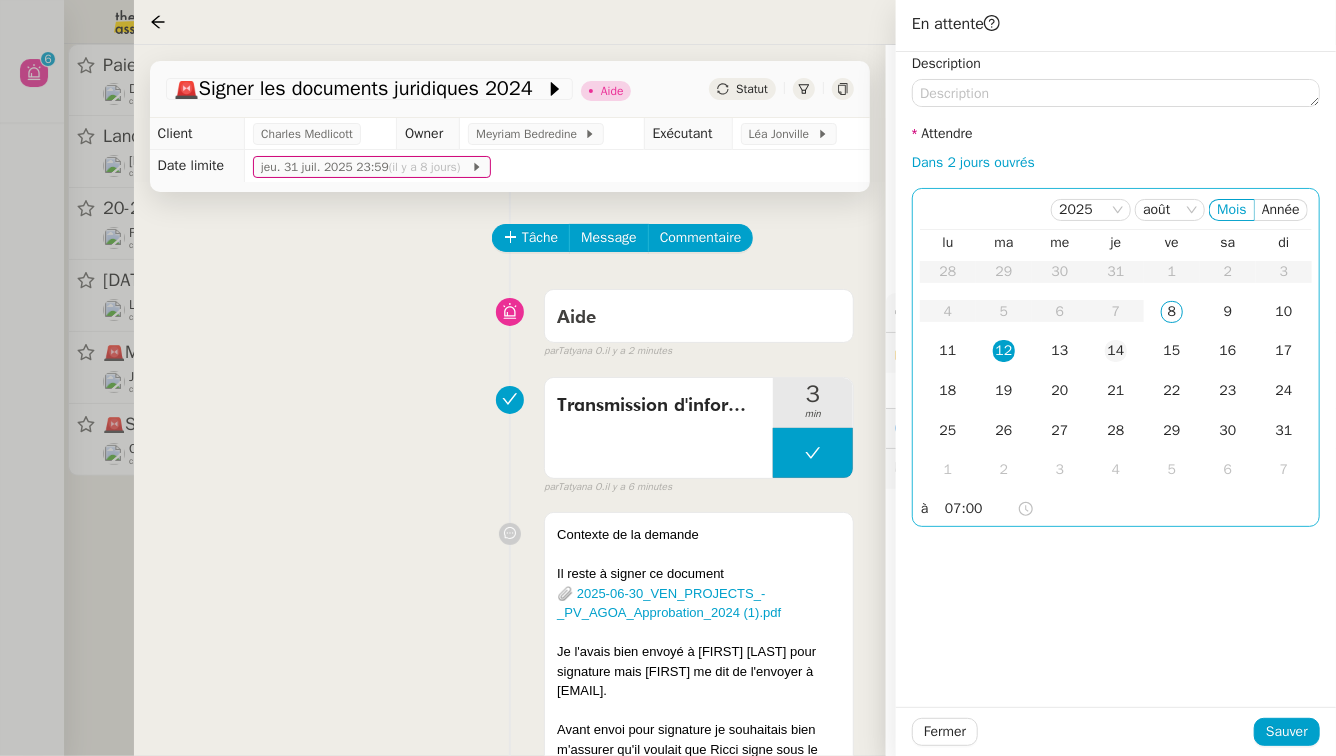 click on "14" 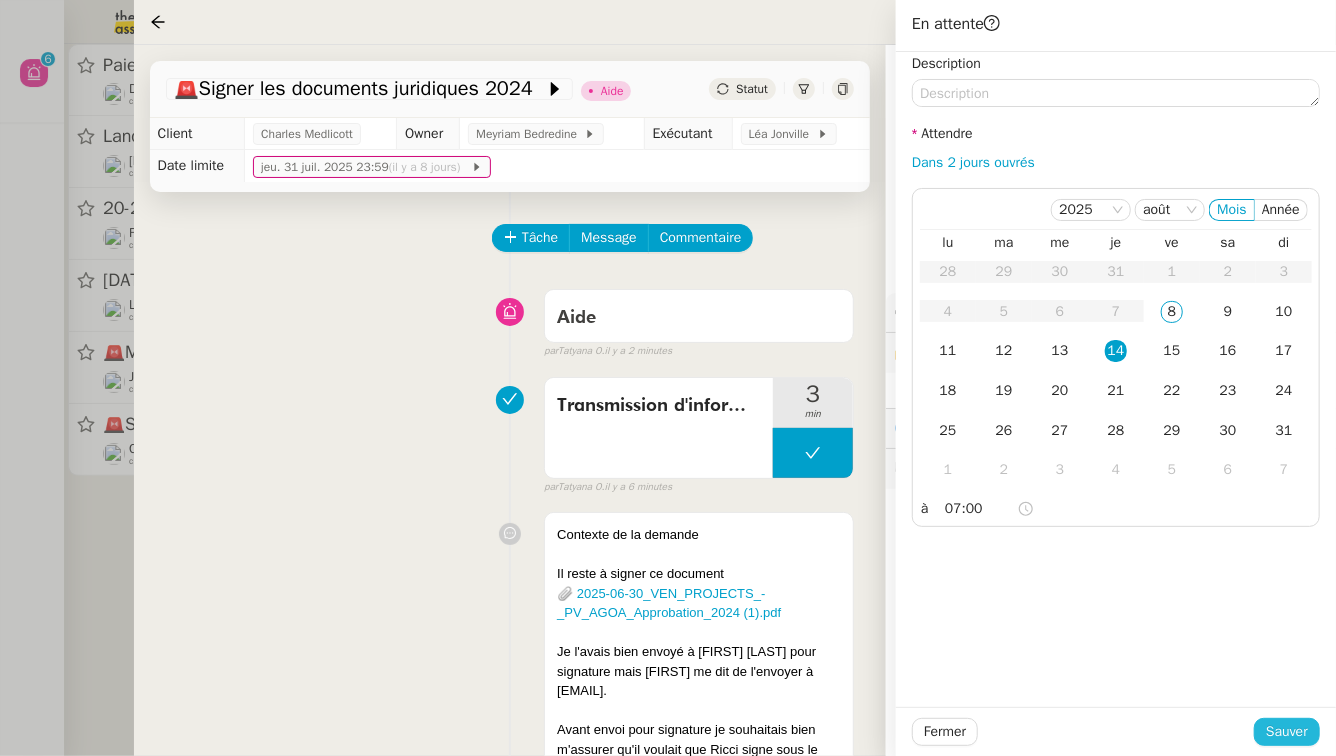 click on "Sauver" 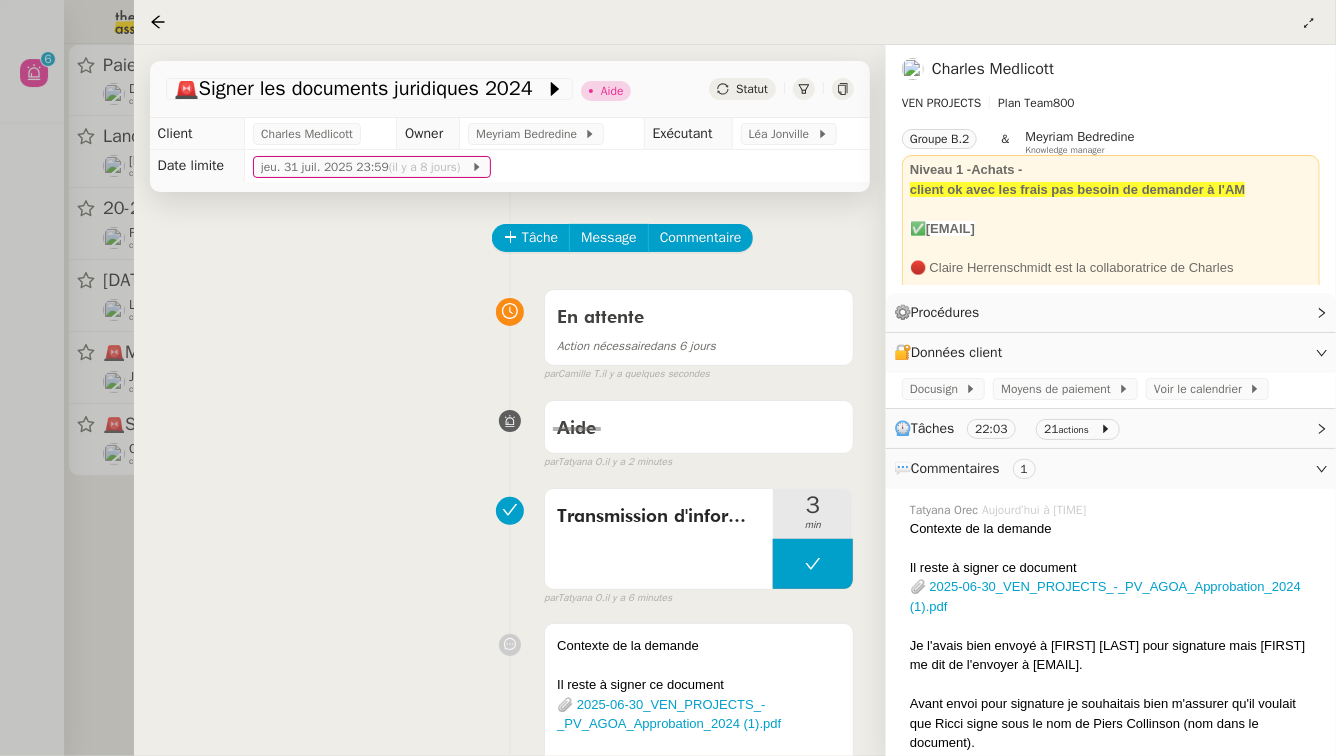 click at bounding box center [668, 378] 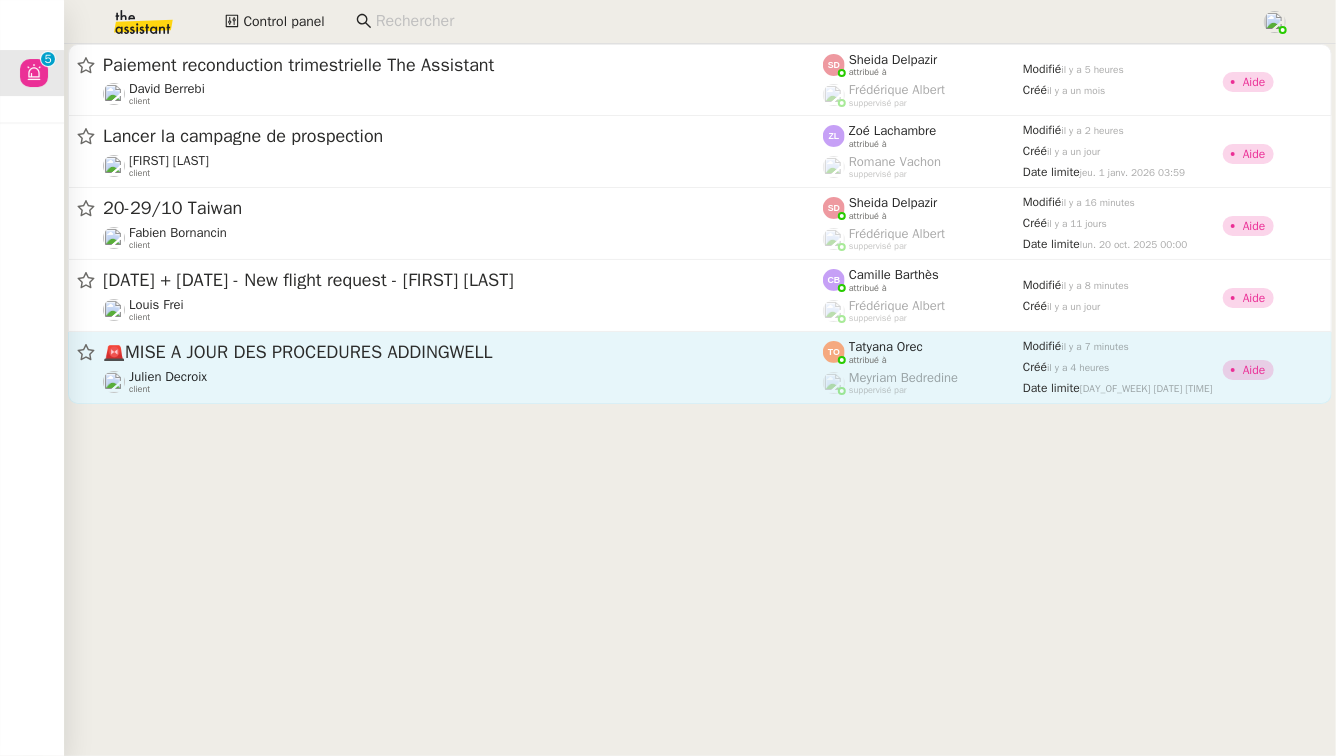click on "🚨   MISE A JOUR DES PROCEDURES ADDINGWELL" 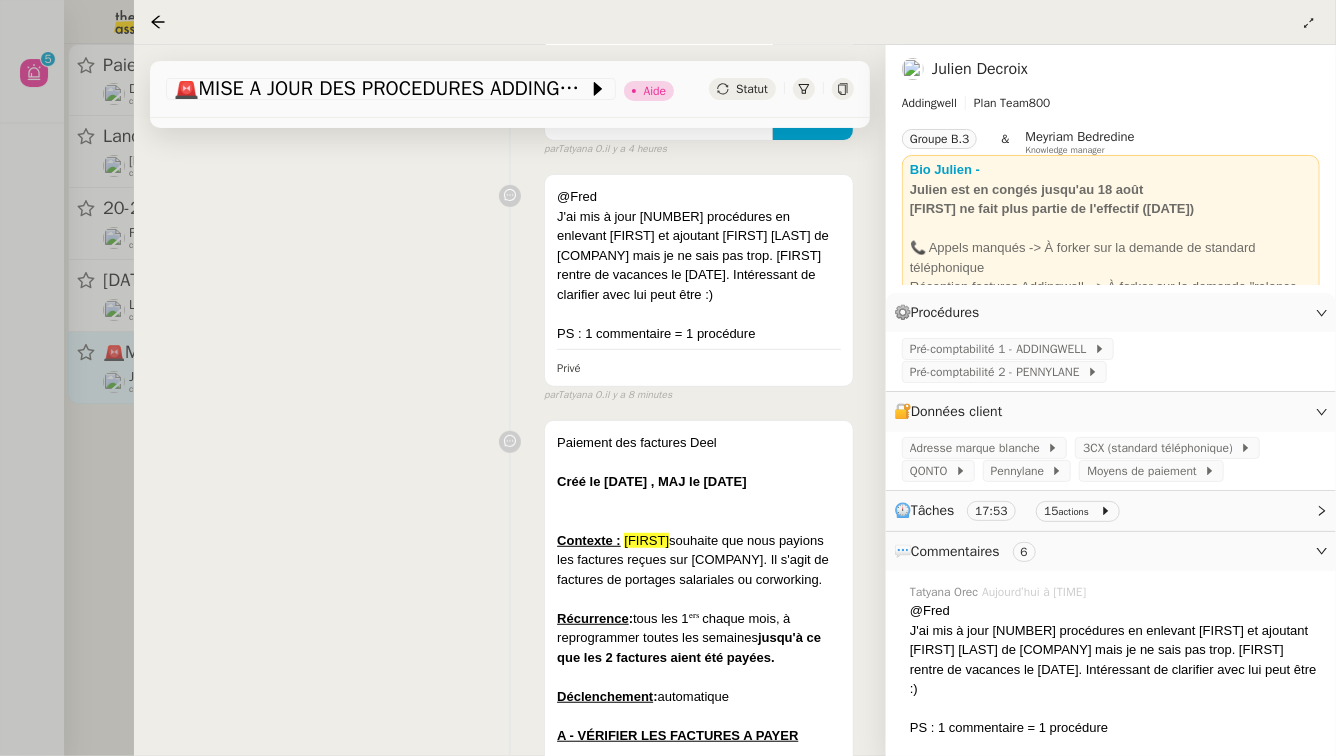 scroll, scrollTop: 365, scrollLeft: 0, axis: vertical 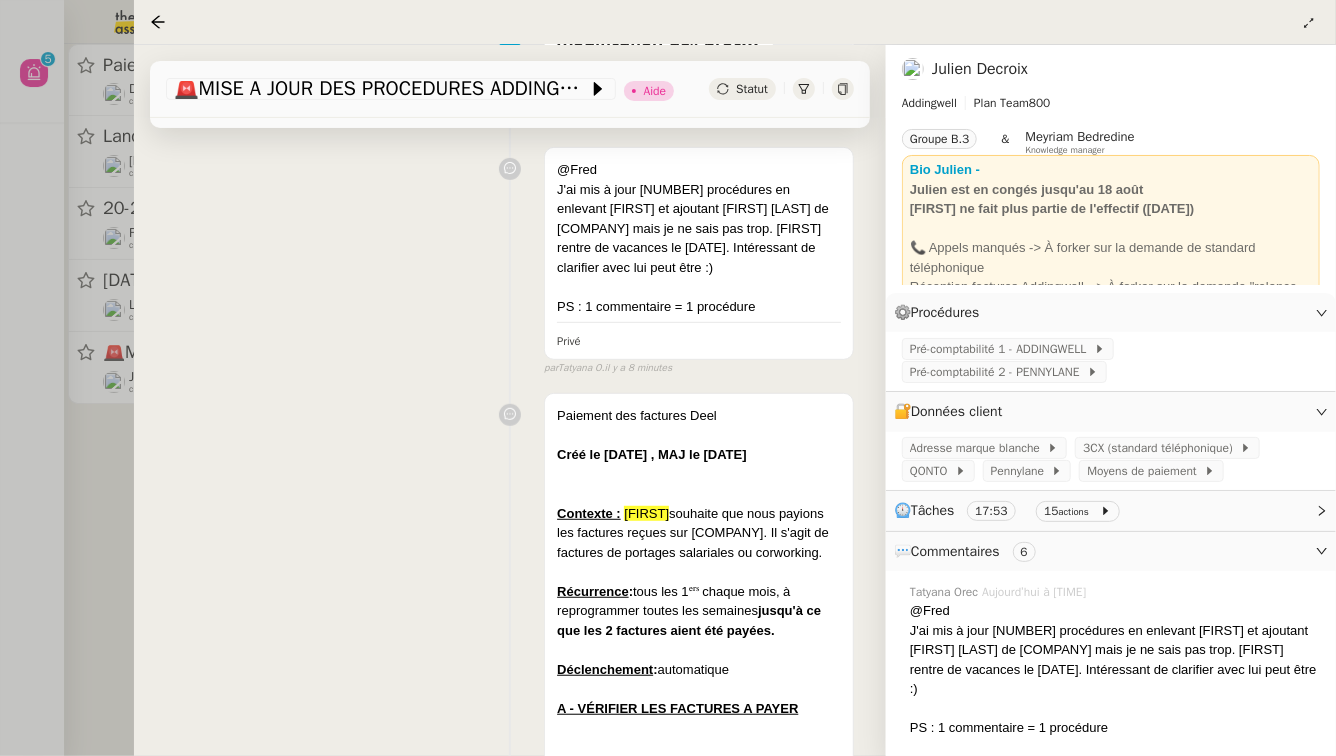 click at bounding box center [668, 378] 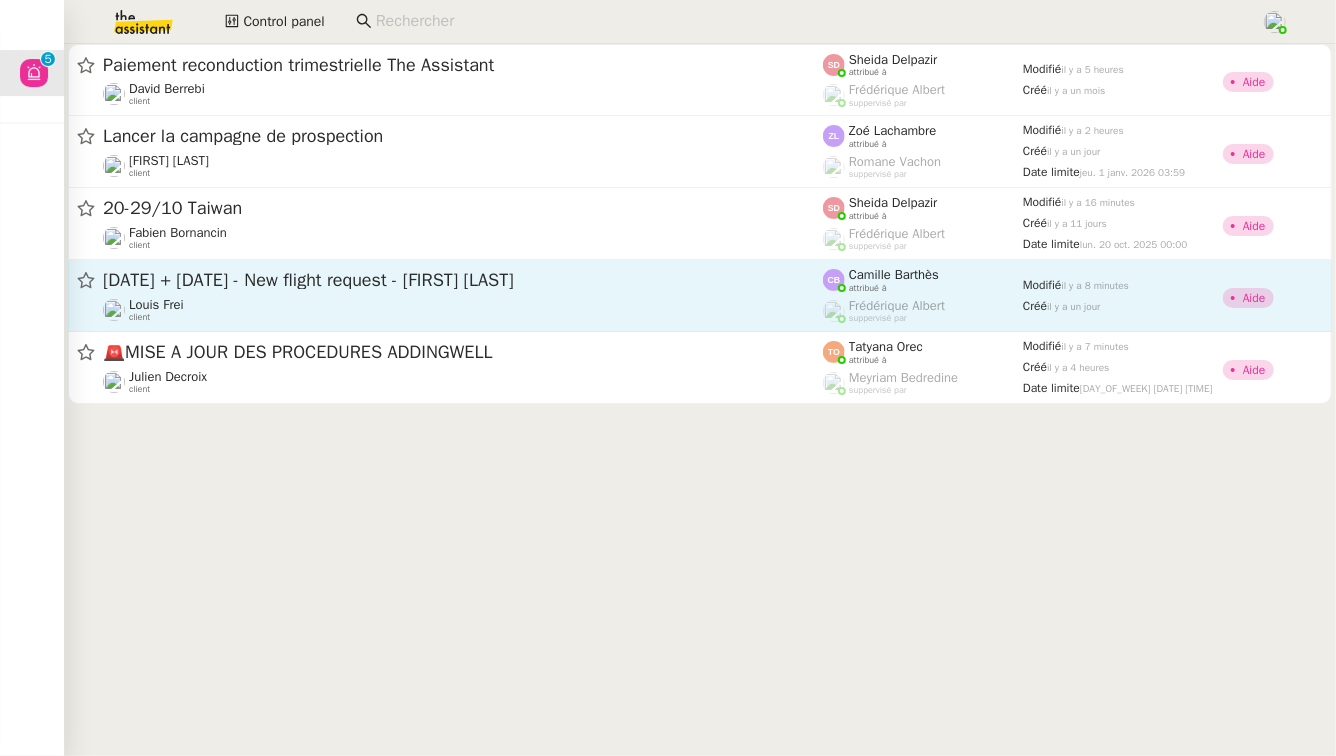 click on "14/08 + 31/08 - New flight request - Marie-Claire Rackham-Mann" 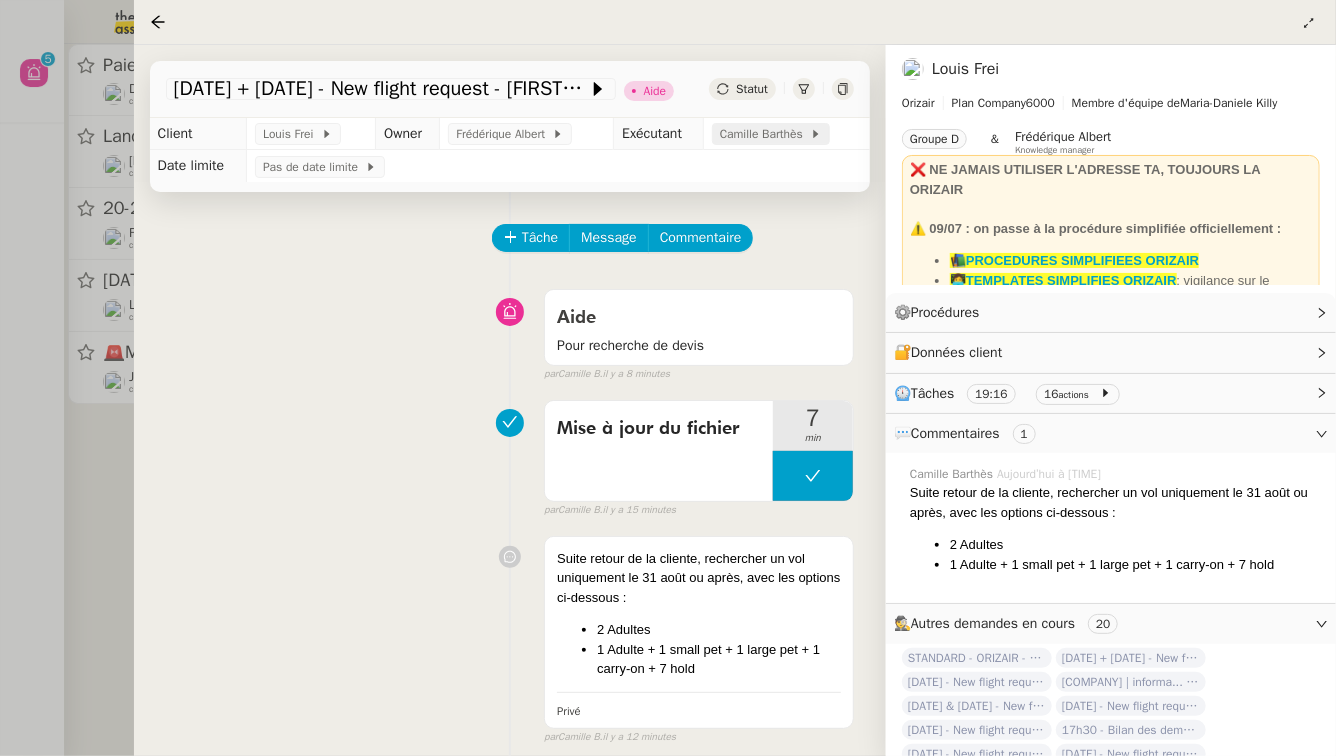 click on "Camille Barthès" 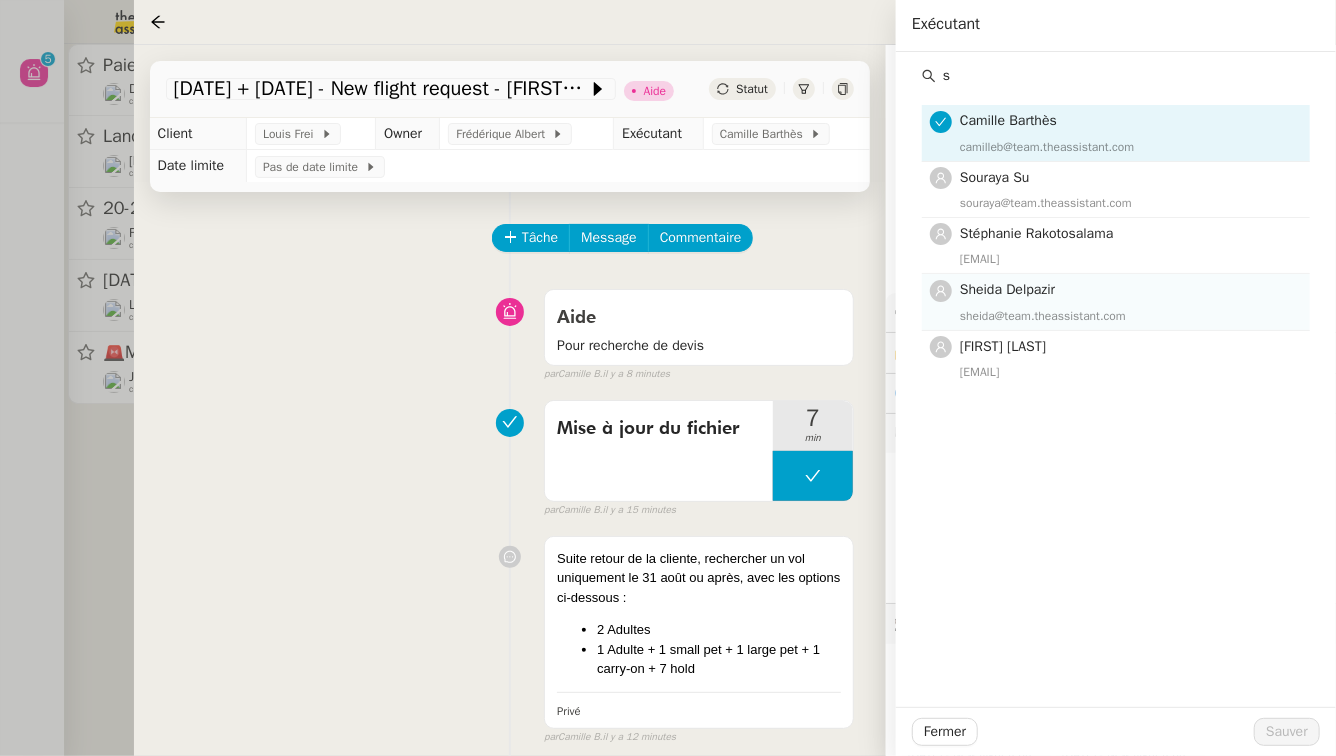 type on "s" 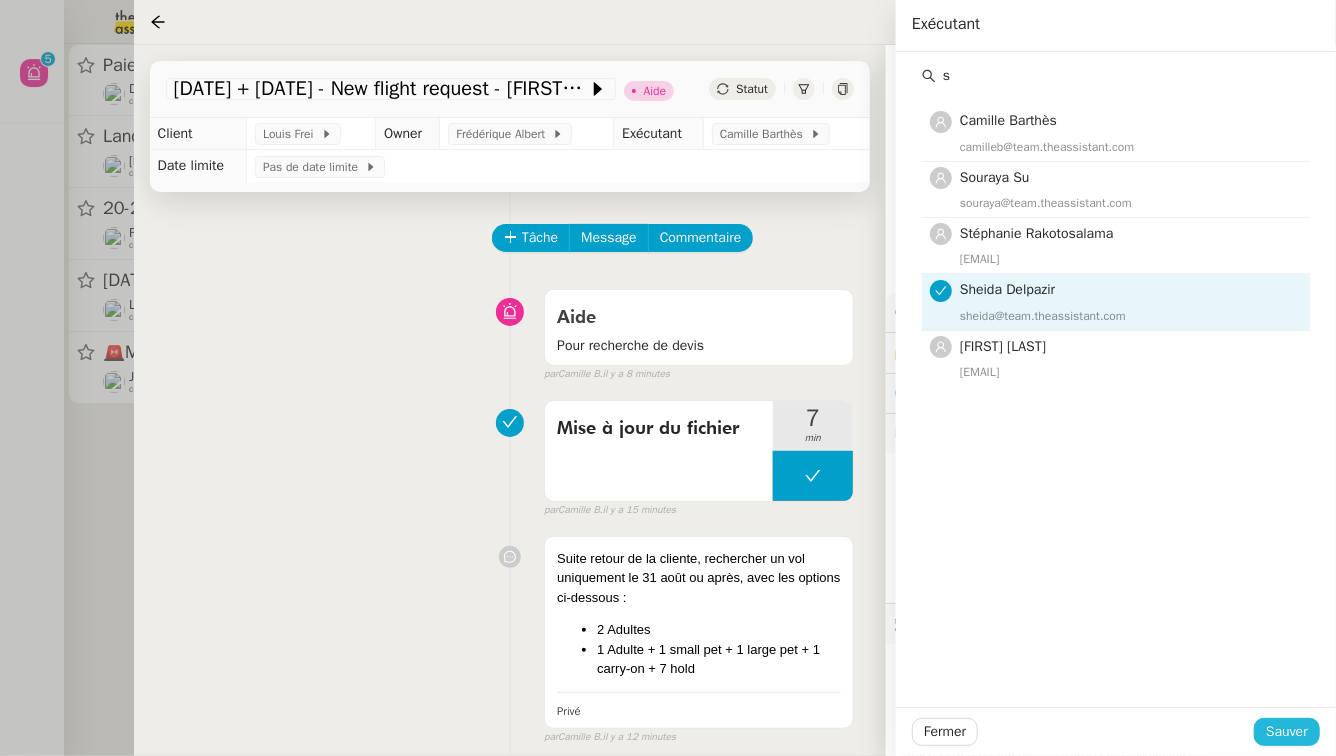 click on "Sauver" 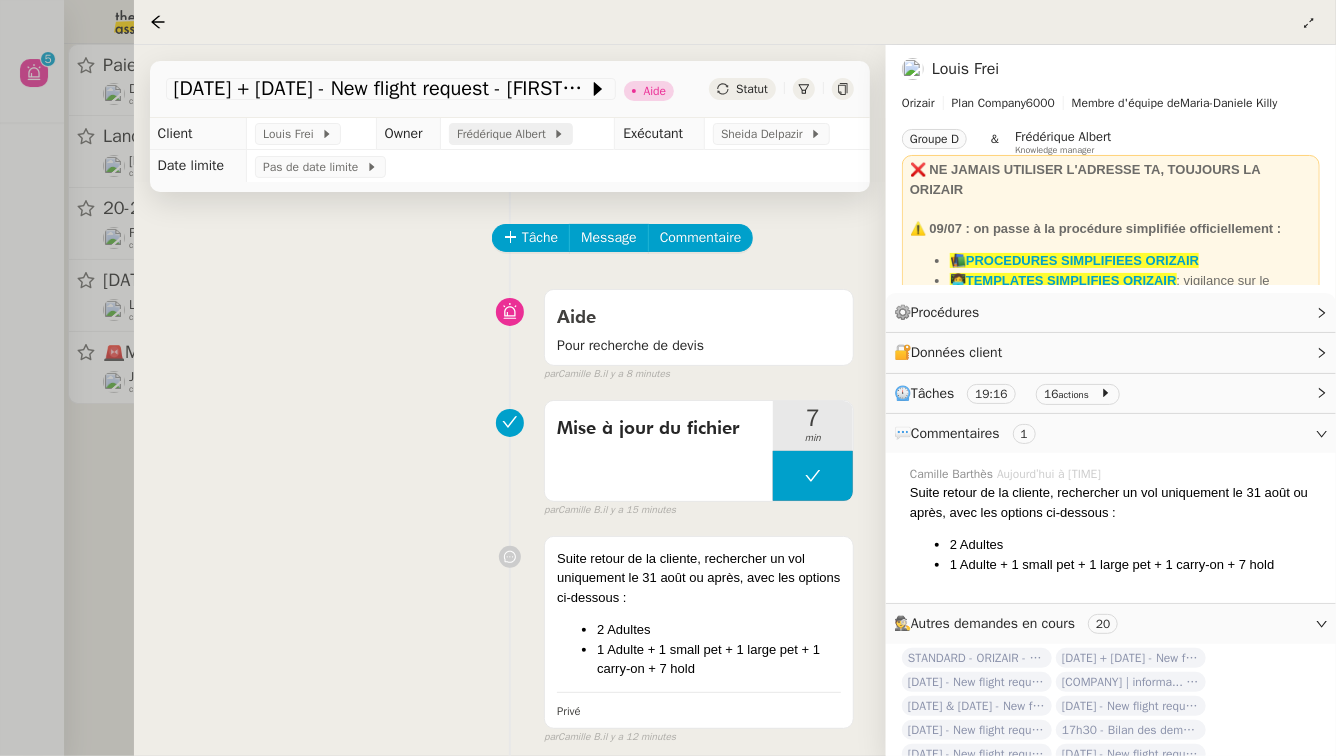 click on "Frédérique  Albert" 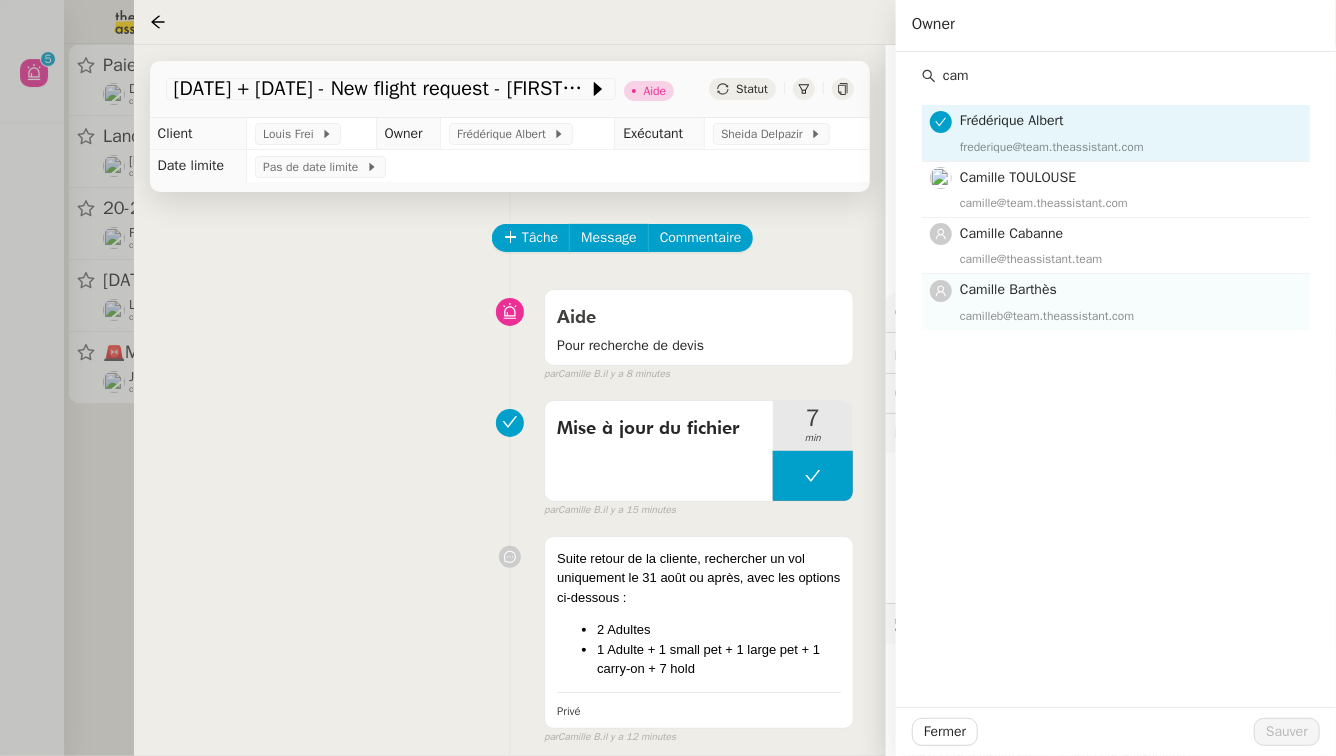 type on "cam" 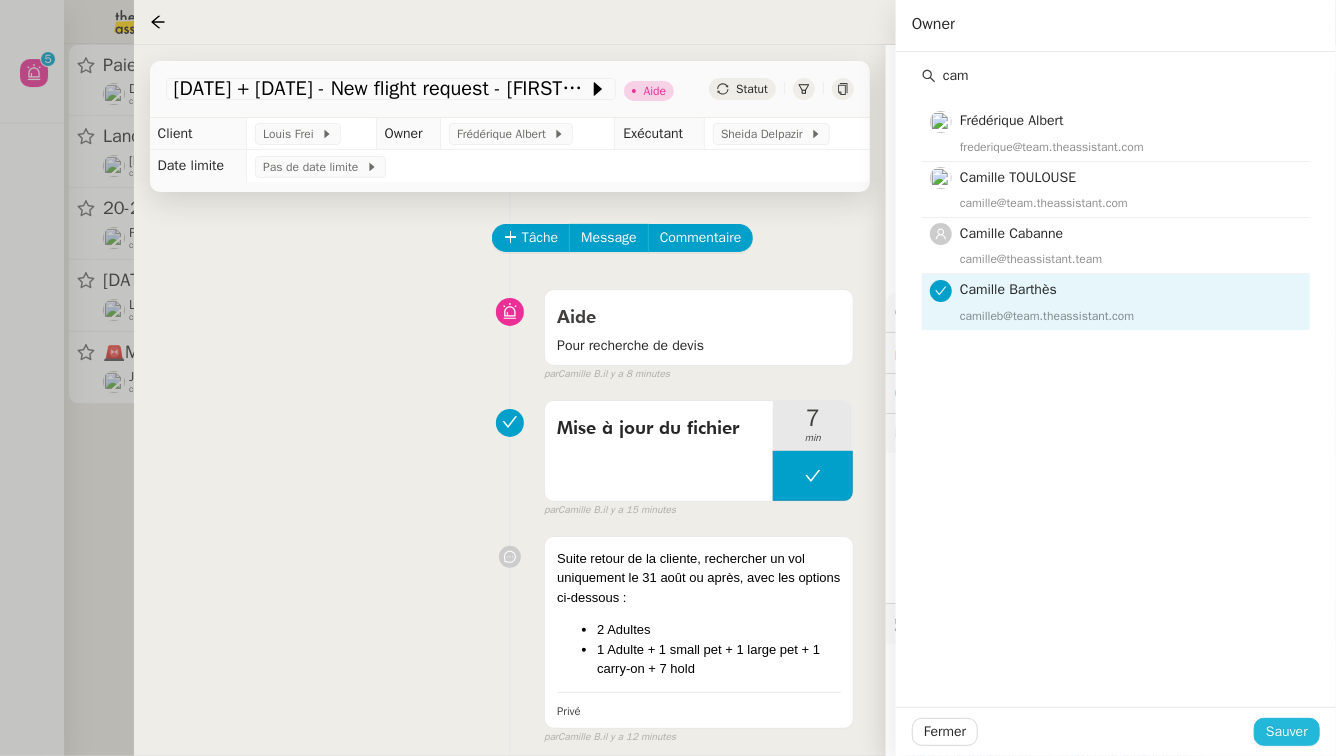 click on "Sauver" 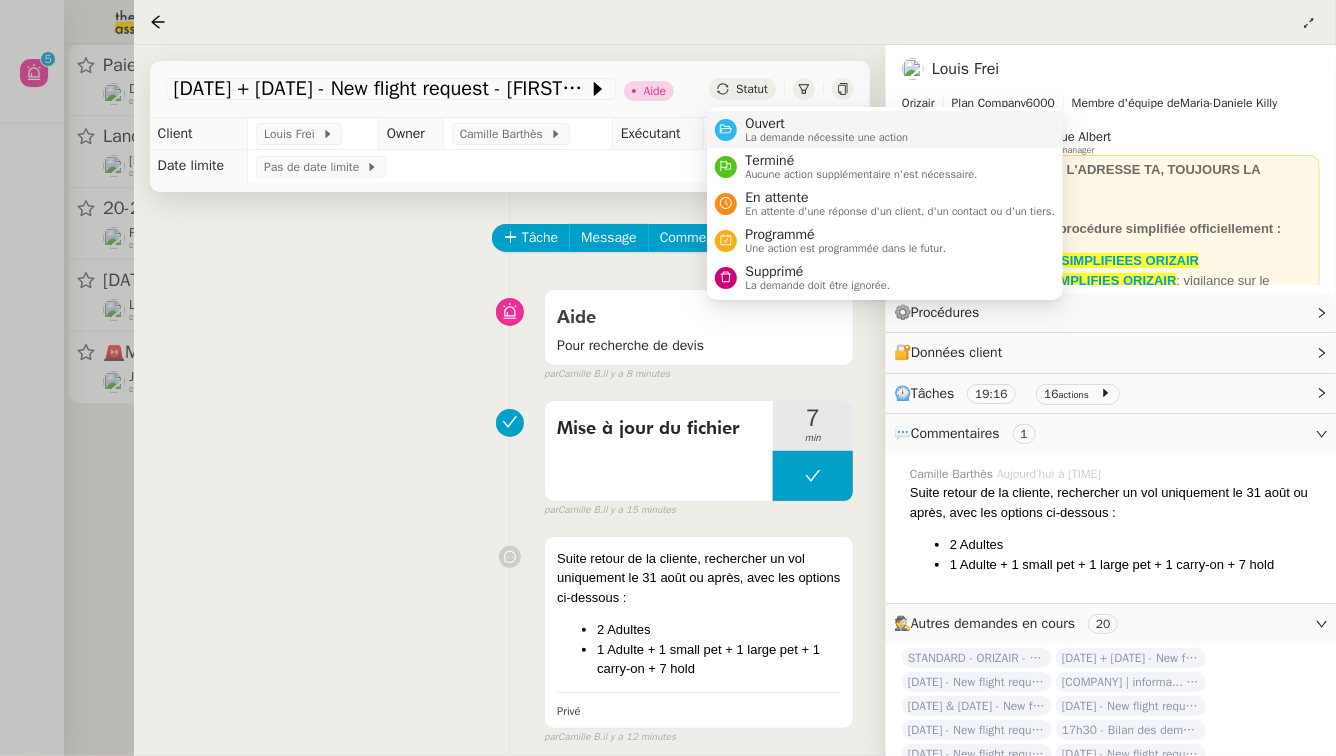 click on "La demande nécessite une action" at bounding box center [826, 137] 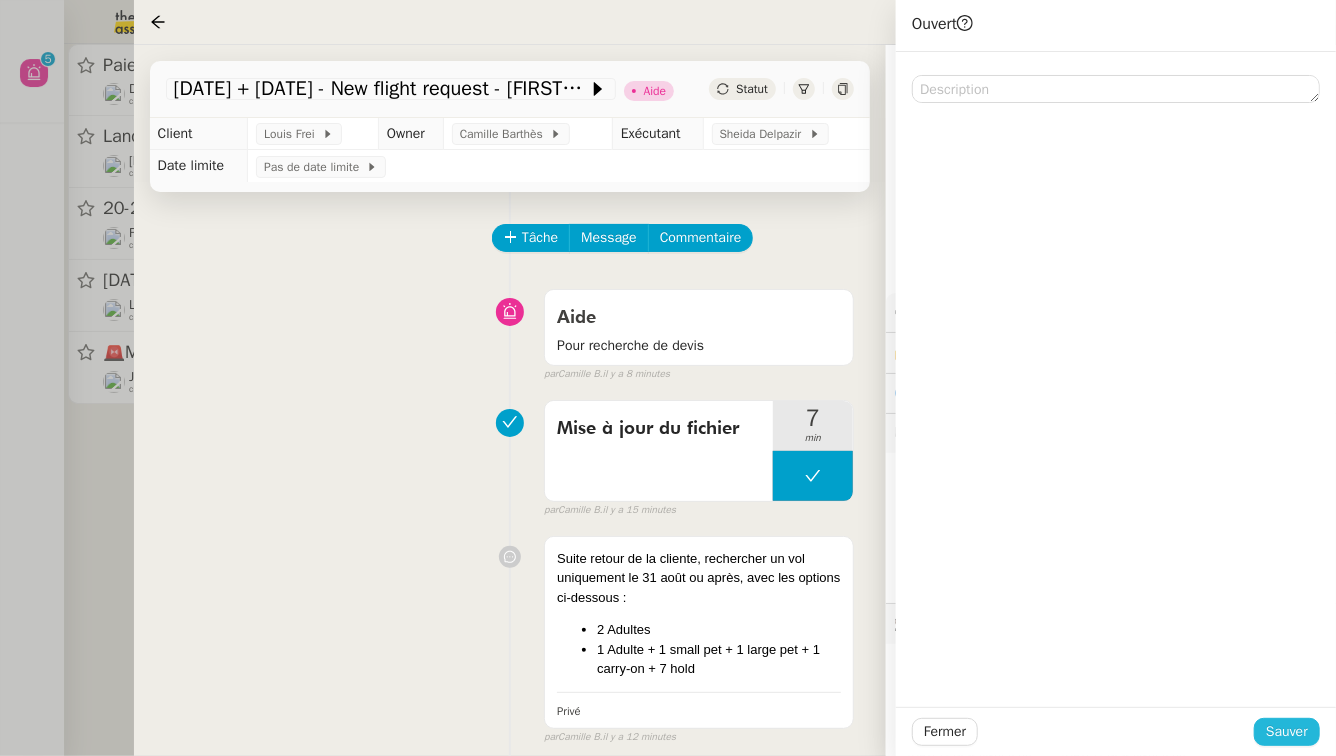 click on "Sauver" 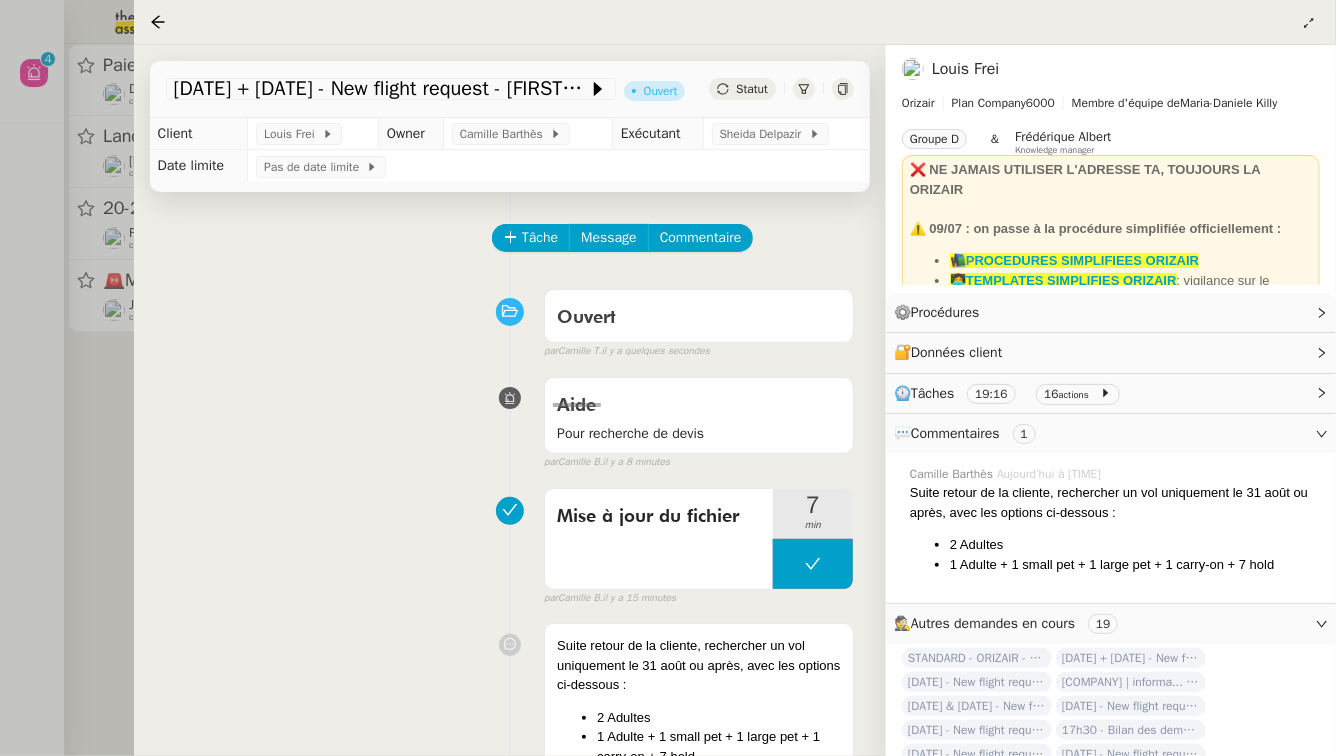 click at bounding box center (668, 378) 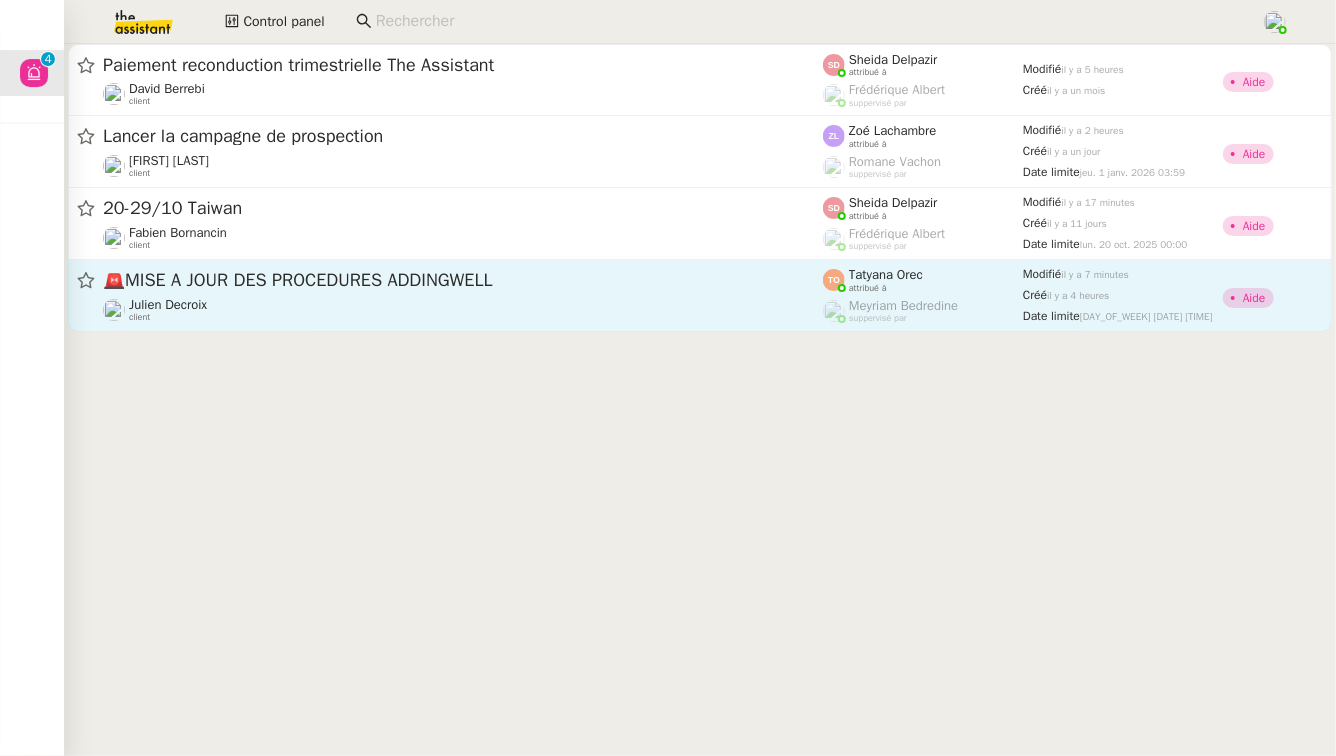 click on "🚨   MISE A JOUR DES PROCEDURES ADDINGWELL" 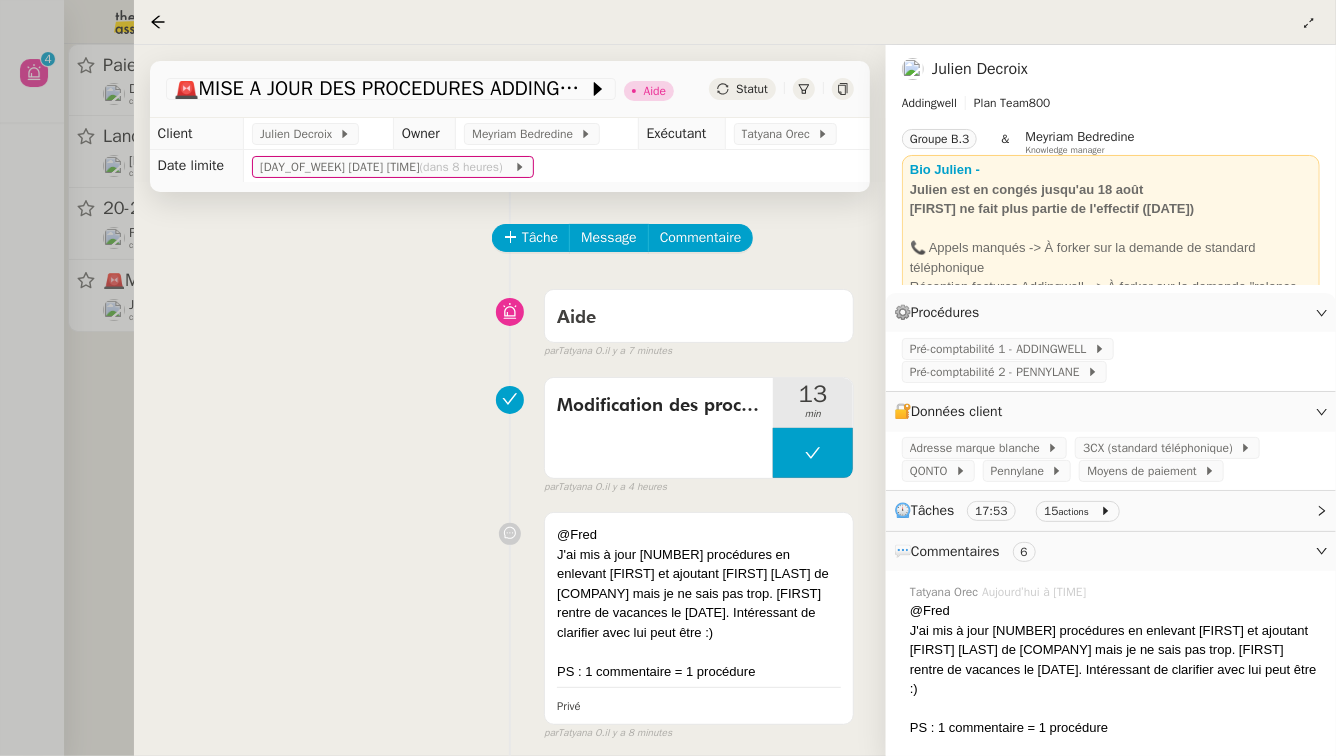 click at bounding box center [668, 378] 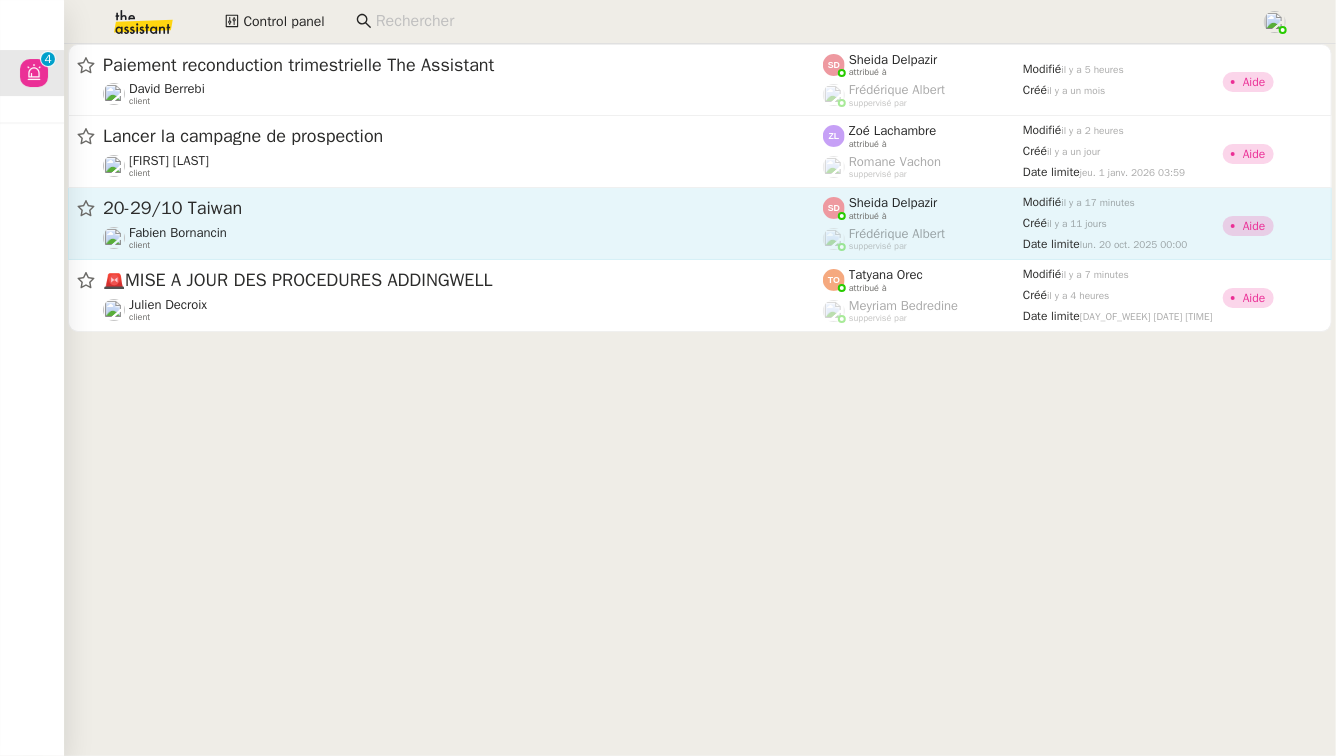click on "20-29/10 Taiwan" 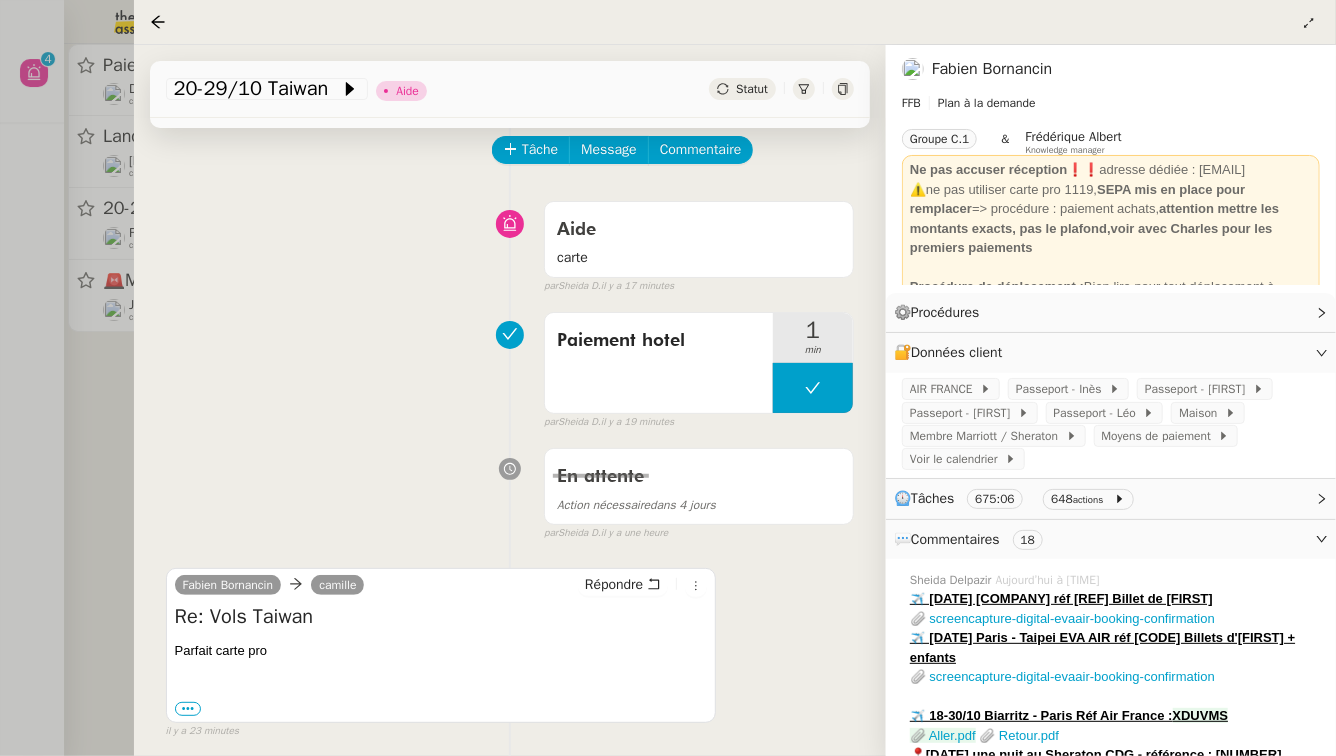 scroll, scrollTop: 262, scrollLeft: 0, axis: vertical 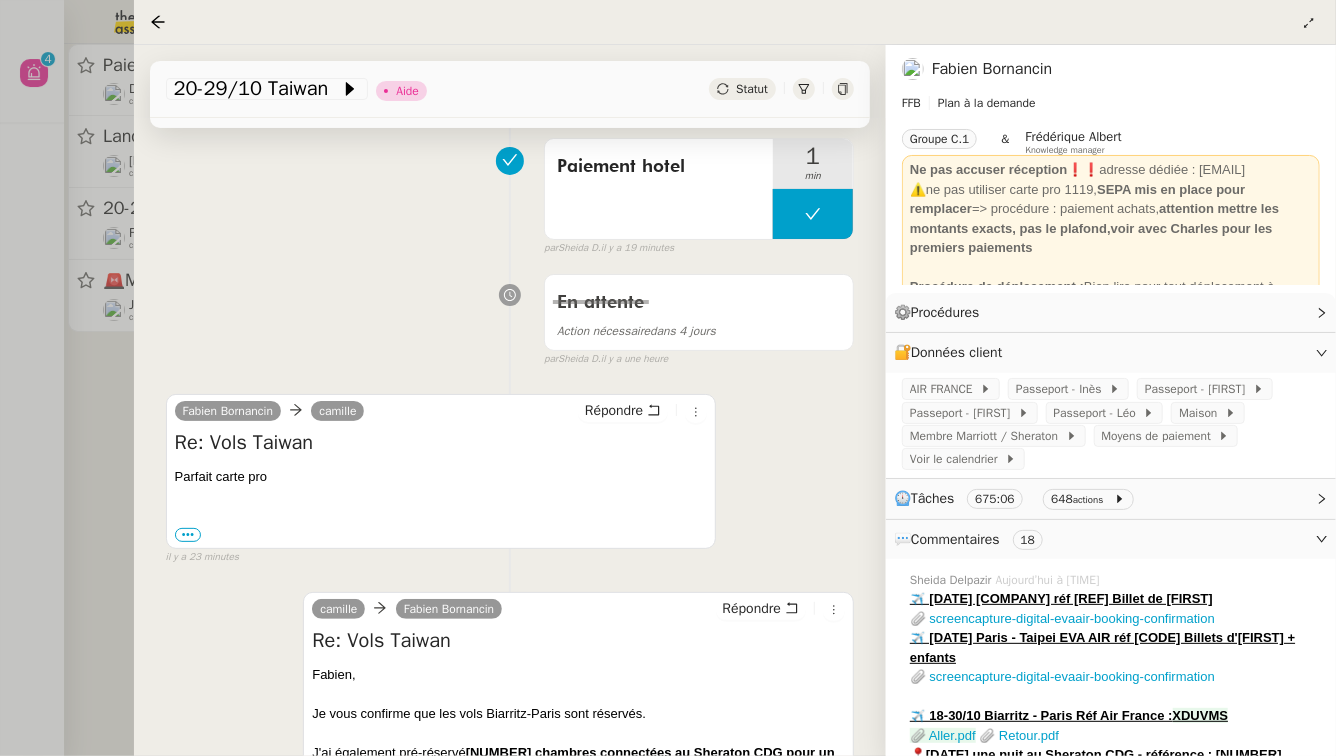 click at bounding box center (668, 378) 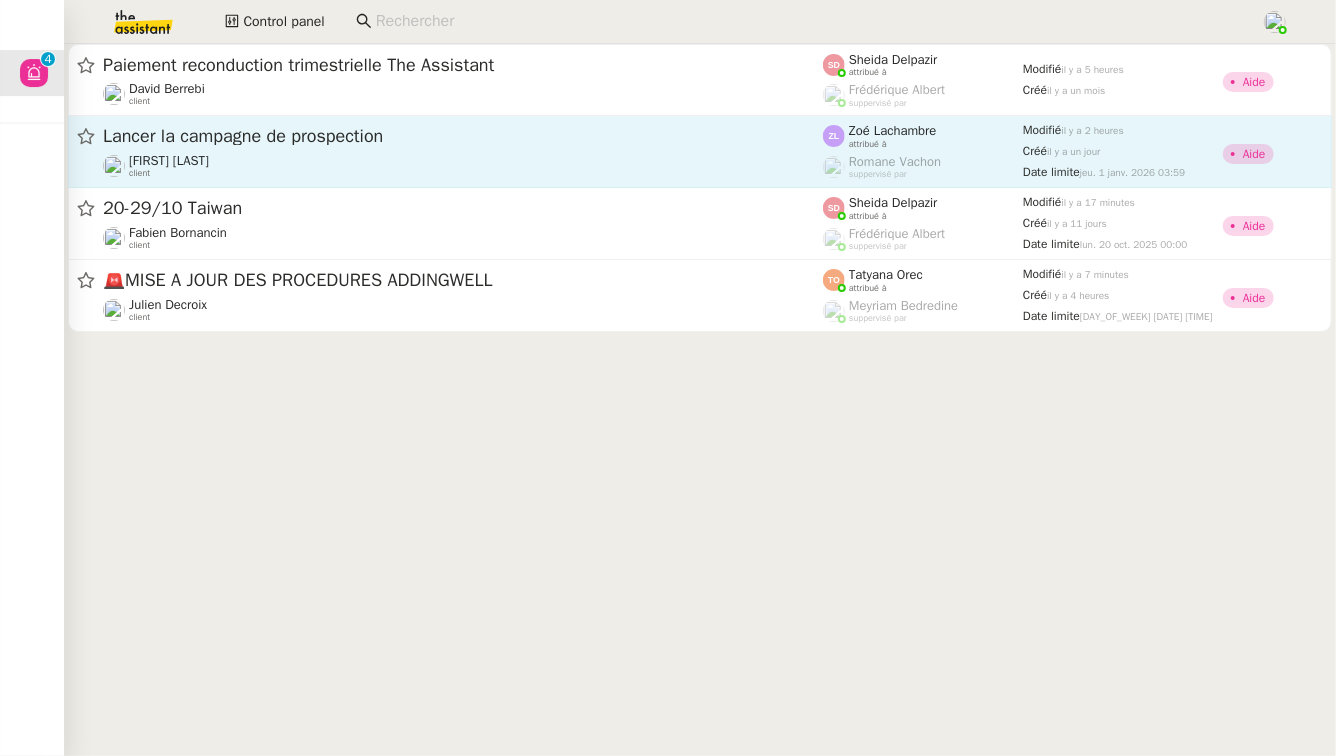 click on "Lancer la campagne de prospection  Astrid Brucker    client" 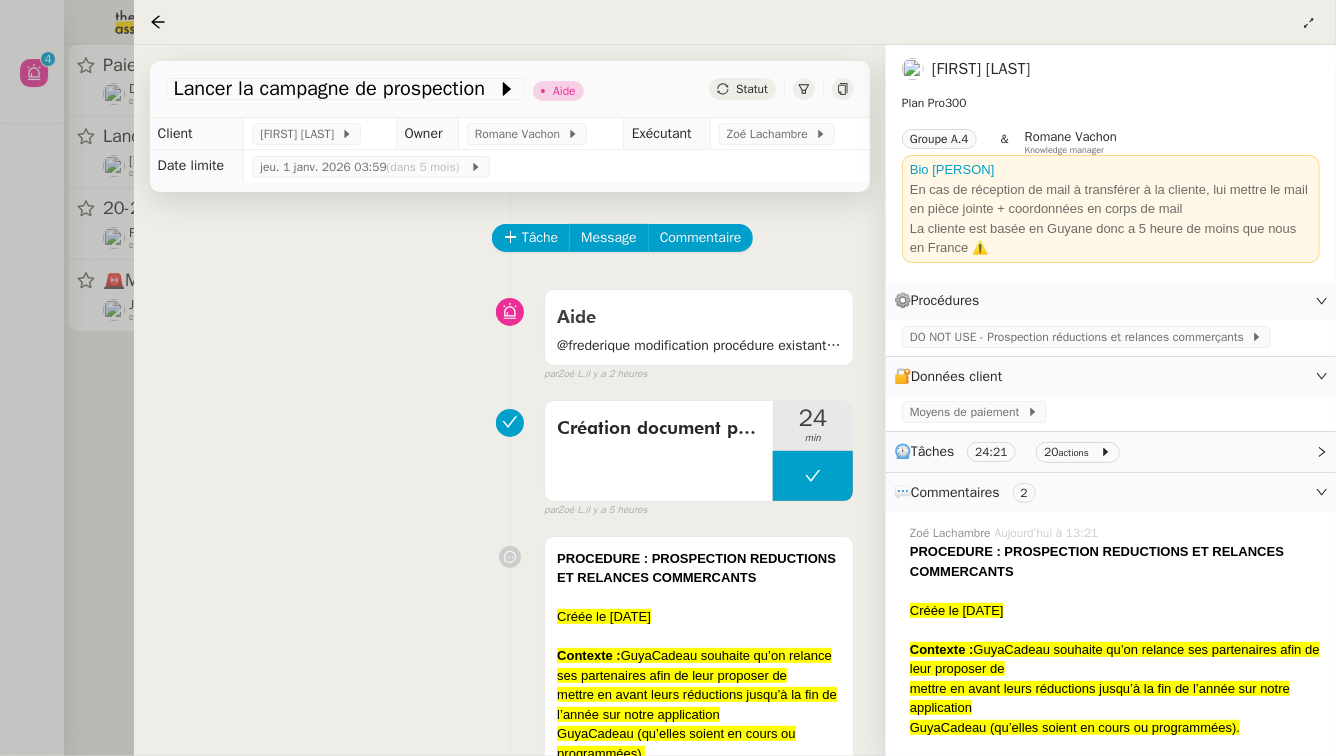 click at bounding box center (668, 378) 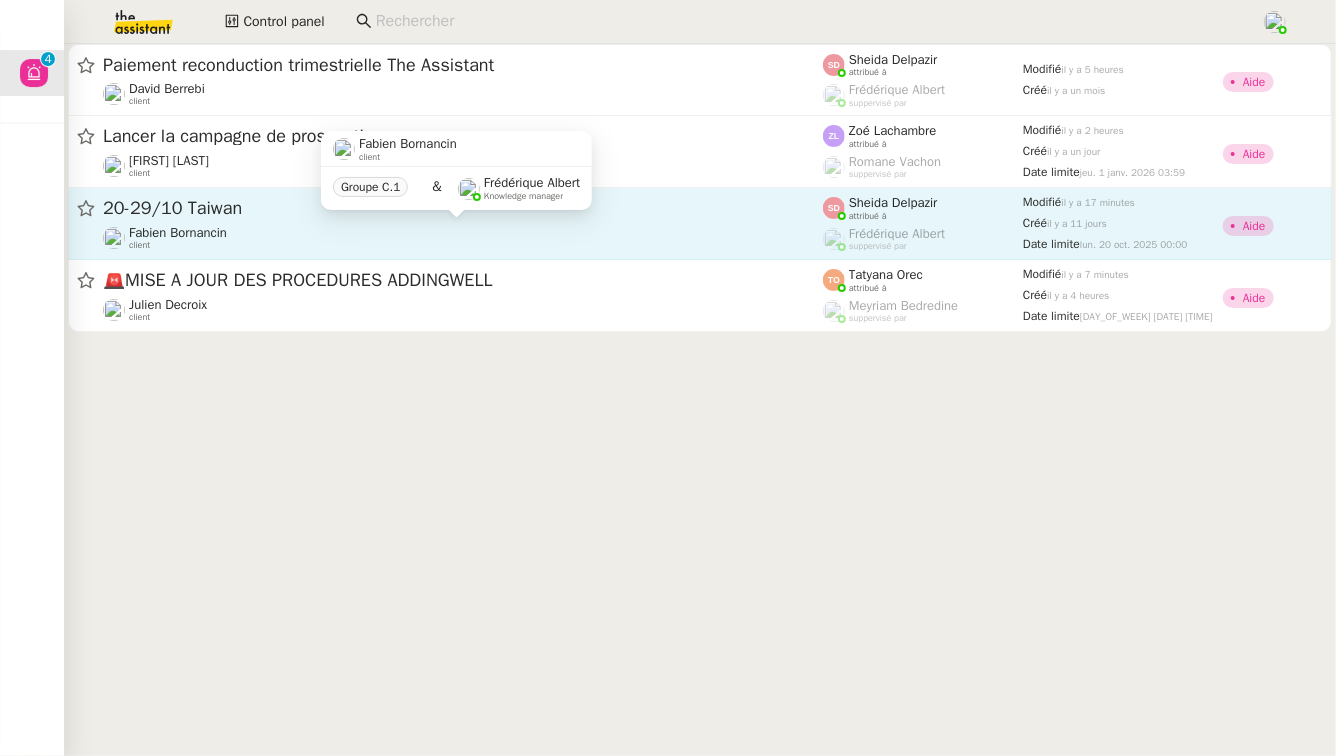 click on "Fabien Bornancin    client" 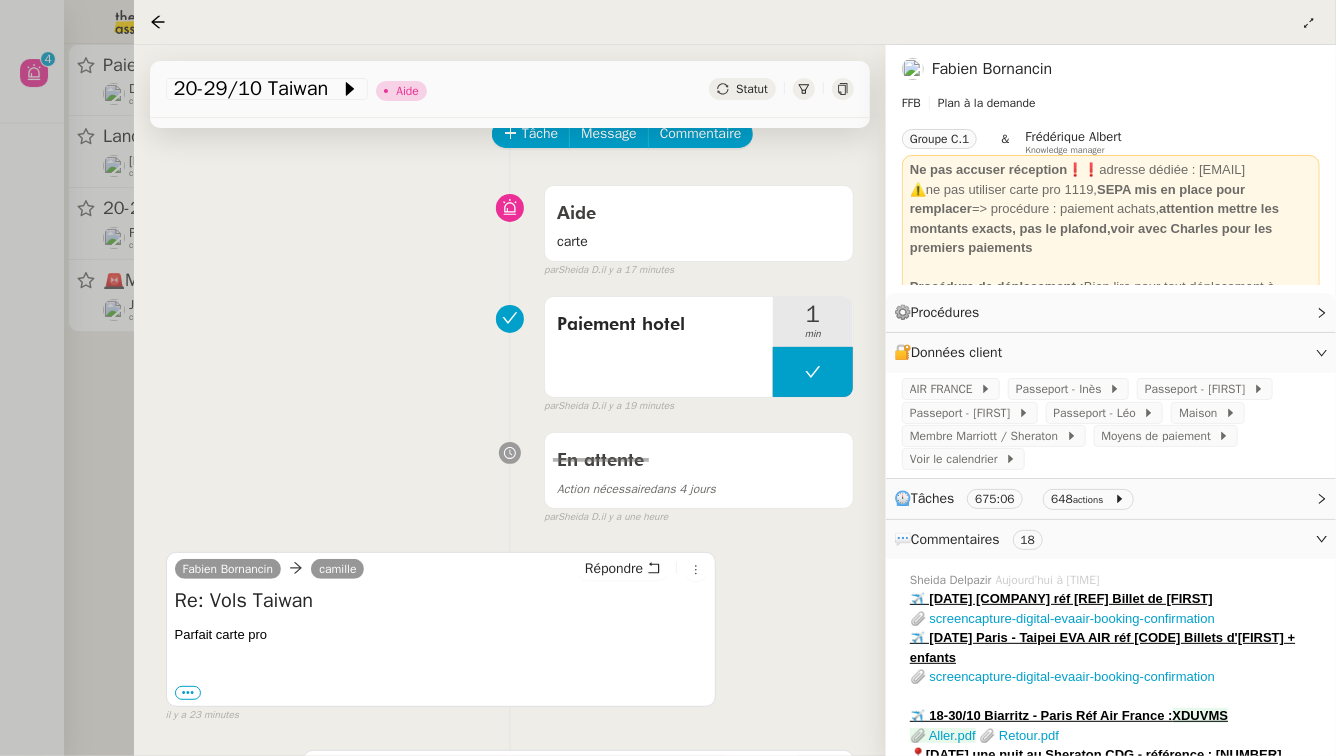 scroll, scrollTop: 148, scrollLeft: 0, axis: vertical 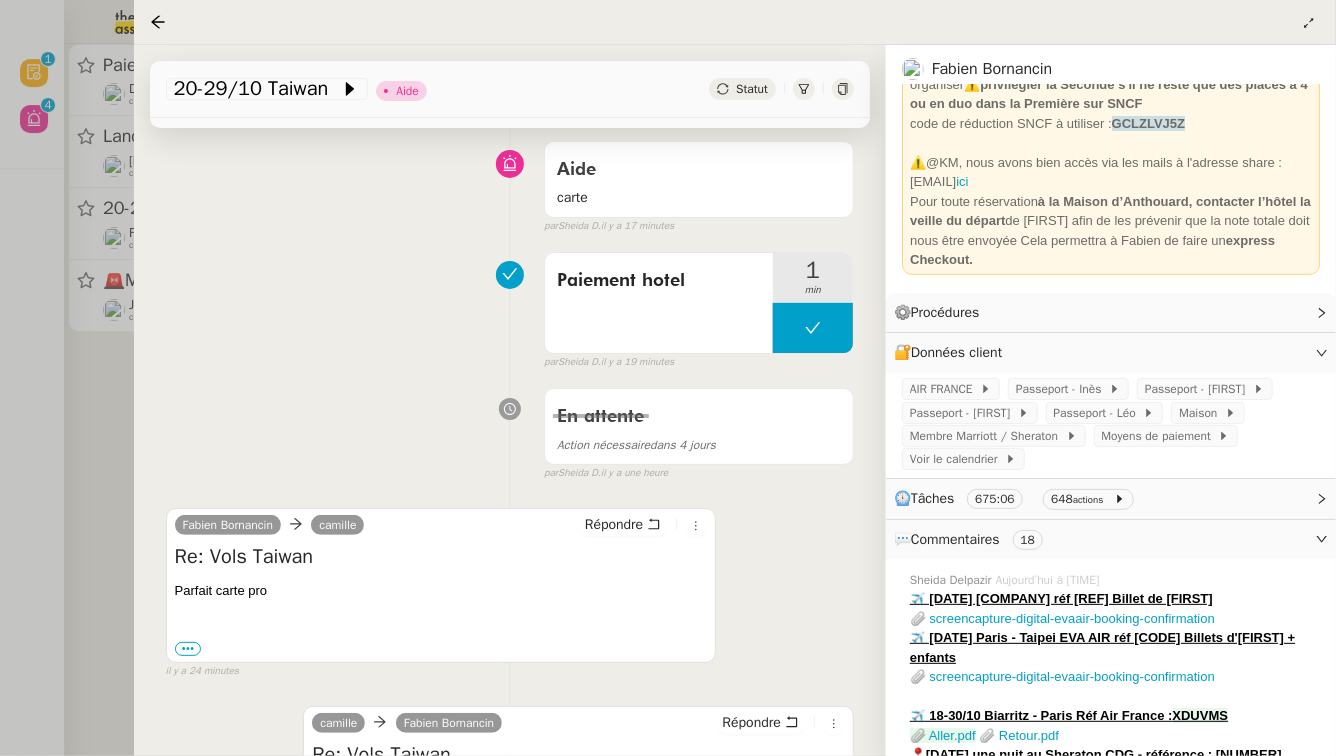 click at bounding box center [668, 378] 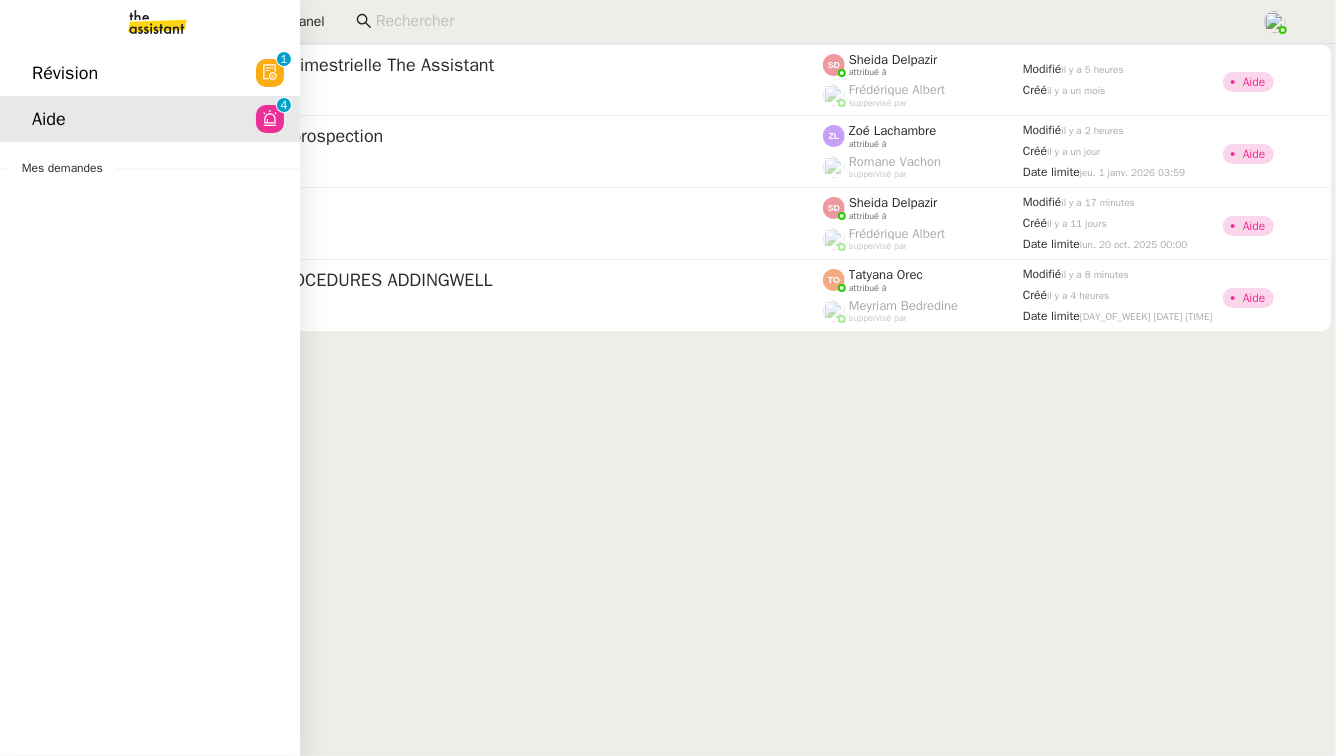 click on "Révision" 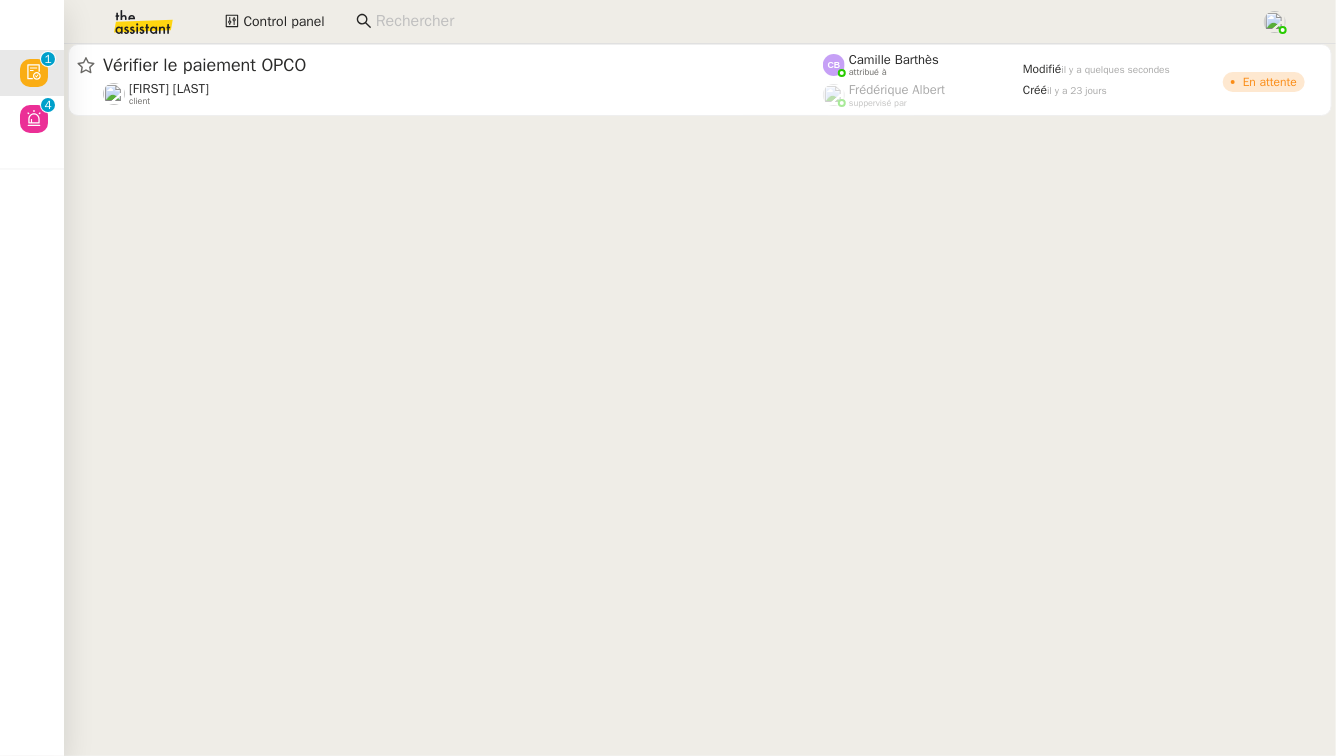 click on "Vérifier le paiement OPCO  Nicolas Mel    client    Camille Barthès    attribué à    Frédérique  Albert    suppervisé par    Modifié   il y a quelques secondes  Créé   il y a 23 jours   En attente" 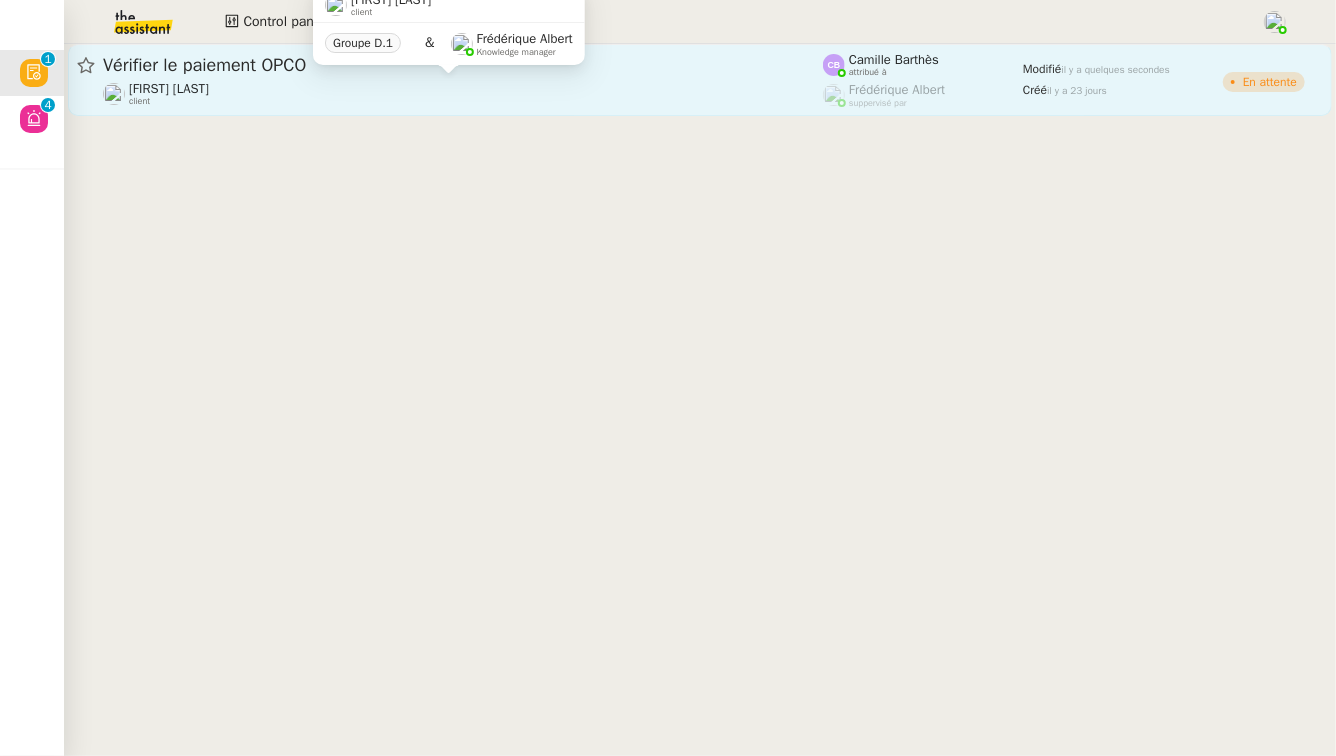 click on "Nicolas Mel    client" 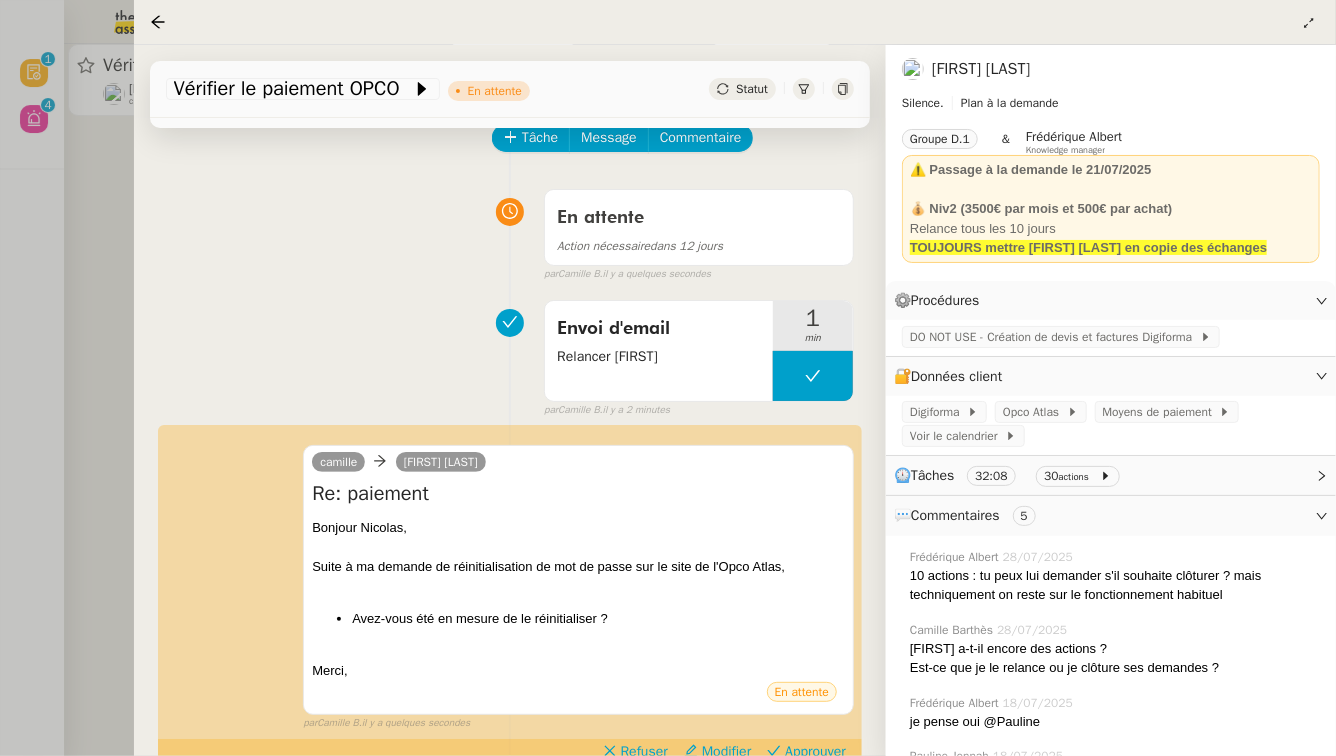 scroll, scrollTop: 177, scrollLeft: 0, axis: vertical 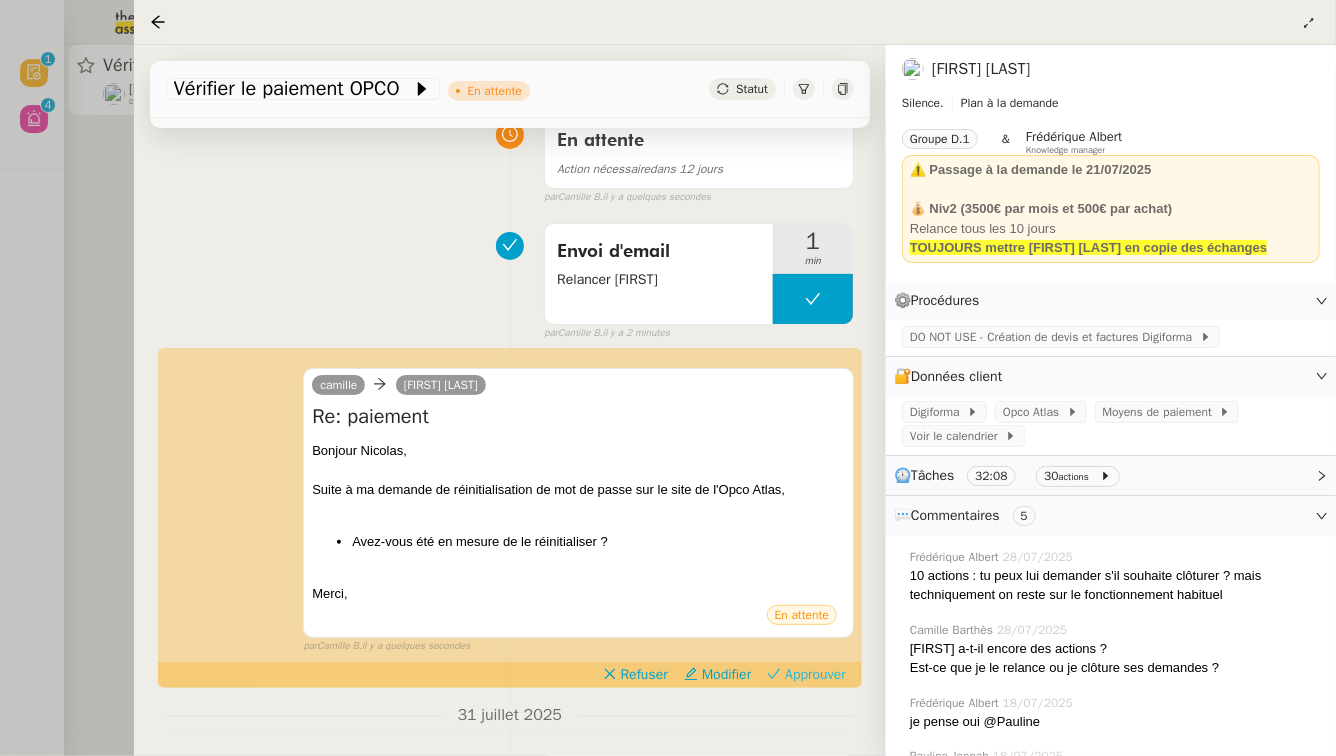 click on "Approuver" at bounding box center [815, 675] 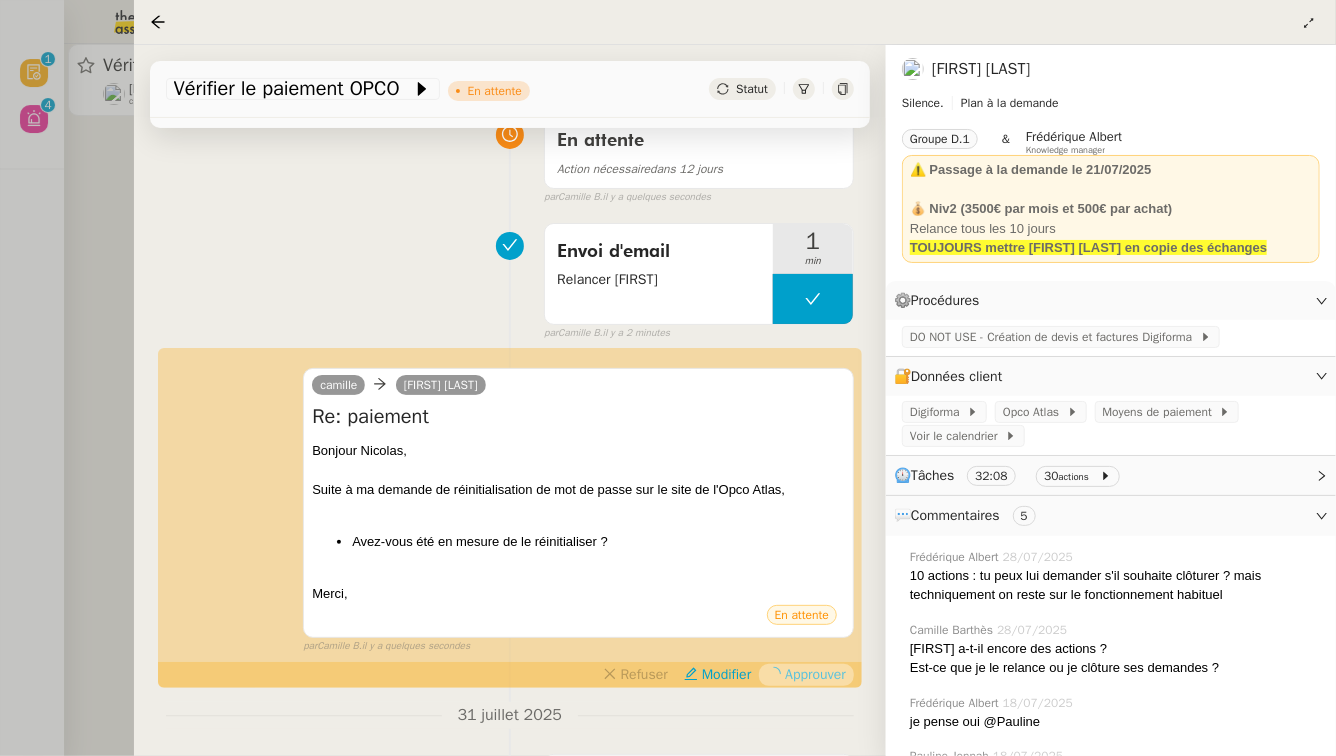 click at bounding box center (668, 378) 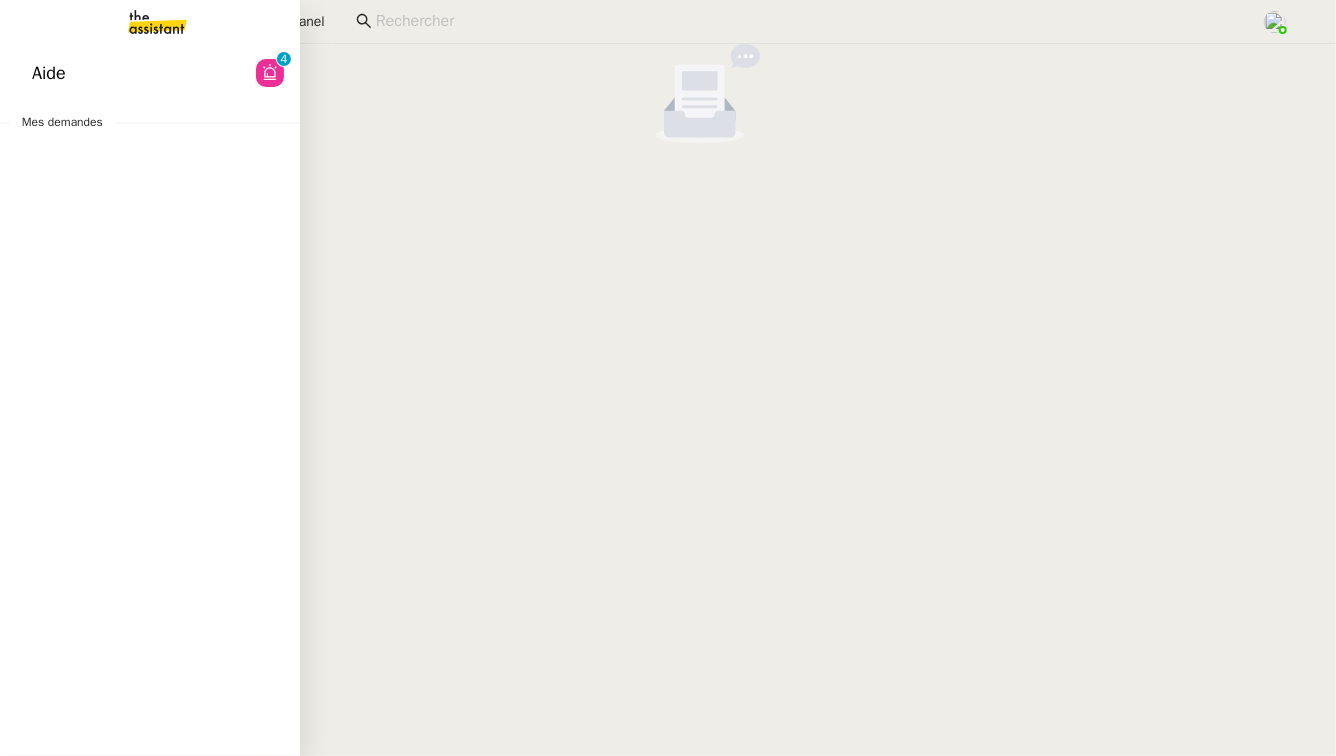 click on "Aide  0   1   2   3   4   5   6   7   8   9" 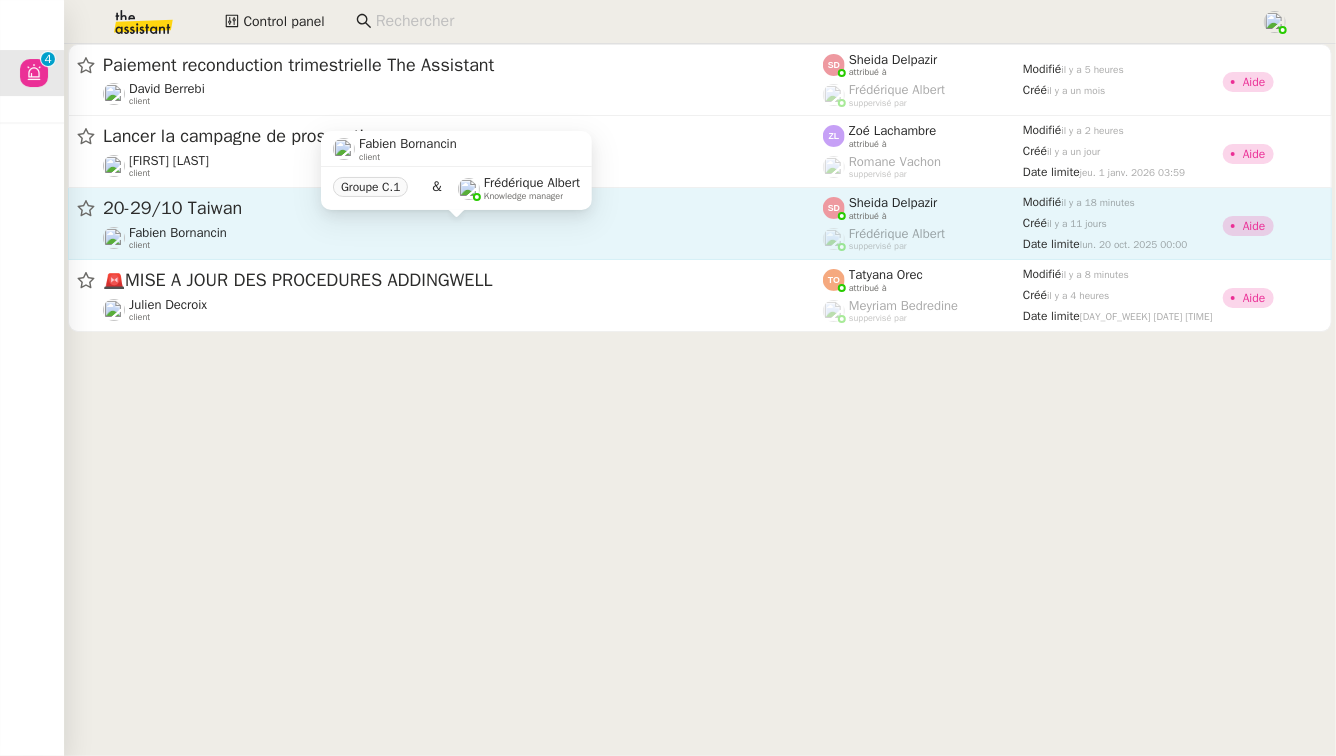 click on "Fabien Bornancin" 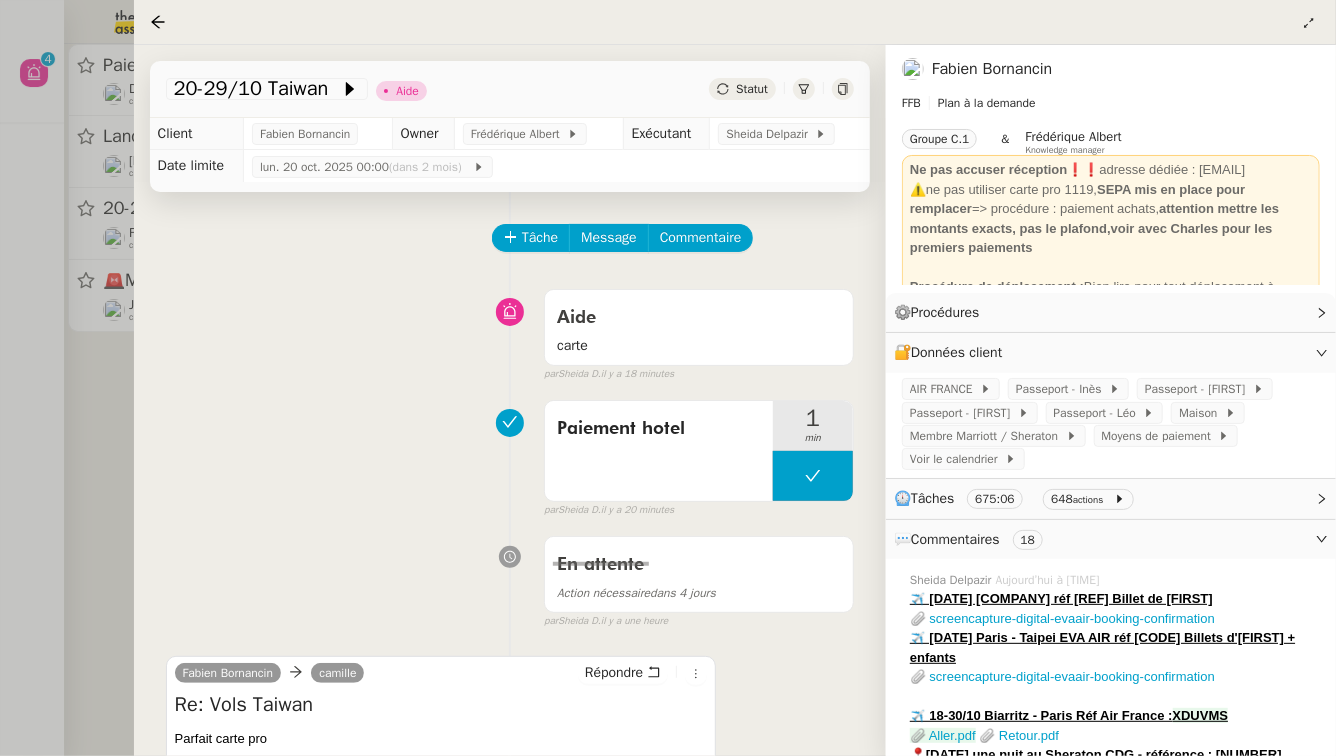click at bounding box center (668, 378) 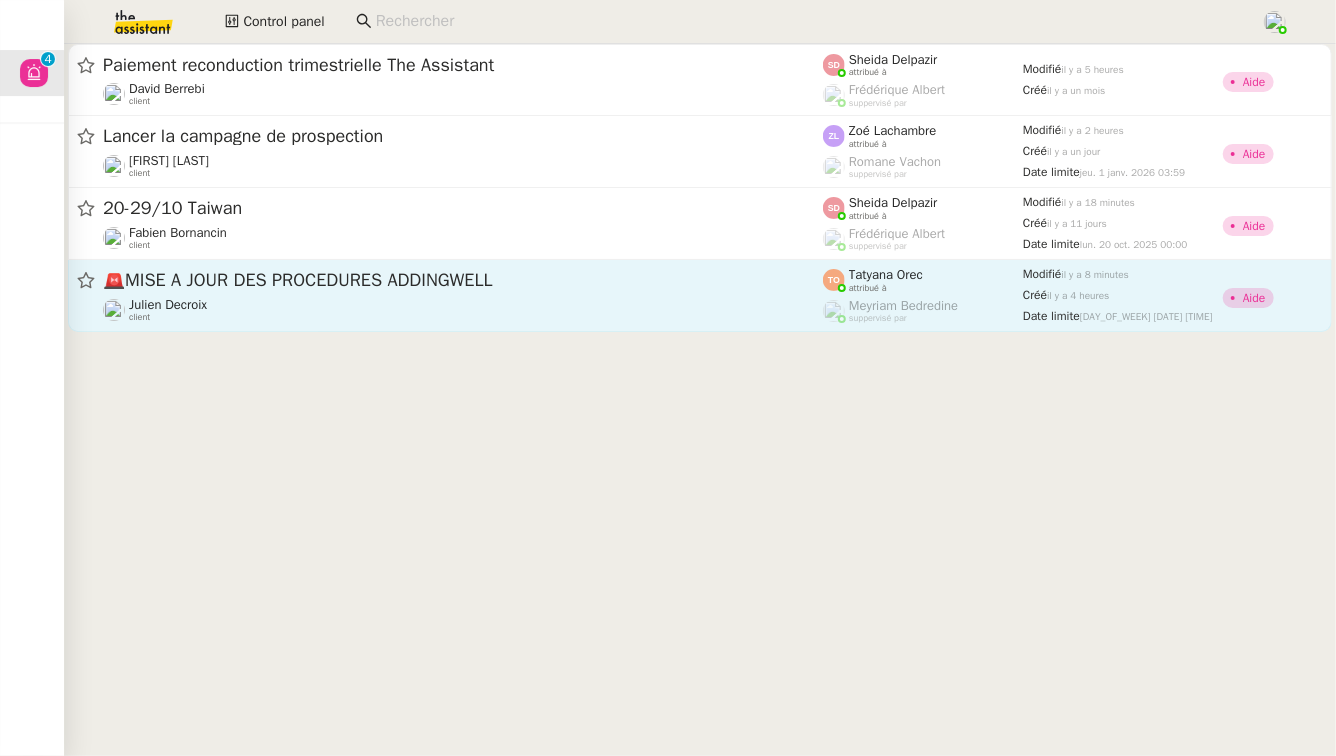click on "🚨   MISE A JOUR DES PROCEDURES ADDINGWELL" 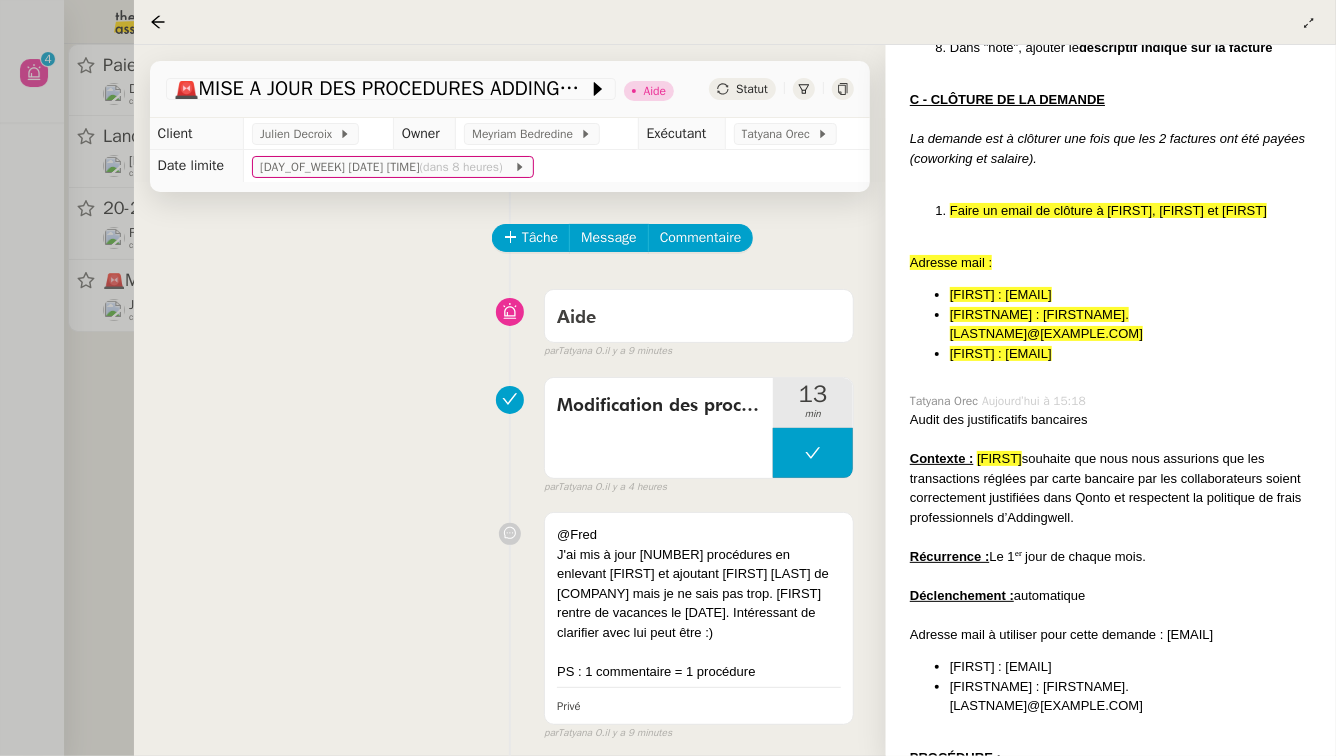 scroll, scrollTop: 1509, scrollLeft: 0, axis: vertical 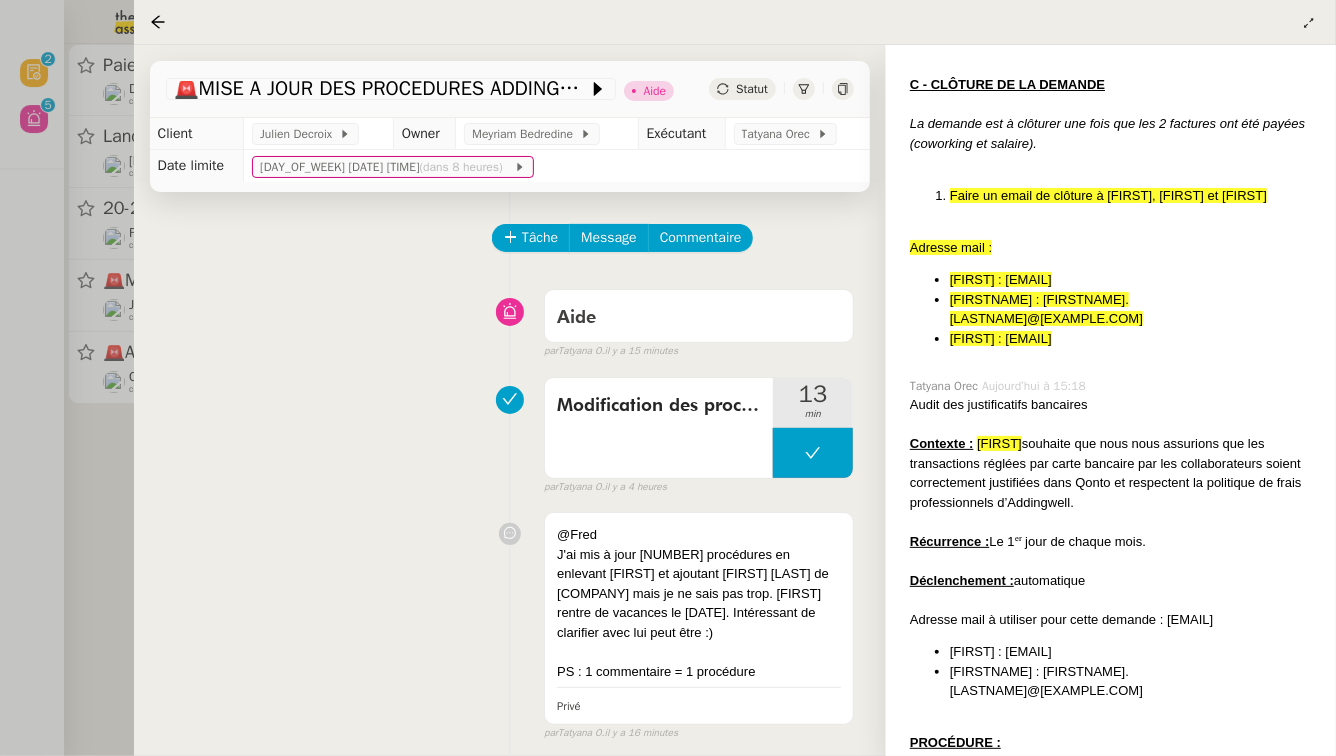 click at bounding box center [668, 378] 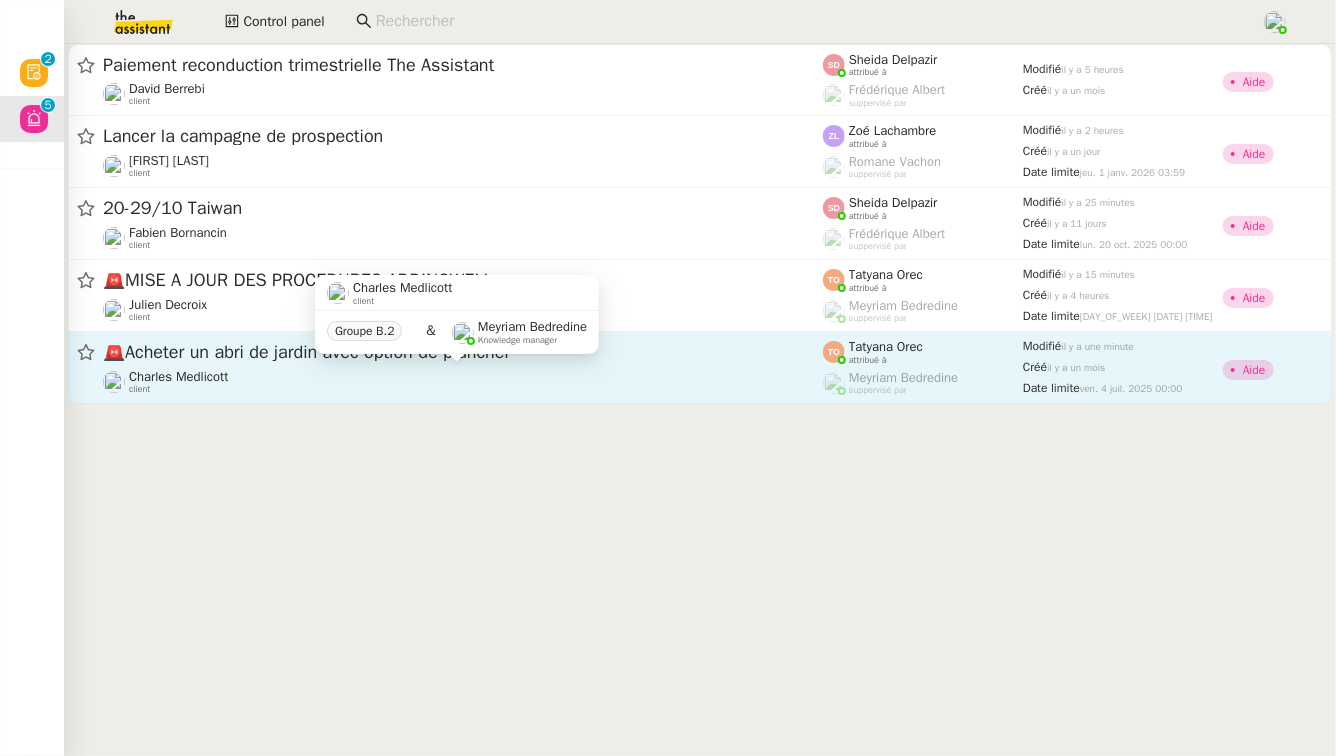 click on "Charles Medlicott    client" 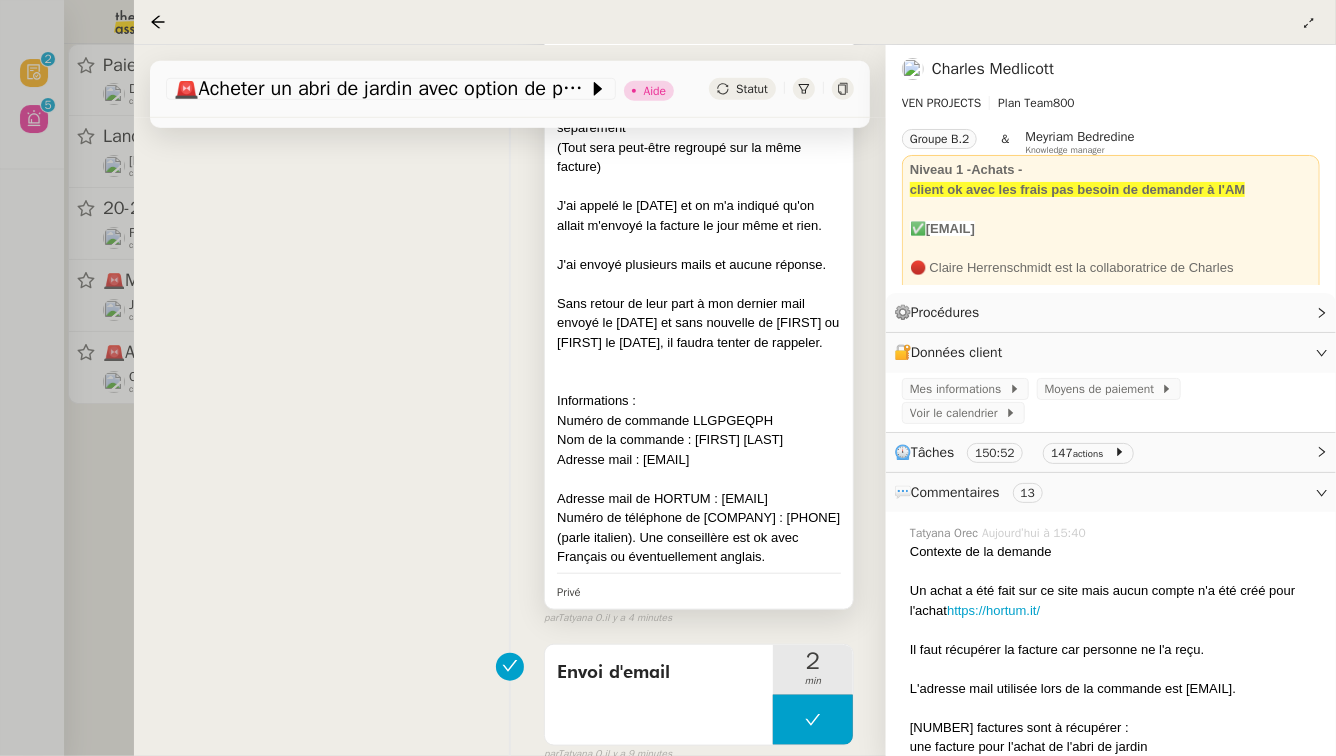 scroll, scrollTop: 686, scrollLeft: 0, axis: vertical 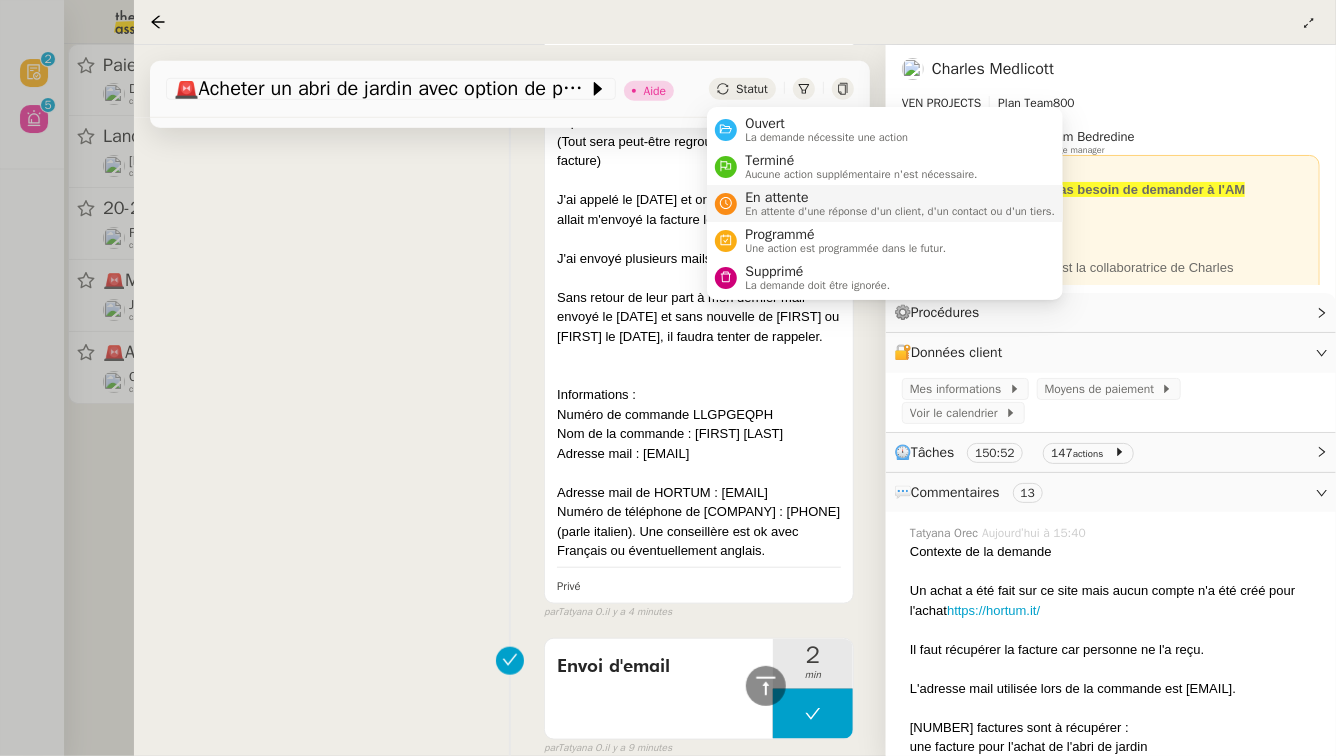 click on "En attente" at bounding box center [900, 198] 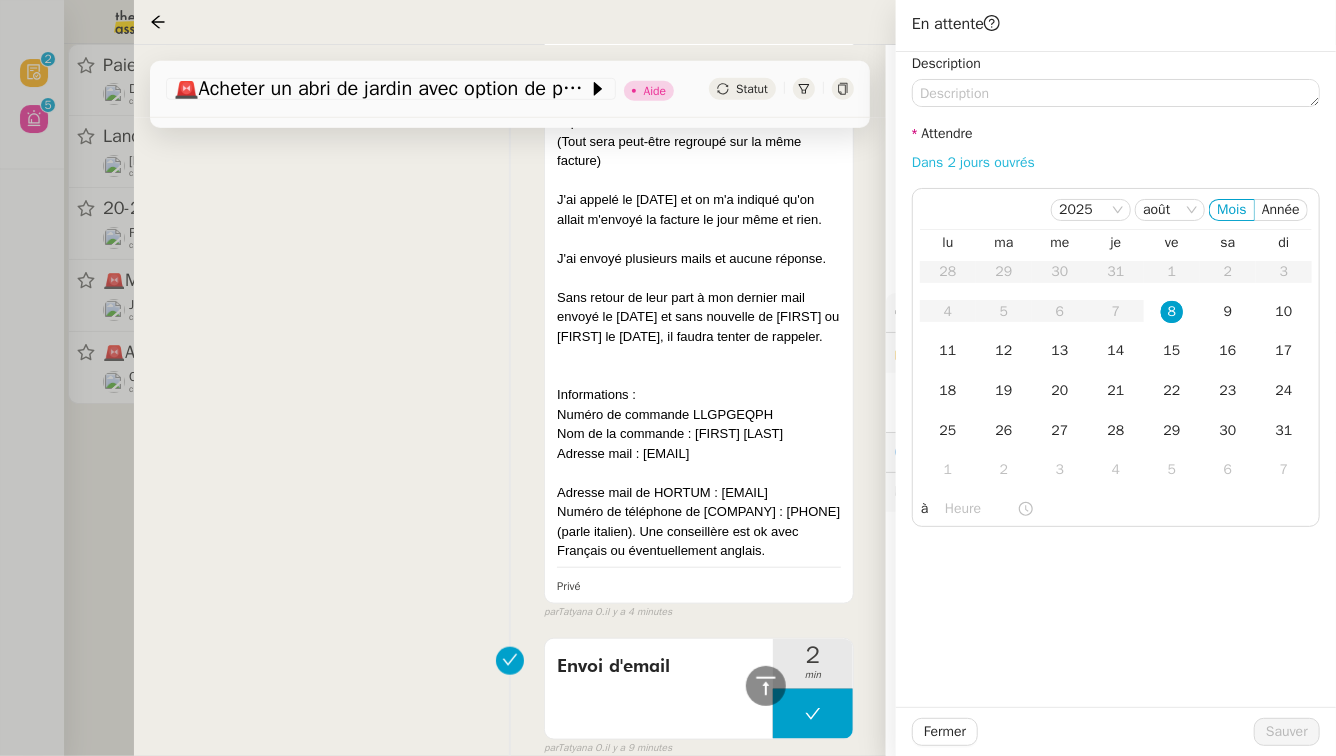 click on "Dans 2 jours ouvrés" 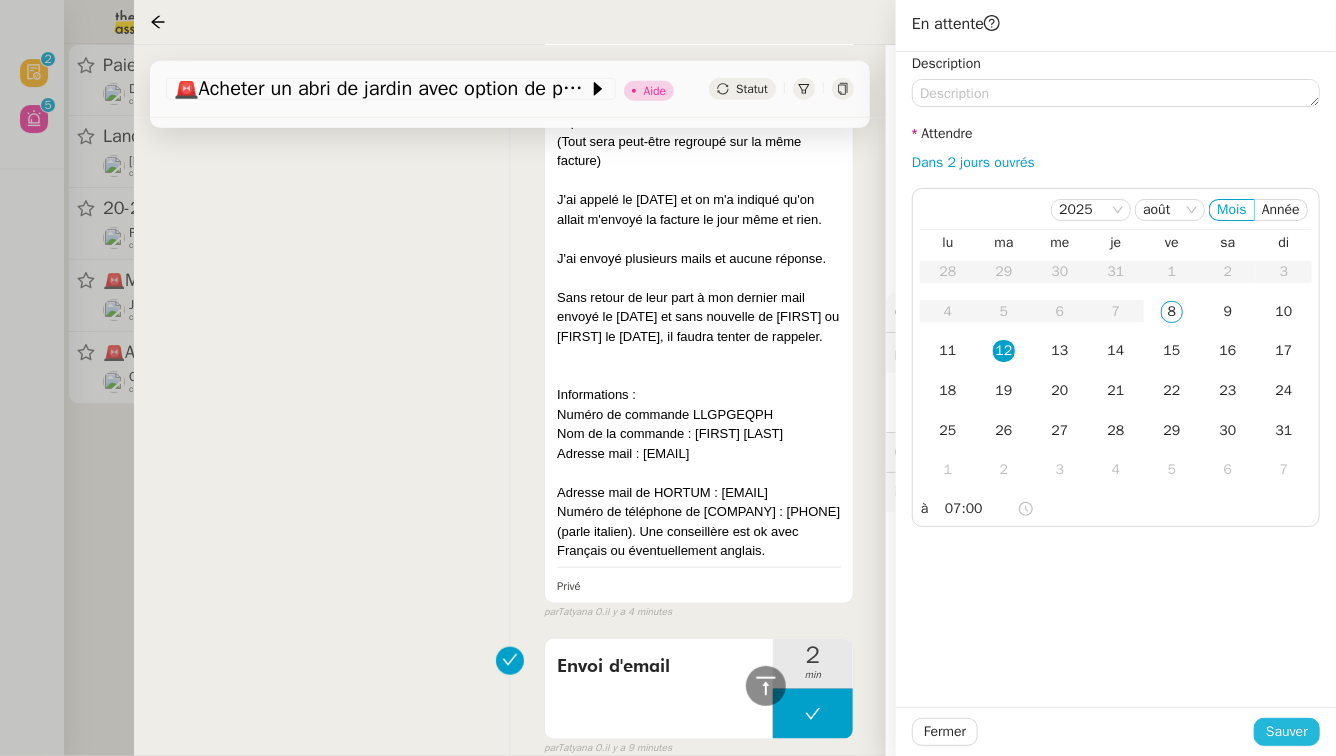 click on "Sauver" 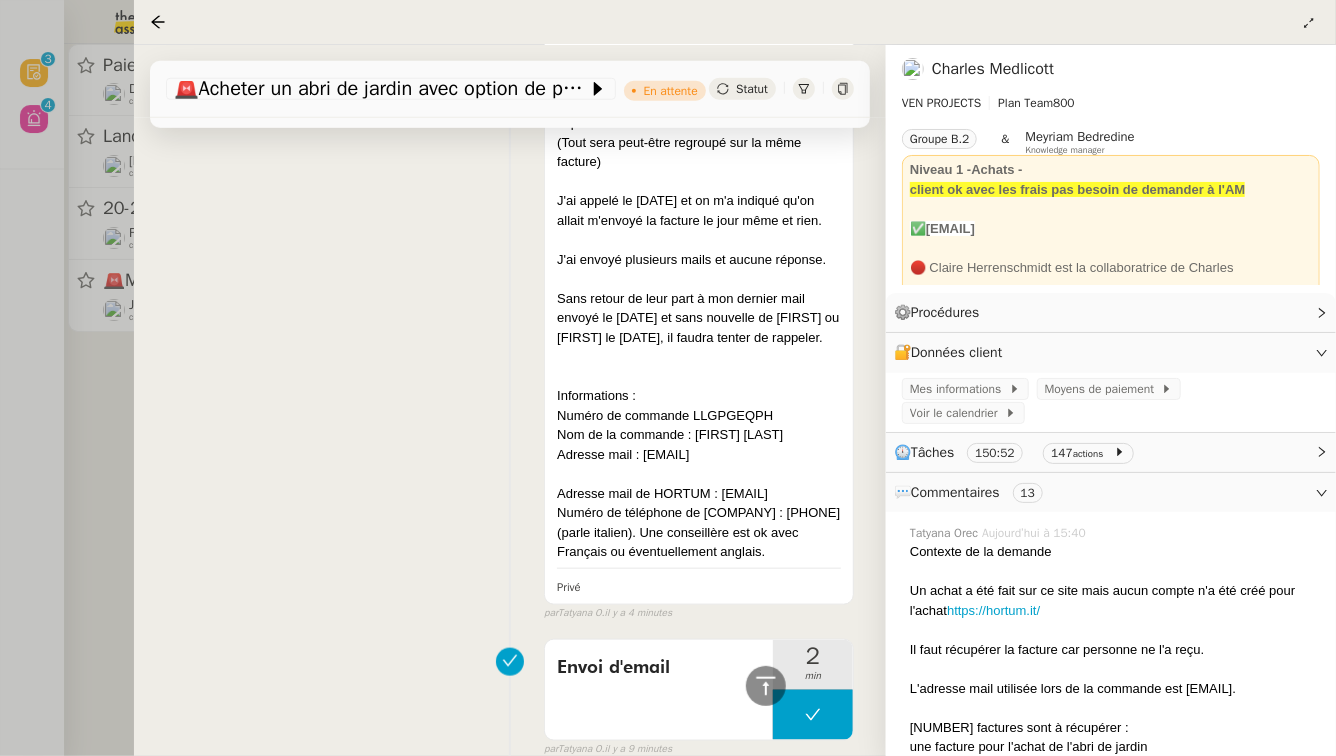 scroll, scrollTop: 0, scrollLeft: 0, axis: both 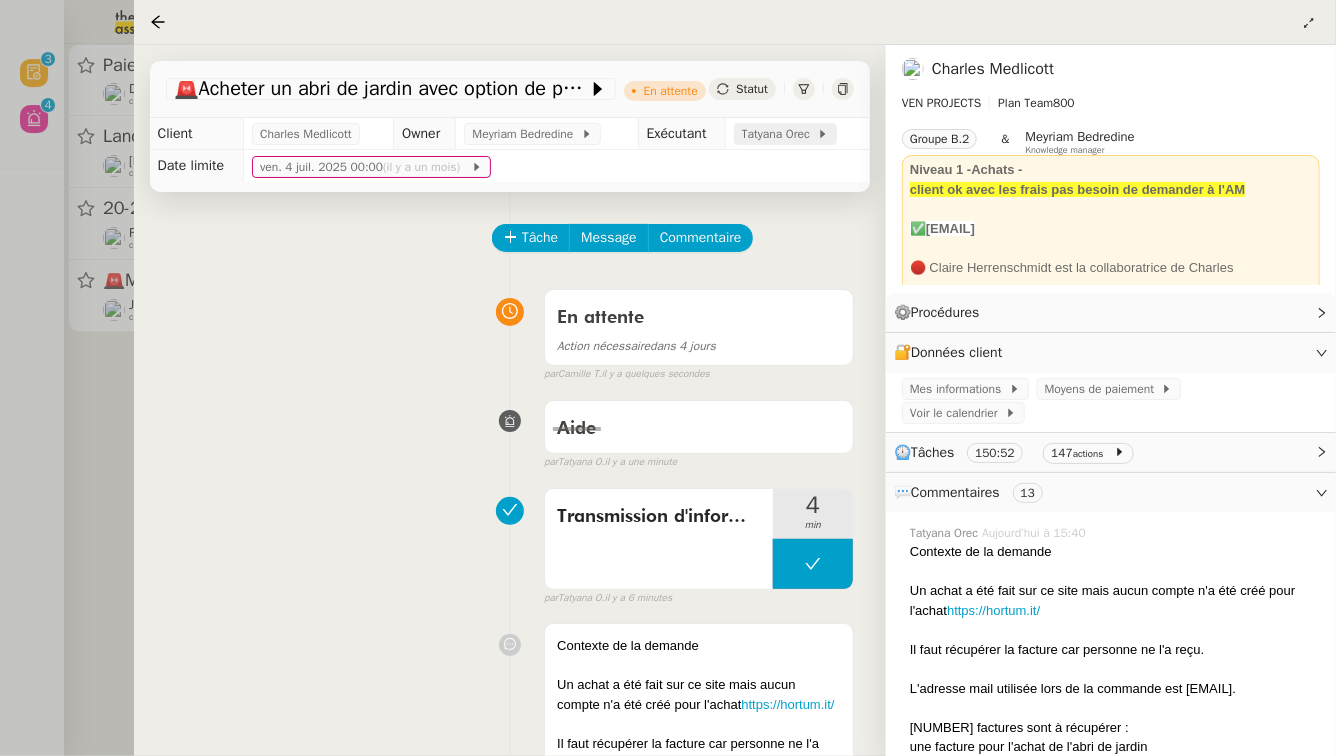 click on "Tatyana Orec" 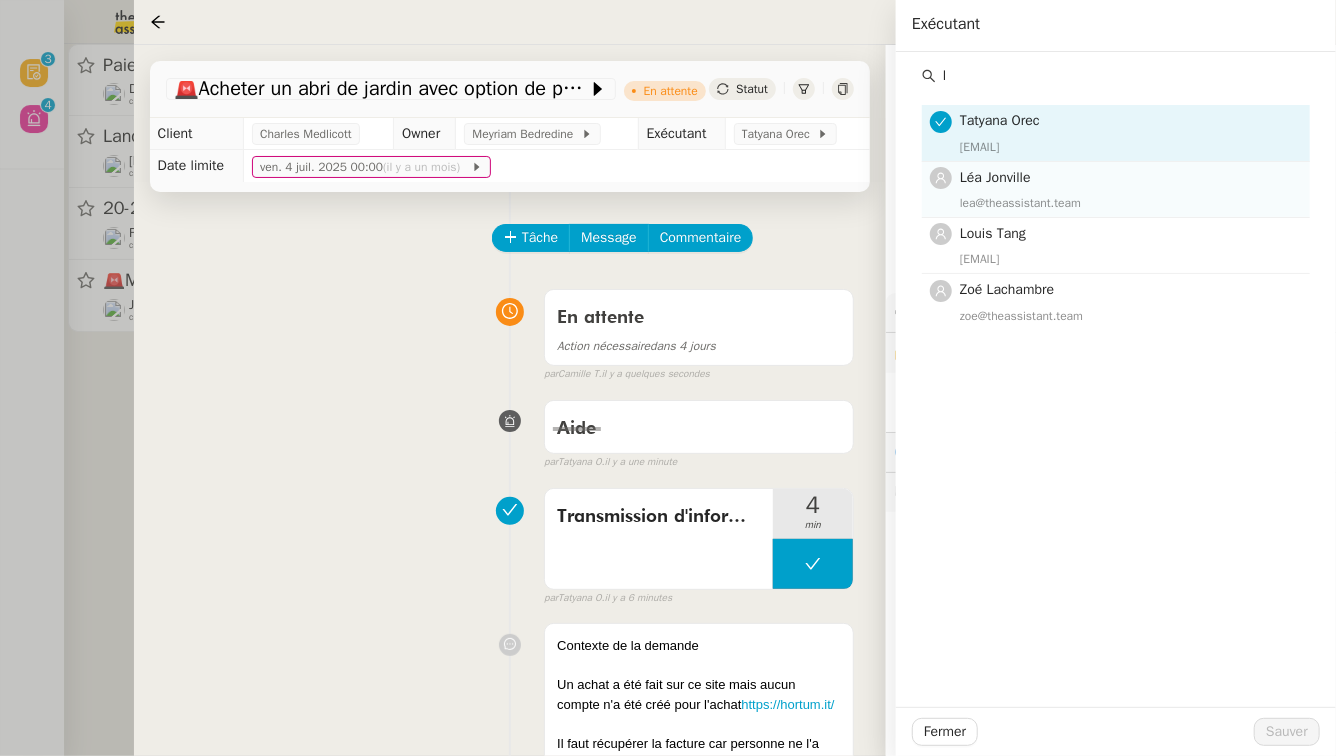 type on "l" 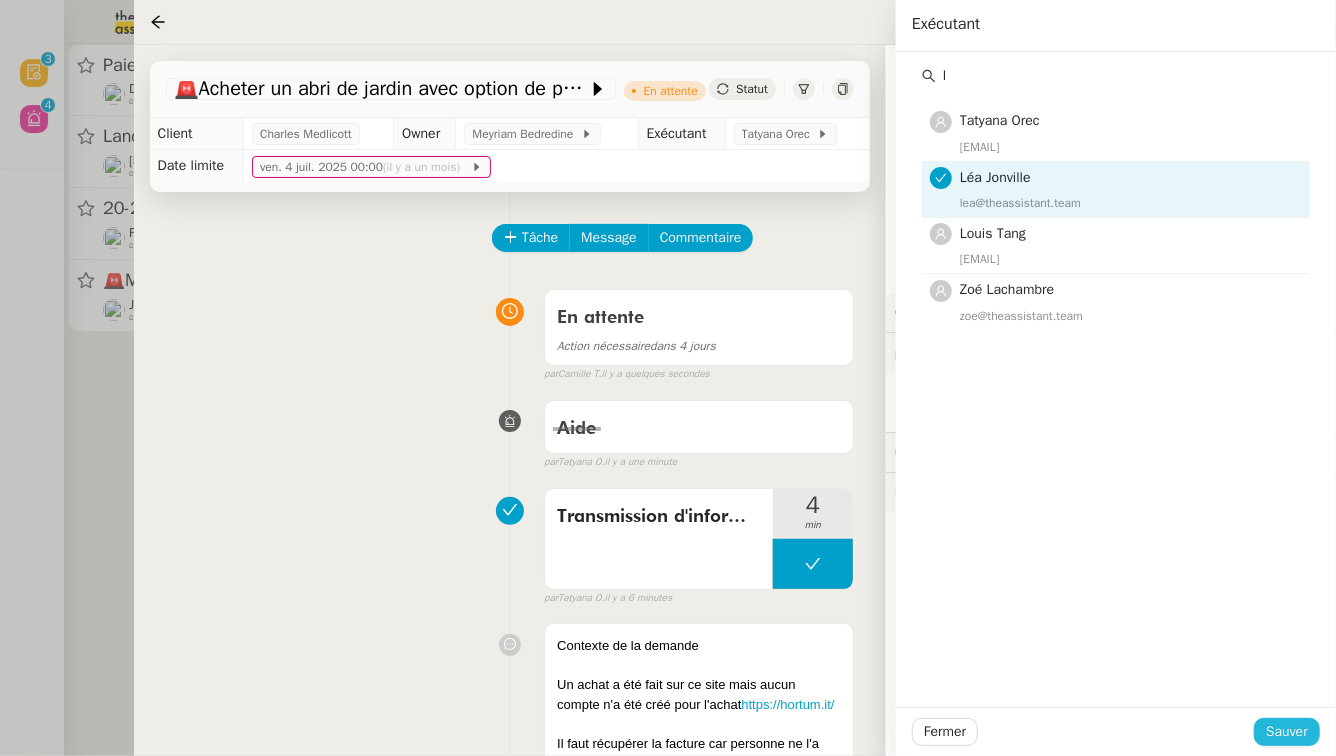 click on "Sauver" 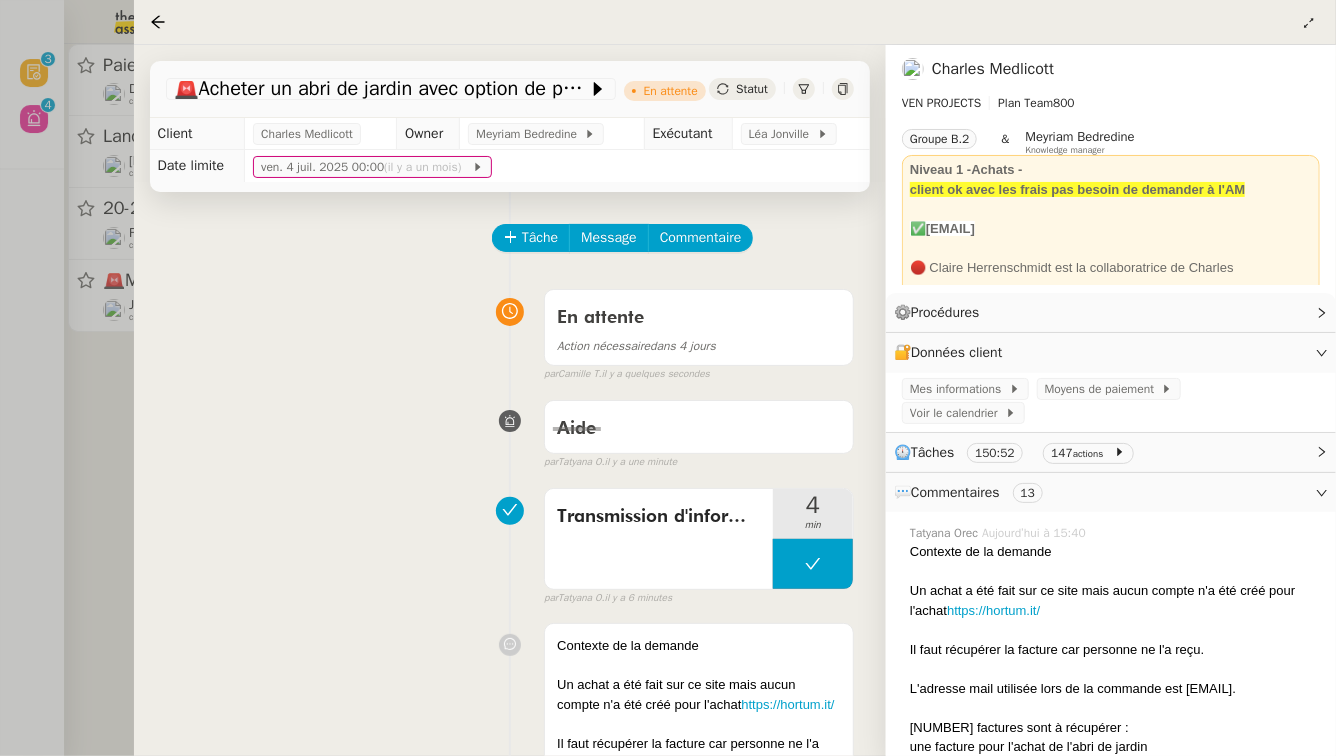 click at bounding box center (668, 378) 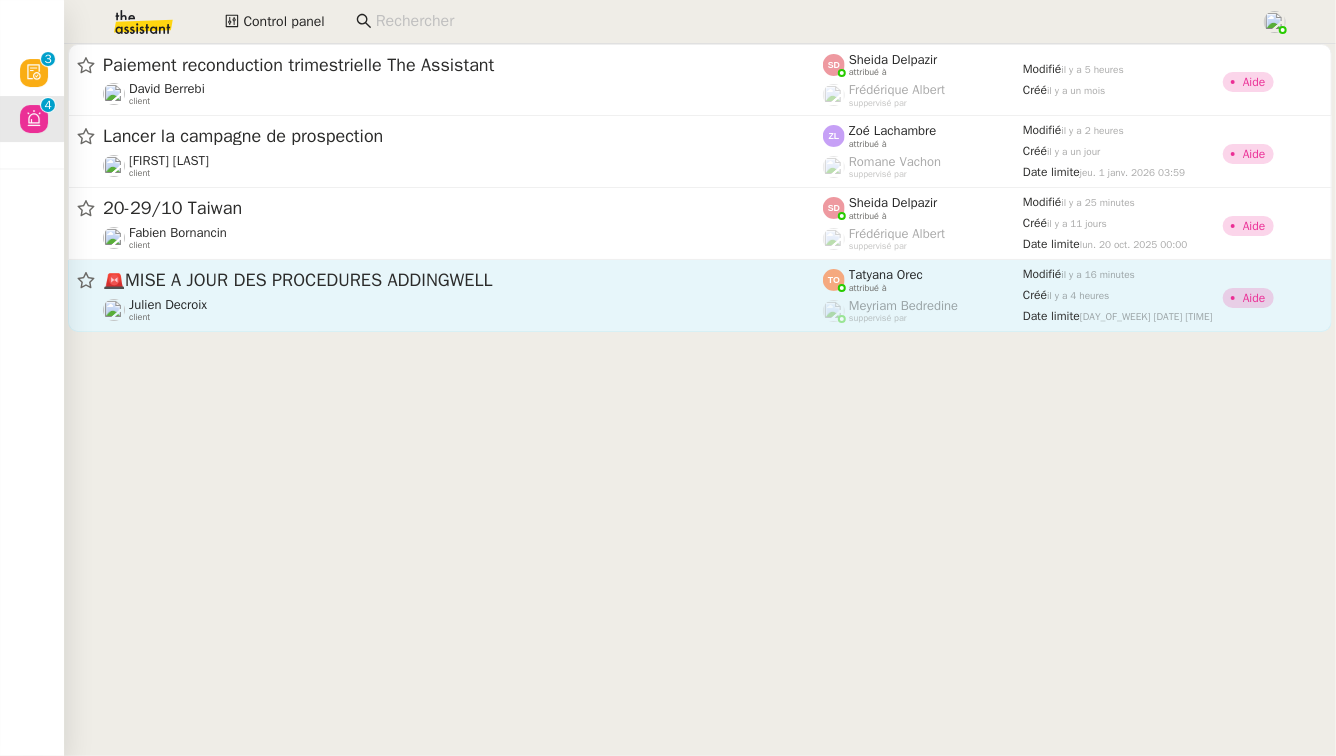 click on "🚨   MISE A JOUR DES PROCEDURES ADDINGWELL" 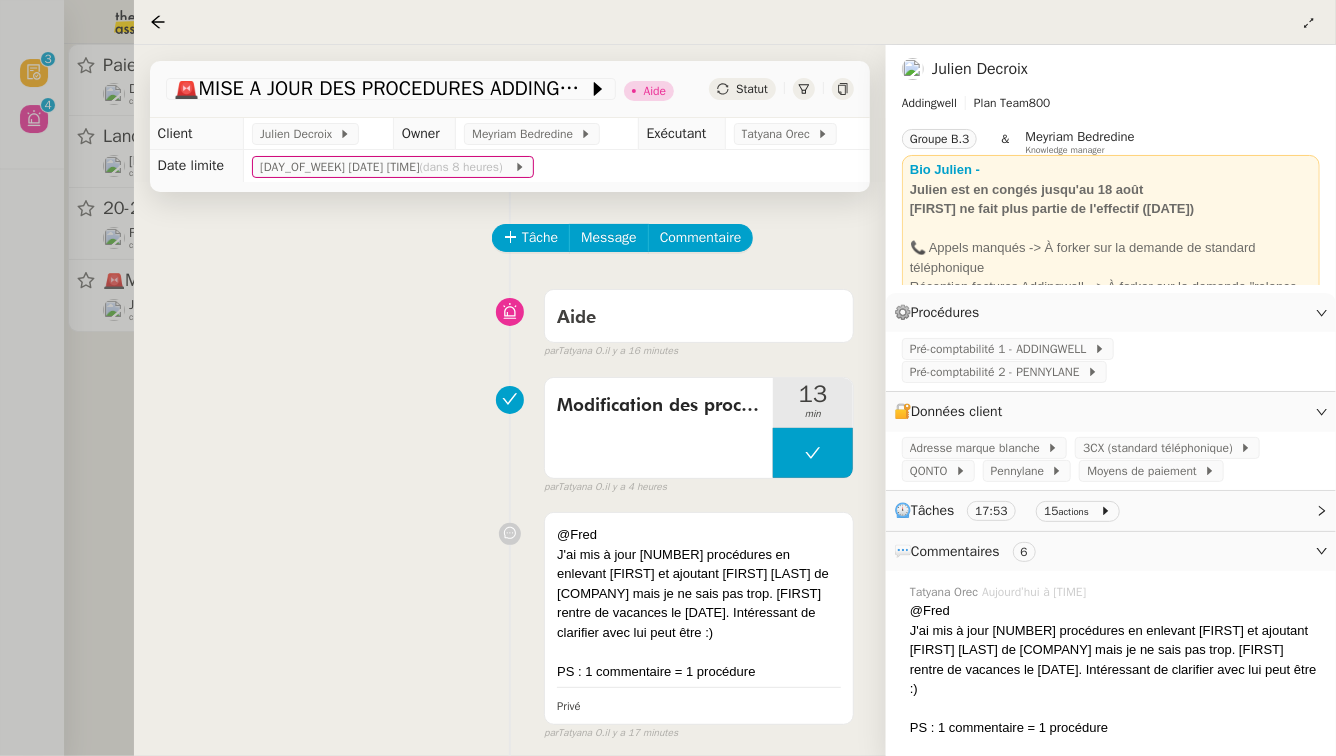 click at bounding box center [668, 378] 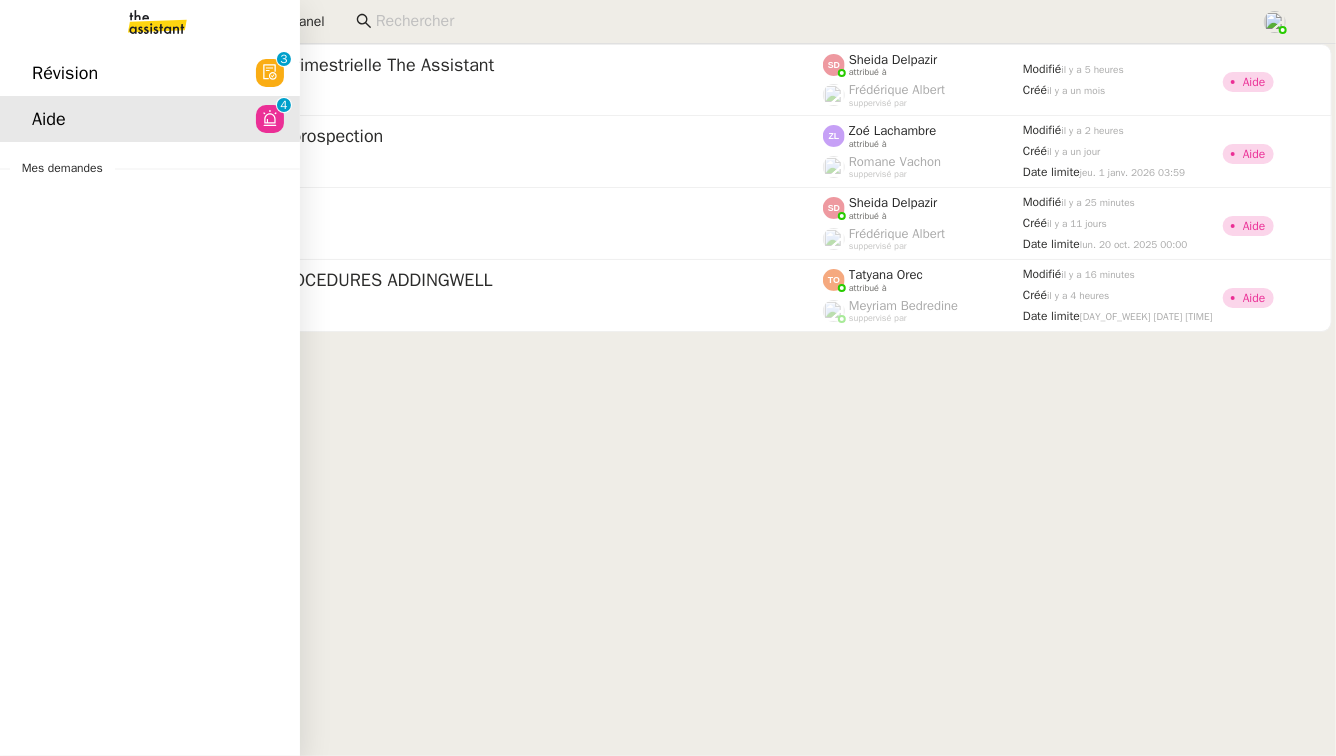 click on "Révision  0   1   2   3   4   5   6   7   8   9" 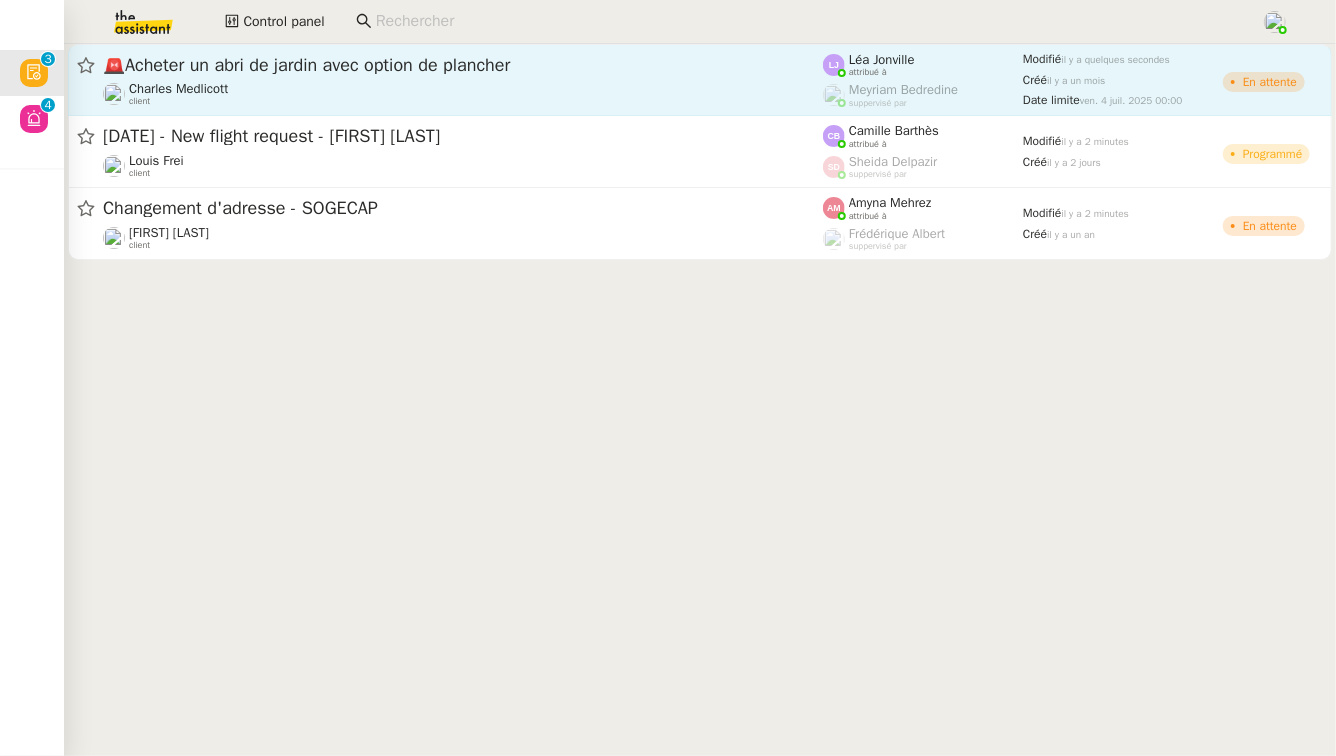 click on "🚨   Acheter un abri de jardin avec option de plancher  Charles Medlicott    client" 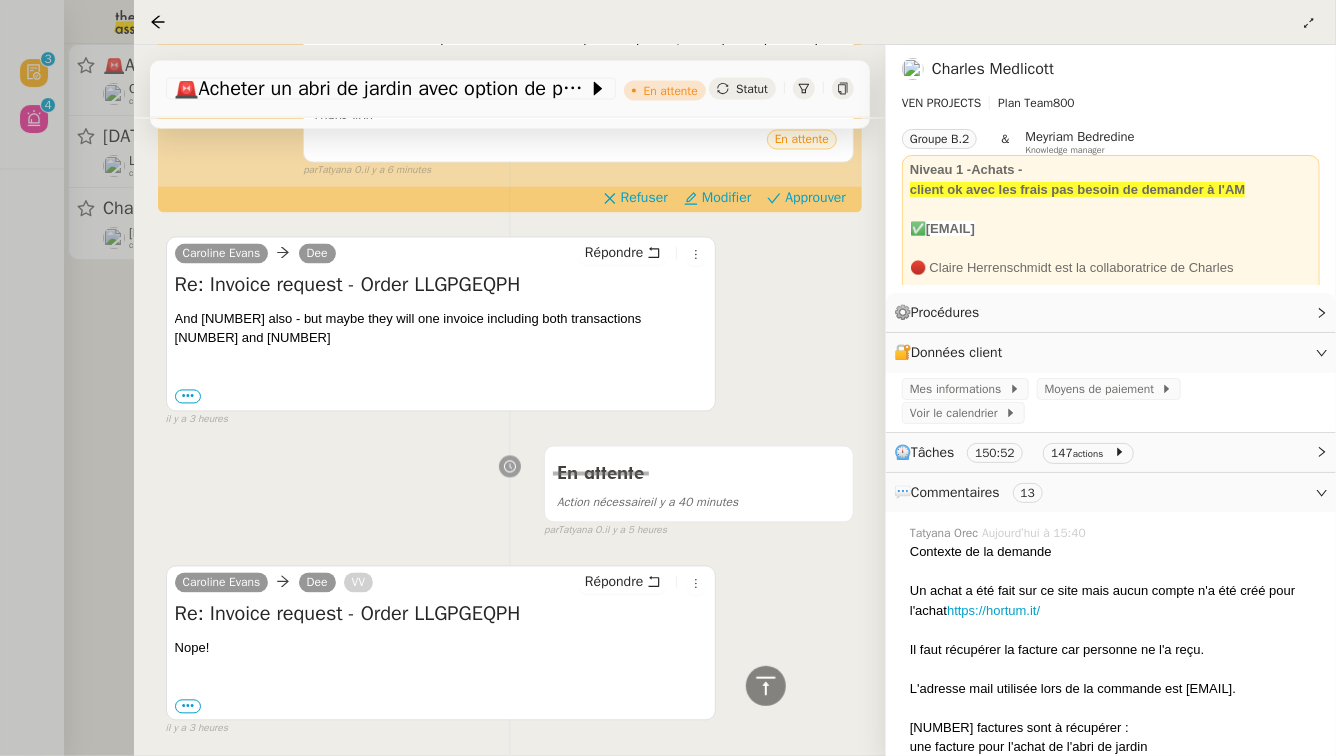 scroll, scrollTop: 1490, scrollLeft: 0, axis: vertical 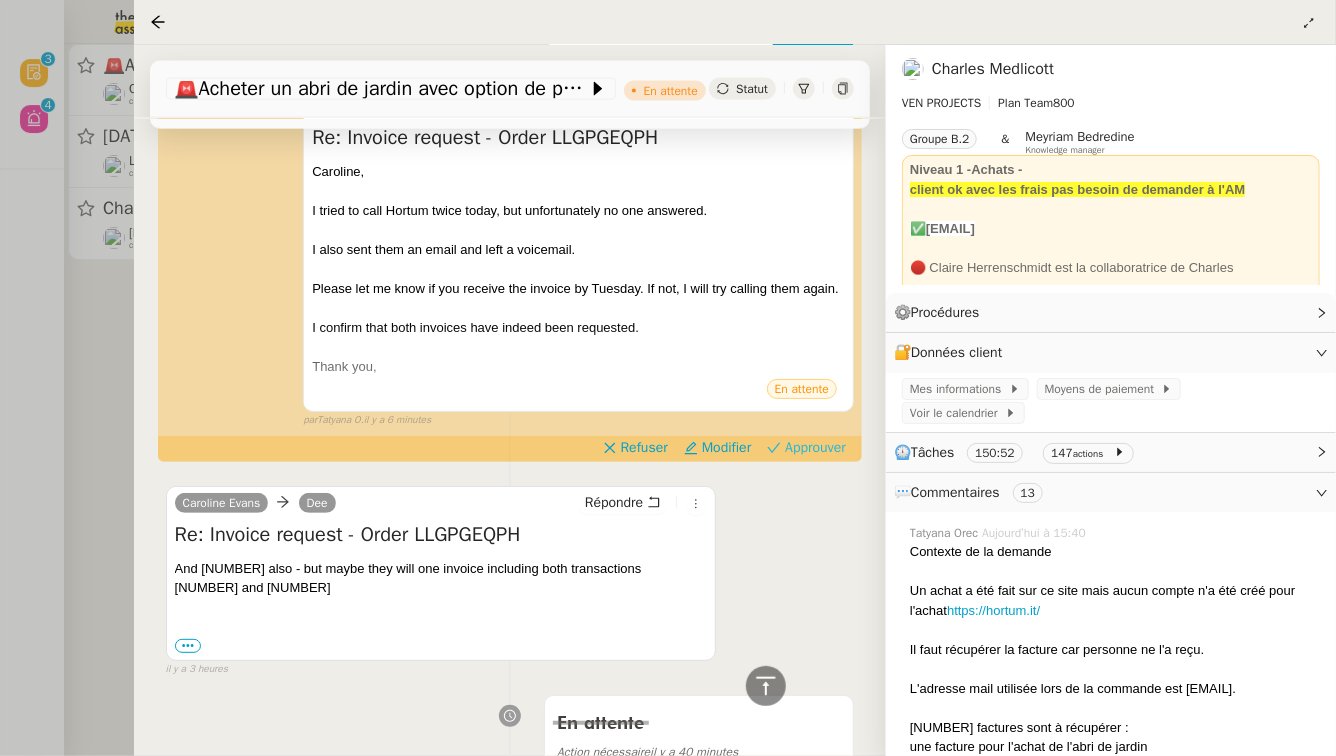 click on "Approuver" at bounding box center (815, 448) 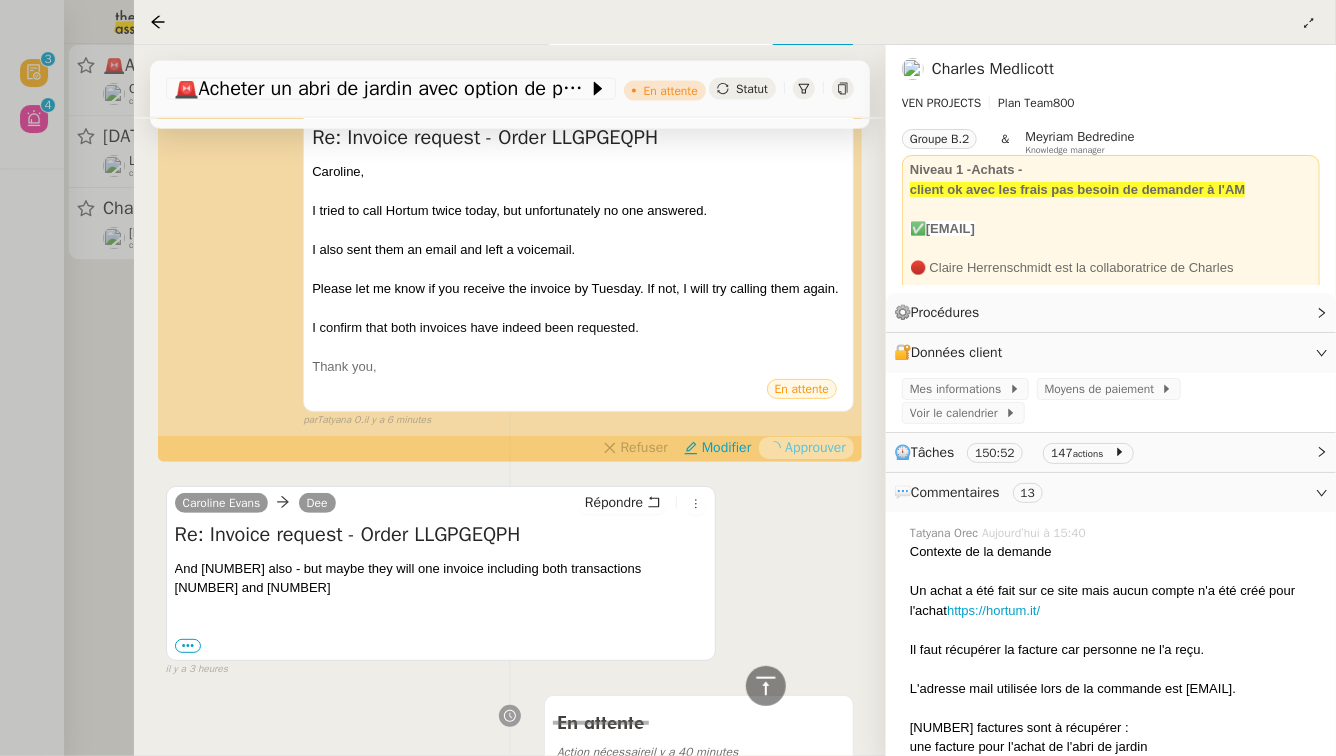 click at bounding box center (668, 378) 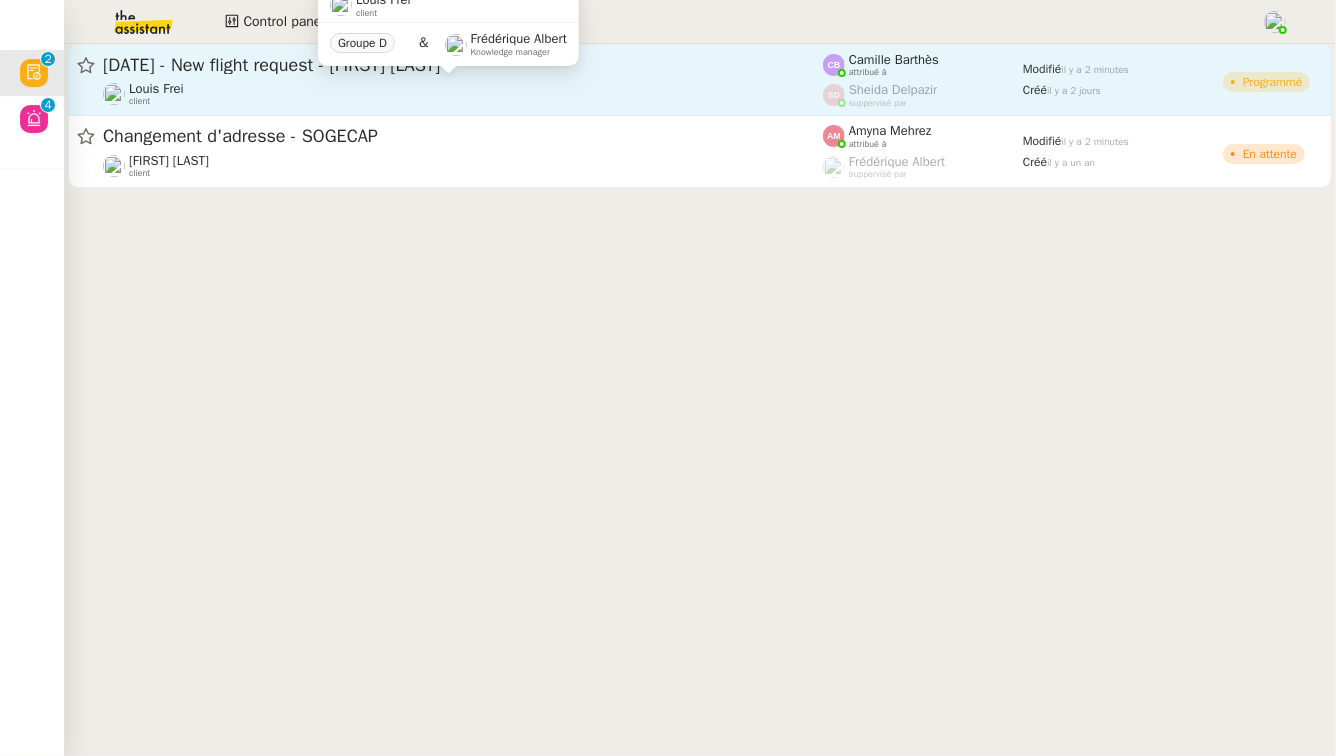 click on "Louis Frei    client" 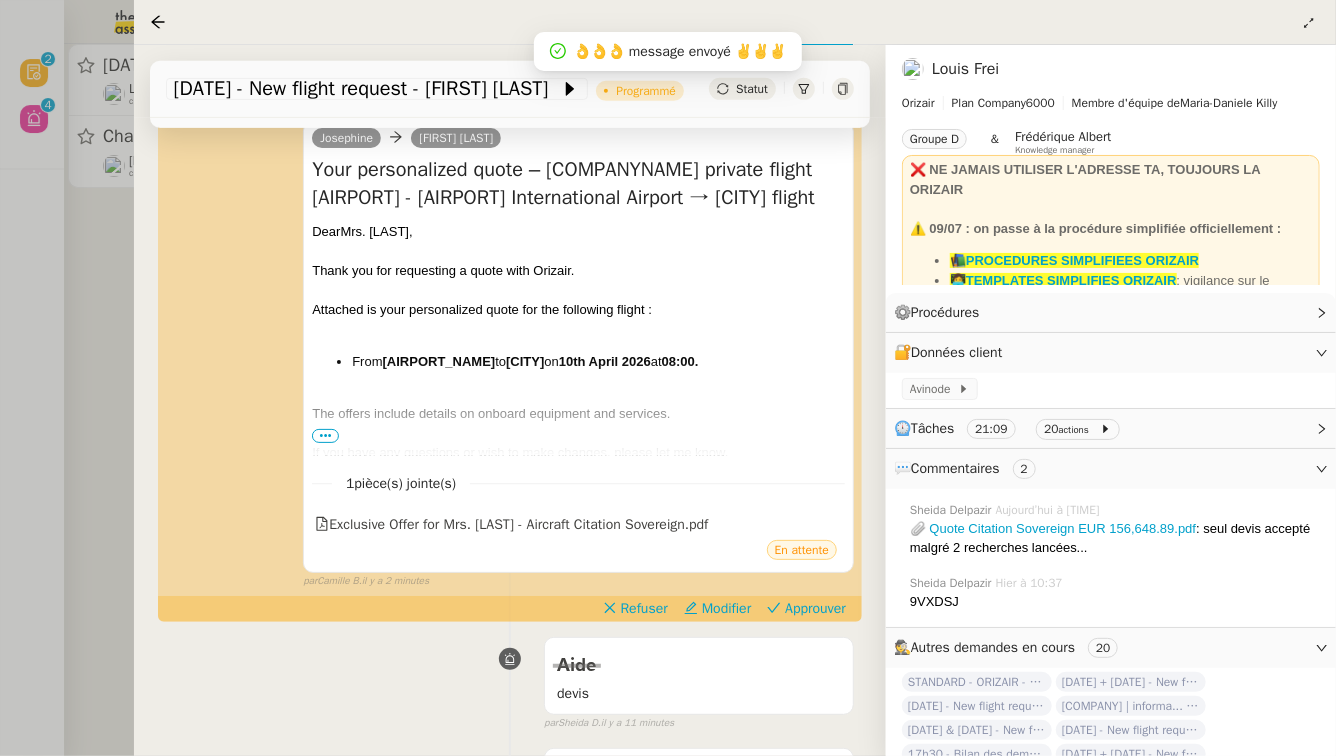 scroll, scrollTop: 480, scrollLeft: 0, axis: vertical 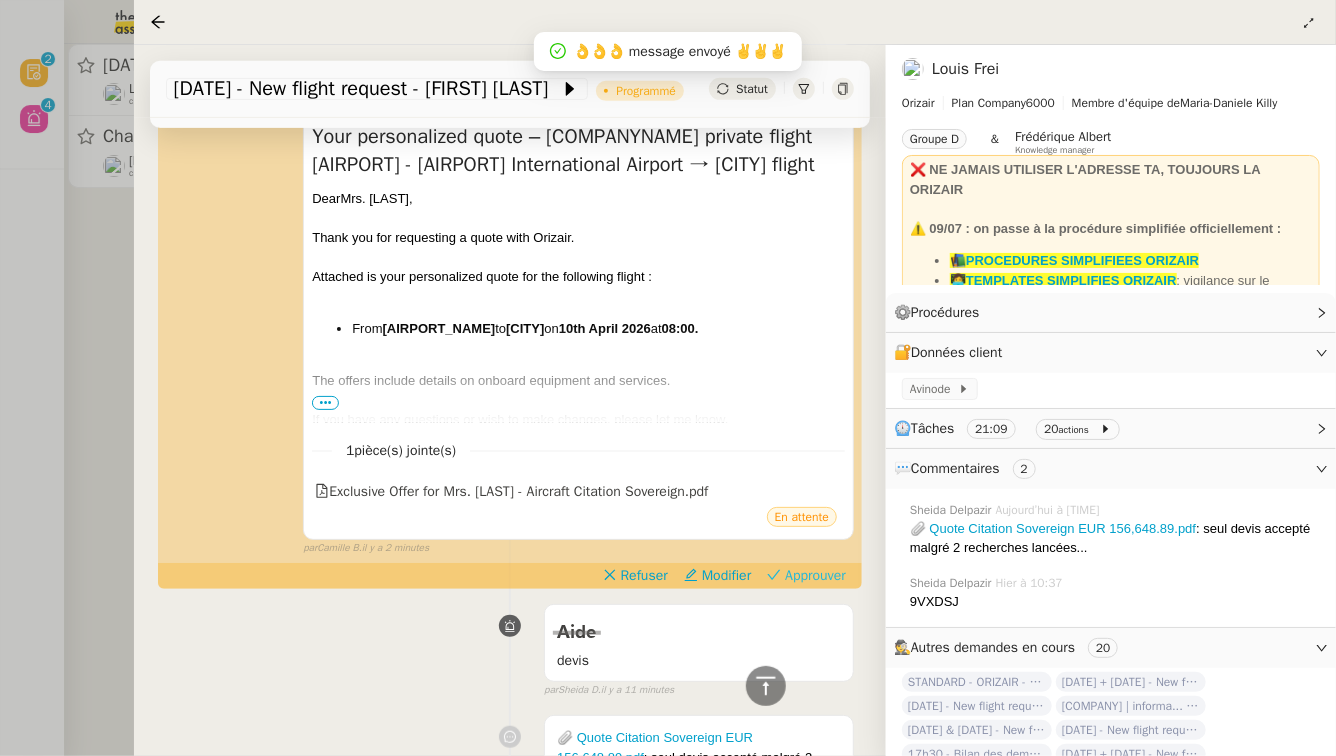 click on "Approuver" at bounding box center [815, 576] 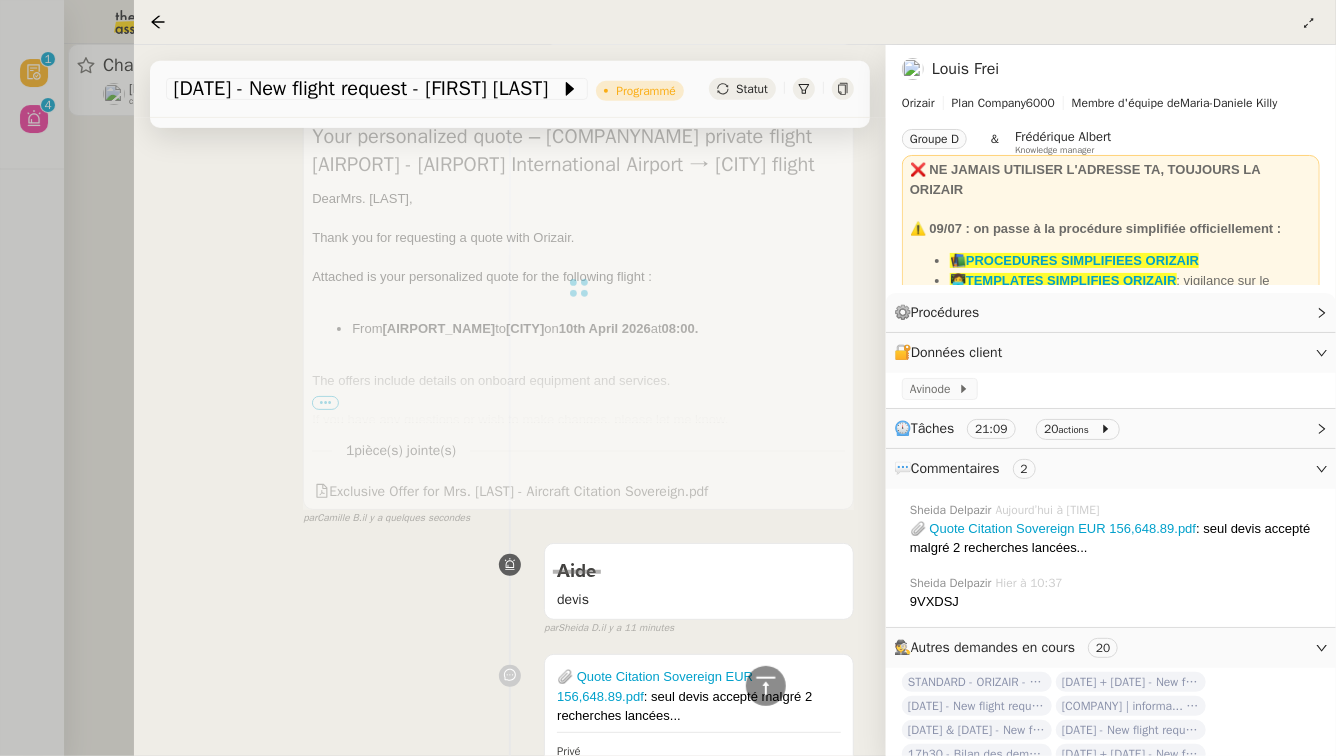 click at bounding box center [668, 378] 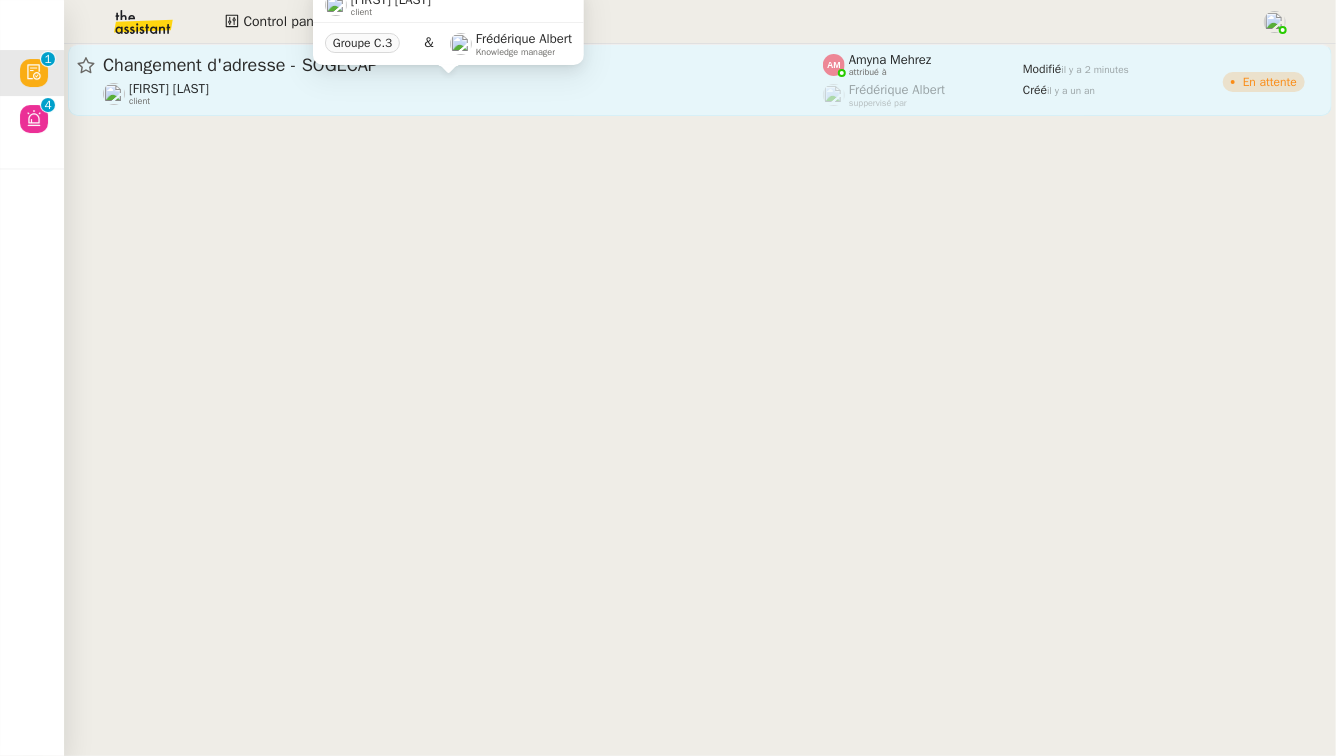 click on "Sylvie Magnaval    client" 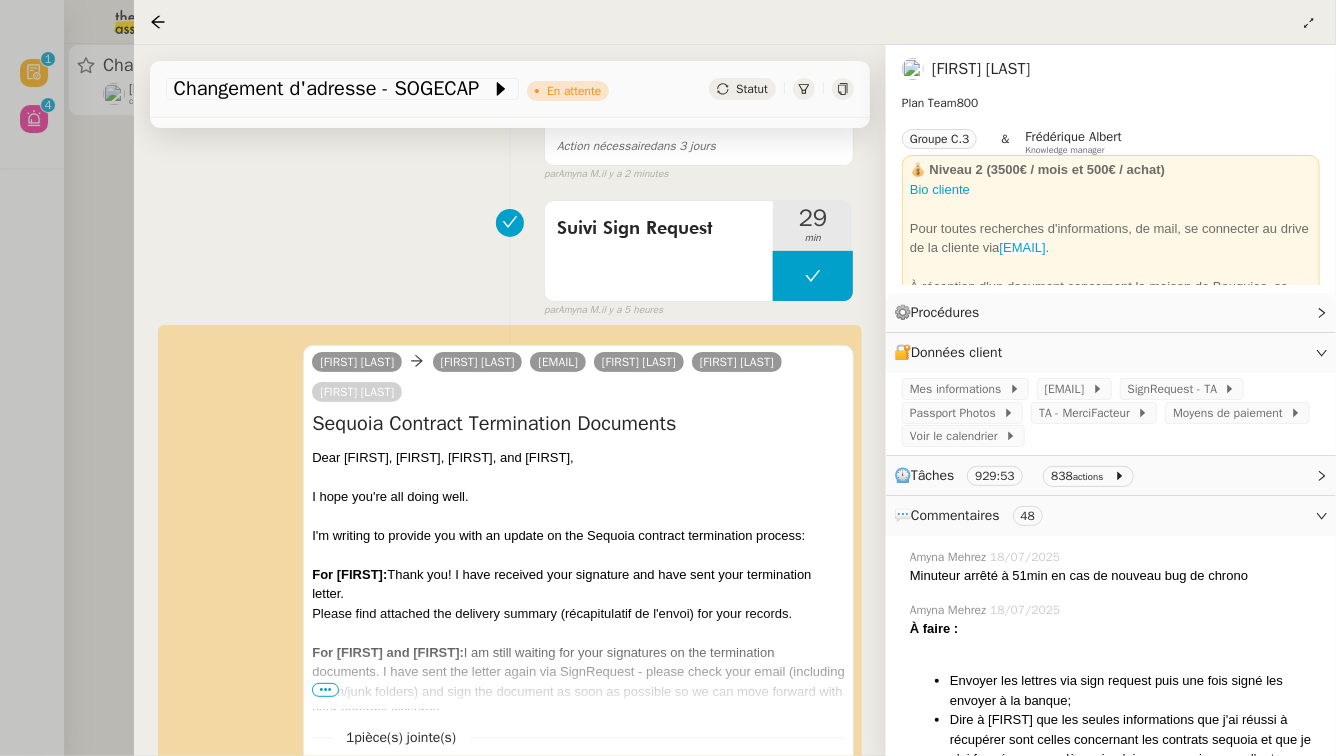 scroll, scrollTop: 353, scrollLeft: 0, axis: vertical 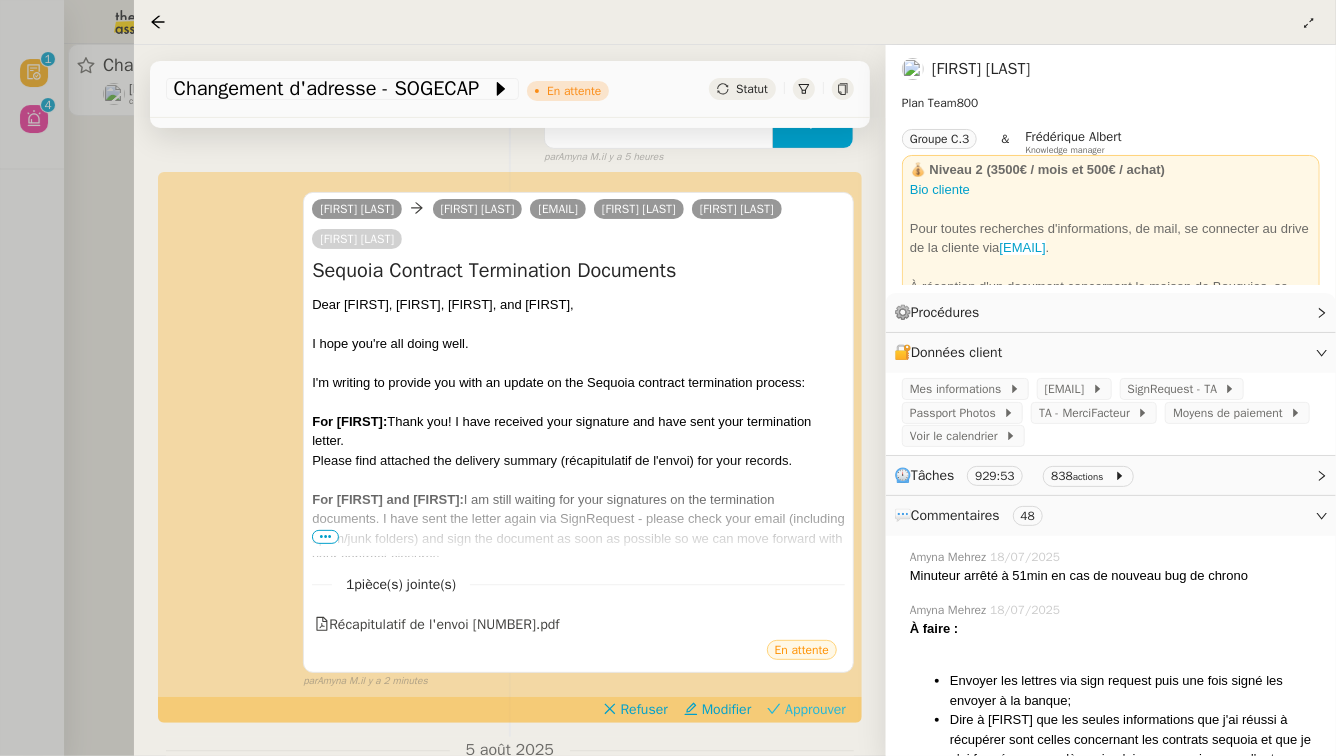 click on "Approuver" at bounding box center (815, 710) 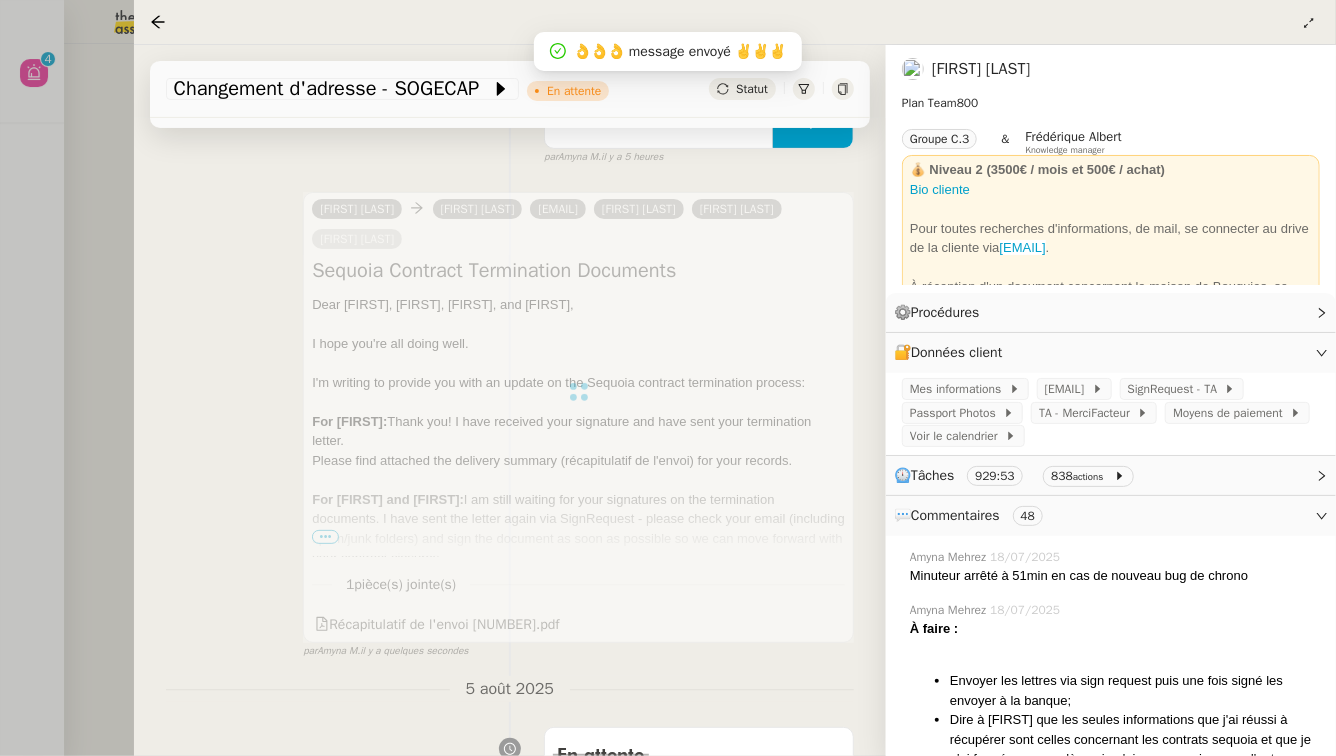 click at bounding box center [668, 378] 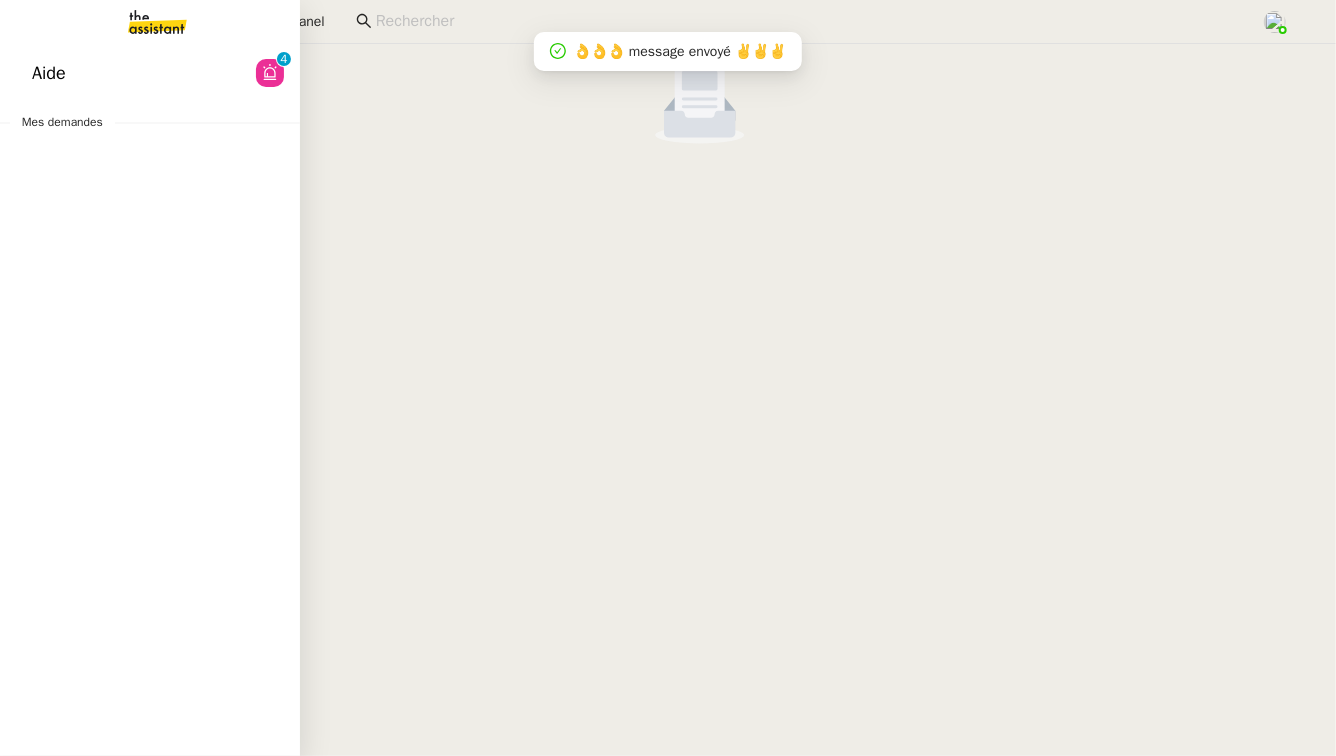 click on "Aide" 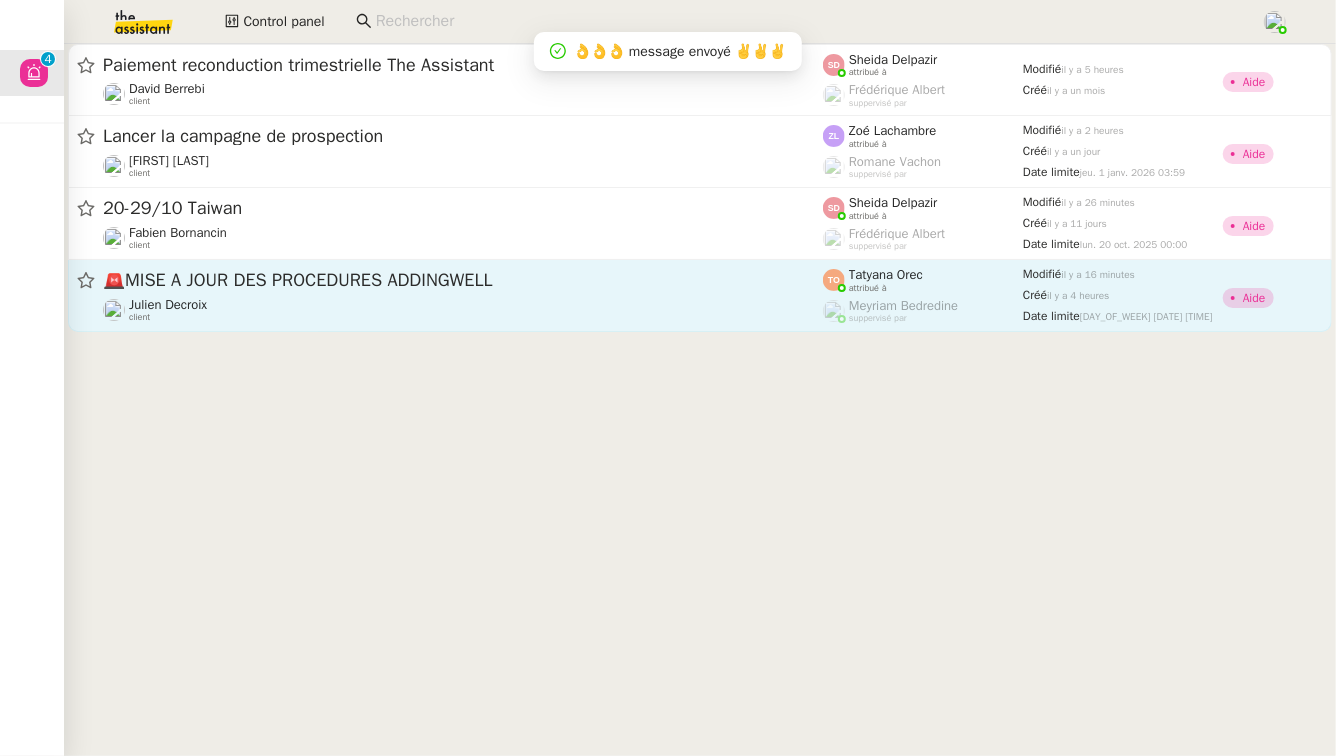 click on "🚨   MISE A JOUR DES PROCEDURES ADDINGWELL" 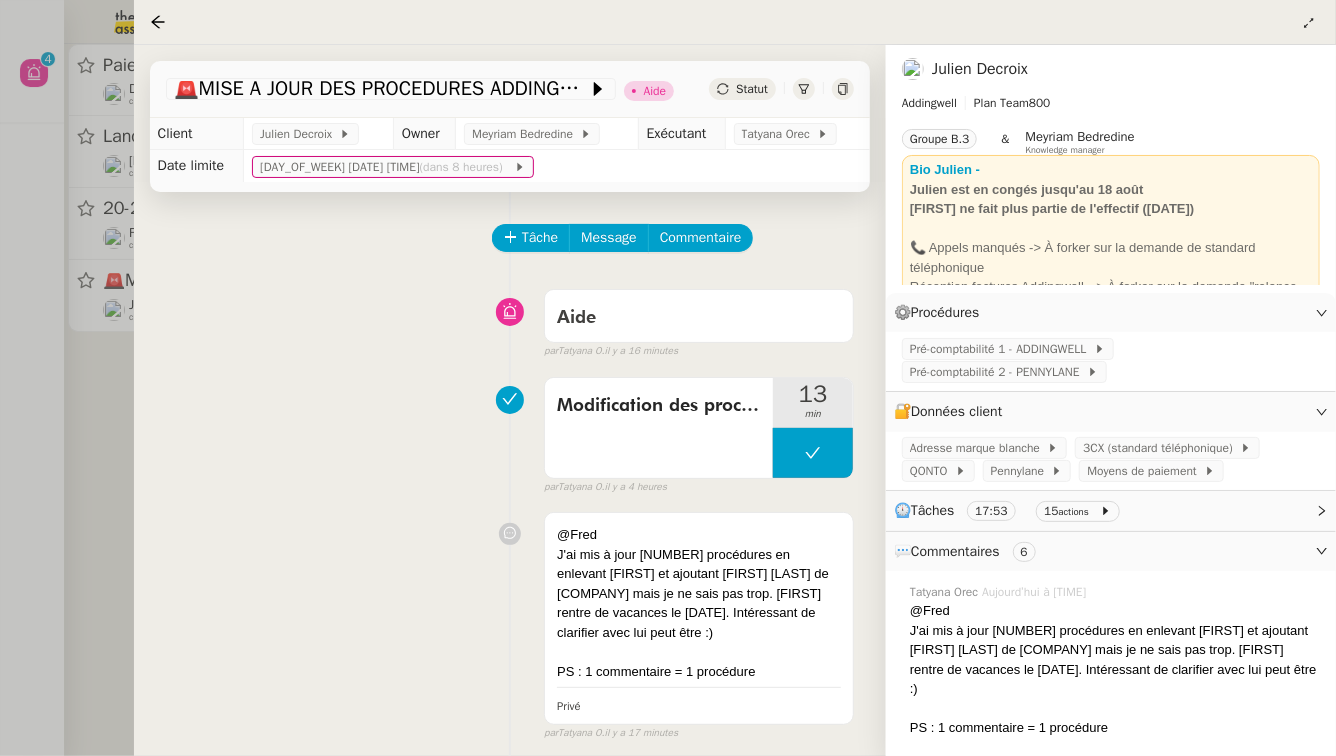click at bounding box center [668, 378] 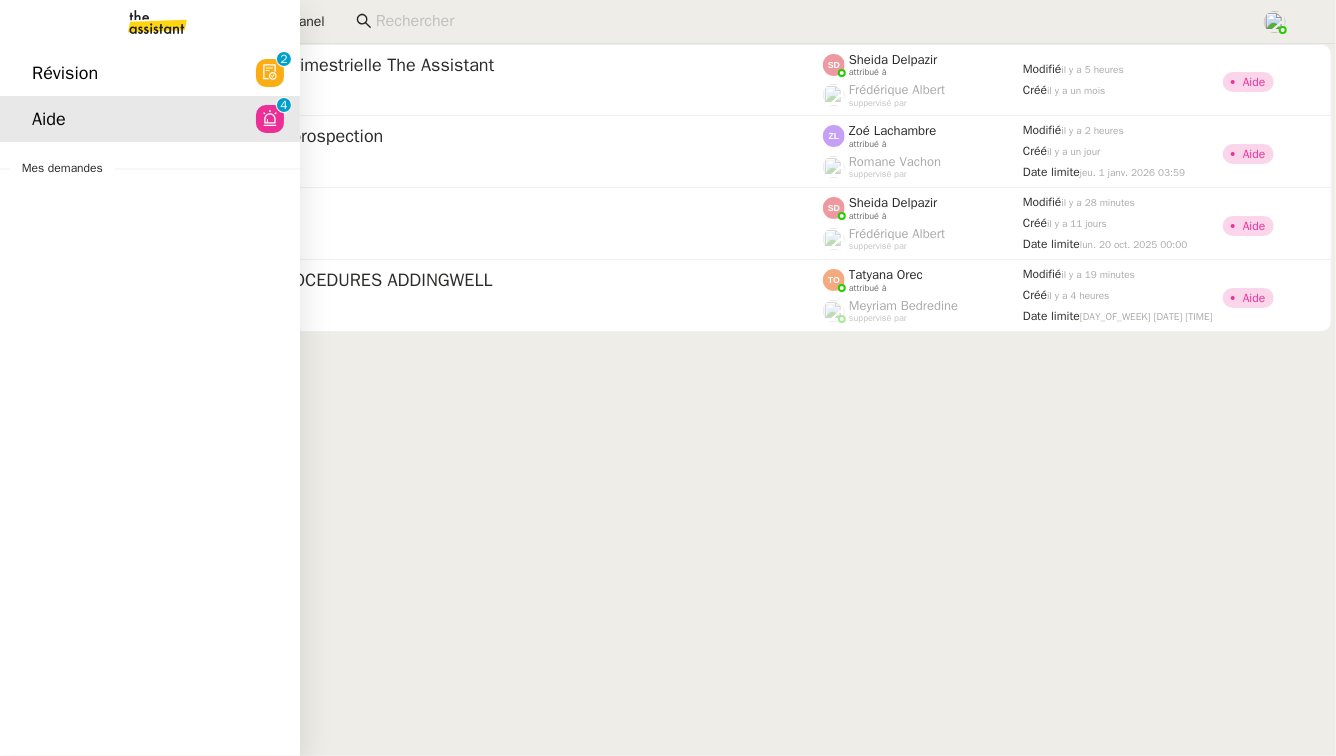 click on "Révision  0   1   2   3   4   5   6   7   8   9" 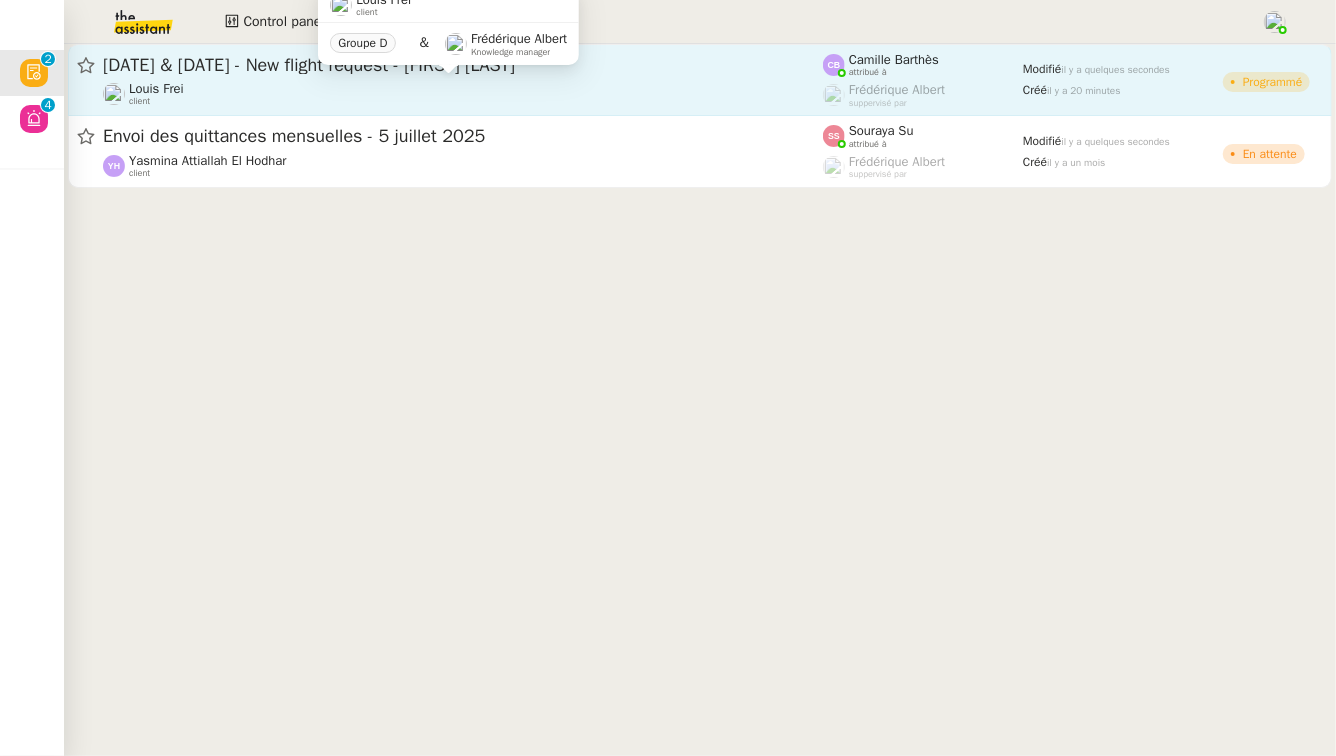 click on "Louis Frei    client" 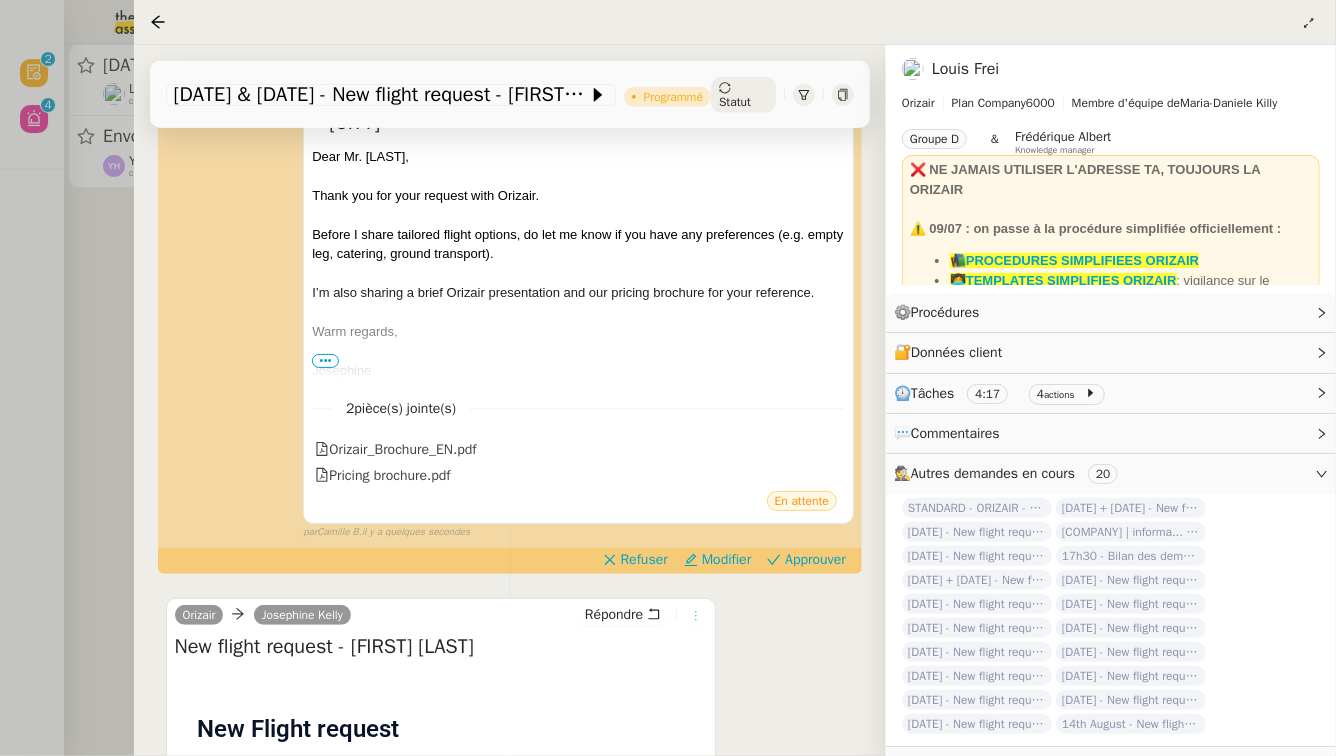 scroll, scrollTop: 548, scrollLeft: 0, axis: vertical 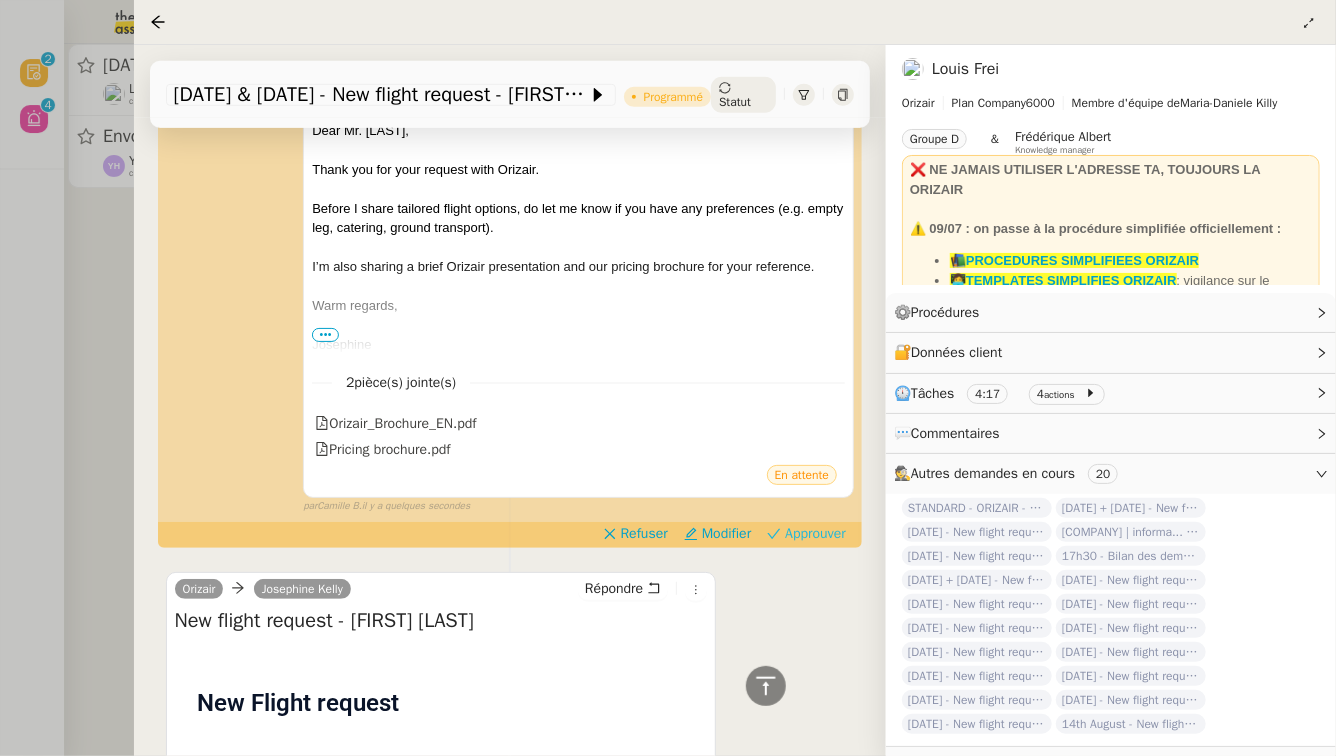 click on "Approuver" at bounding box center (815, 534) 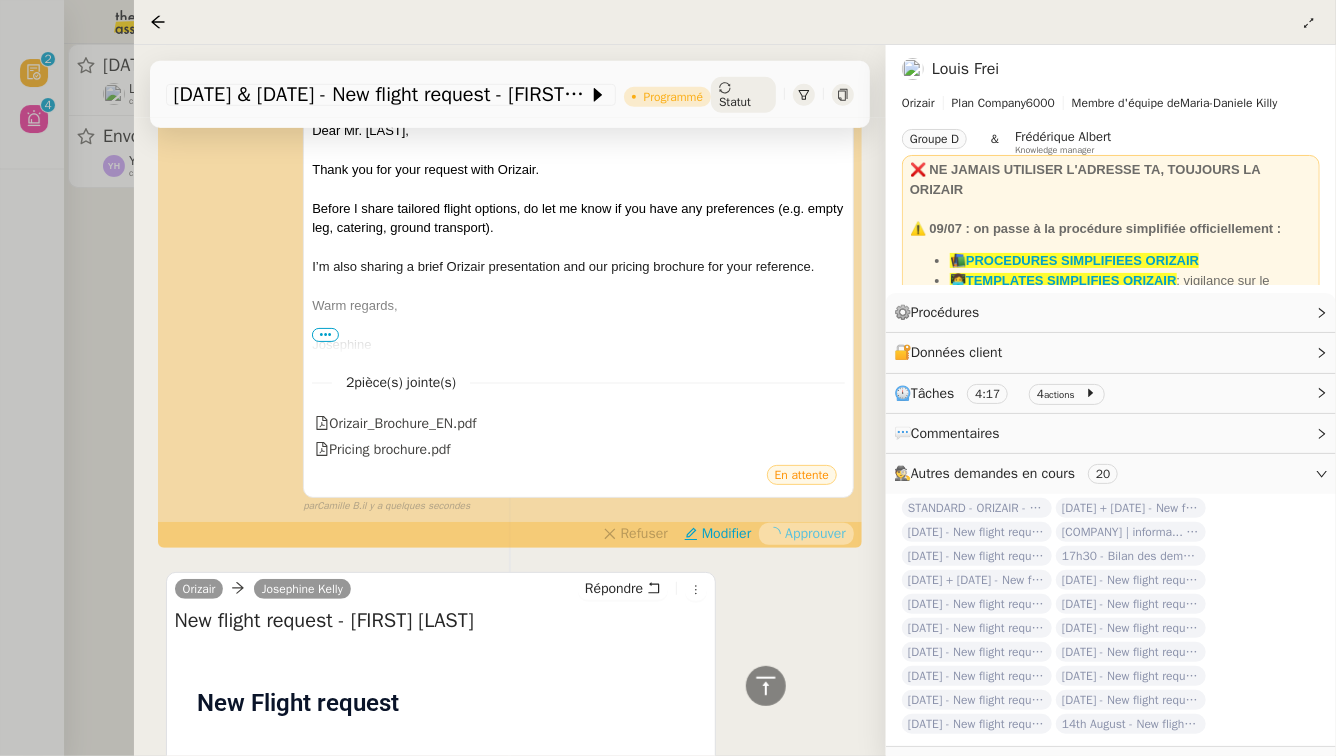 click at bounding box center [668, 378] 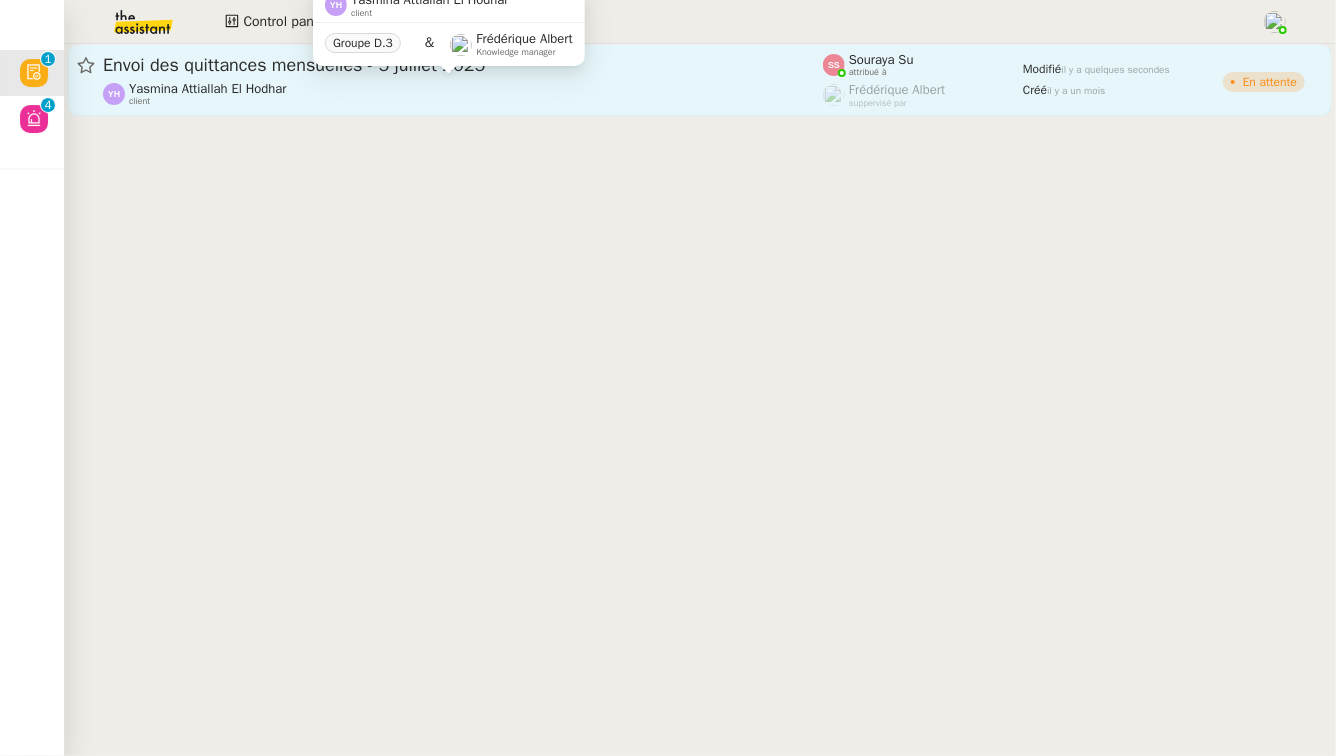 click on "Yasmina  Attiallah El Hodhar    client" 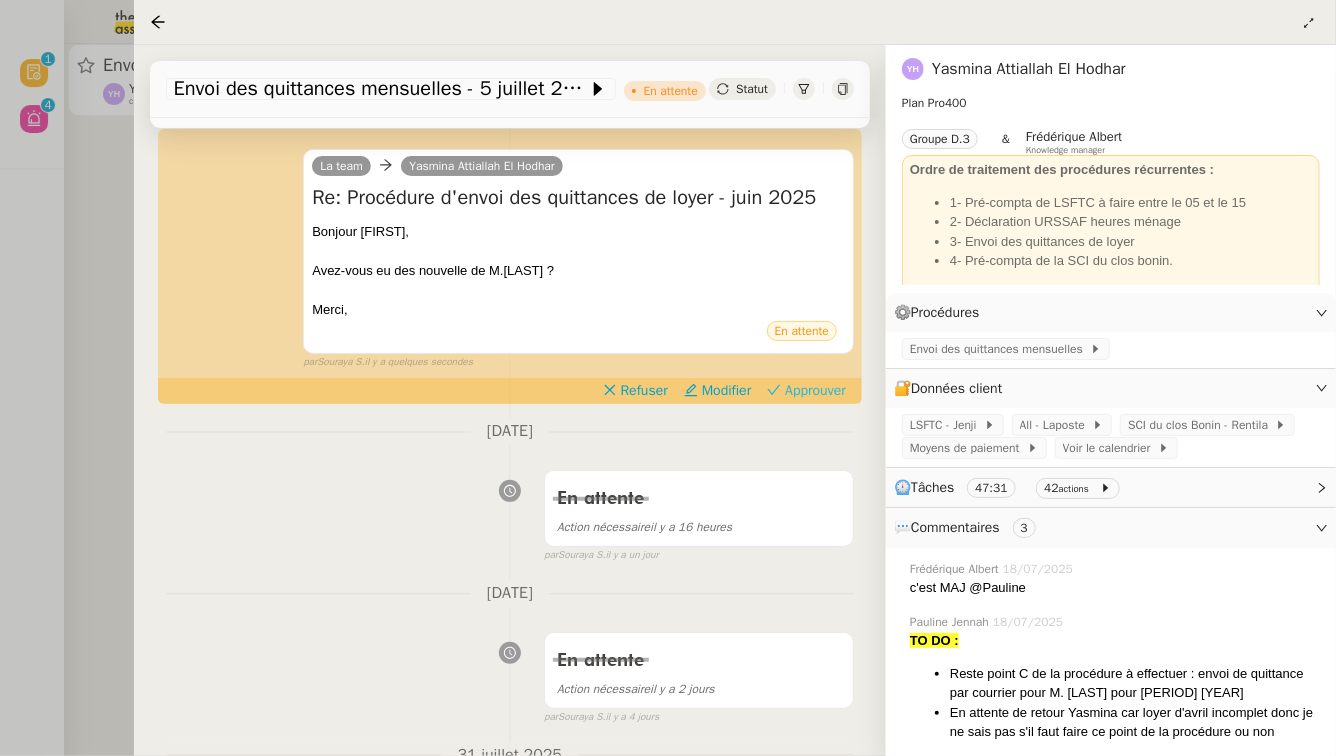 scroll, scrollTop: 255, scrollLeft: 0, axis: vertical 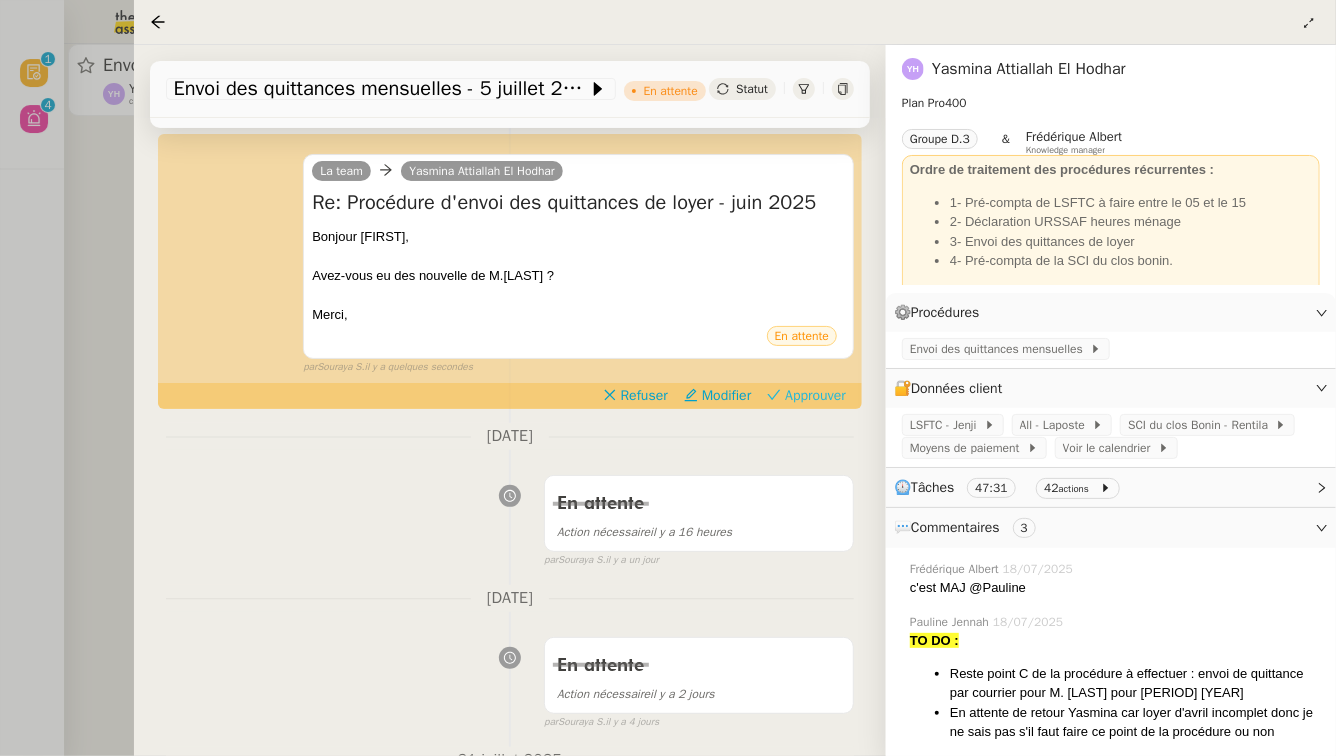 click on "Approuver" at bounding box center (815, 396) 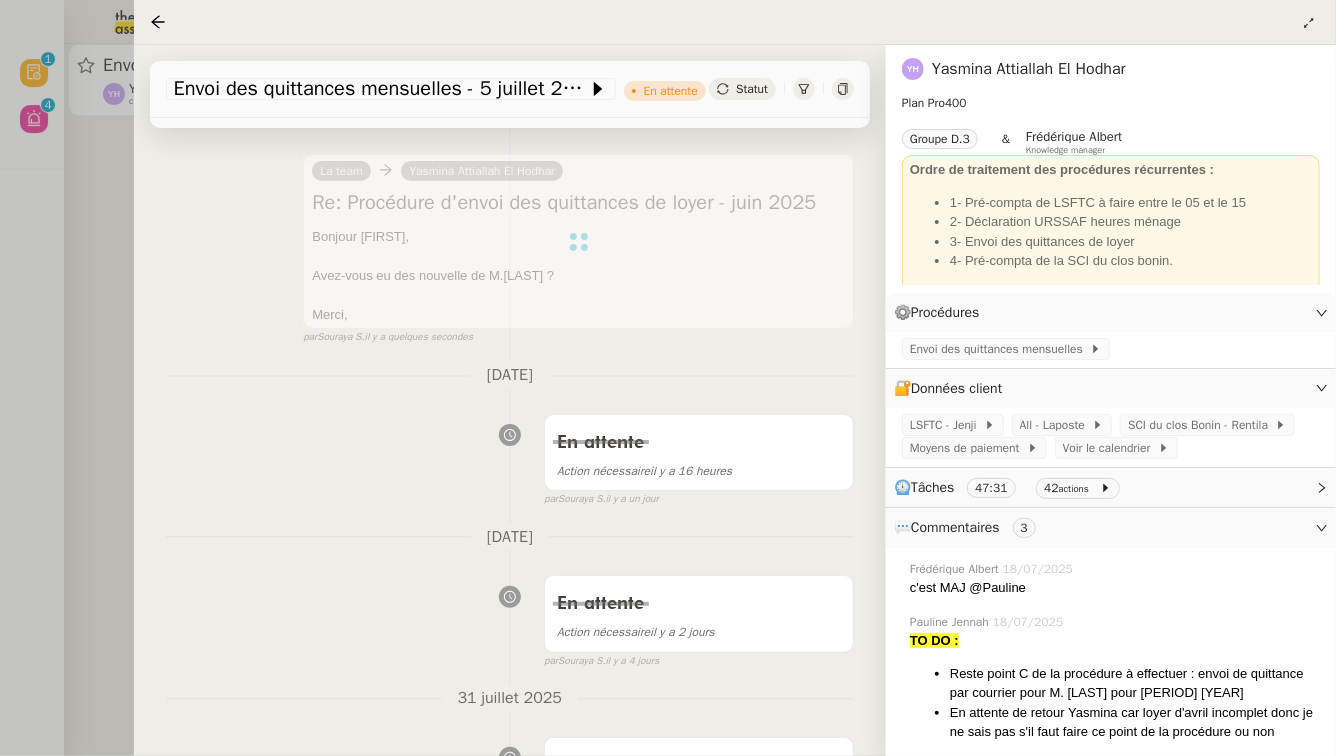 click at bounding box center [668, 378] 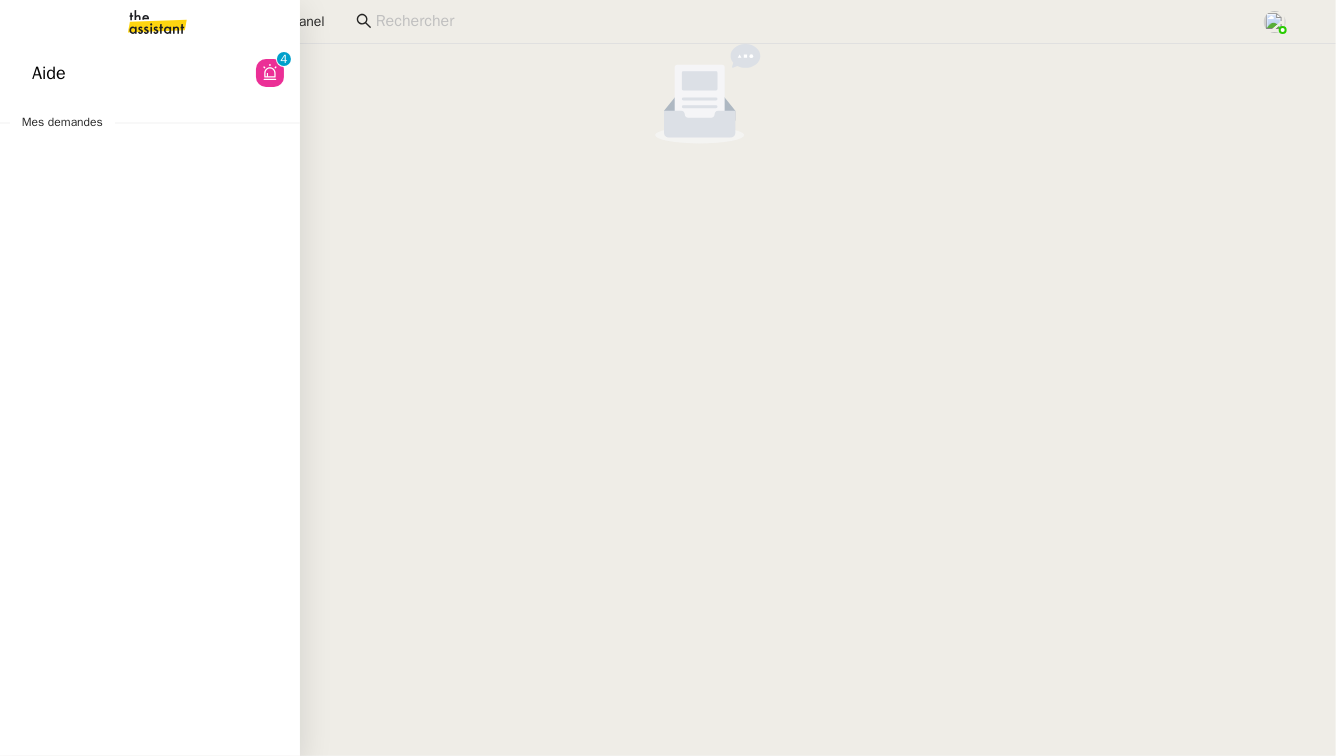 click on "Aide  0   1   2   3   4   5   6   7   8   9" 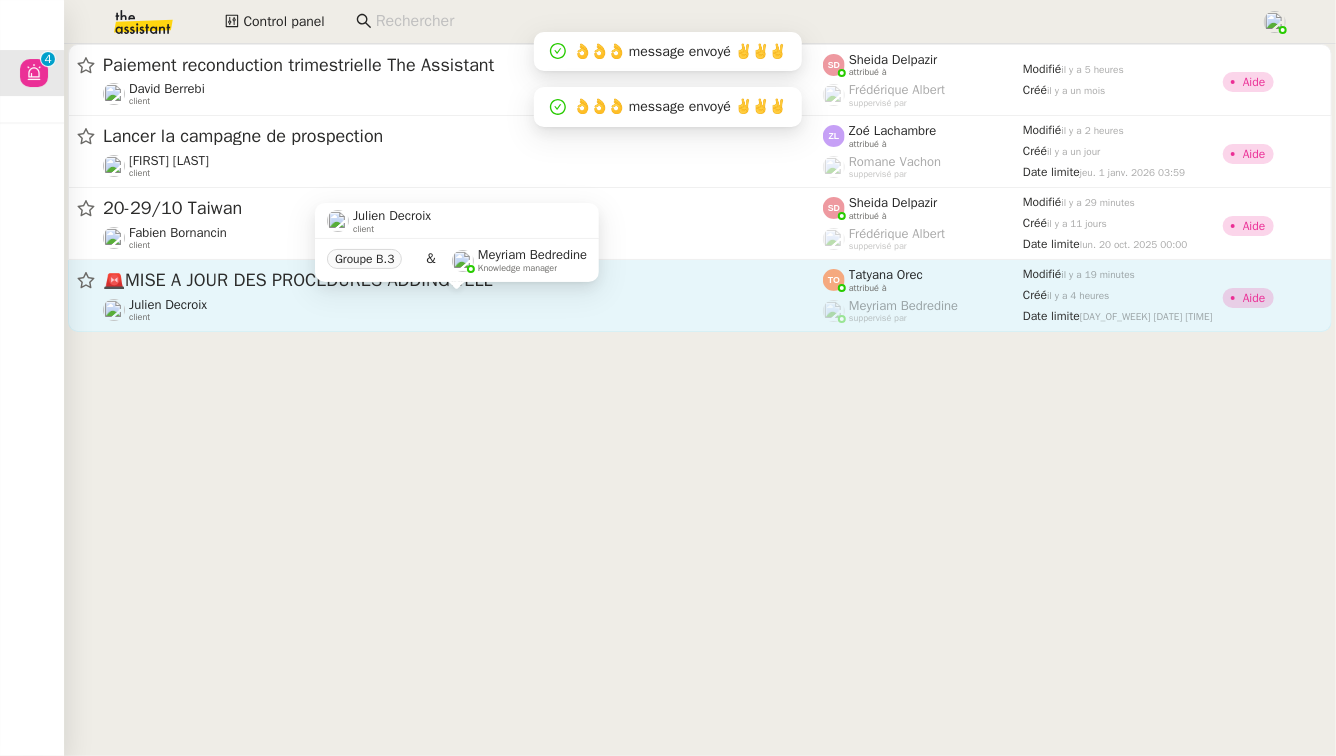 click on "[FIRST] [LAST] client" 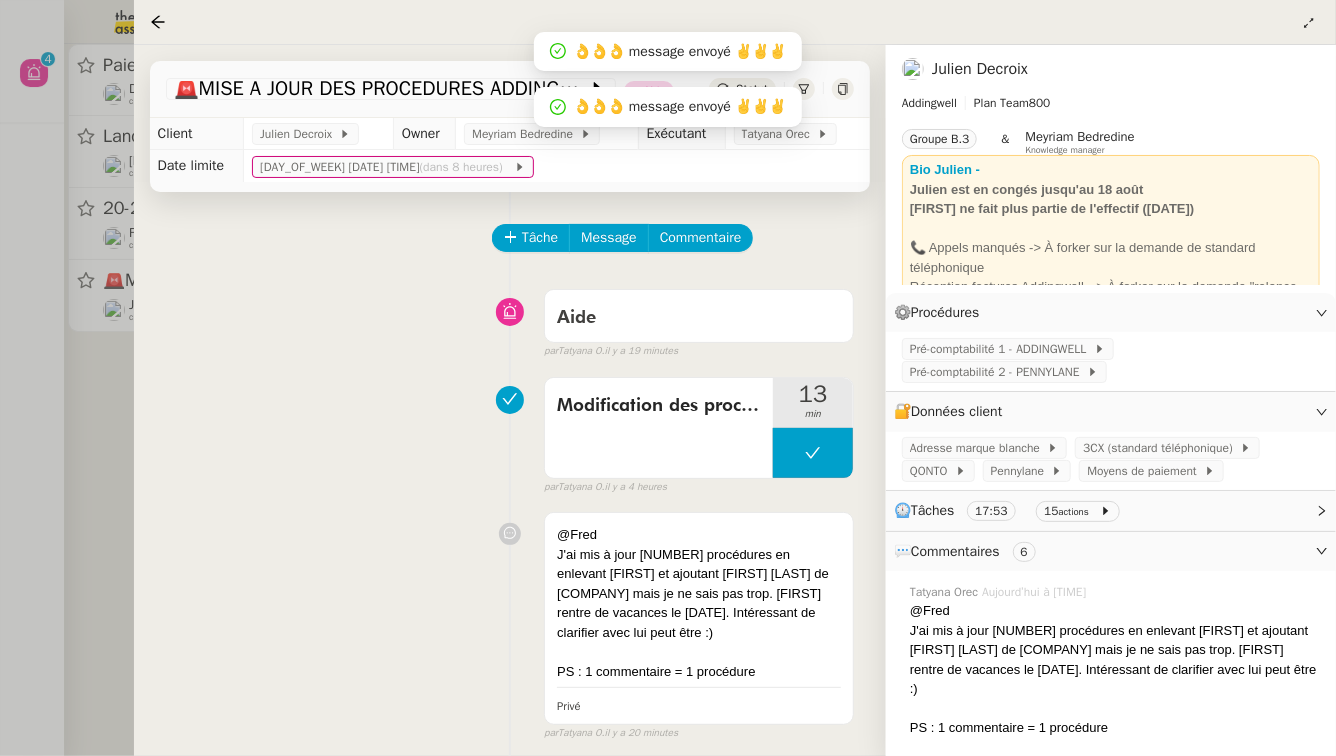 click at bounding box center (668, 378) 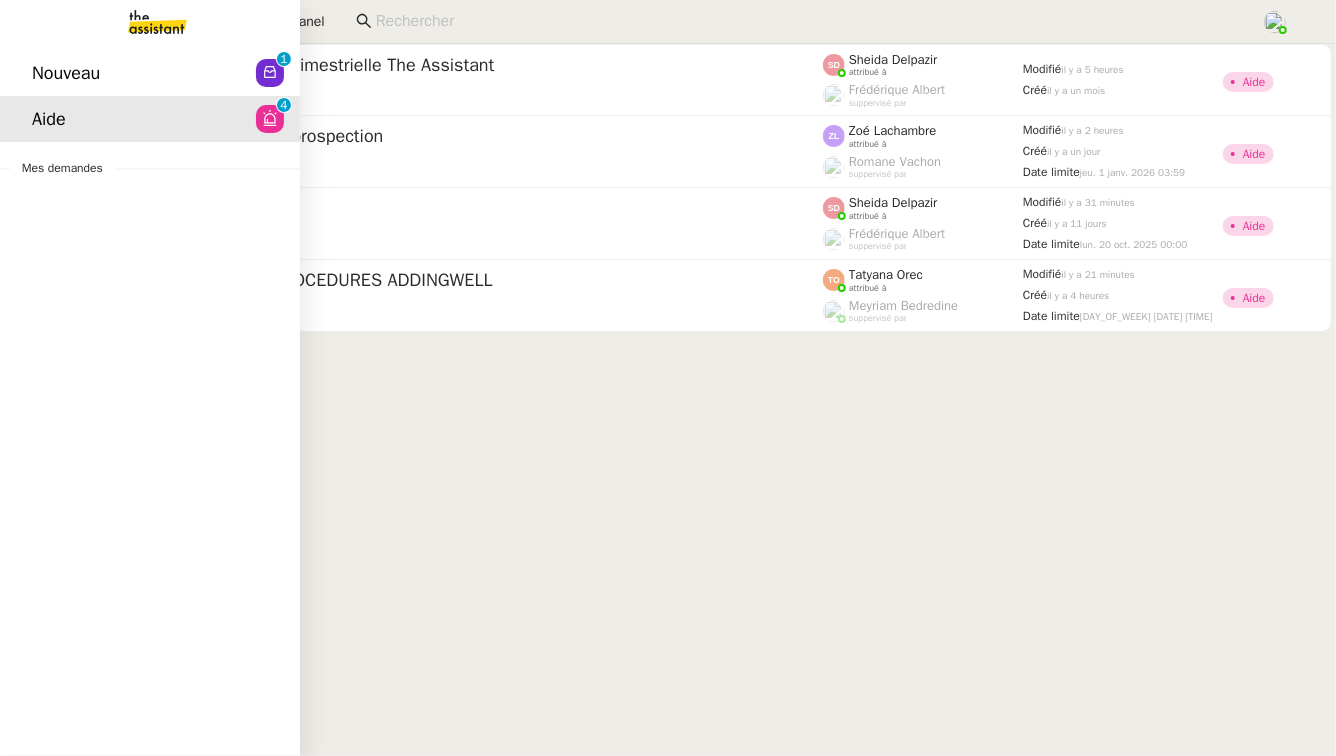 click on "Nouveau  0   1   2   3   4   5   6   7   8   9" 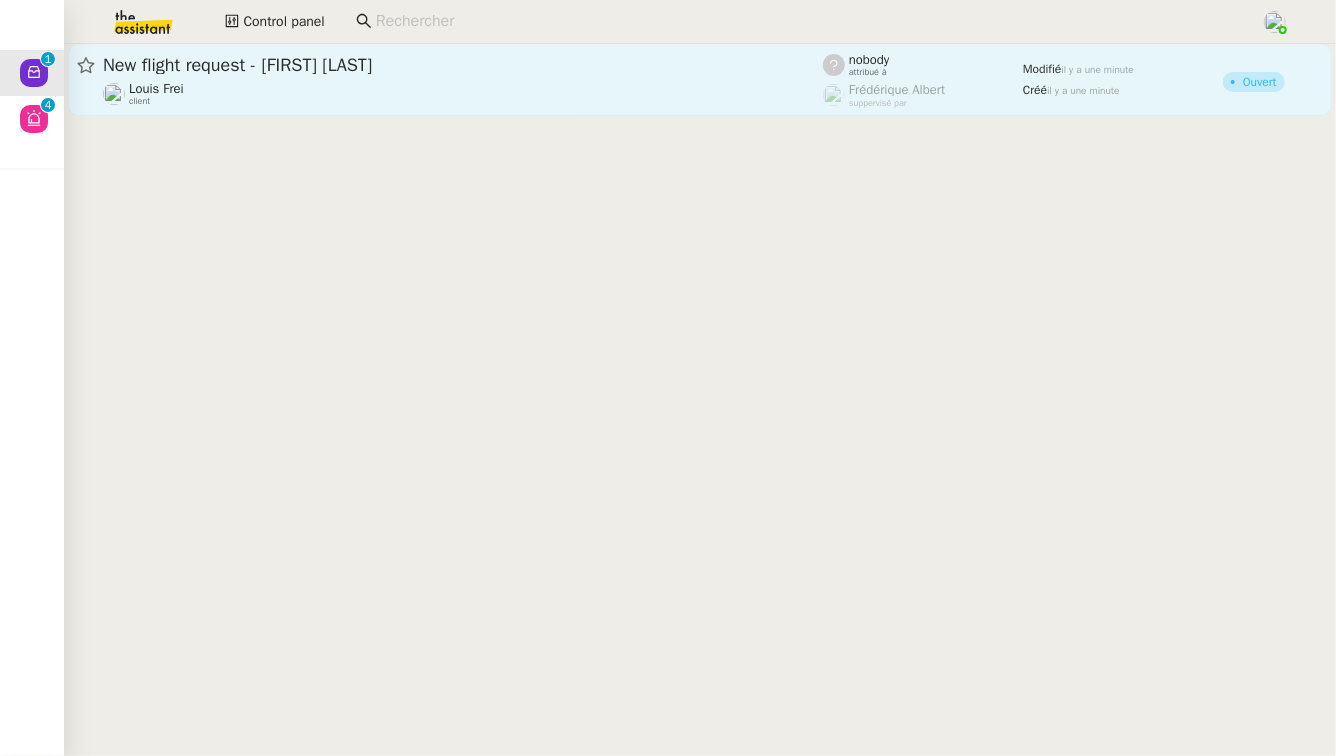 click on "New flight request - Akhila Thadaka" 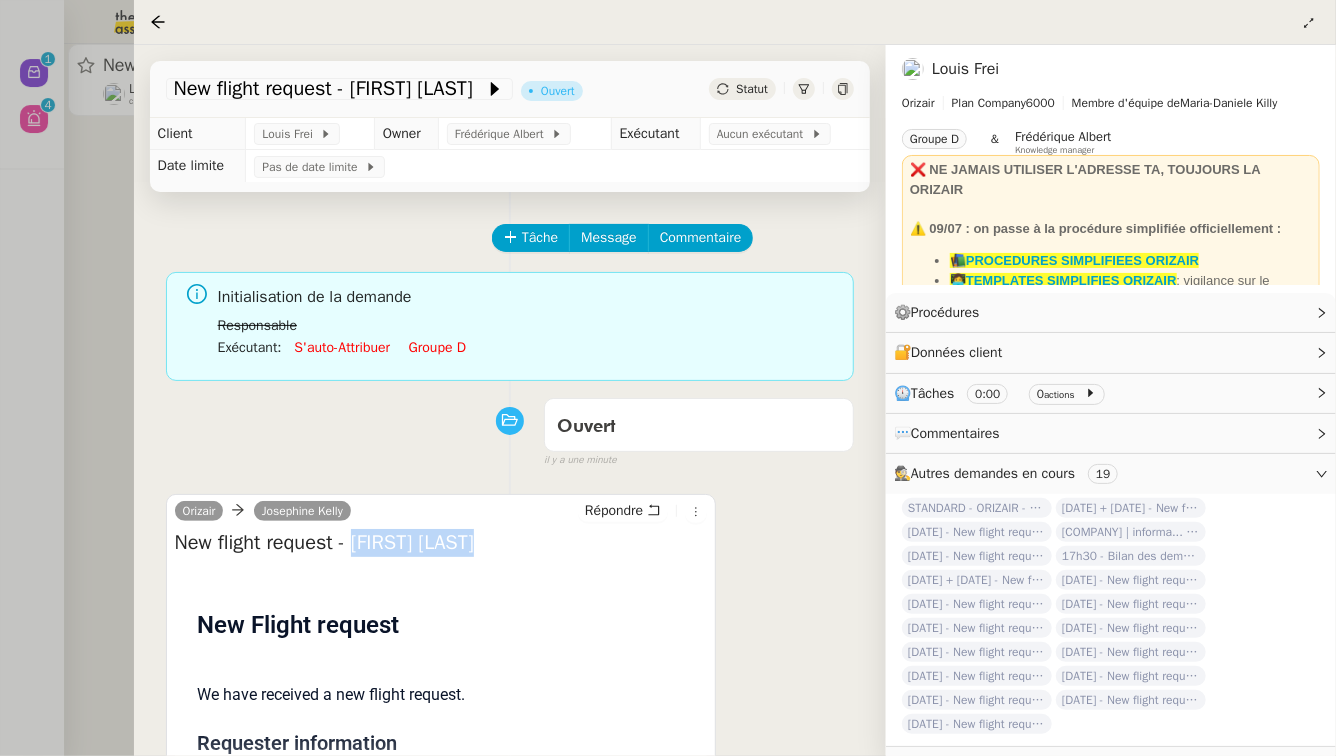 drag, startPoint x: 504, startPoint y: 544, endPoint x: 365, endPoint y: 541, distance: 139.03236 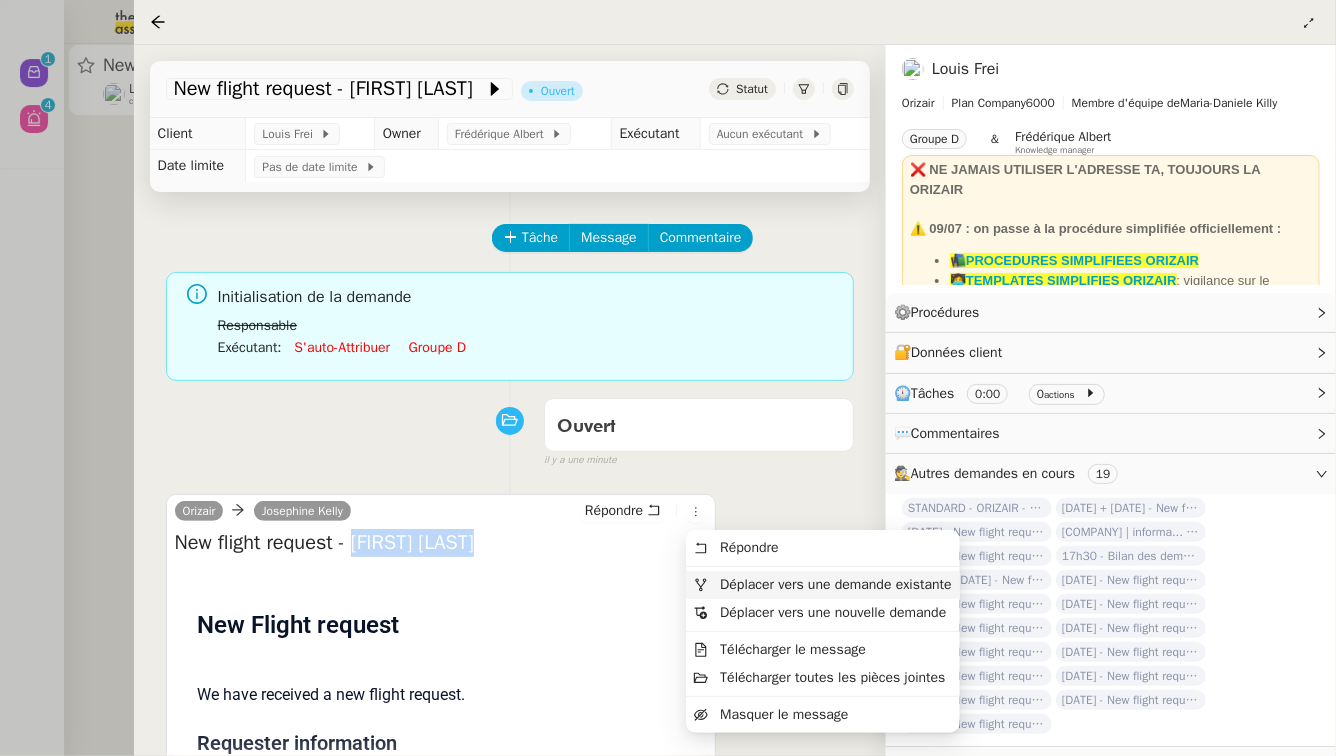 click on "Déplacer vers une demande existante" at bounding box center [835, 584] 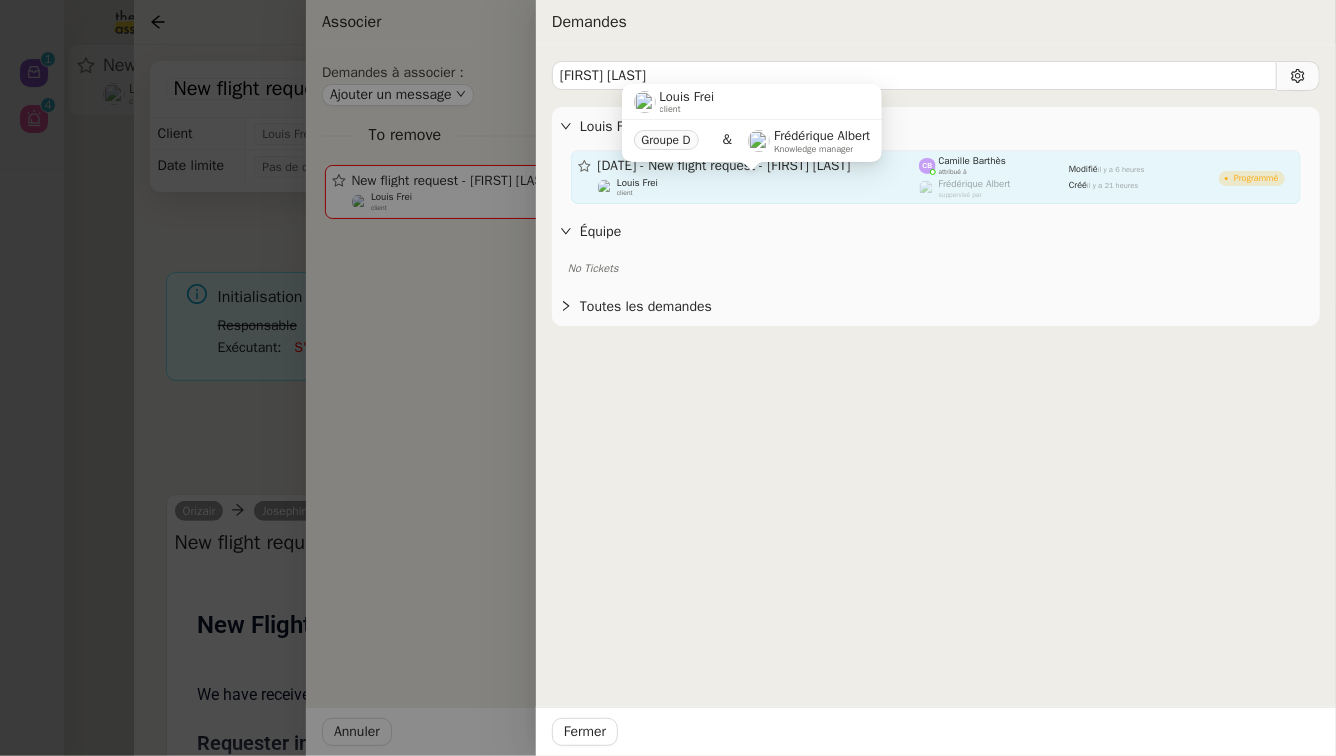 type on "Akhila Thadaka" 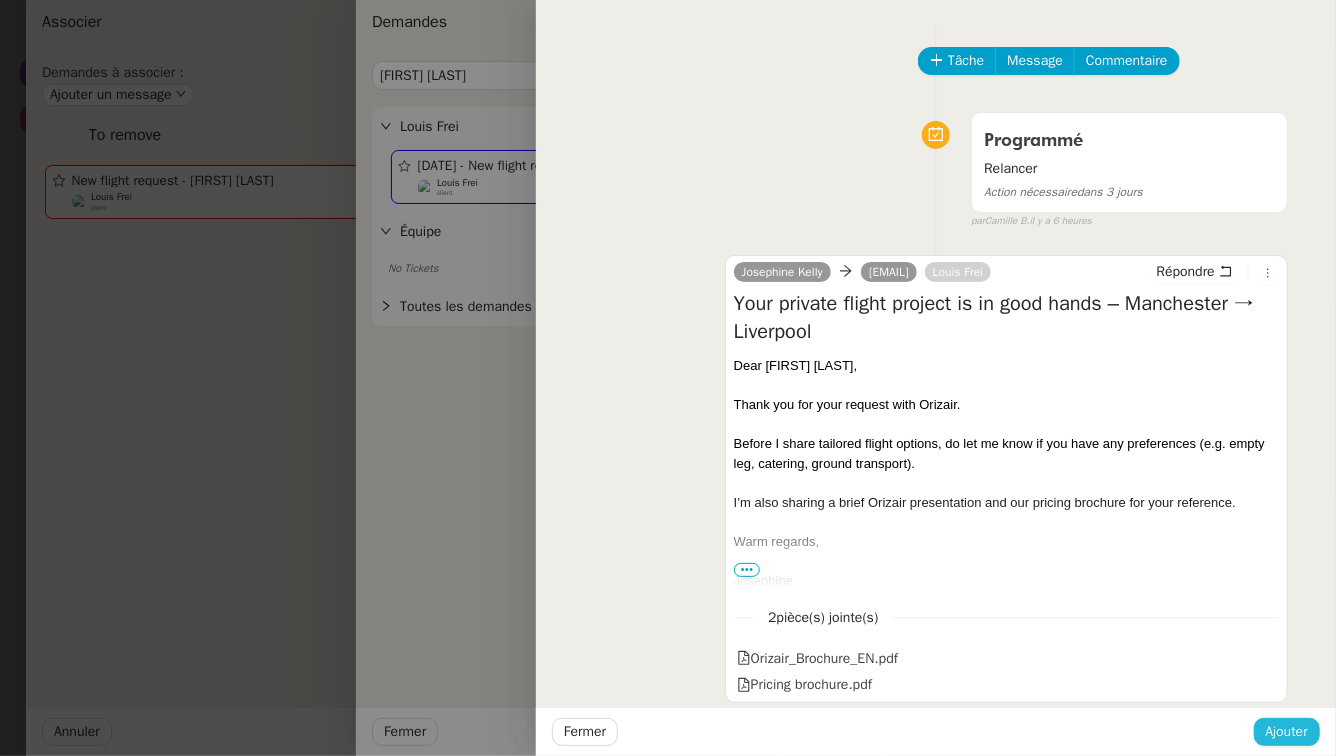 click on "Ajouter" at bounding box center (1287, 731) 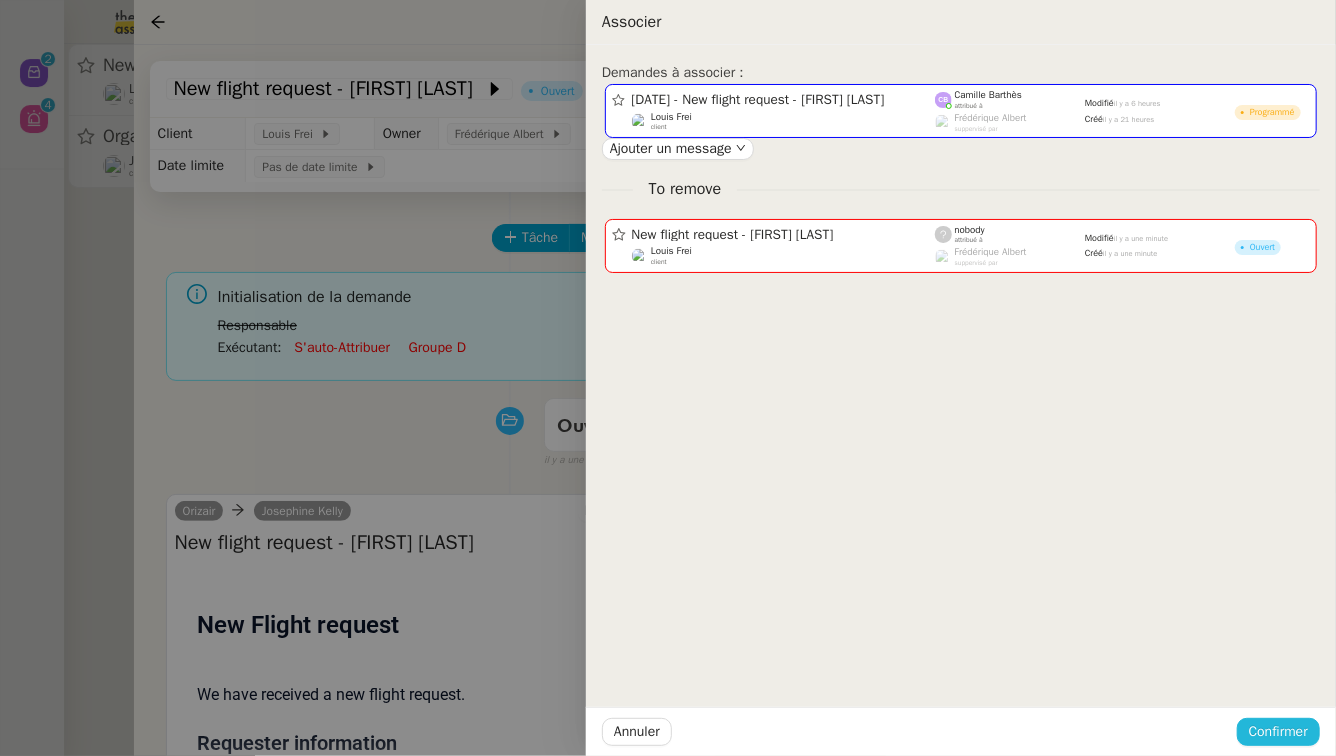 click on "Confirmer" at bounding box center (1278, 731) 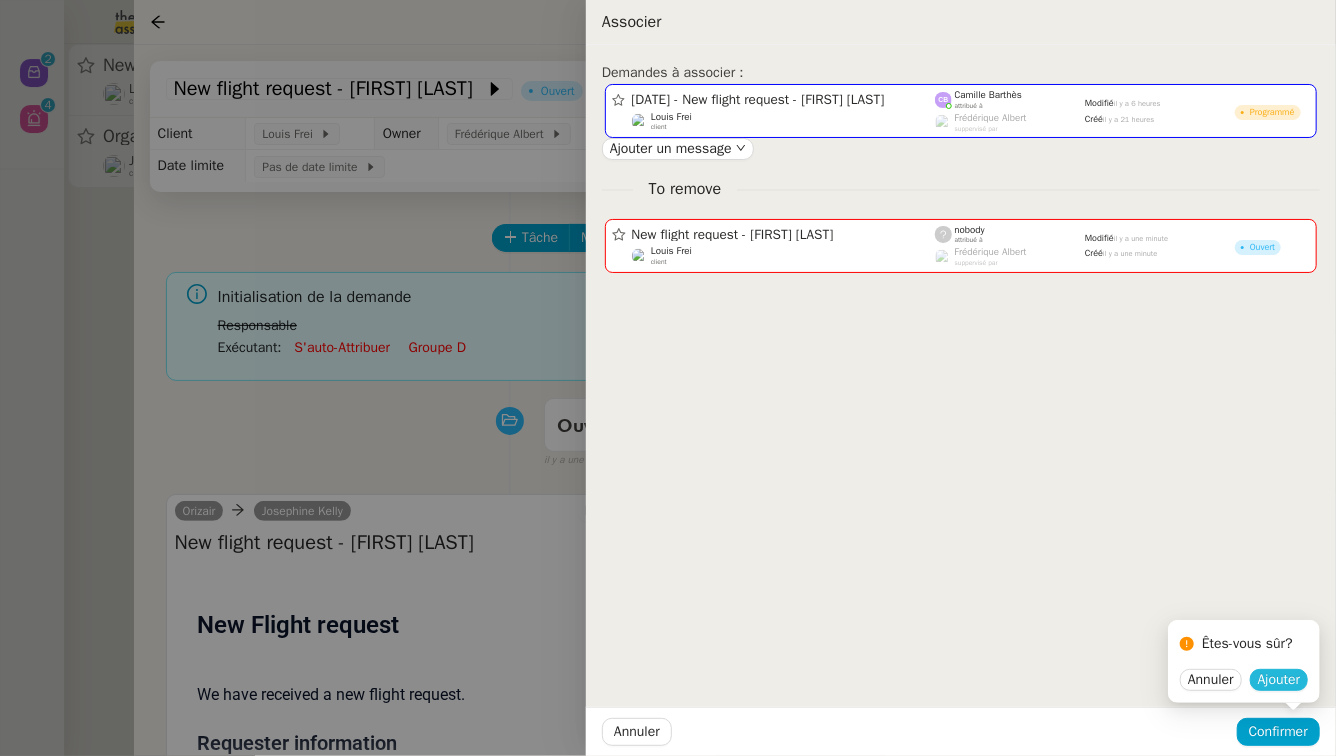 click on "Ajouter" at bounding box center (1279, 680) 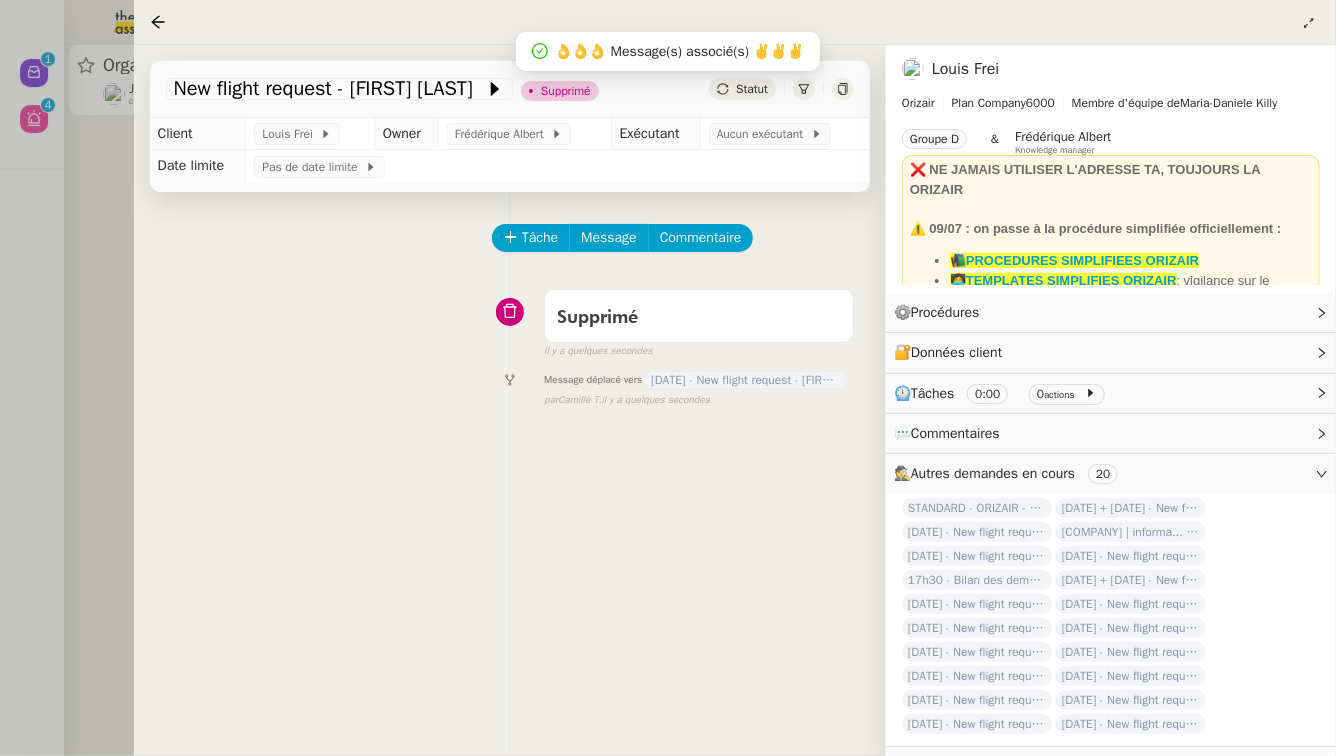 click at bounding box center [668, 378] 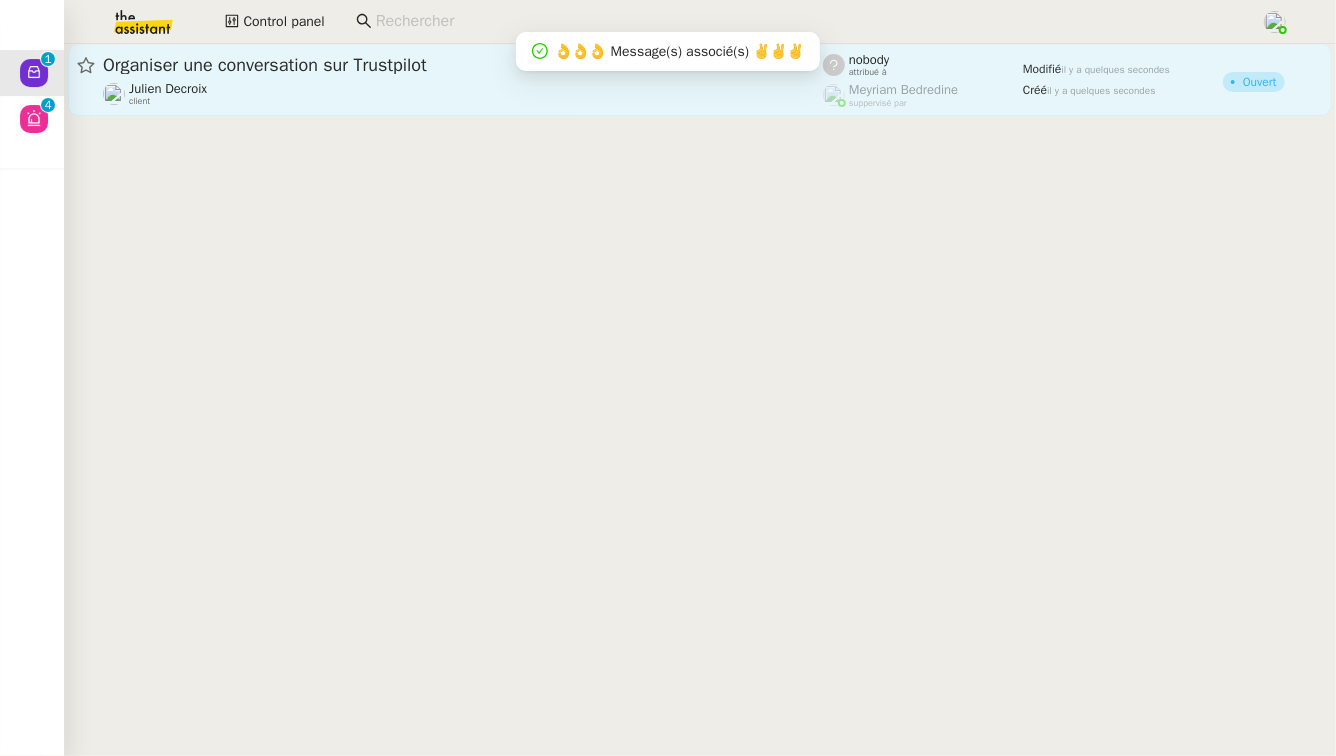 click on "Organiser une conversation sur Trustpilot  Julien Decroix    client" 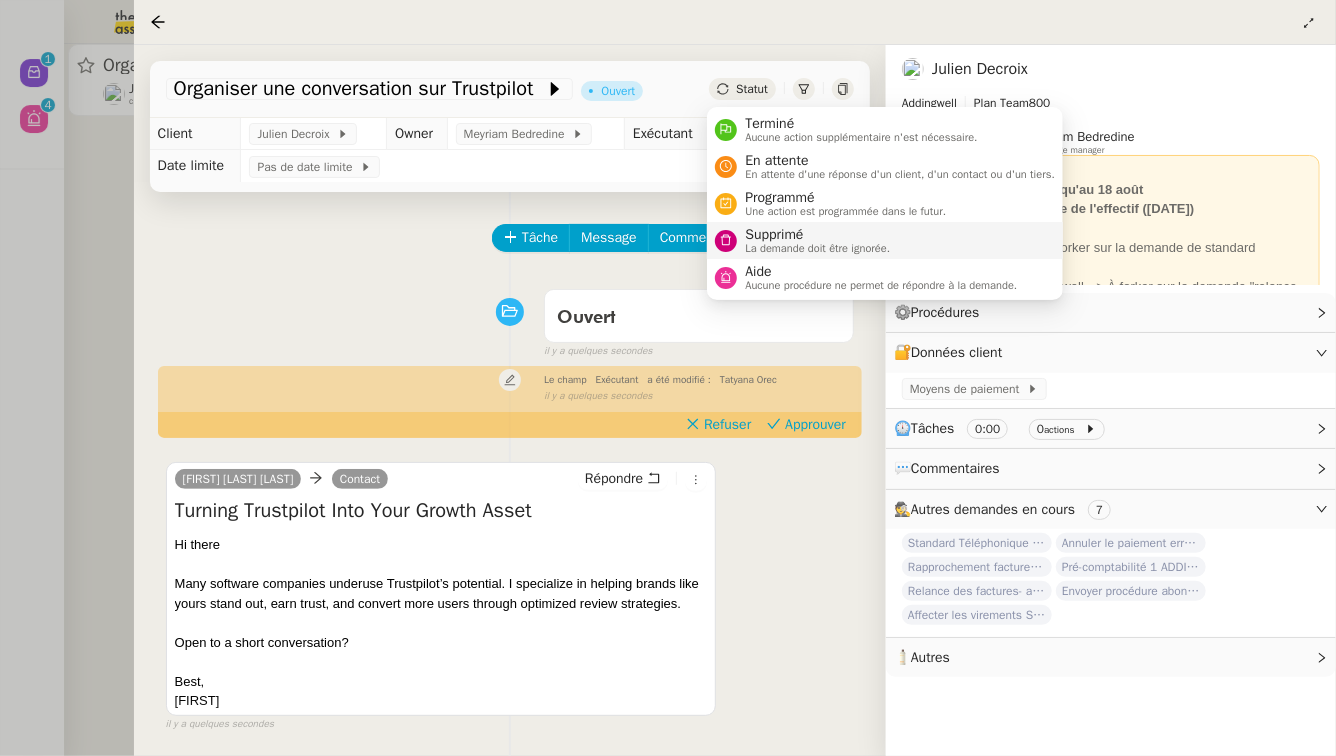 click on "Supprimé" at bounding box center (817, 235) 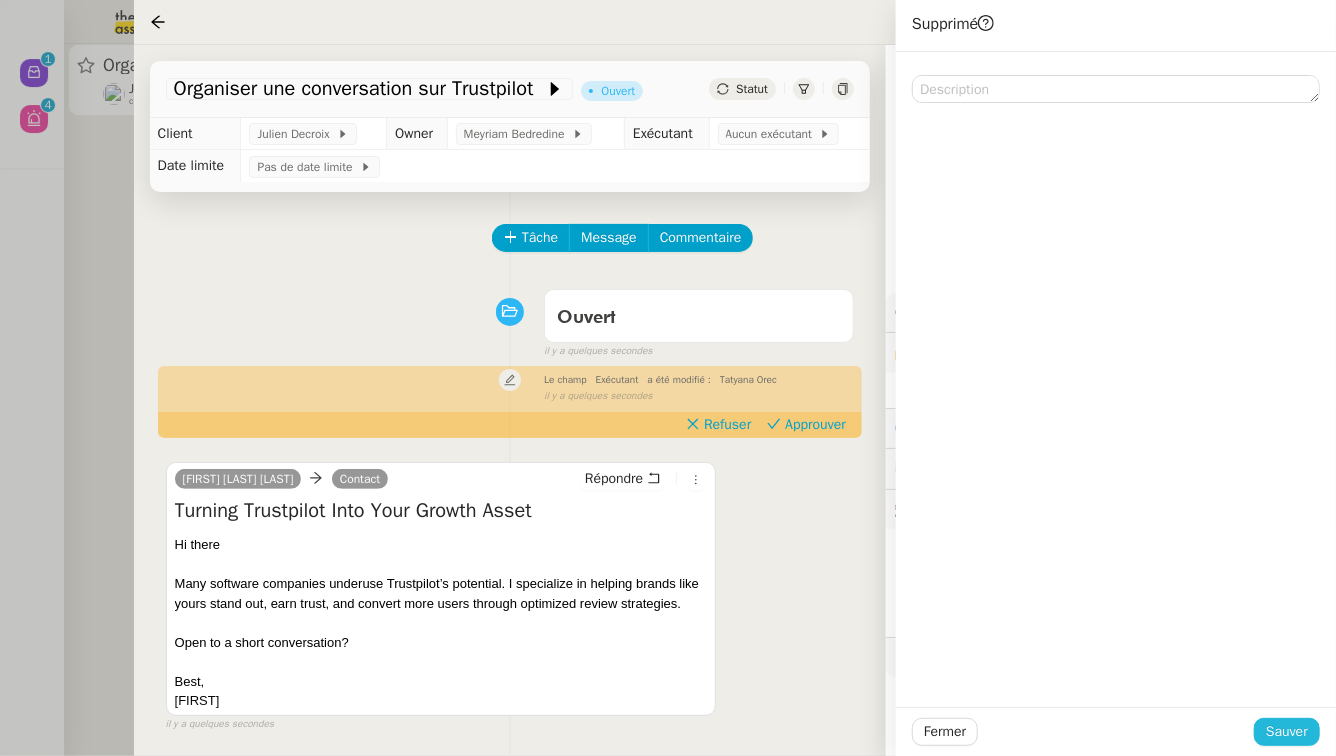 click on "Sauver" 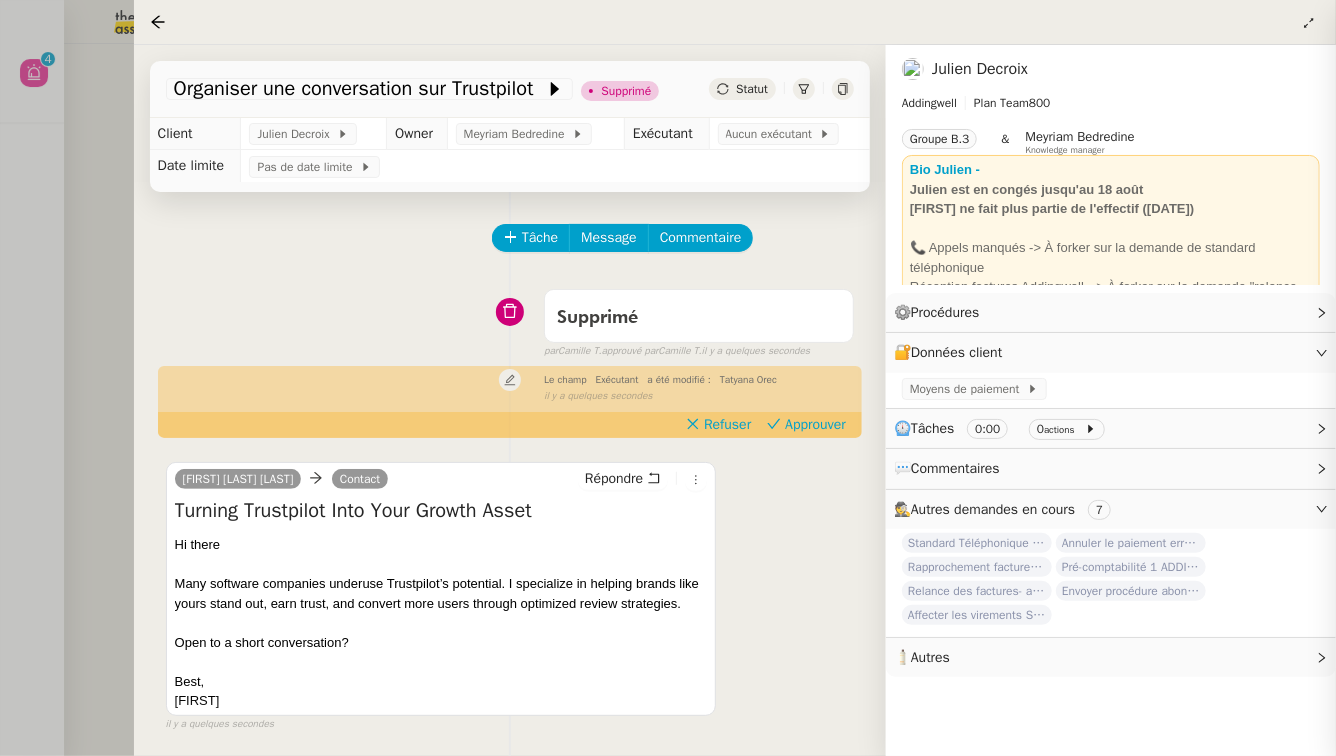 click at bounding box center [668, 378] 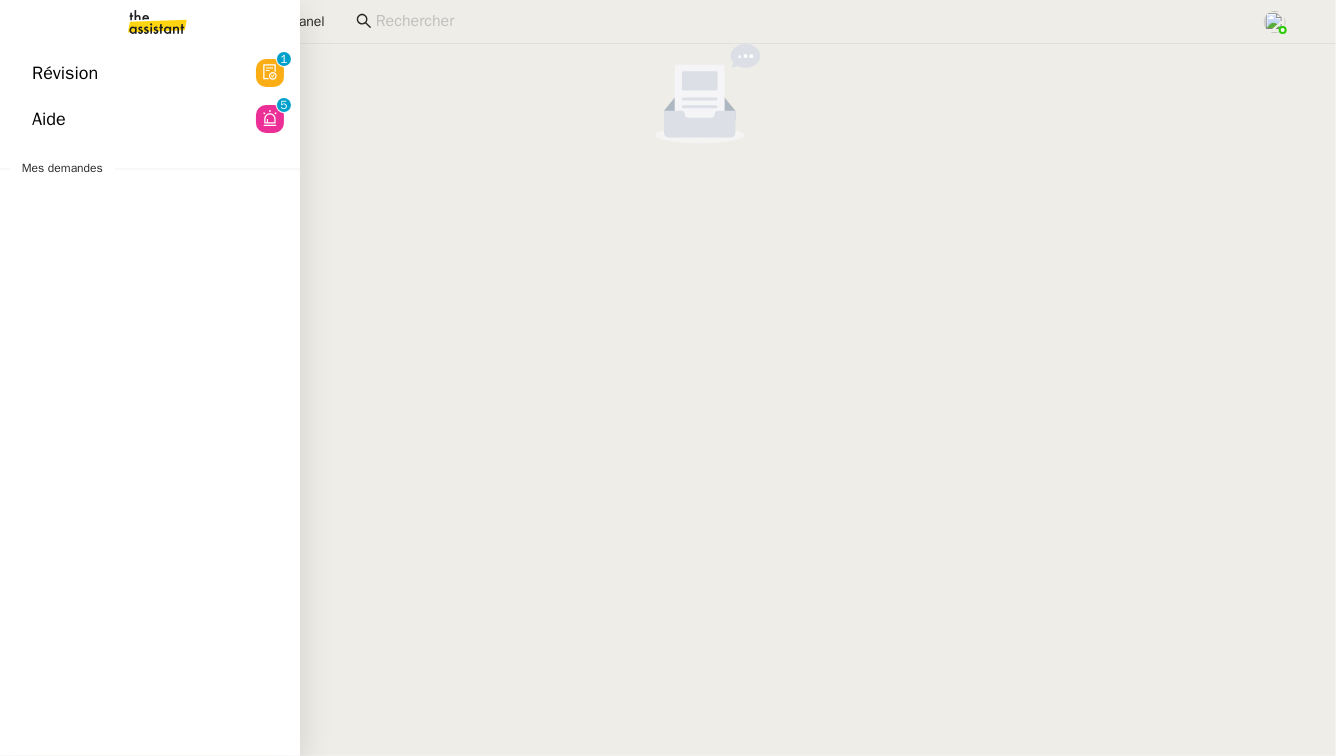 click on "Révision  0   1   2   3   4   5   6   7   8   9" 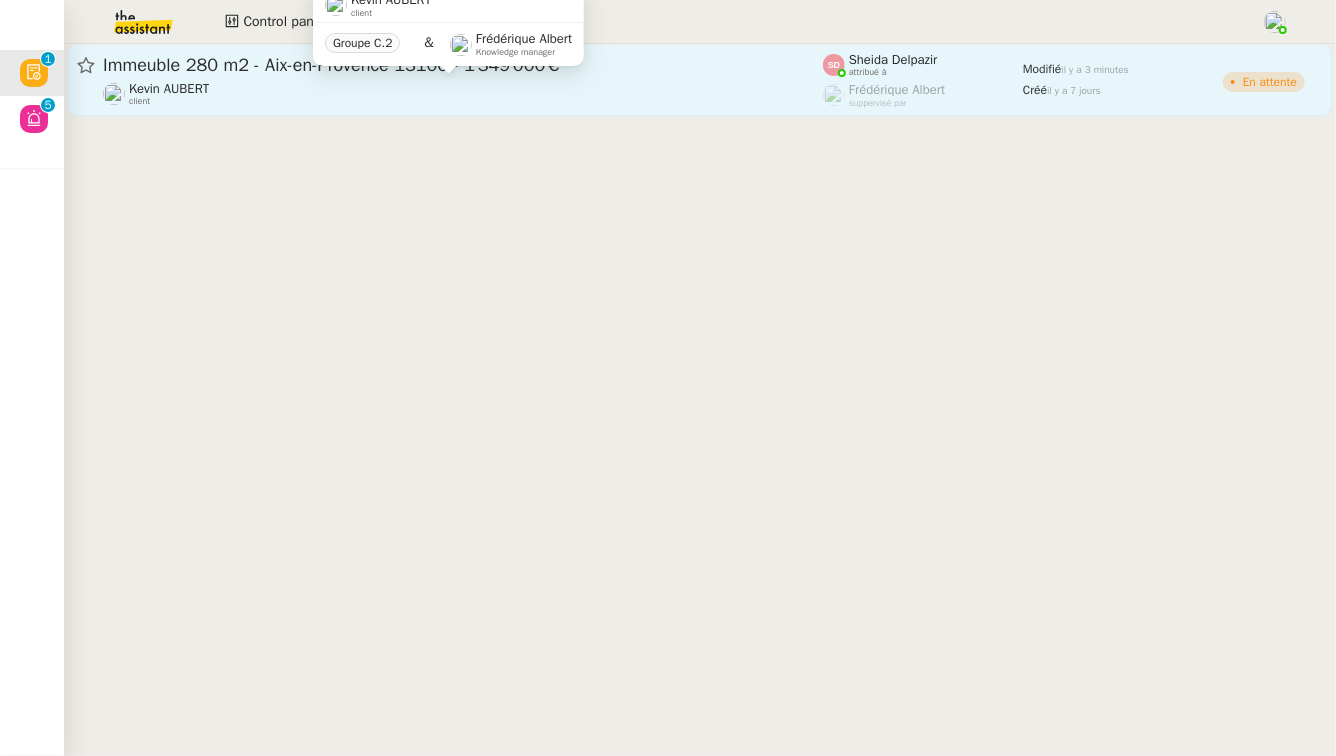 click on "Kevin AUBERT    client" 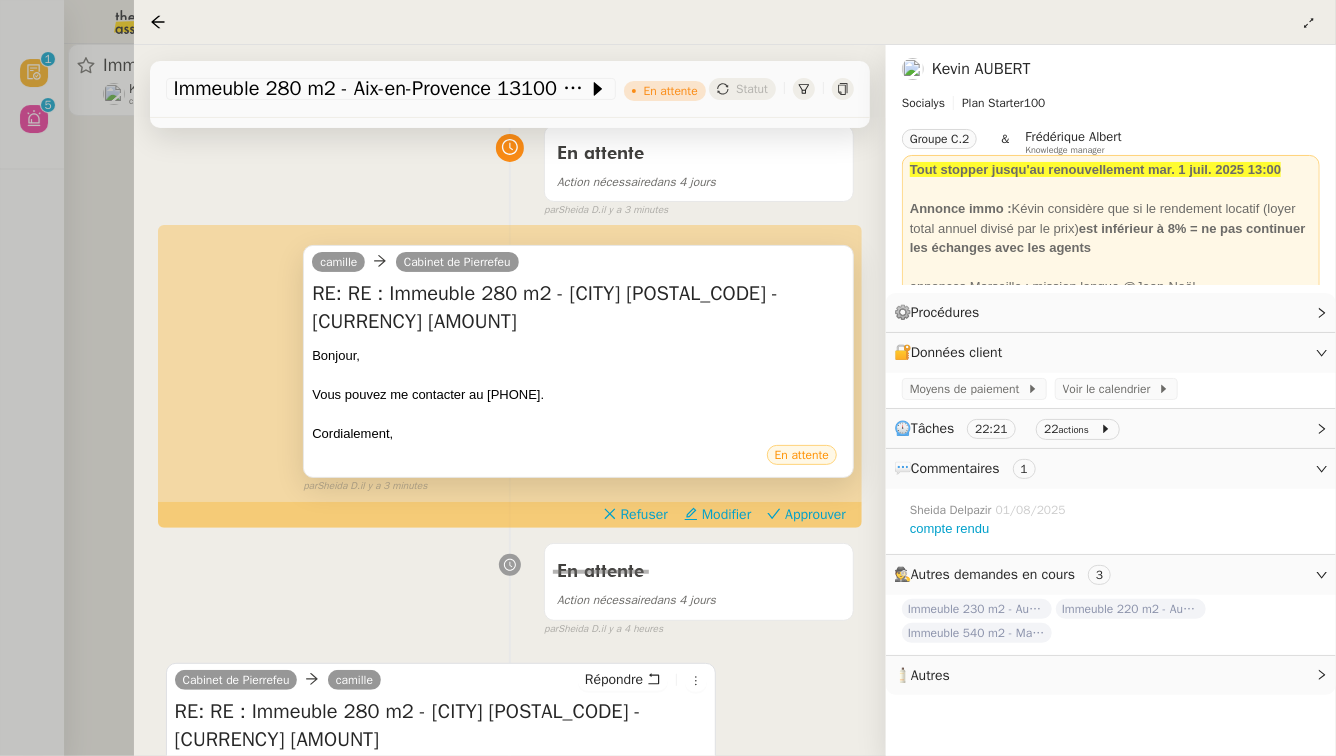scroll, scrollTop: 180, scrollLeft: 0, axis: vertical 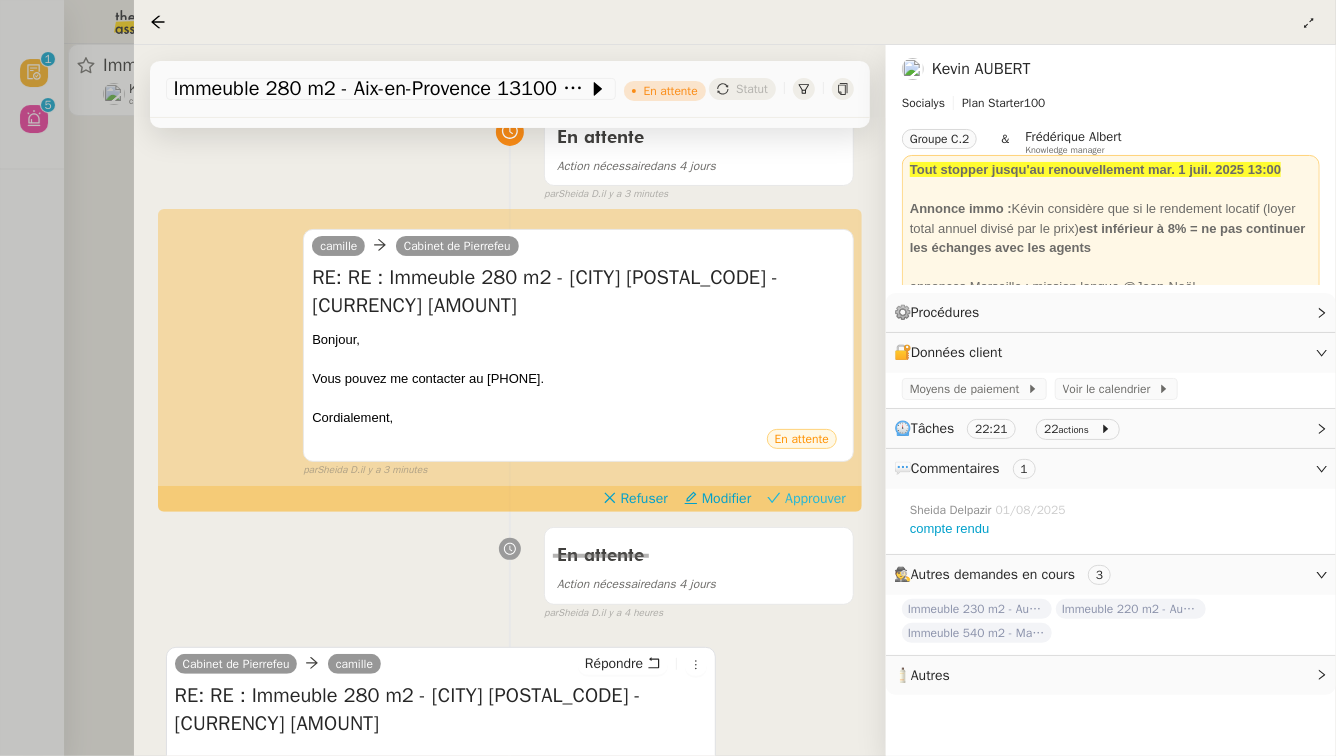 click on "Approuver" at bounding box center (815, 499) 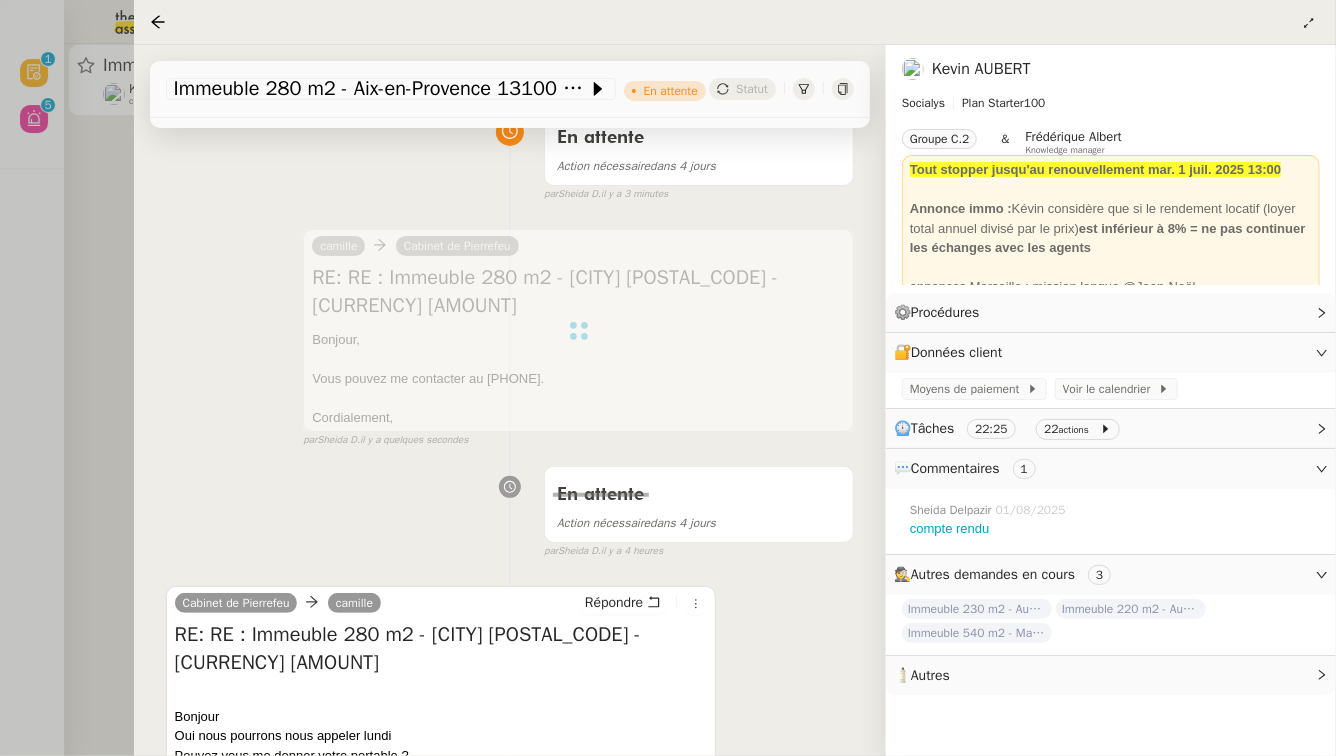 click at bounding box center (668, 378) 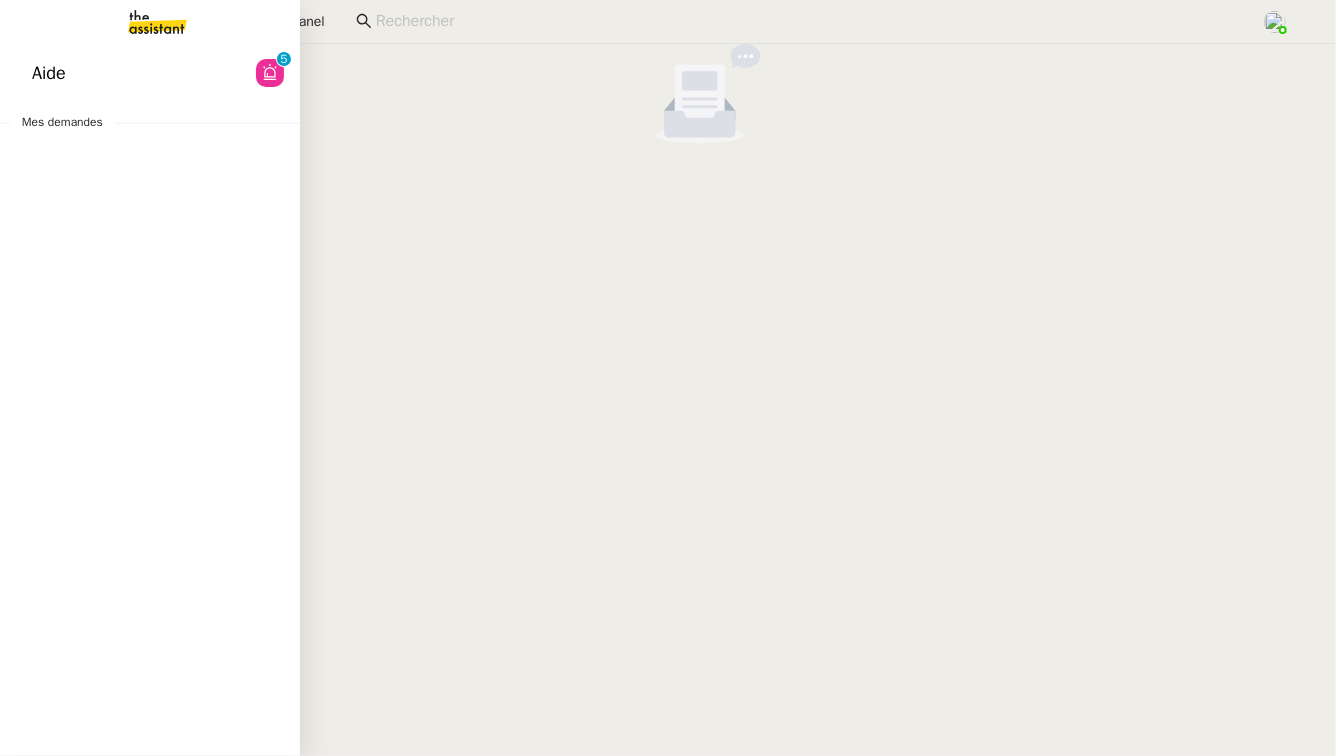 click on "Aide  0   1   2   3   4   5   6   7   8   9" 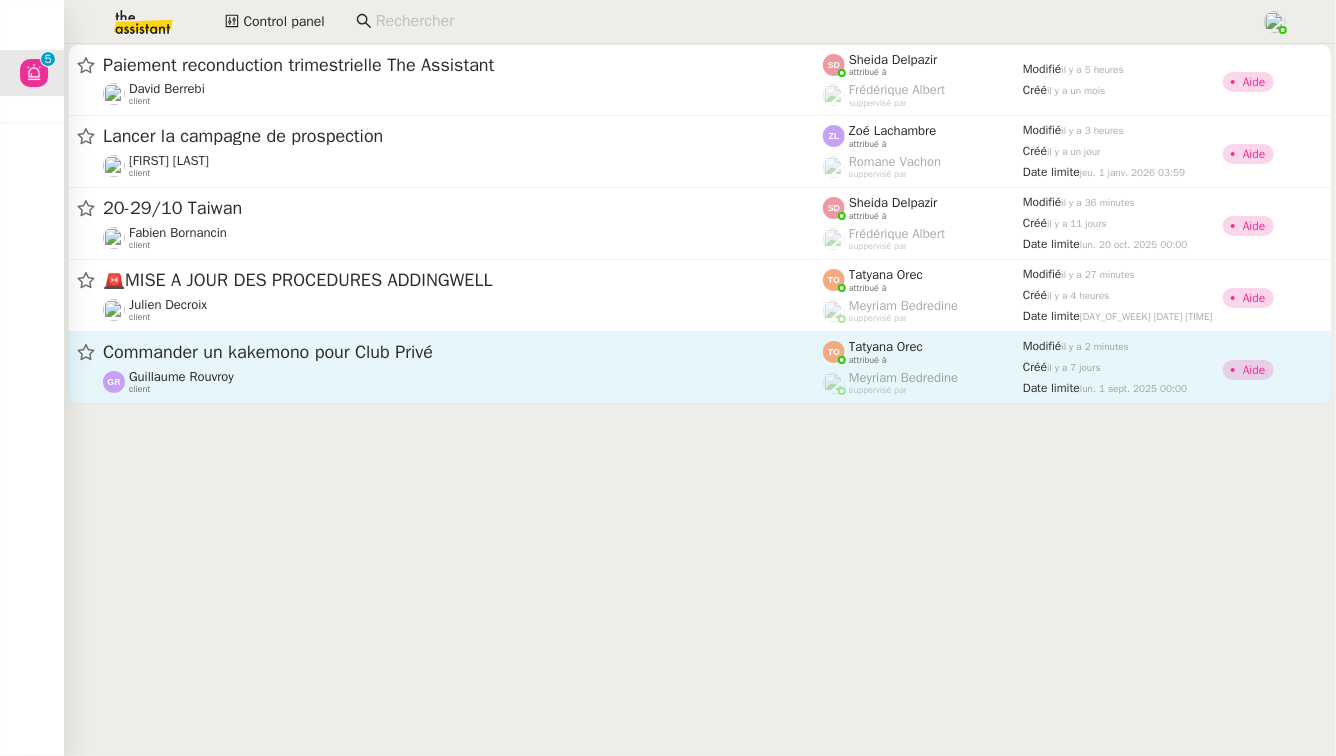 click on "Guillaume Rouvroy    client" 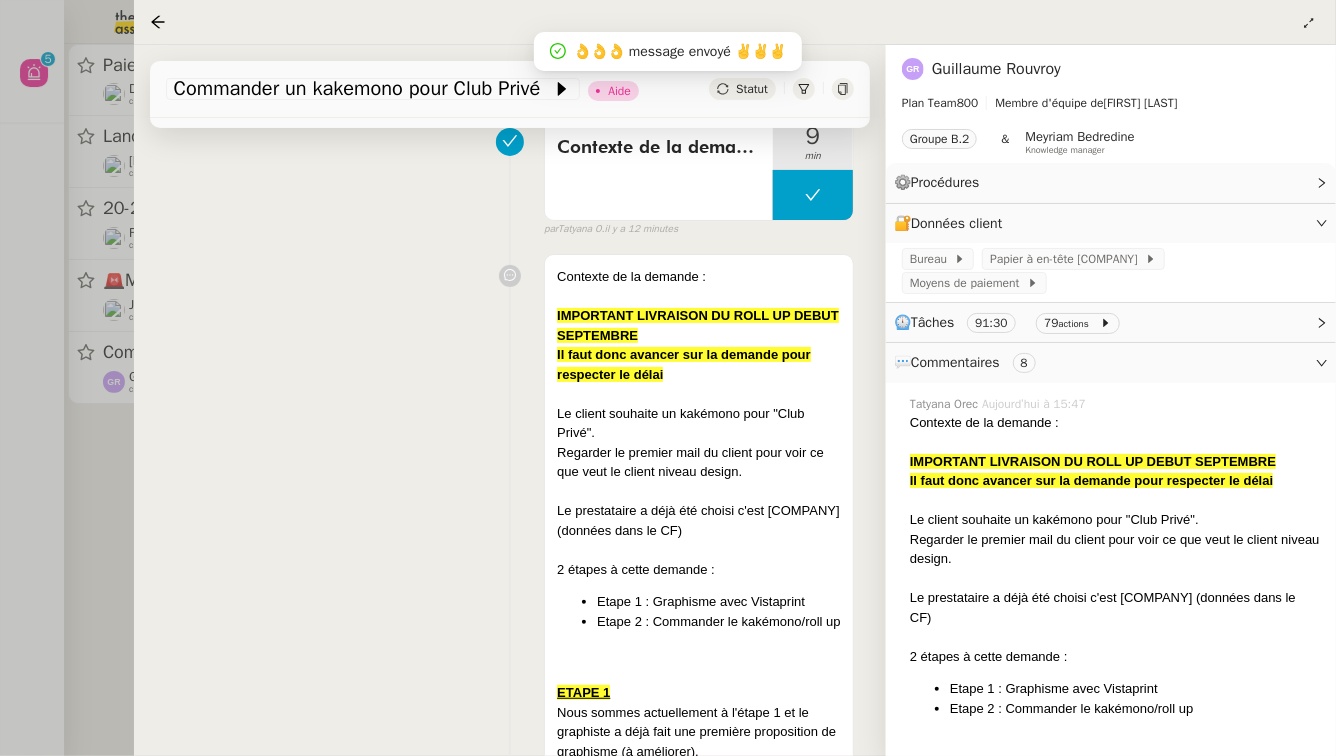 scroll, scrollTop: 0, scrollLeft: 0, axis: both 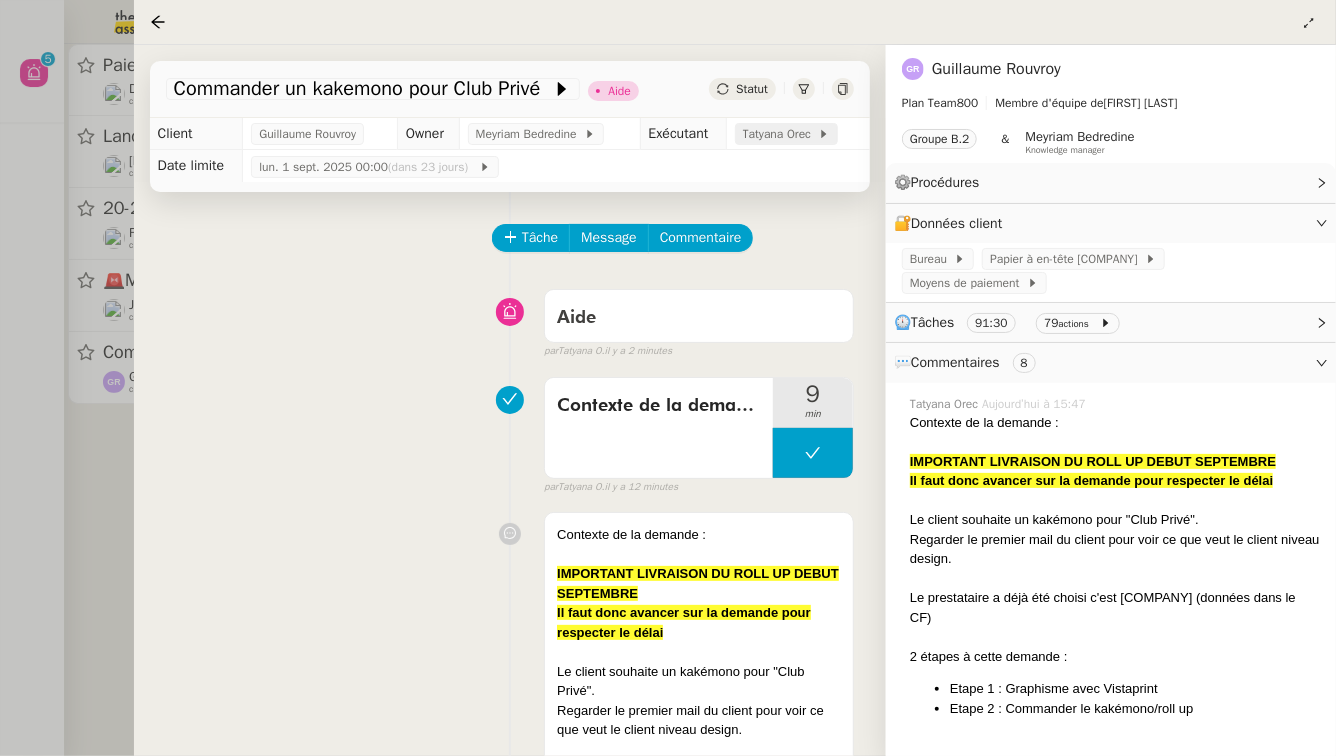 click on "Tatyana Orec" 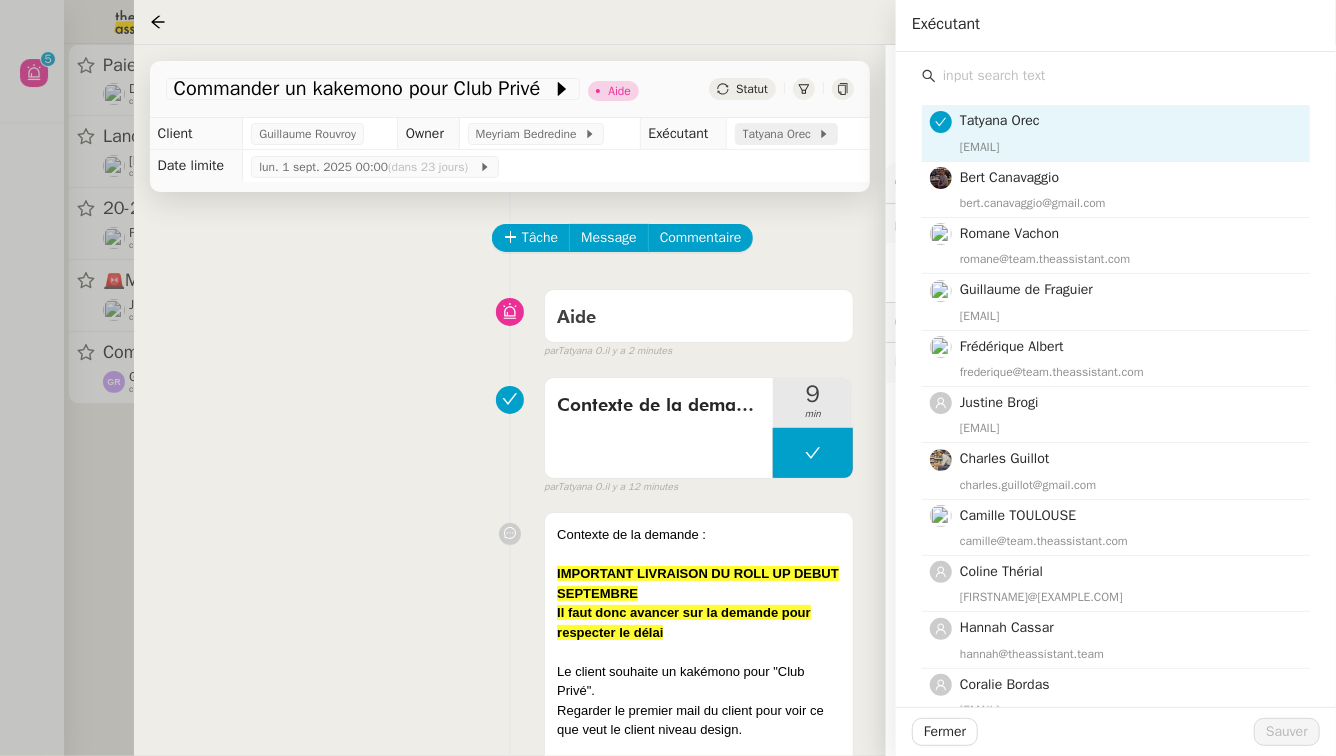 click on "Tatyana Orec" 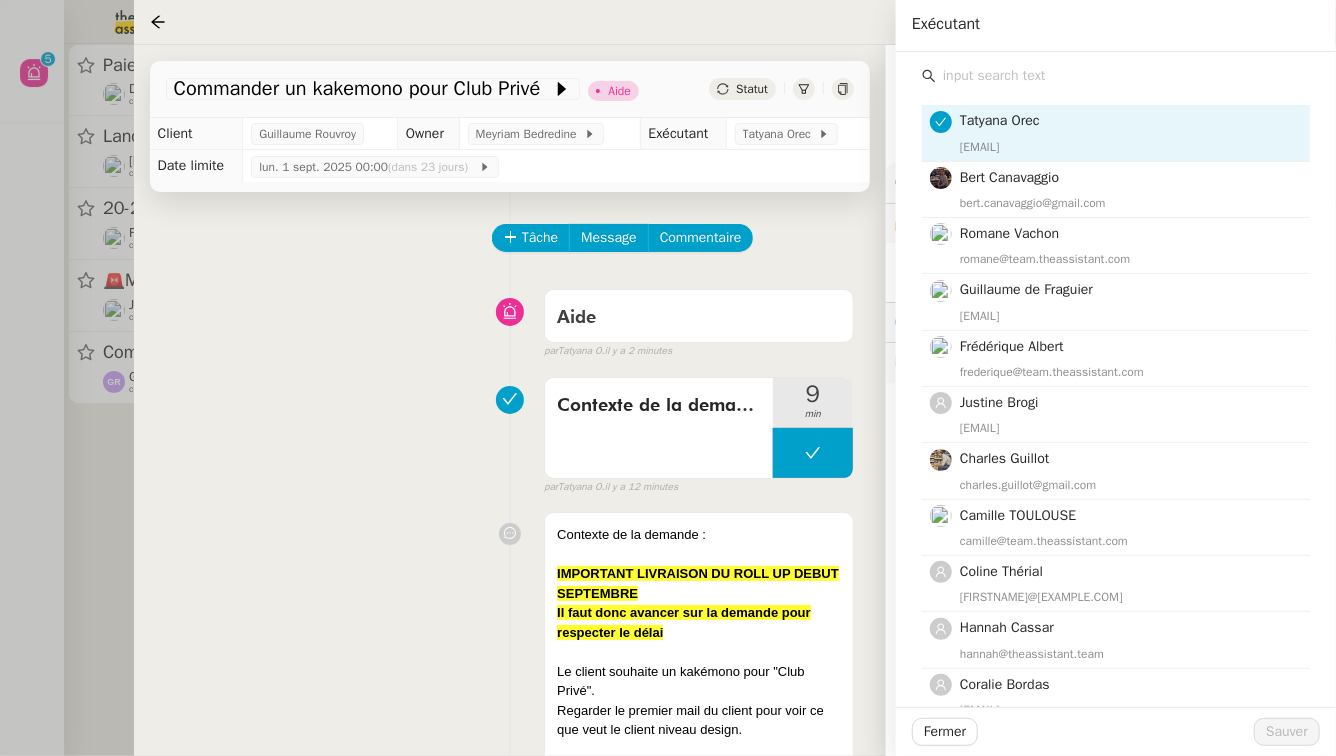 click 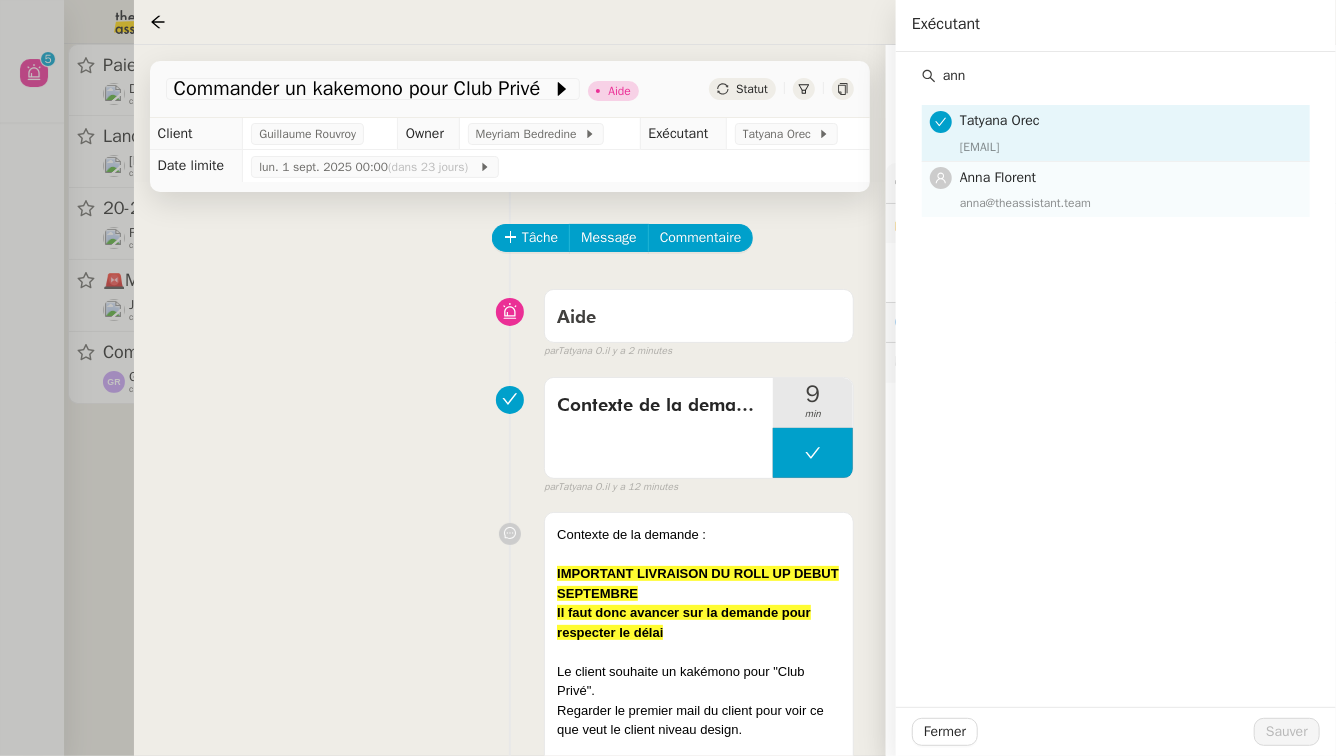 type on "ann" 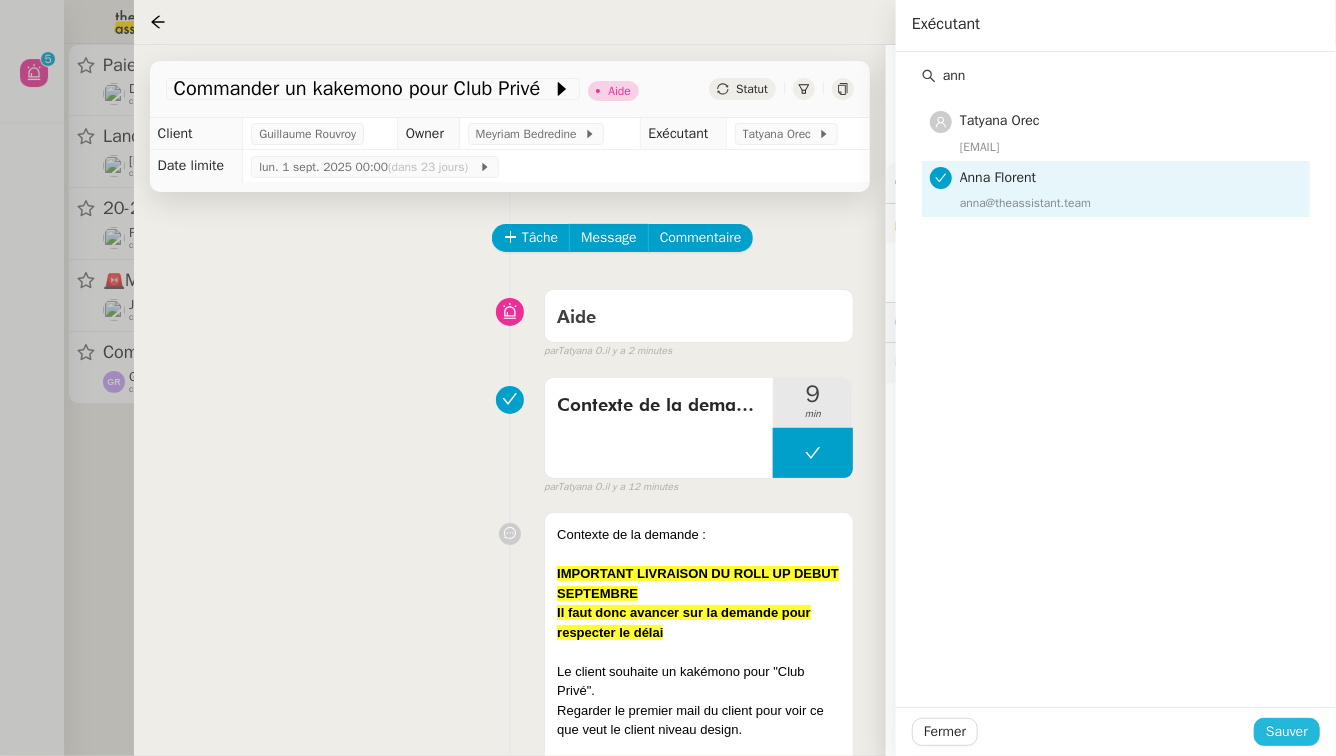 click on "Sauver" 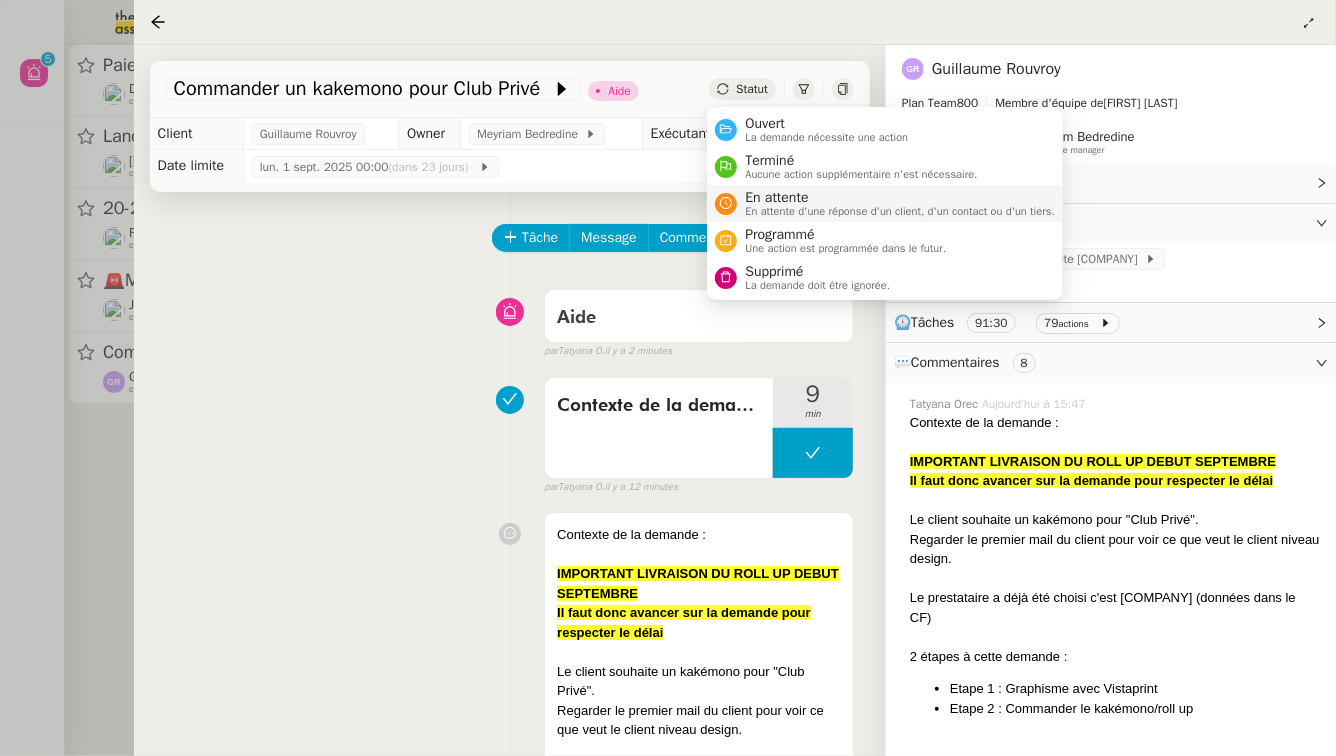 click on "En attente d'une réponse d'un client, d'un contact ou d'un tiers." at bounding box center [900, 211] 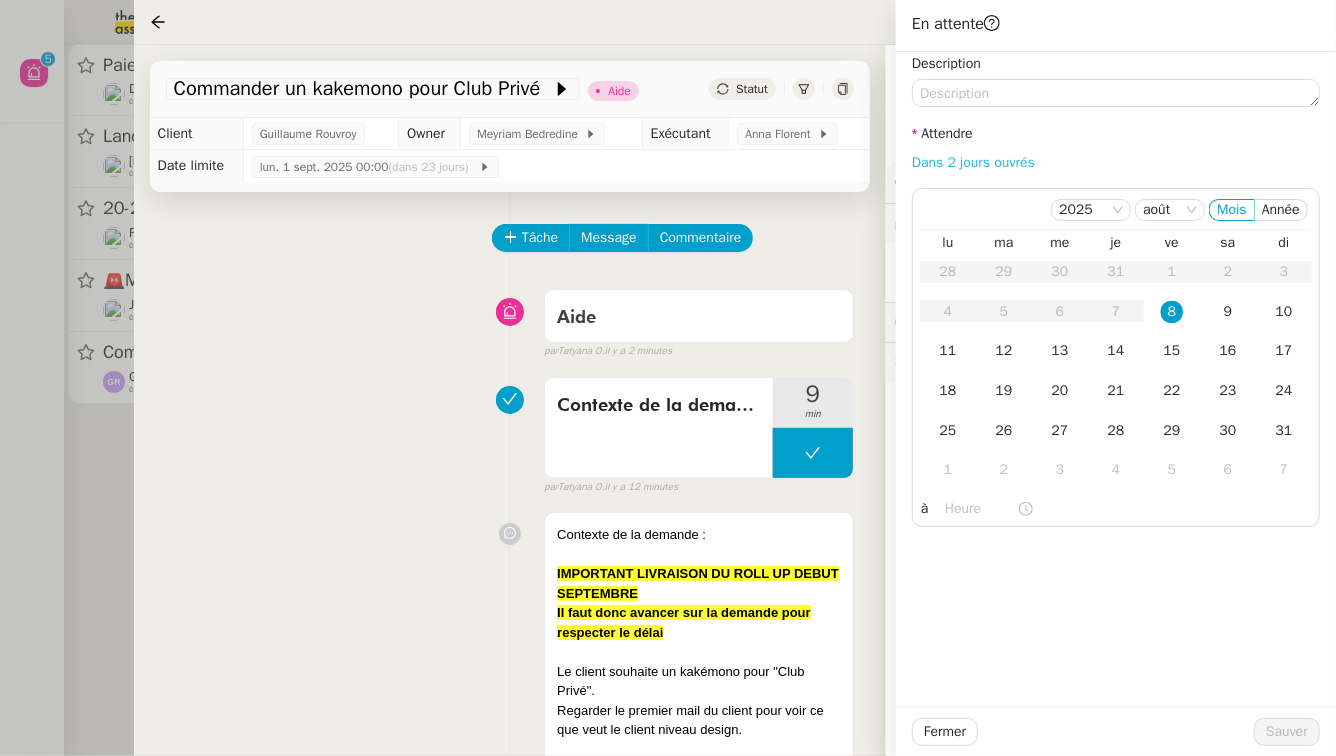 click on "Dans 2 jours ouvrés" 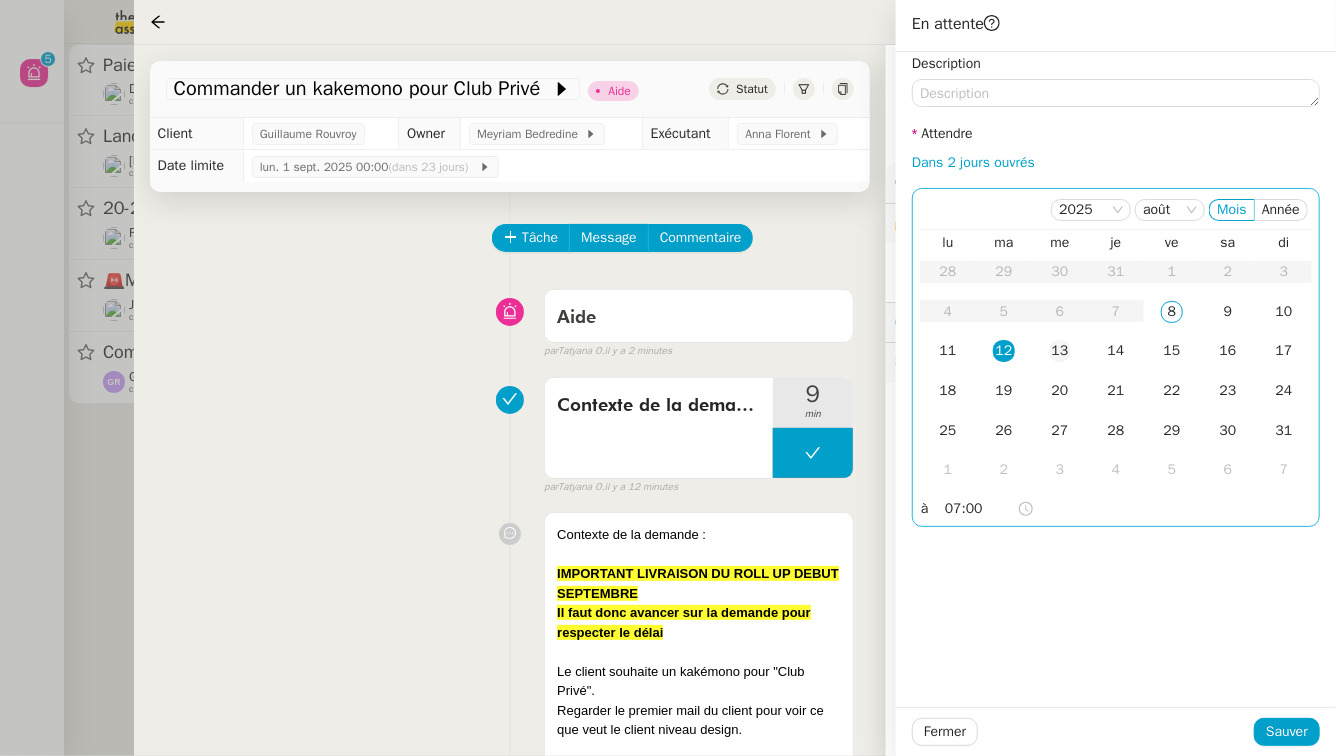 click on "13" 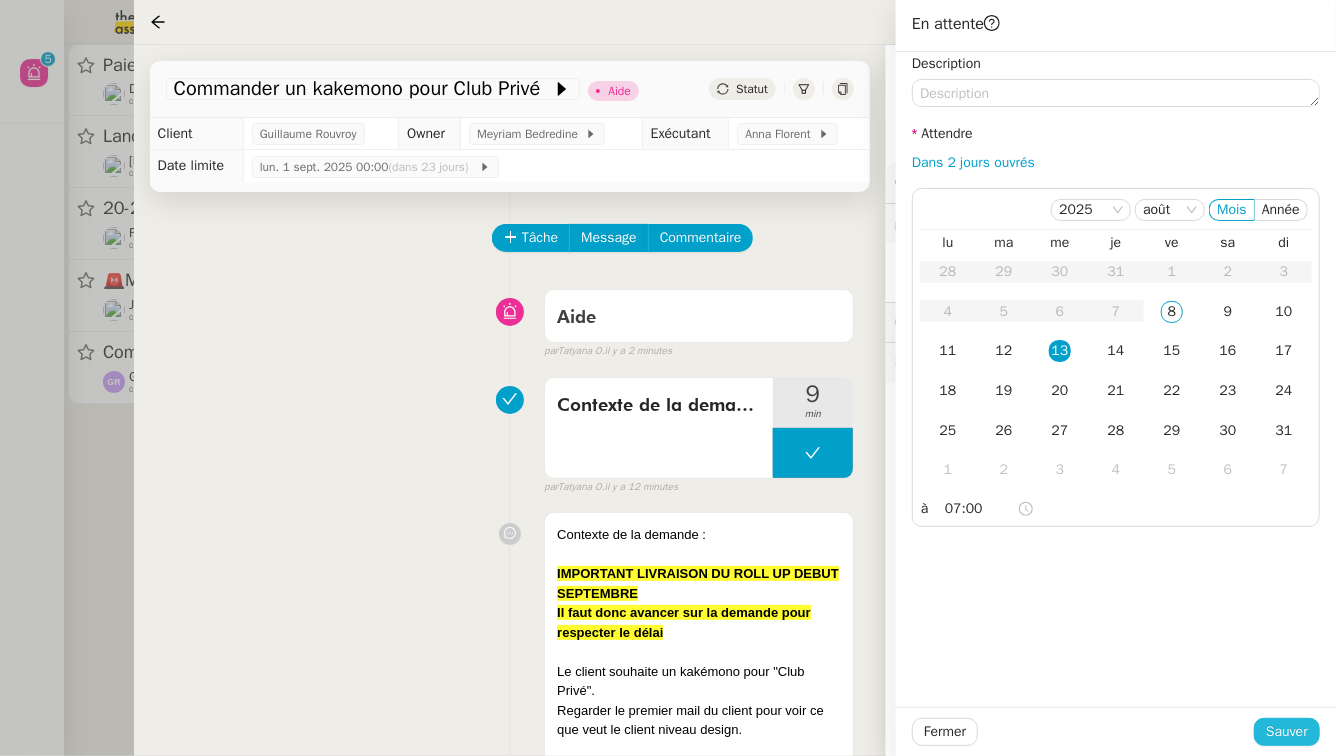 click on "Sauver" 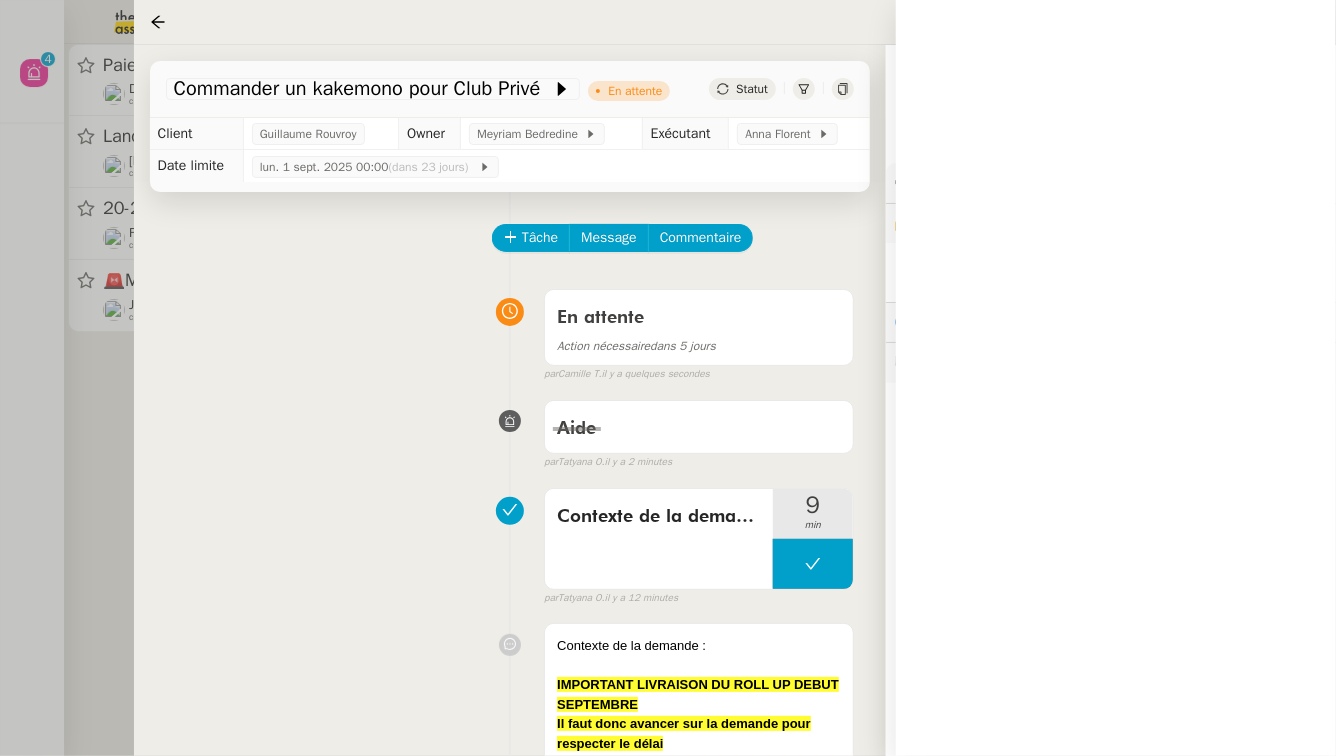 click at bounding box center [668, 378] 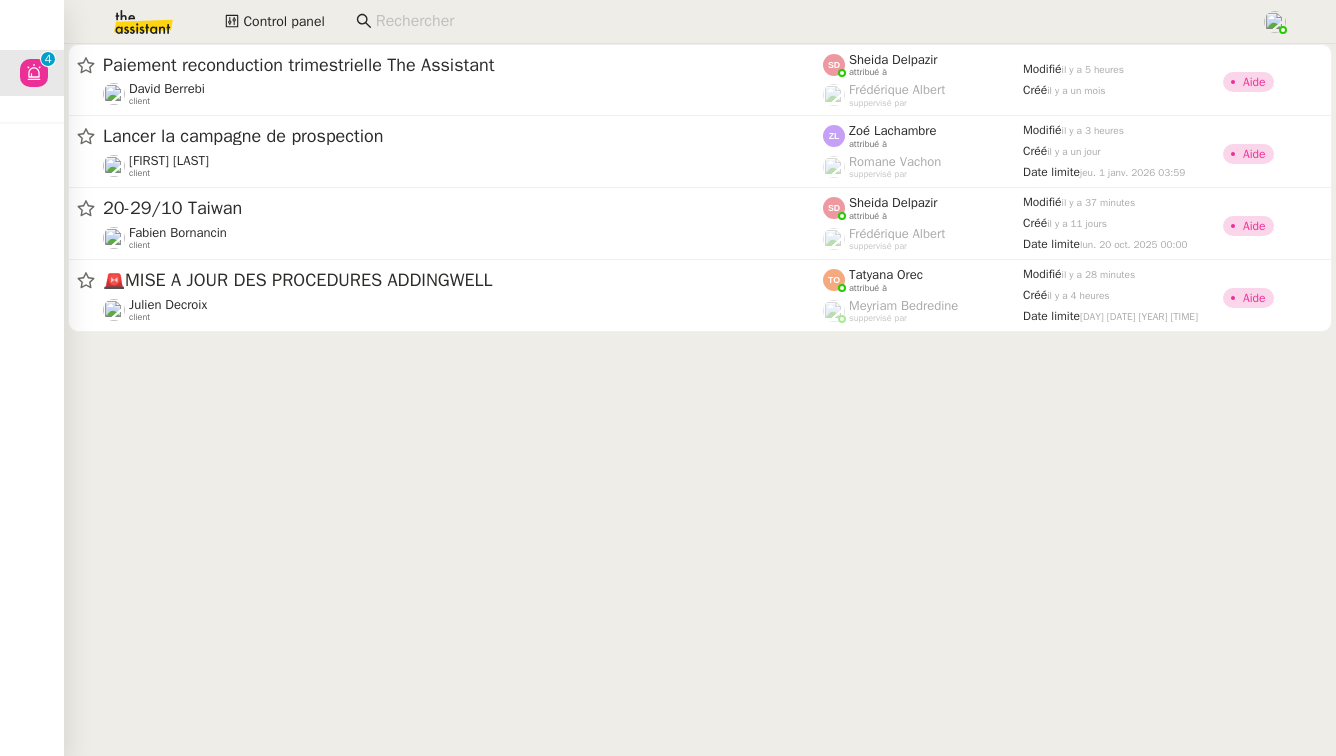 scroll, scrollTop: 0, scrollLeft: 0, axis: both 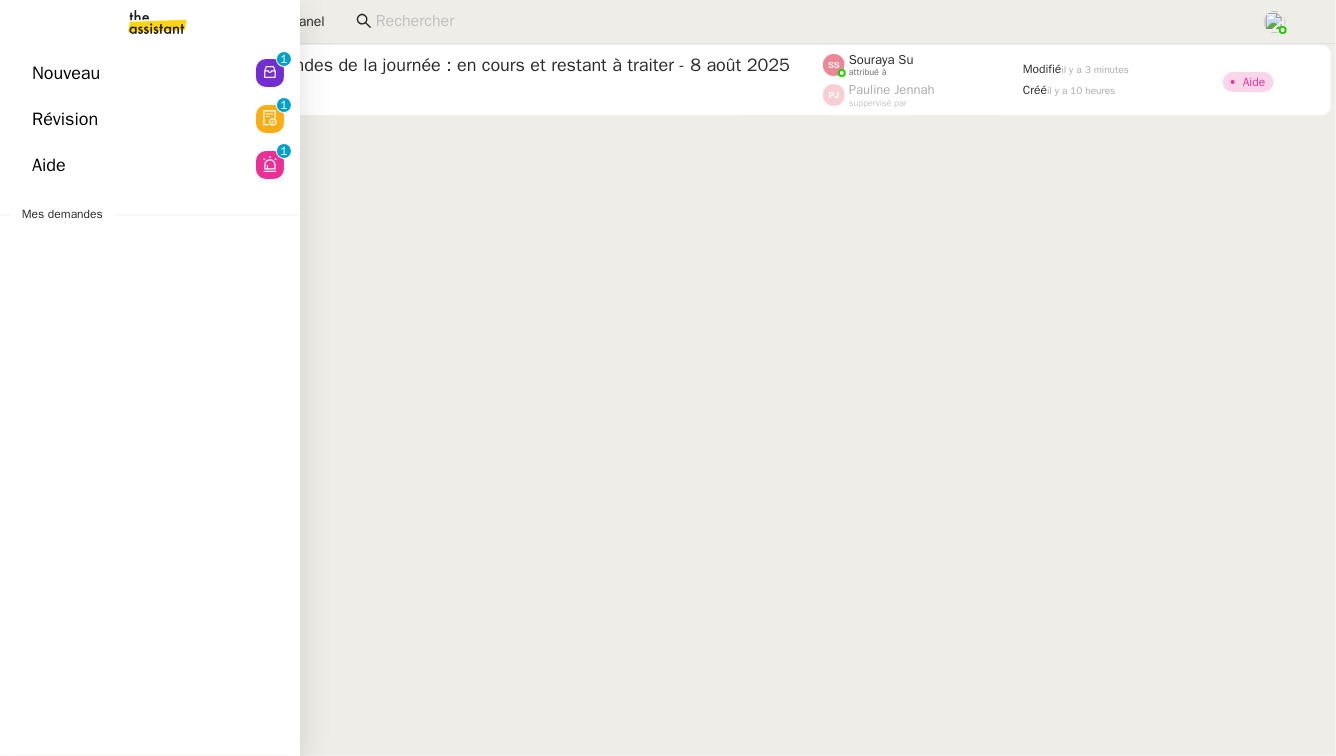 click on "Aide  0   1   2   3   4   5   6   7   8   9" 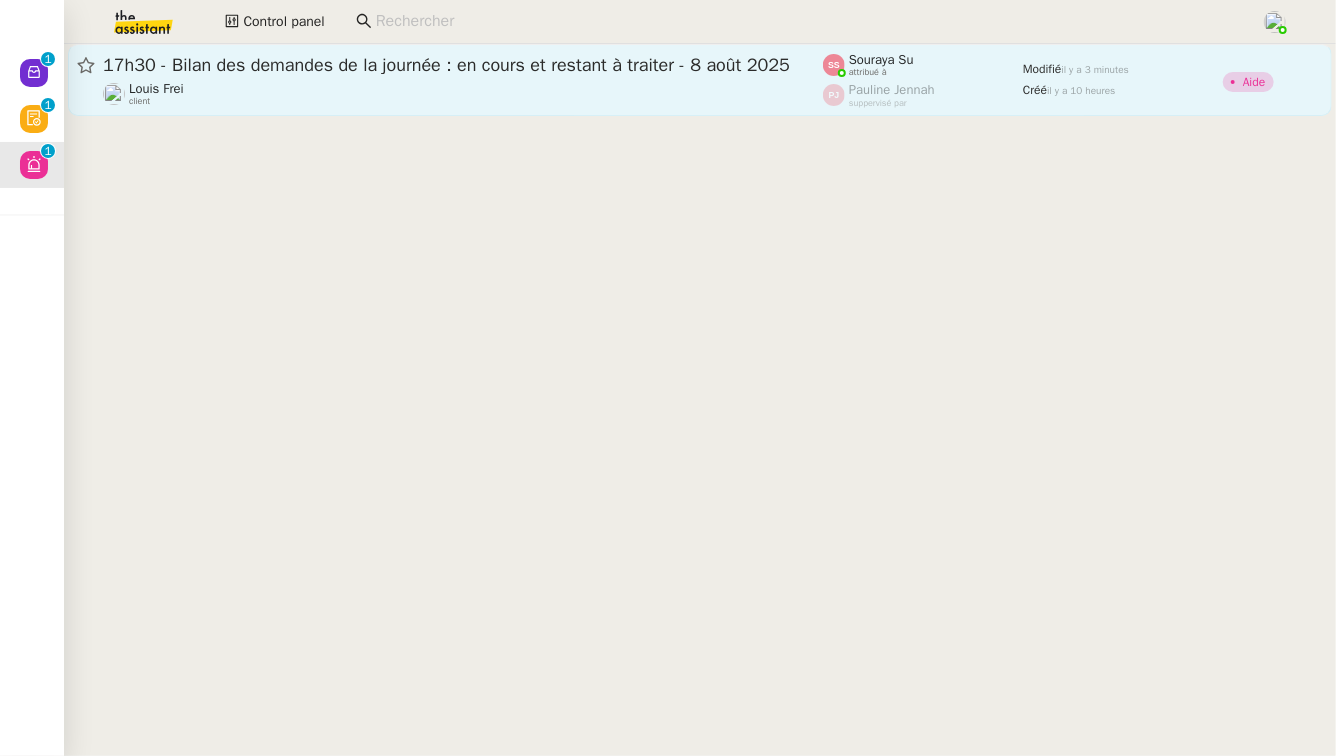 click on "17h30 - Bilan des demandes de la journée : en cours et restant à traiter - 8 août 2025" 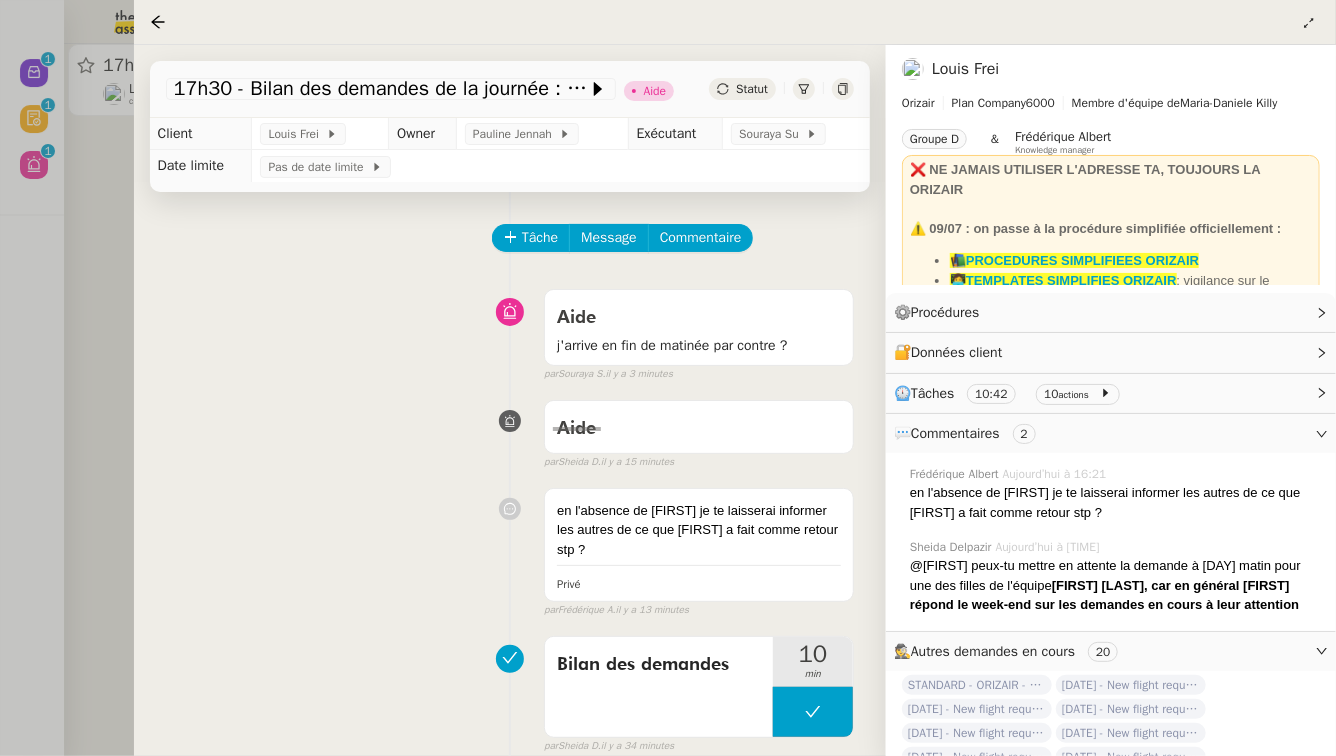 click at bounding box center (668, 378) 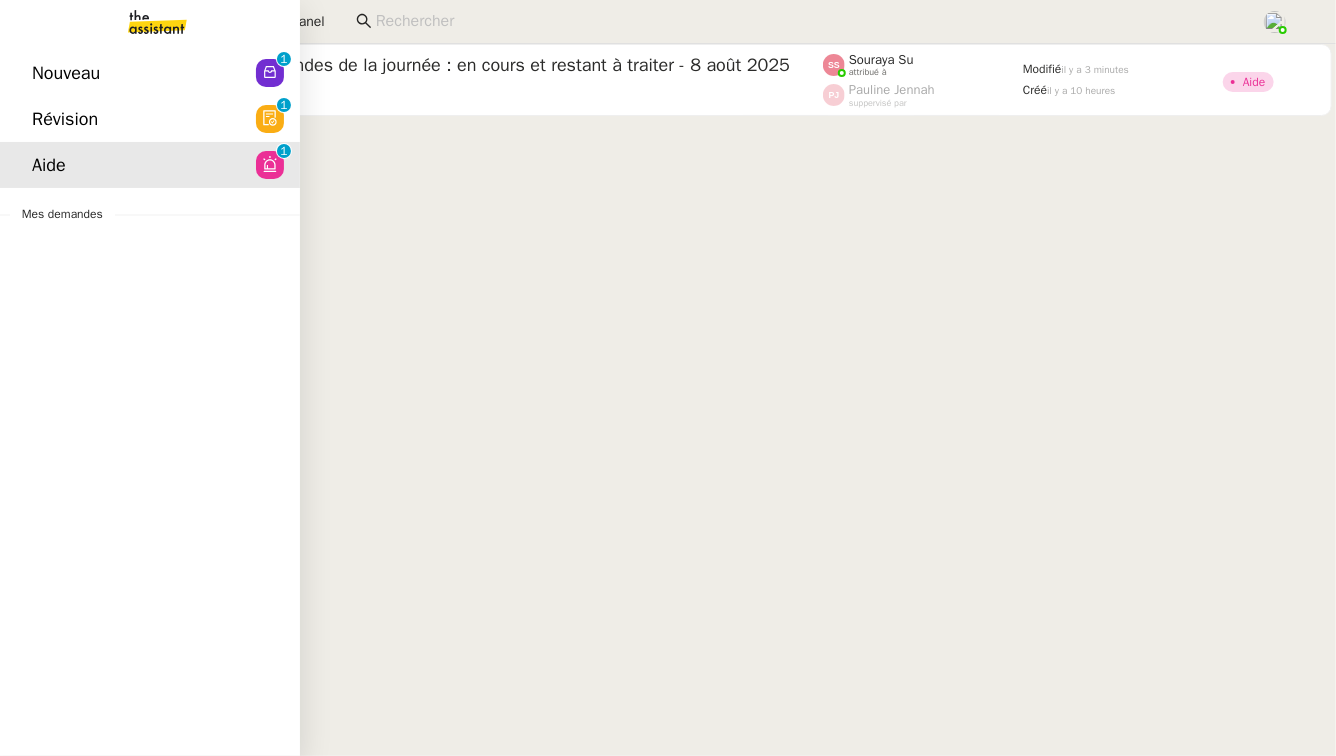 click on "Révision  0   1   2   3   4   5   6   7   8   9" 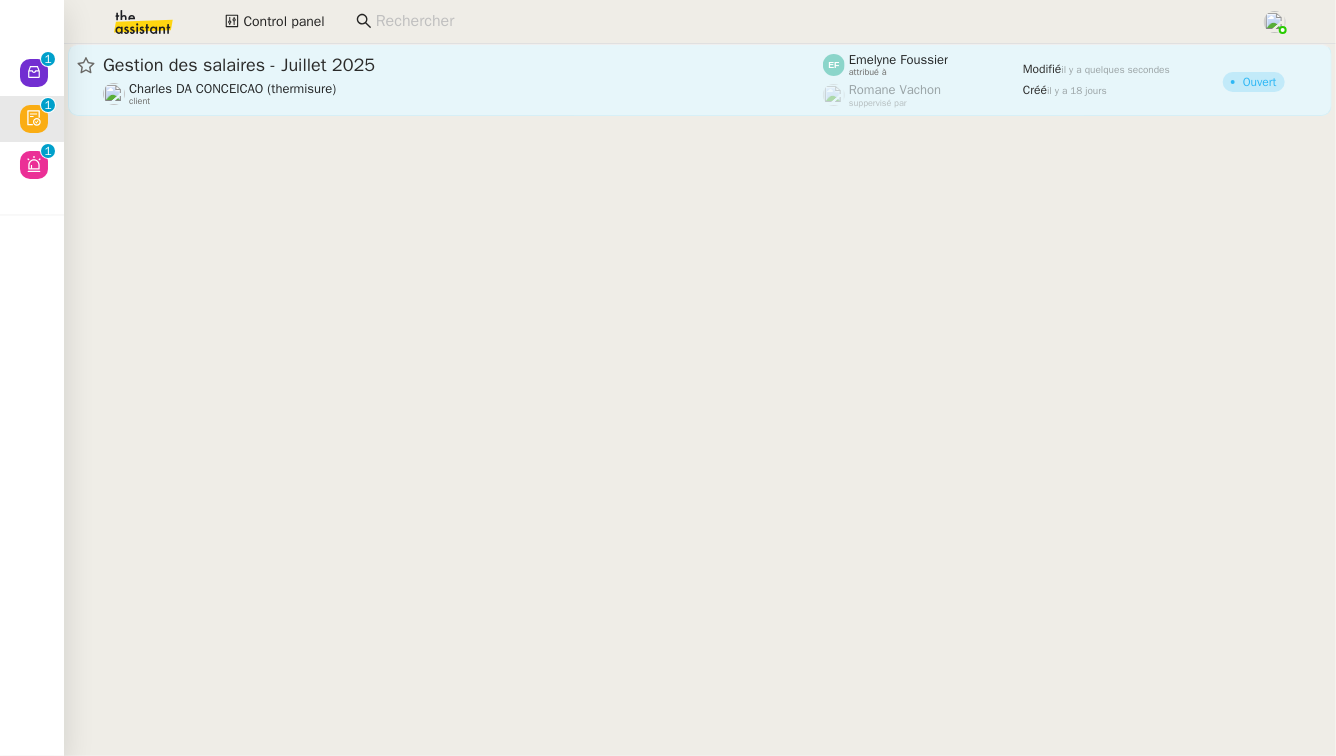 click on "Gestion des salaires - Juillet 2025" 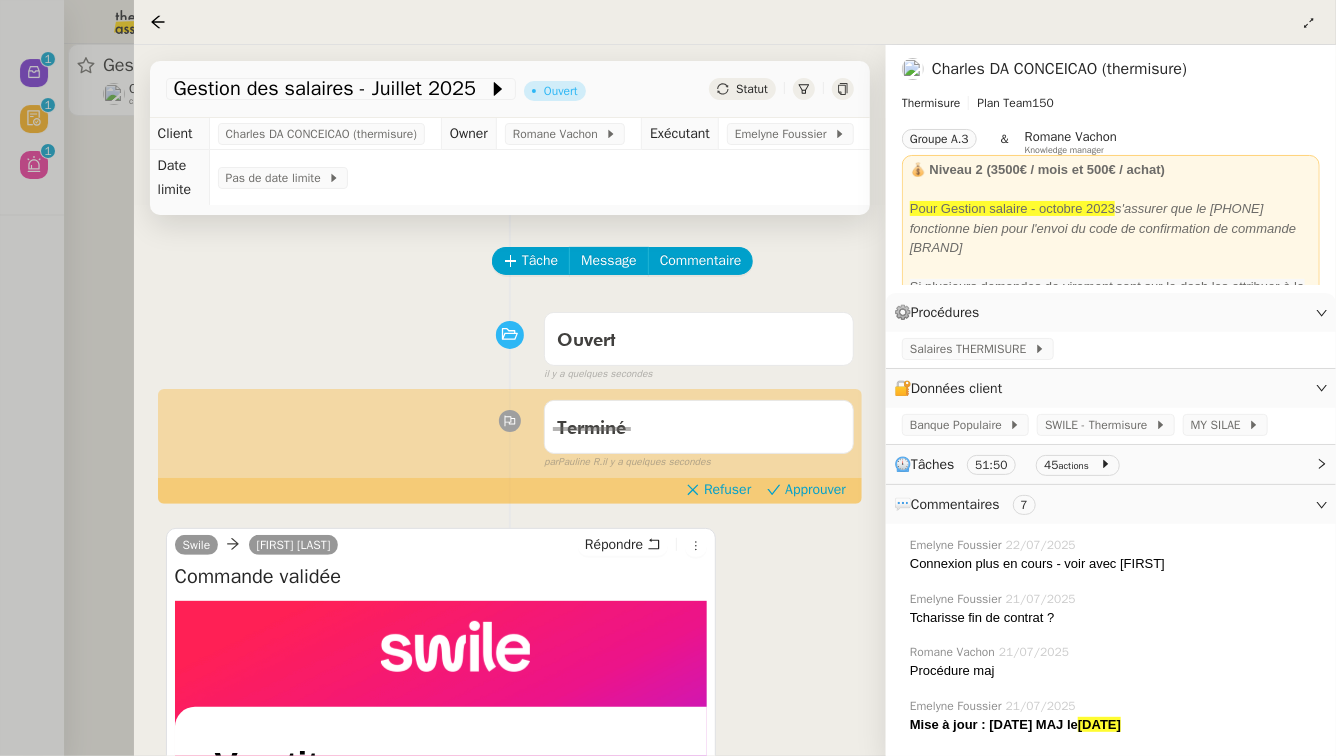 click at bounding box center [668, 378] 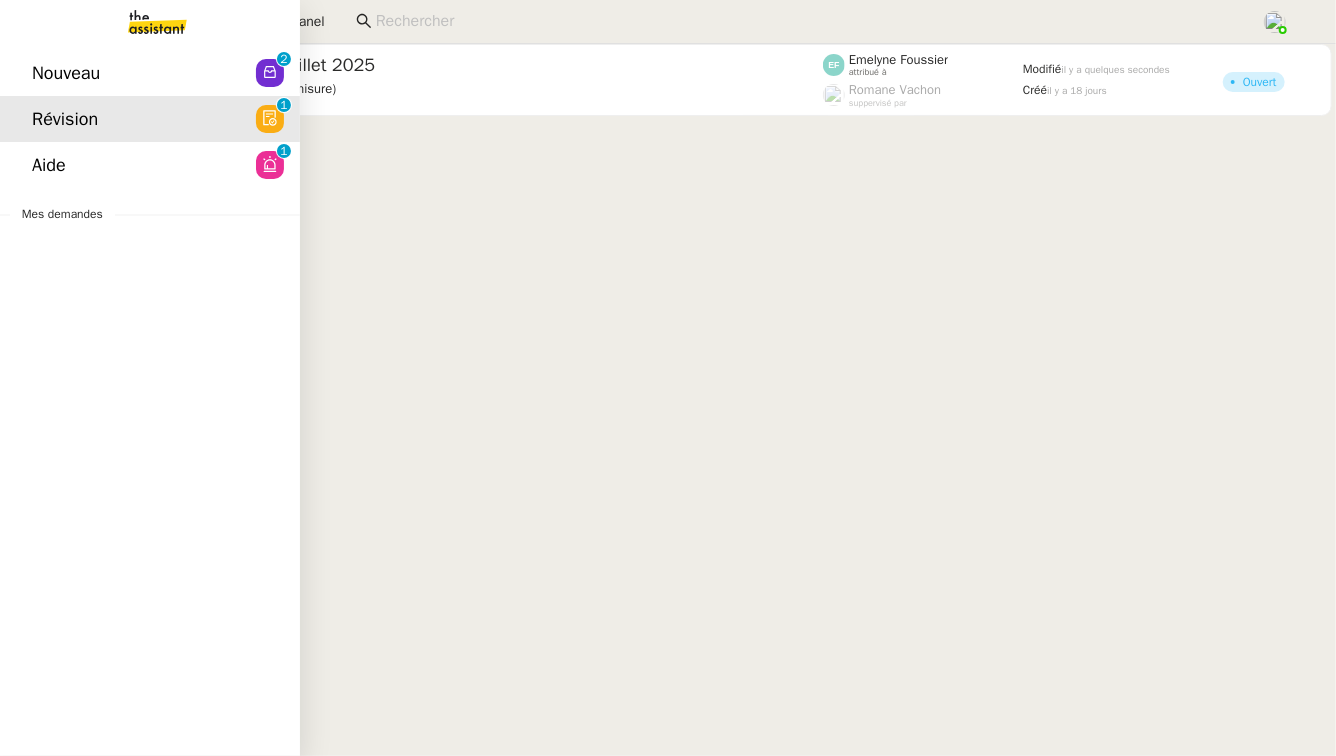 click on "Nouveau  0   1   2   3   4   5   6   7   8   9" 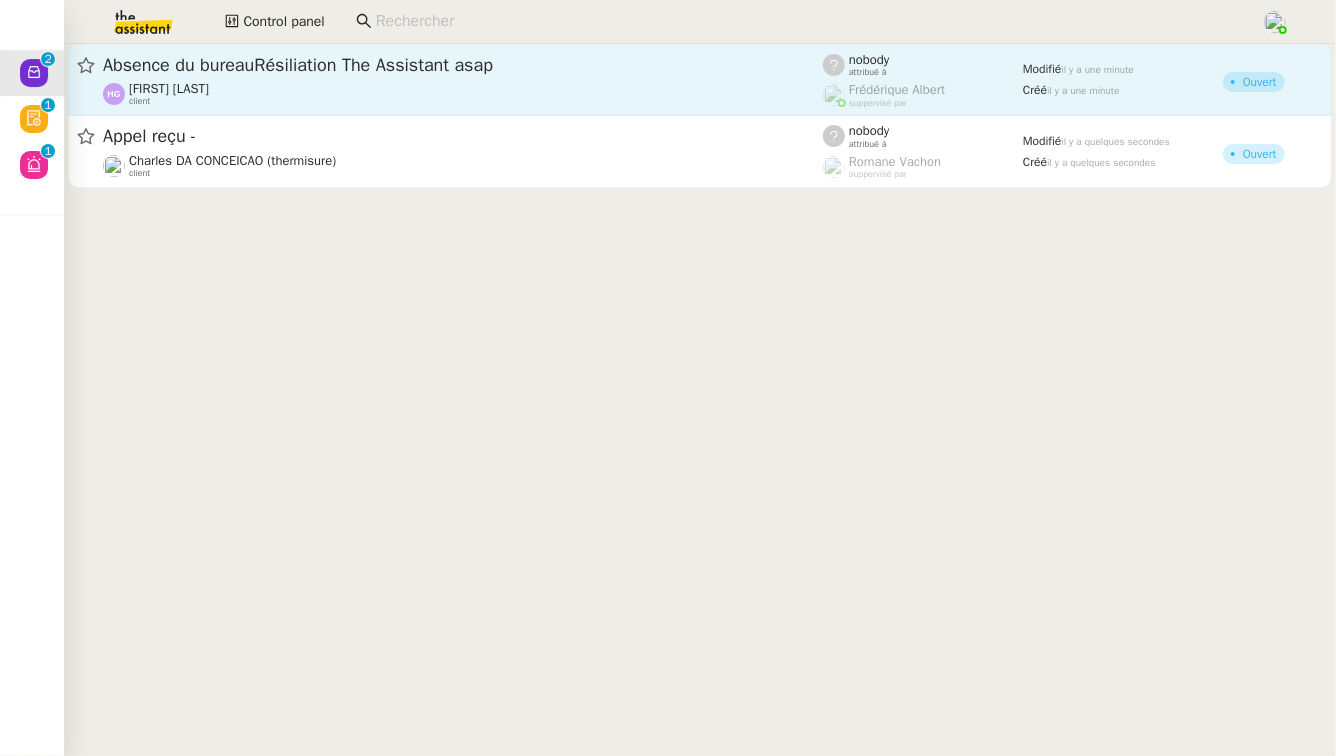 click on "Absence du bureauRésiliation The Assistant asap" 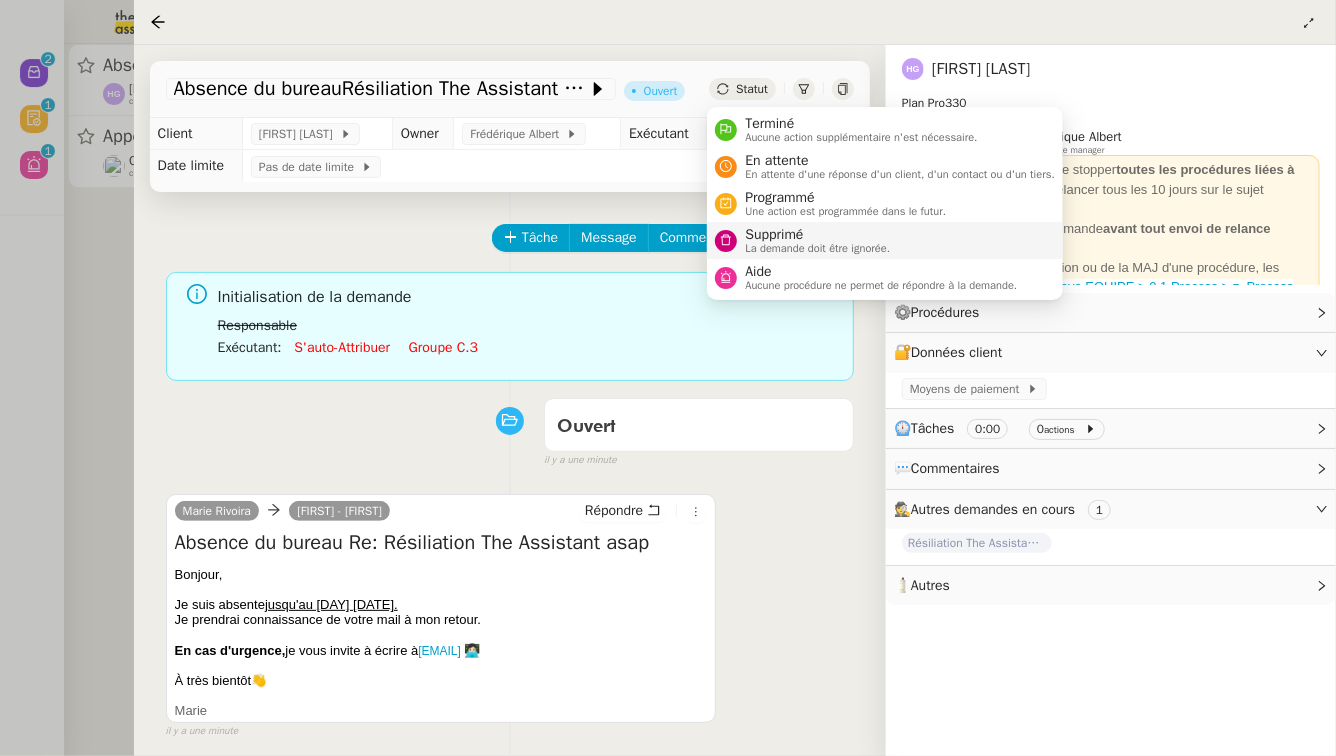 click on "Supprimé" at bounding box center (817, 235) 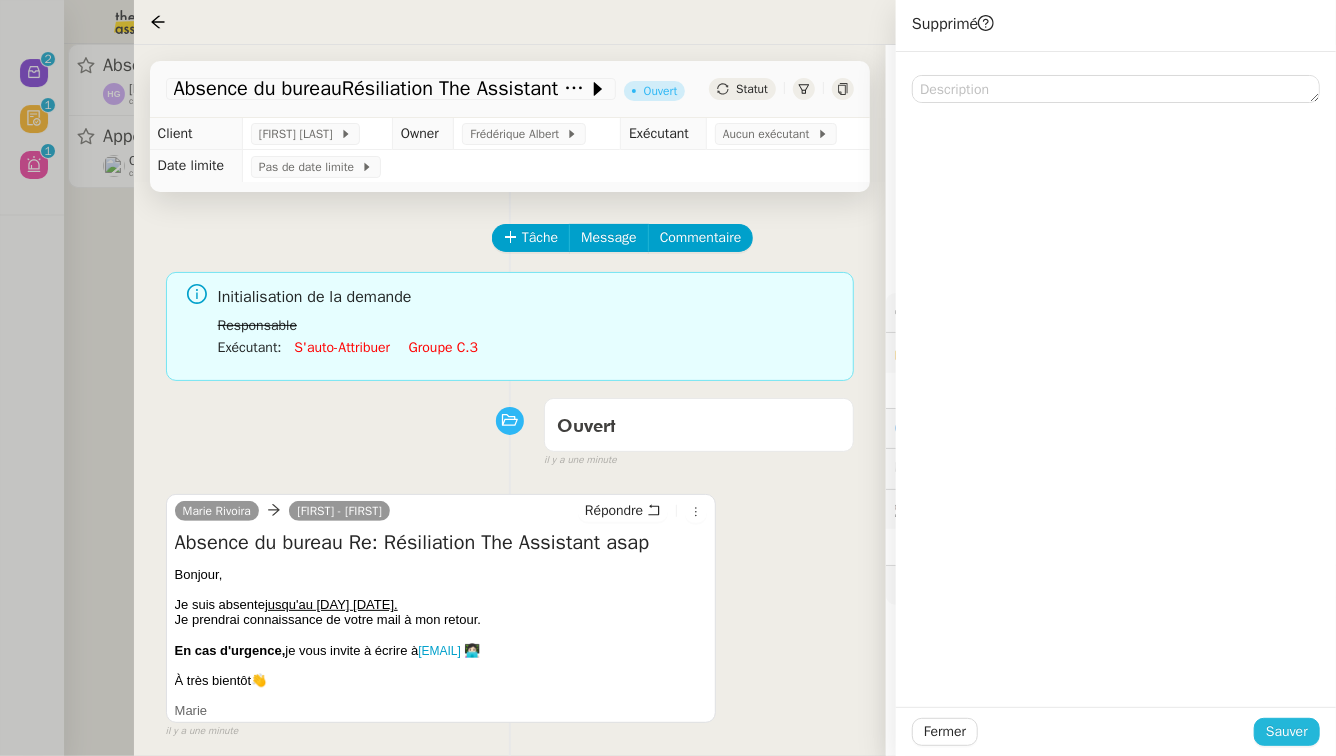 click on "Sauver" 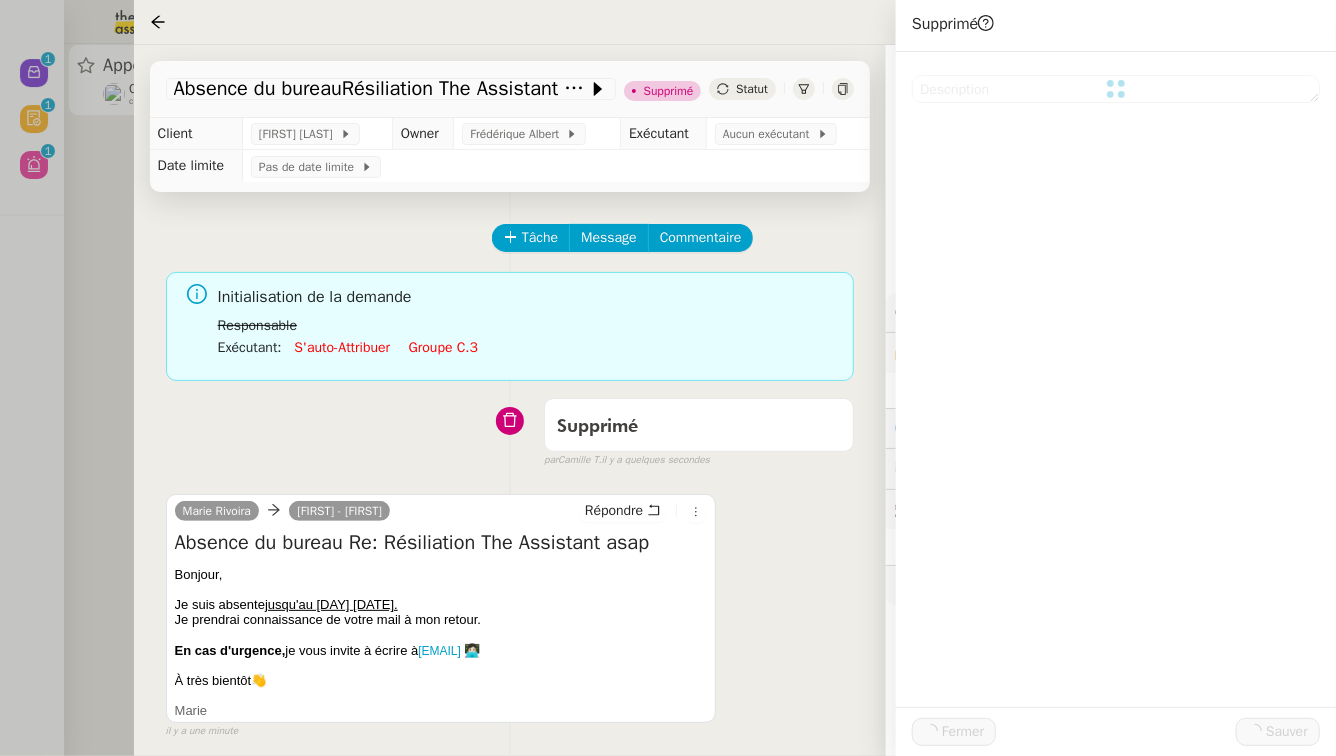 click at bounding box center [668, 378] 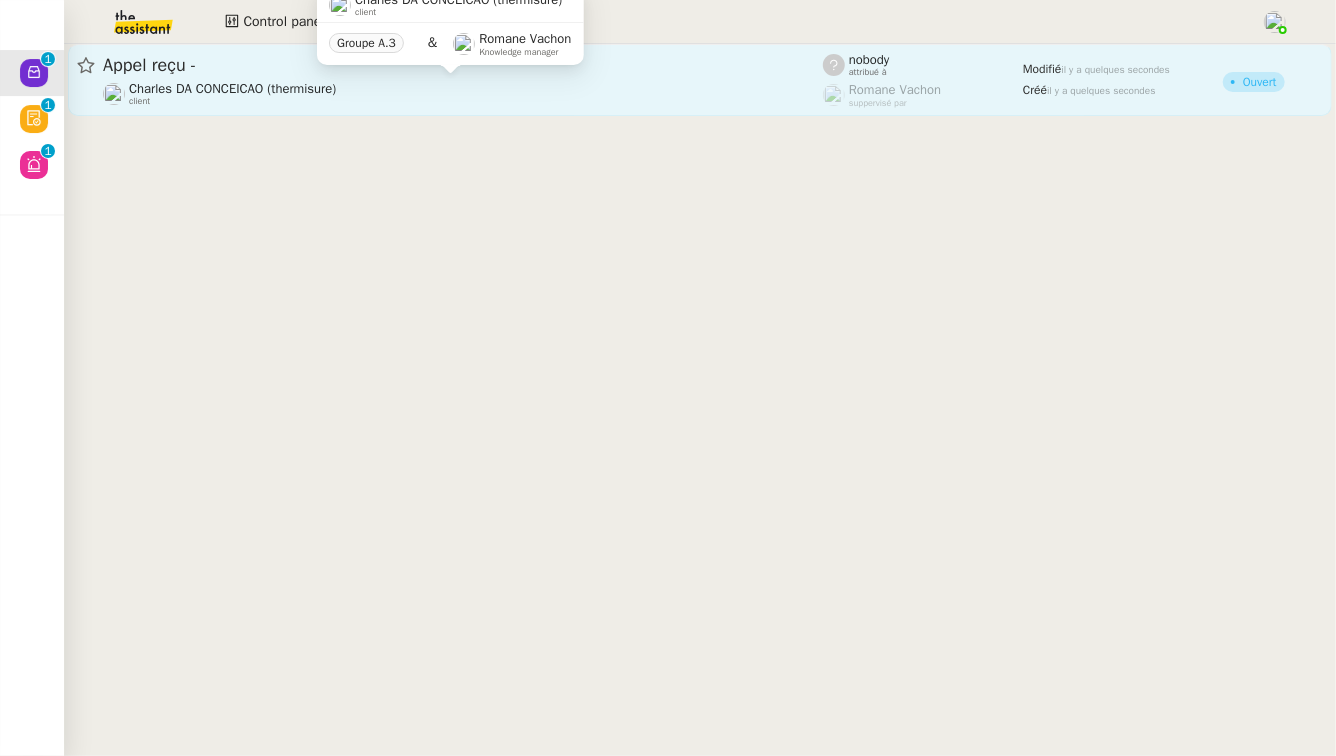 click on "Charles DA CONCEICAO (thermisure)" 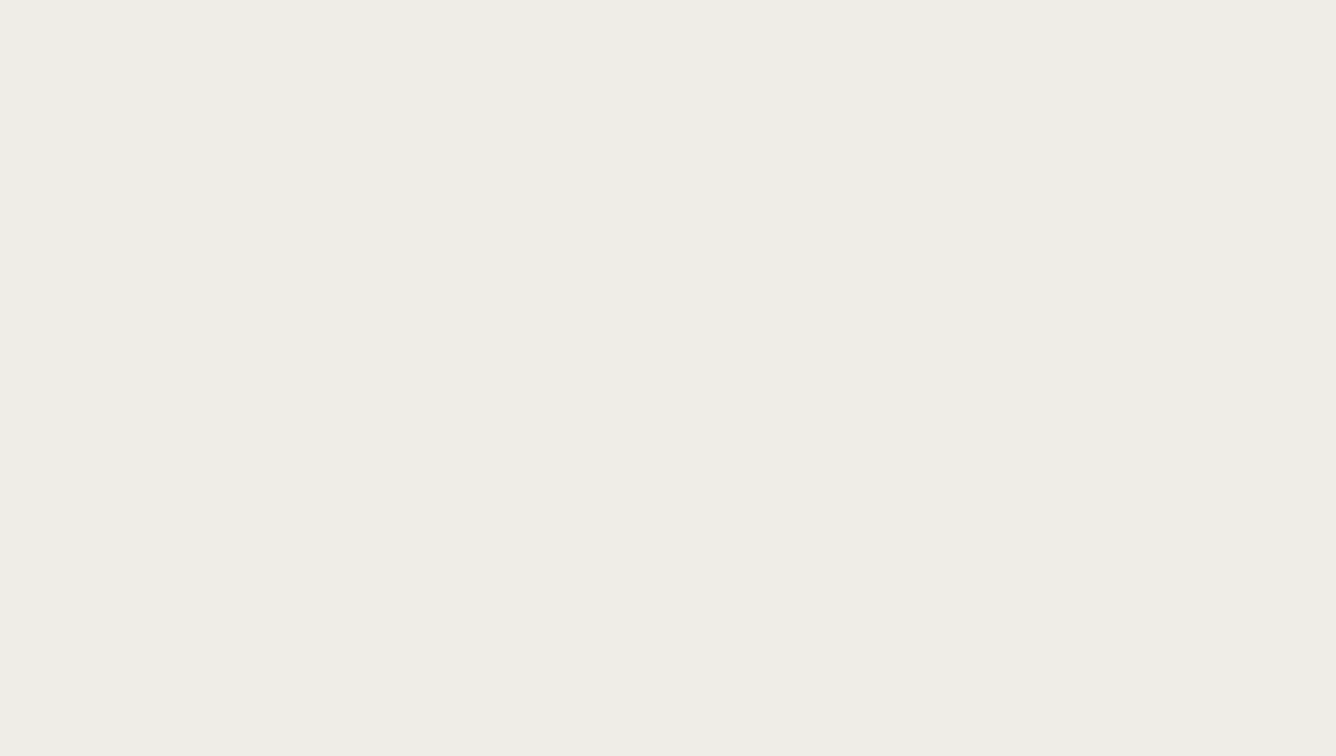 scroll, scrollTop: 0, scrollLeft: 0, axis: both 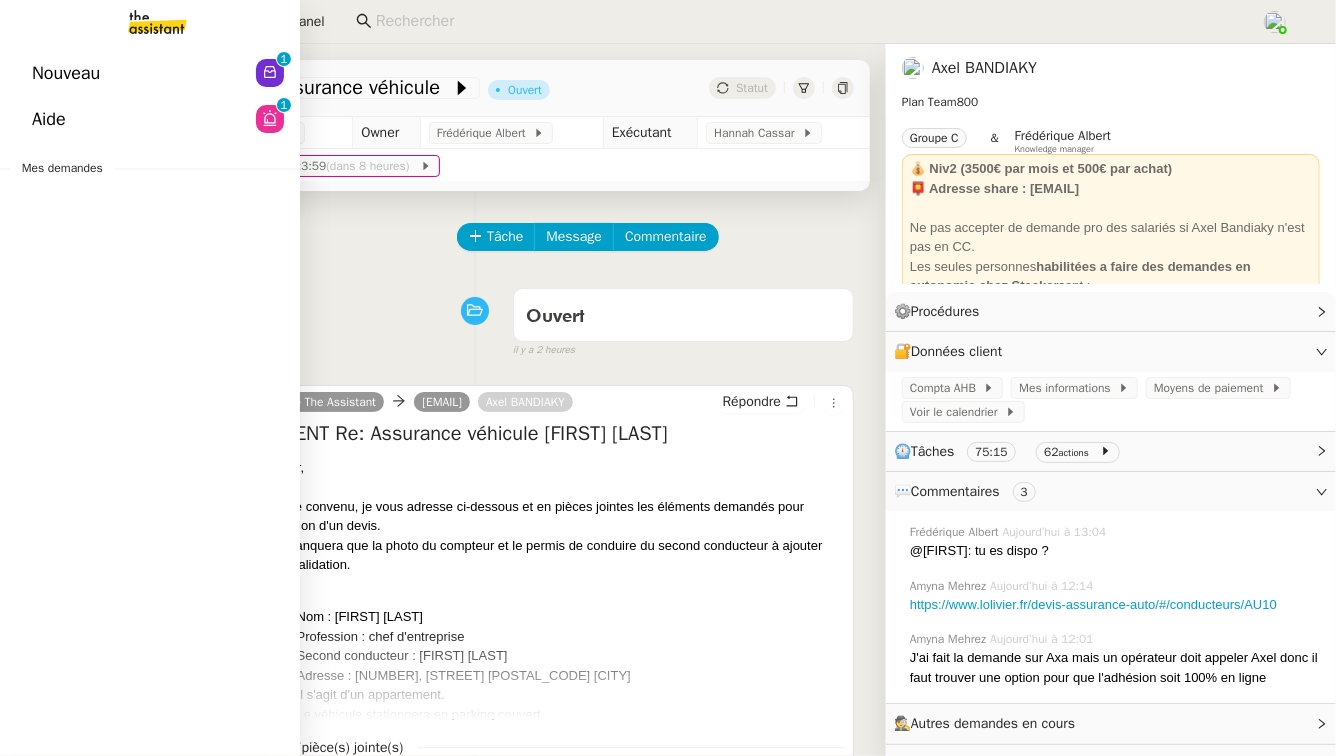 click on "Aide" 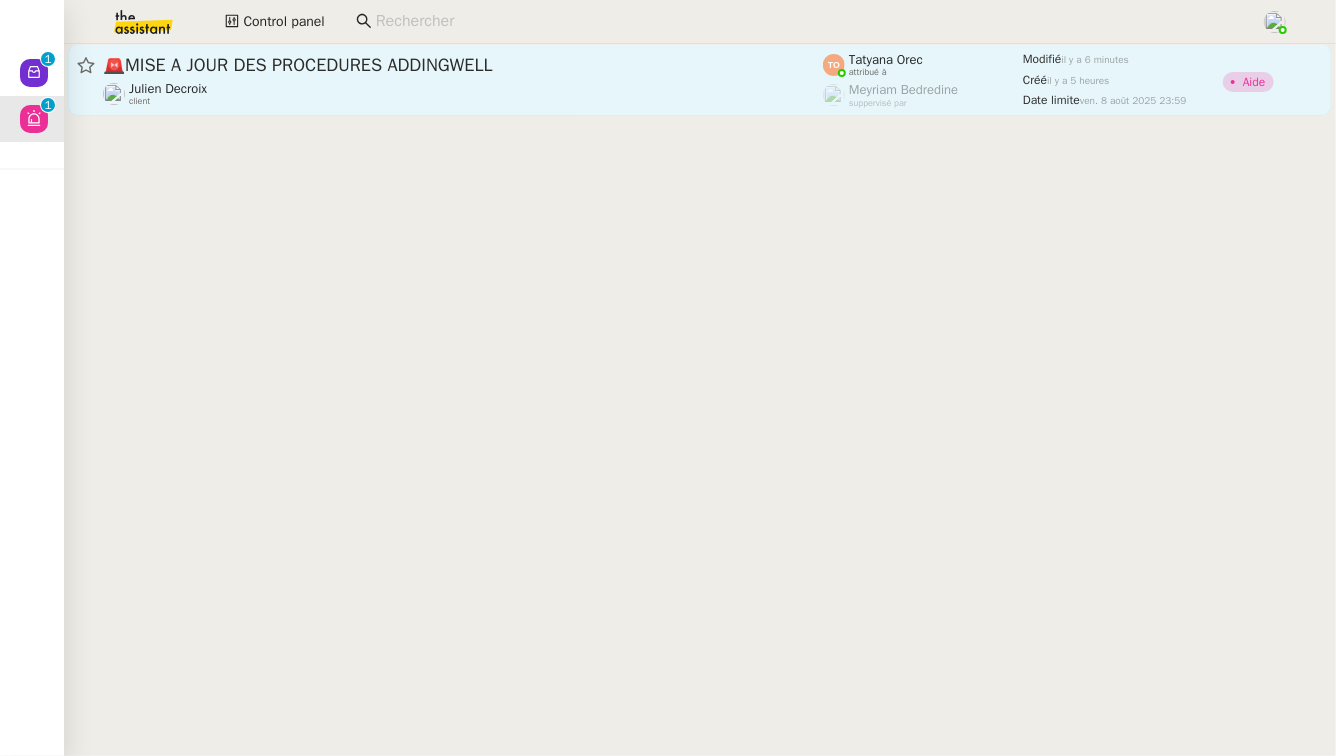 click on "[FIRST] [LAST] client" 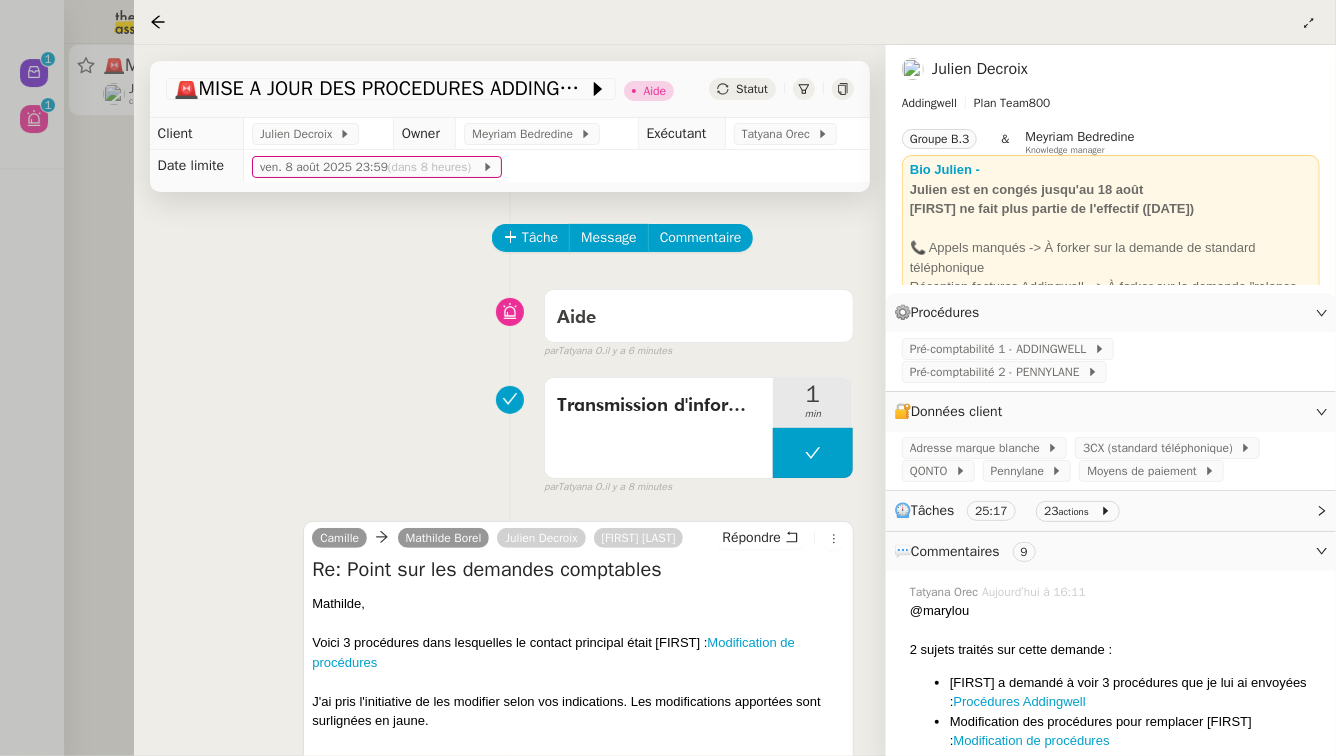 click at bounding box center [668, 378] 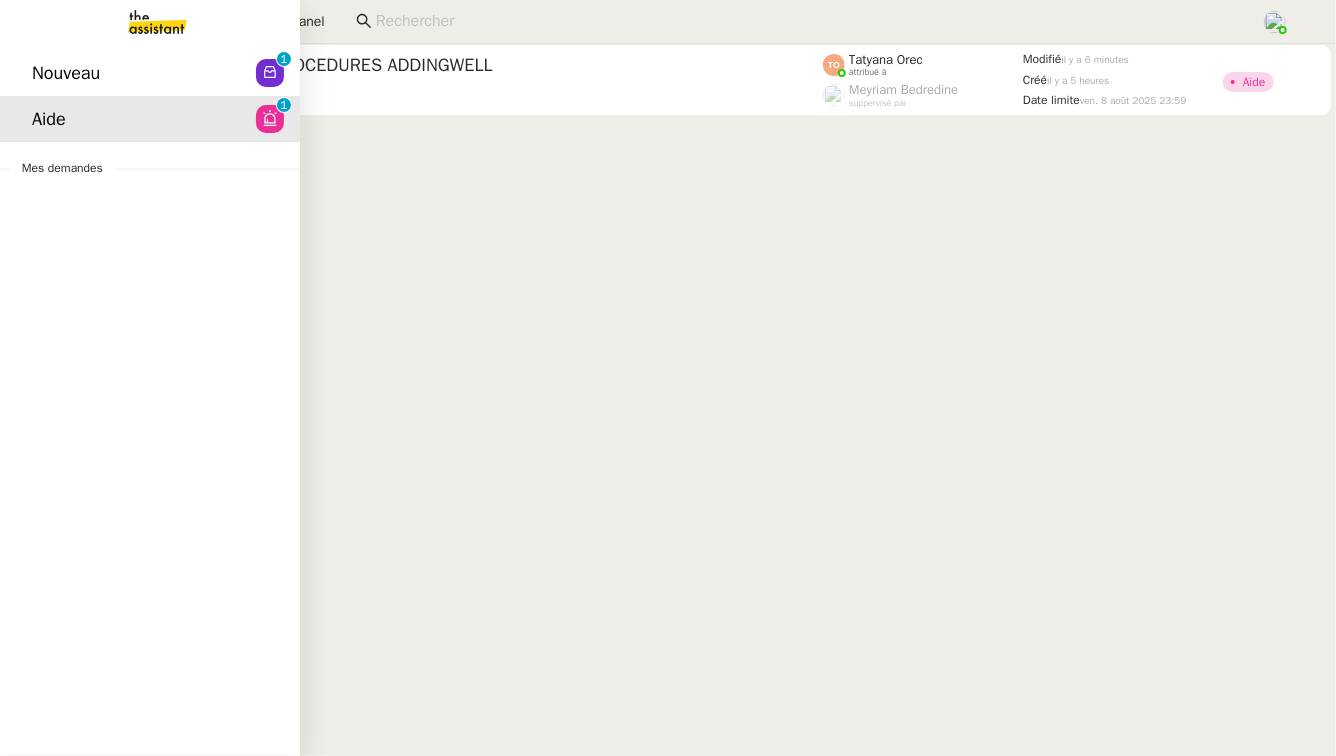 click on "Nouveau  0   1   2   3   4   5   6   7   8   9" 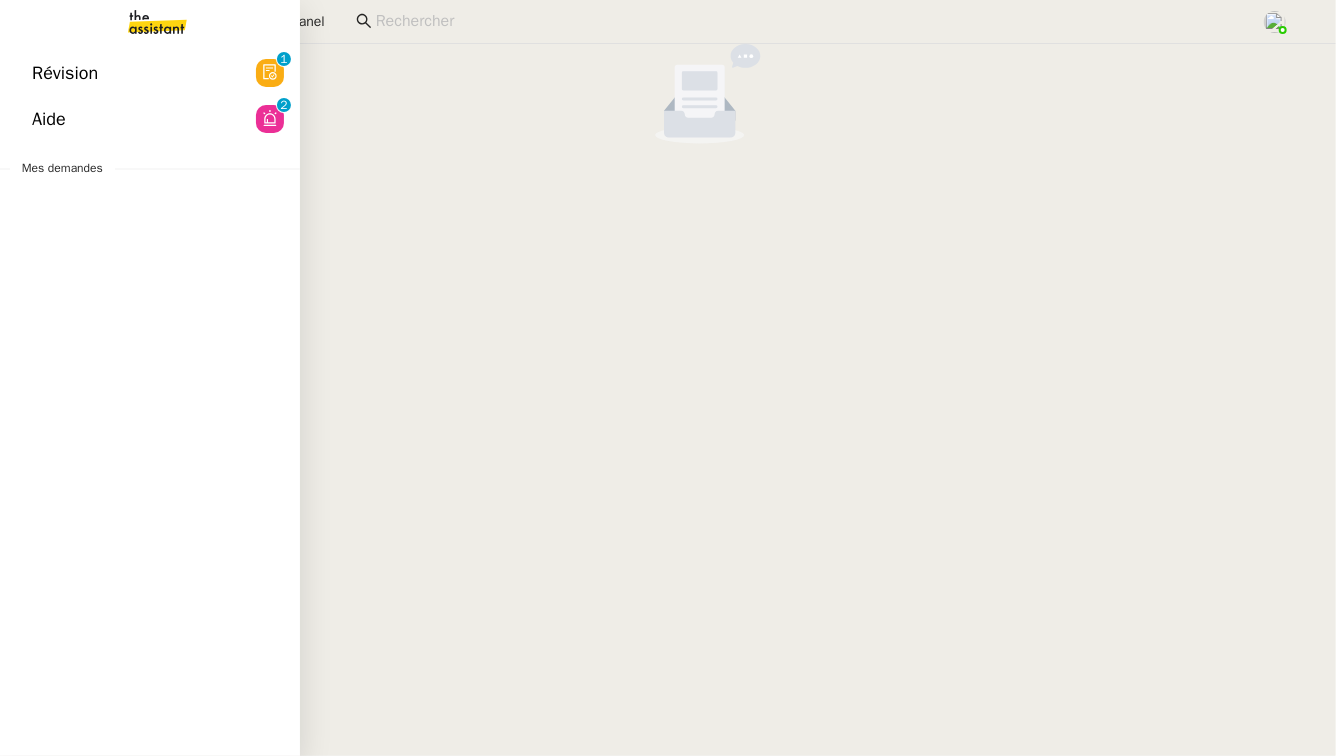 click on "Aide  0   1   2   3   4   5   6   7   8   9" 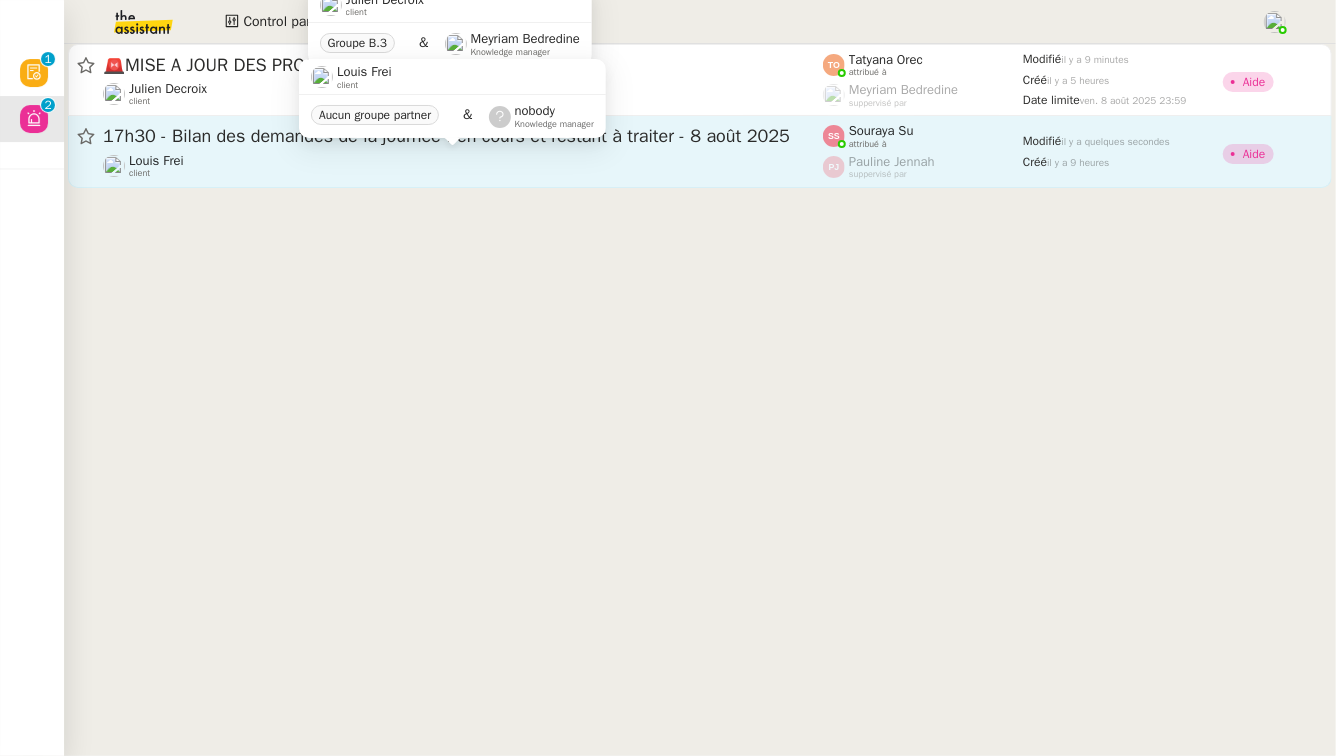click on "Louis Frei    client" 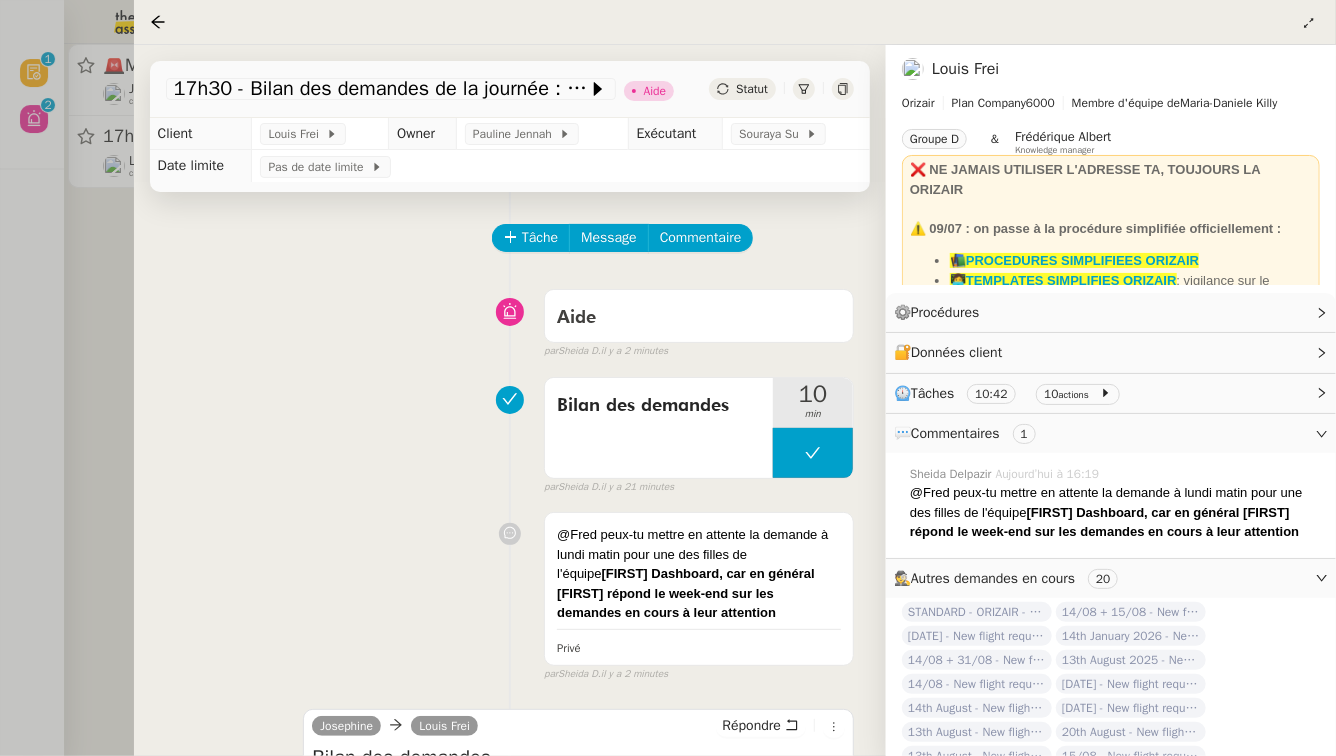 click at bounding box center (668, 378) 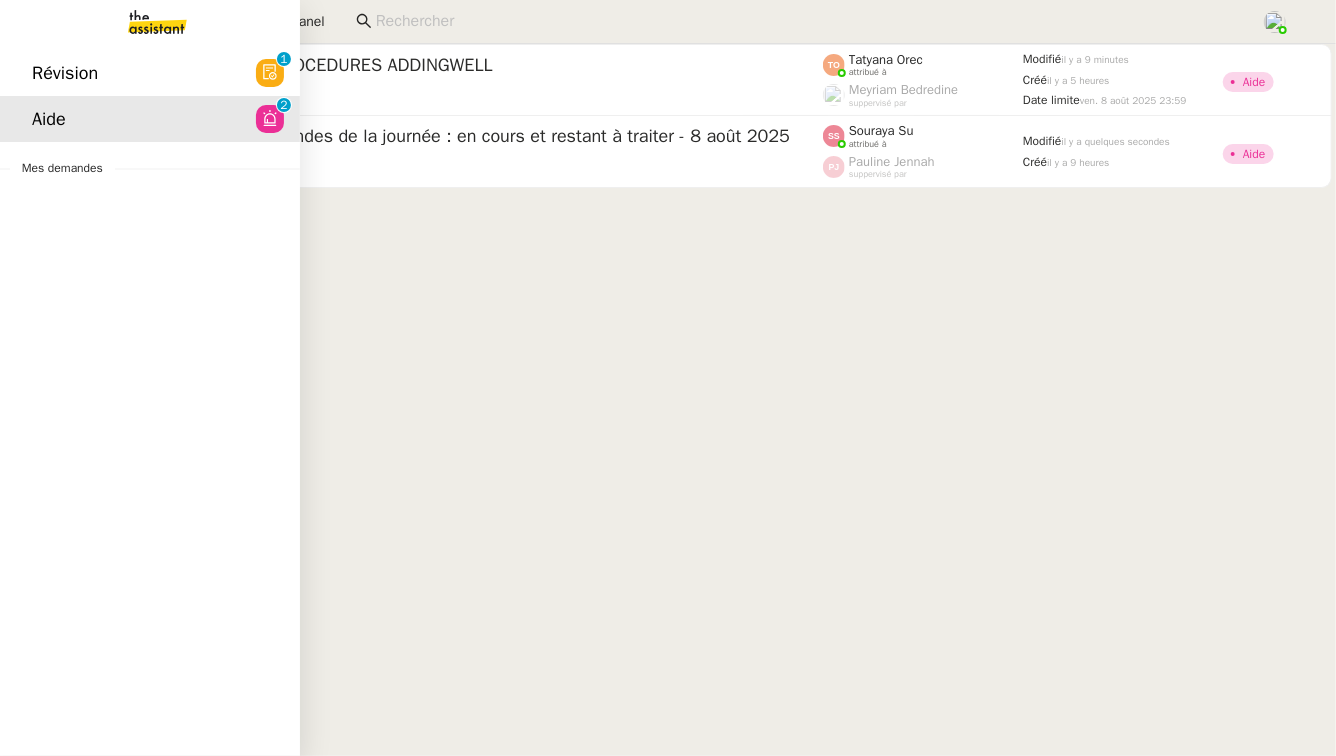 click on "Aide  0   1   2   3   4   5   6   7   8   9" 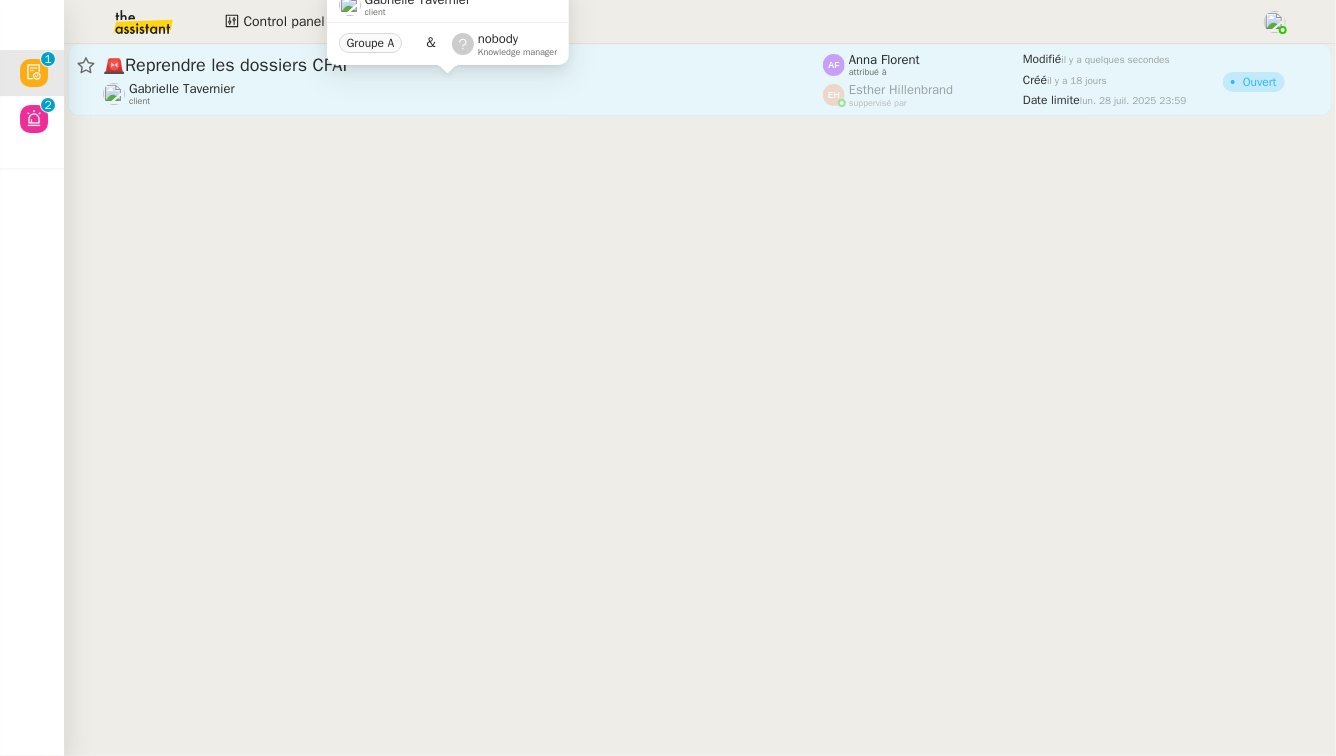 click on "Gabrielle Tavernier    client" 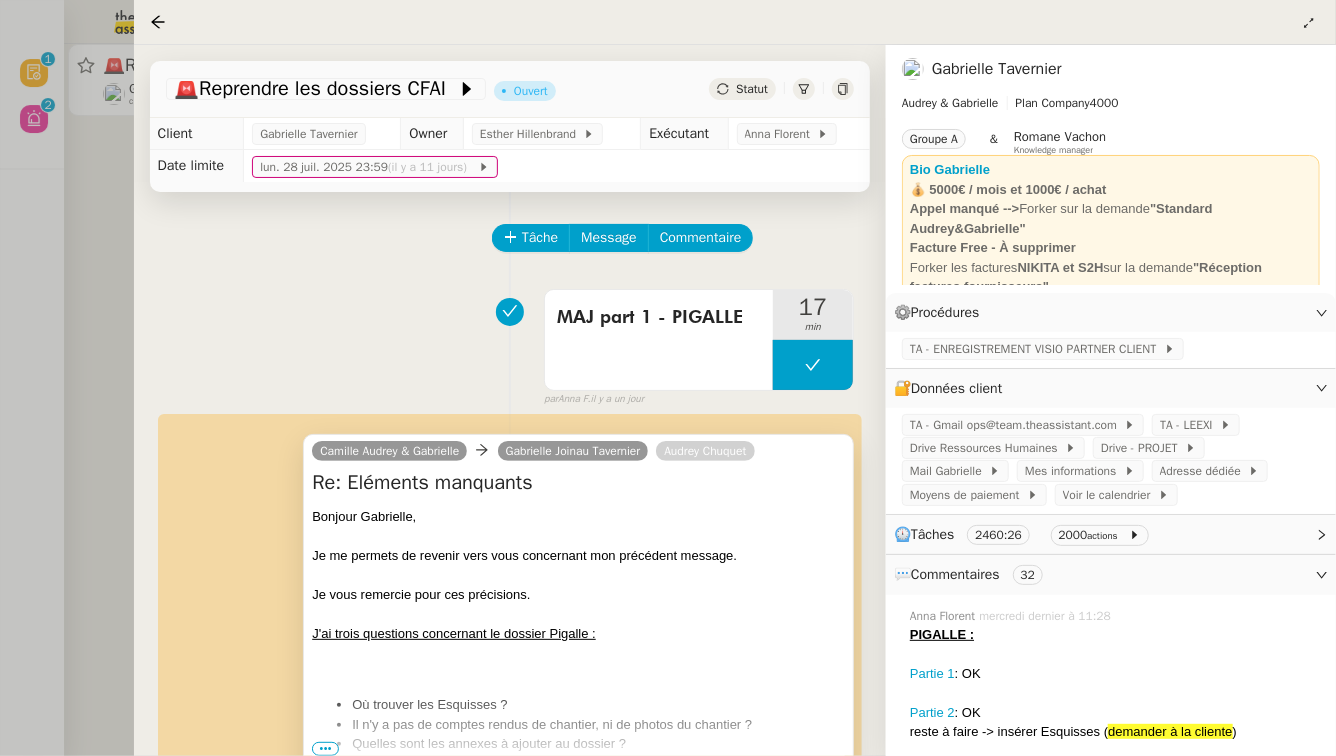 scroll, scrollTop: 43, scrollLeft: 0, axis: vertical 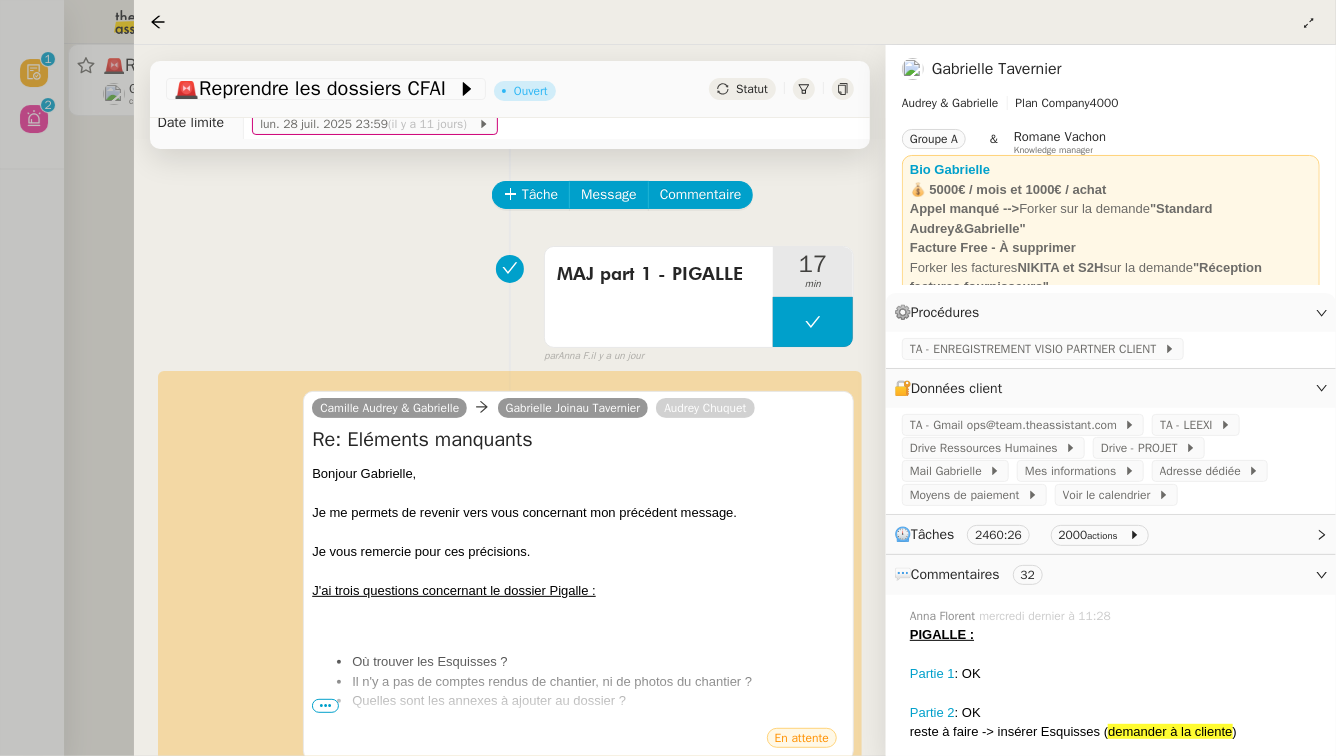 click at bounding box center [668, 378] 